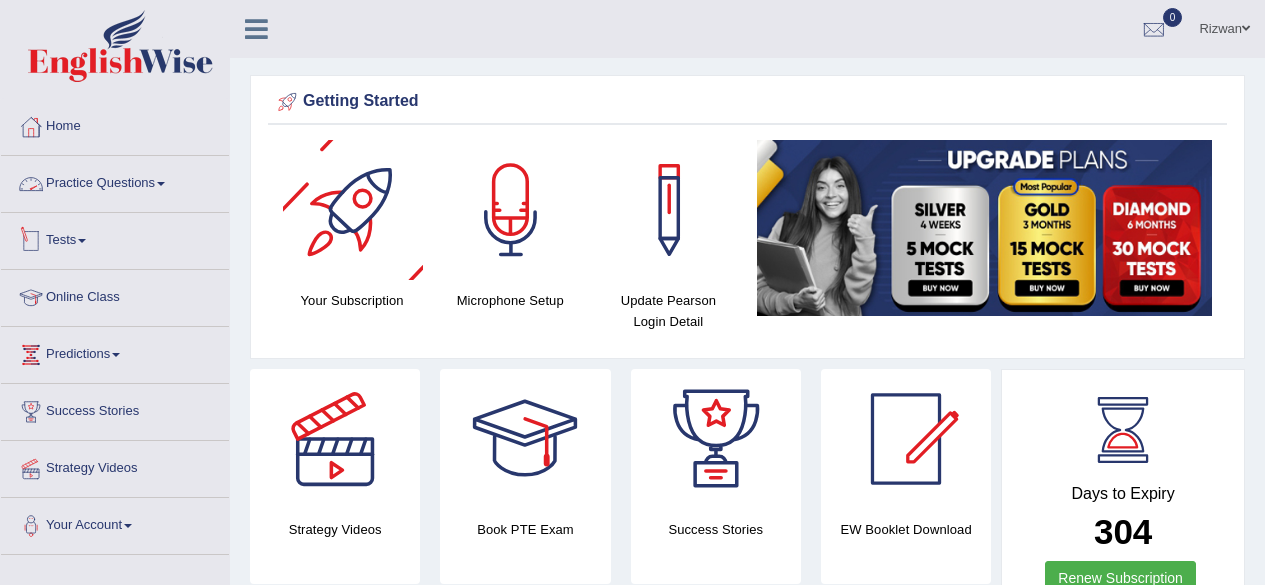 scroll, scrollTop: 0, scrollLeft: 0, axis: both 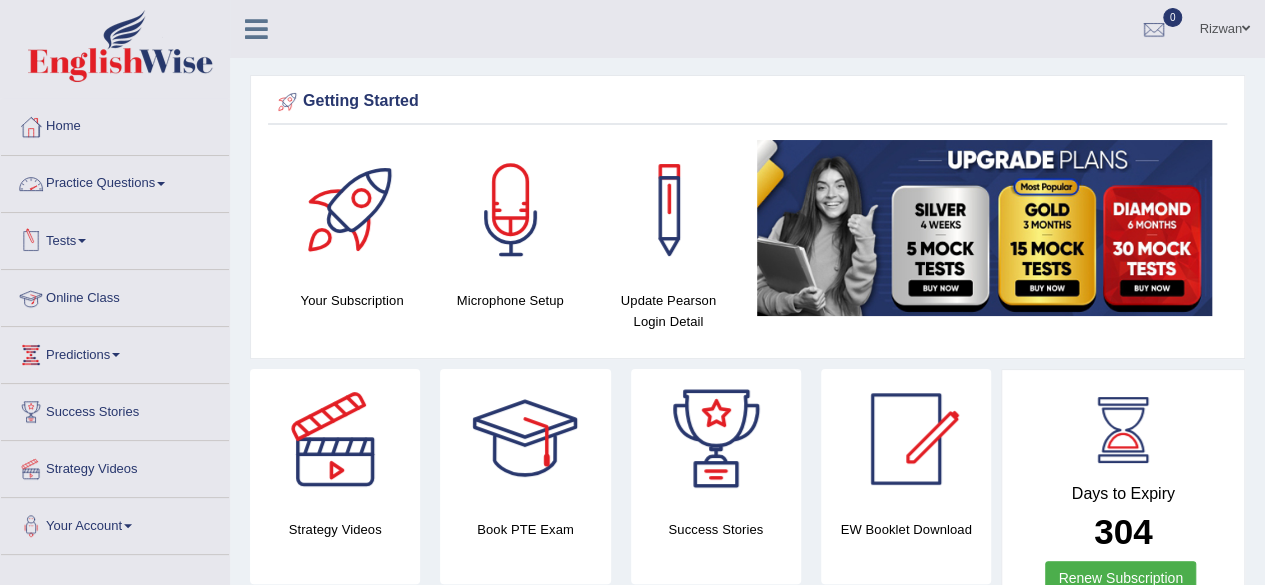 click on "Practice Questions" at bounding box center (115, 181) 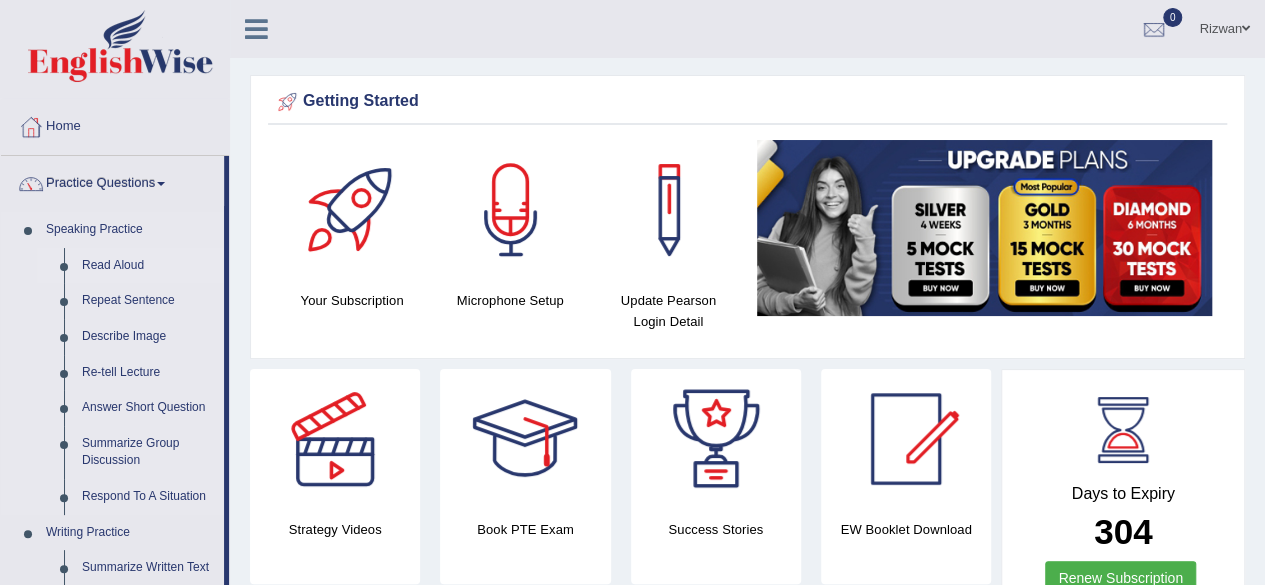 click on "Read Aloud" at bounding box center [148, 266] 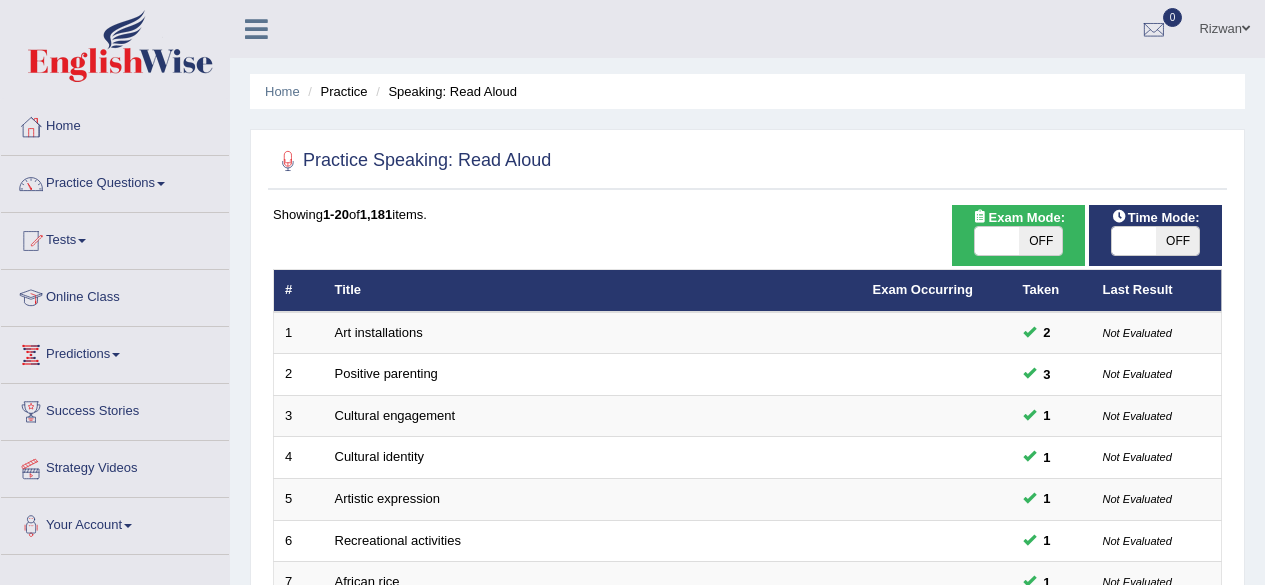 scroll, scrollTop: 0, scrollLeft: 0, axis: both 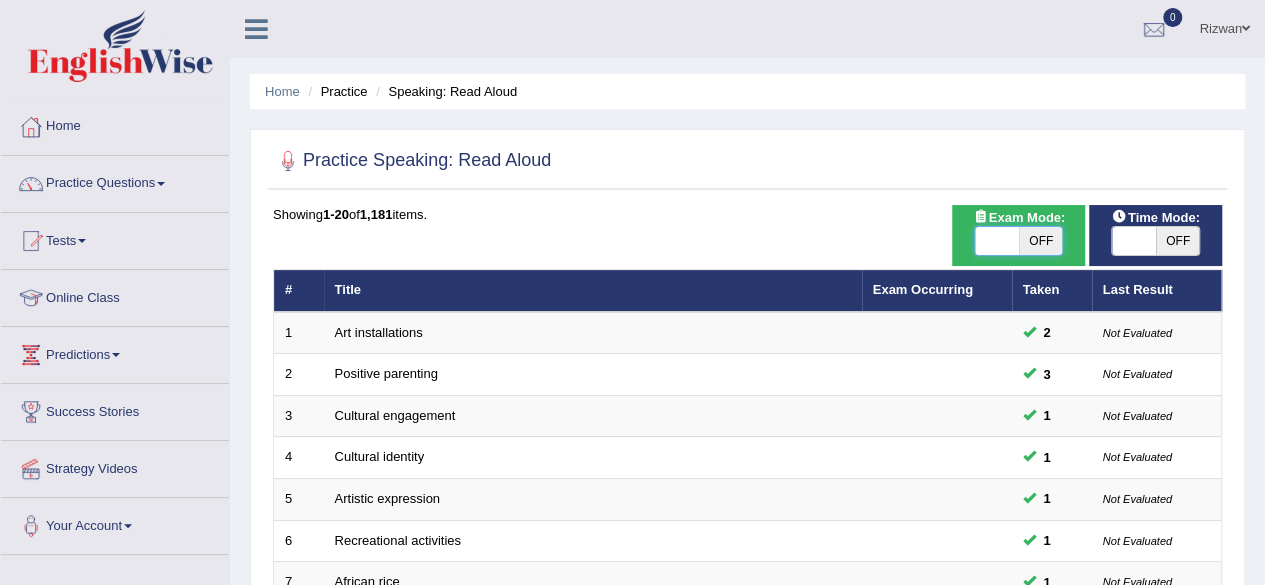 click at bounding box center [997, 241] 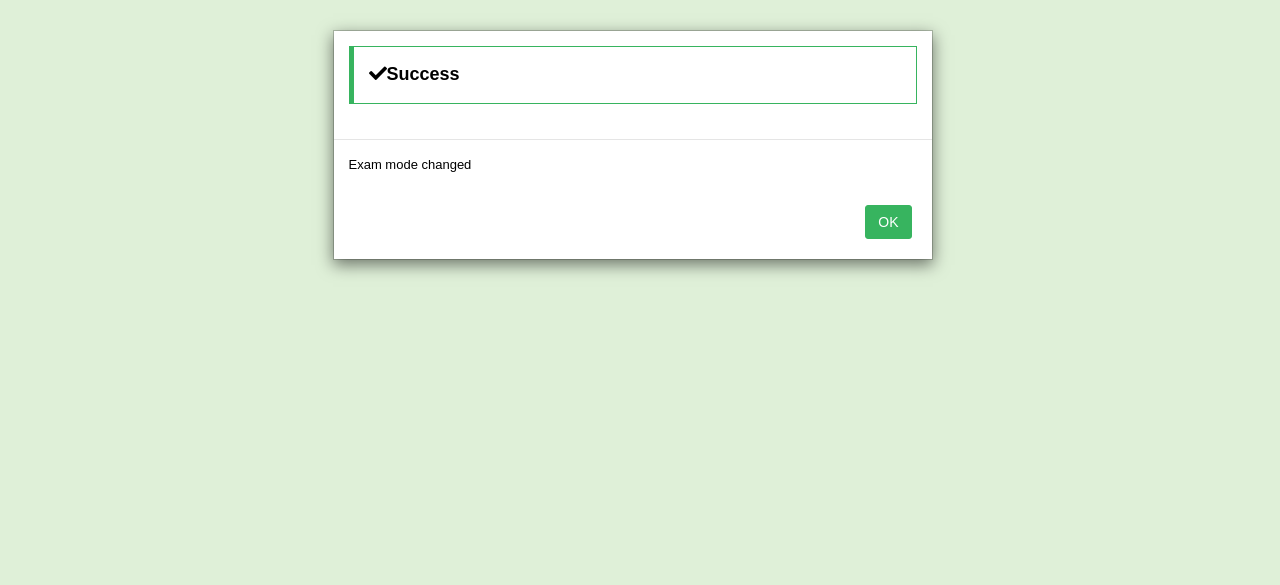 click on "OK" at bounding box center (888, 222) 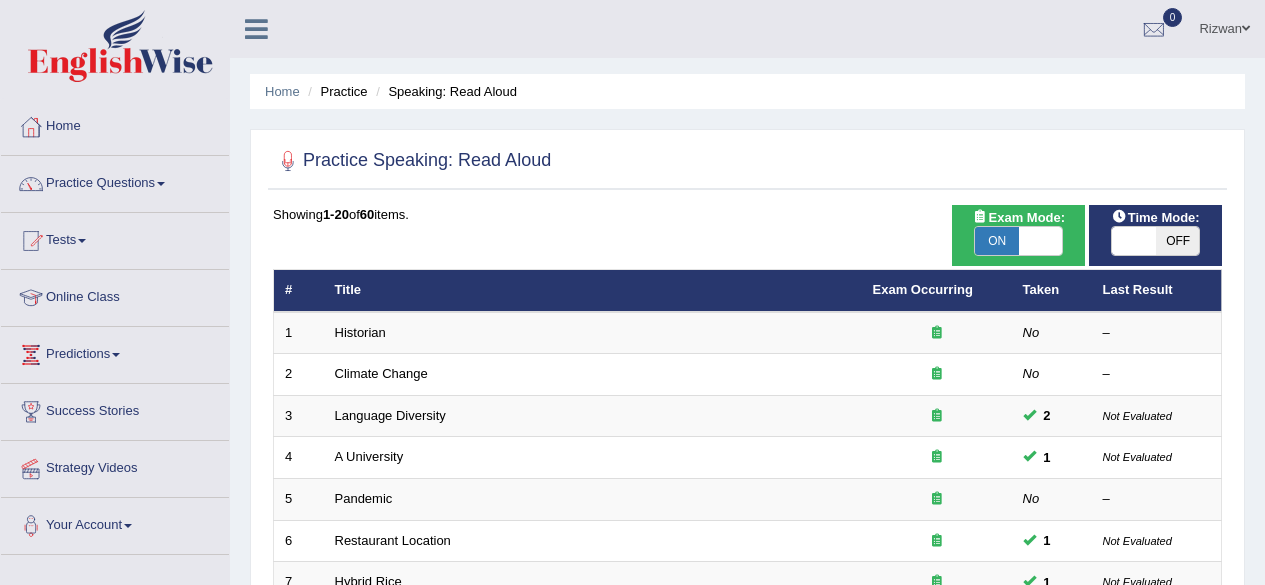 scroll, scrollTop: 0, scrollLeft: 0, axis: both 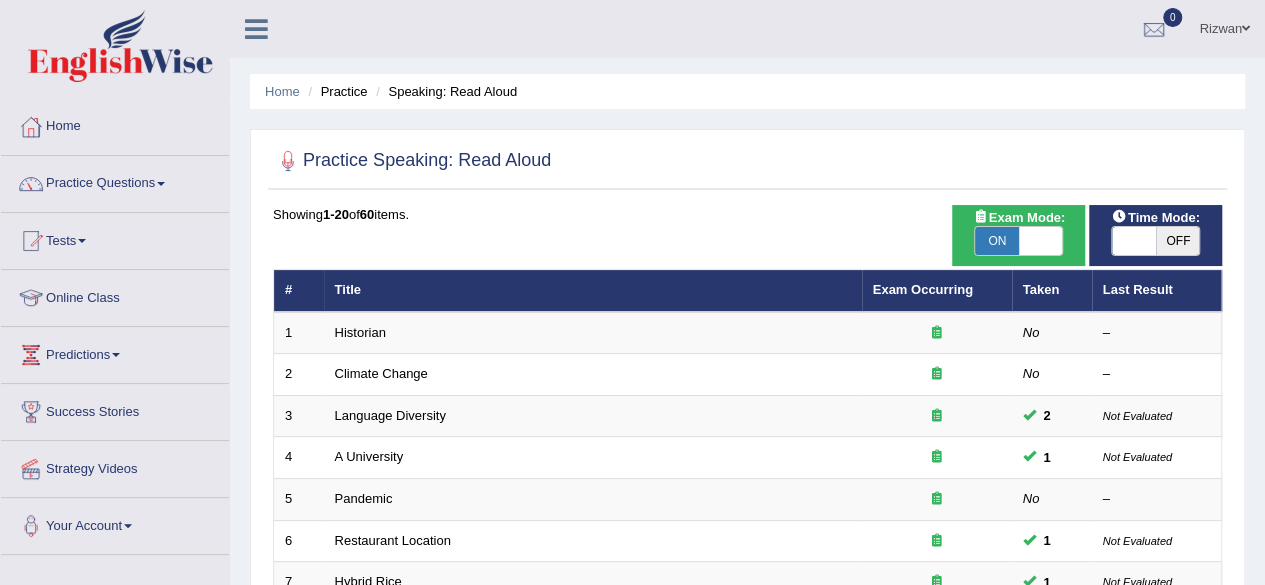 click on "OFF" at bounding box center [1178, 241] 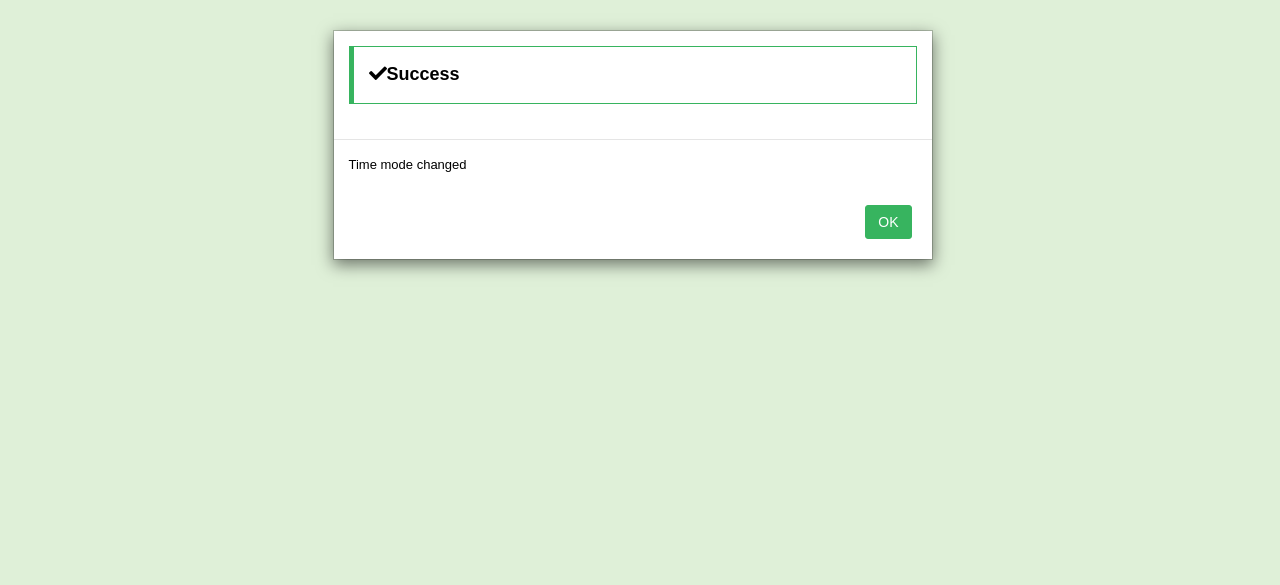 drag, startPoint x: 0, startPoint y: 0, endPoint x: 904, endPoint y: 219, distance: 930.1489 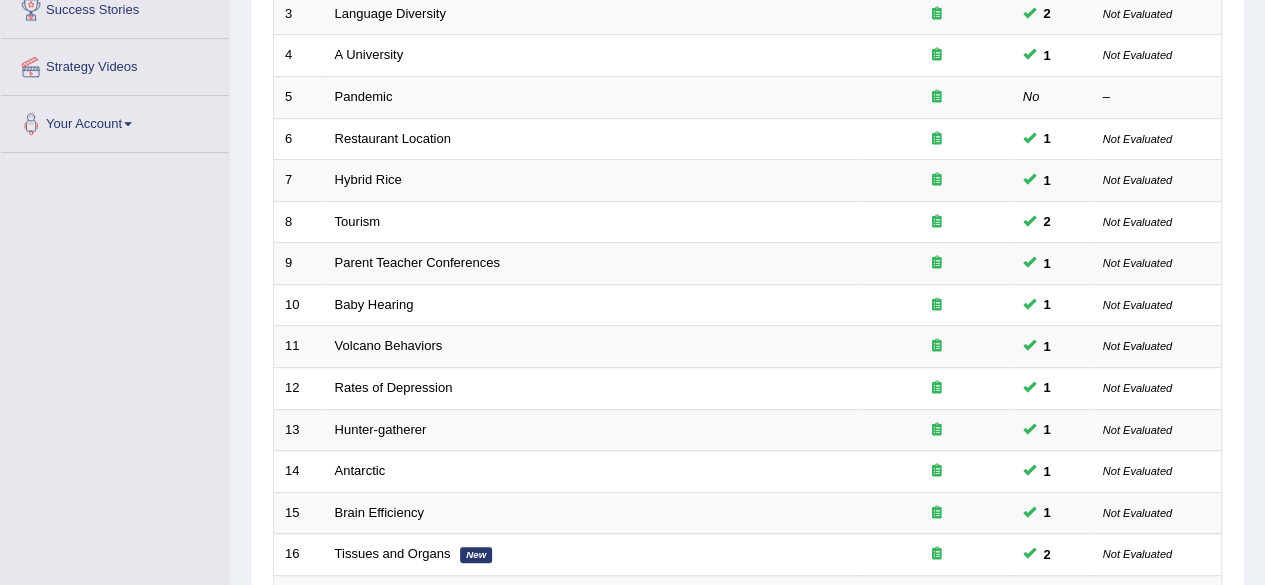 scroll, scrollTop: 667, scrollLeft: 0, axis: vertical 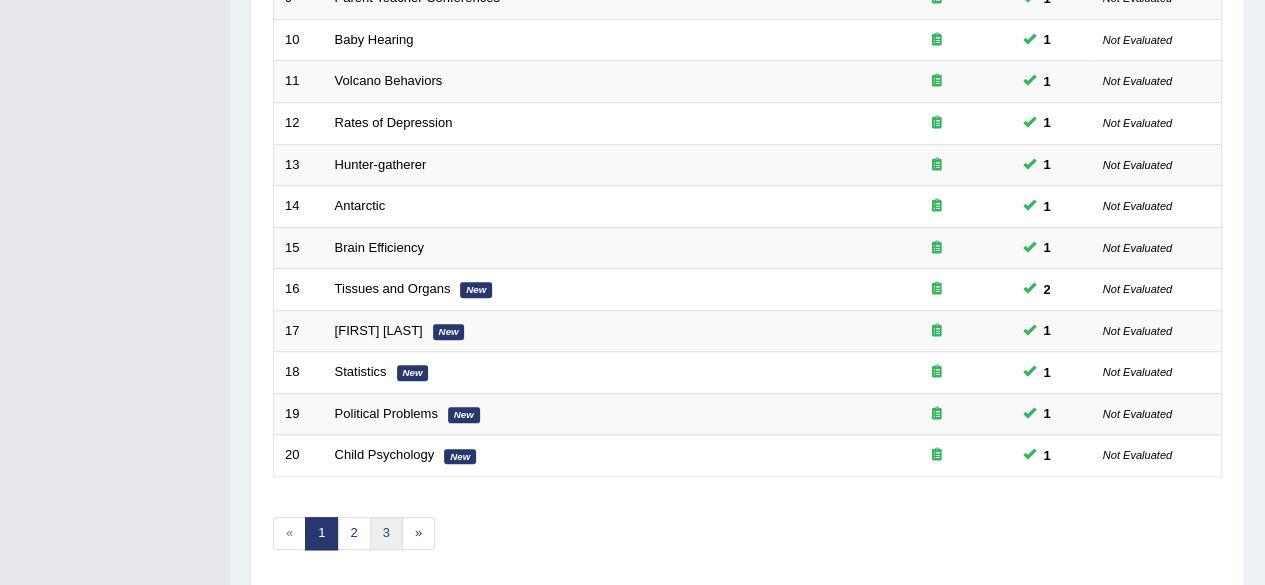 click on "3" at bounding box center (386, 533) 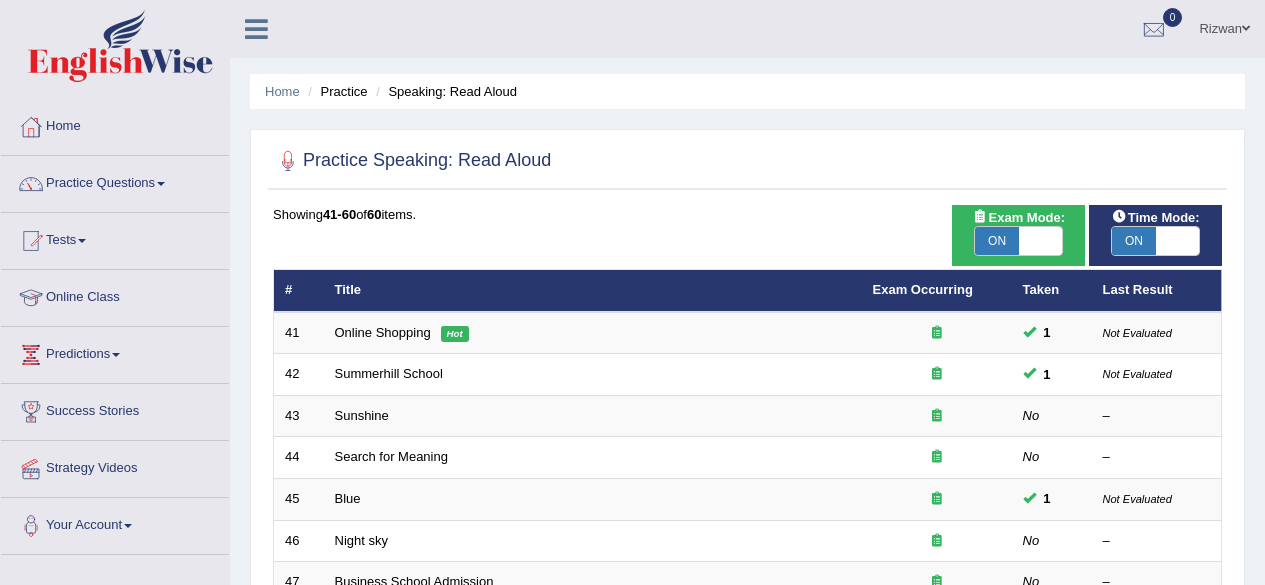 scroll, scrollTop: 729, scrollLeft: 0, axis: vertical 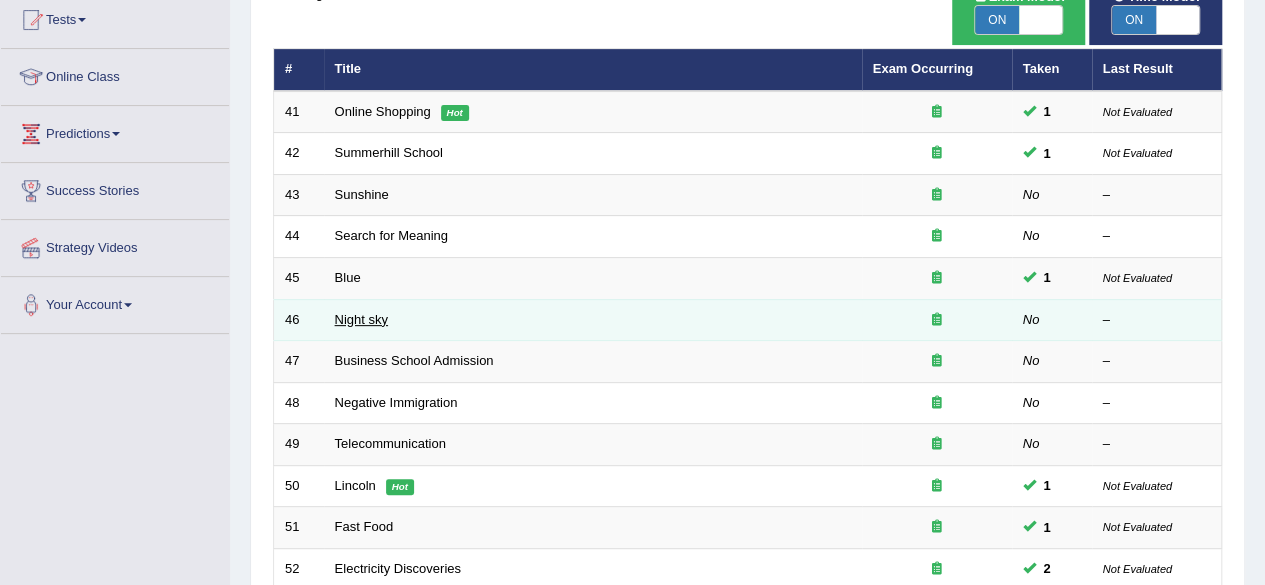 click on "Night sky" at bounding box center (361, 319) 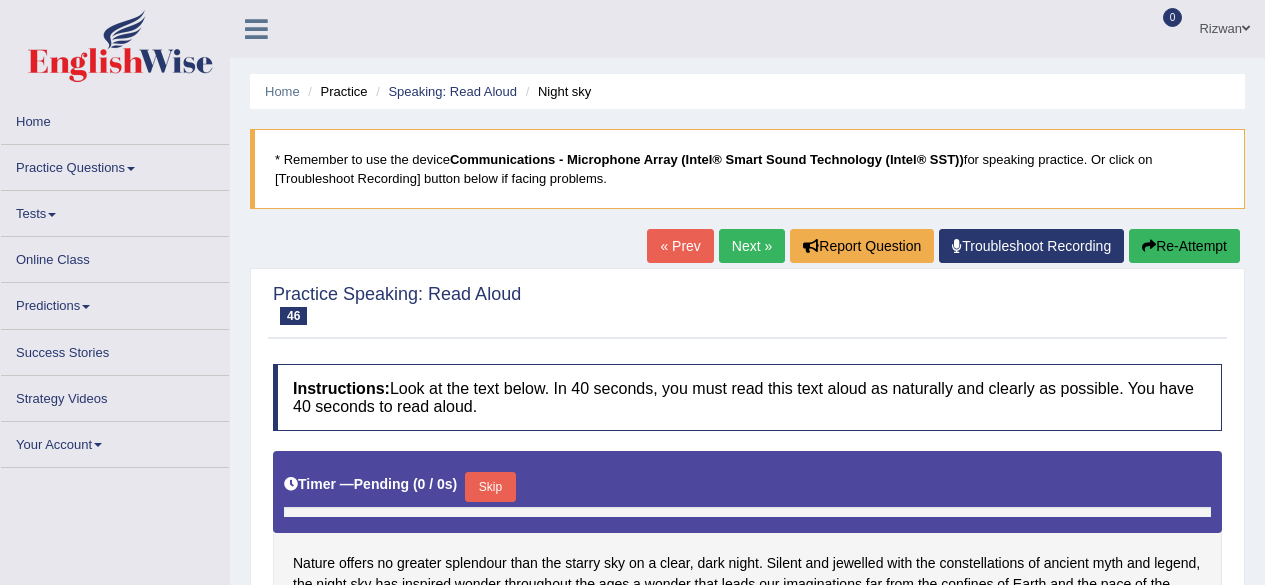 scroll, scrollTop: 0, scrollLeft: 0, axis: both 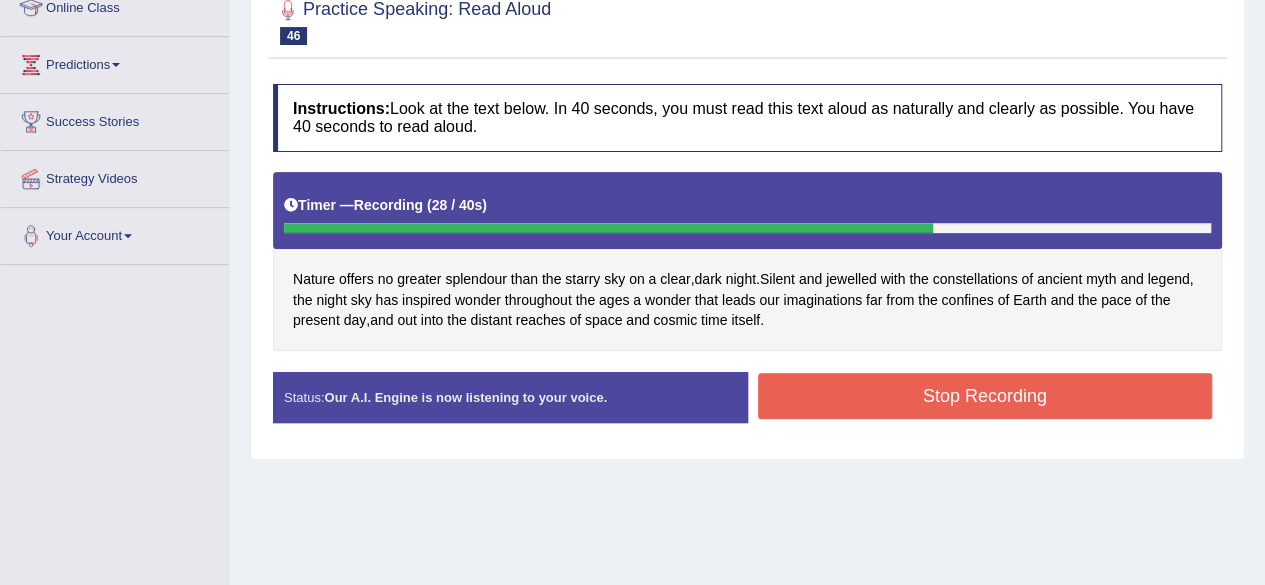 click on "Stop Recording" at bounding box center [985, 396] 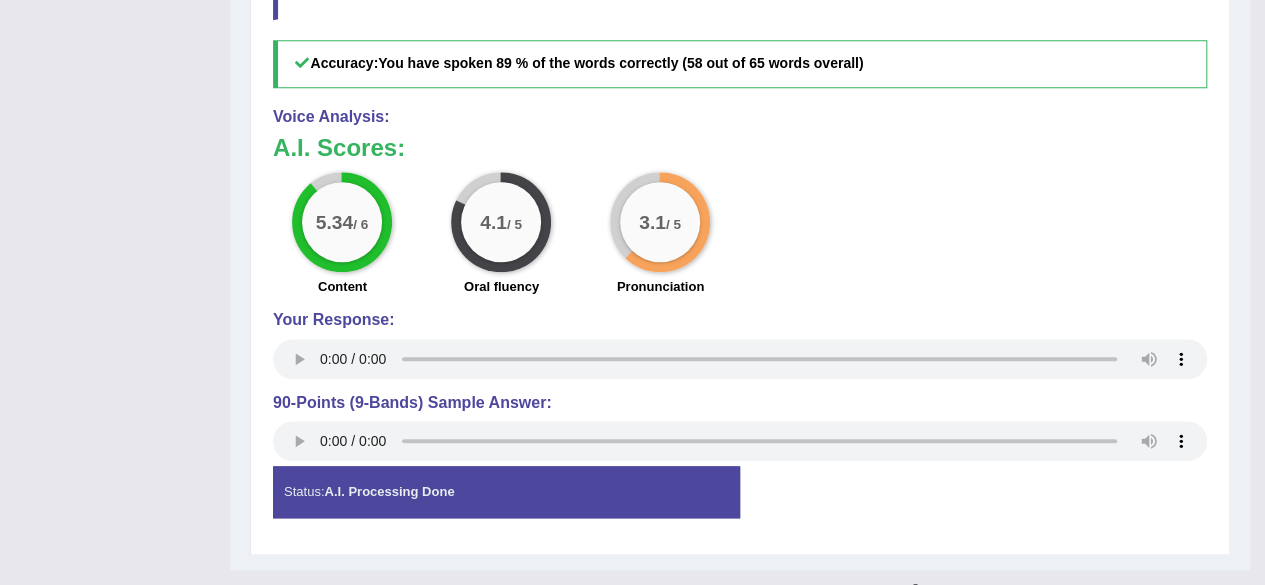 scroll, scrollTop: 934, scrollLeft: 0, axis: vertical 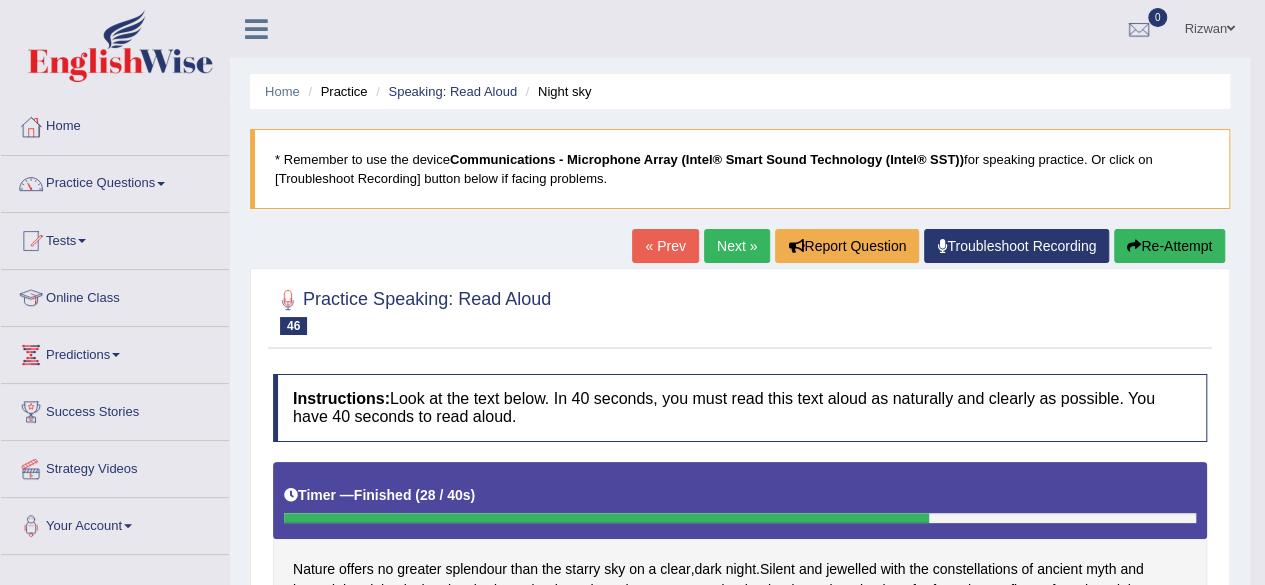 click on "Next »" at bounding box center [737, 246] 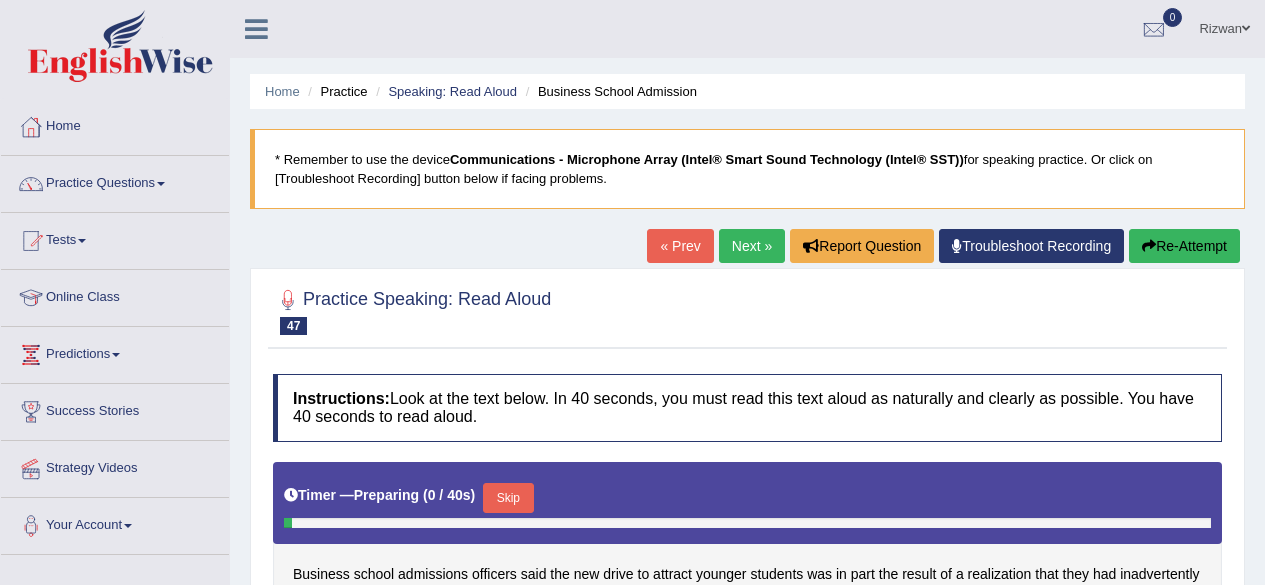 scroll, scrollTop: 0, scrollLeft: 0, axis: both 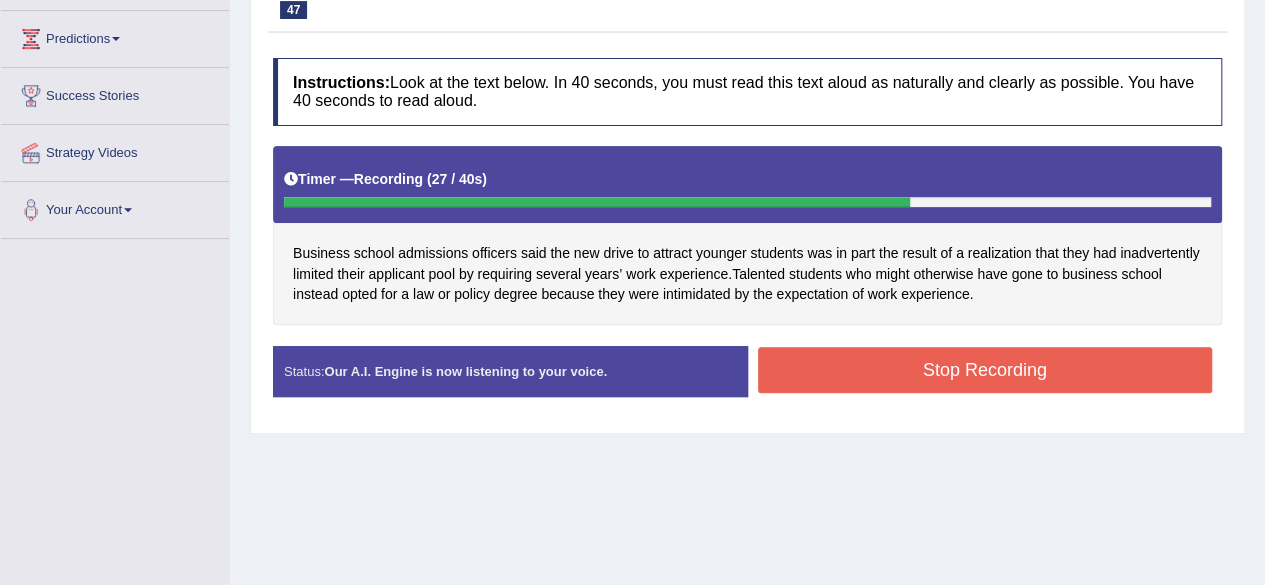 click on "Stop Recording" at bounding box center (985, 370) 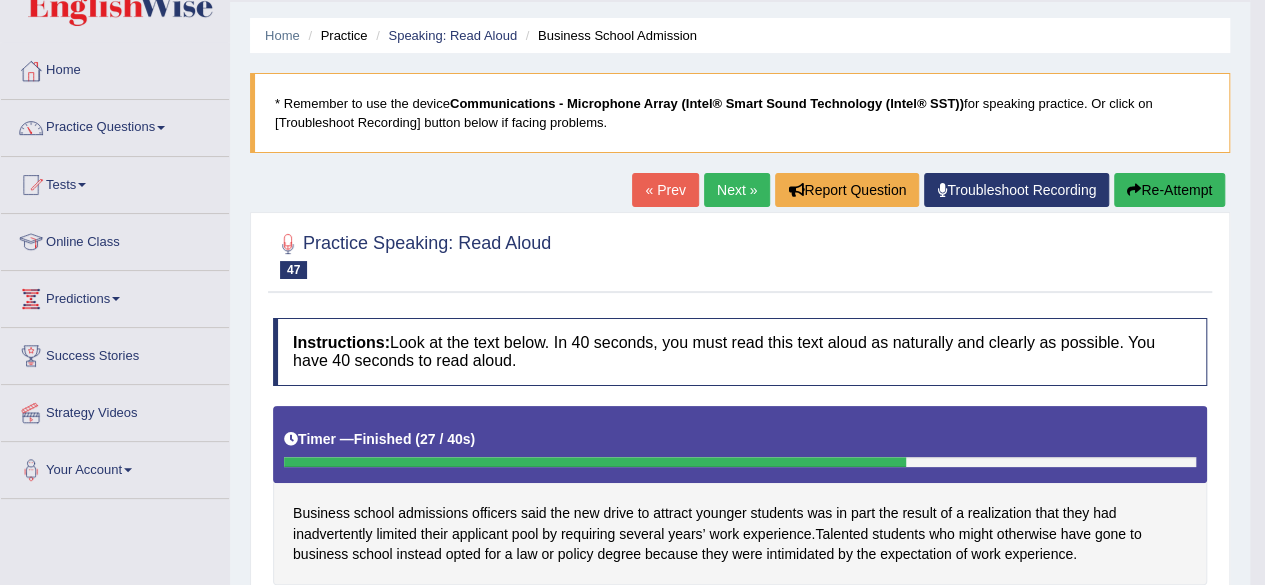 scroll, scrollTop: 0, scrollLeft: 0, axis: both 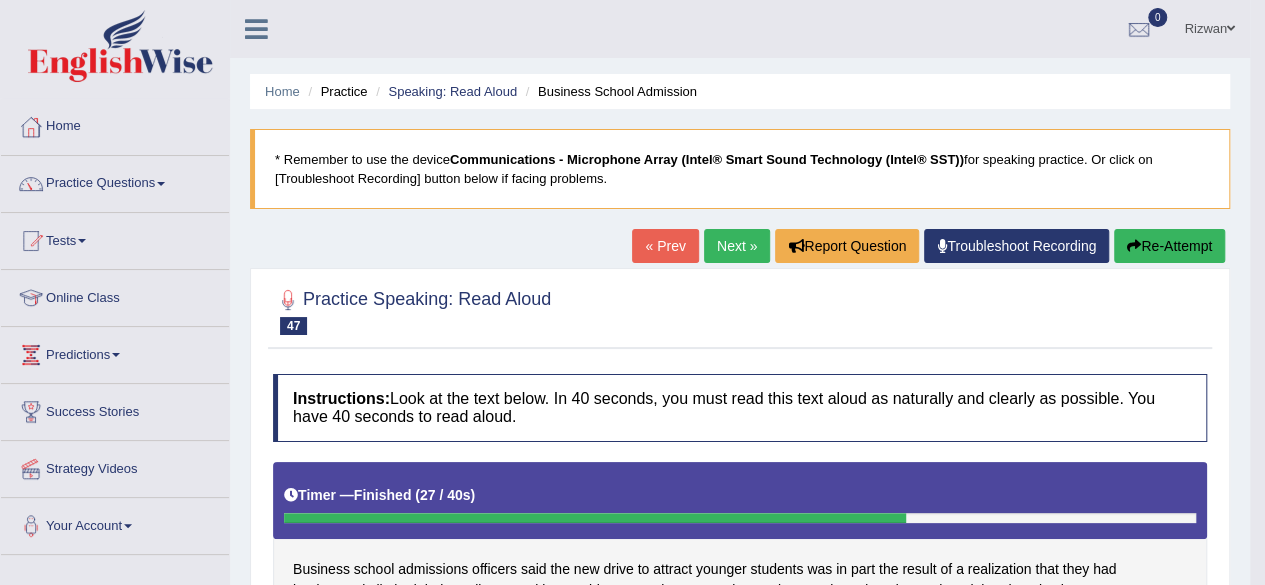 click on "Re-Attempt" at bounding box center [1169, 246] 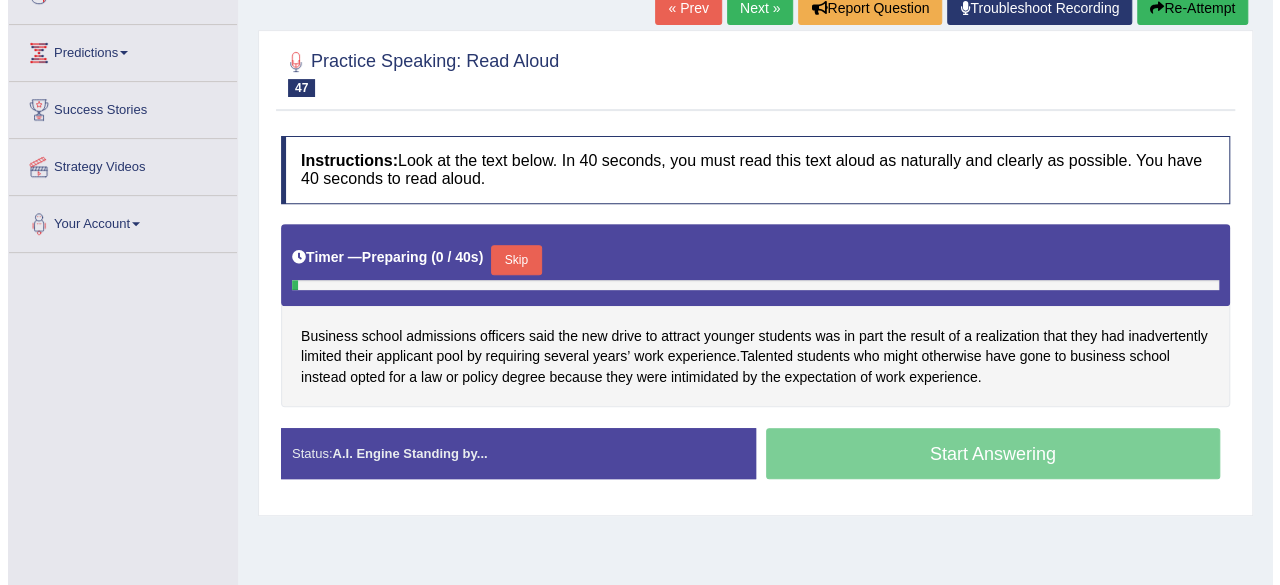 scroll, scrollTop: 0, scrollLeft: 0, axis: both 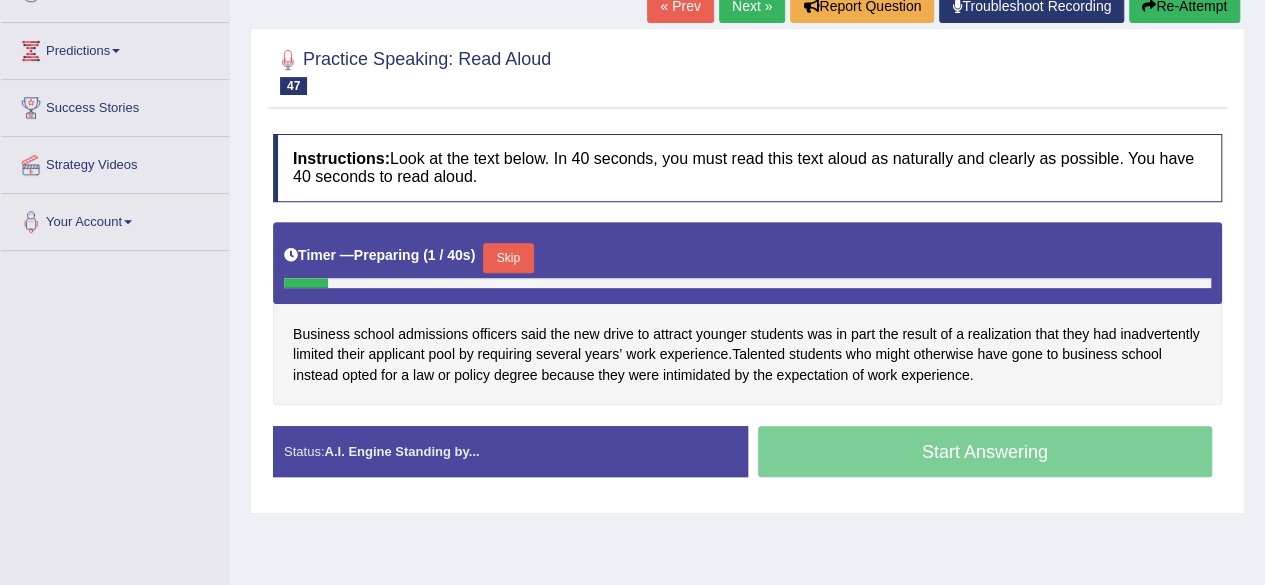 click on "Skip" at bounding box center [508, 258] 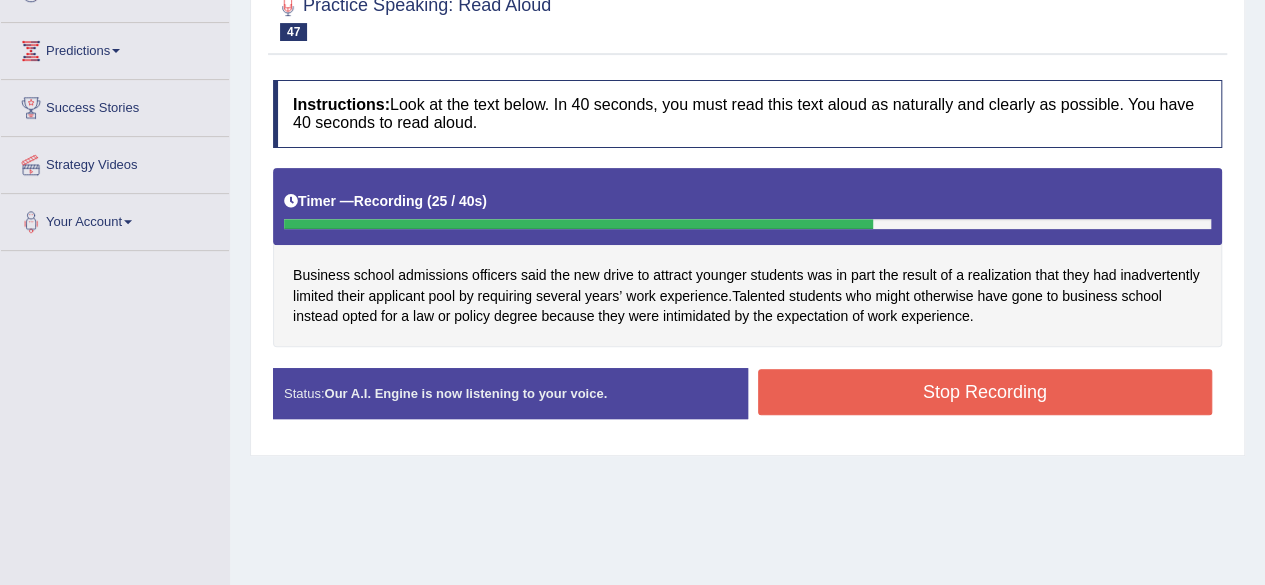click on "Stop Recording" at bounding box center (985, 392) 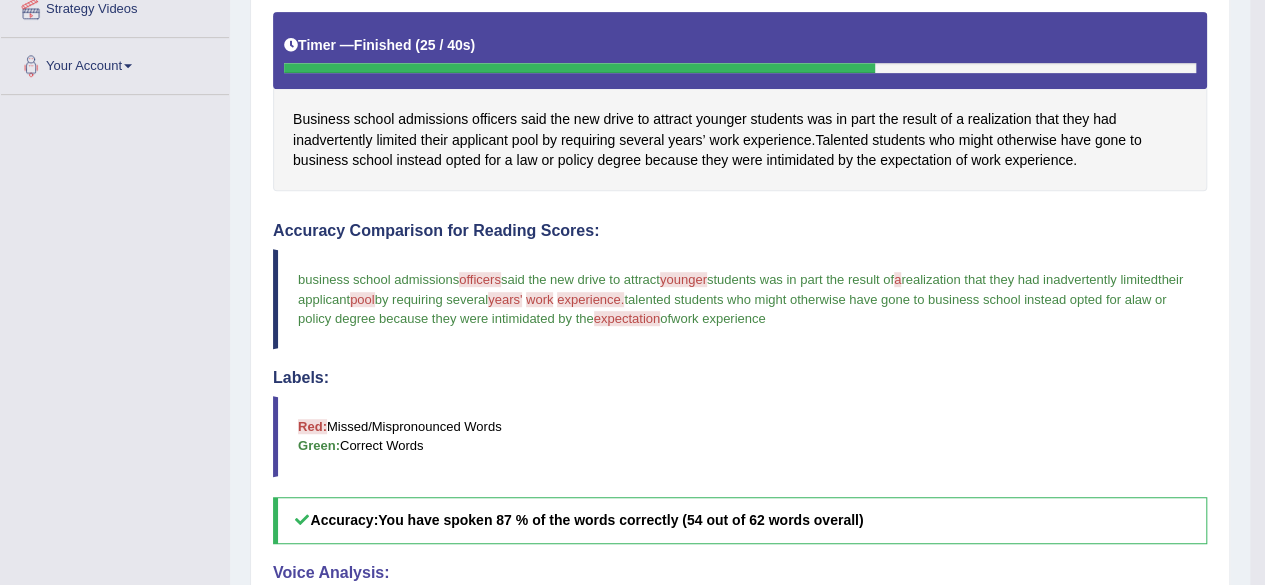 scroll, scrollTop: 0, scrollLeft: 0, axis: both 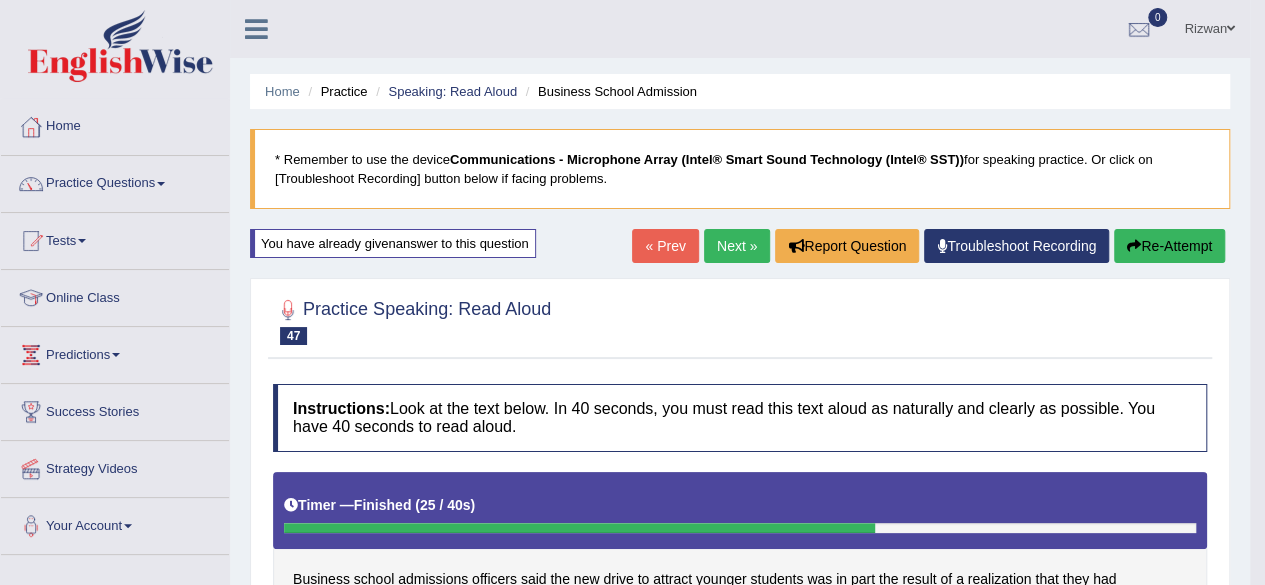 click on "Next »" at bounding box center (737, 246) 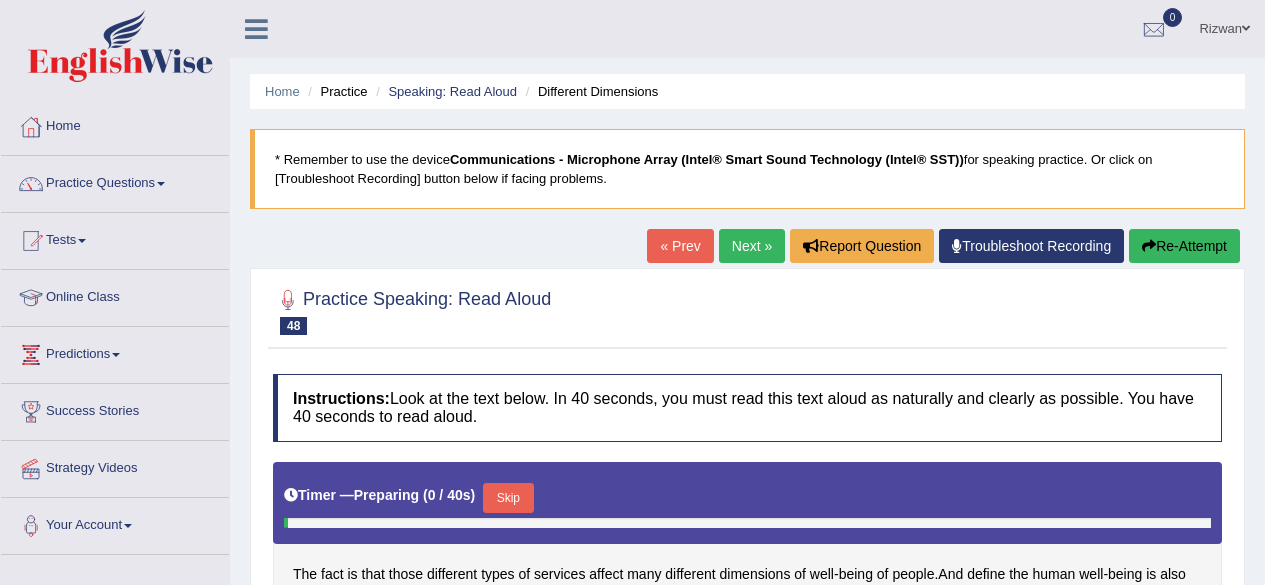 scroll, scrollTop: 0, scrollLeft: 0, axis: both 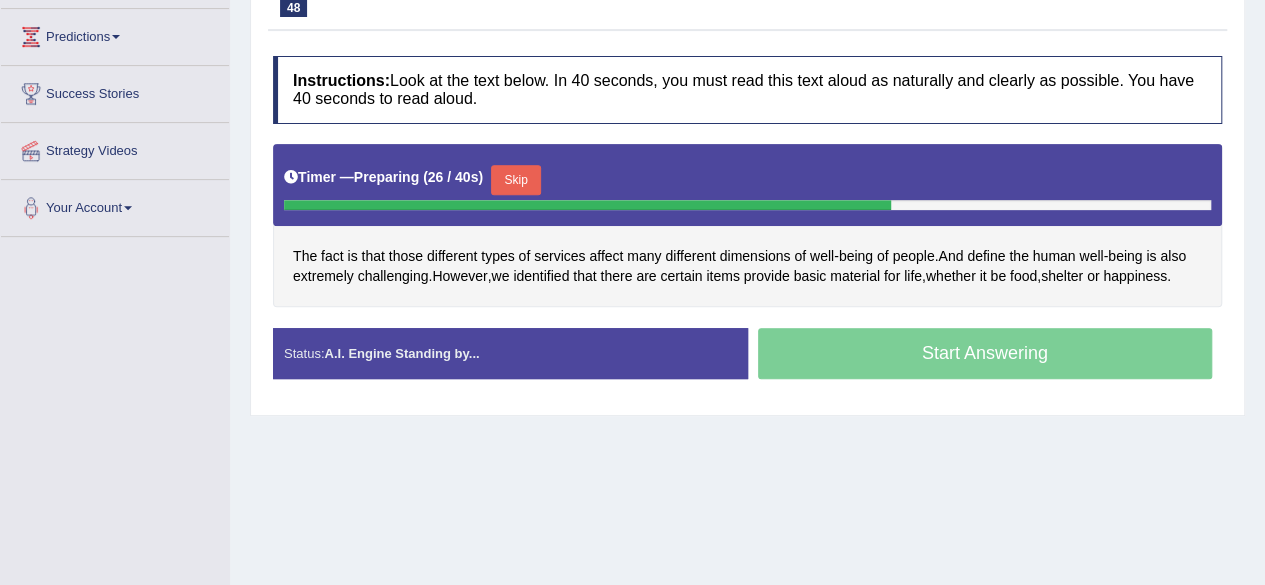 click on "Skip" at bounding box center [516, 180] 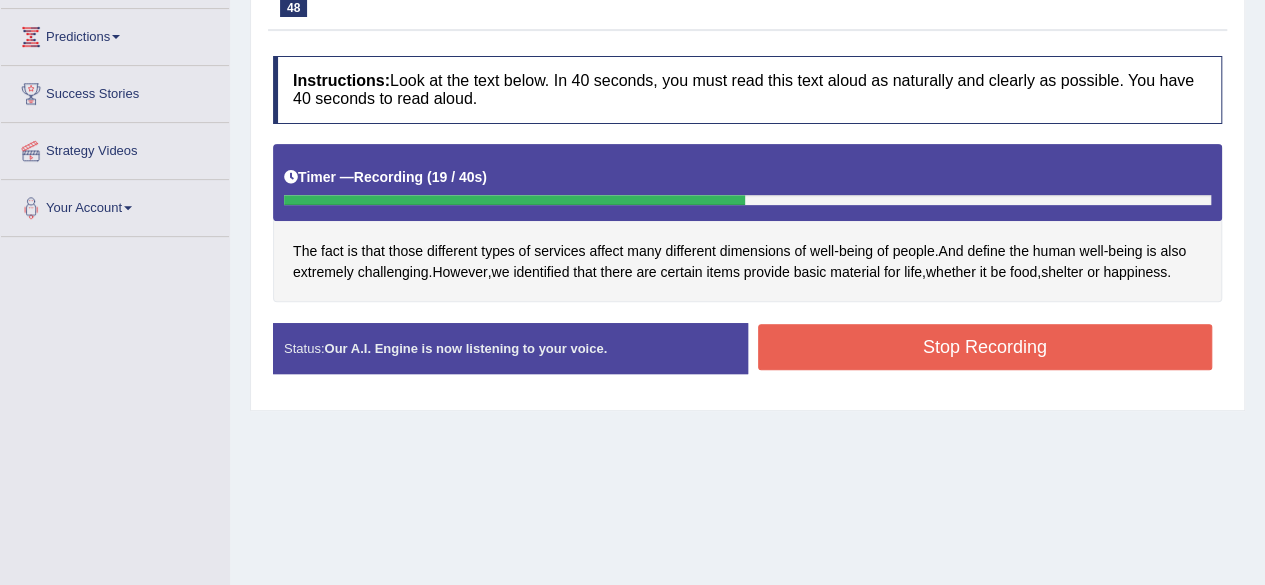 click on "Stop Recording" at bounding box center [985, 347] 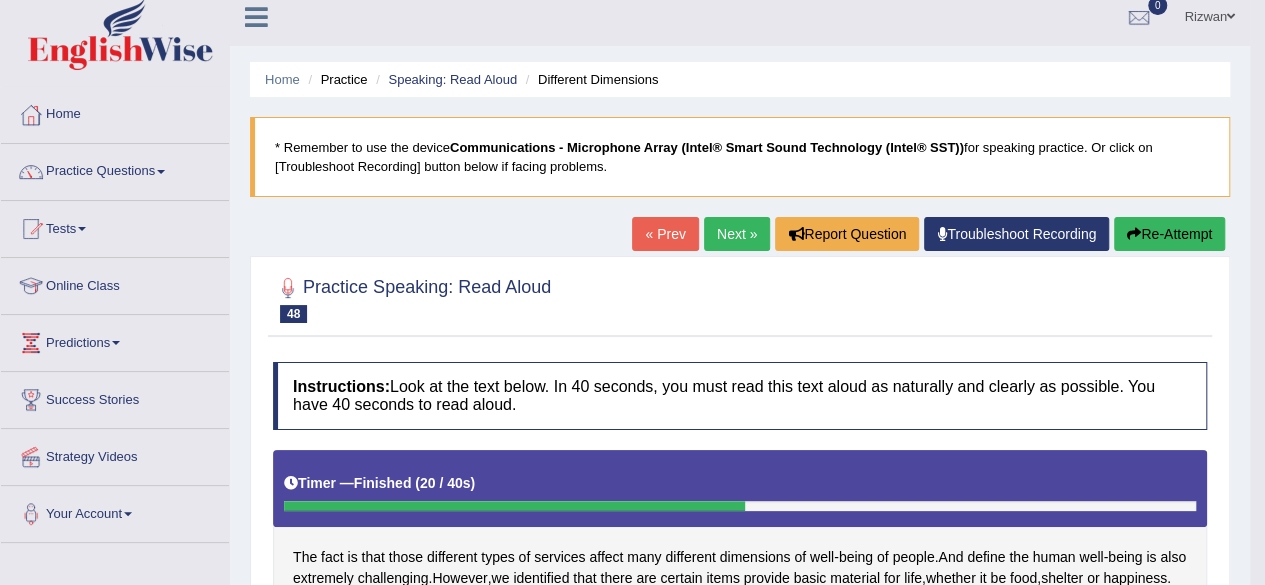 scroll, scrollTop: 7, scrollLeft: 0, axis: vertical 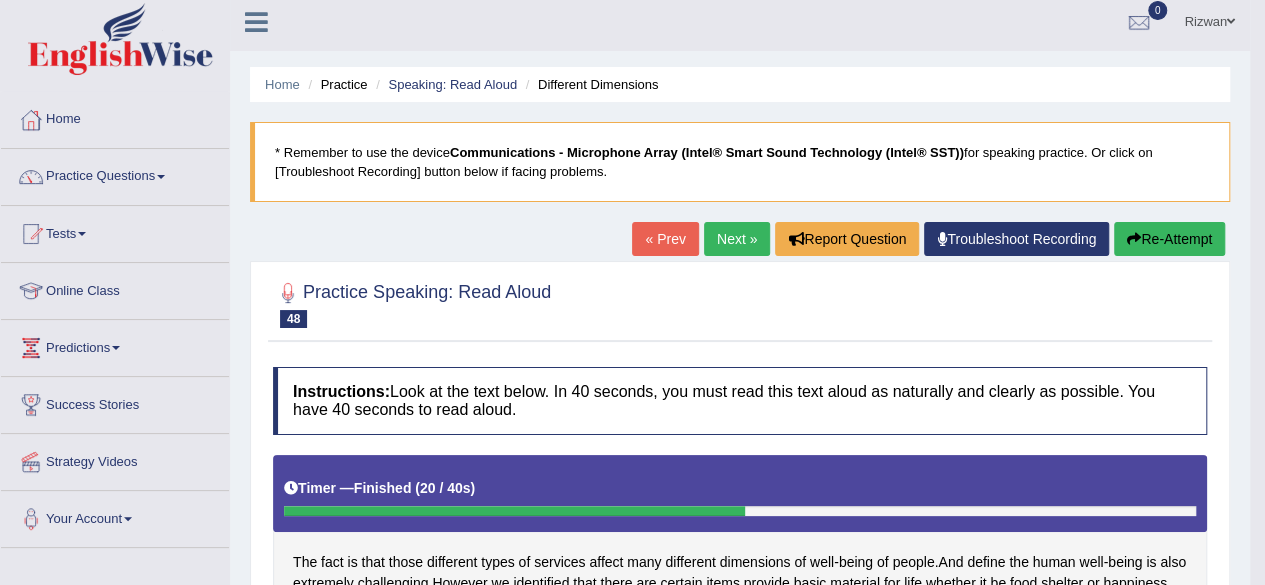 click on "Next »" at bounding box center [737, 239] 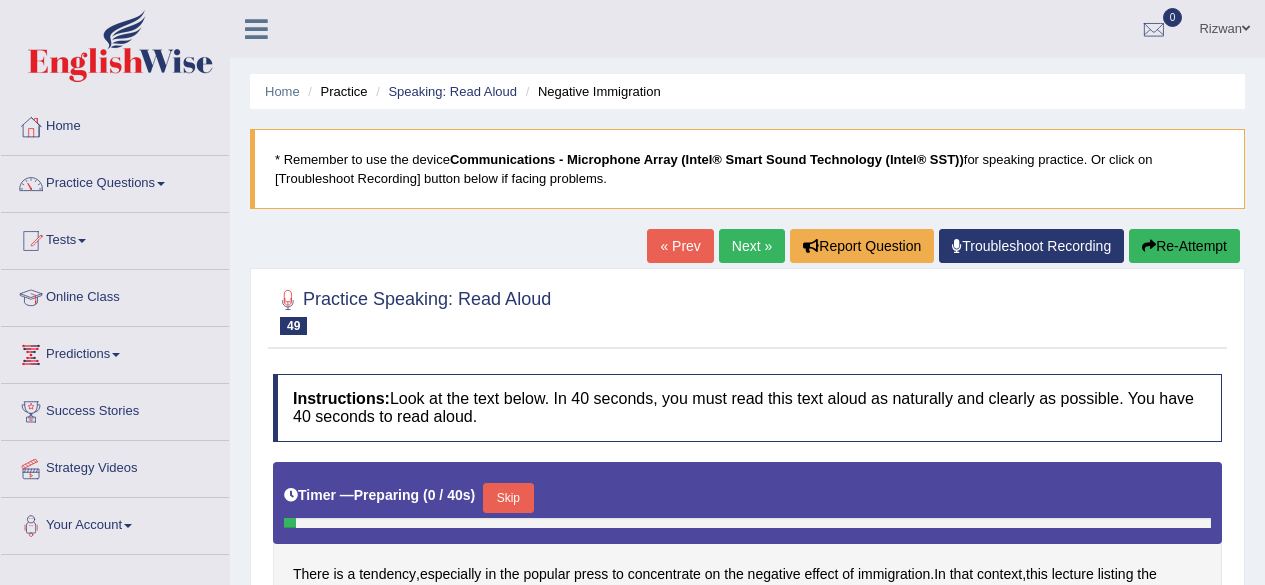 scroll, scrollTop: 0, scrollLeft: 0, axis: both 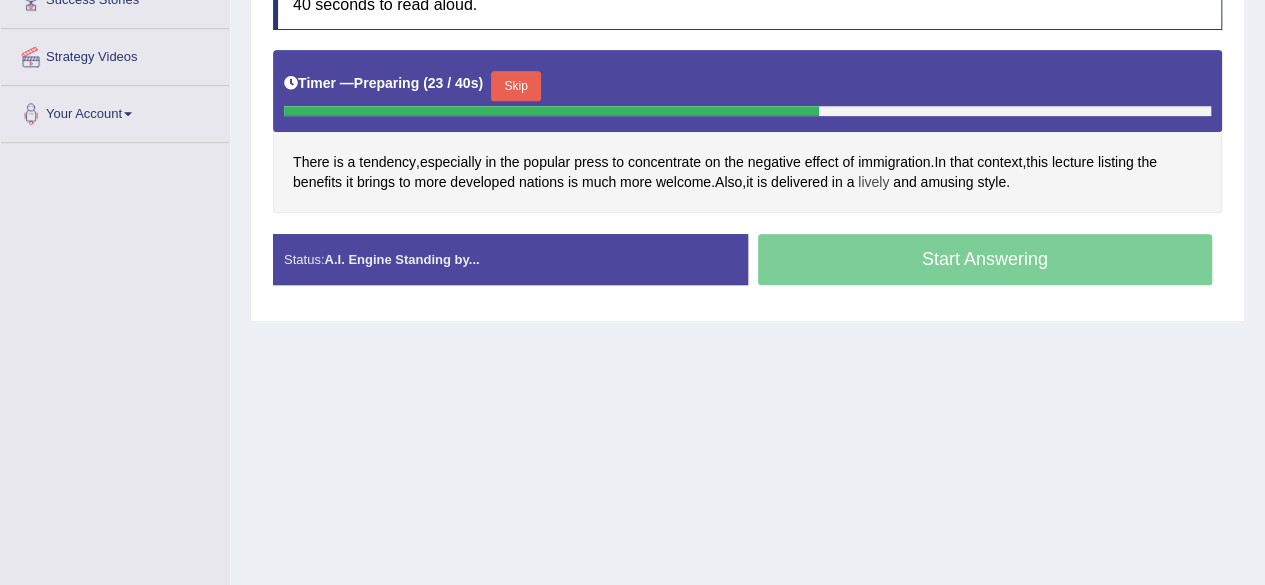 click on "lively" at bounding box center [873, 182] 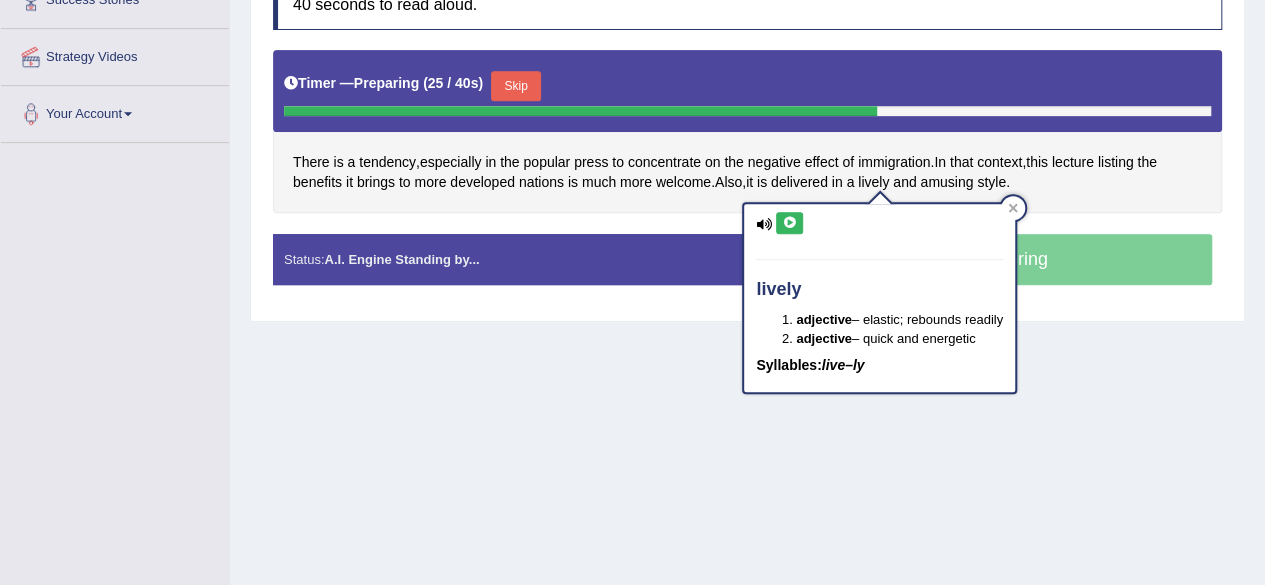 click at bounding box center (789, 223) 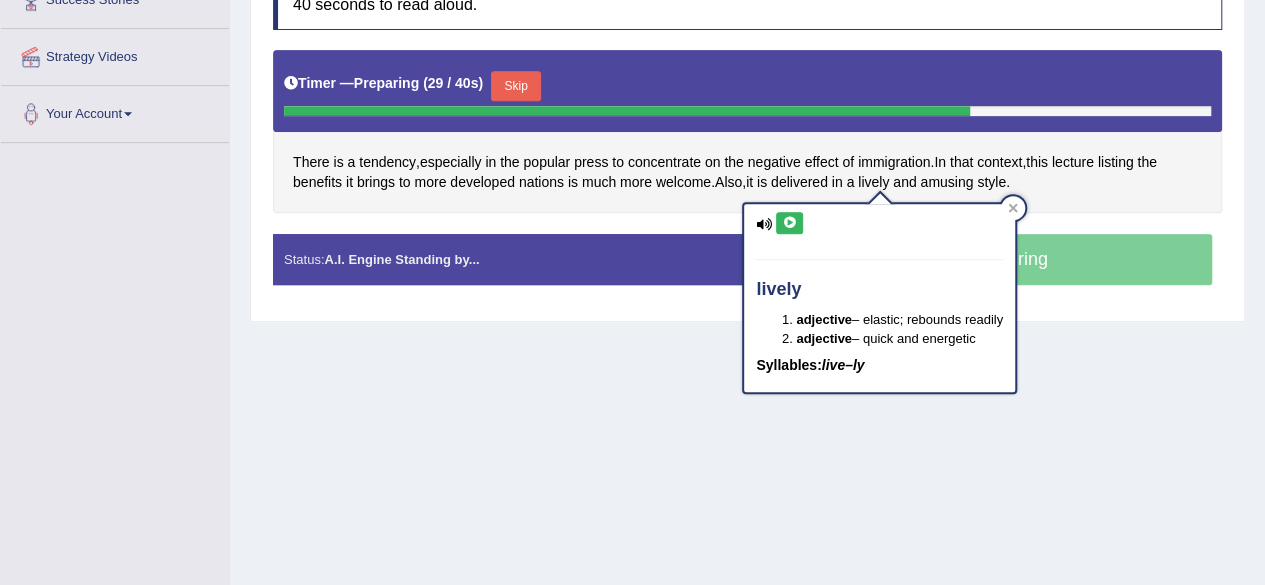 click on "Home
Practice
Speaking: Read Aloud
Negative Immigration
* Remember to use the device  Communications - Microphone Array (Intel® Smart Sound Technology (Intel® SST))  for speaking practice. Or click on [Troubleshoot Recording] button below if facing problems.
« Prev Next »  Report Question  Troubleshoot Recording  Re-Attempt
Practice Speaking: Read Aloud
49
Negative Immigration
Instructions:  Look at the text below. In 40 seconds, you must read this text aloud as naturally and clearly as possible. You have 40 seconds to read aloud.
Timer —  Preparing   ( 29 / 40s ) Skip There   is   a   tendency ,  especially   in   the   popular   press   to   concentrate   on   the   negative   effect   of   immigration .  In   that   context ,  this   lecture   listing   the   benefits   it   brings   to   more       is" at bounding box center [747, 88] 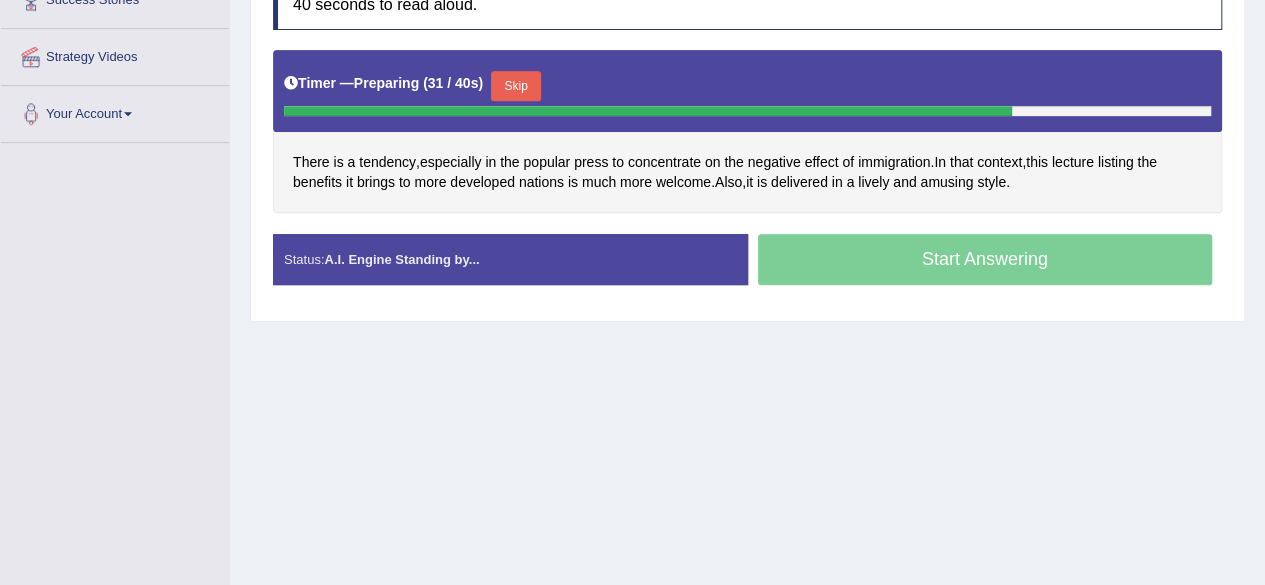 click on "Skip" at bounding box center (516, 86) 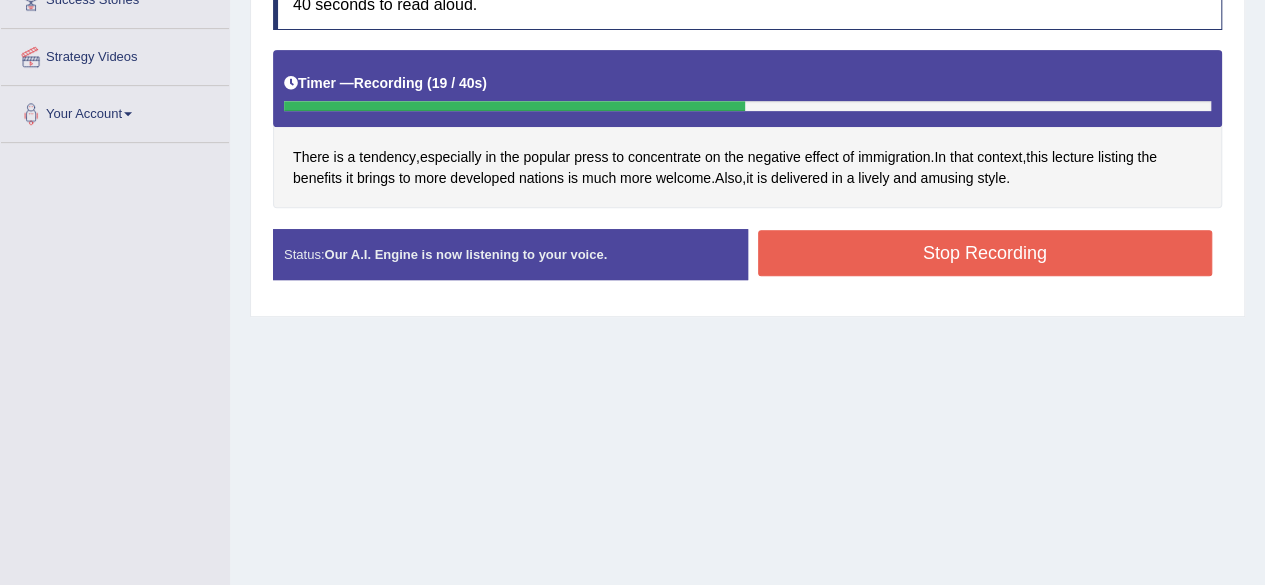 click on "Stop Recording" at bounding box center [985, 253] 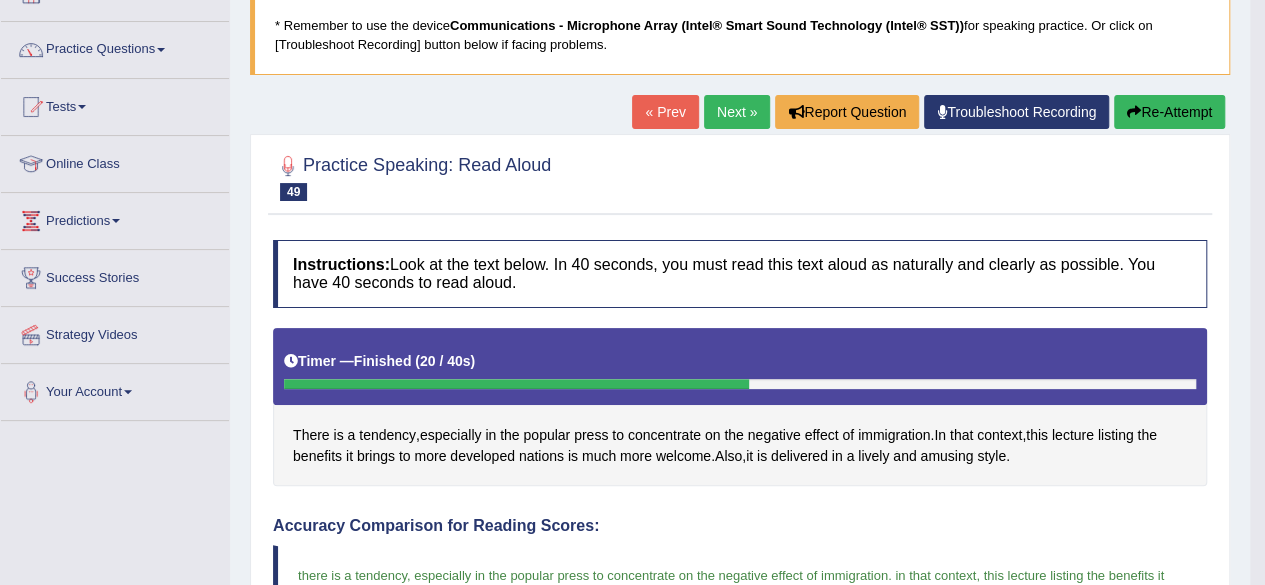 scroll, scrollTop: 0, scrollLeft: 0, axis: both 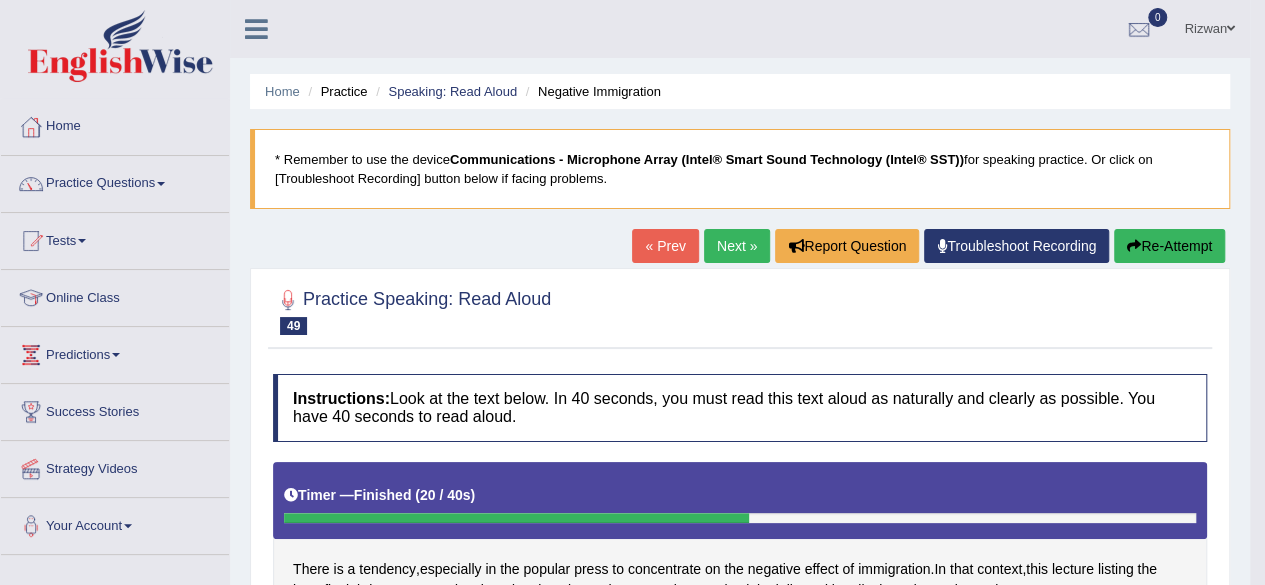 click on "Next »" at bounding box center [737, 246] 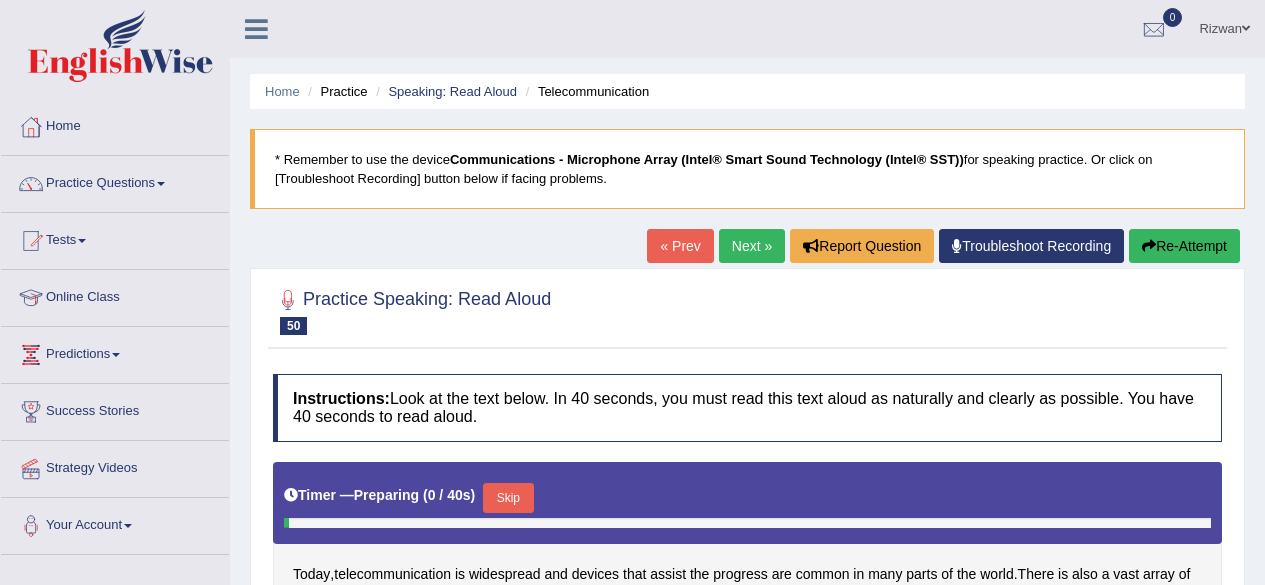 scroll, scrollTop: 195, scrollLeft: 0, axis: vertical 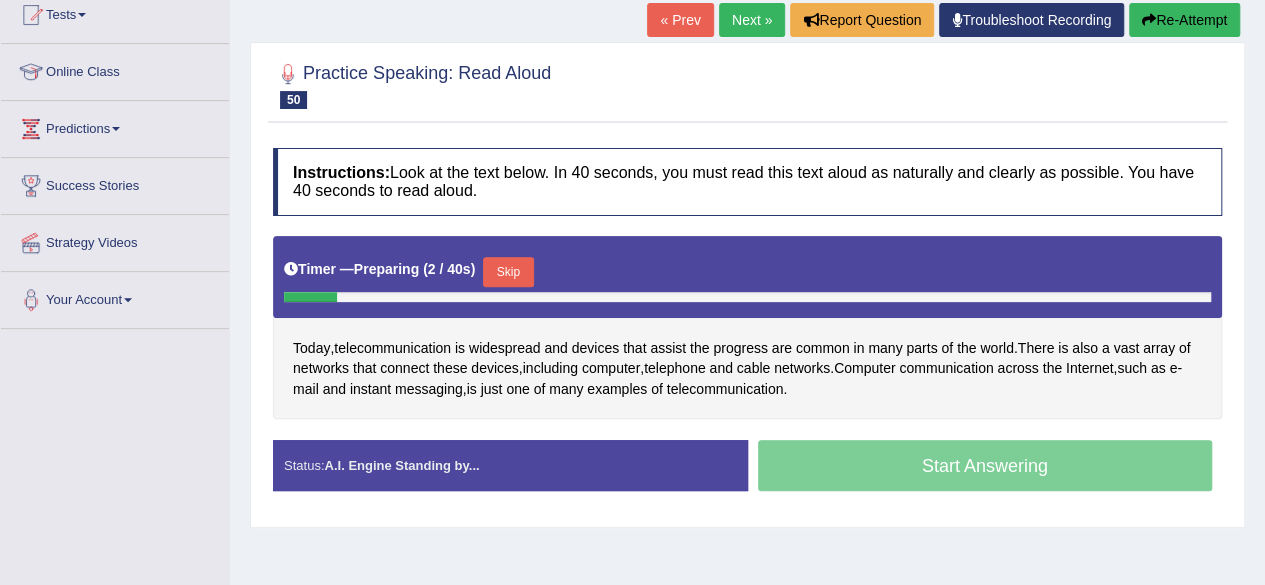 click on "Skip" at bounding box center [508, 272] 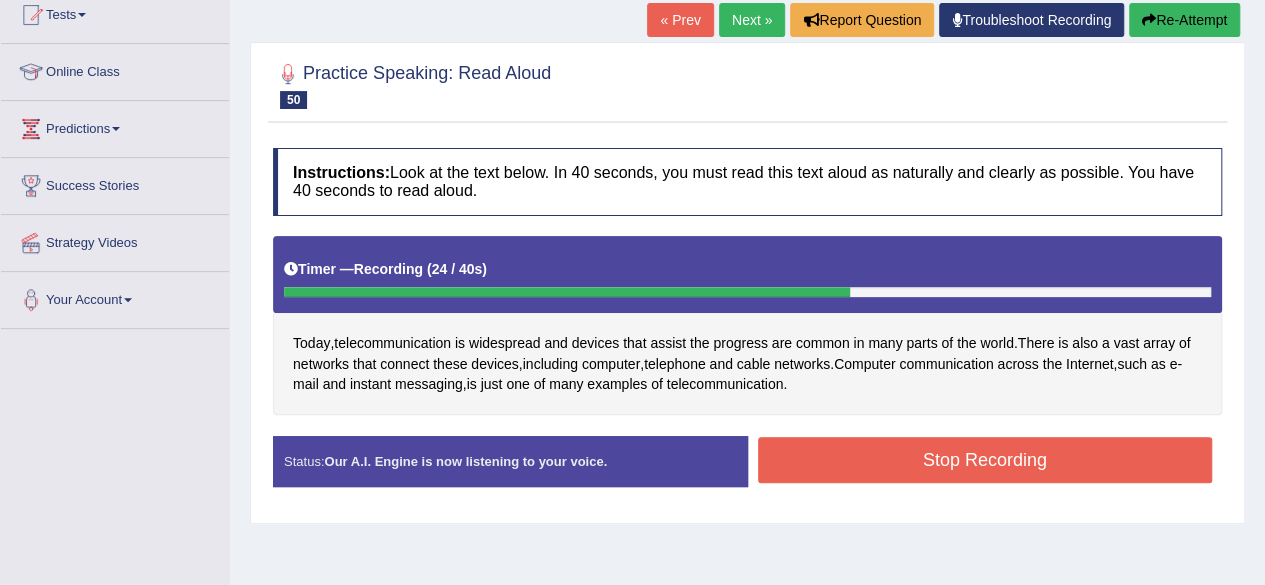 click on "Stop Recording" at bounding box center (985, 460) 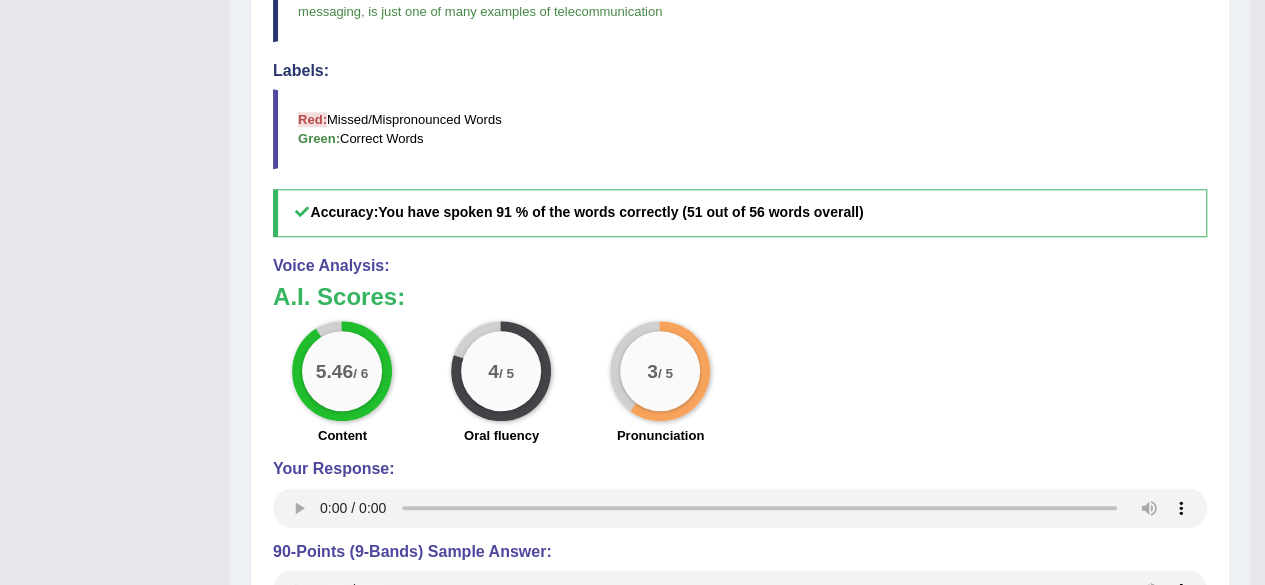 scroll, scrollTop: 0, scrollLeft: 0, axis: both 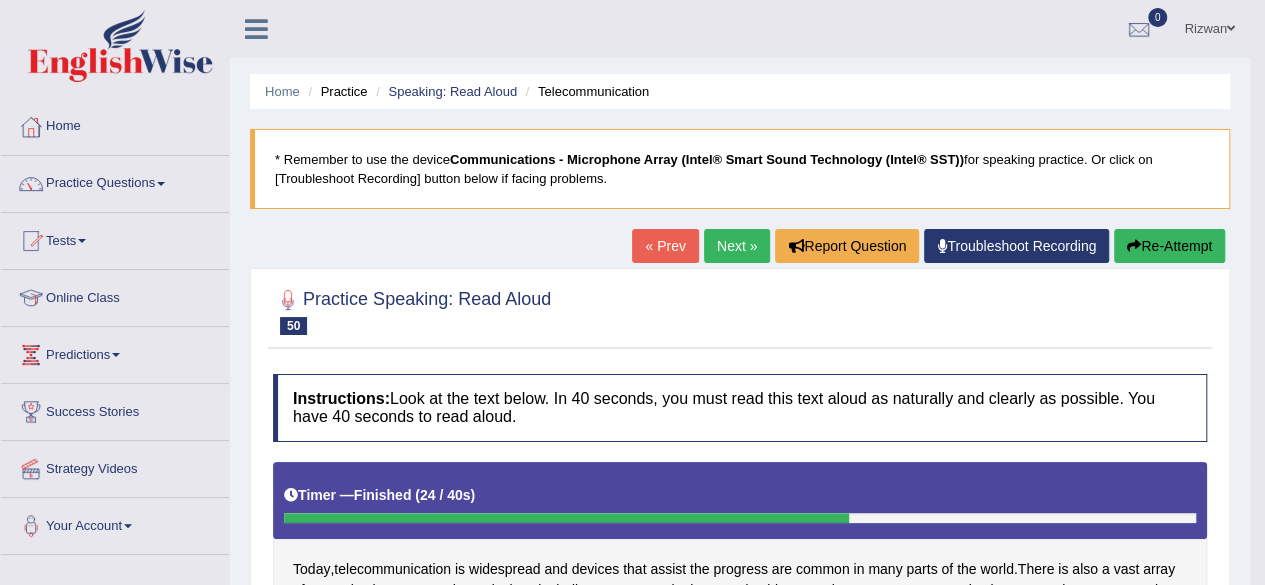 click on "Re-Attempt" at bounding box center (1169, 246) 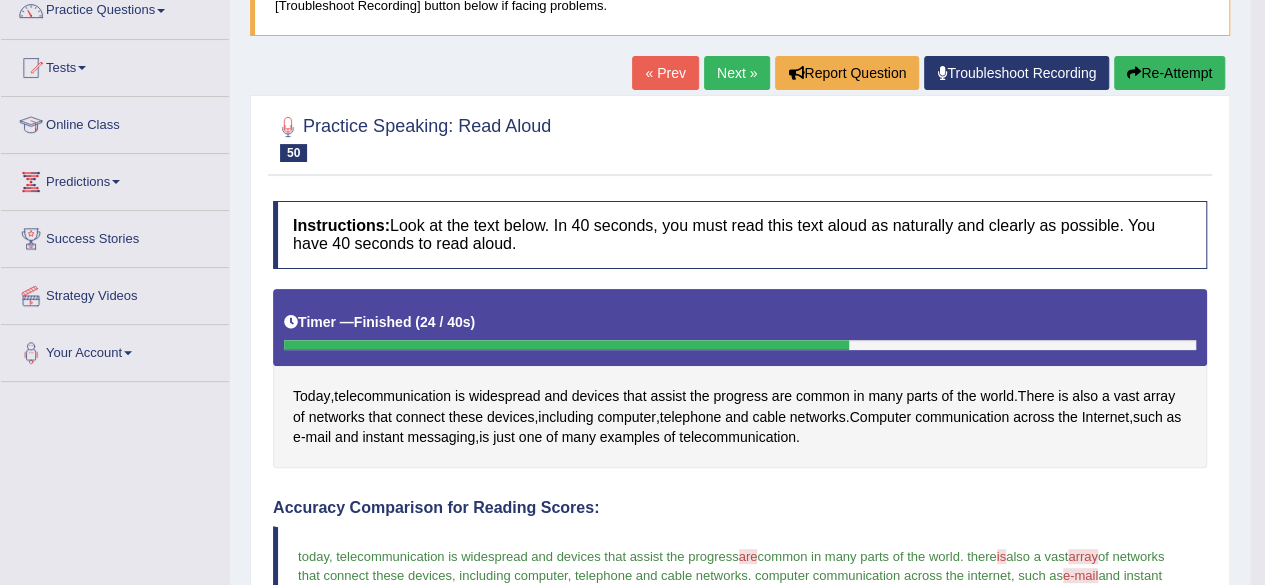 scroll, scrollTop: 174, scrollLeft: 0, axis: vertical 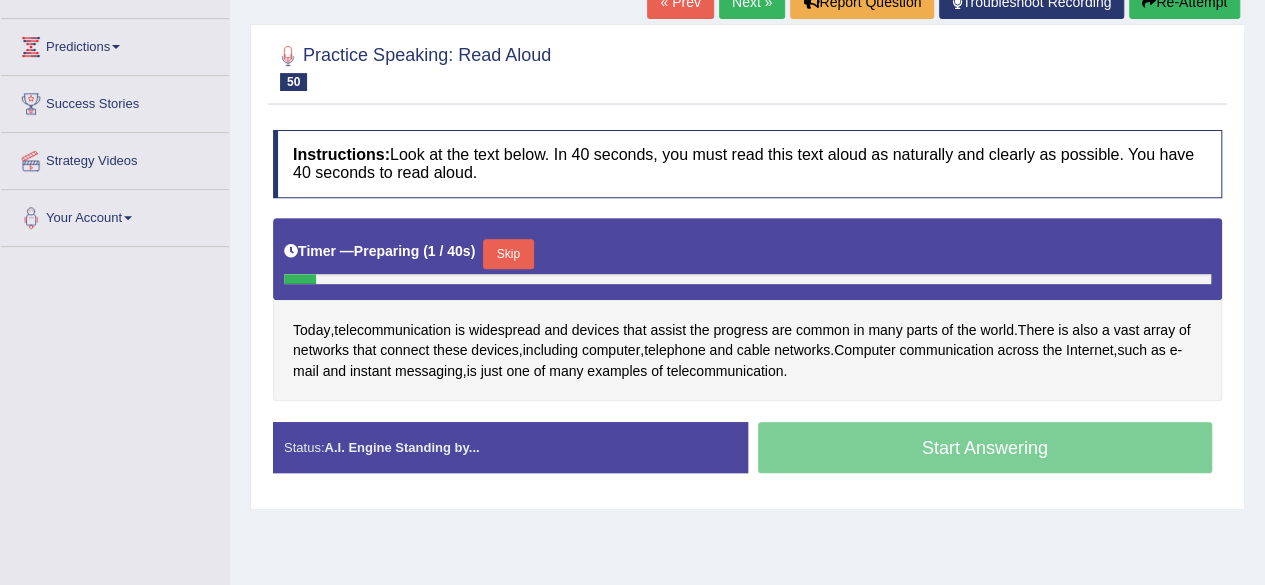click on "Skip" at bounding box center [508, 254] 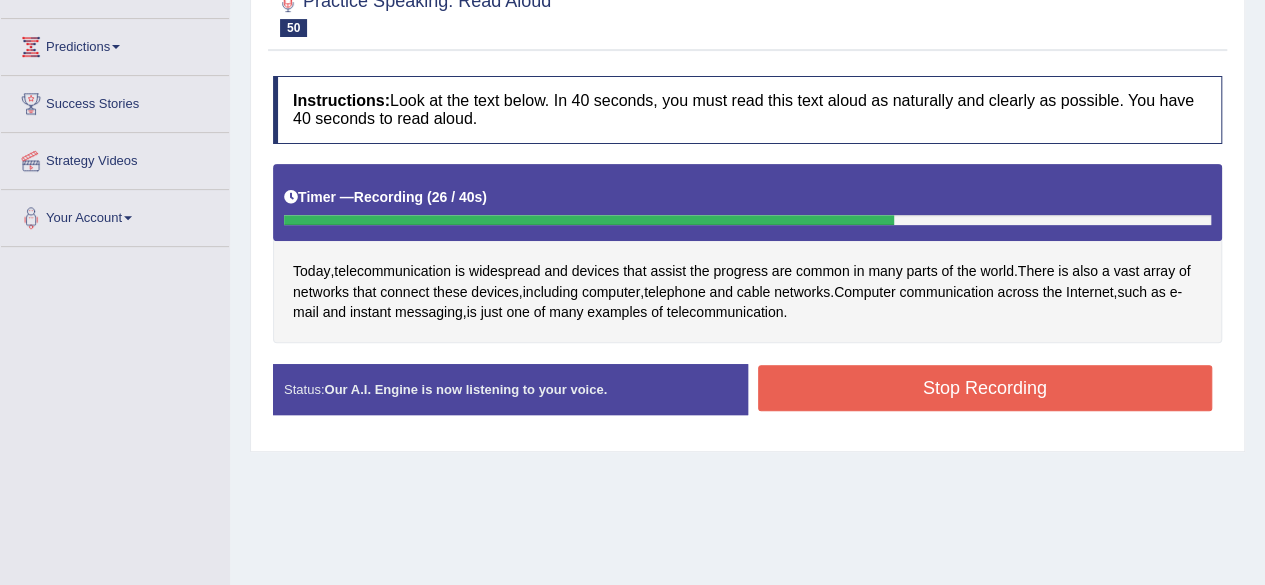 click on "Stop Recording" at bounding box center [985, 388] 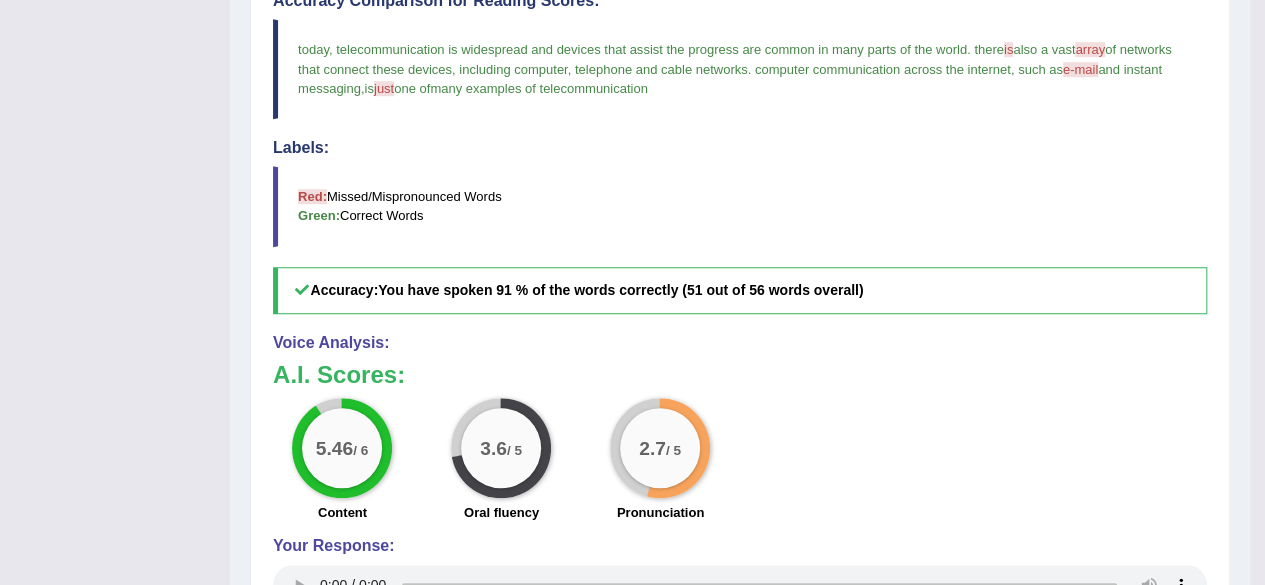 scroll, scrollTop: 0, scrollLeft: 0, axis: both 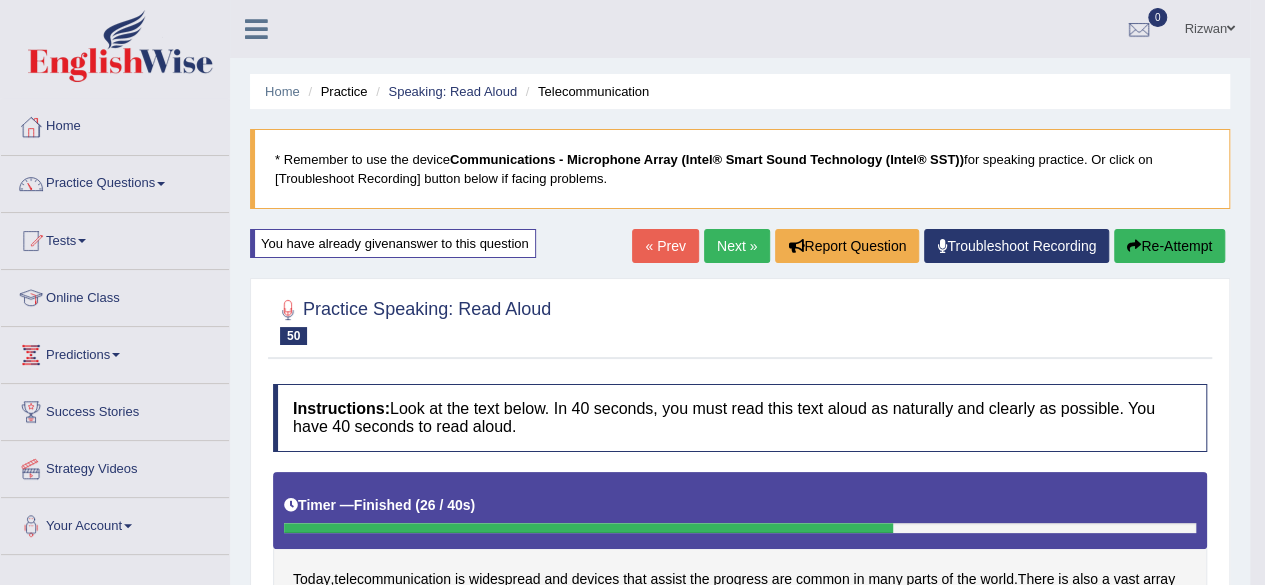 click on "Next »" at bounding box center [737, 246] 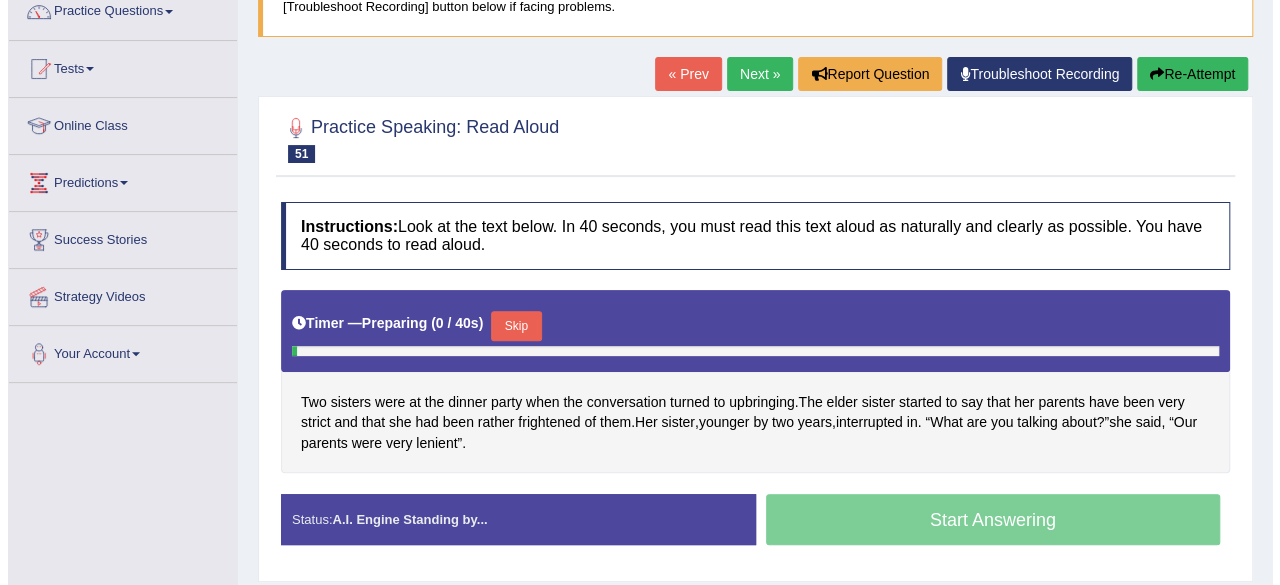 scroll, scrollTop: 0, scrollLeft: 0, axis: both 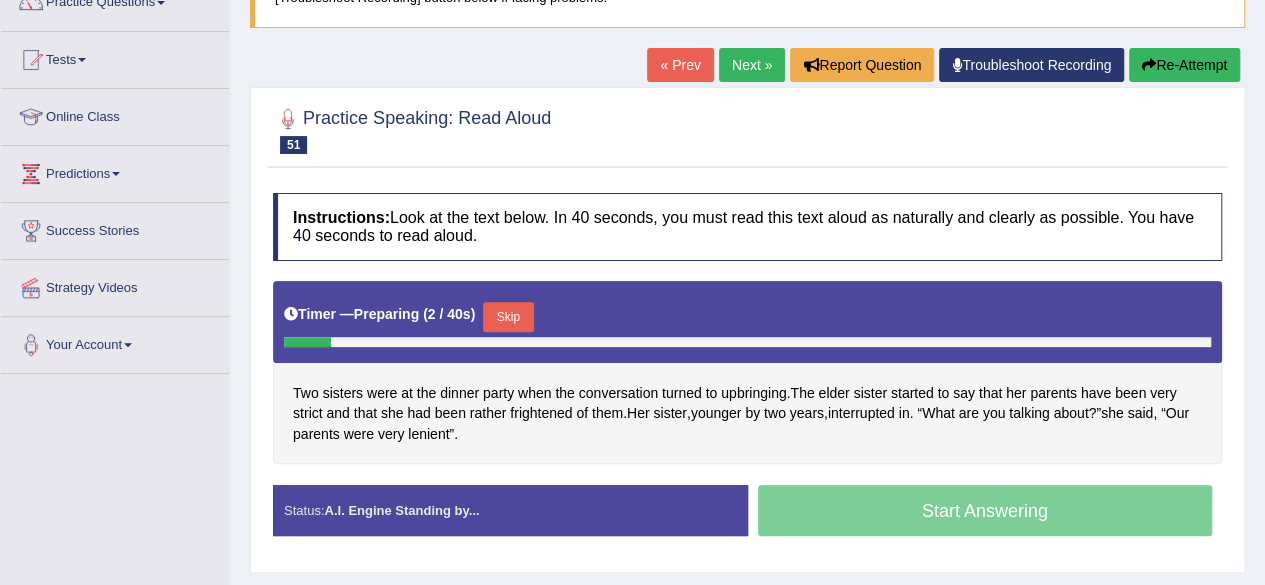 click on "Skip" at bounding box center (508, 317) 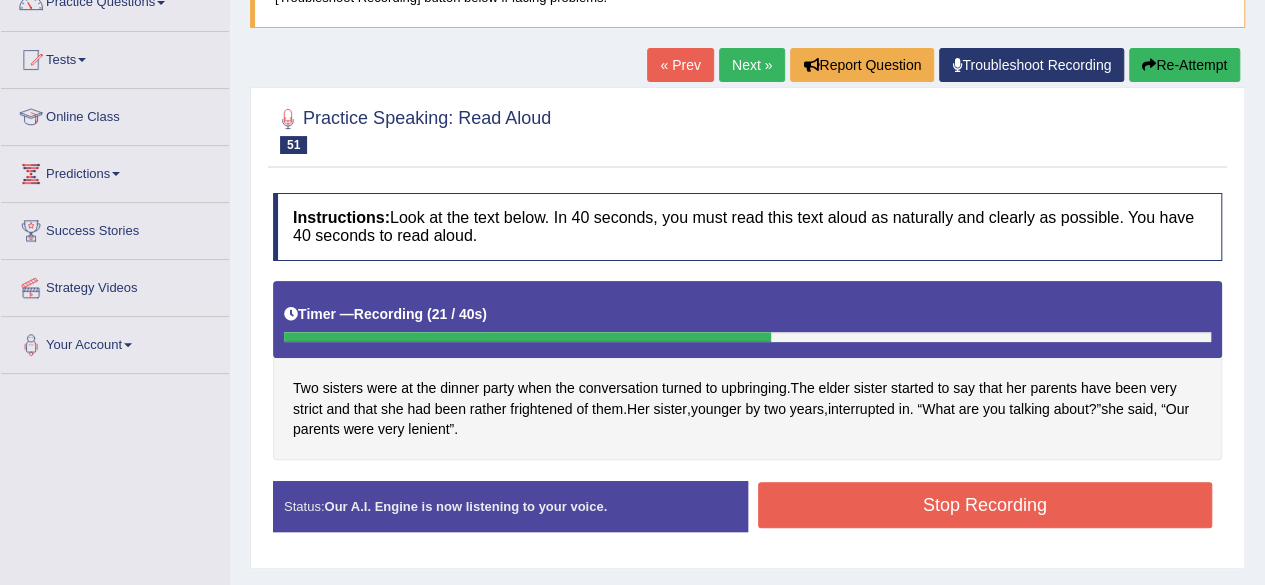 click on "Stop Recording" at bounding box center [985, 505] 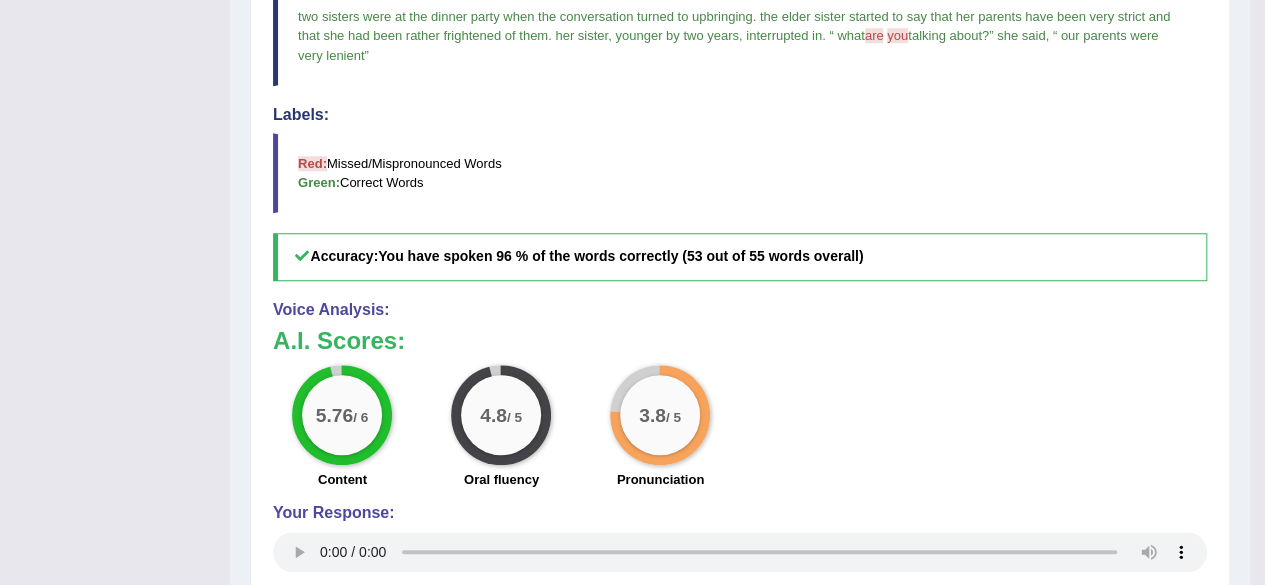 scroll, scrollTop: 0, scrollLeft: 0, axis: both 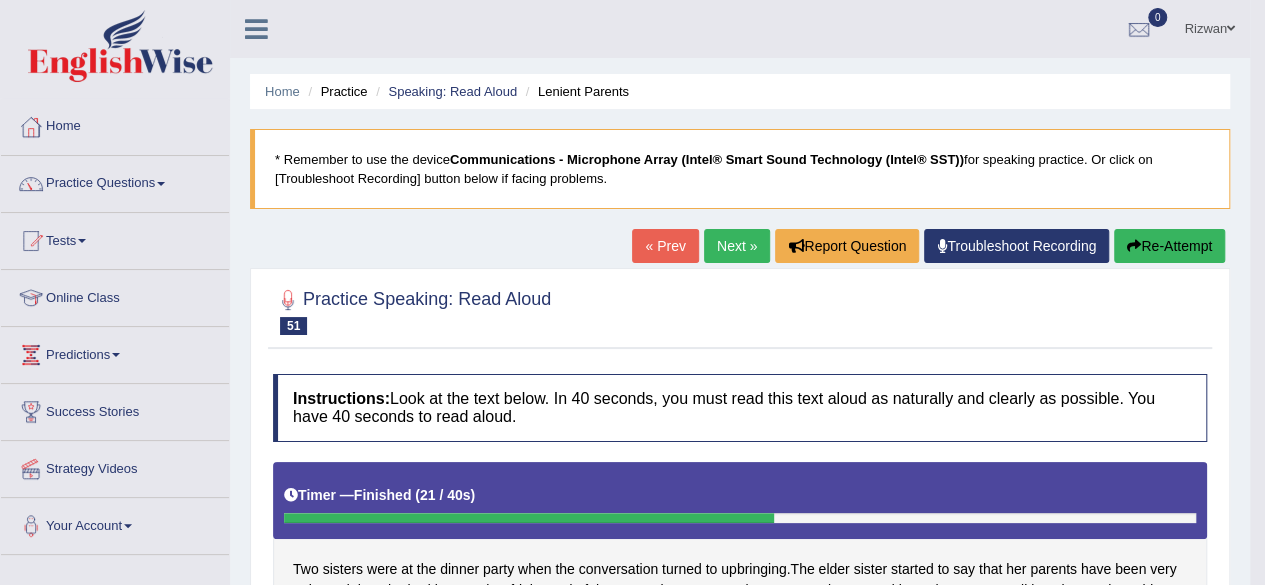 click on "Next »" at bounding box center [737, 246] 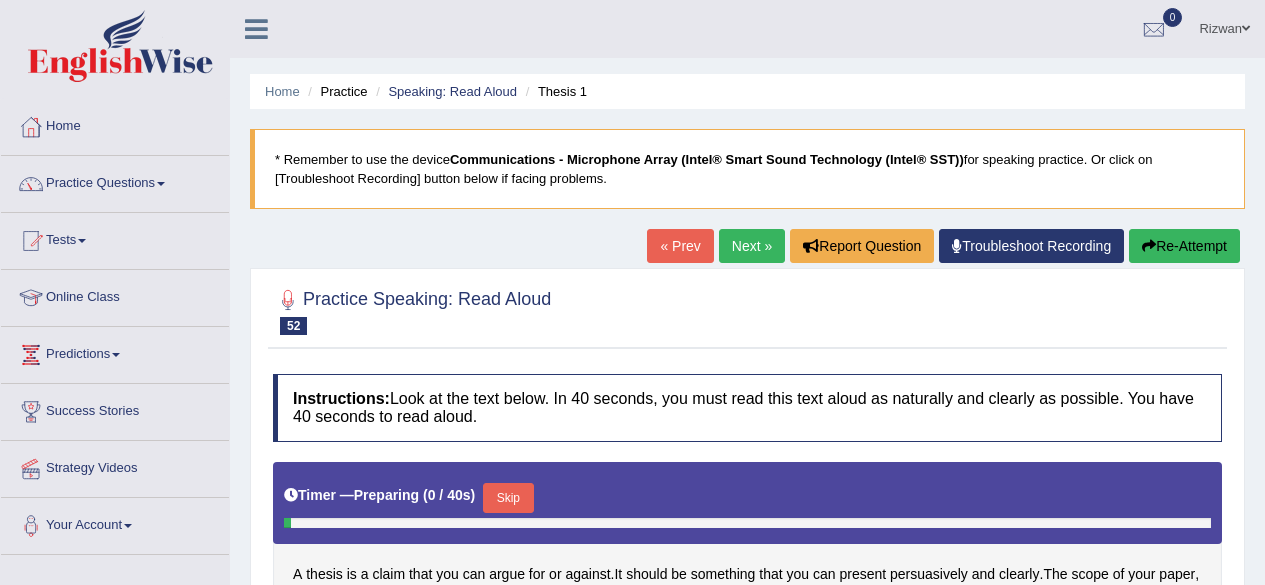 scroll, scrollTop: 177, scrollLeft: 0, axis: vertical 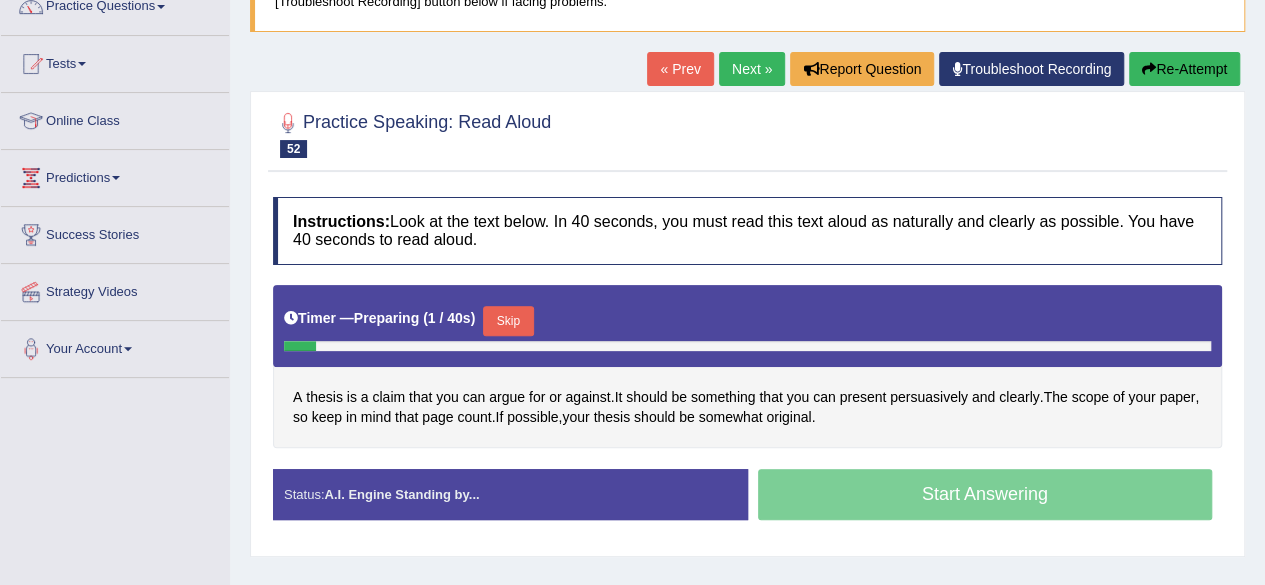 click on "Skip" at bounding box center [508, 321] 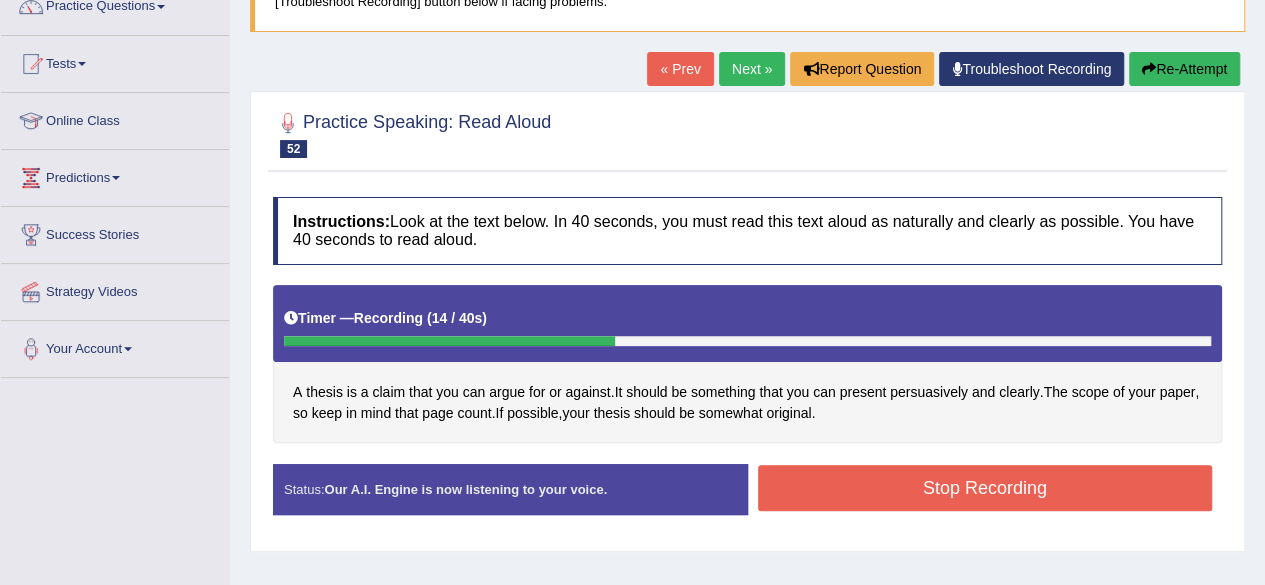 click on "Stop Recording" at bounding box center (985, 488) 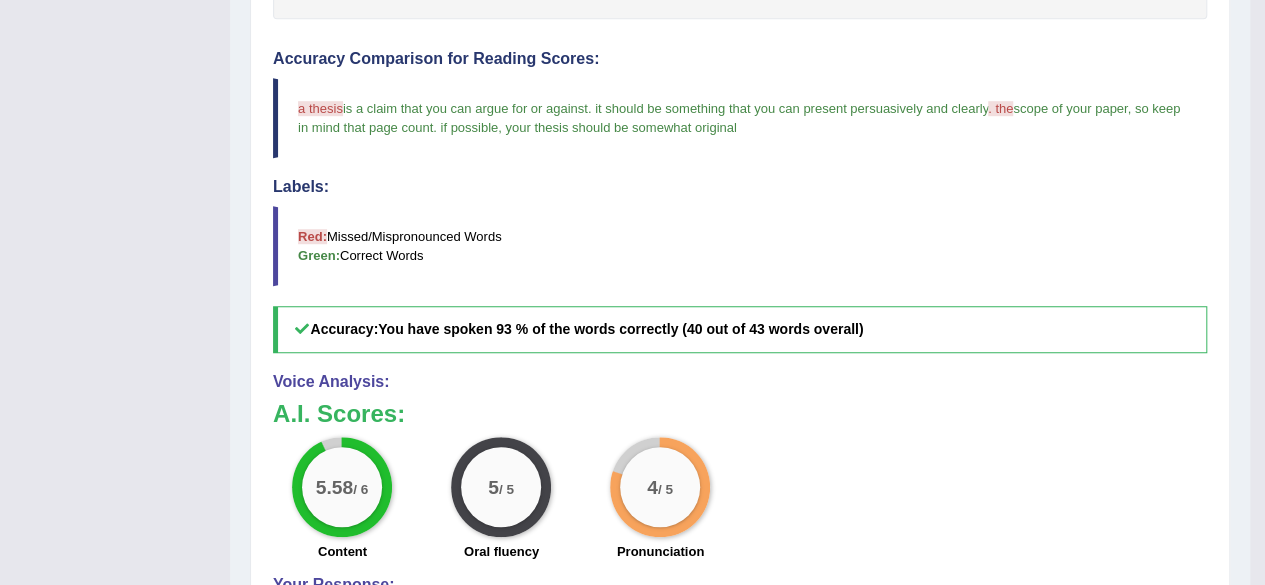 scroll, scrollTop: 0, scrollLeft: 0, axis: both 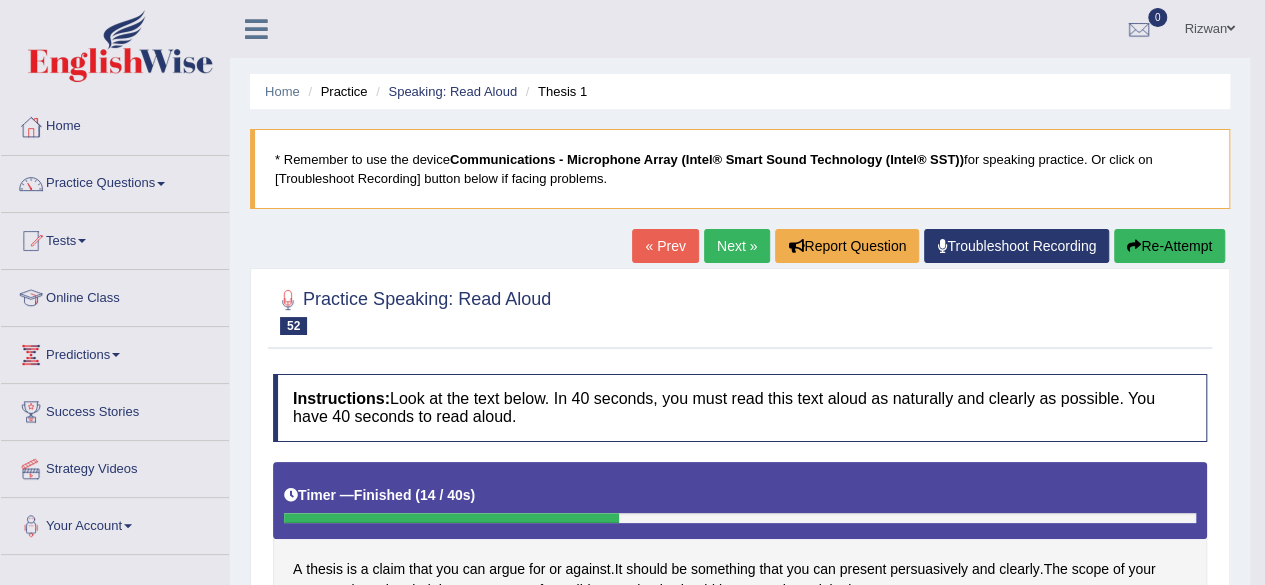 click on "Next »" at bounding box center (737, 246) 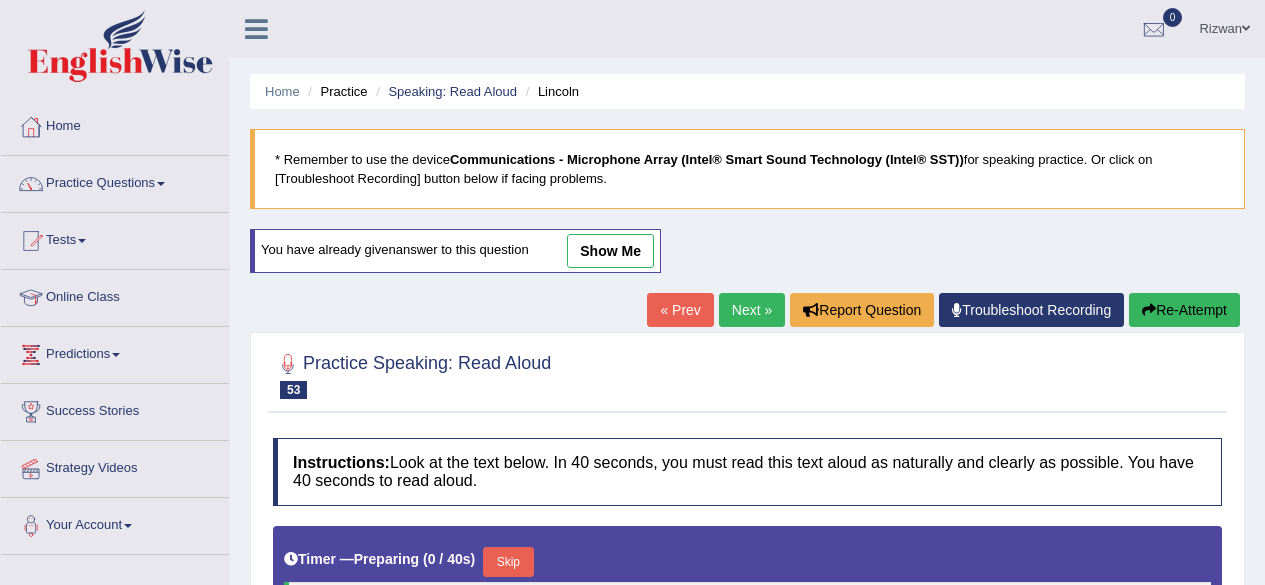 scroll, scrollTop: 294, scrollLeft: 0, axis: vertical 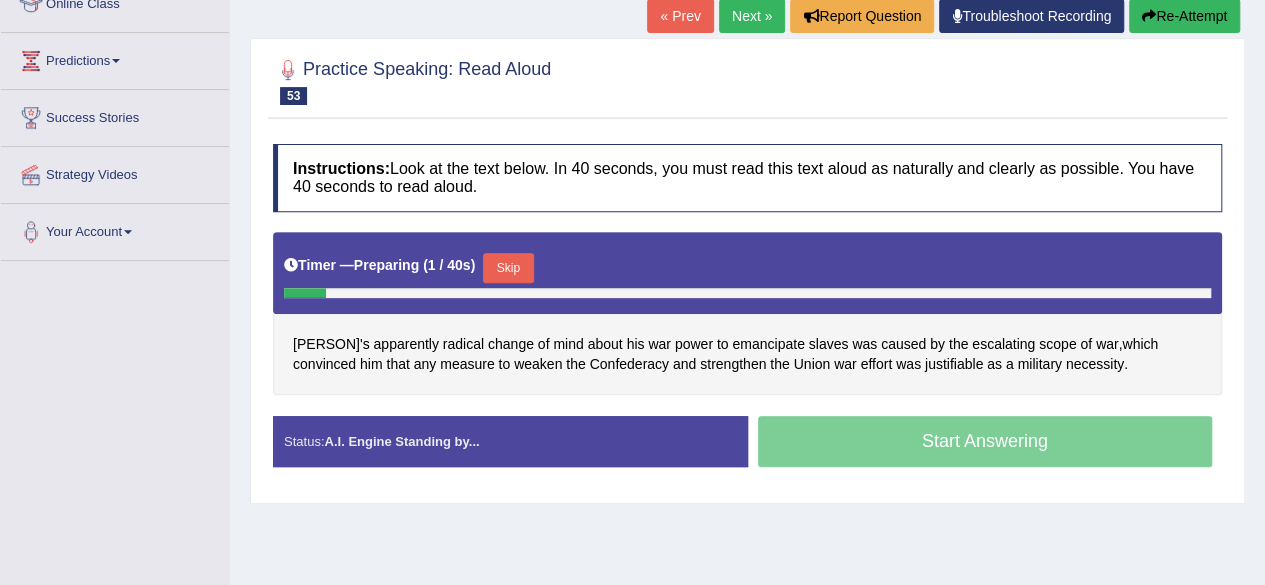 click on "Skip" at bounding box center (508, 268) 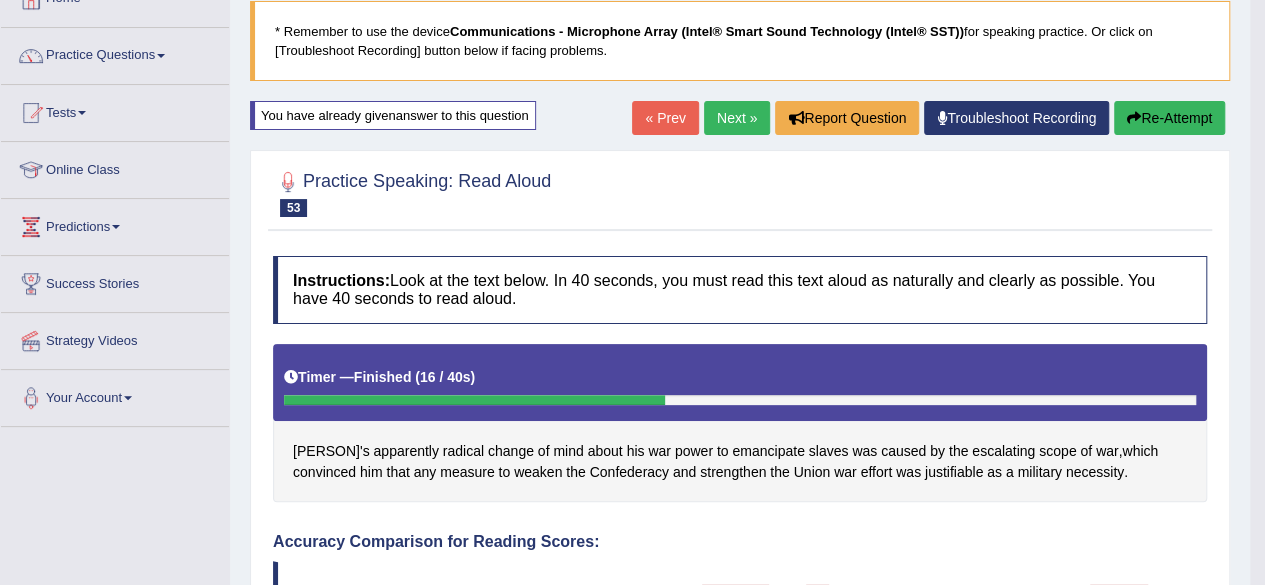 scroll, scrollTop: 0, scrollLeft: 0, axis: both 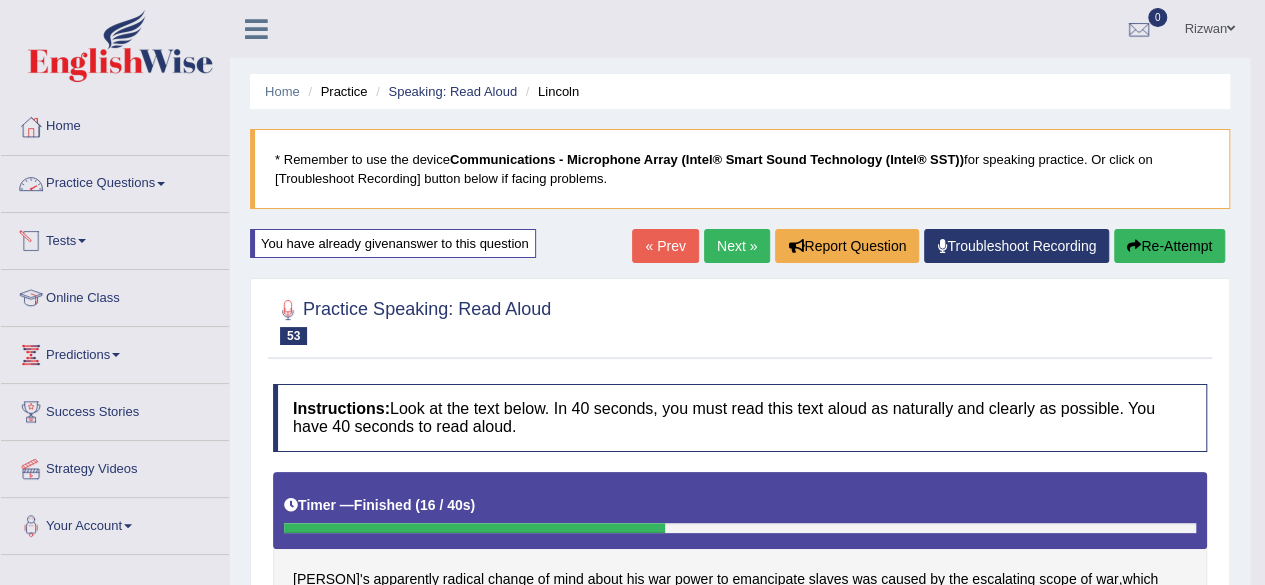 click on "Practice Questions" at bounding box center [115, 181] 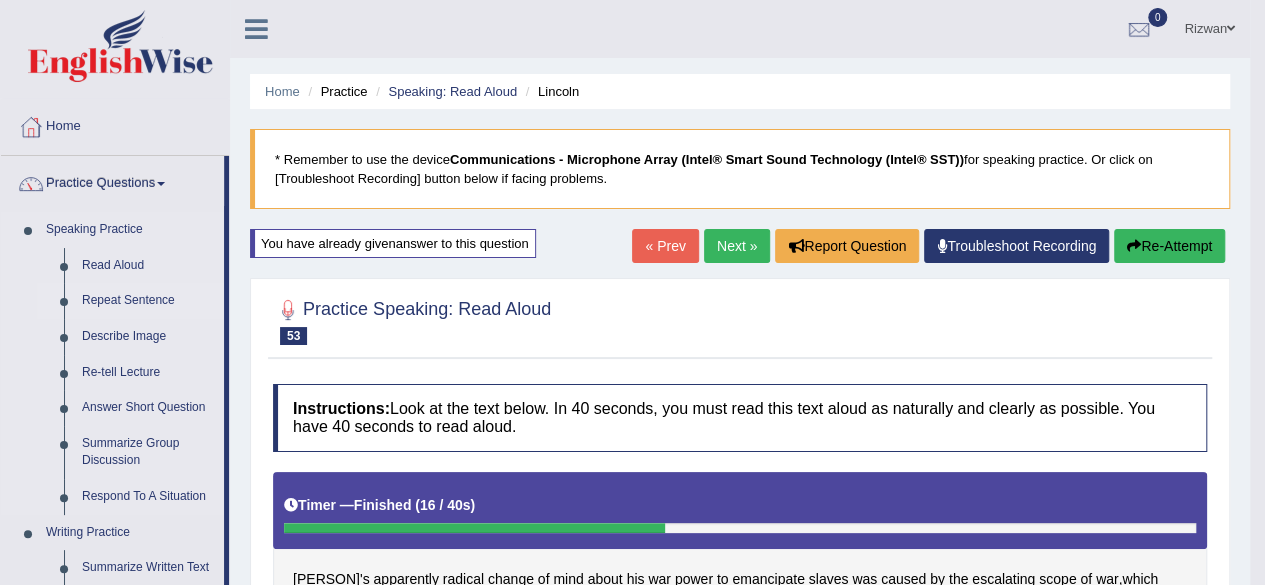 click on "Repeat Sentence" at bounding box center (148, 301) 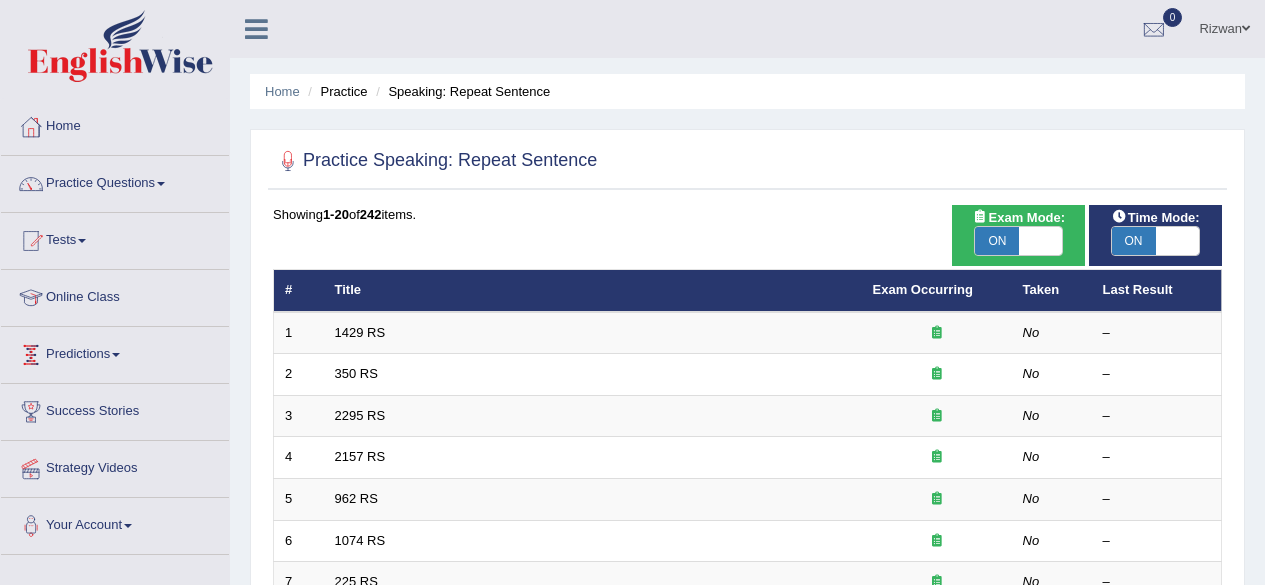 scroll, scrollTop: 55, scrollLeft: 0, axis: vertical 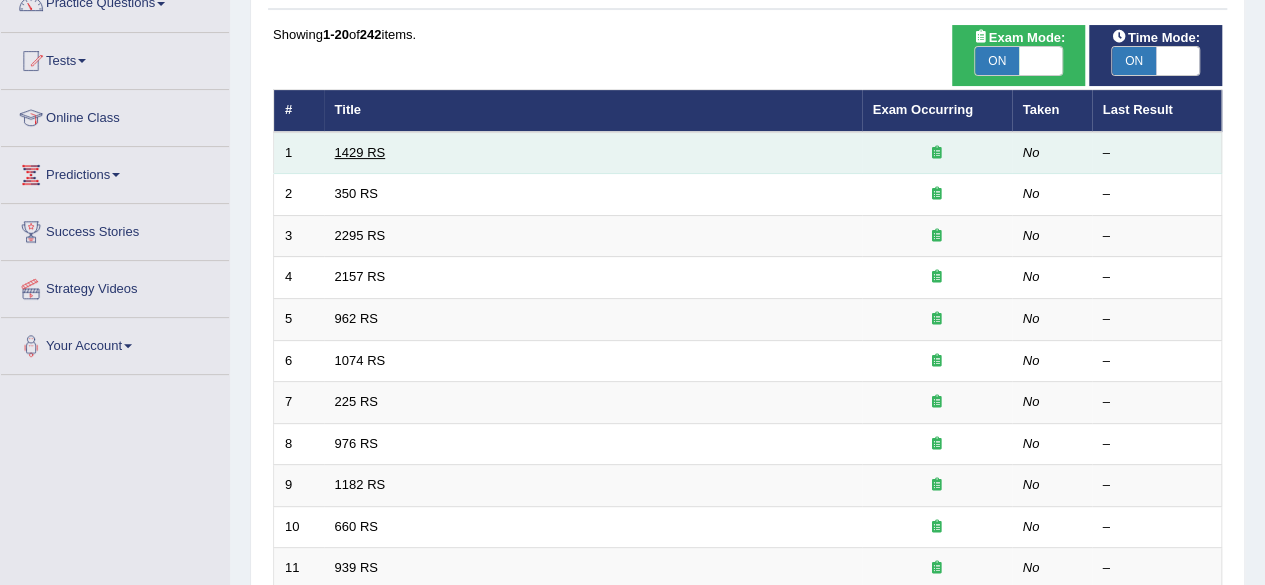 click on "1429 RS" at bounding box center [360, 152] 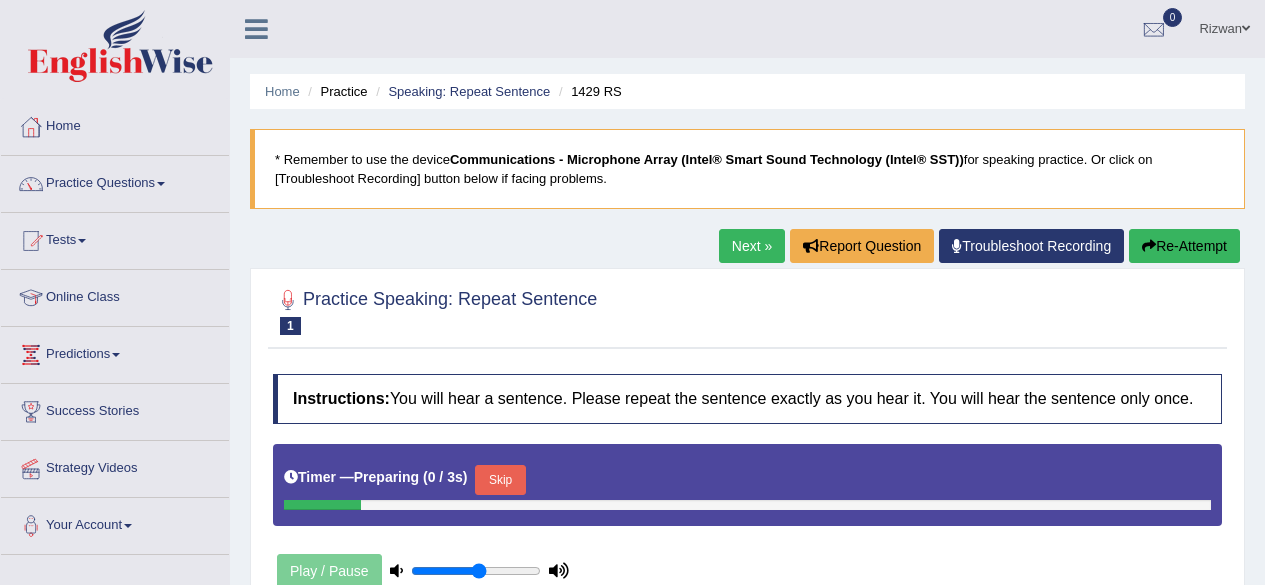 scroll, scrollTop: 0, scrollLeft: 0, axis: both 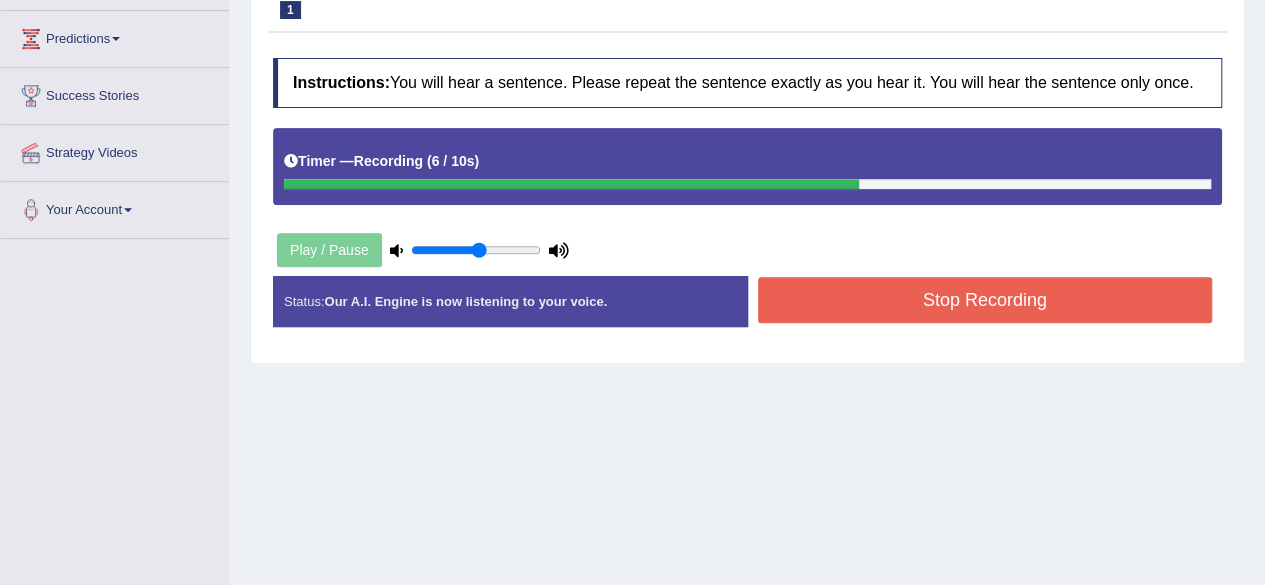 click on "Stop Recording" at bounding box center (985, 300) 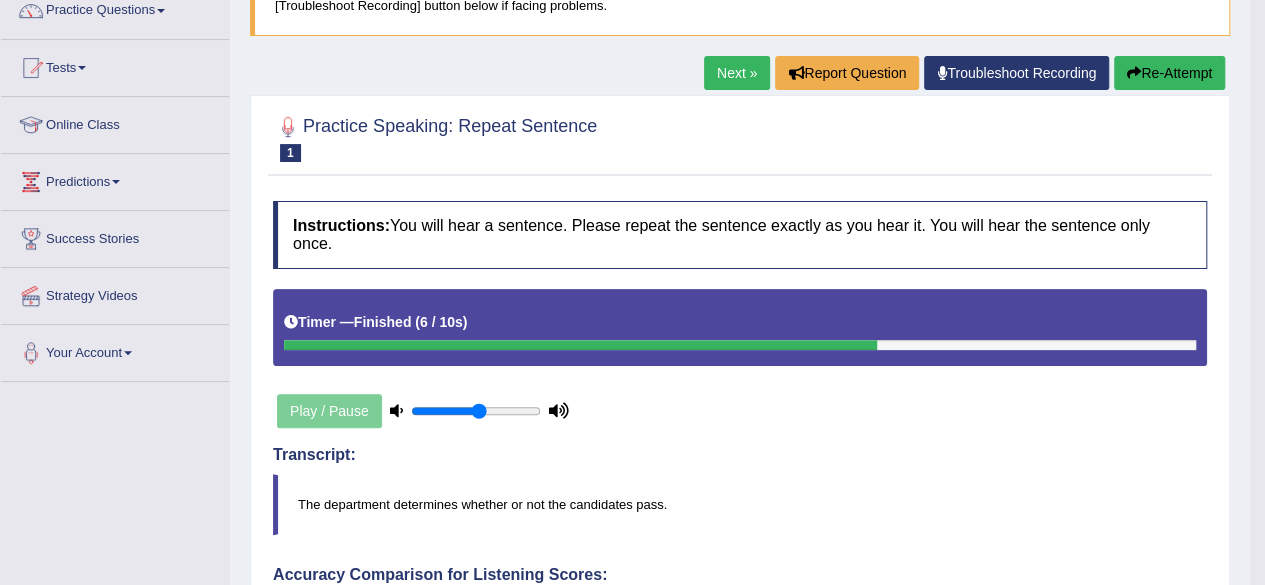 scroll, scrollTop: 159, scrollLeft: 0, axis: vertical 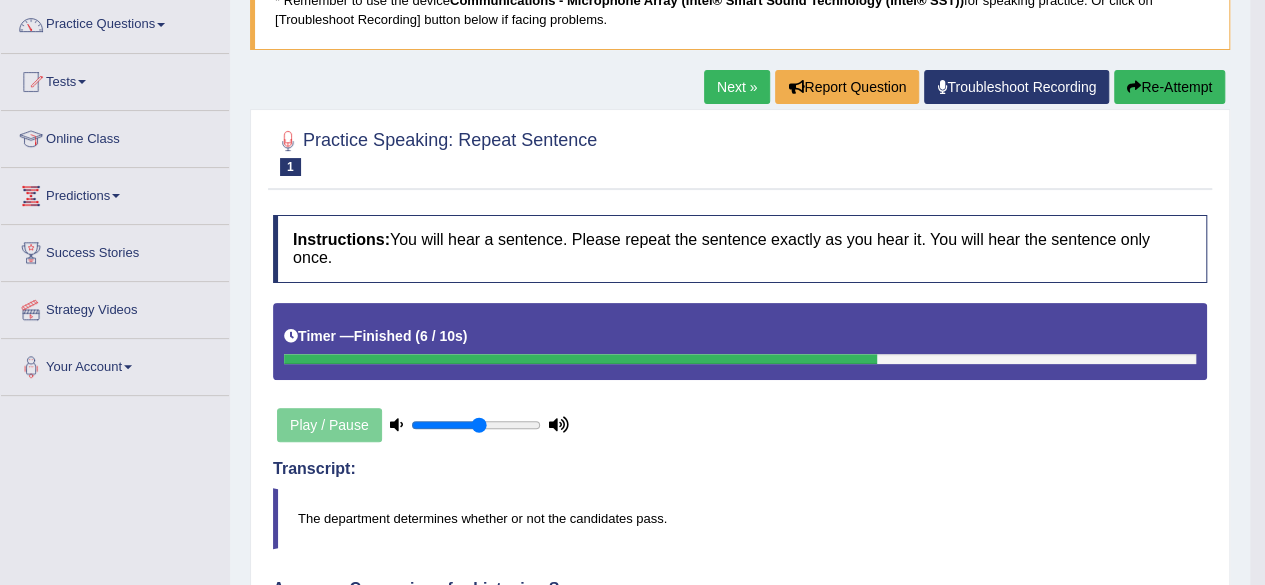click on "Re-Attempt" at bounding box center [1169, 87] 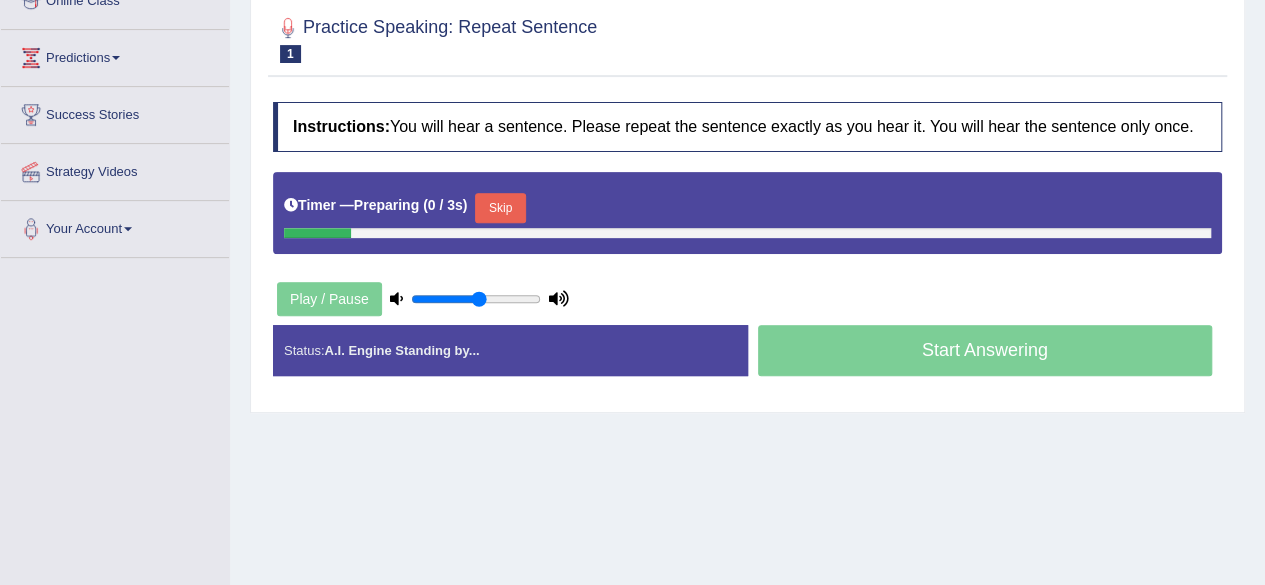 scroll, scrollTop: 298, scrollLeft: 0, axis: vertical 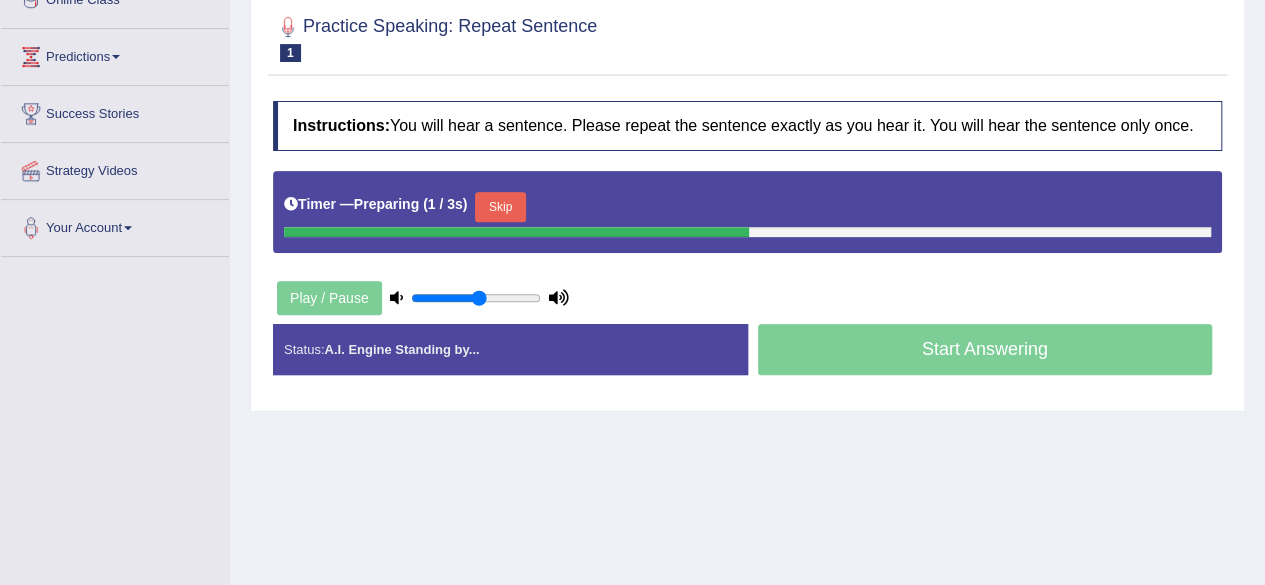 click on "Skip" at bounding box center [500, 207] 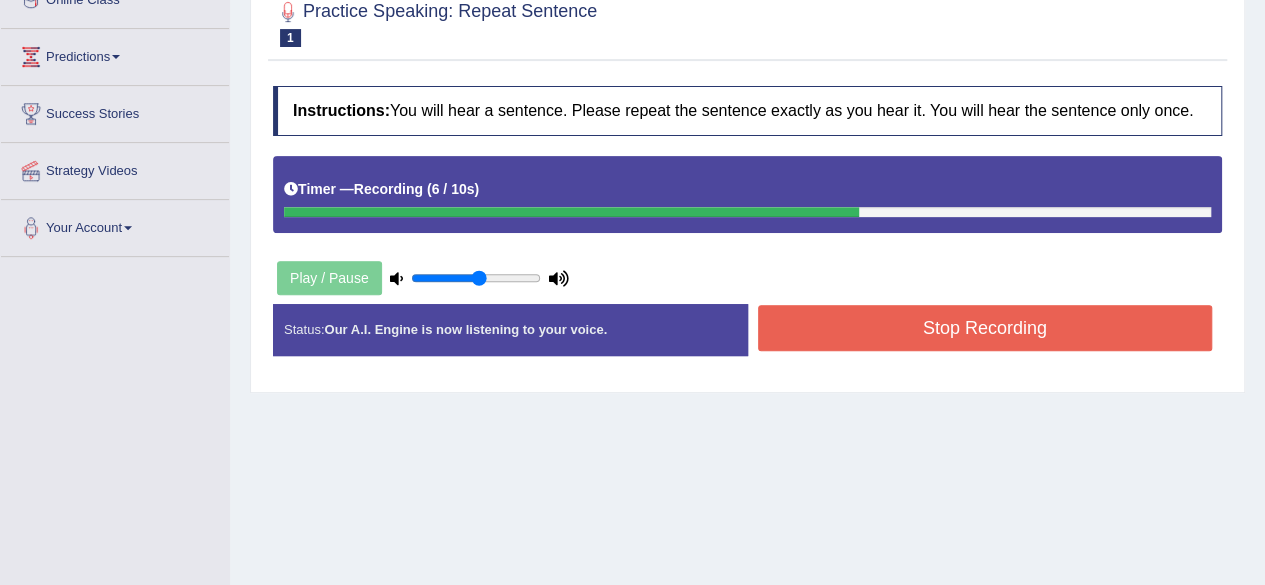 click on "Stop Recording" at bounding box center [985, 328] 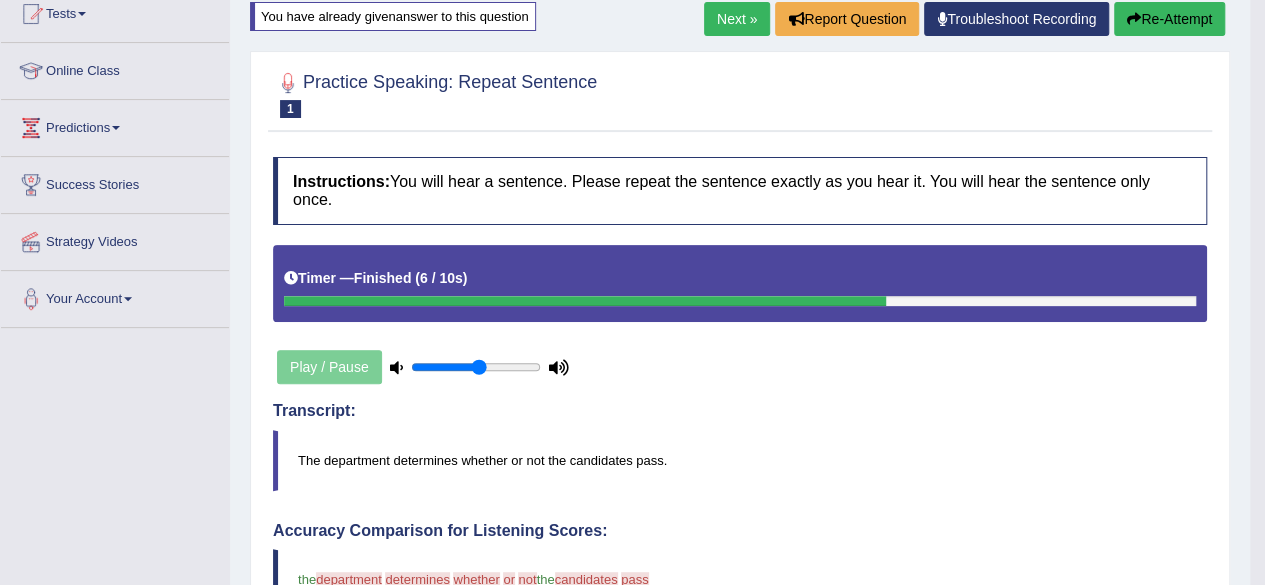 scroll, scrollTop: 0, scrollLeft: 0, axis: both 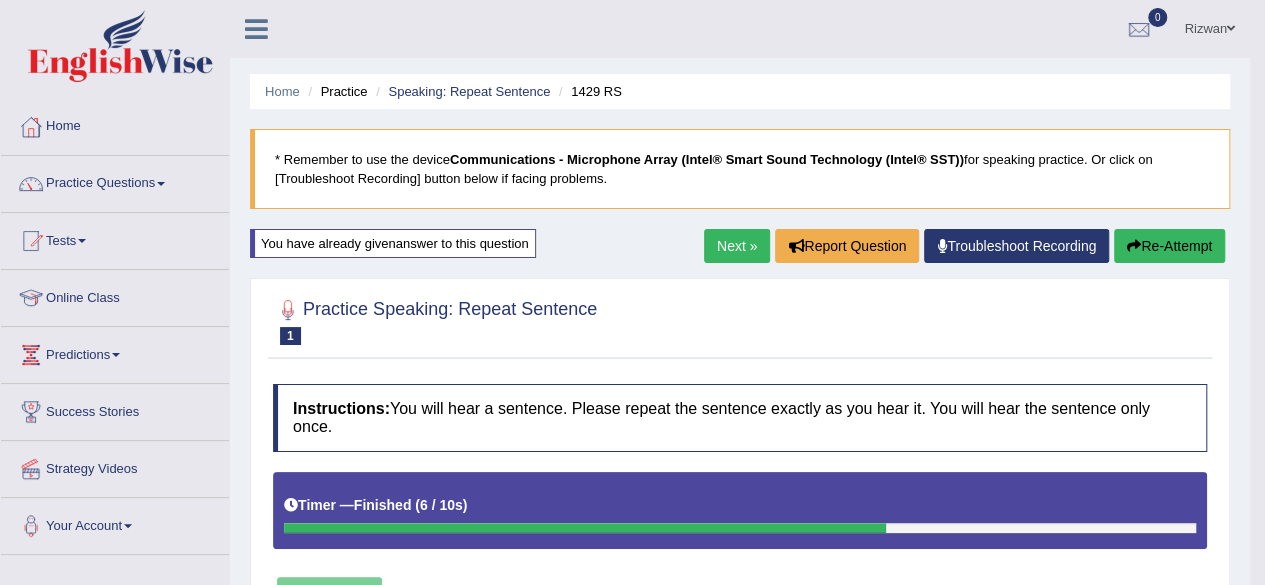 click on "Next »" at bounding box center [737, 246] 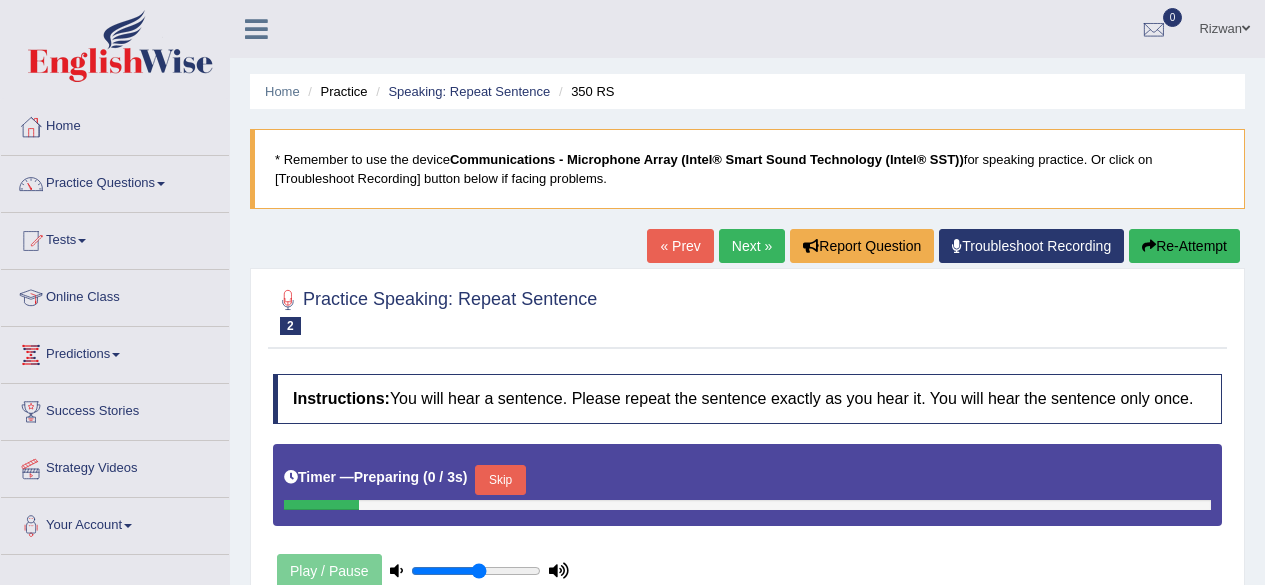 scroll, scrollTop: 0, scrollLeft: 0, axis: both 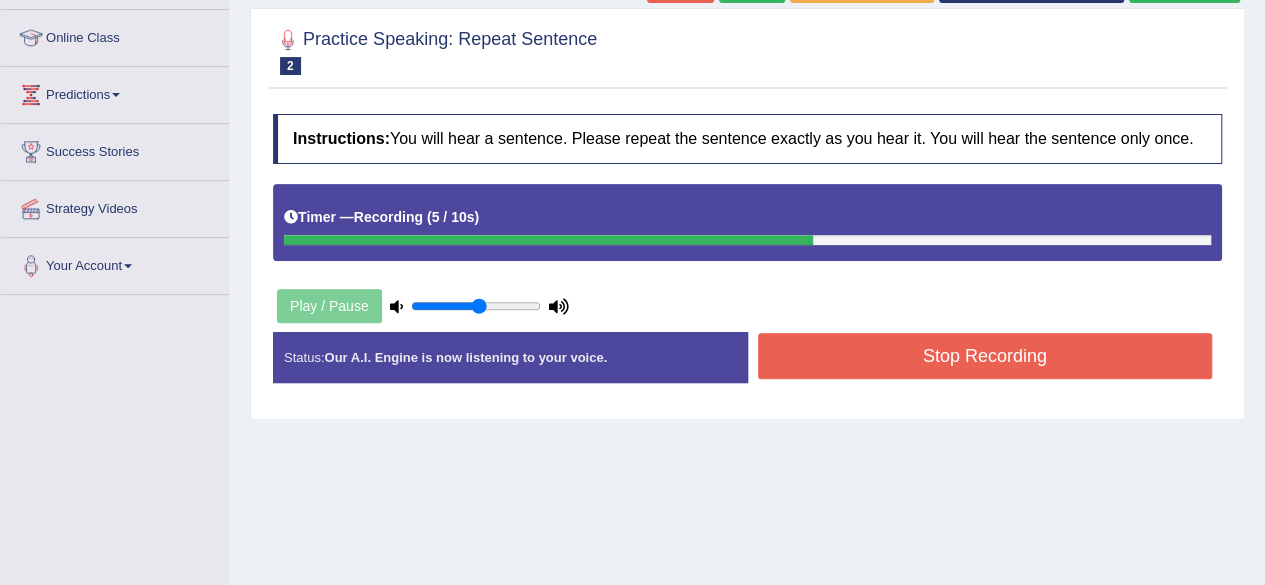 click on "Stop Recording" at bounding box center [985, 356] 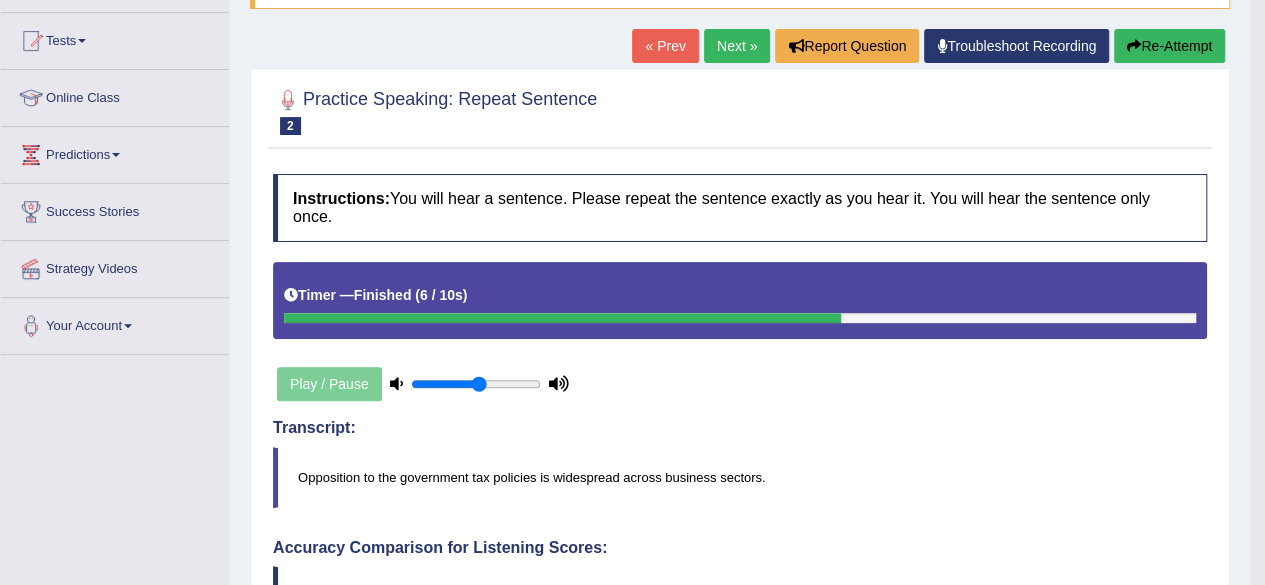 scroll, scrollTop: 200, scrollLeft: 0, axis: vertical 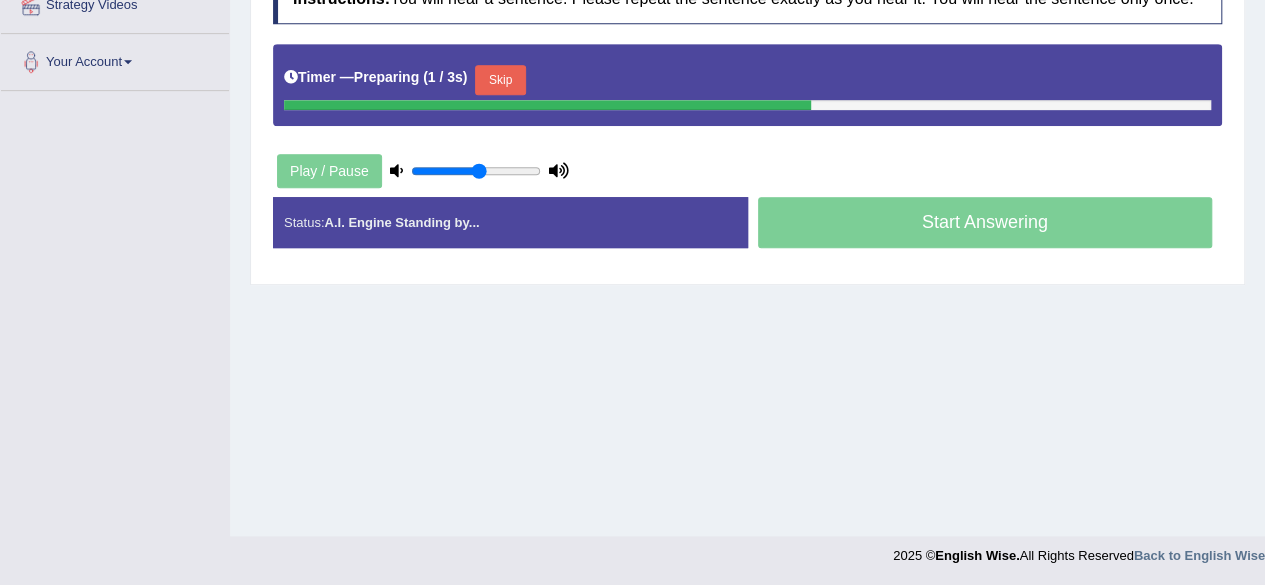 click on "Skip" at bounding box center (500, 80) 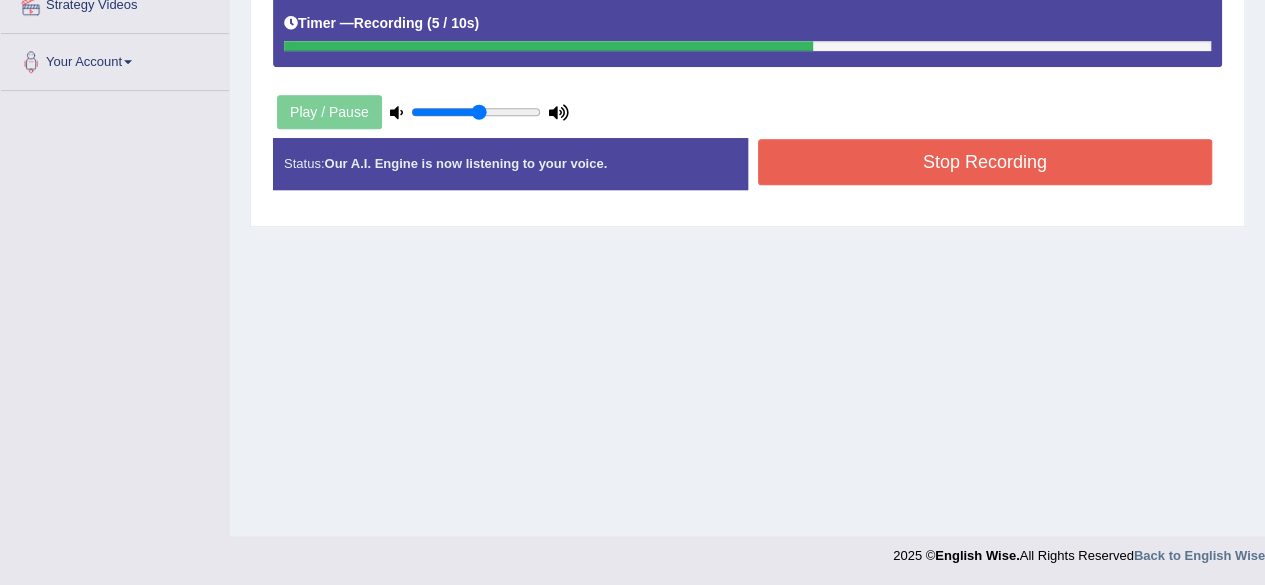 click on "Stop Recording" at bounding box center [985, 162] 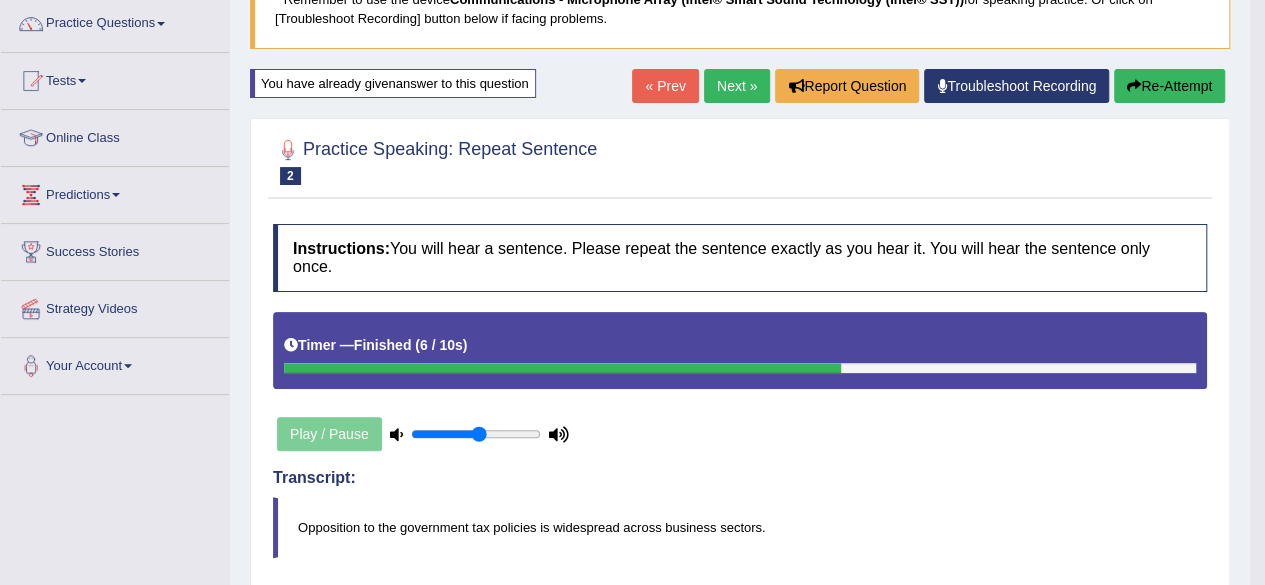 scroll, scrollTop: 160, scrollLeft: 0, axis: vertical 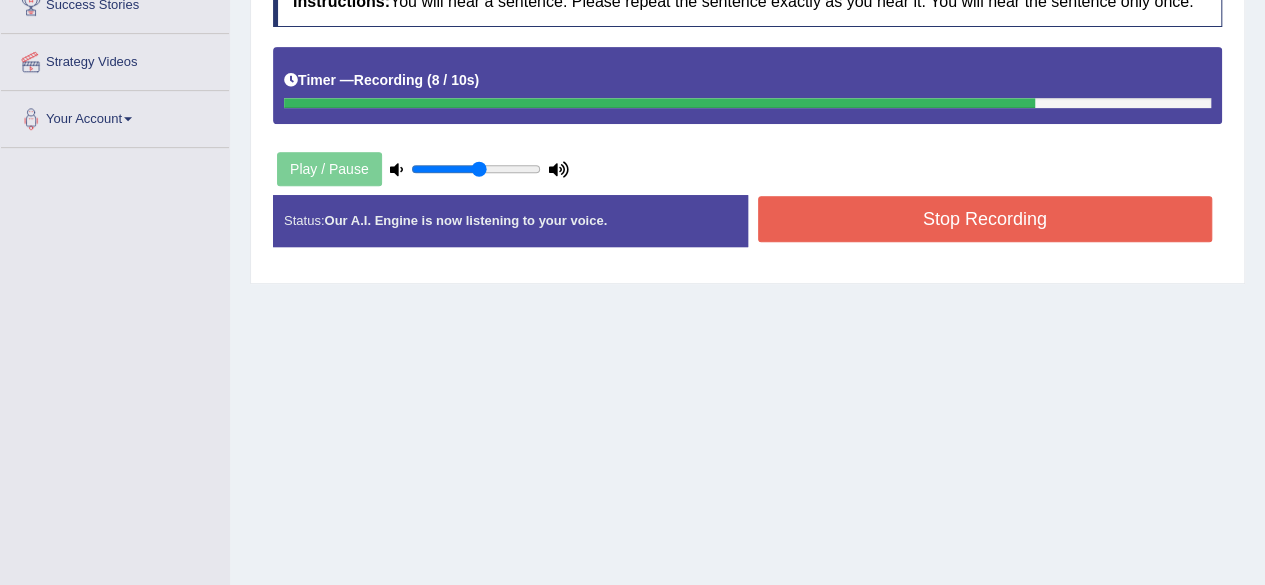 click on "Stop Recording" at bounding box center [985, 219] 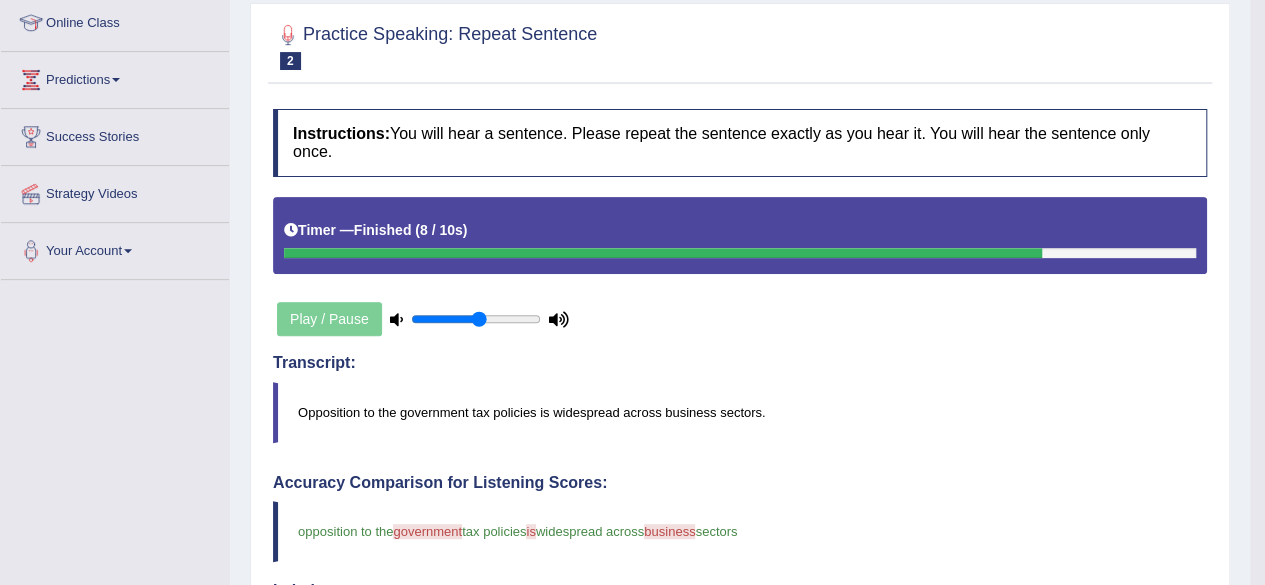 scroll, scrollTop: 0, scrollLeft: 0, axis: both 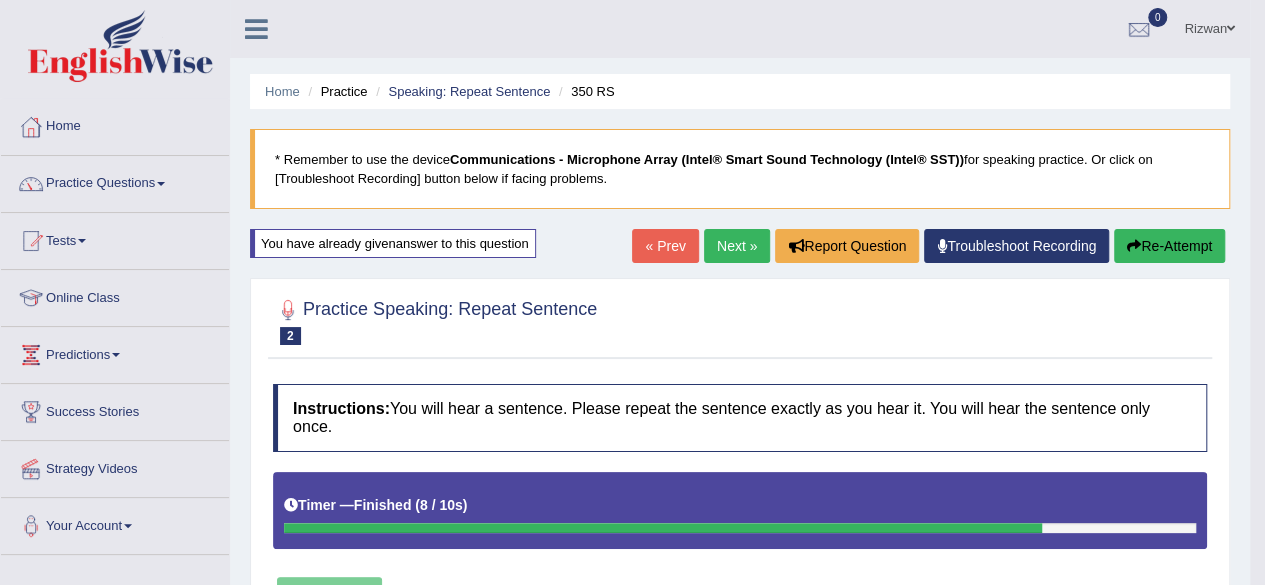click on "Next »" at bounding box center [737, 246] 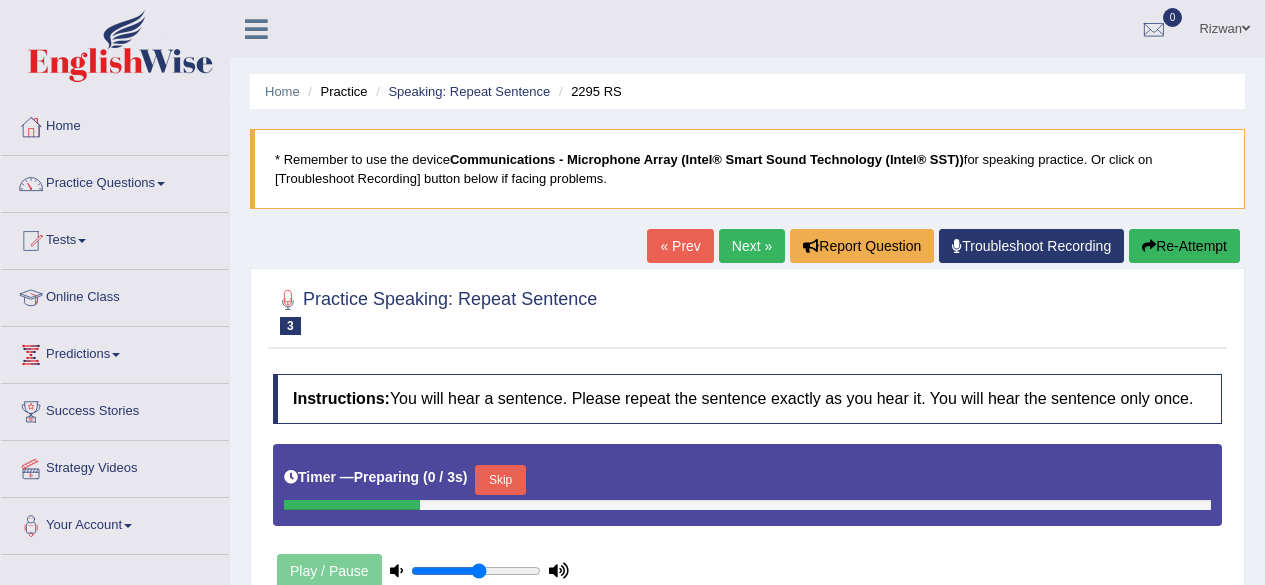 scroll, scrollTop: 0, scrollLeft: 0, axis: both 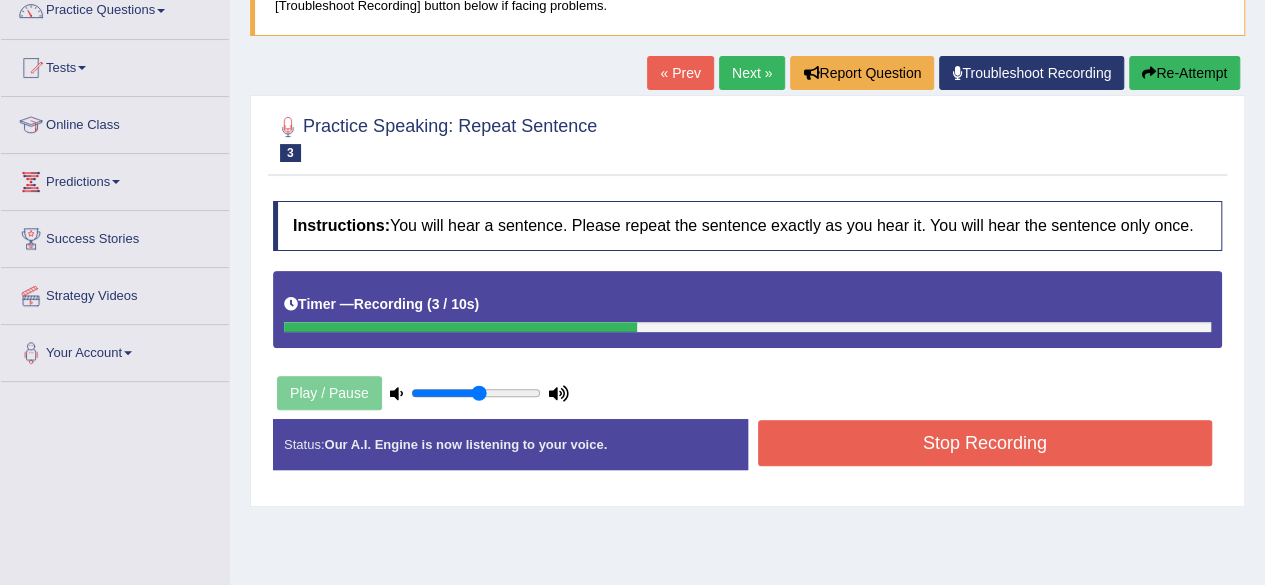 click on "Stop Recording" at bounding box center (985, 443) 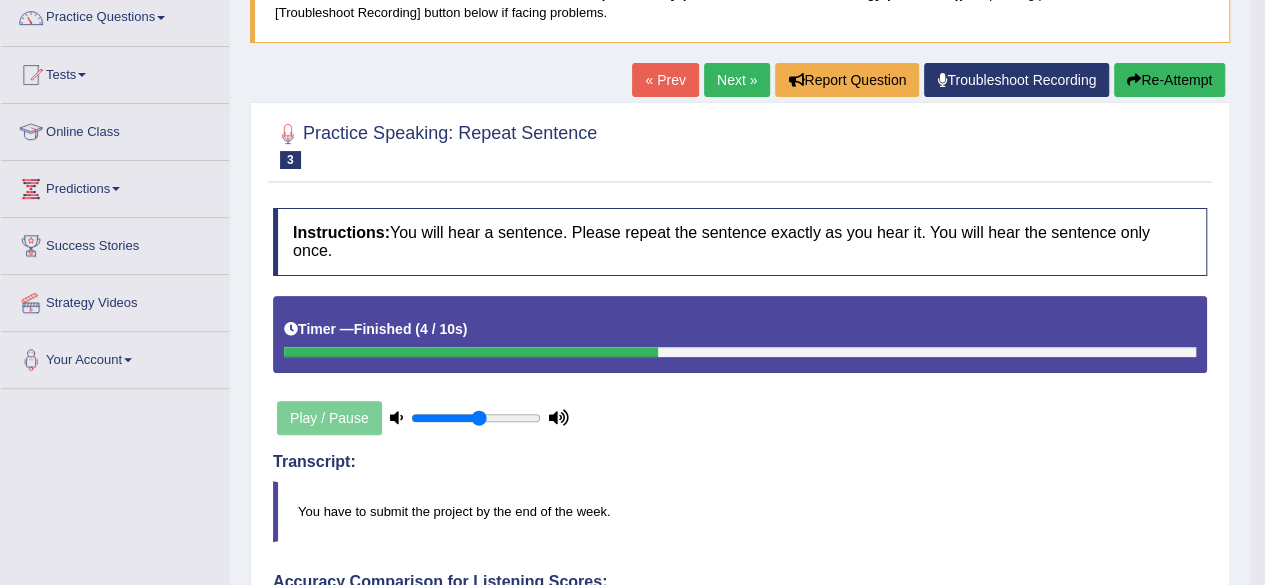 scroll, scrollTop: 0, scrollLeft: 0, axis: both 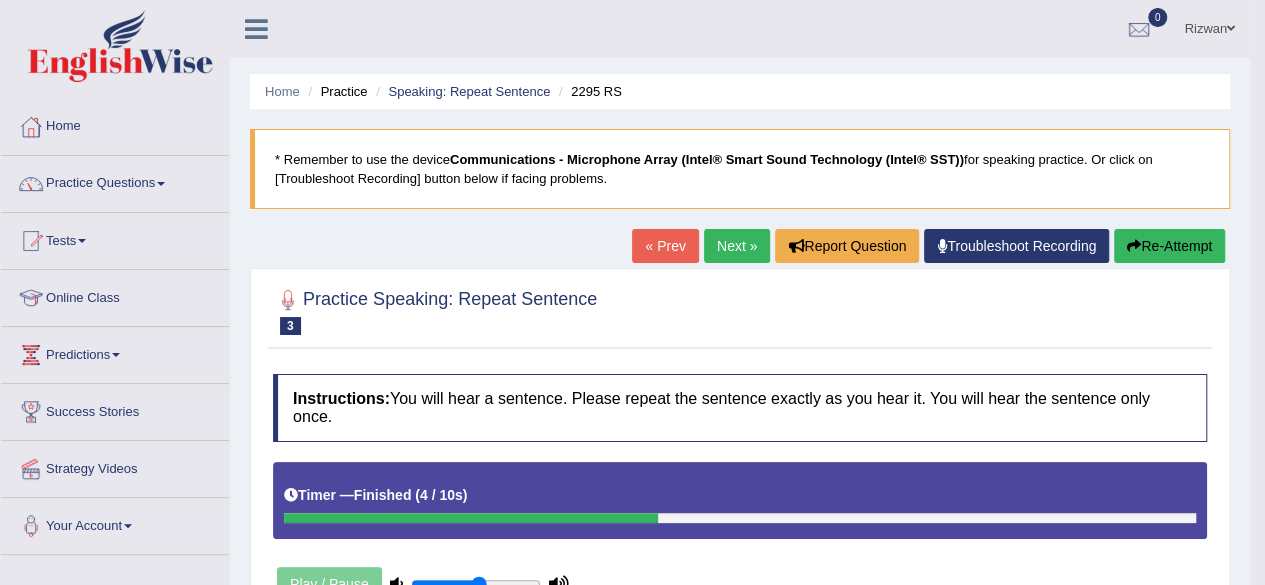 click on "Next »" at bounding box center [737, 246] 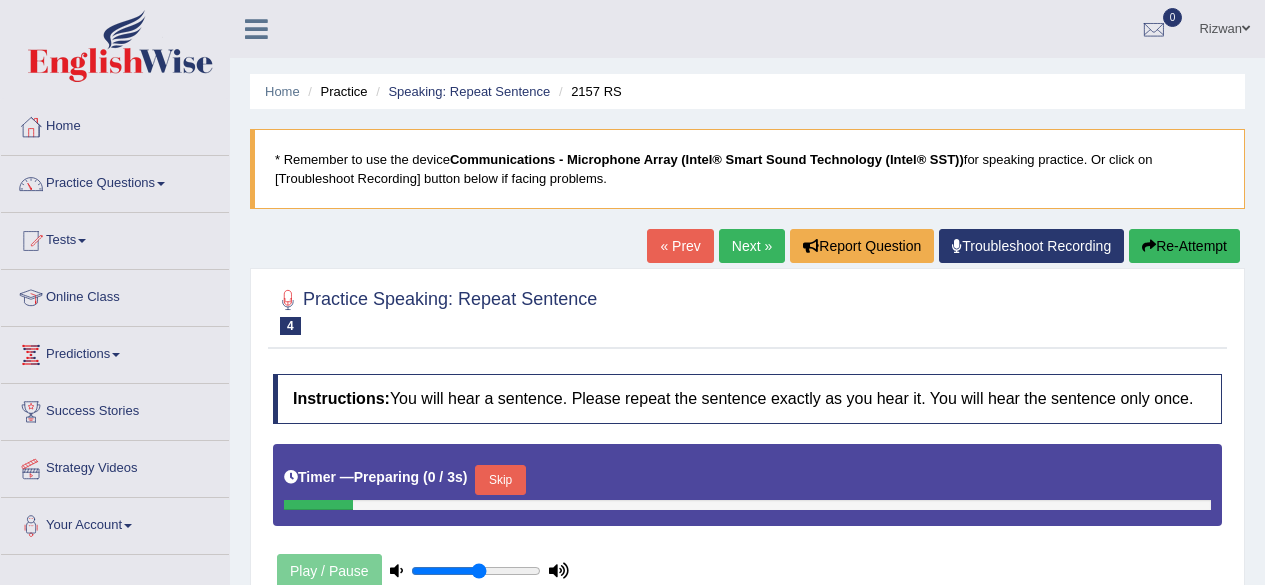 scroll, scrollTop: 0, scrollLeft: 0, axis: both 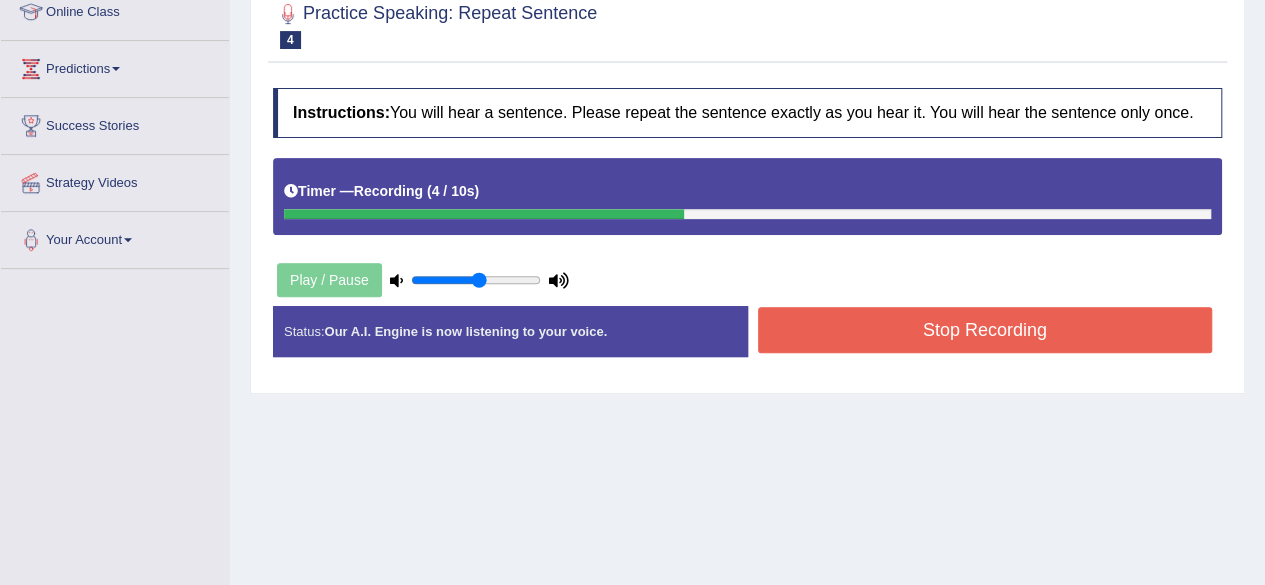 click on "Stop Recording" at bounding box center [985, 330] 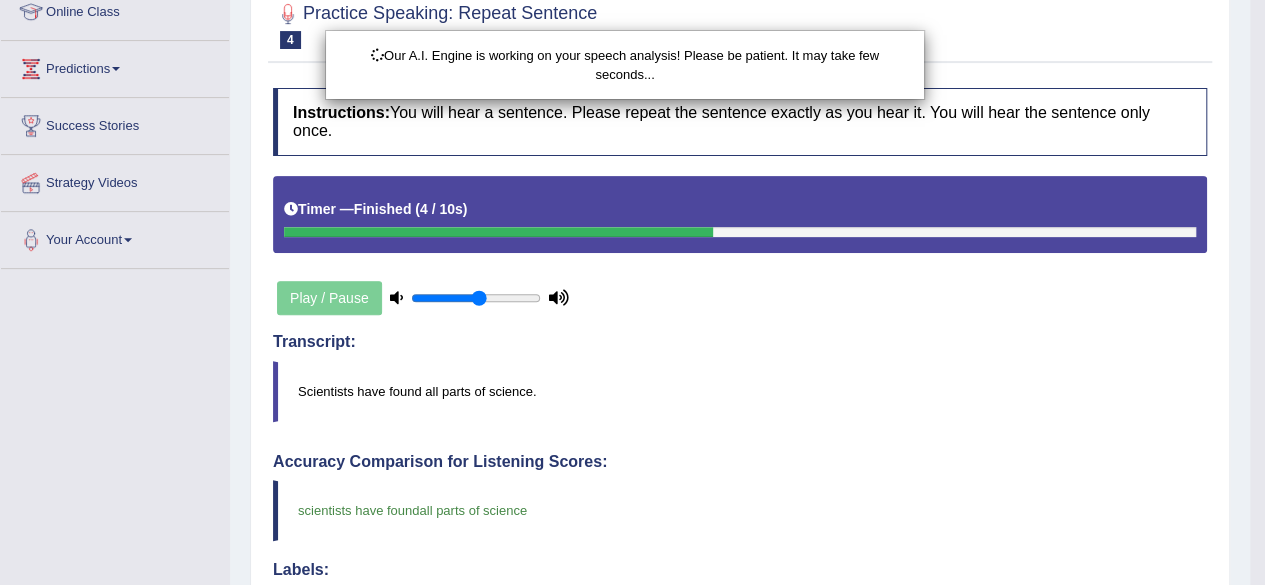 scroll, scrollTop: 604, scrollLeft: 0, axis: vertical 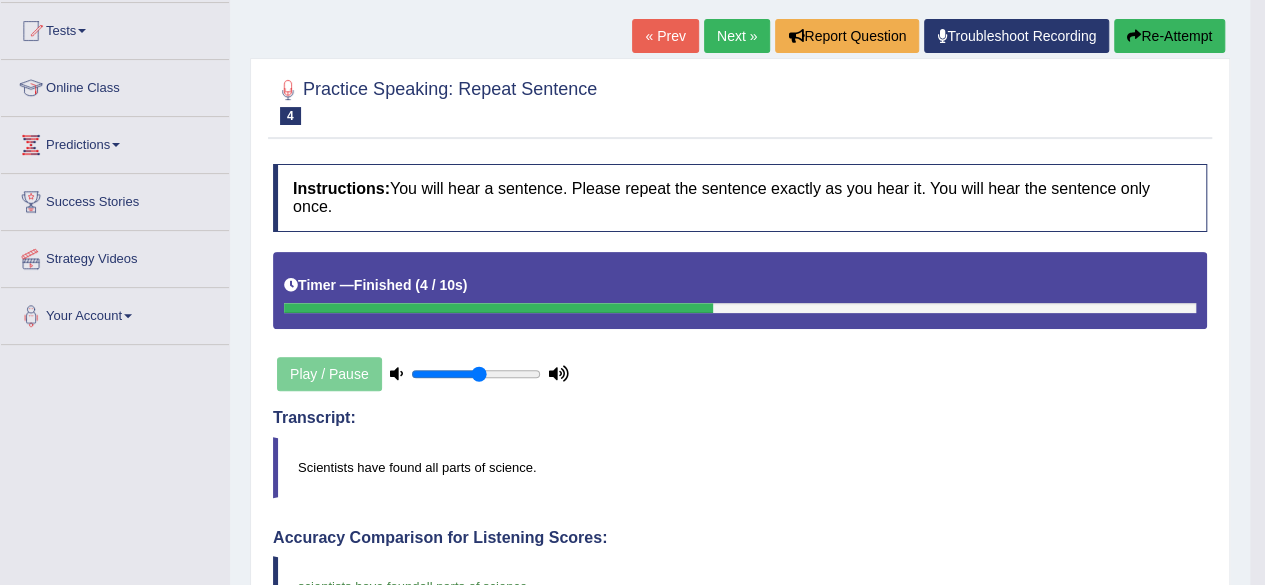 click on "Next »" at bounding box center [737, 36] 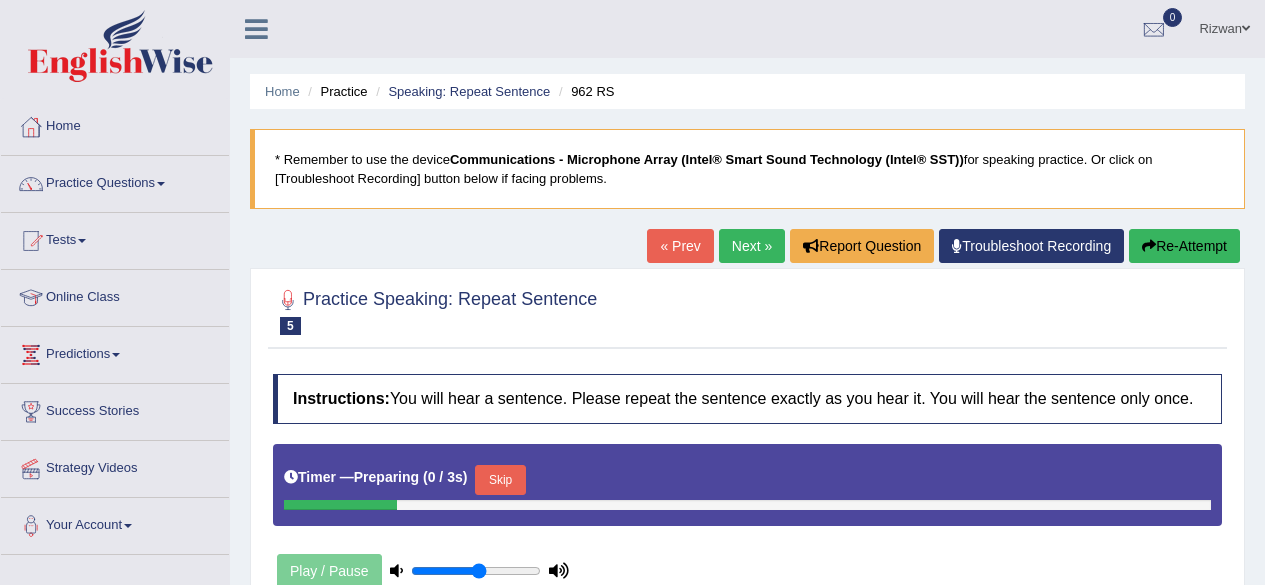 scroll, scrollTop: 0, scrollLeft: 0, axis: both 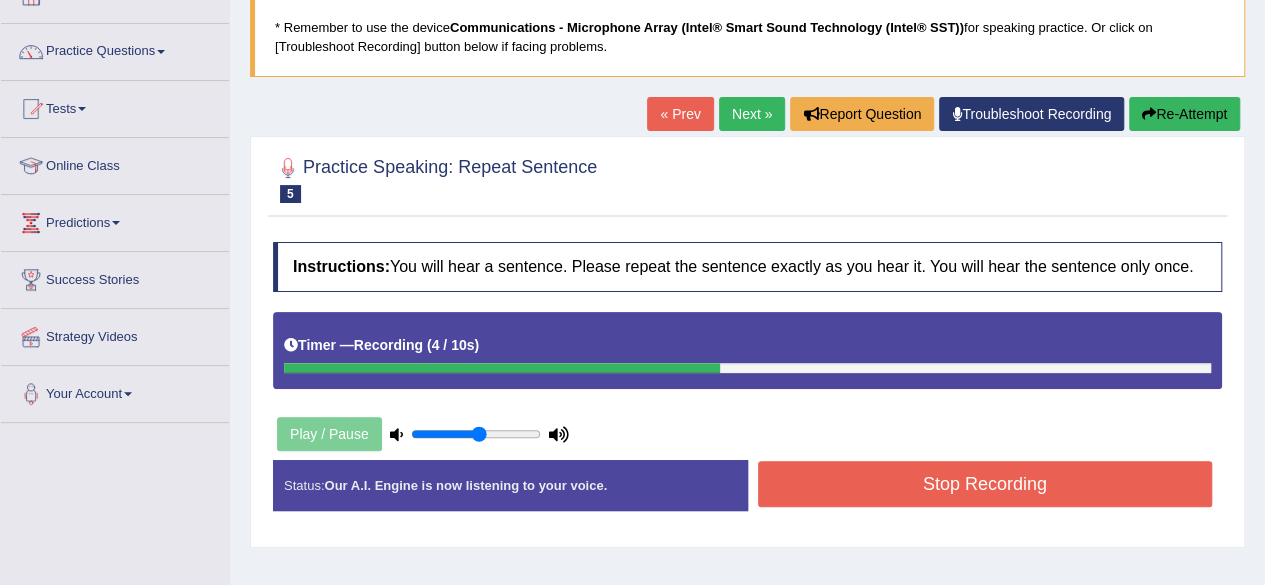 click on "Stop Recording" at bounding box center (985, 484) 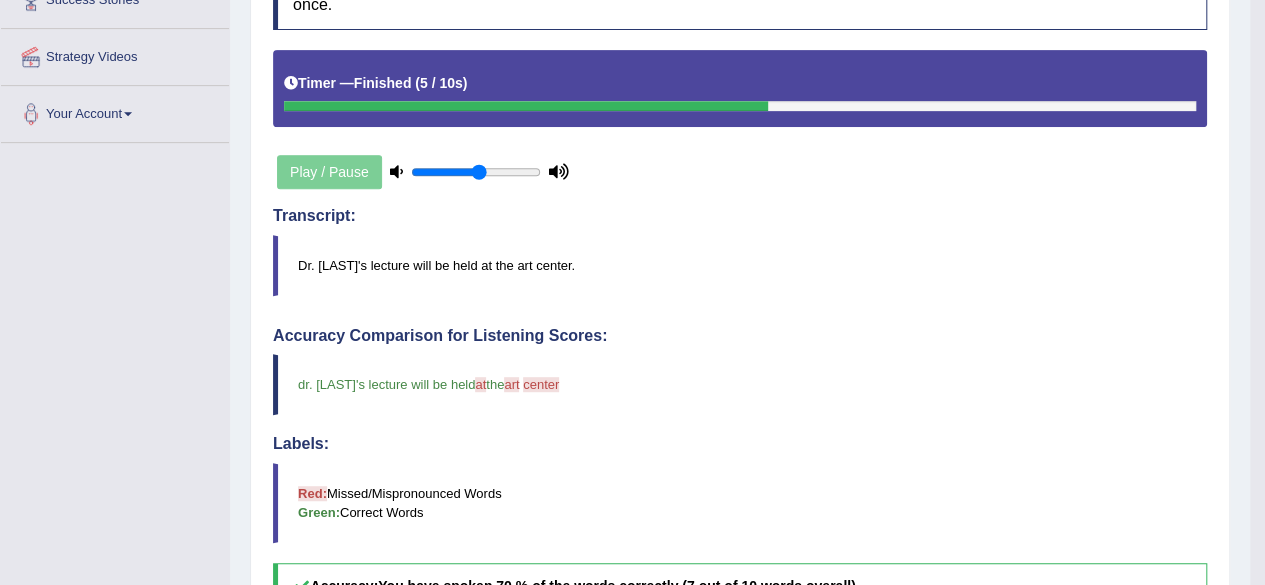 scroll, scrollTop: 0, scrollLeft: 0, axis: both 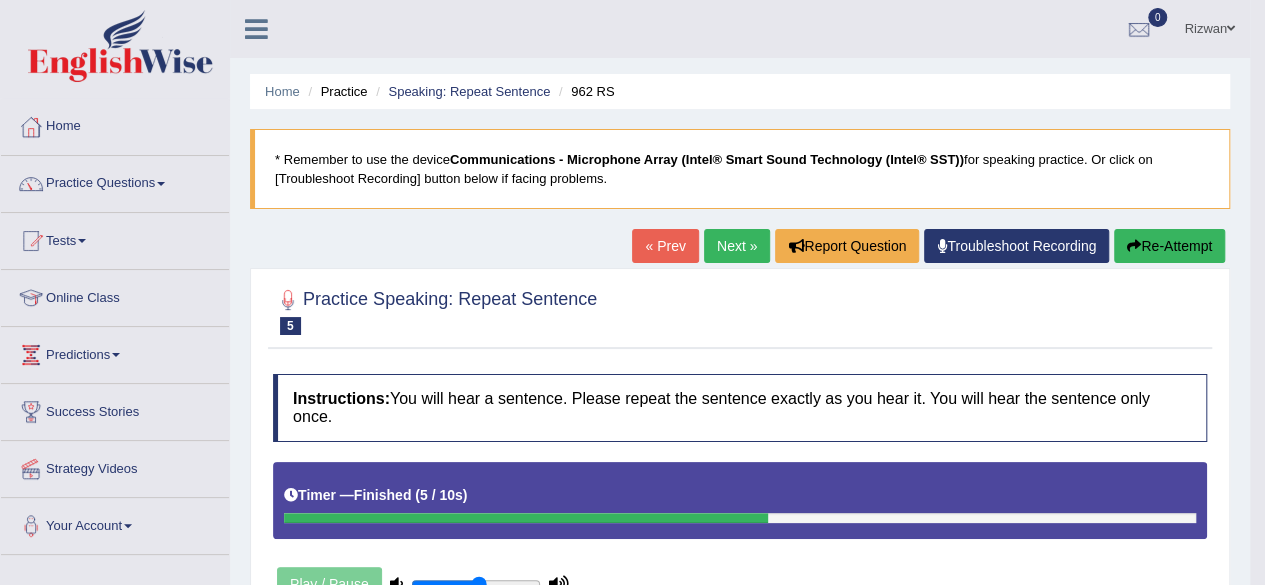 click on "Next »" at bounding box center [737, 246] 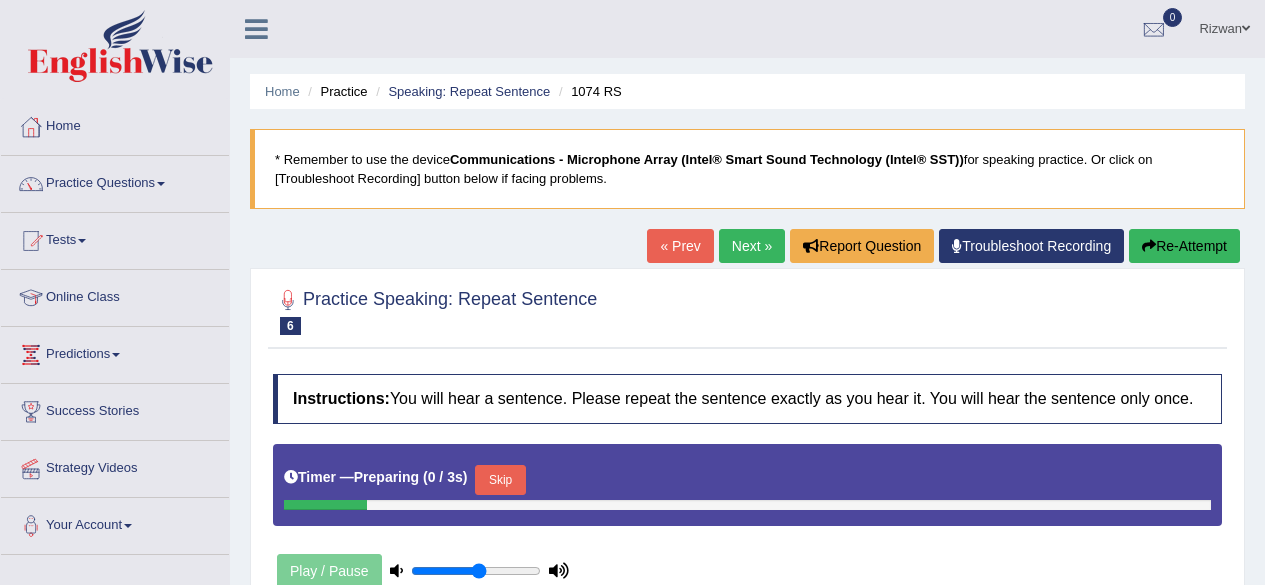 scroll, scrollTop: 0, scrollLeft: 0, axis: both 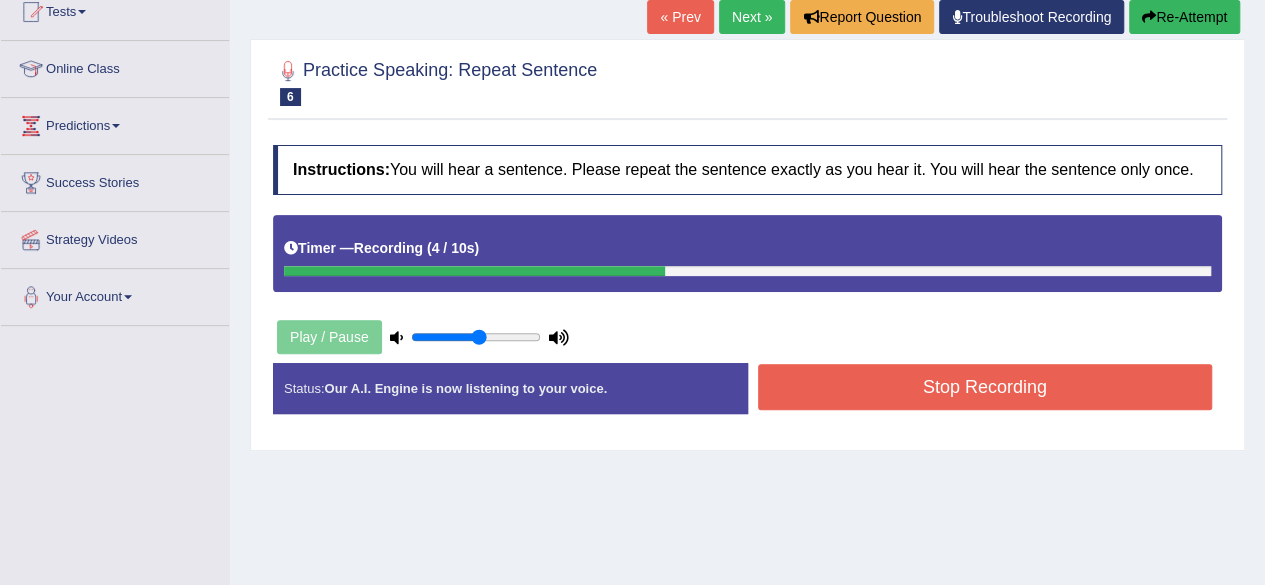 click on "Stop Recording" at bounding box center [985, 387] 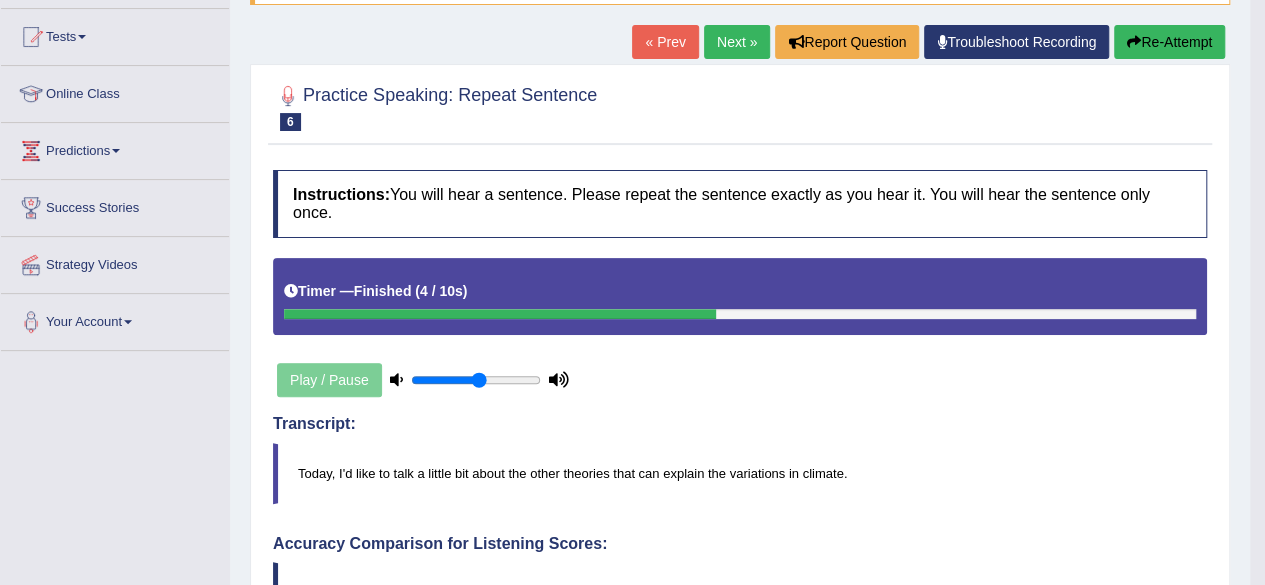 scroll, scrollTop: 194, scrollLeft: 0, axis: vertical 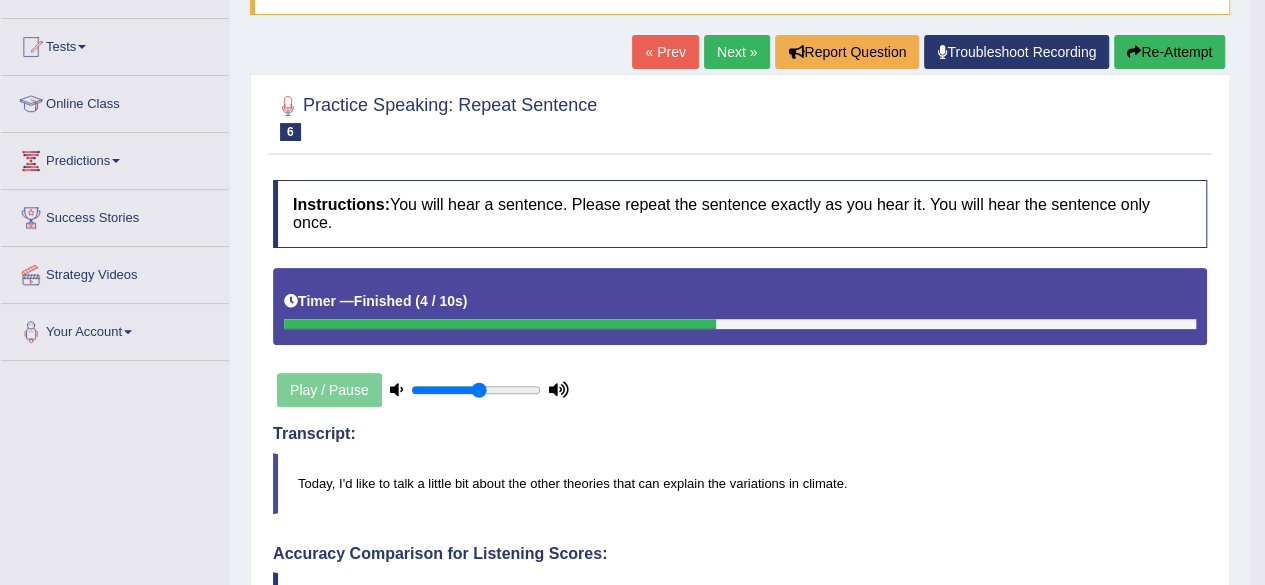 click on "Re-Attempt" at bounding box center [1169, 52] 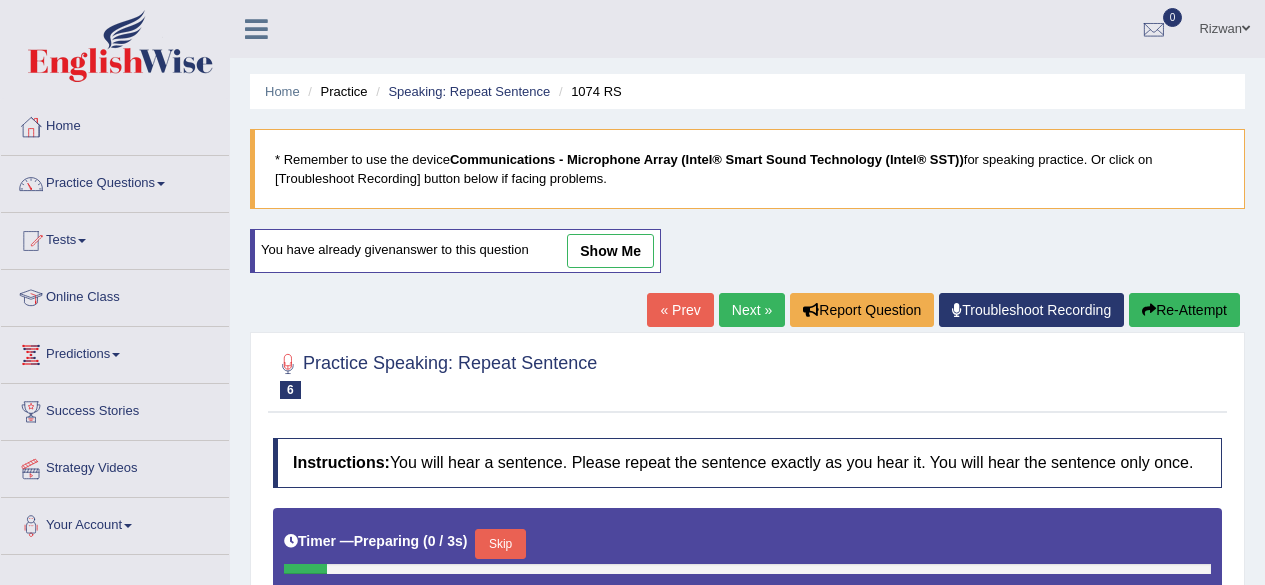 scroll, scrollTop: 464, scrollLeft: 0, axis: vertical 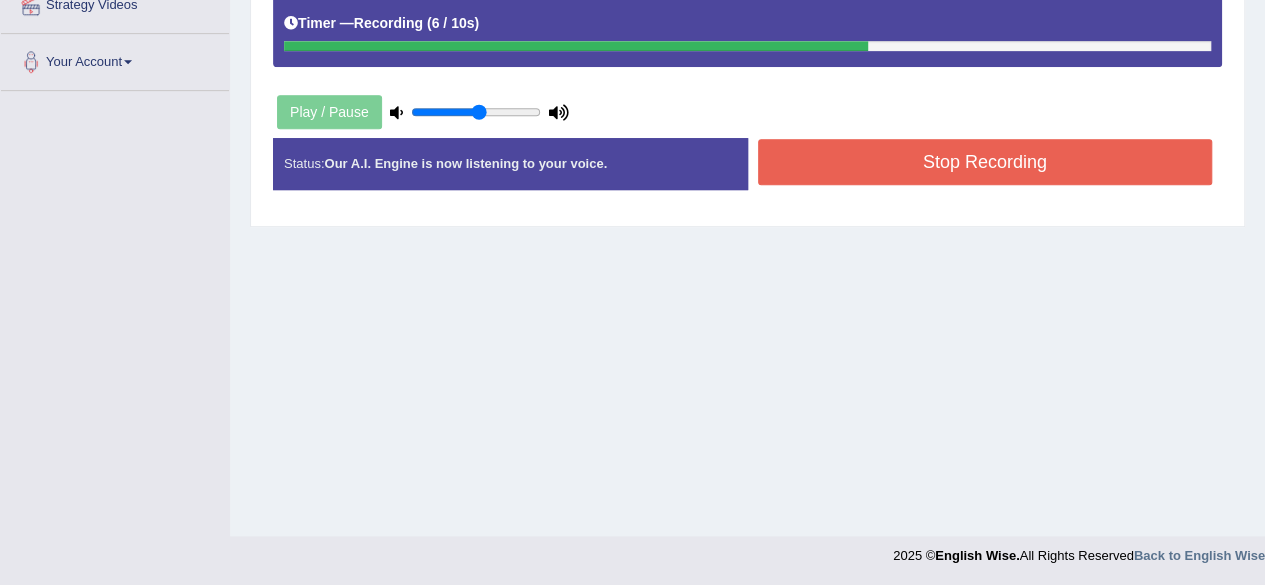 click on "Stop Recording" at bounding box center (985, 162) 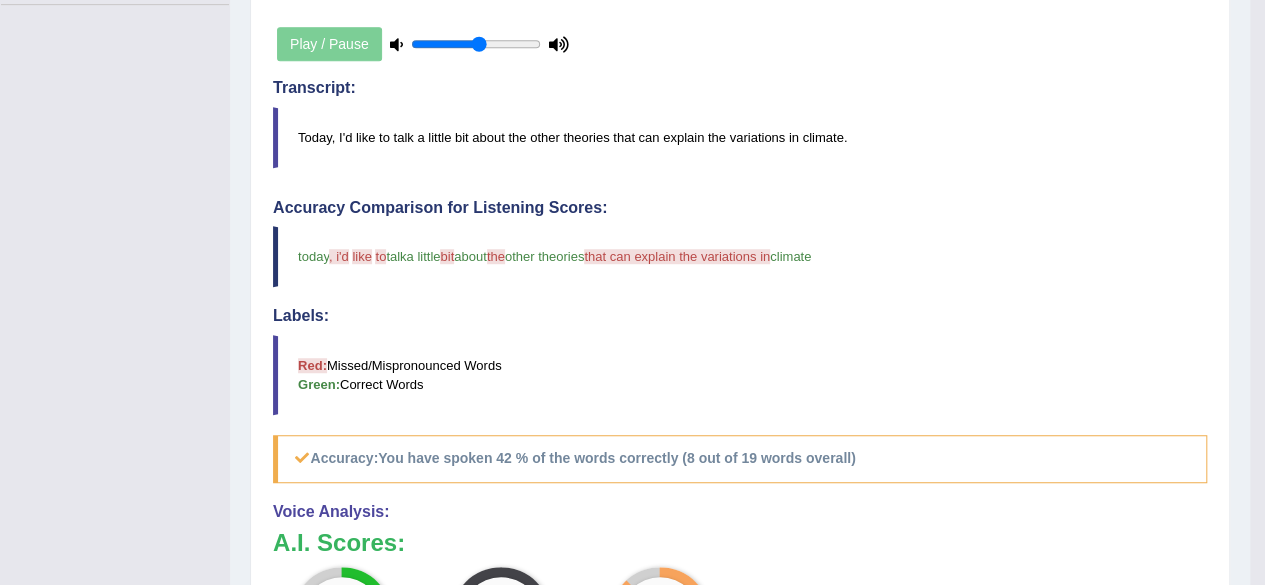 scroll, scrollTop: 0, scrollLeft: 0, axis: both 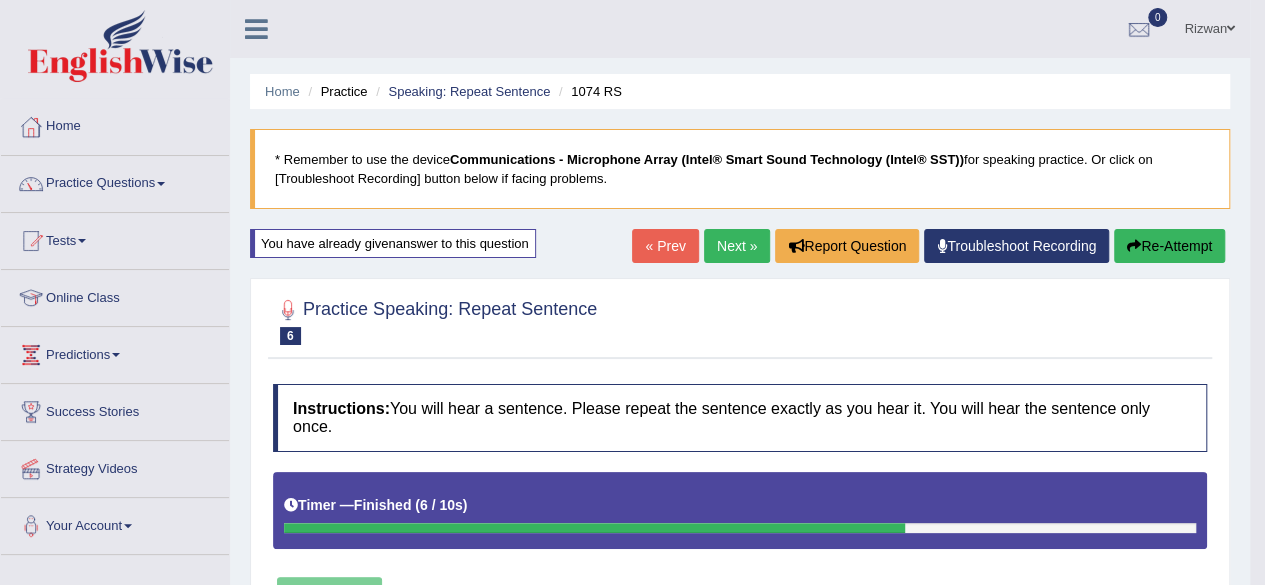 click on "Re-Attempt" at bounding box center [1169, 246] 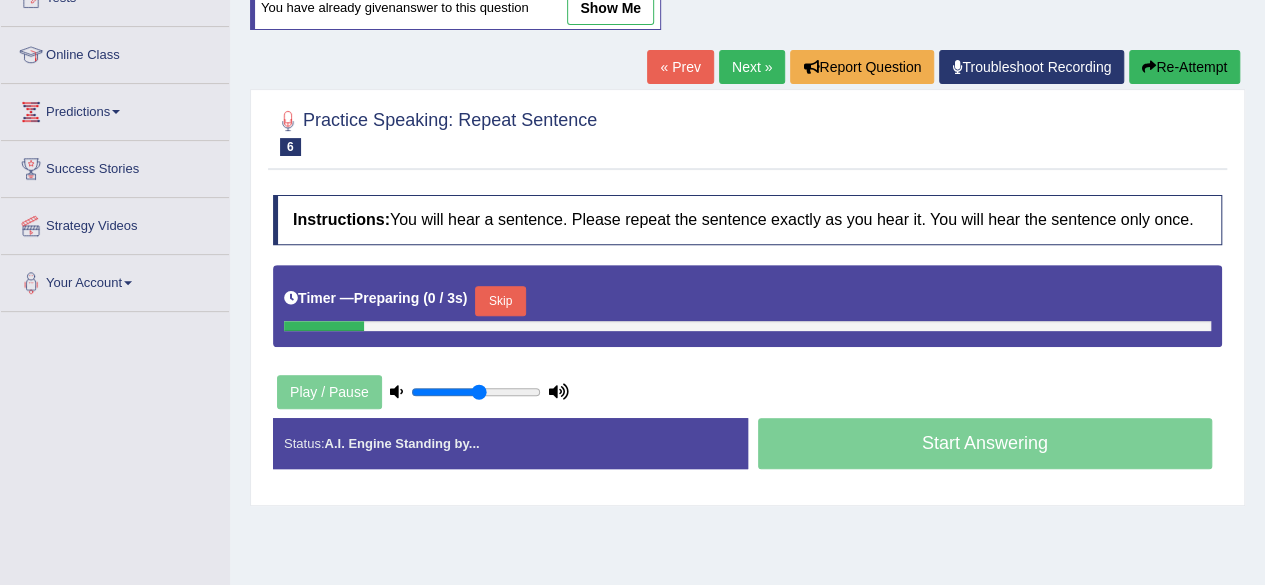 scroll, scrollTop: 0, scrollLeft: 0, axis: both 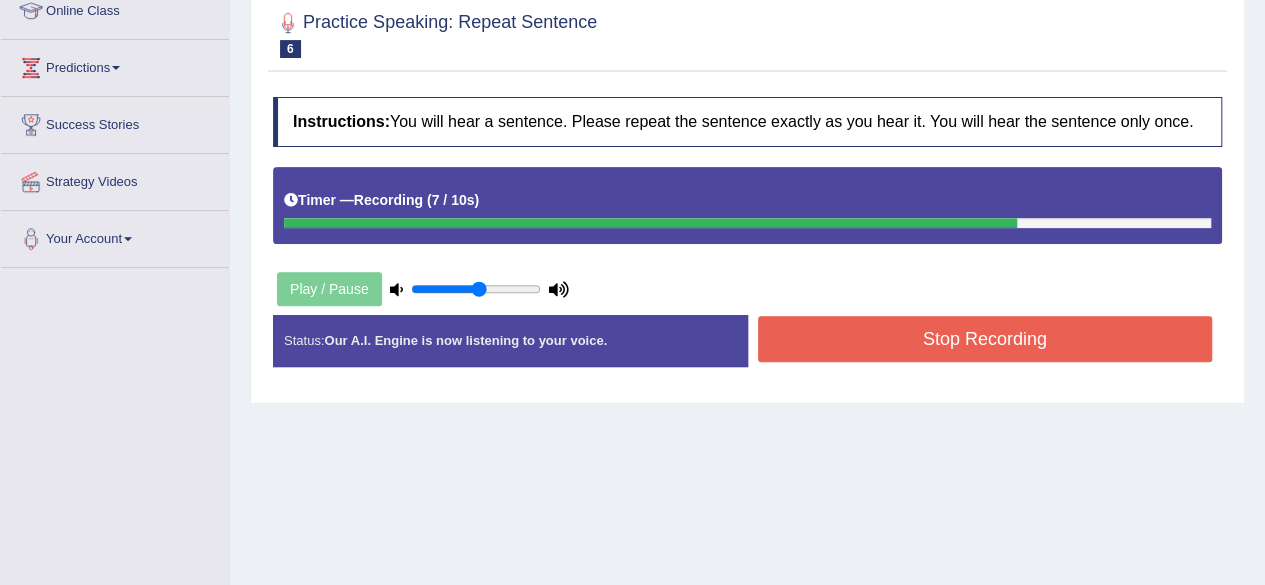 click on "Stop Recording" at bounding box center (985, 339) 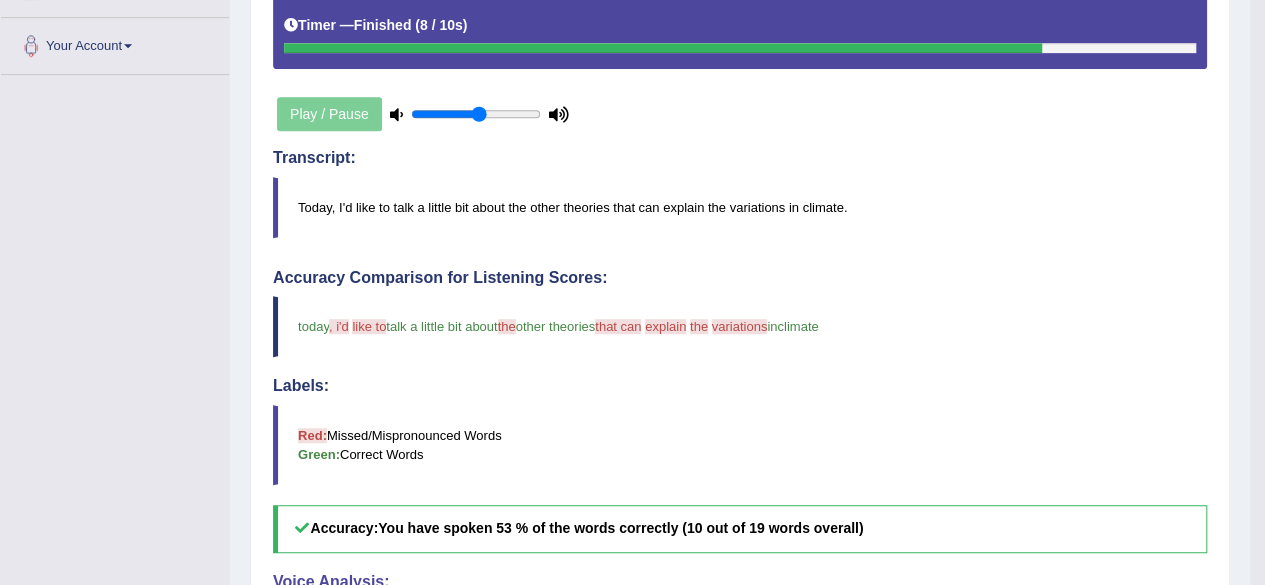 scroll, scrollTop: 0, scrollLeft: 0, axis: both 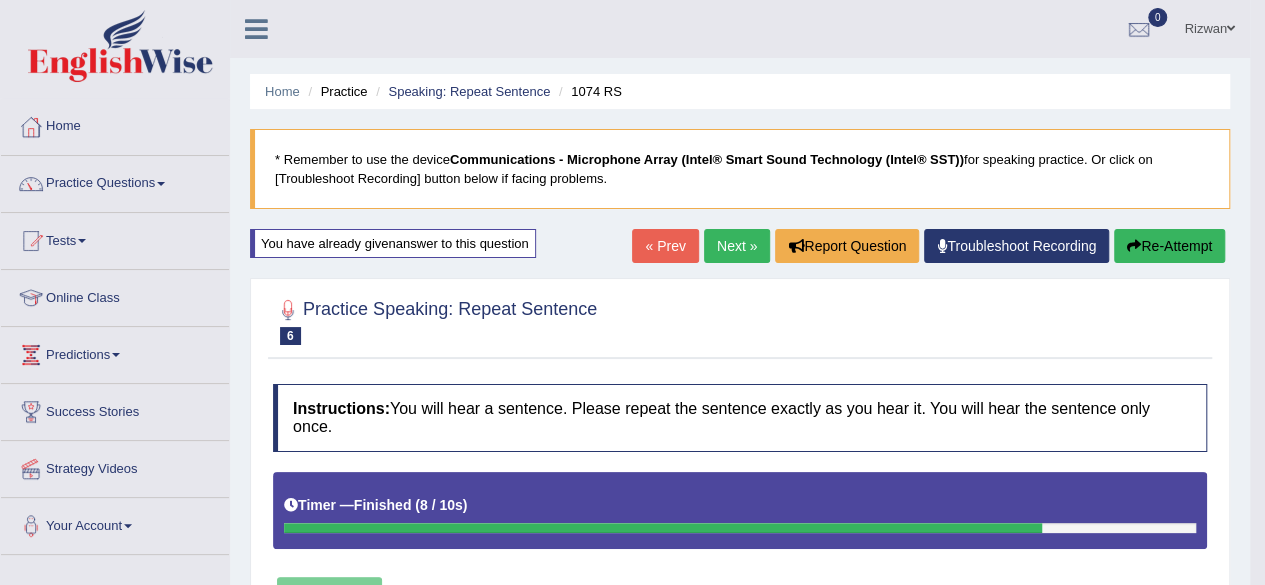 click on "Next »" at bounding box center [737, 246] 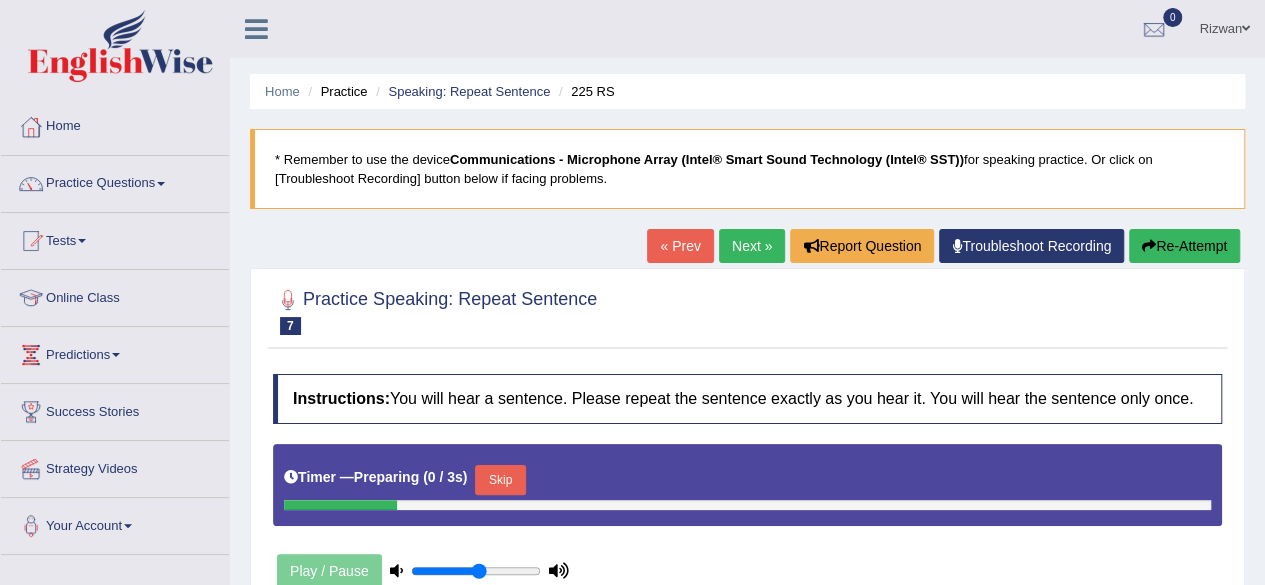 scroll, scrollTop: 138, scrollLeft: 0, axis: vertical 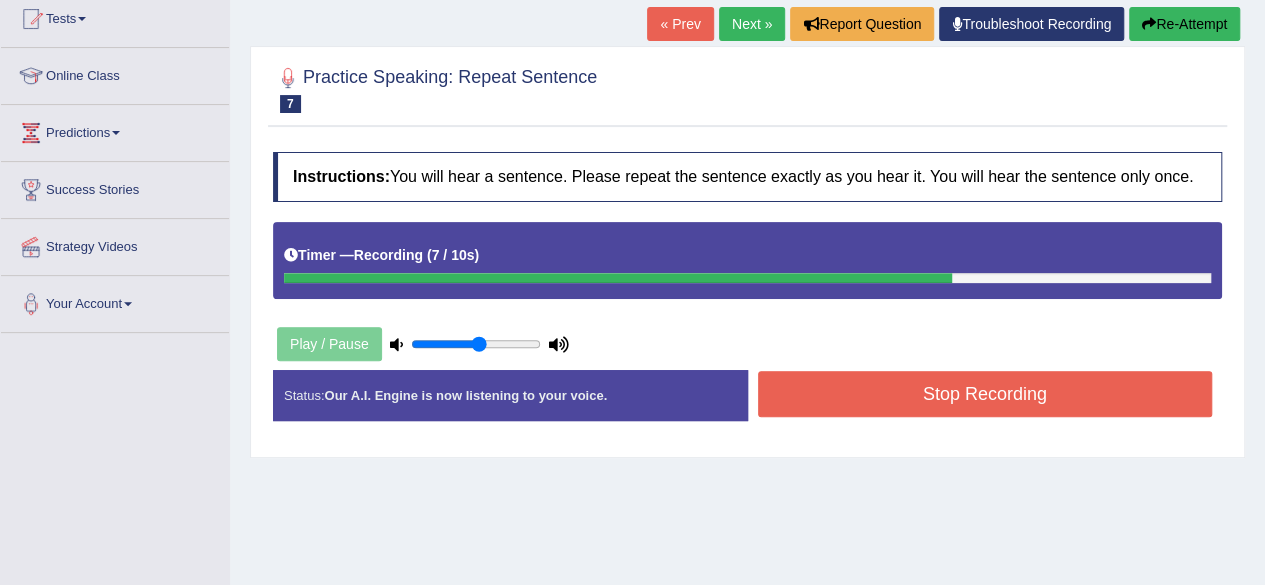 click on "Stop Recording" at bounding box center [985, 394] 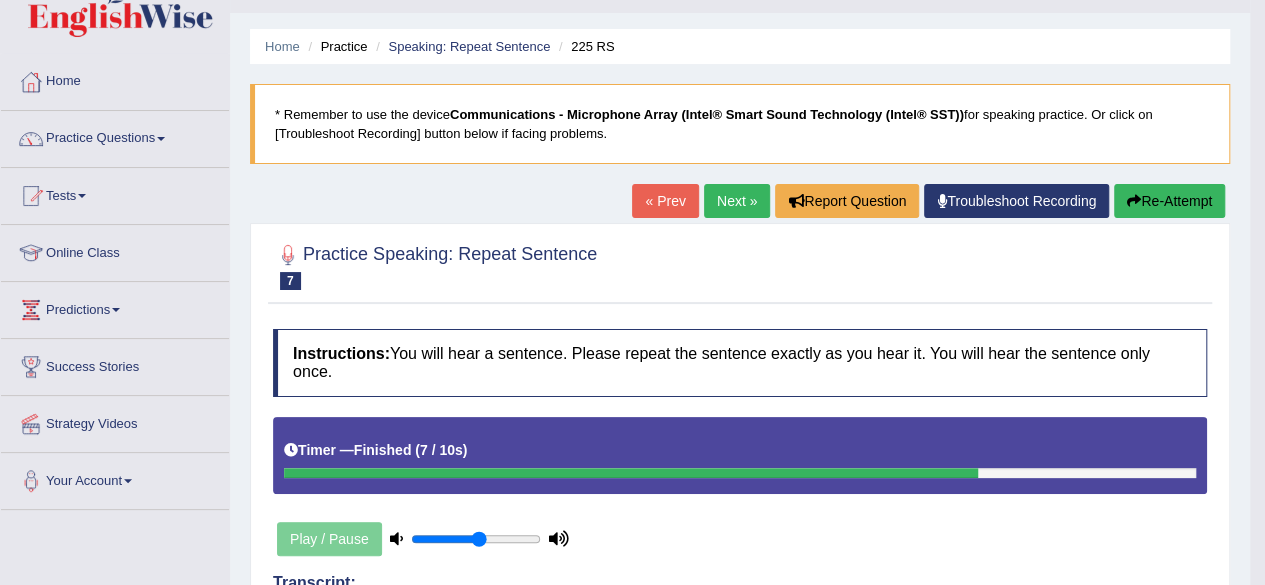 scroll, scrollTop: 0, scrollLeft: 0, axis: both 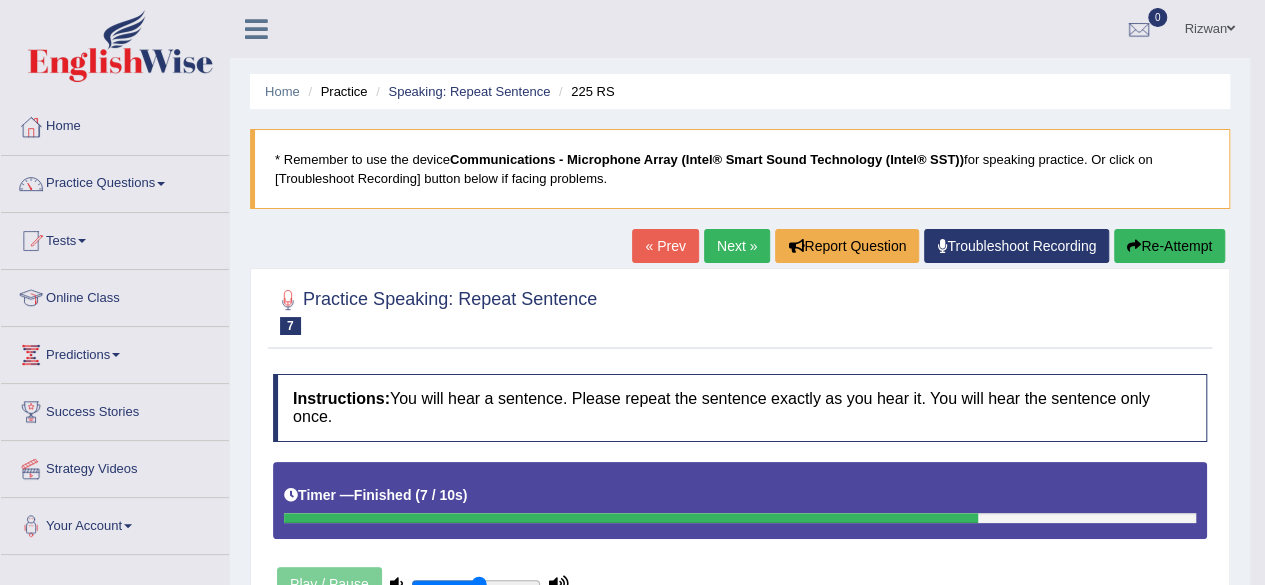 click on "Re-Attempt" at bounding box center (1169, 246) 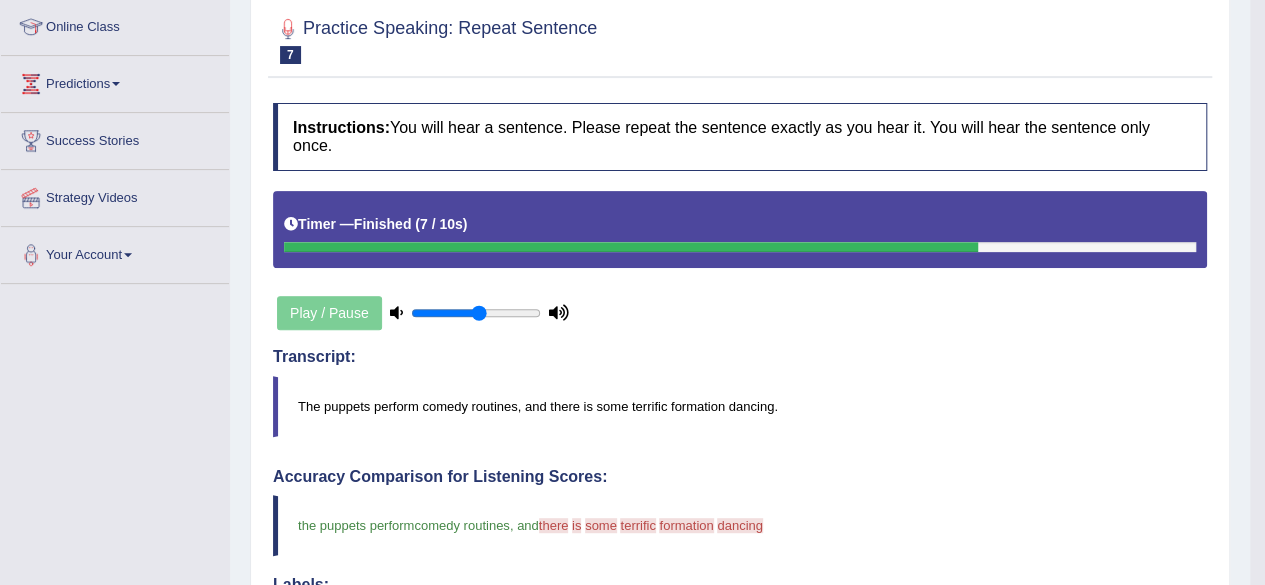 scroll, scrollTop: 272, scrollLeft: 0, axis: vertical 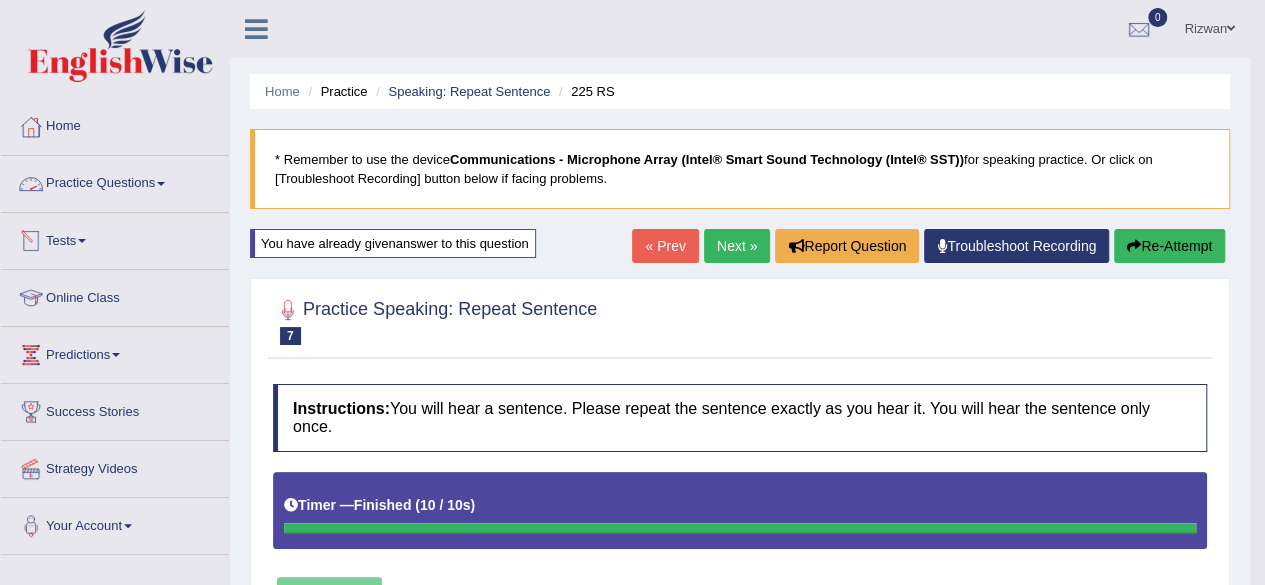 click on "Practice Questions" at bounding box center (115, 181) 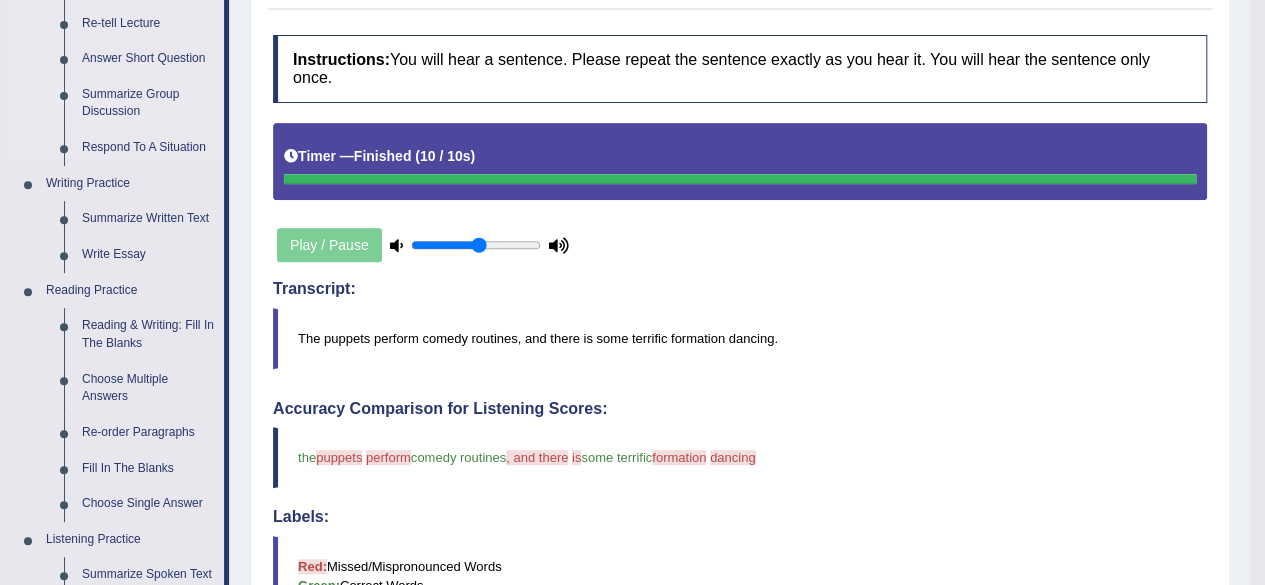 scroll, scrollTop: 350, scrollLeft: 0, axis: vertical 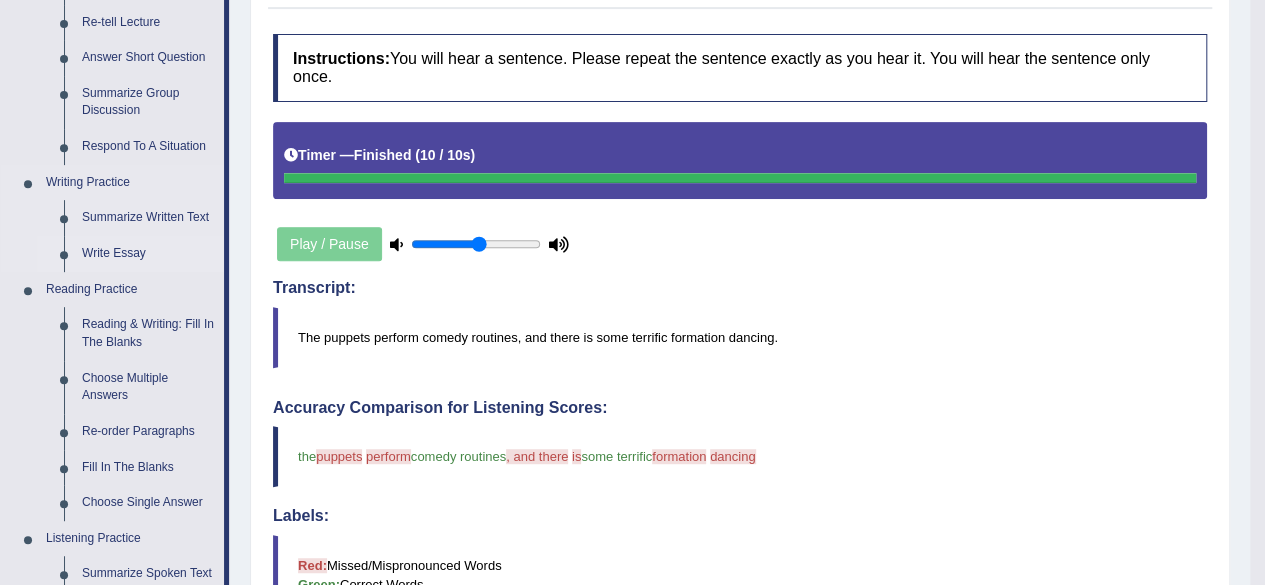 click on "Write Essay" at bounding box center (148, 254) 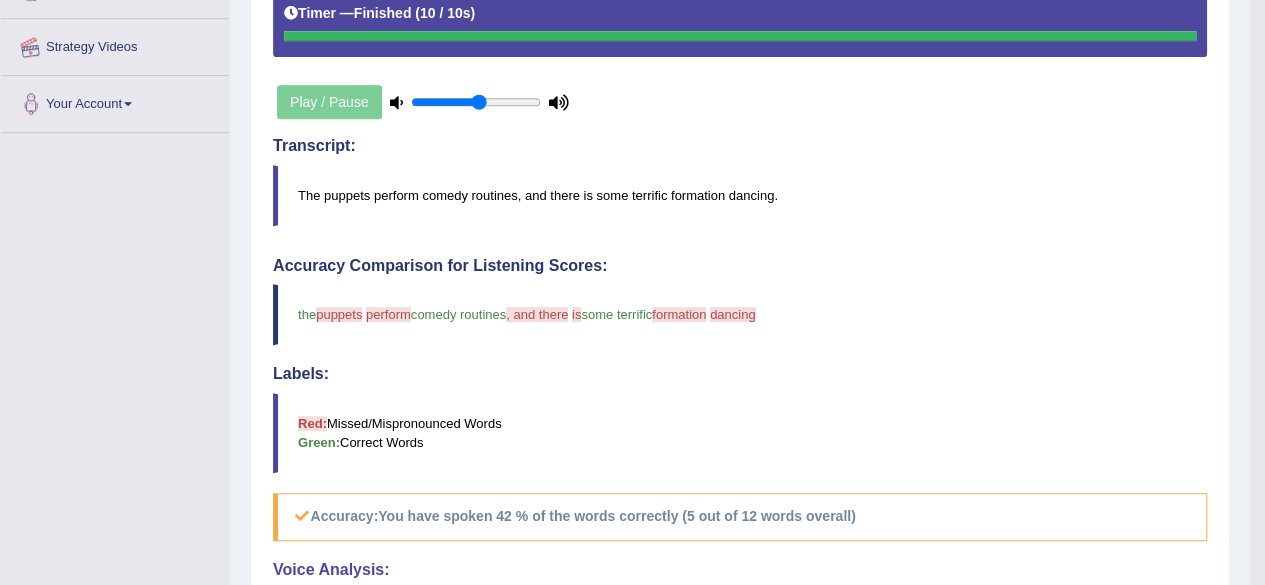 scroll, scrollTop: 1035, scrollLeft: 0, axis: vertical 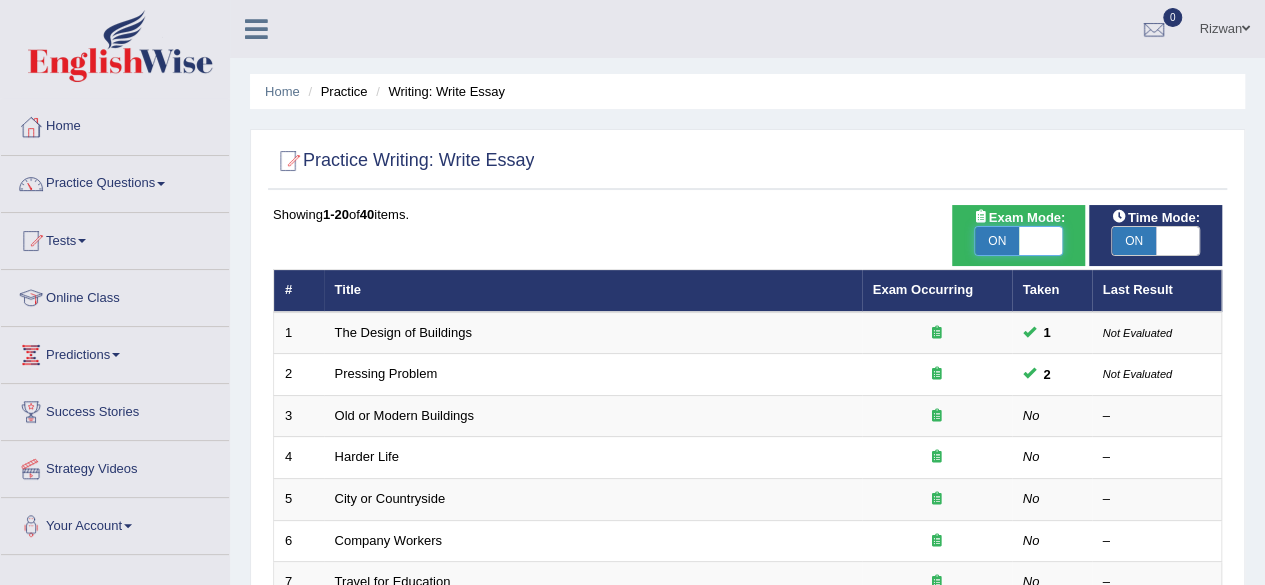 click at bounding box center [1041, 241] 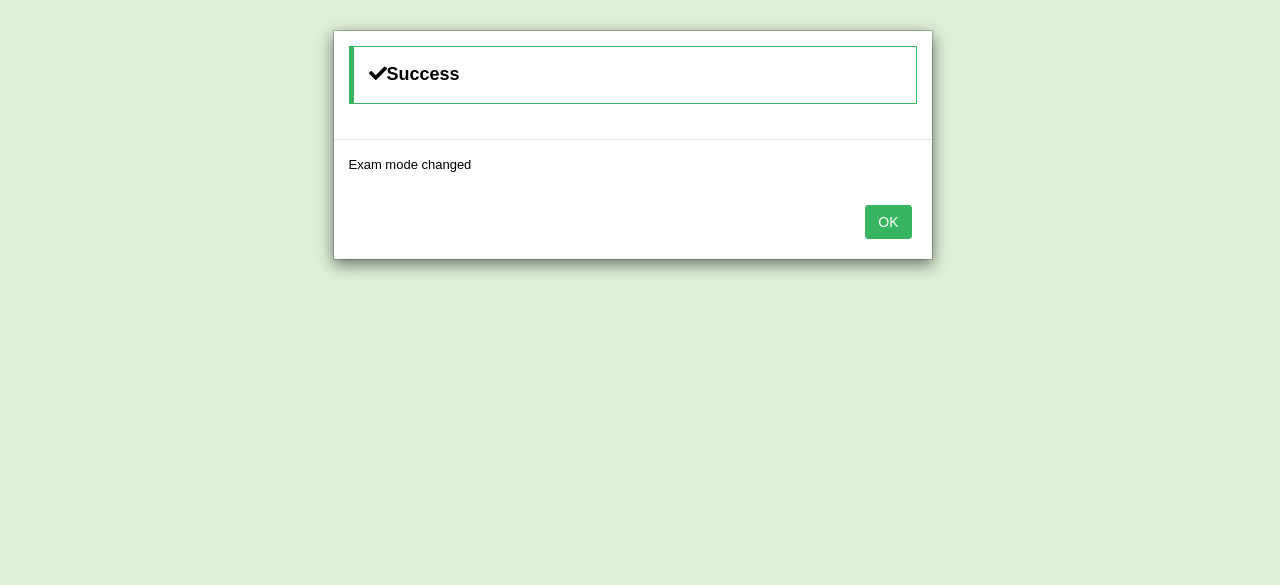 click on "OK" at bounding box center (888, 222) 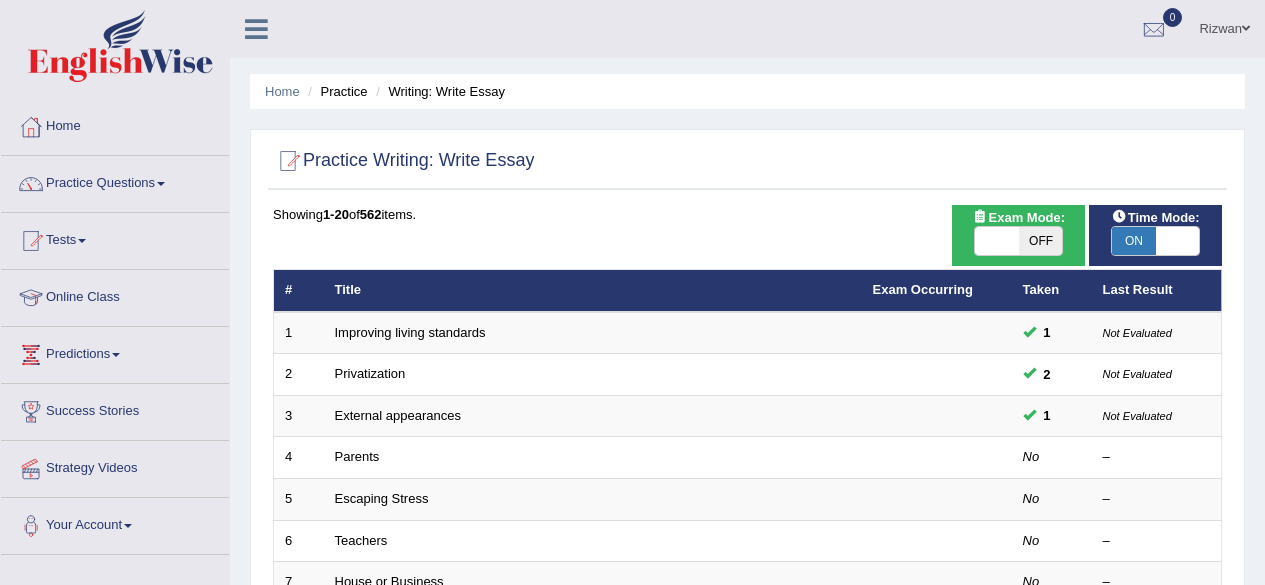 scroll, scrollTop: 0, scrollLeft: 0, axis: both 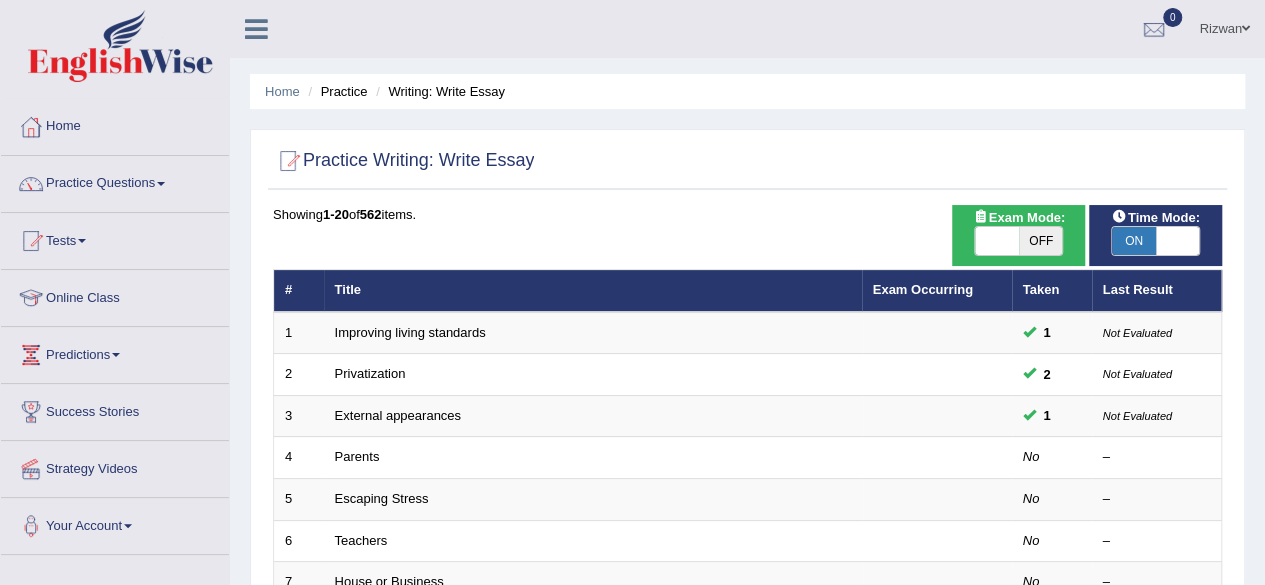 click on "ON" at bounding box center [1134, 241] 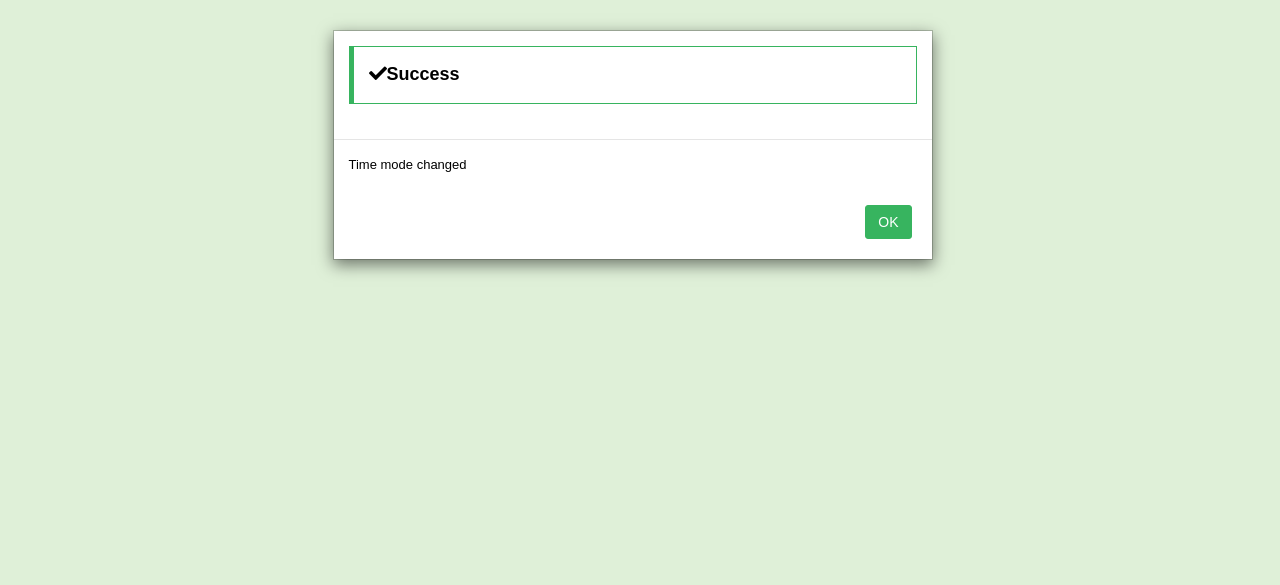 click on "OK" at bounding box center [888, 222] 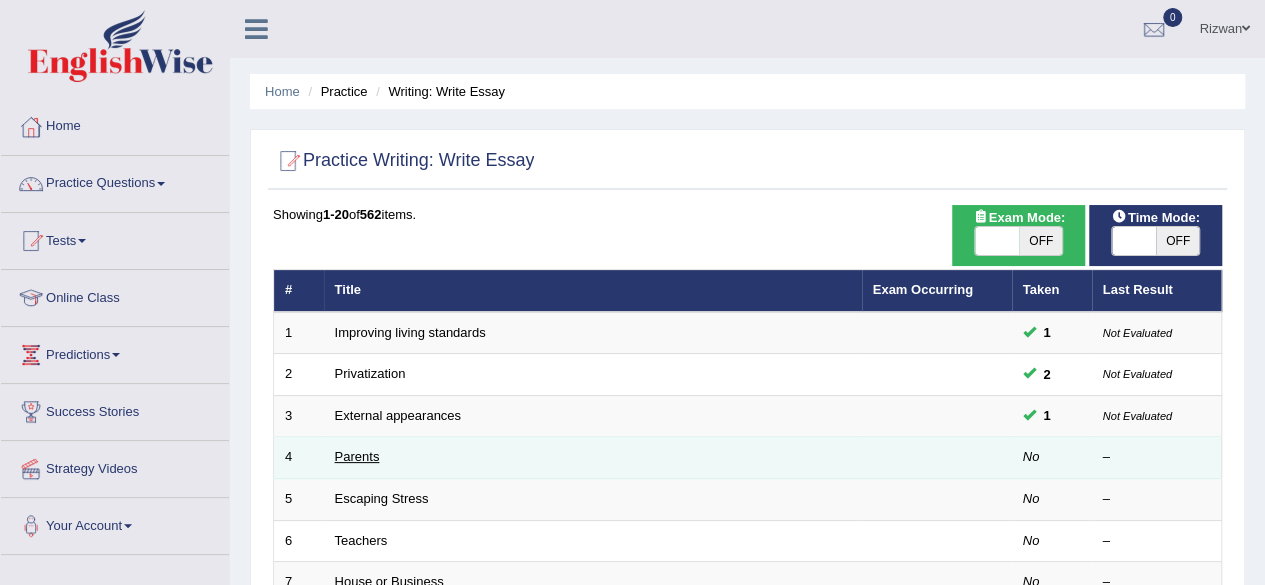 click on "Parents" at bounding box center (357, 456) 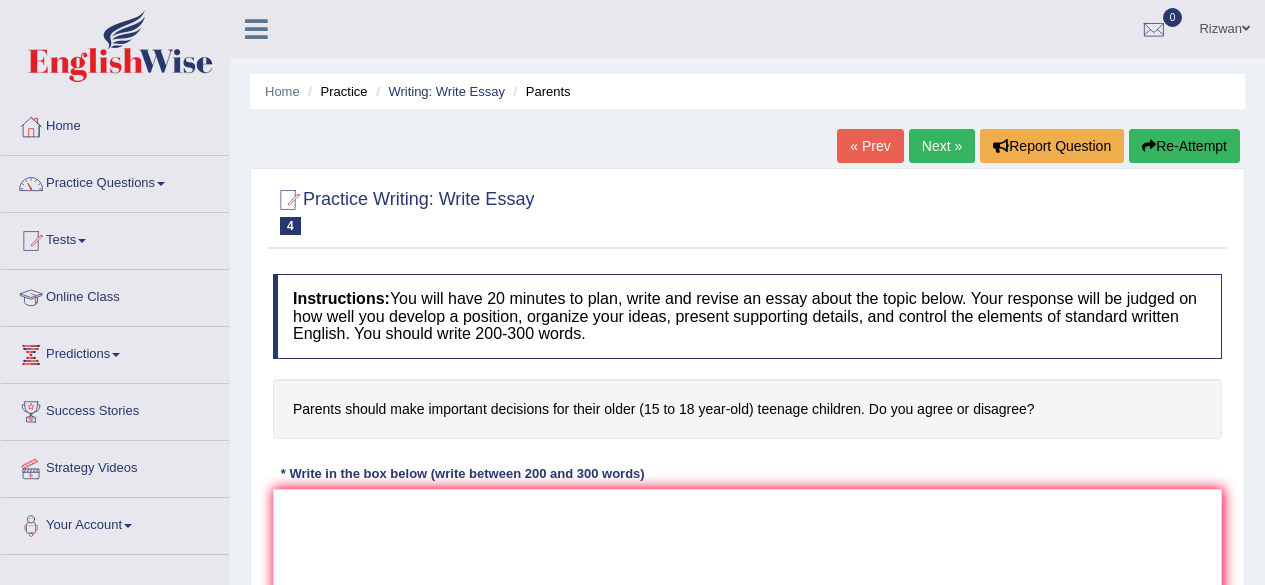 scroll, scrollTop: 0, scrollLeft: 0, axis: both 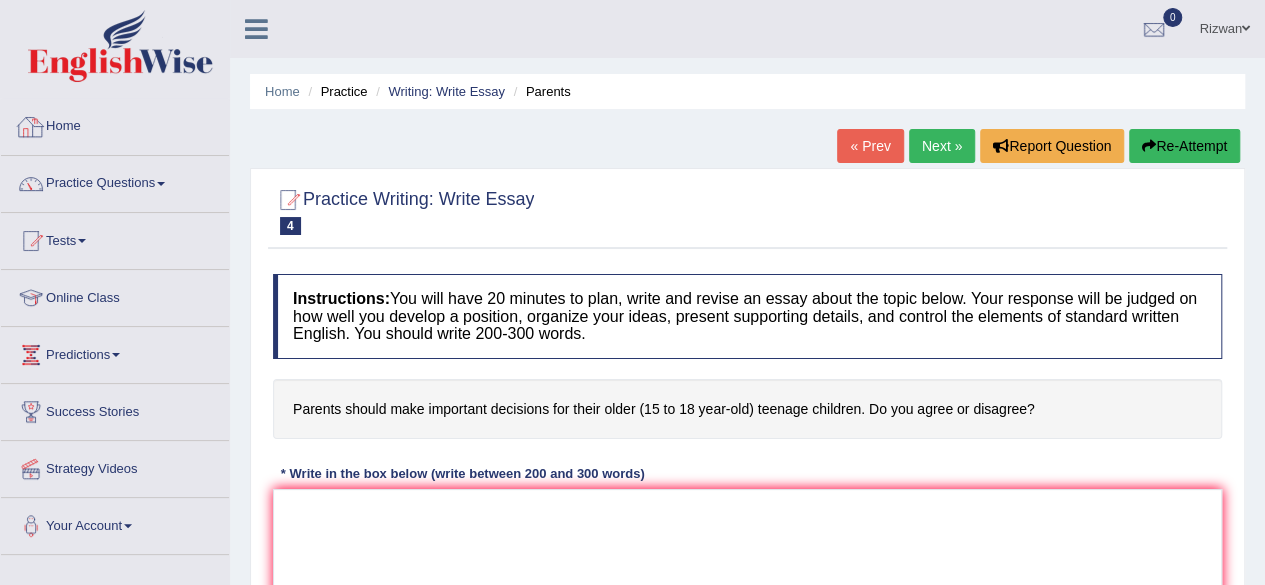 click on "Home" at bounding box center (115, 124) 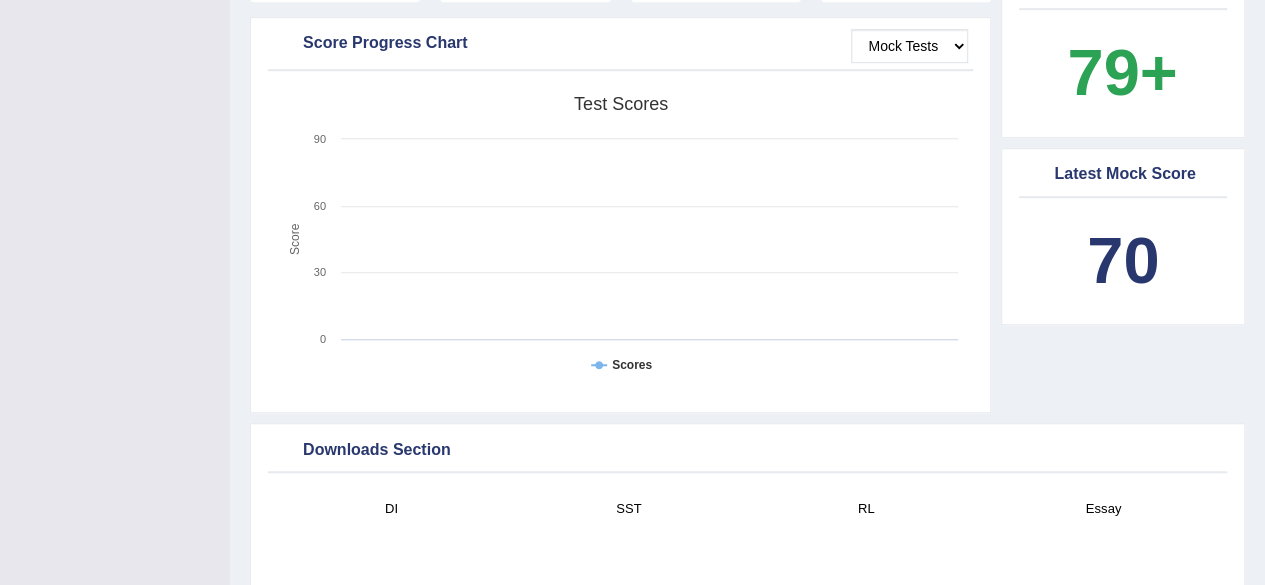 scroll, scrollTop: 892, scrollLeft: 0, axis: vertical 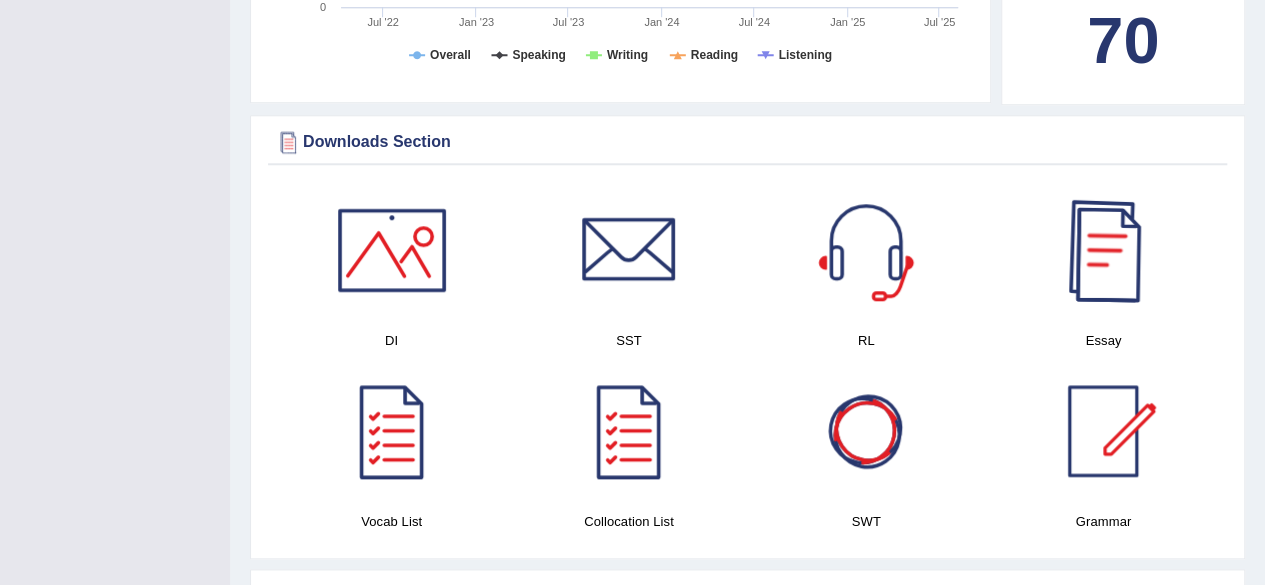click at bounding box center [1103, 250] 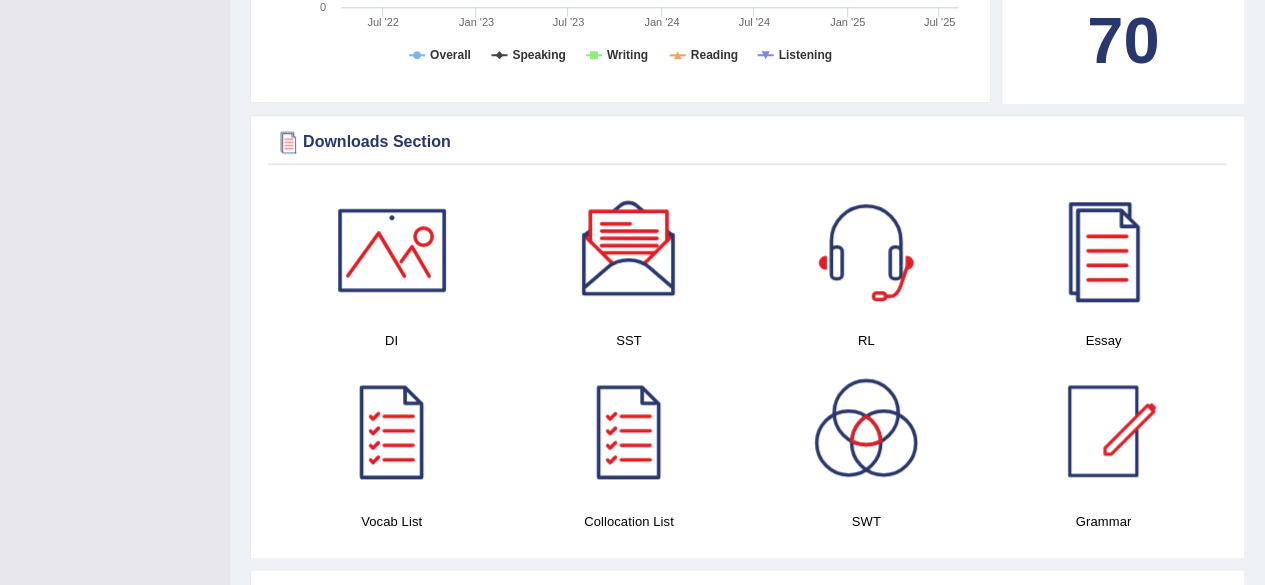 scroll, scrollTop: 0, scrollLeft: 0, axis: both 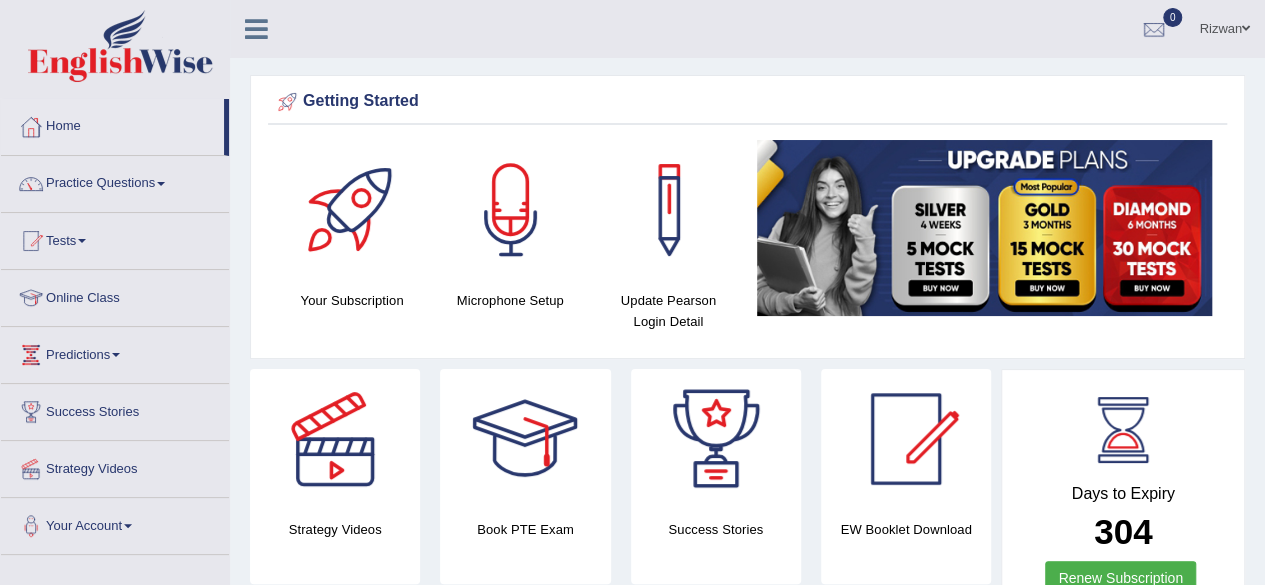 click on "Getting Started" at bounding box center (747, 102) 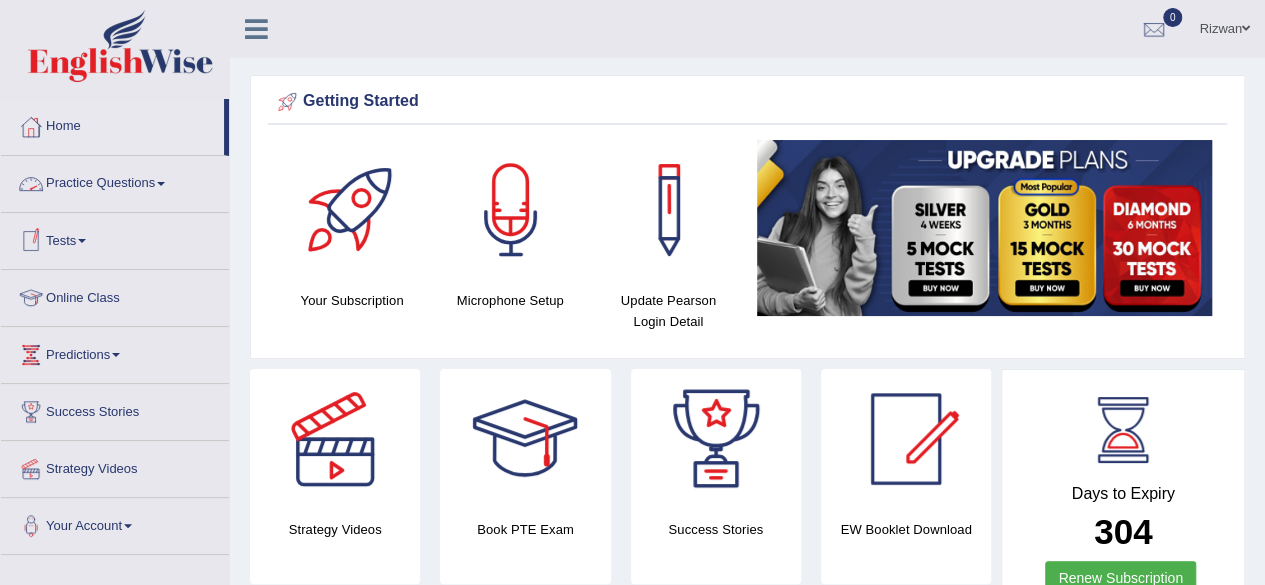 click on "Practice Questions" at bounding box center (115, 181) 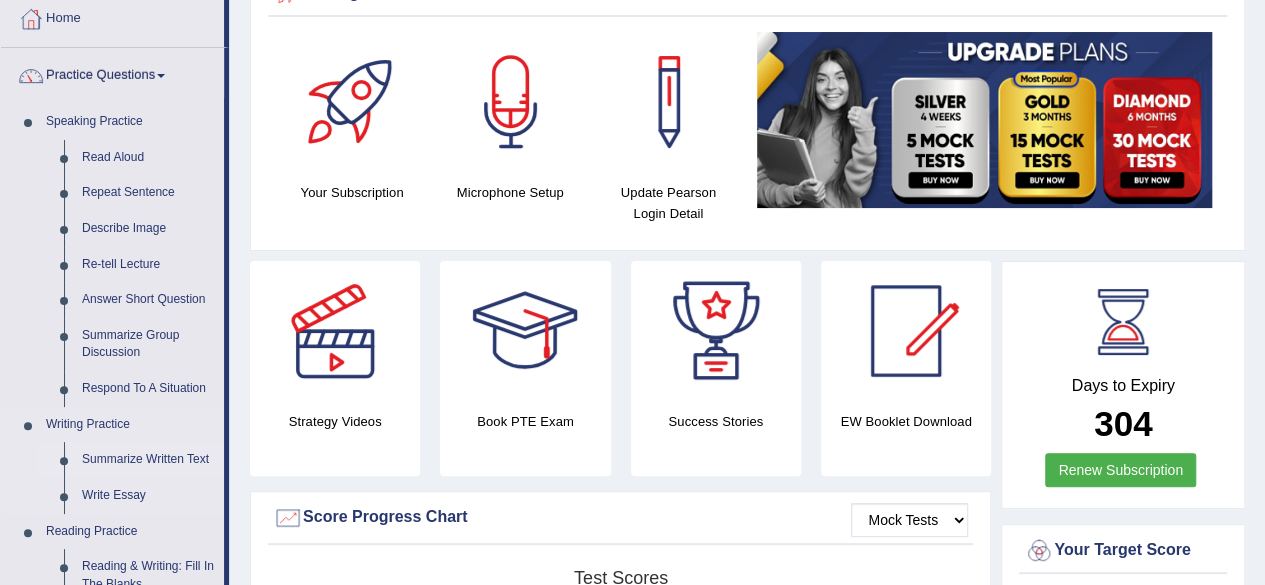 scroll, scrollTop: 109, scrollLeft: 0, axis: vertical 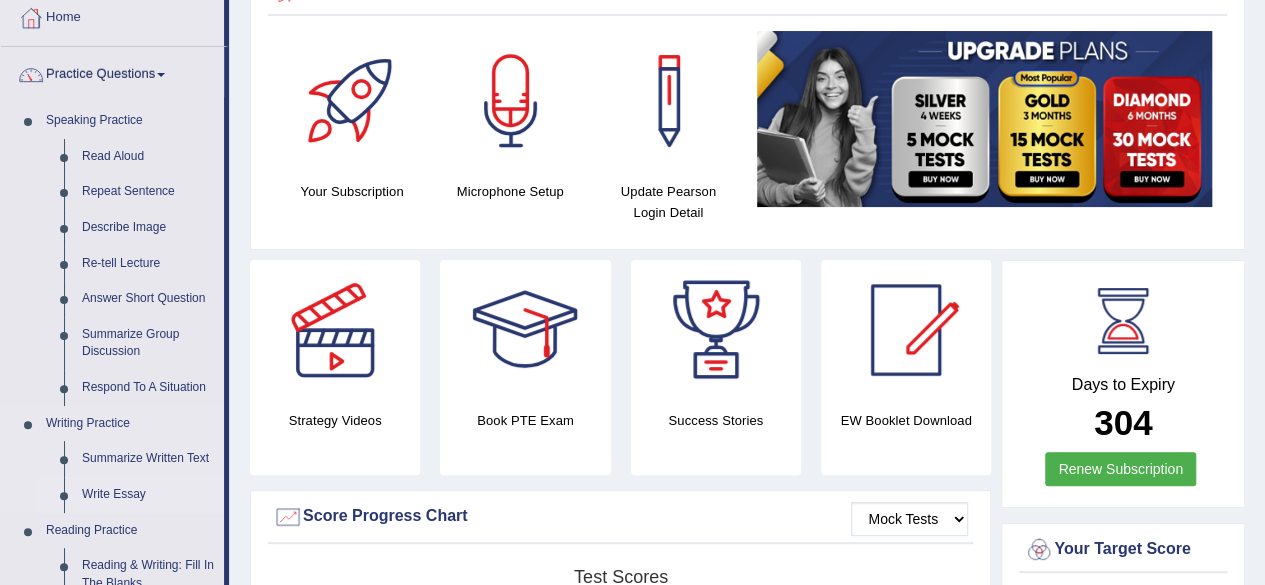 click on "Write Essay" at bounding box center (148, 495) 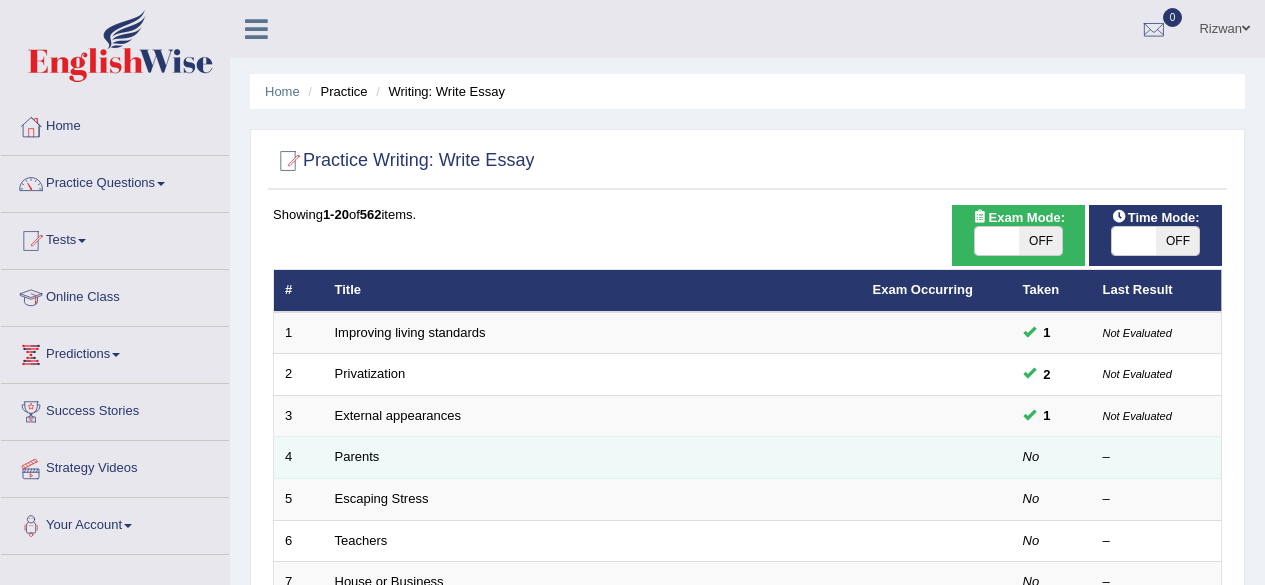 scroll, scrollTop: 0, scrollLeft: 0, axis: both 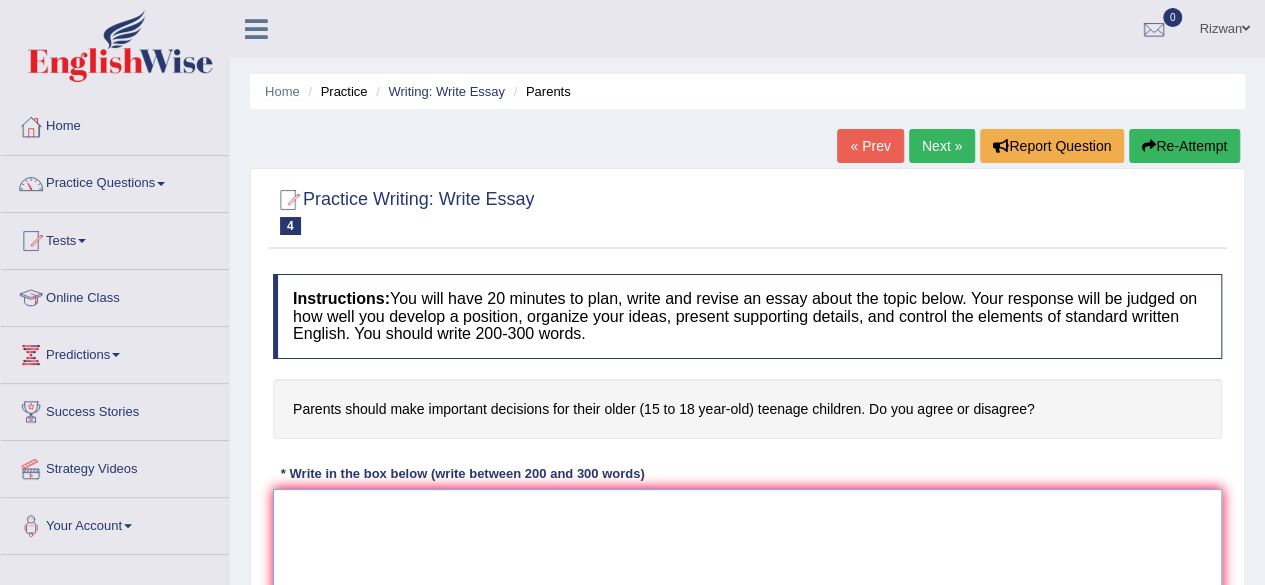 click at bounding box center [747, 586] 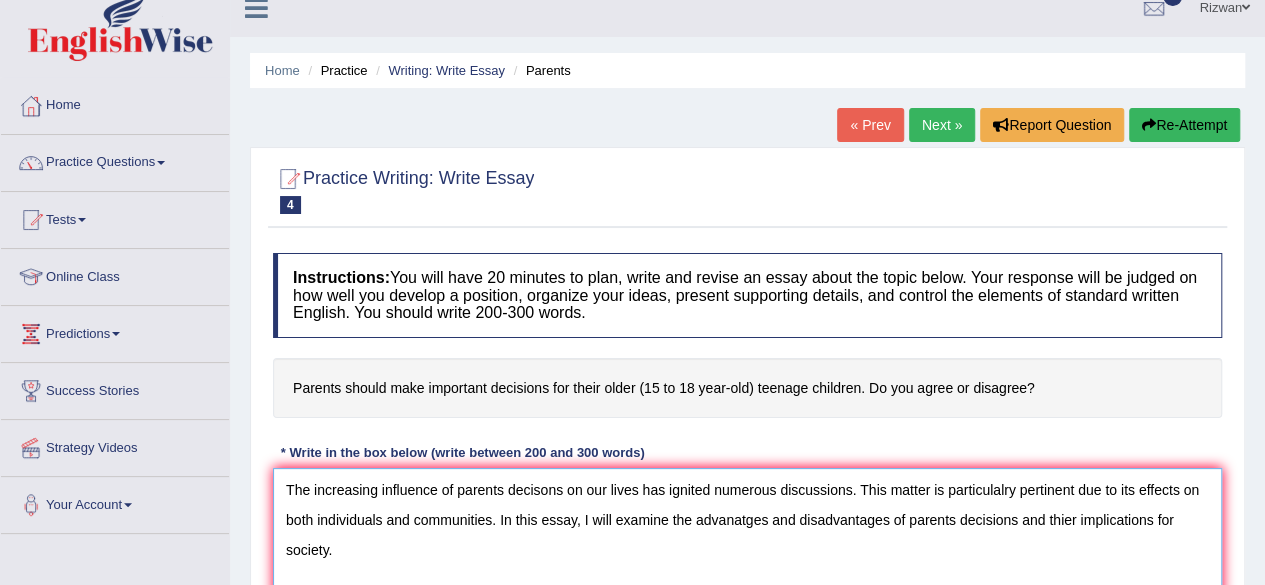 scroll, scrollTop: 51, scrollLeft: 0, axis: vertical 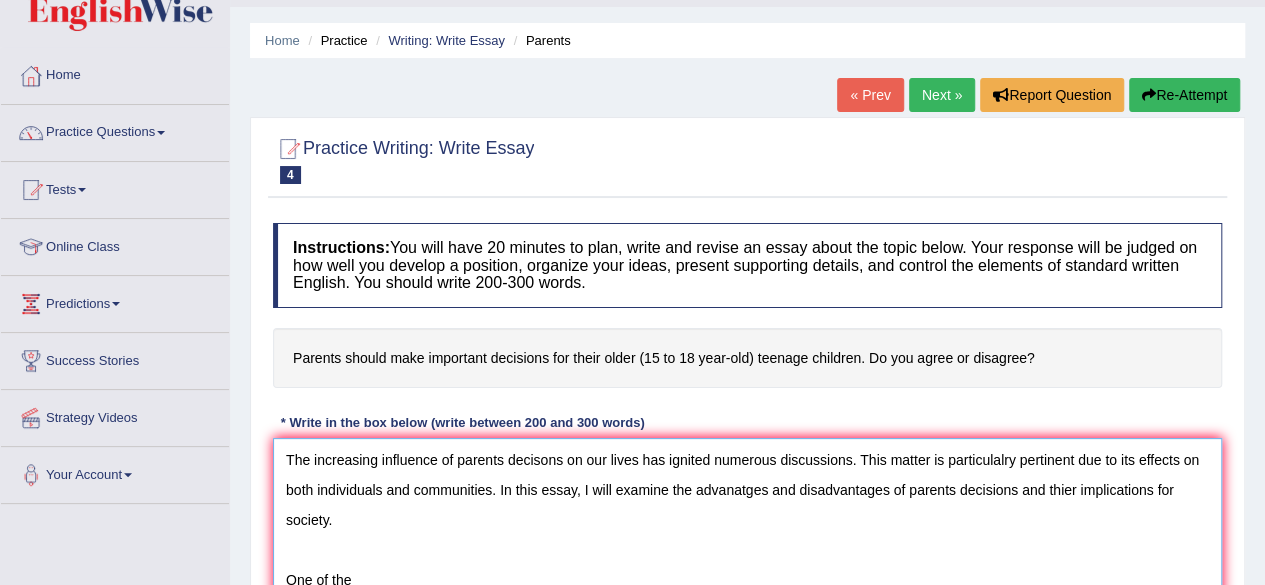 click on "The increasing influence of parents decisons on our lives has ignited numerous discussions. This matter is particulalry pertinent due to its effects on both individuals and communities. In this essay, I will examine the advanatges and disadvantages of parents decisions and thier implications for society.
One of the" at bounding box center [747, 535] 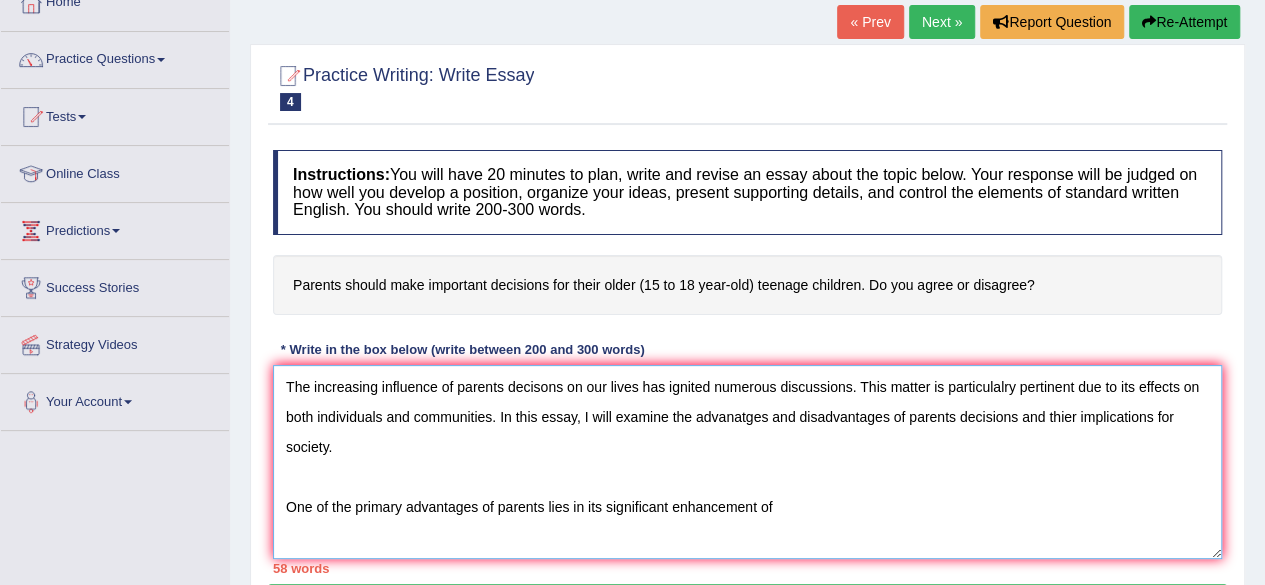 scroll, scrollTop: 126, scrollLeft: 0, axis: vertical 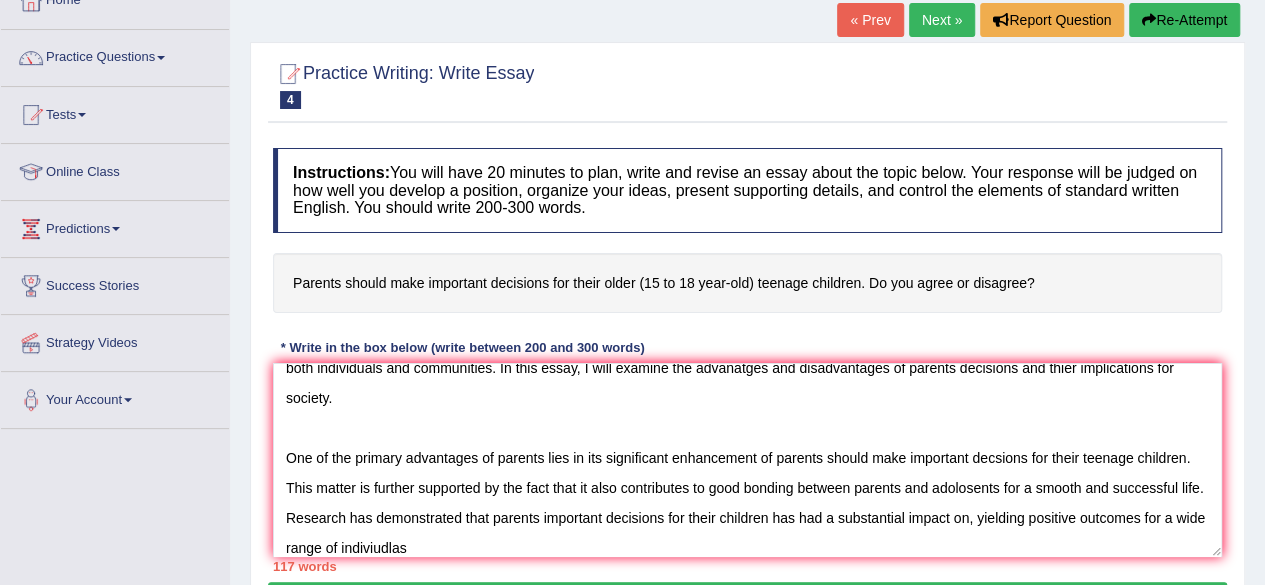 click on "117 words" at bounding box center [747, 566] 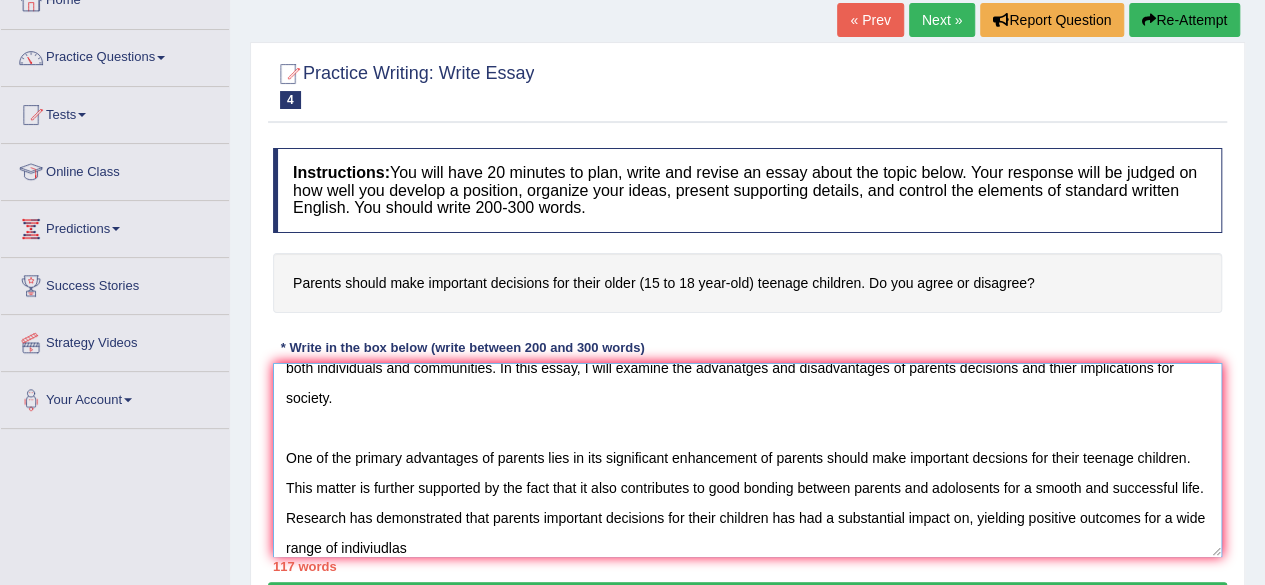 click on "The increasing influence of parents decisons on our lives has ignited numerous discussions. This matter is particulalry pertinent due to its effects on both individuals and communities. In this essay, I will examine the advanatges and disadvantages of parents decisions and thier implications for society.
One of the primary advantages of parents lies in its significant enhancement of parents should make important decsions for their teenage children. This matter is further supported by the fact that it also contributes to good bonding between parents and adolosents for a smooth and successful life. Research has demonstrated that parents important decisions for their children has had a substantial impact on, yielding positive outcomes for a wide range of indiviudlas" at bounding box center [747, 460] 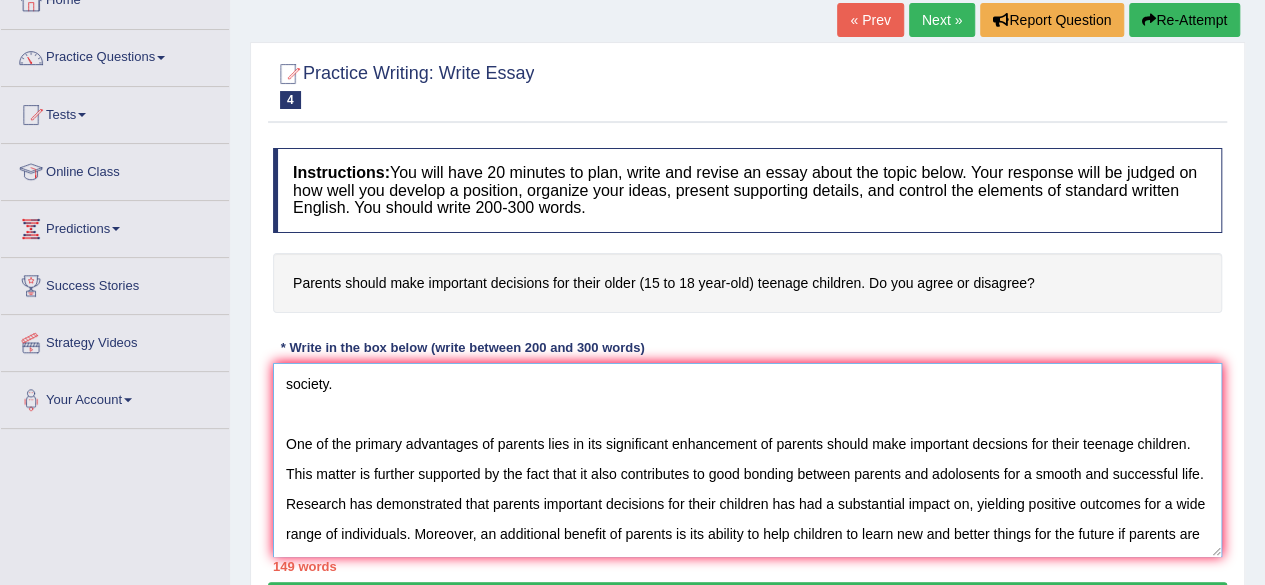 scroll, scrollTop: 90, scrollLeft: 0, axis: vertical 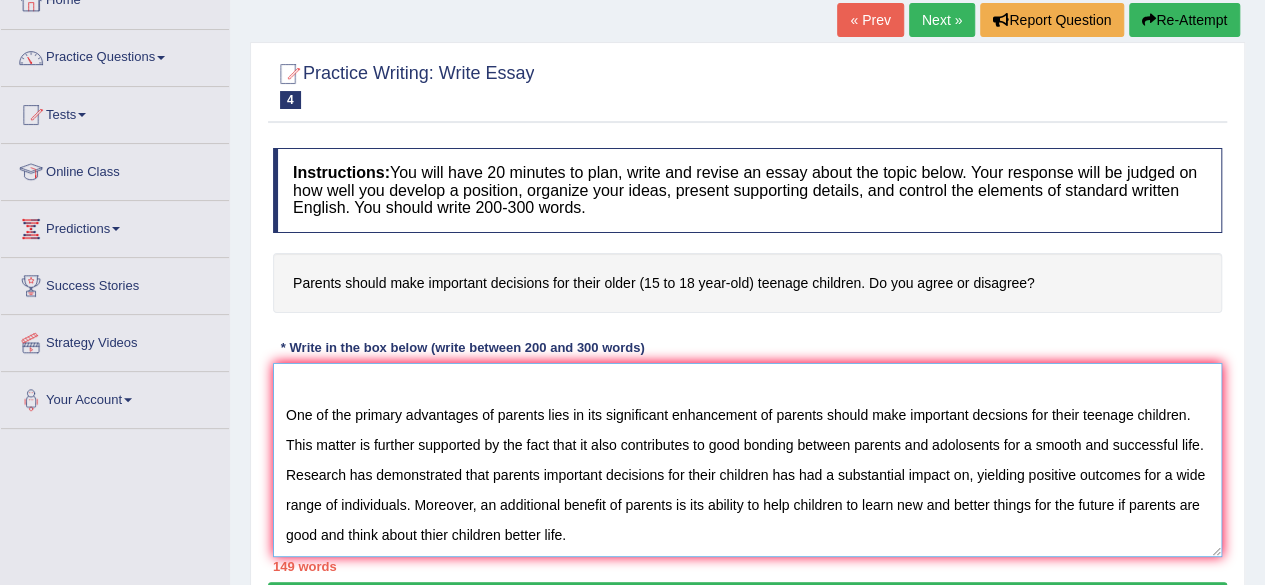 click on "The increasing influence of parents decisons on our lives has ignited numerous discussions. This matter is particulalry pertinent due to its effects on both individuals and communities. In this essay, I will examine the advanatges and disadvantages of parents decisions and thier implications for society.
One of the primary advantages of parents lies in its significant enhancement of parents should make important decsions for their teenage children. This matter is further supported by the fact that it also contributes to good bonding between parents and adolosents for a smooth and successful life. Research has demonstrated that parents important decisions for their children has had a substantial impact on, yielding positive outcomes for a wide range of individuals. Moreover, an additional benefit of parents is its ability to help children to learn new and better things for the future if parents are good and think about thier children better life." at bounding box center (747, 460) 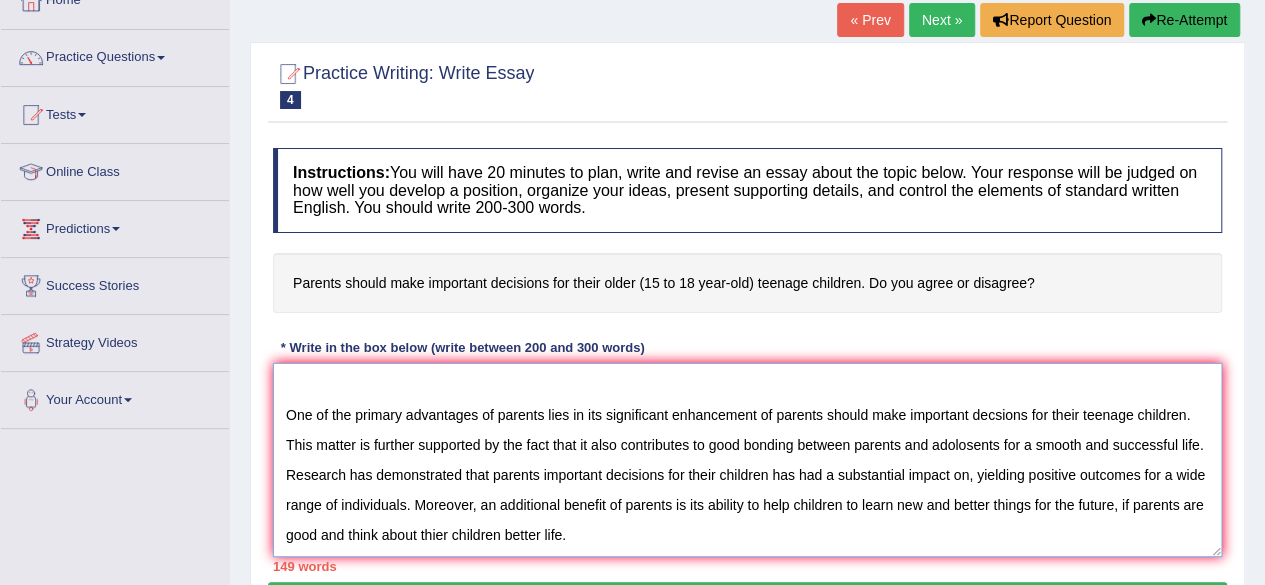 click on "The increasing influence of parents decisons on our lives has ignited numerous discussions. This matter is particulalry pertinent due to its effects on both individuals and communities. In this essay, I will examine the advanatges and disadvantages of parents decisions and thier implications for society.
One of the primary advantages of parents lies in its significant enhancement of parents should make important decsions for their teenage children. This matter is further supported by the fact that it also contributes to good bonding between parents and adolosents for a smooth and successful life. Research has demonstrated that parents important decisions for their children has had a substantial impact on, yielding positive outcomes for a wide range of individuals. Moreover, an additional benefit of parents is its ability to help children to learn new and better things for the future, if parents are good and think about thier children better life." at bounding box center (747, 460) 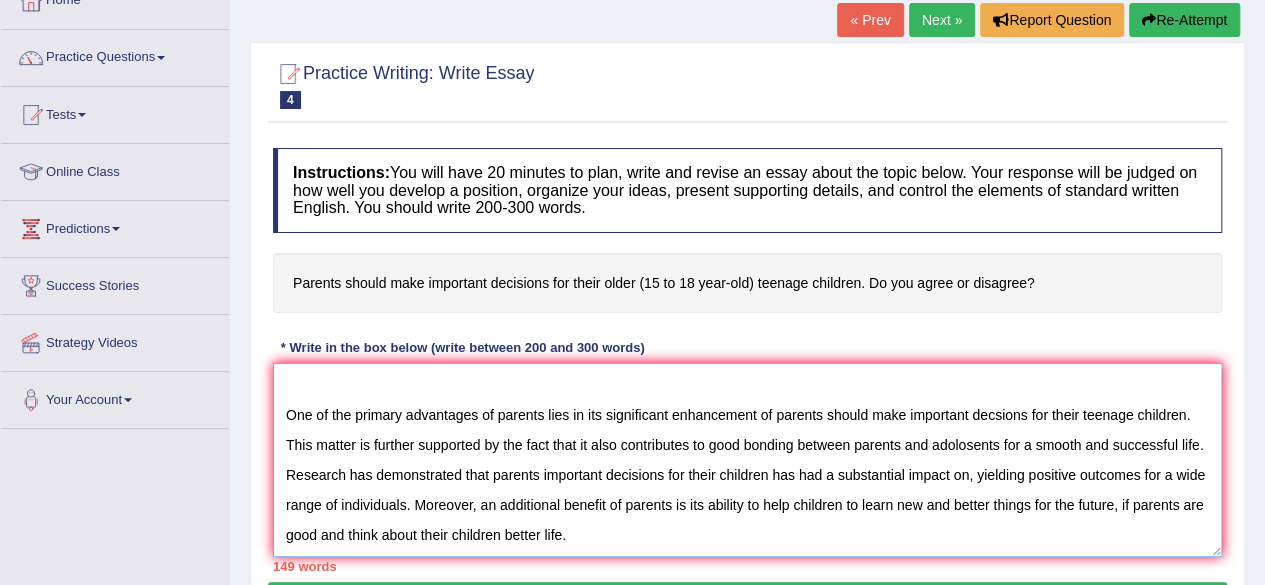 click on "The increasing influence of parents decisons on our lives has ignited numerous discussions. This matter is particulalry pertinent due to its effects on both individuals and communities. In this essay, I will examine the advanatges and disadvantages of parents decisions and thier implications for society.
One of the primary advantages of parents lies in its significant enhancement of parents should make important decsions for their teenage children. This matter is further supported by the fact that it also contributes to good bonding between parents and adolosents for a smooth and successful life. Research has demonstrated that parents important decisions for their children has had a substantial impact on, yielding positive outcomes for a wide range of individuals. Moreover, an additional benefit of parents is its ability to help children to learn new and better things for the future, if parents are good and think about their children better life." at bounding box center (747, 460) 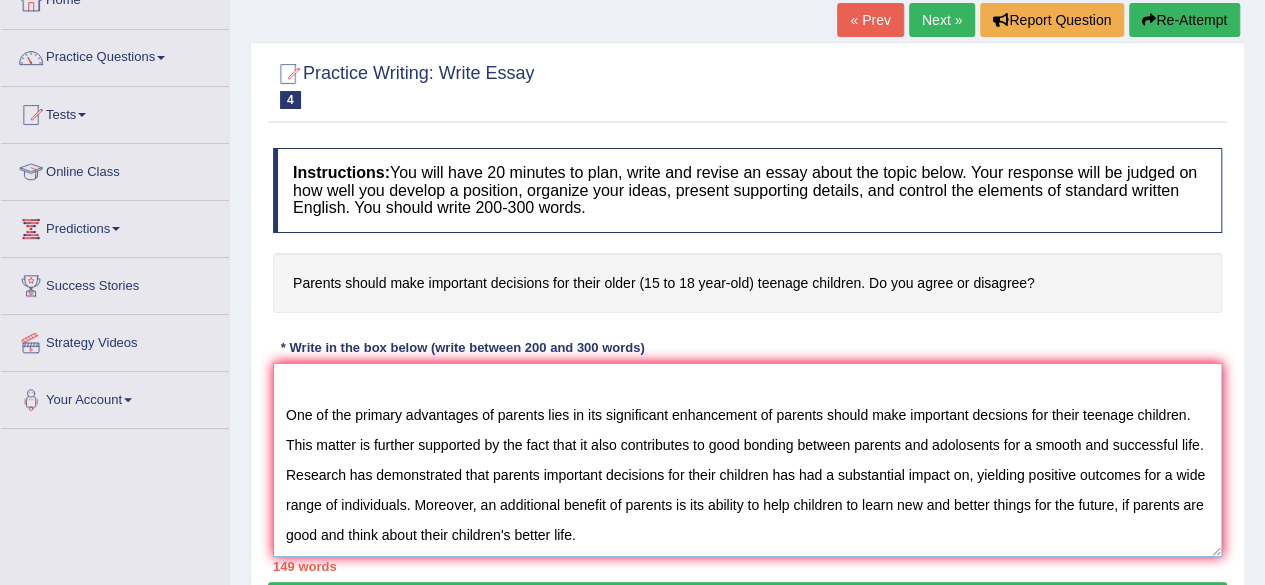 click on "The increasing influence of parents decisons on our lives has ignited numerous discussions. This matter is particulalry pertinent due to its effects on both individuals and communities. In this essay, I will examine the advanatges and disadvantages of parents decisions and thier implications for society.
One of the primary advantages of parents lies in its significant enhancement of parents should make important decsions for their teenage children. This matter is further supported by the fact that it also contributes to good bonding between parents and adolosents for a smooth and successful life. Research has demonstrated that parents important decisions for their children has had a substantial impact on, yielding positive outcomes for a wide range of individuals. Moreover, an additional benefit of parents is its ability to help children to learn new and better things for the future, if parents are good and think about their children's better life." at bounding box center (747, 460) 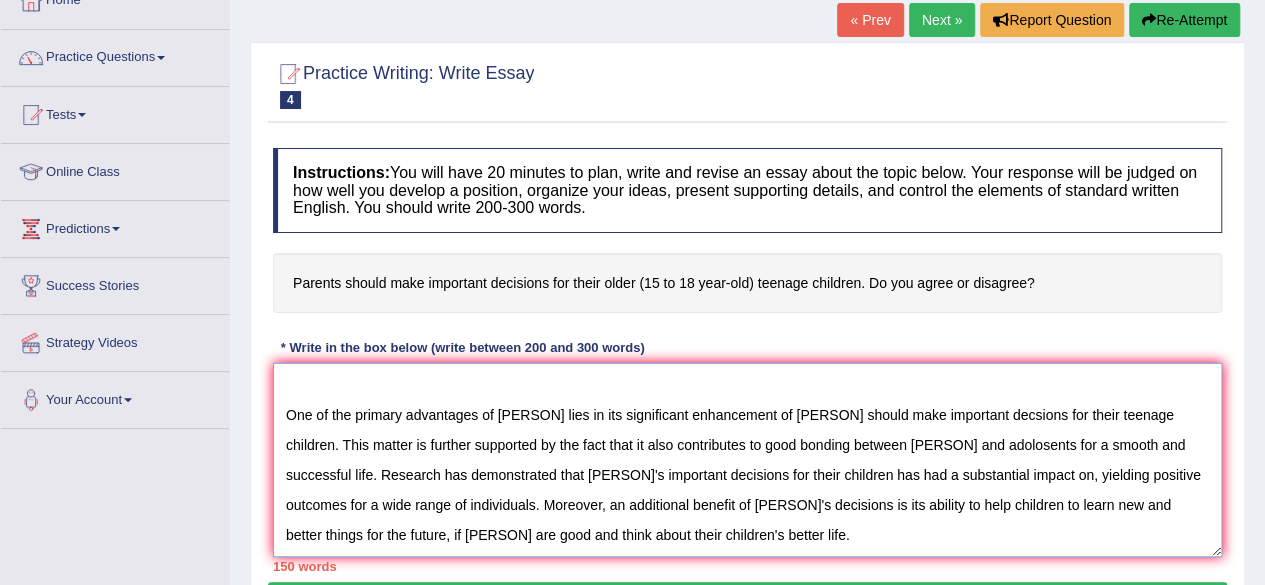 click on "The increasing influence of parents decisons on our lives has ignited numerous discussions. This matter is particulalry pertinent due to its effects on both individuals and communities. In this essay, I will examine the advanatges and disadvantages of parents decisions and thier implications for society.
One of the primary advantages of parents lies in its significant enhancement of parents should make important decsions for their teenage children. This matter is further supported by the fact that it also contributes to good bonding between parents and adolosents for a smooth and successful life. Research has demonstrated that parents important decisions for their children has had a substantial impact on, yielding positive outcomes for a wide range of individuals. Moreover, an additional benefit of parents decisions is its ability to help children to learn new and better things for the future, if parents are good and think about their children's better life." at bounding box center (747, 460) 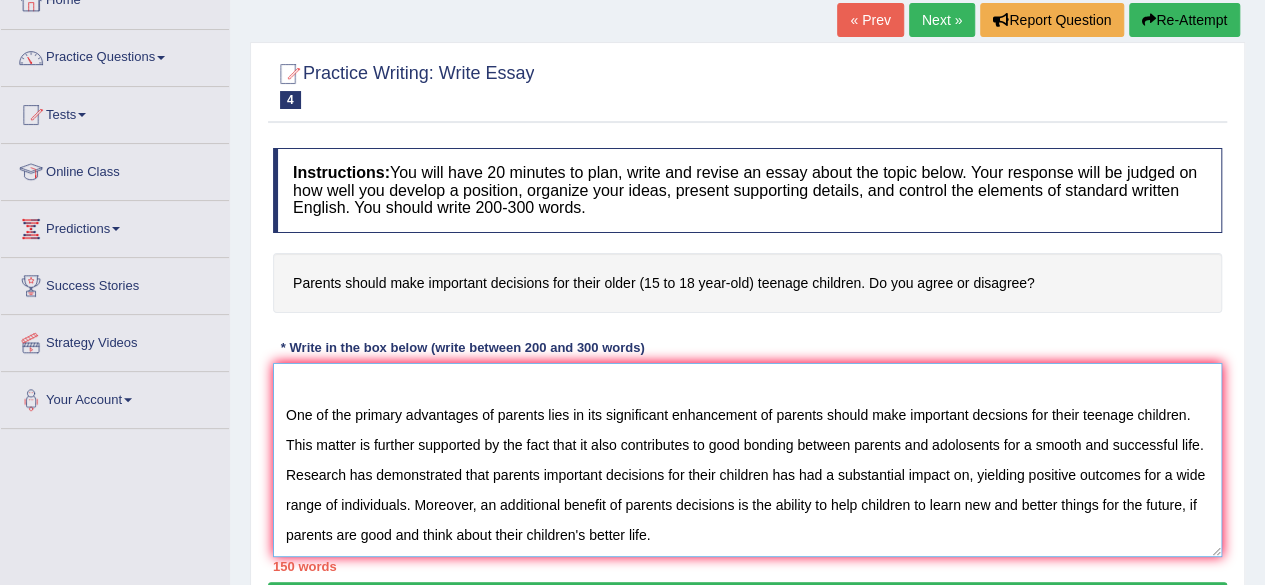click on "The increasing influence of parents decisons on our lives has ignited numerous discussions. This matter is particulalry pertinent due to its effects on both individuals and communities. In this essay, I will examine the advanatges and disadvantages of parents decisions and thier implications for society.
One of the primary advantages of parents lies in its significant enhancement of parents should make important decsions for their teenage children. This matter is further supported by the fact that it also contributes to good bonding between parents and adolosents for a smooth and successful life. Research has demonstrated that parents important decisions for their children has had a substantial impact on, yielding positive outcomes for a wide range of individuals. Moreover, an additional benefit of parents decisions is the ability to help children to learn new and better things for the future, if parents are good and think about their children's better life." at bounding box center (747, 460) 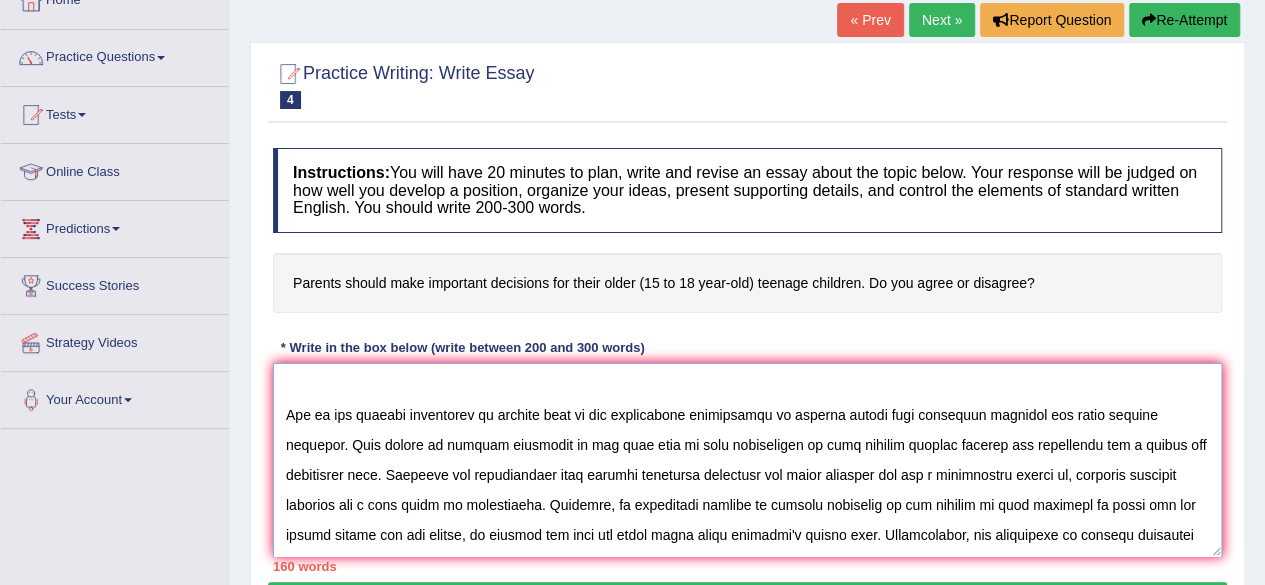 scroll, scrollTop: 107, scrollLeft: 0, axis: vertical 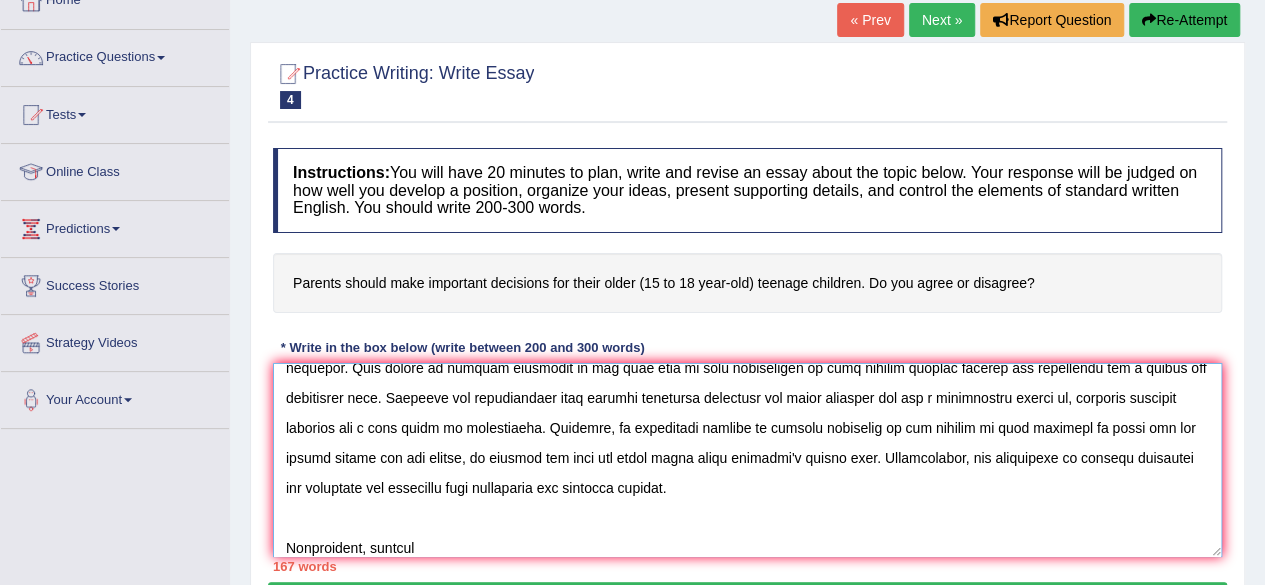 click at bounding box center (747, 460) 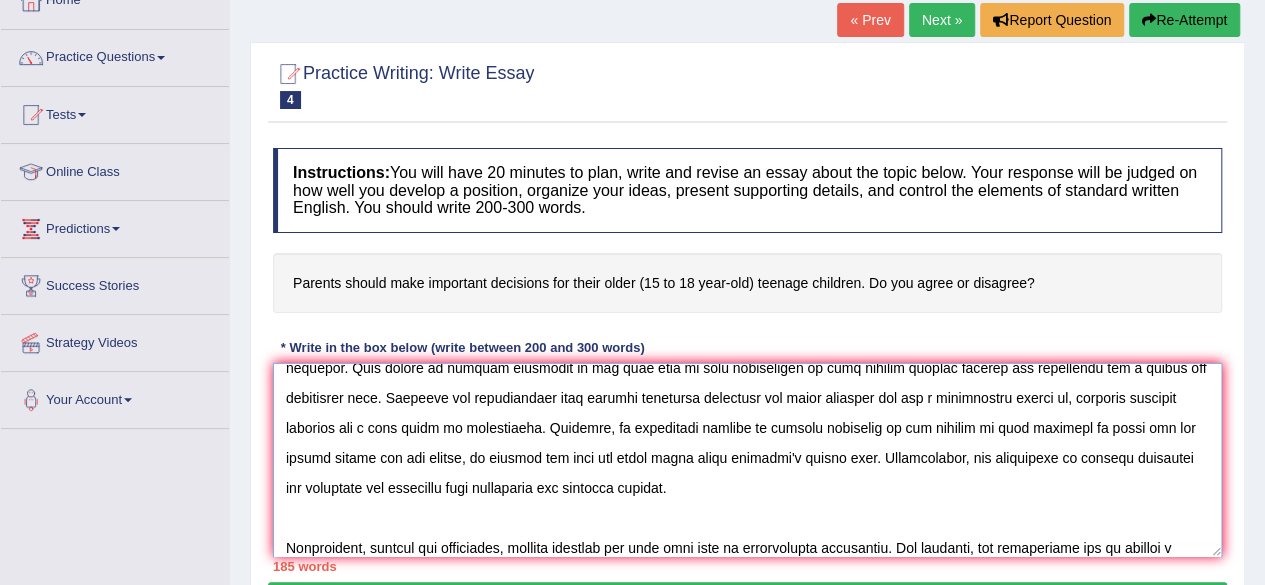 scroll, scrollTop: 197, scrollLeft: 0, axis: vertical 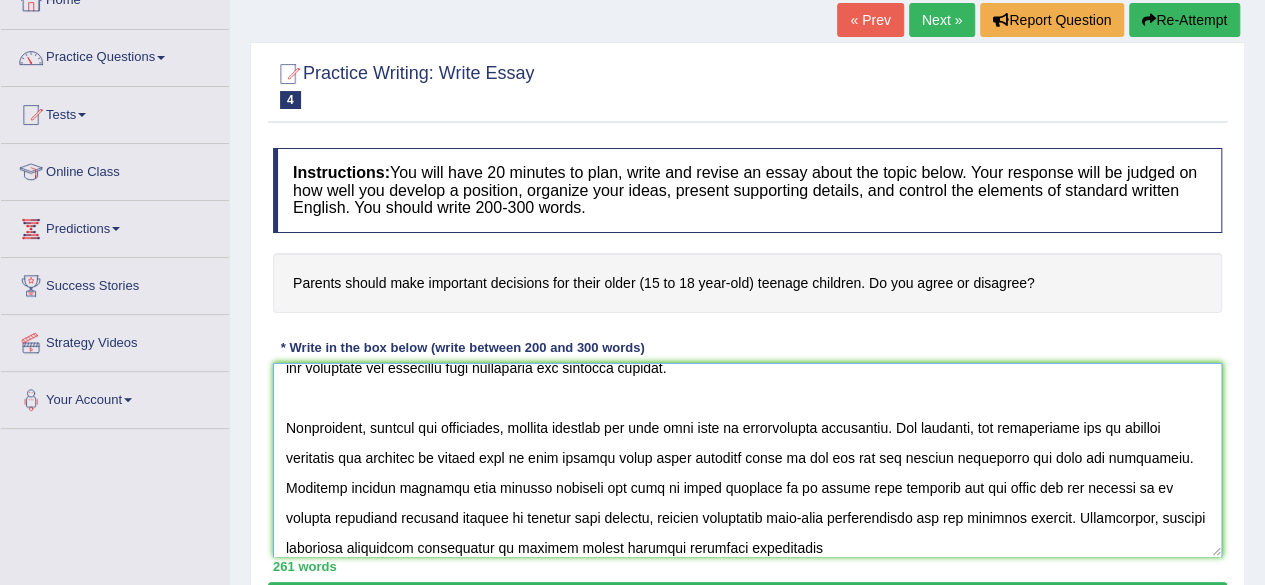 click at bounding box center [747, 460] 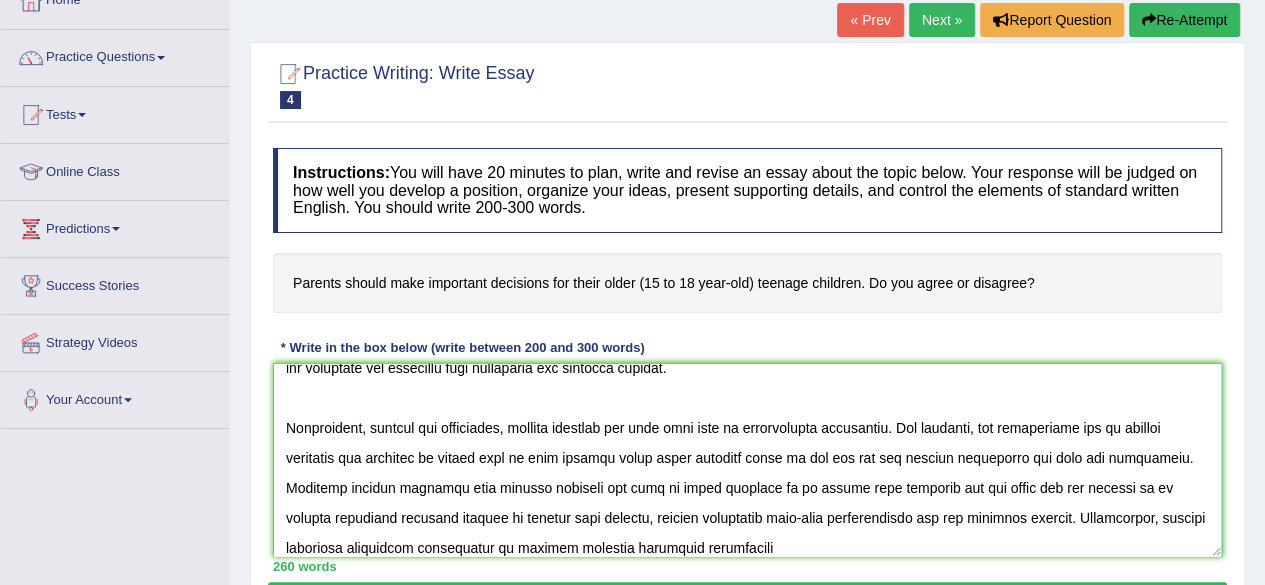 click at bounding box center (747, 460) 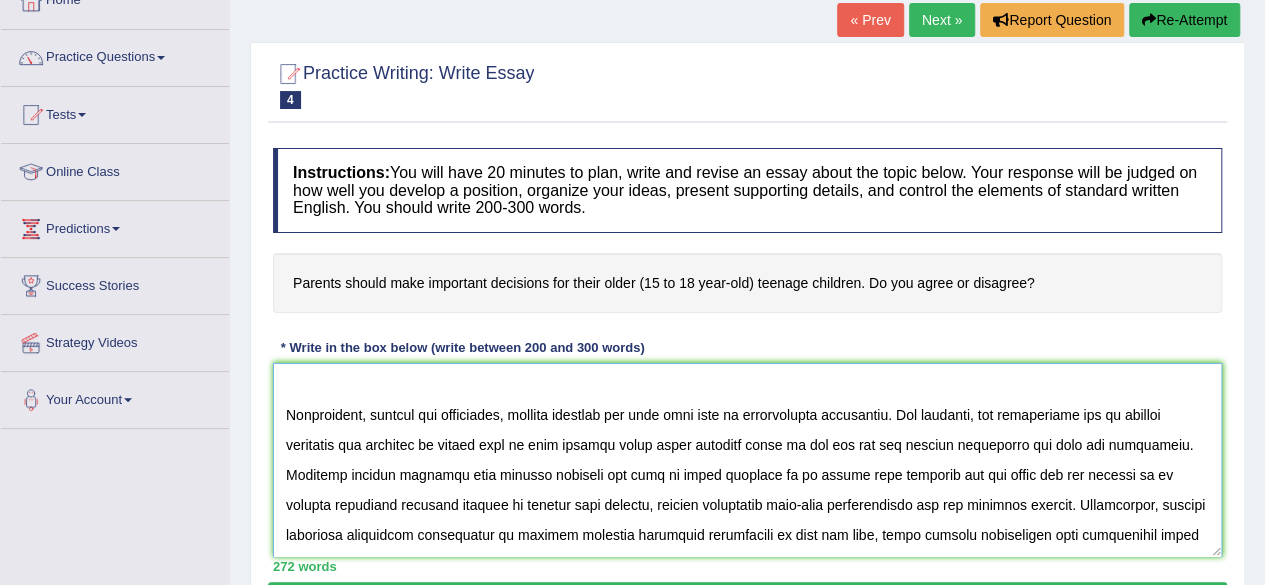 scroll, scrollTop: 317, scrollLeft: 0, axis: vertical 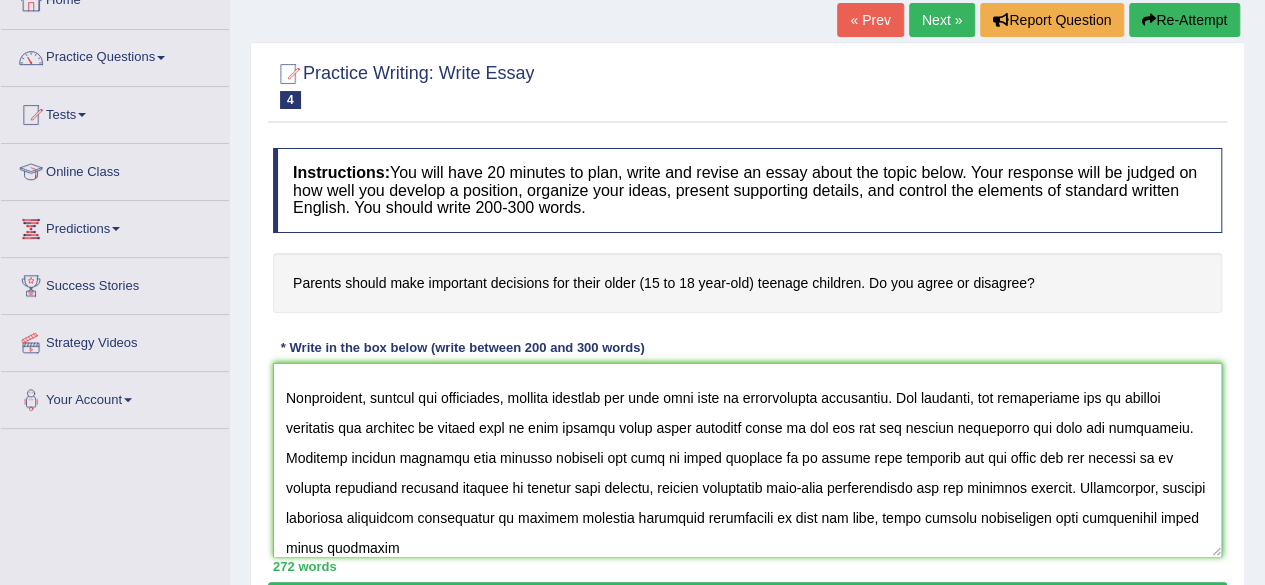 type on "The increasing influence of parents decisons on our lives has ignited numerous discussions. This matter is particulalry pertinent due to its effects on both individuals and communities. In this essay, I will examine the advanatges and disadvantages of parents decisions and thier implications for society.
One of the primary advantages of parents lies in its significant enhancement of parents should make important decsions for their teenage children. This matter is further supported by the fact that it also contributes to good bonding between parents and adolosents for a smooth and successful life. Research has demonstrated that parents important decisions for their children has had a substantial impact on, yielding positive outcomes for a wide range of individuals. Moreover, an additional benefit of parents decisions is the ability to help children to learn new and better things for the future, if parents are good and think about their children's better life. Consequently, the advantages of parents decisio..." 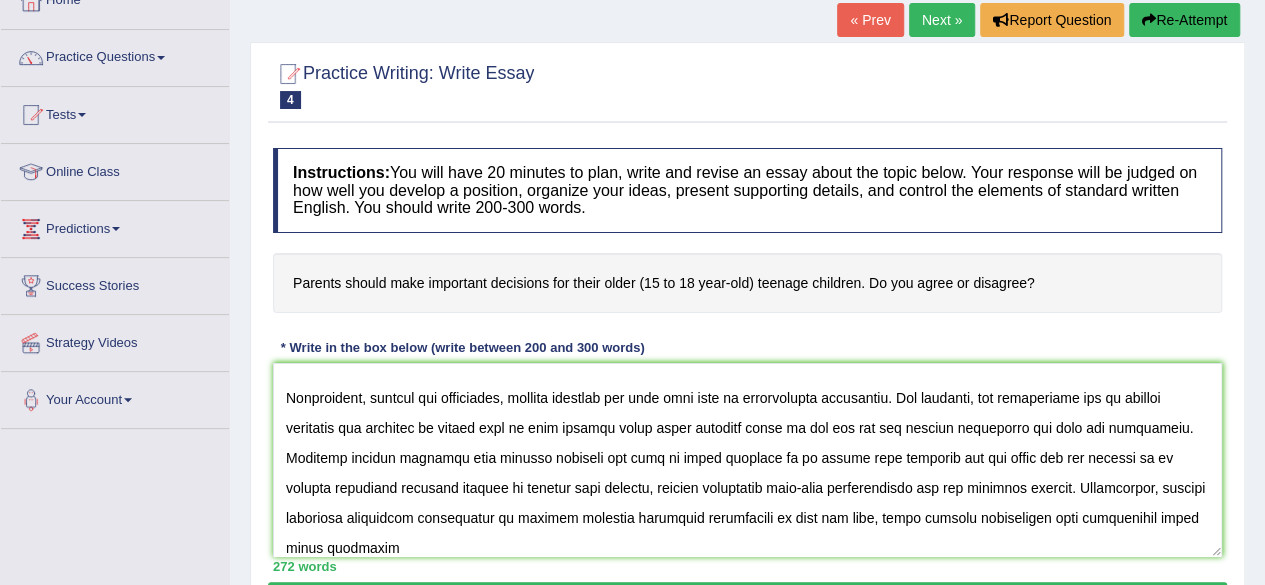 type 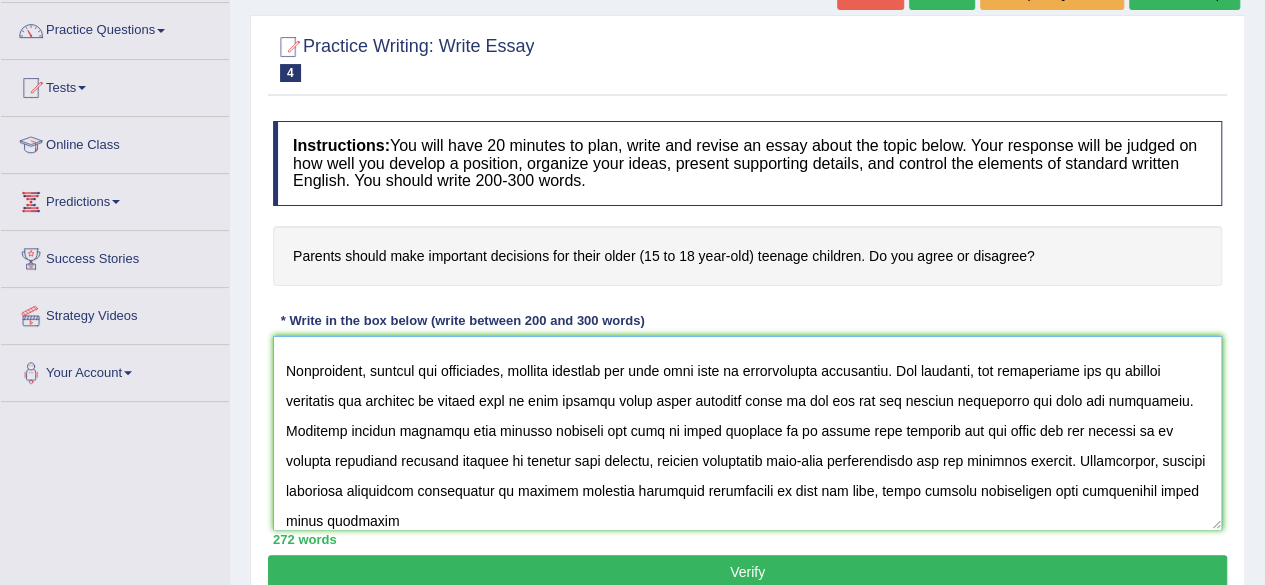 click at bounding box center (747, 433) 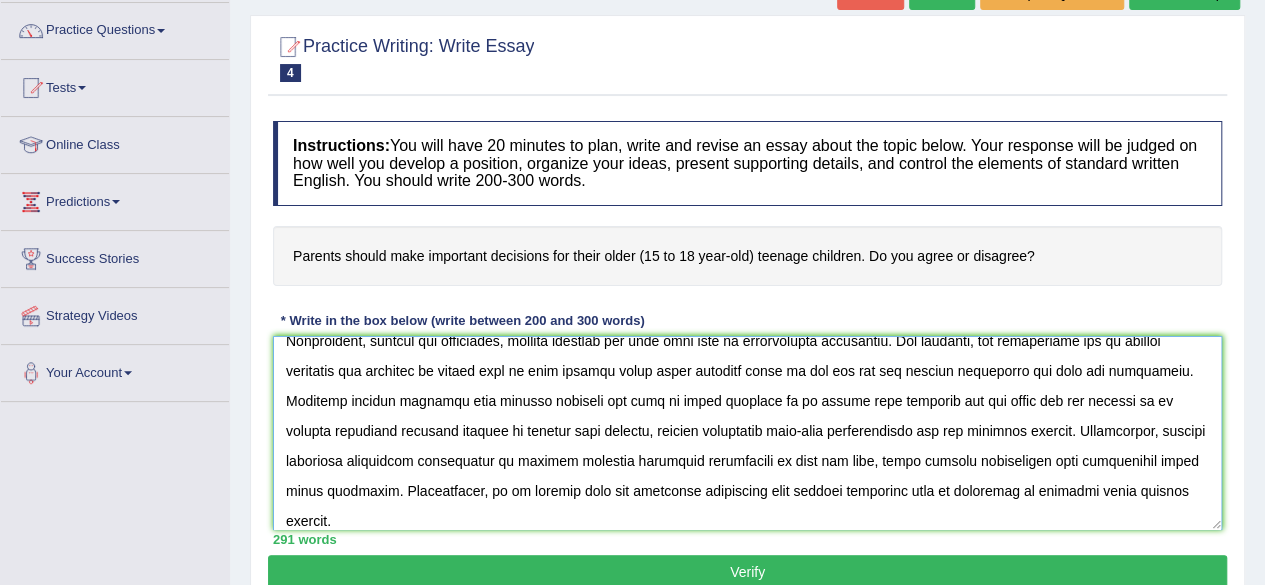 scroll, scrollTop: 377, scrollLeft: 0, axis: vertical 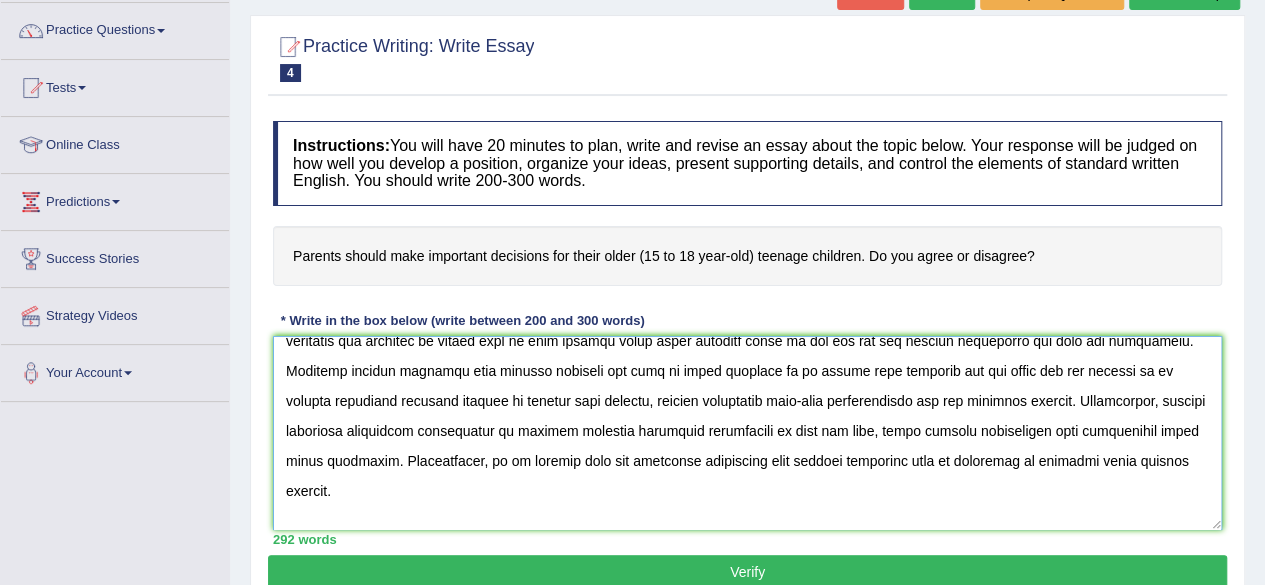 click at bounding box center (747, 433) 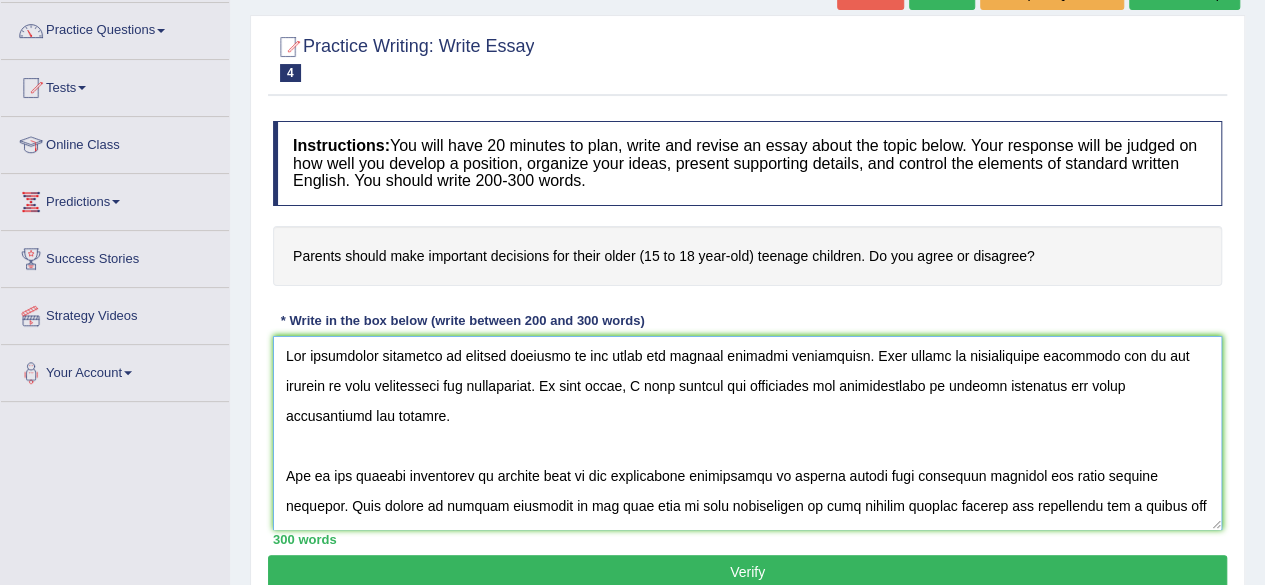 scroll, scrollTop: 0, scrollLeft: 0, axis: both 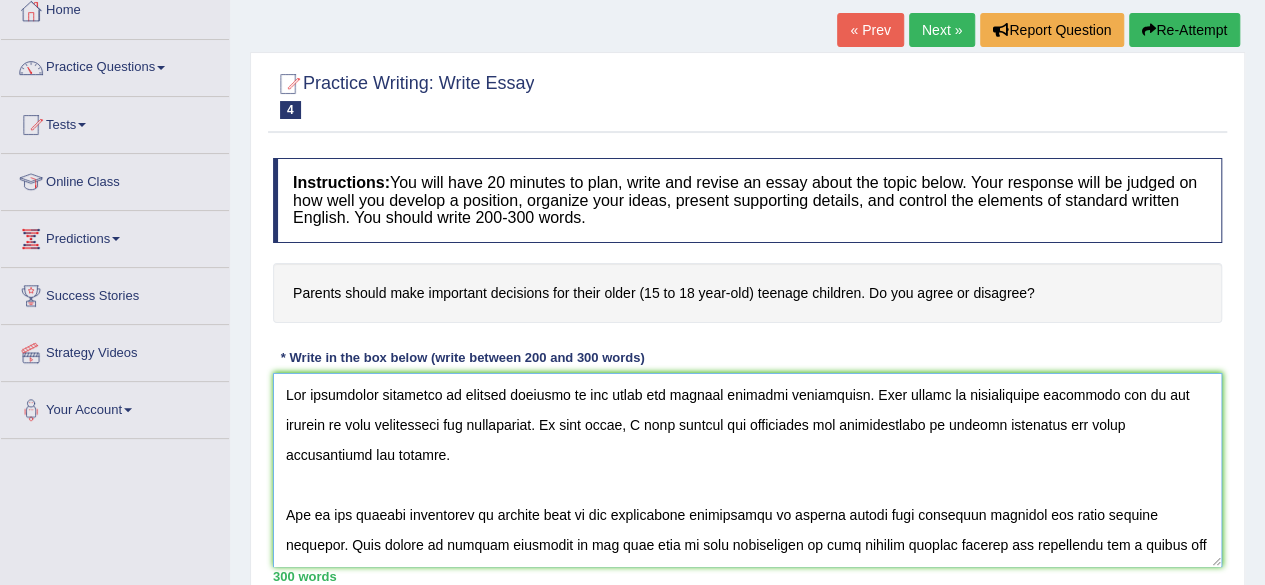 click at bounding box center (747, 470) 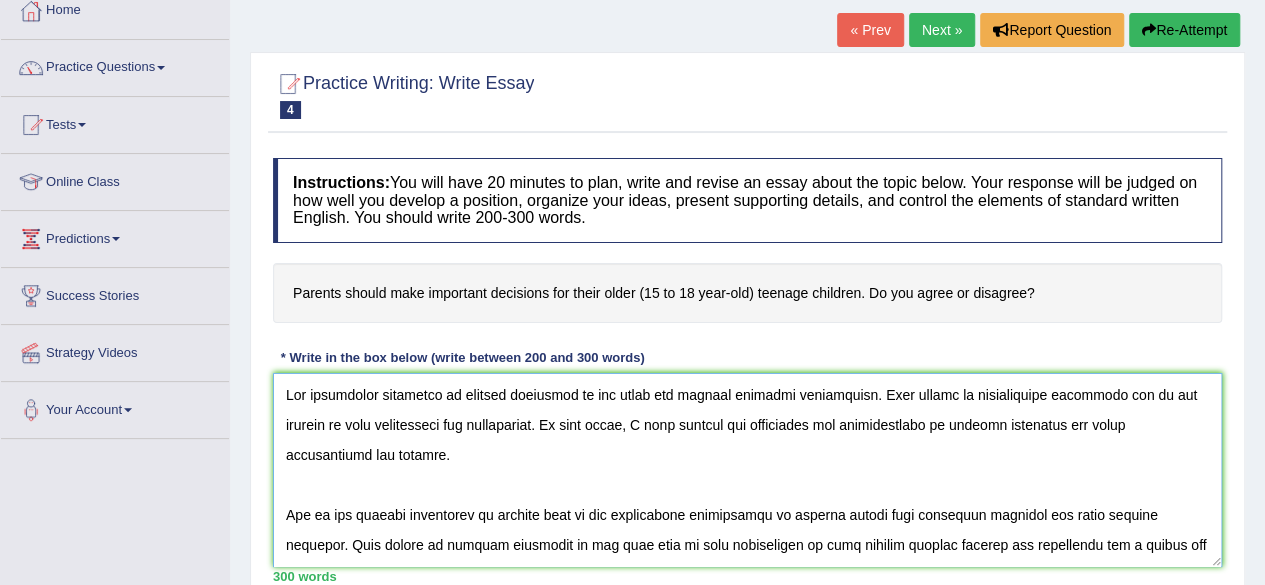 click at bounding box center (747, 470) 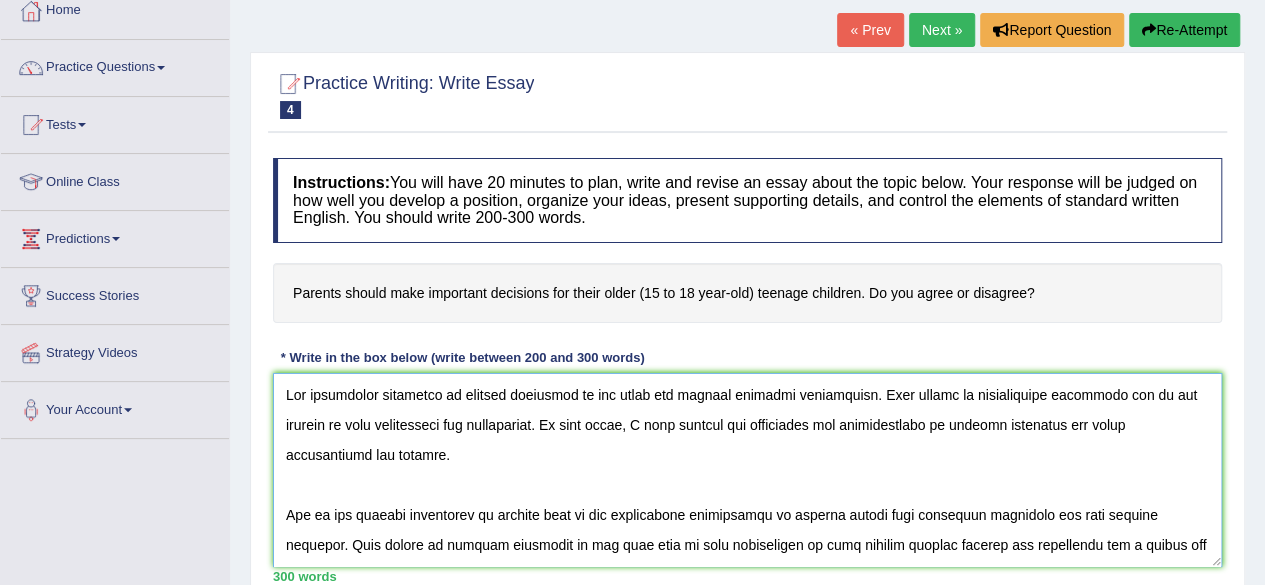 click at bounding box center (747, 470) 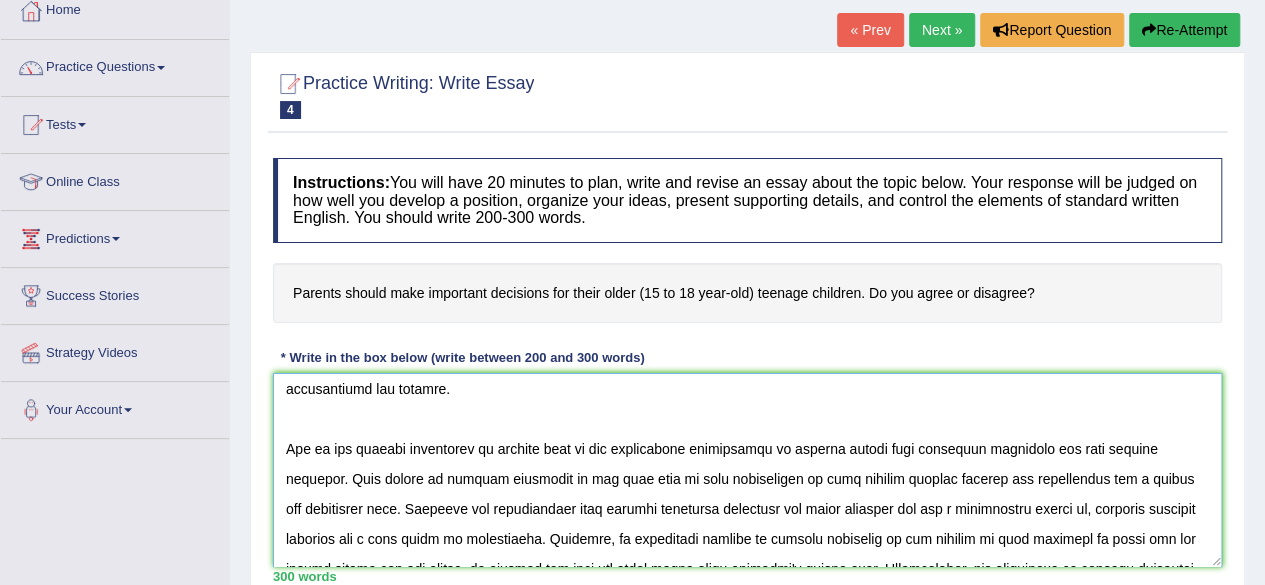 scroll, scrollTop: 67, scrollLeft: 0, axis: vertical 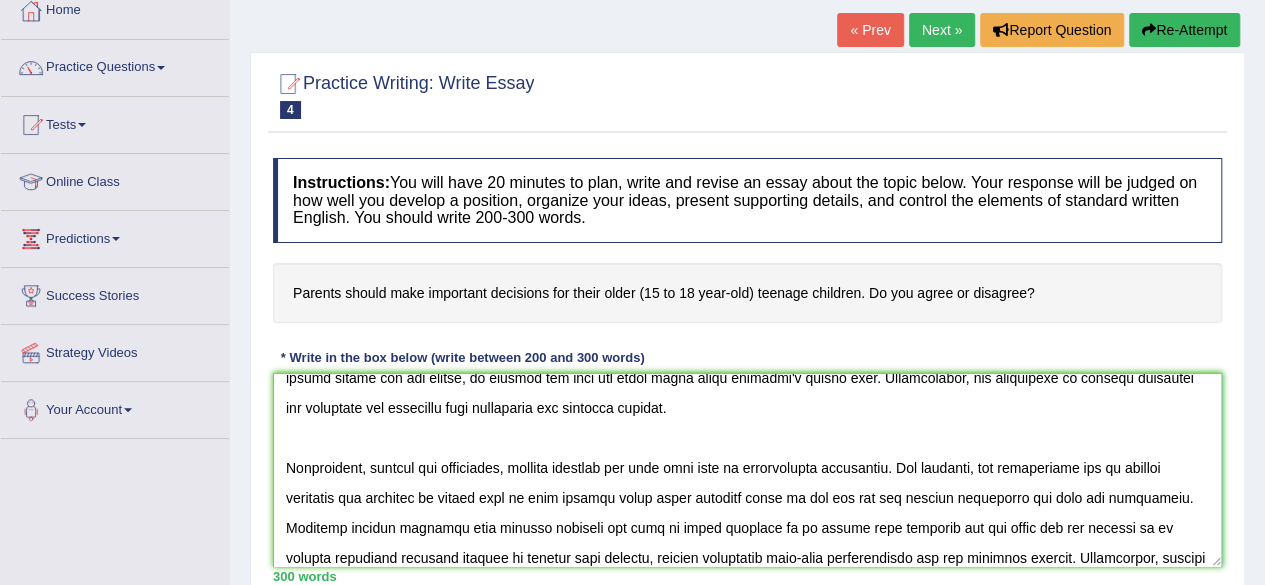click at bounding box center [747, 470] 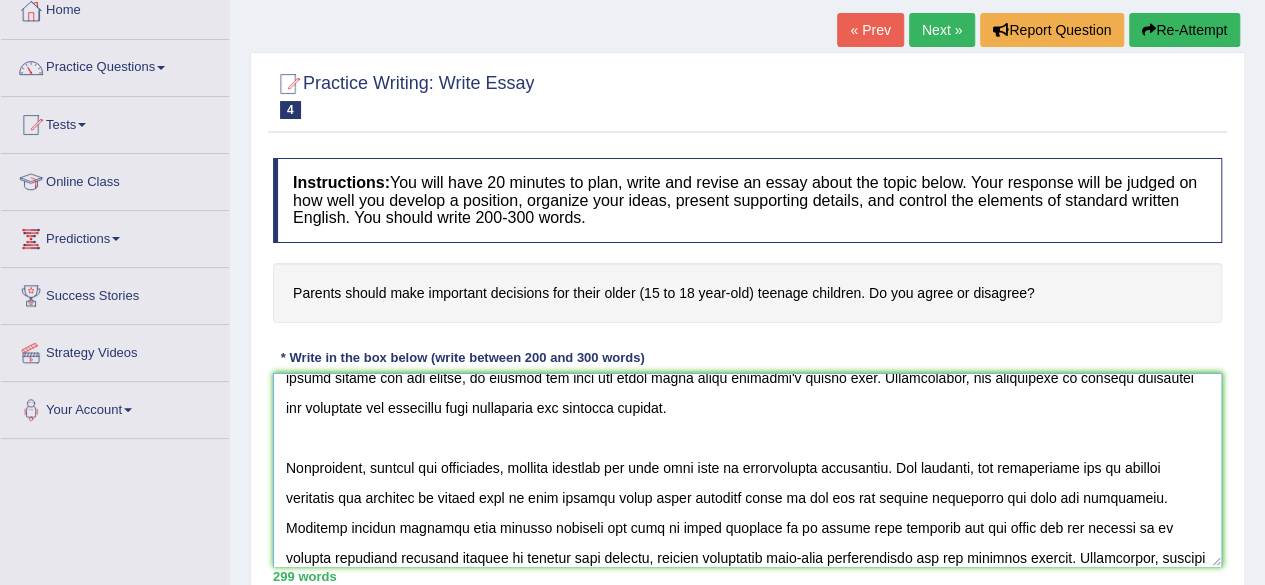 click at bounding box center [747, 470] 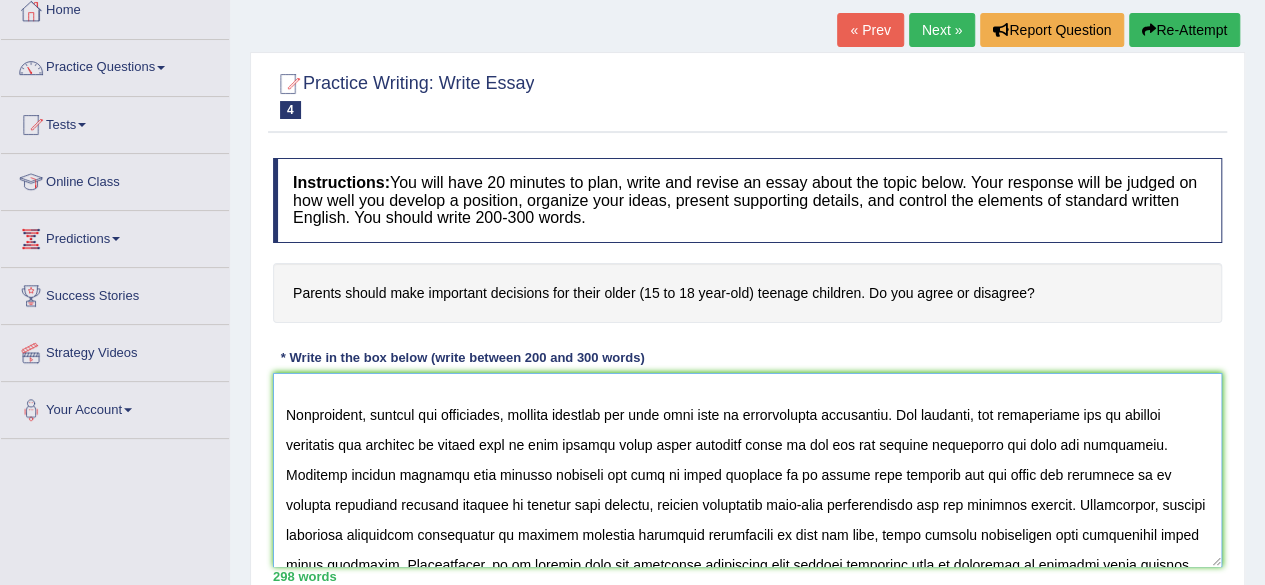 scroll, scrollTop: 317, scrollLeft: 0, axis: vertical 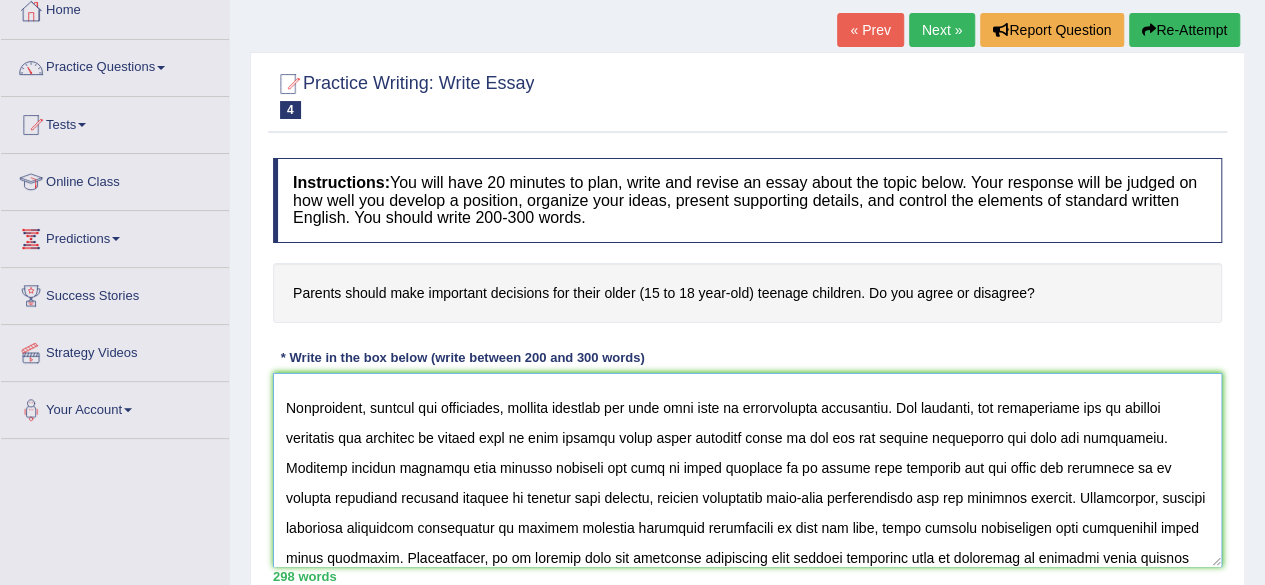 click at bounding box center (747, 470) 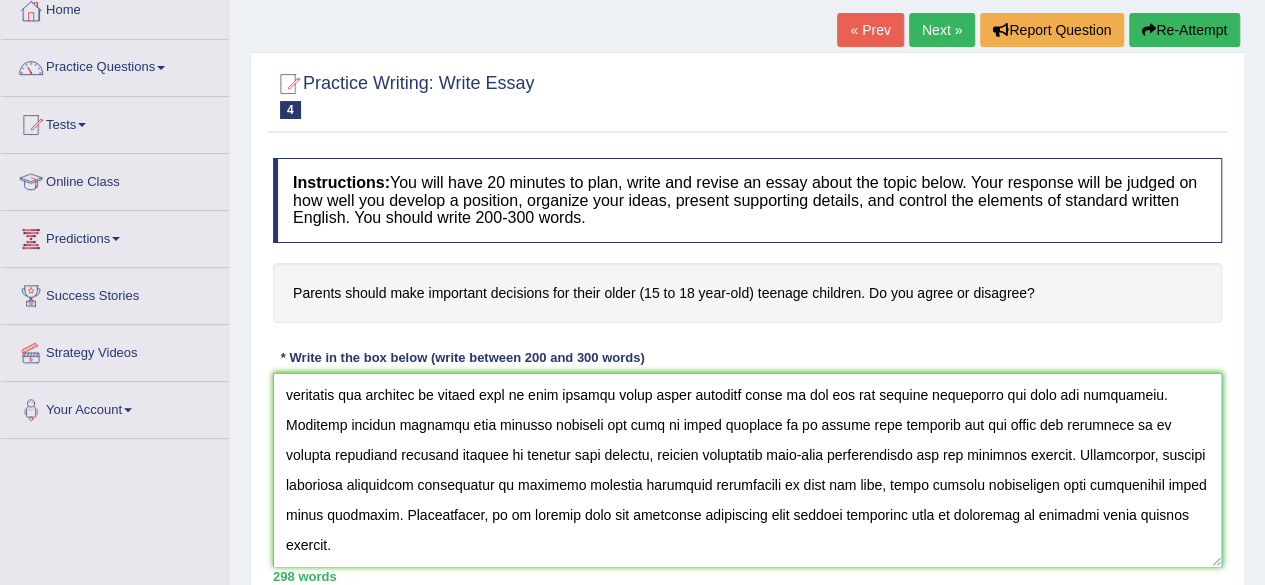 scroll, scrollTop: 390, scrollLeft: 0, axis: vertical 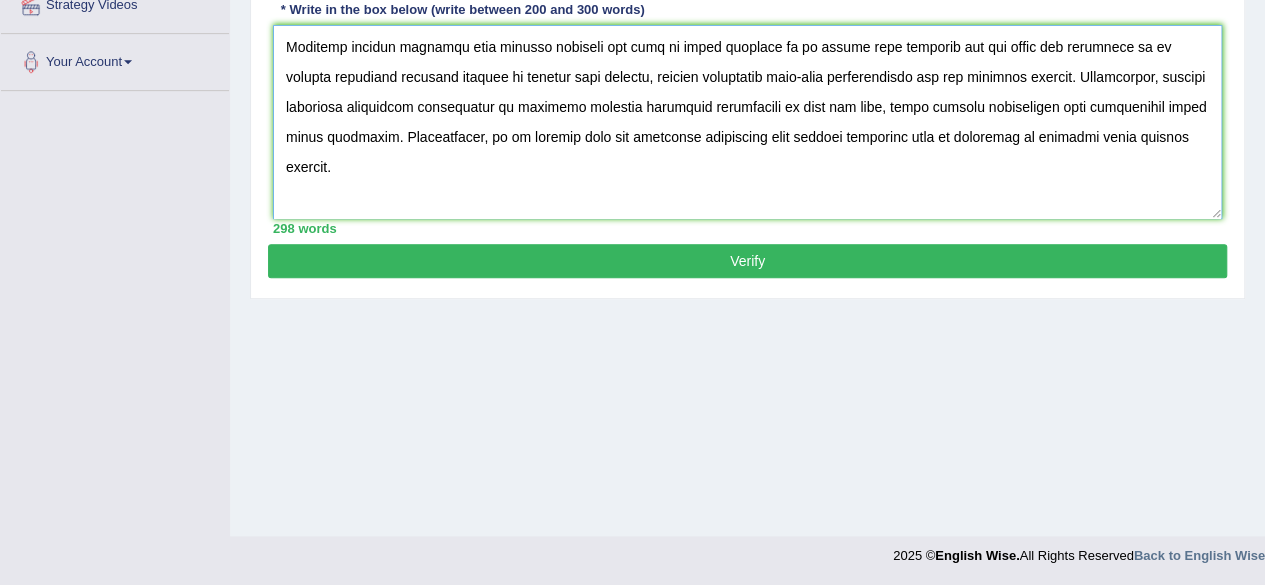 type on "The increasing influence of parents decisions on our lives has ignited numerous discussions. This matter is particularly pertinent due to its effects on both individuals and communities. In this essay, I will examine the advantages and disadvantages of parents decisions and their implications for society.
One of the primary advantages of parents lies in its significant enhancement of parents should make important decisions for they teenage children. This matter is further supported by the fact that it also contributes to good bonding between parents and adolescents for a smooth and successful life. Research has demonstrated that parents important decisions for their children has had a substantial impact on, yielding positive outcomes for a wide range of individuals. Moreover, an additional benefit of parents decisions is the ability to help children to learn new and better things for the future, if parents are good and think about their children's better life. Consequently, the advantages of parents decis..." 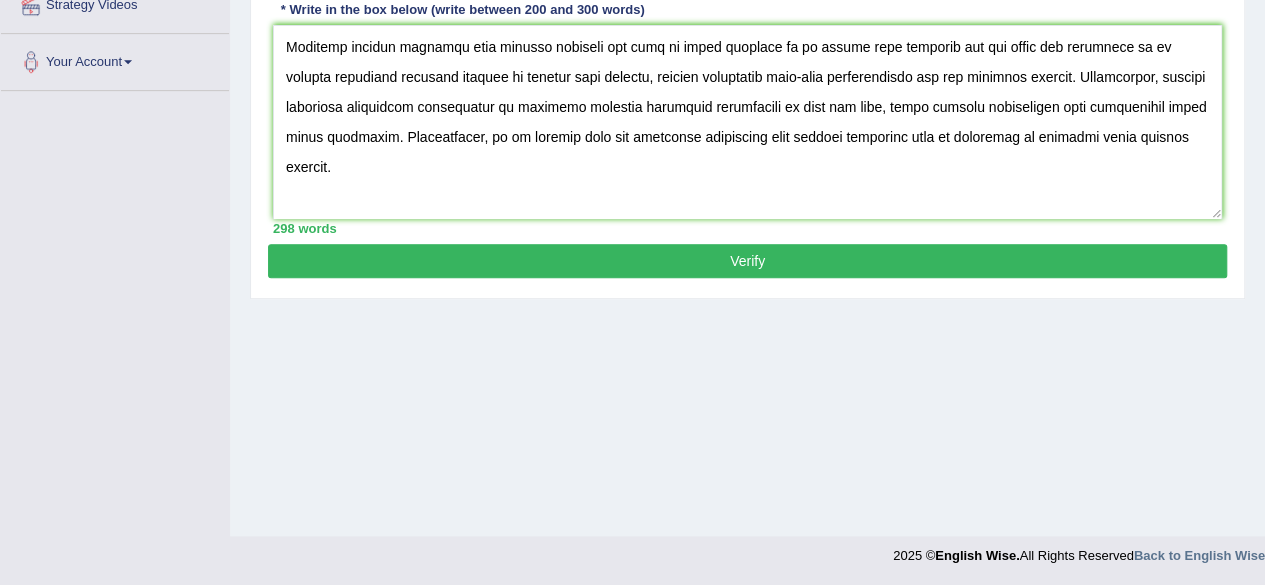 click on "Verify" at bounding box center (747, 261) 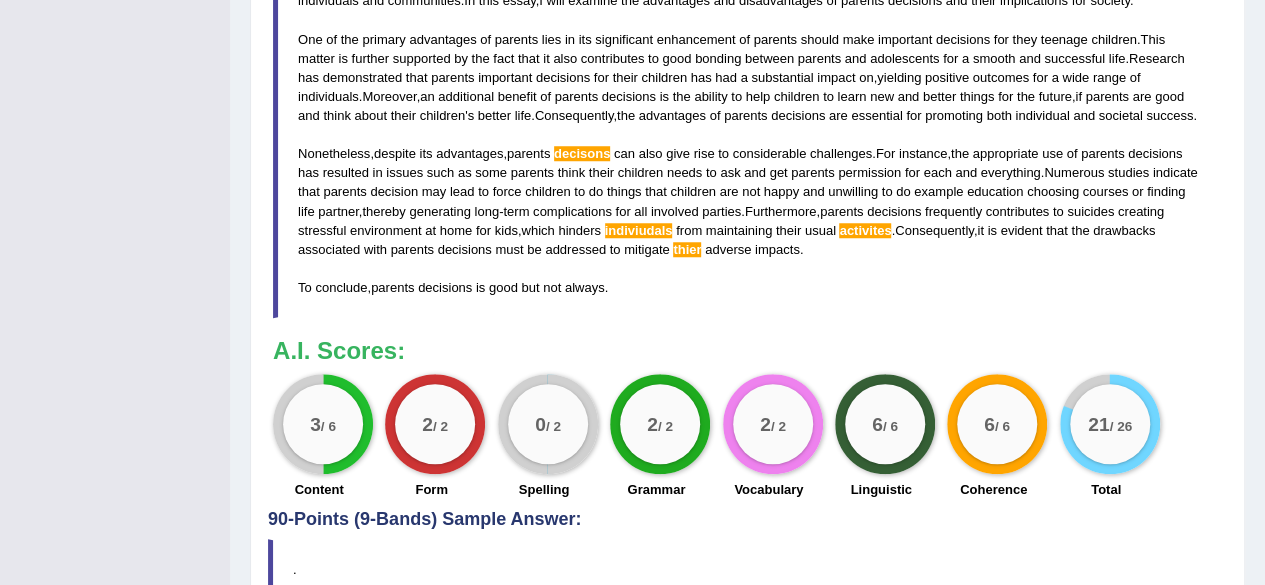scroll, scrollTop: 871, scrollLeft: 0, axis: vertical 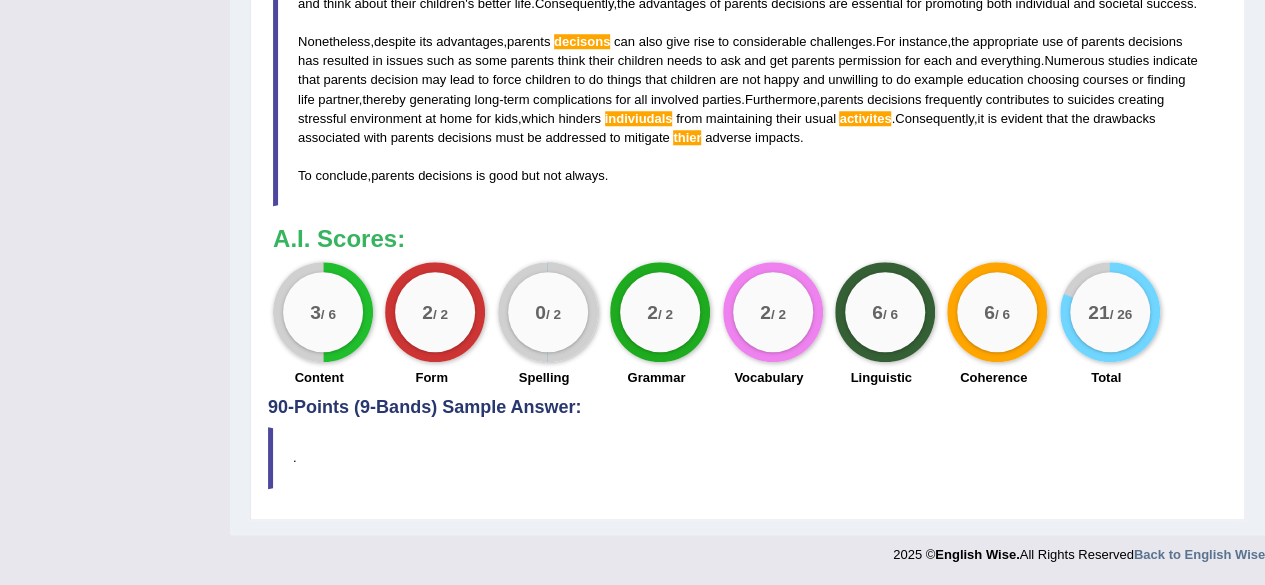 click on "2  / 2              Form" at bounding box center [431, 326] 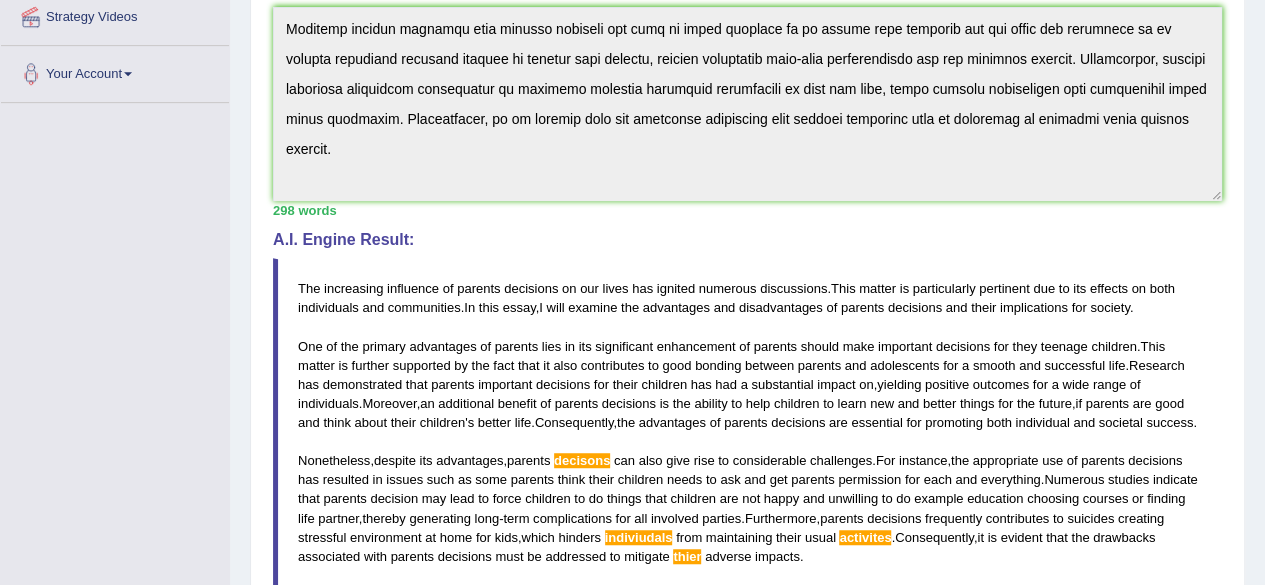 scroll, scrollTop: 0, scrollLeft: 0, axis: both 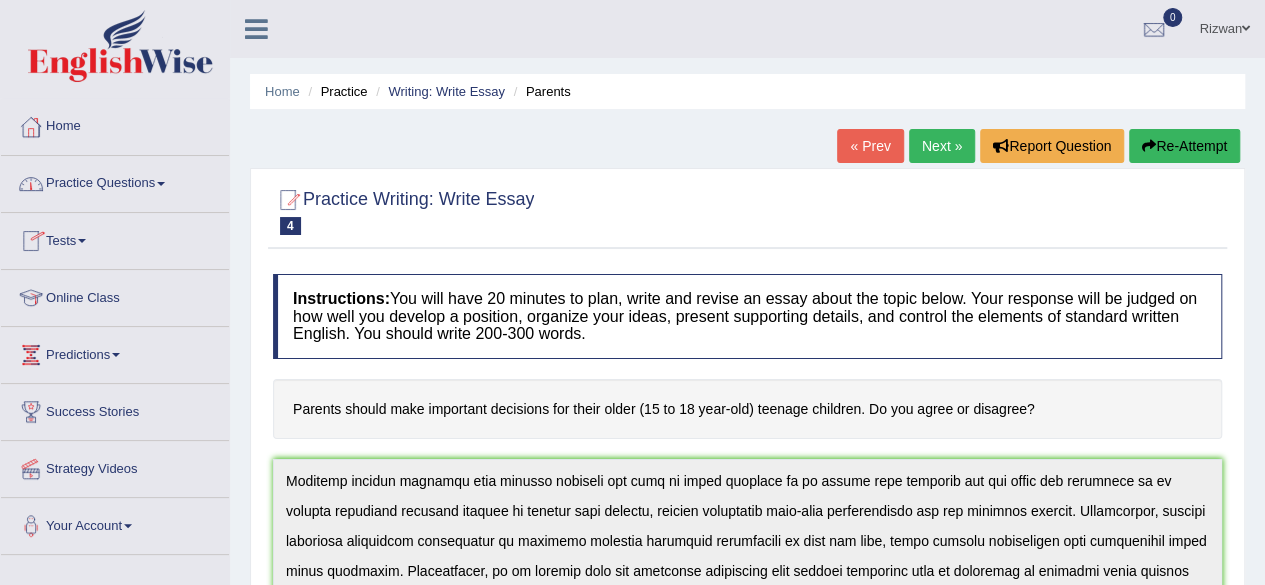 click on "Practice Questions" at bounding box center (115, 181) 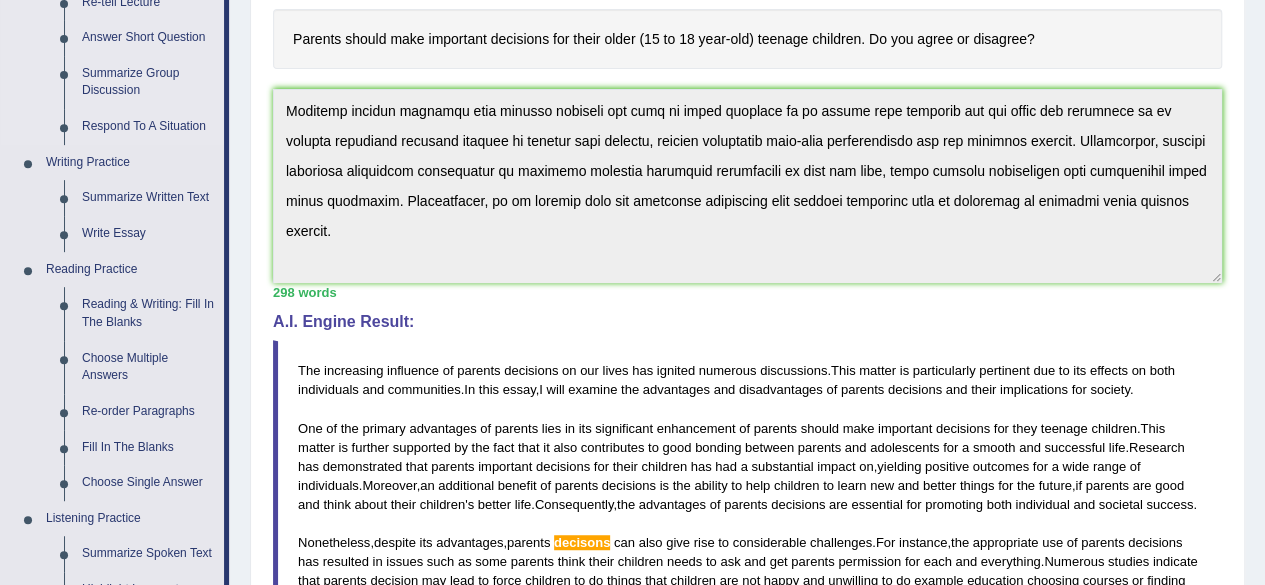 scroll, scrollTop: 371, scrollLeft: 0, axis: vertical 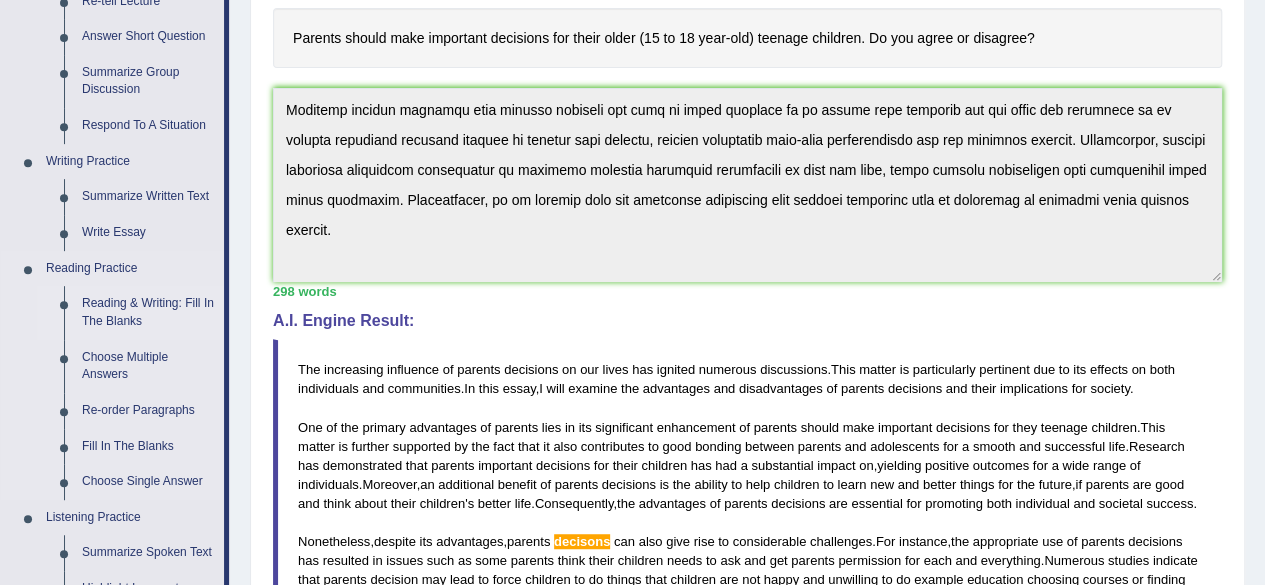click on "Reading & Writing: Fill In The Blanks" at bounding box center [148, 312] 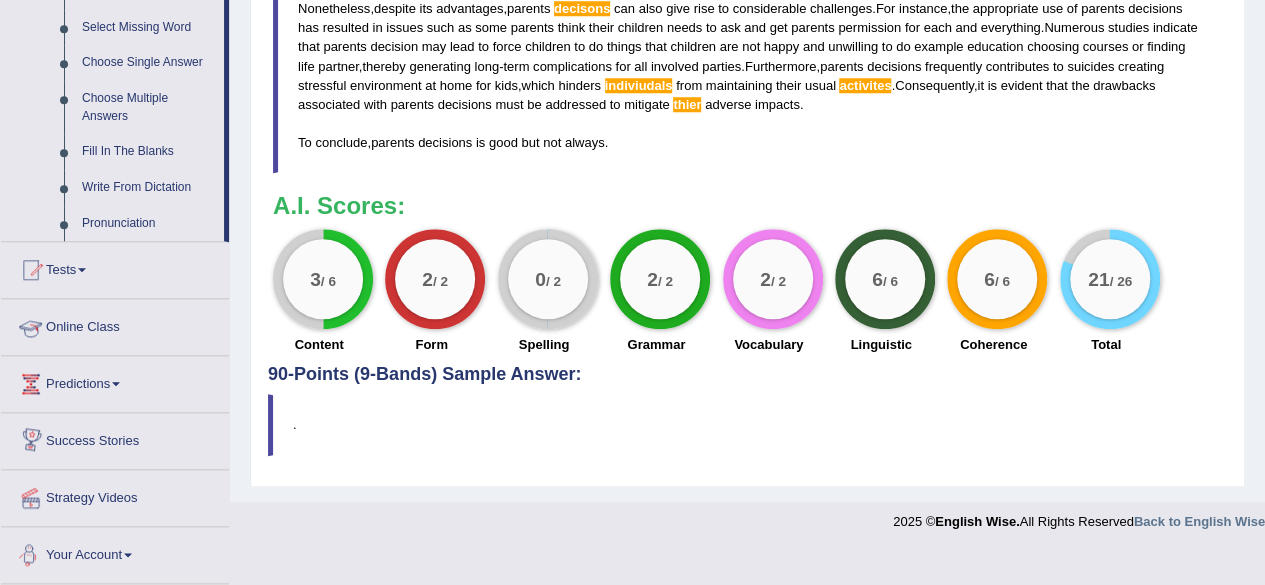 scroll, scrollTop: 885, scrollLeft: 0, axis: vertical 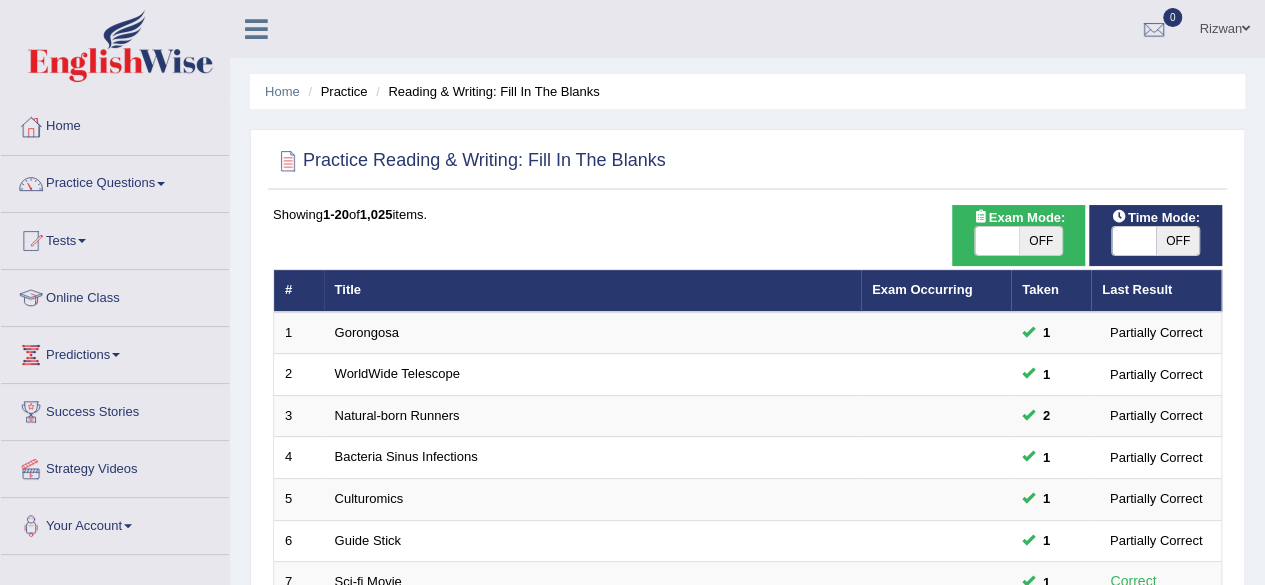 click on "OFF" at bounding box center (1041, 241) 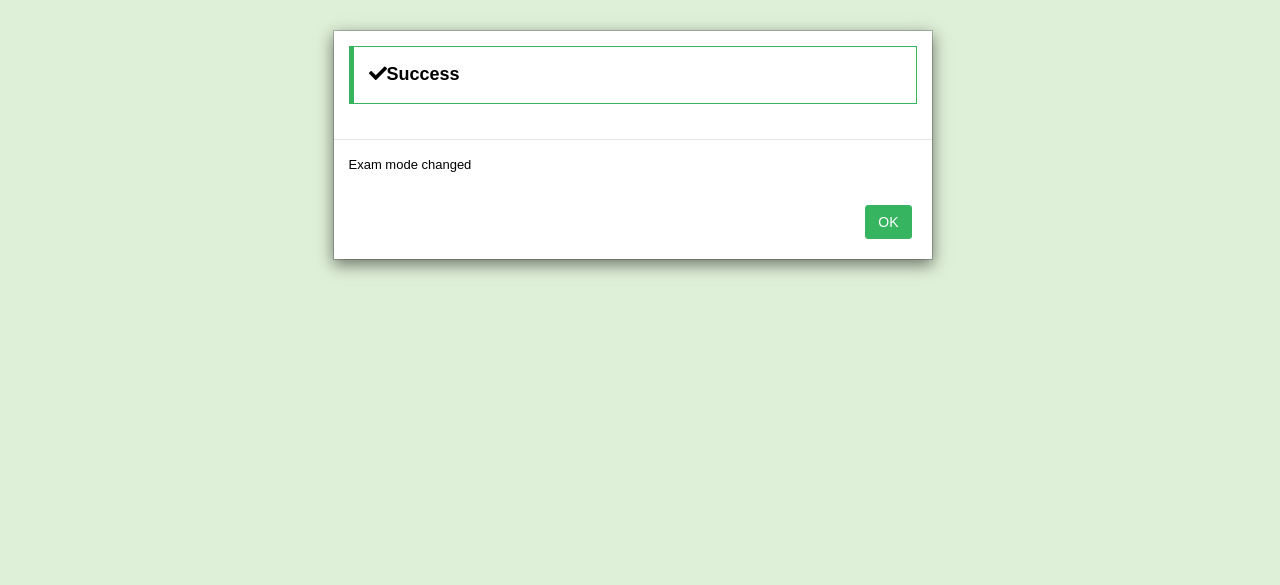 click on "OK" at bounding box center [888, 222] 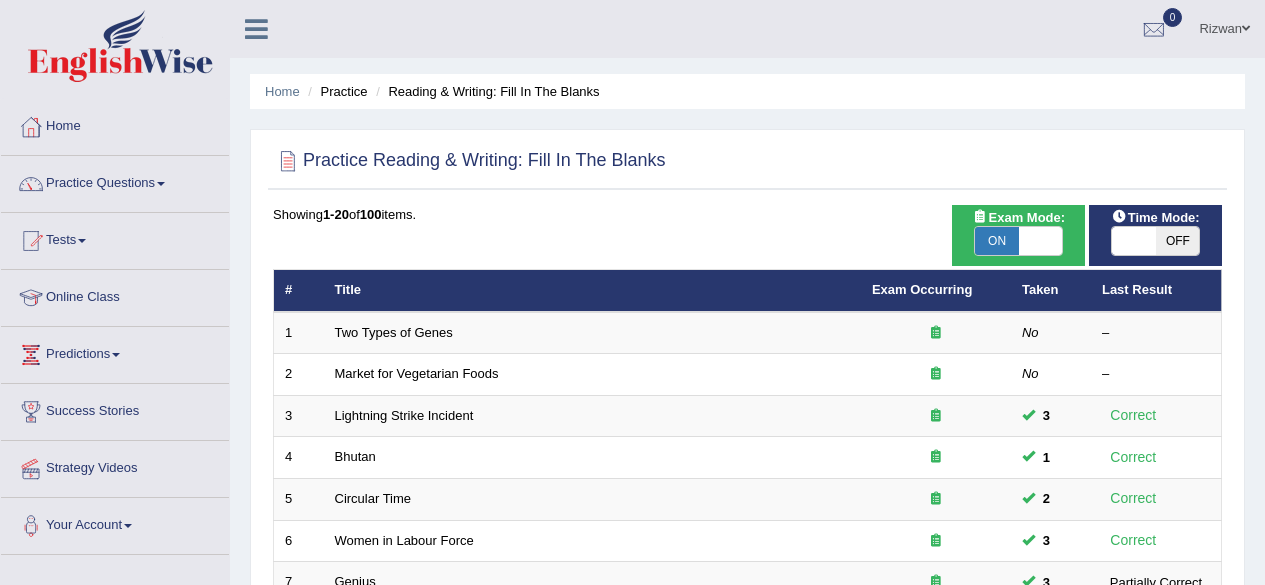 scroll, scrollTop: 0, scrollLeft: 0, axis: both 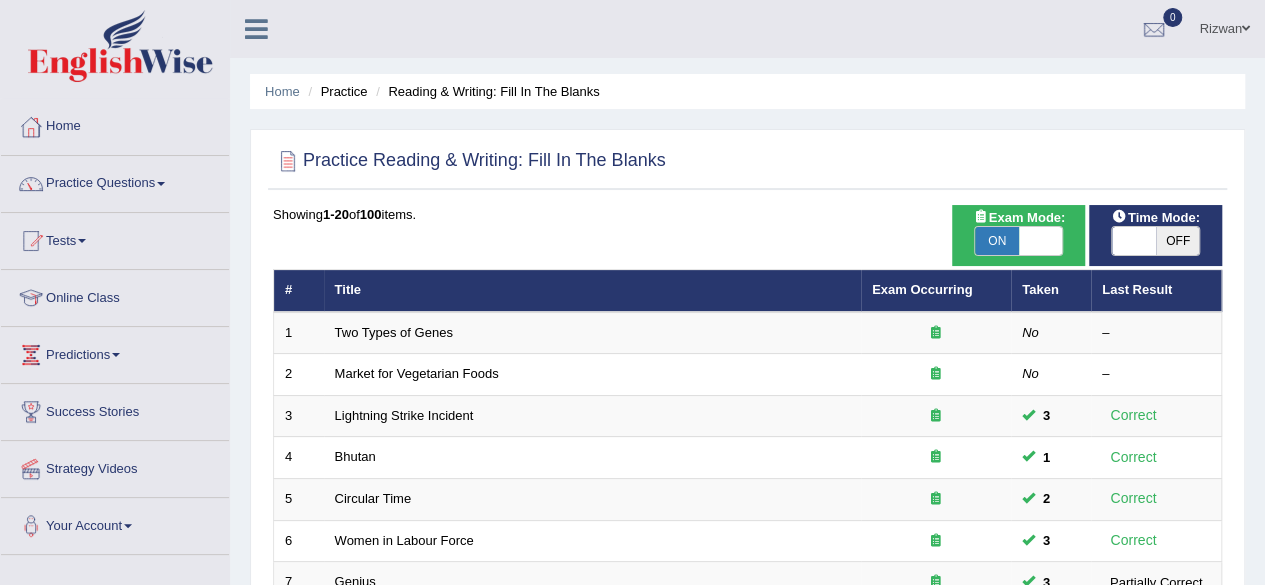 click on "OFF" at bounding box center [1178, 241] 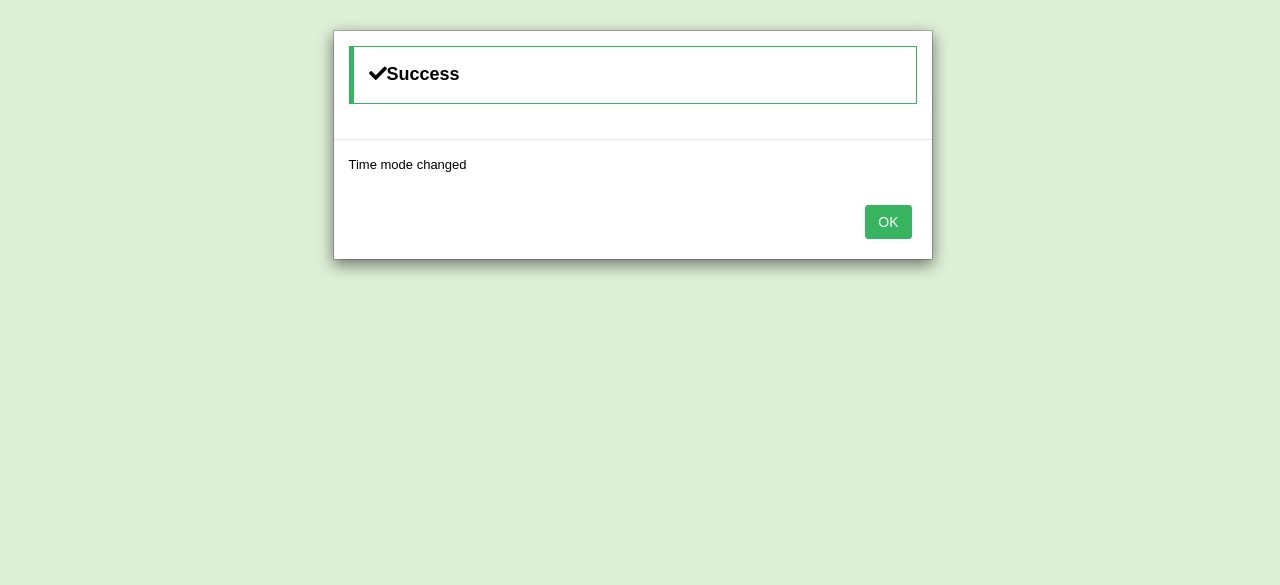 click on "OK" at bounding box center (888, 222) 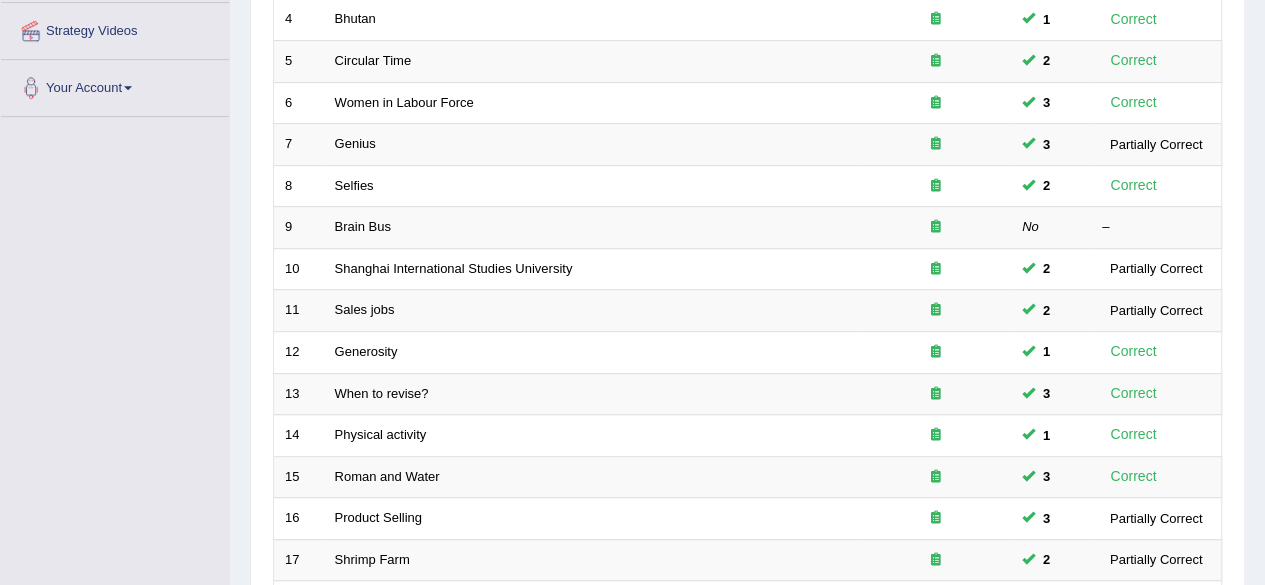 scroll, scrollTop: 729, scrollLeft: 0, axis: vertical 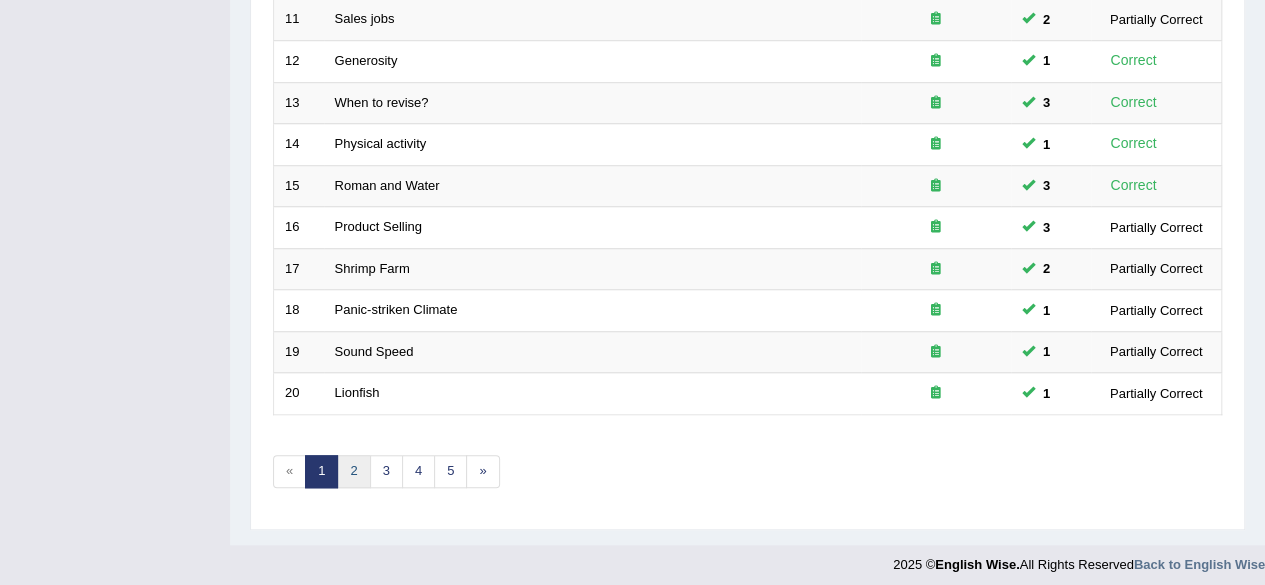 click on "2" at bounding box center [353, 471] 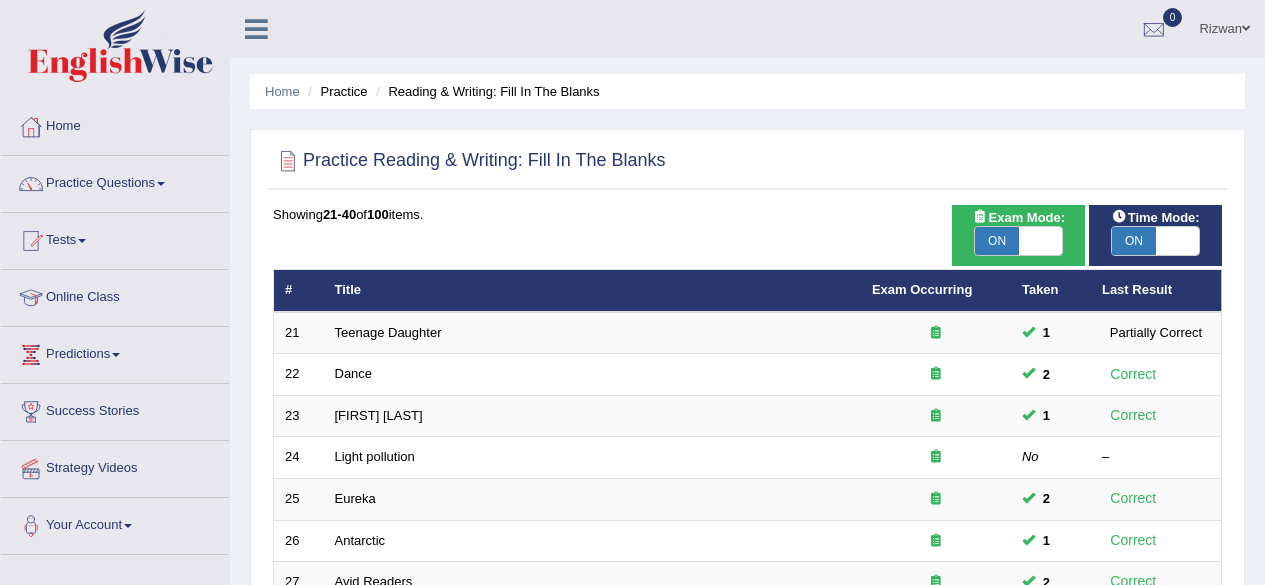 scroll, scrollTop: 198, scrollLeft: 0, axis: vertical 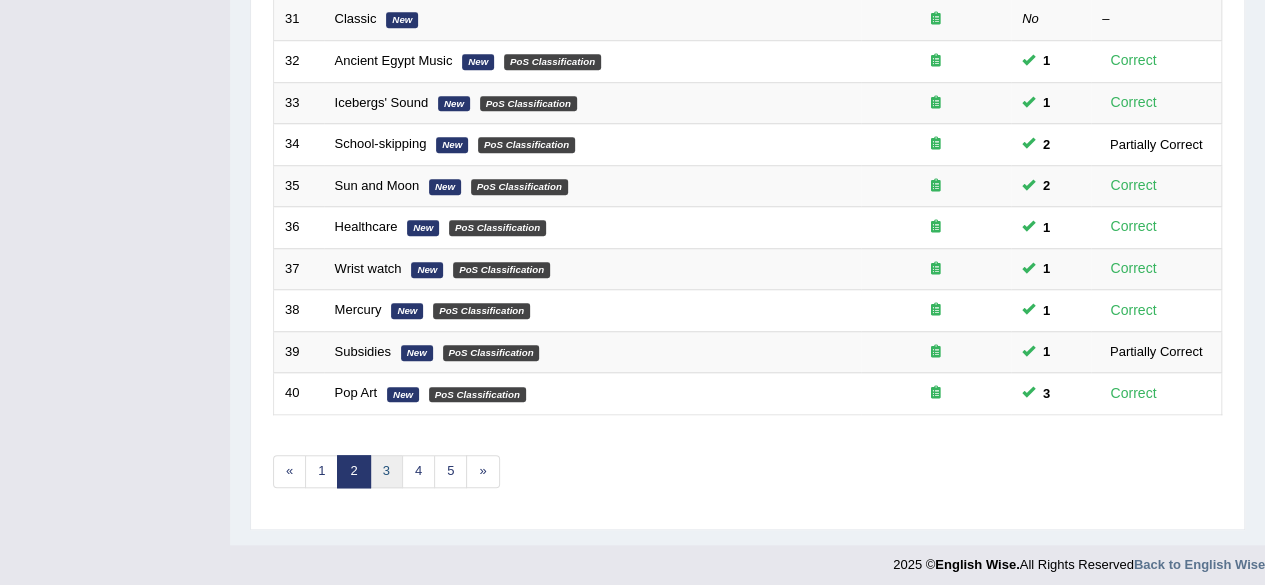 click on "3" at bounding box center [386, 471] 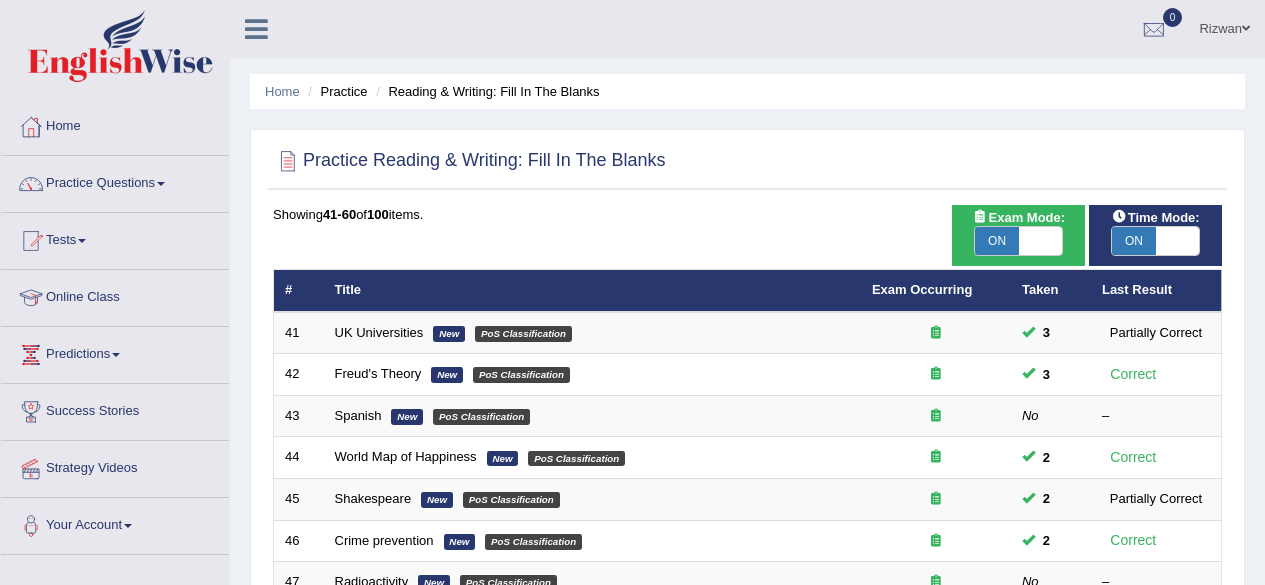 scroll, scrollTop: 729, scrollLeft: 0, axis: vertical 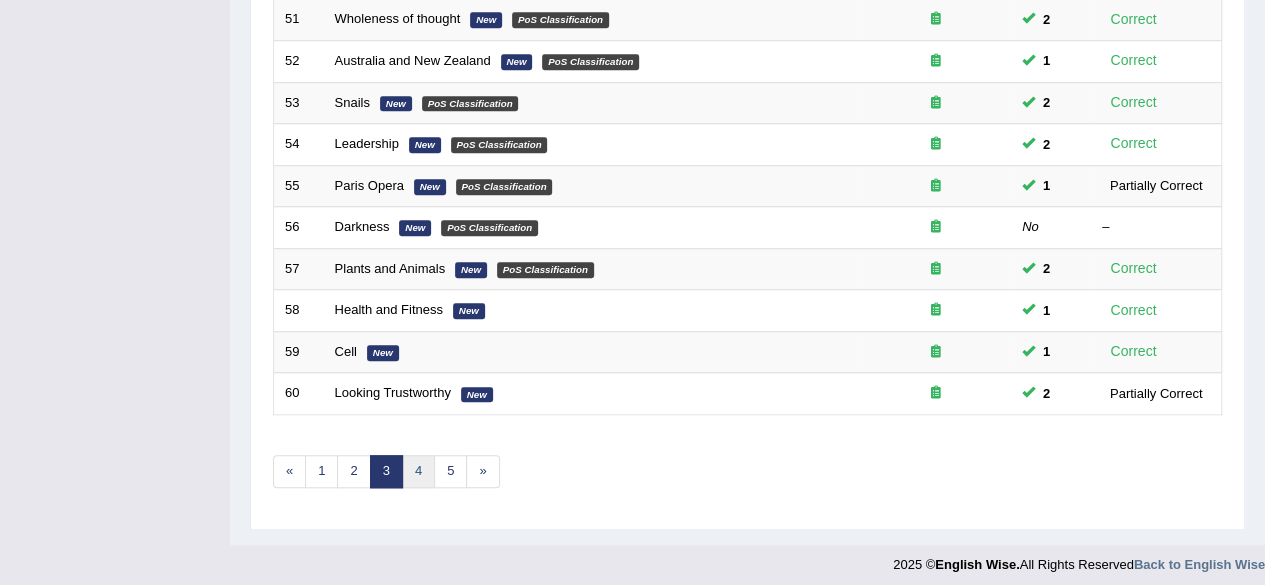 click on "4" at bounding box center [418, 471] 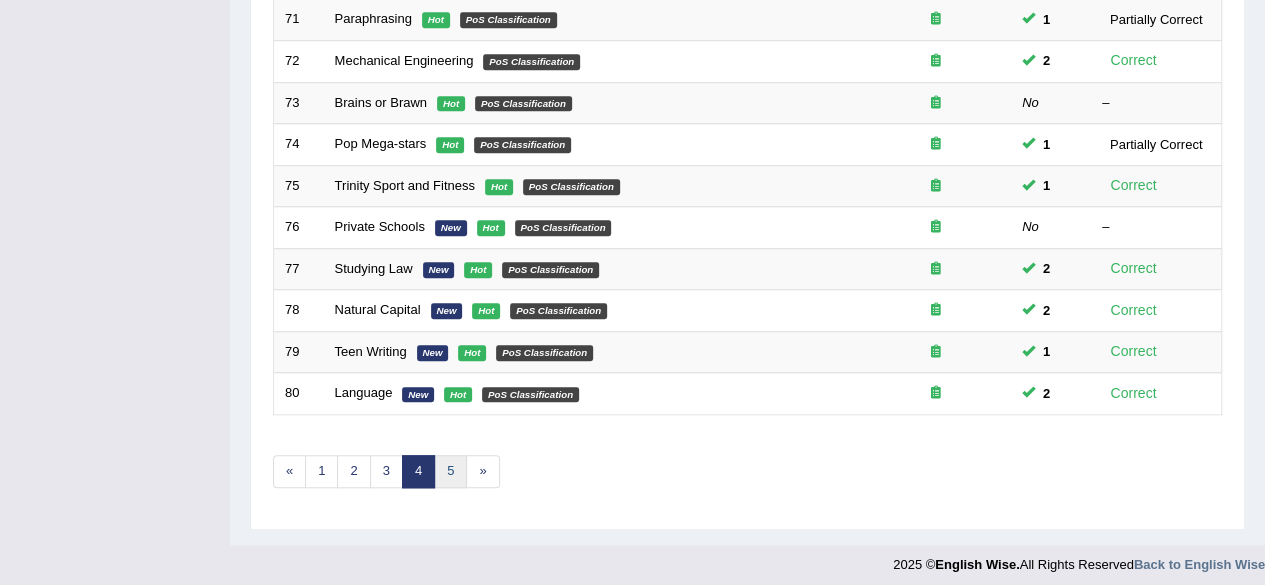 scroll, scrollTop: 729, scrollLeft: 0, axis: vertical 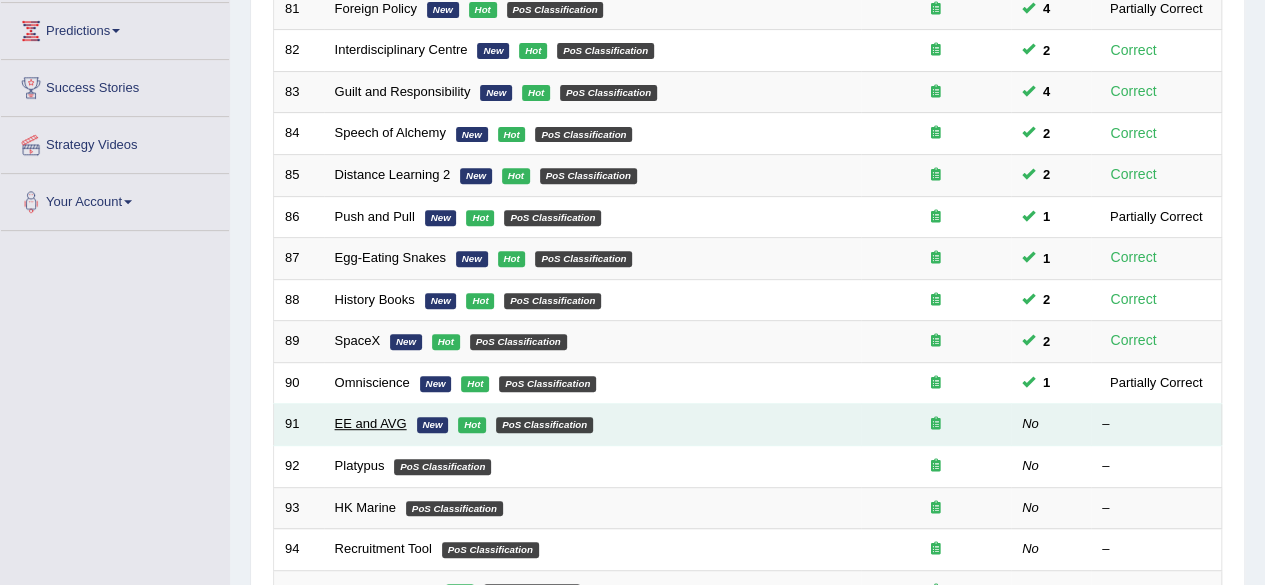 click on "EE and AVG" at bounding box center (371, 423) 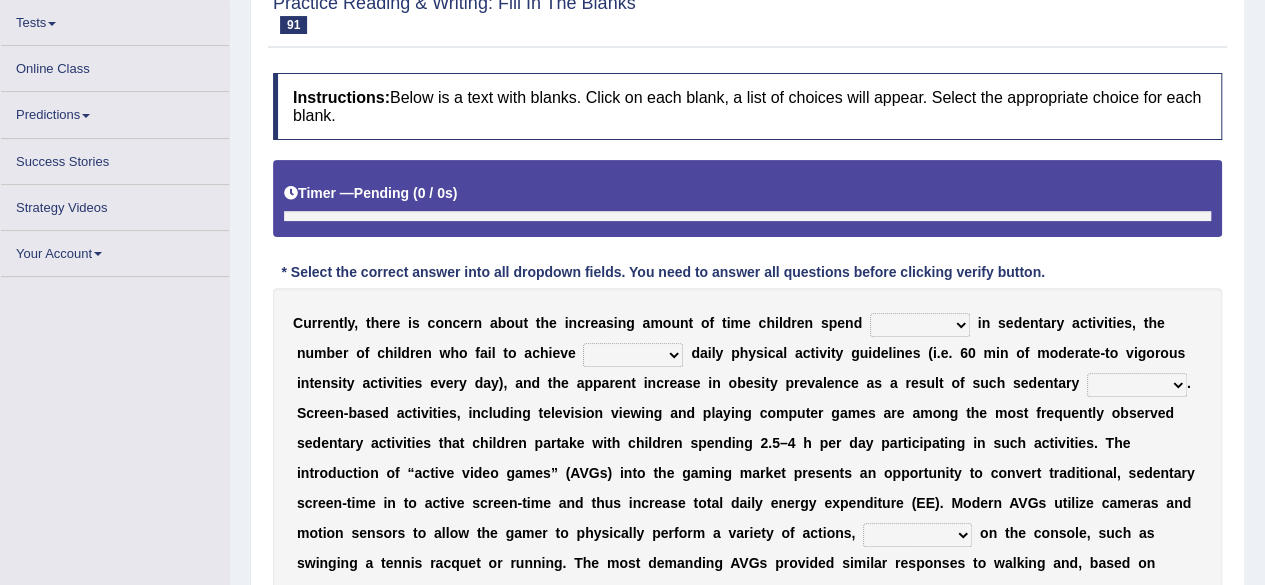 scroll, scrollTop: 0, scrollLeft: 0, axis: both 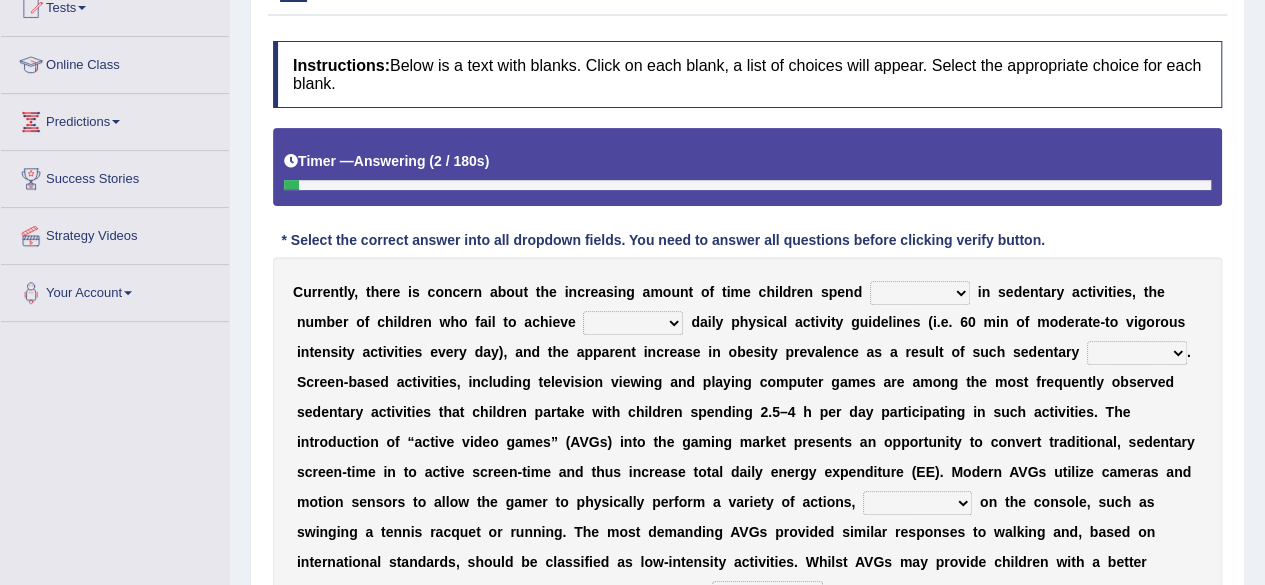 click on "enamored employed enclosed engaged" at bounding box center [920, 293] 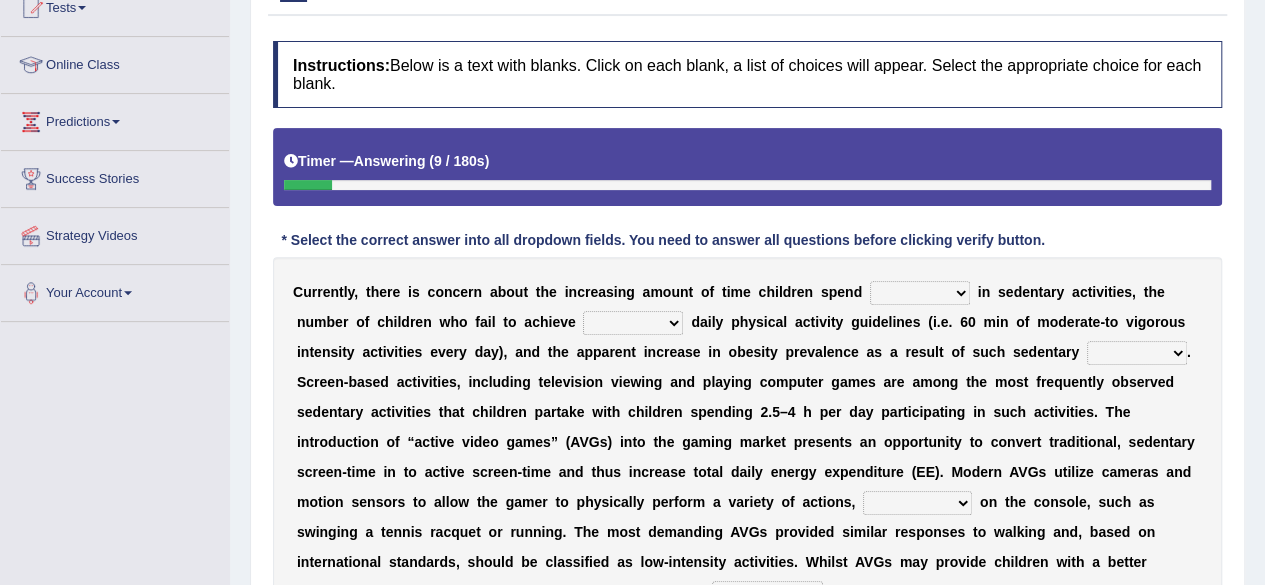 select on "engaged" 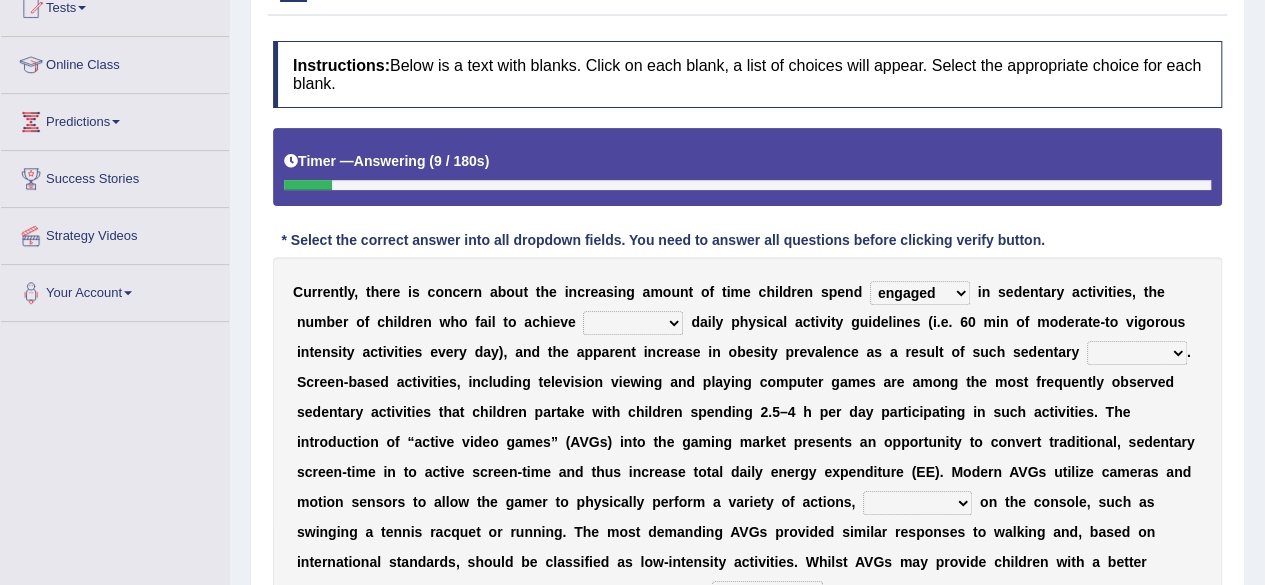 click on "enamored employed enclosed engaged" at bounding box center (920, 293) 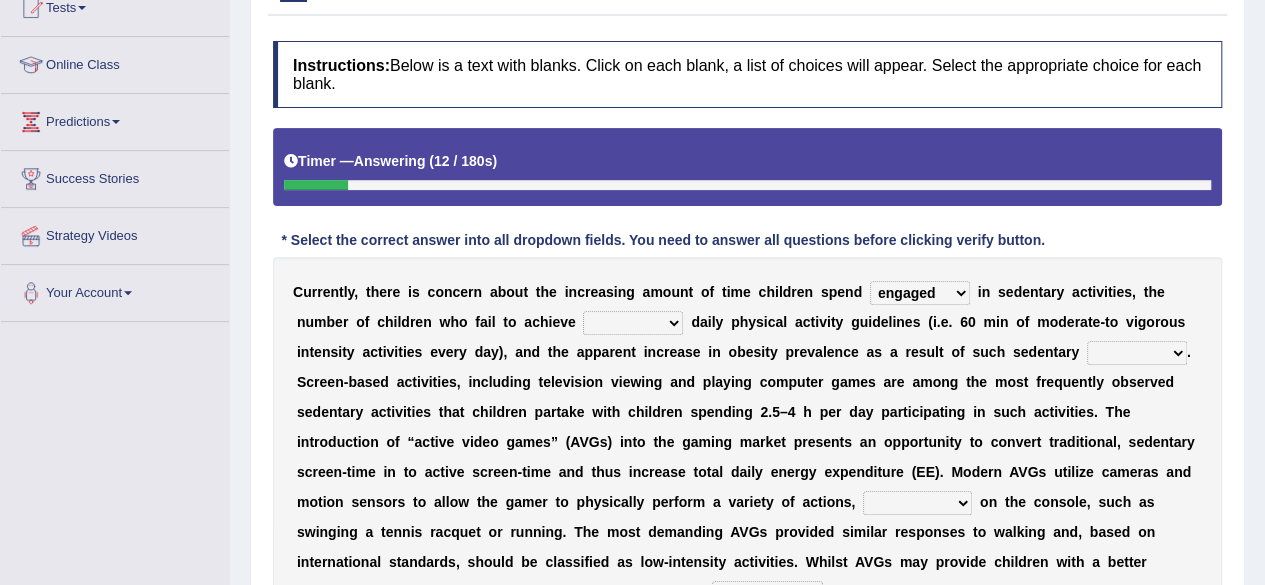 click on "minimized minimum minute minginess" at bounding box center [633, 323] 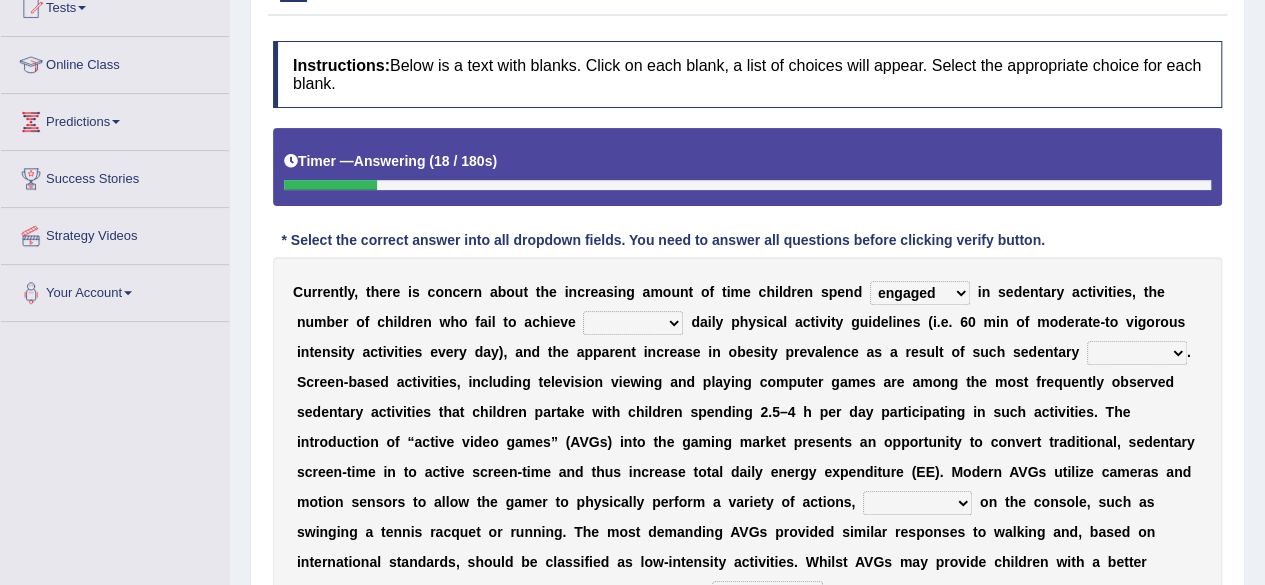 select on "minimum" 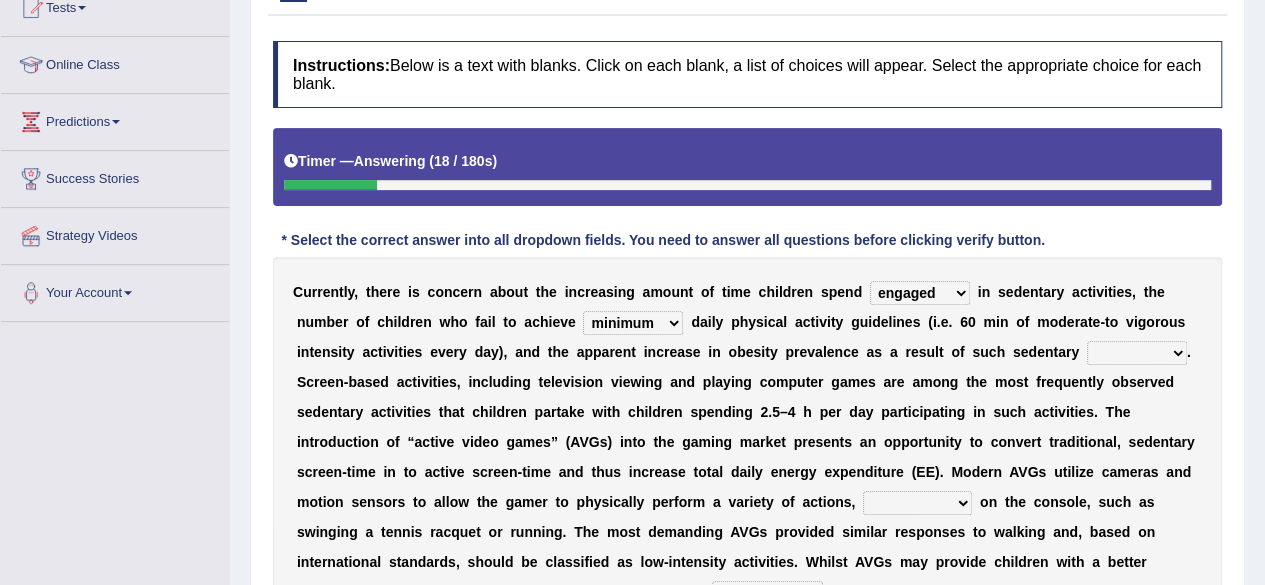 click on "minimized minimum minute minginess" at bounding box center [633, 323] 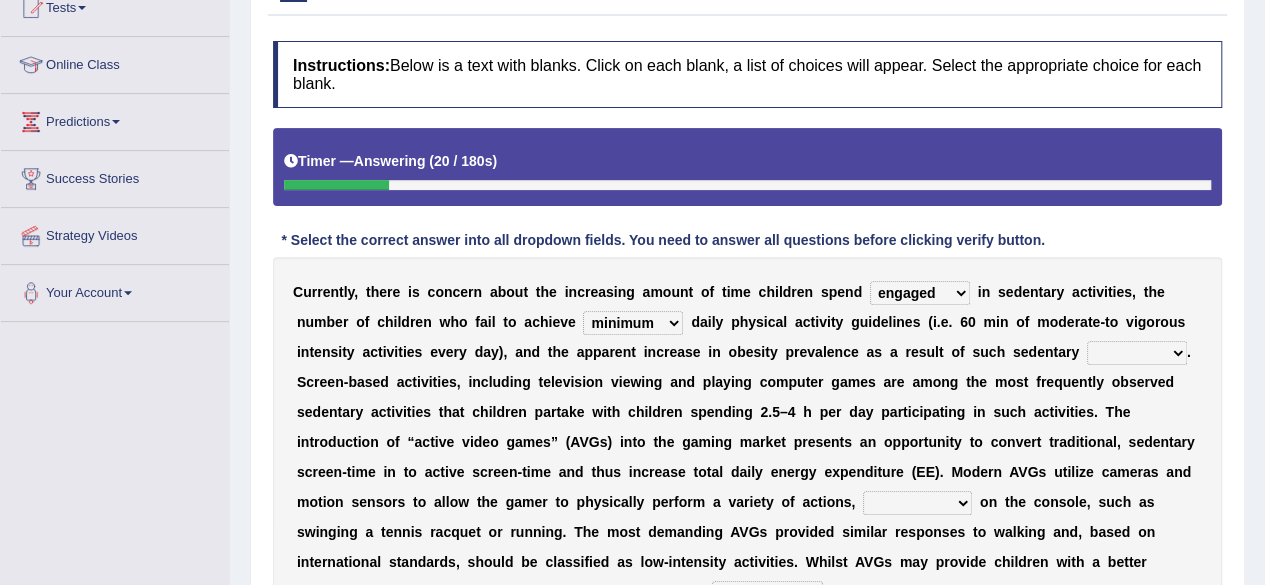 click on "benefits benefactor behavior besides" at bounding box center (1137, 353) 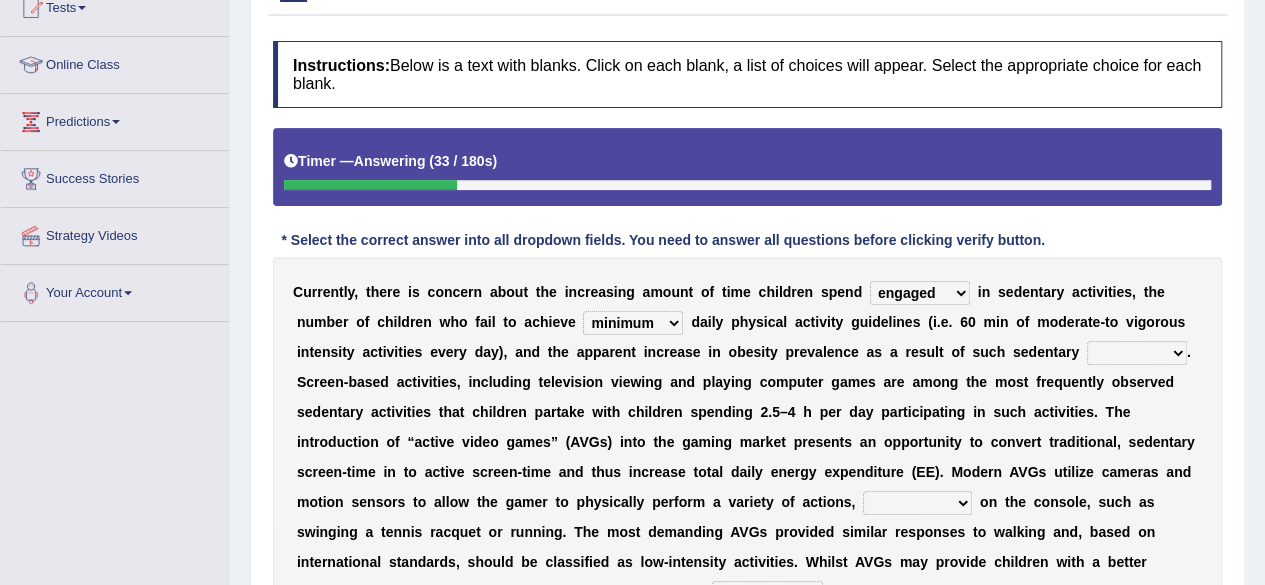 select on "behavior" 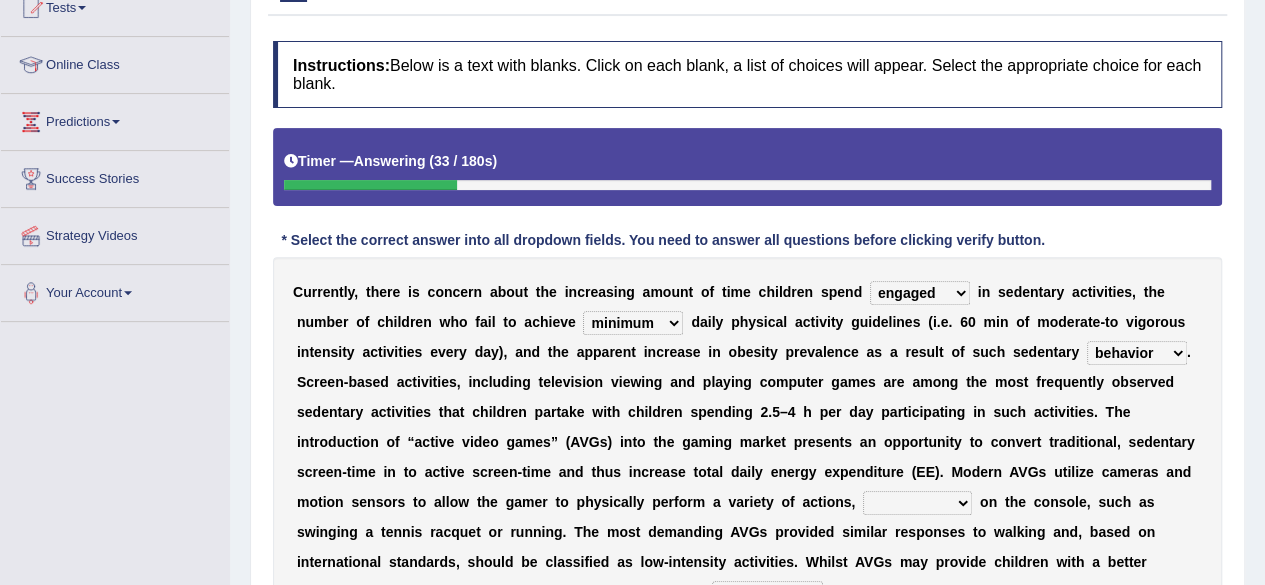 click on "benefits benefactor behavior besides" at bounding box center [1137, 353] 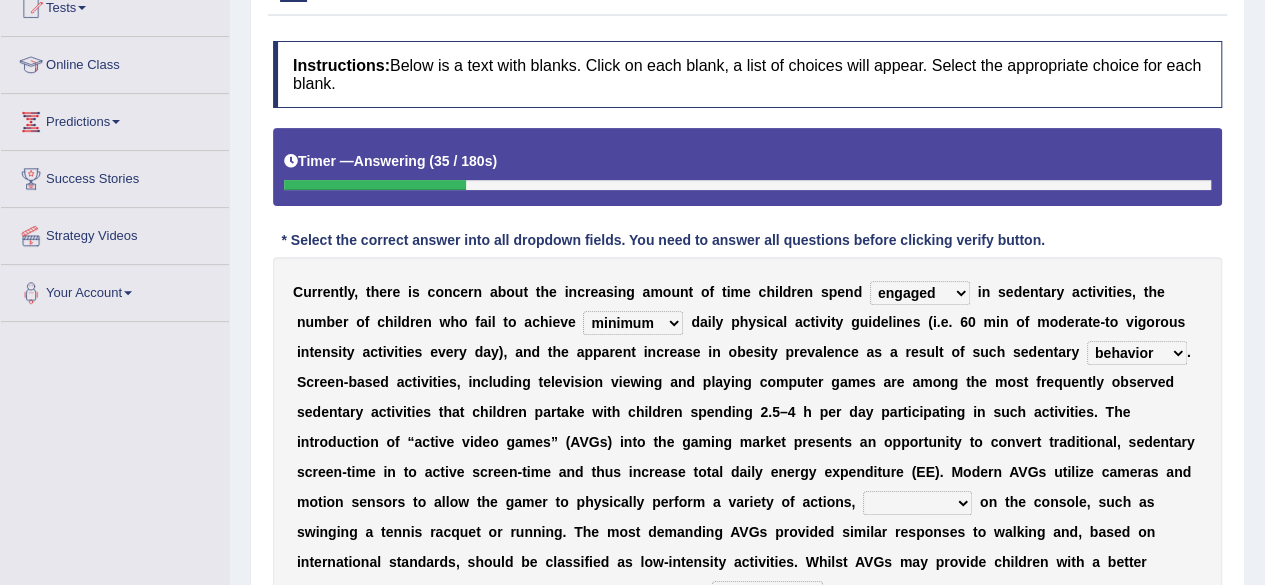 click on "benefits benefactor behavior besides" at bounding box center [1137, 353] 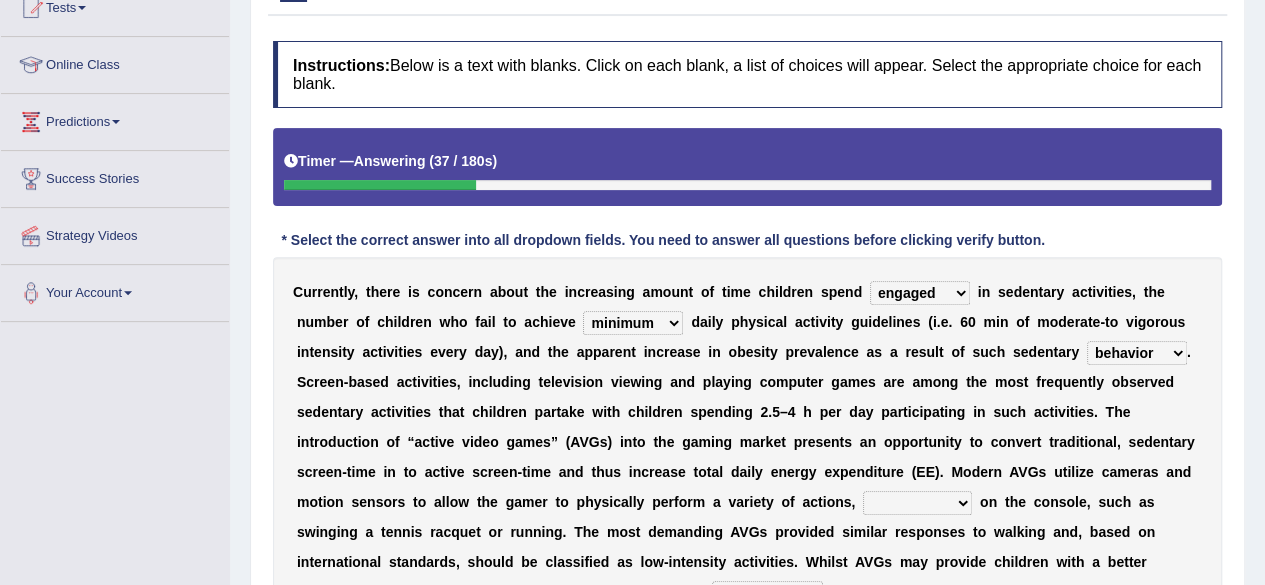 click on "framed dependent absolutely materialized" at bounding box center [917, 503] 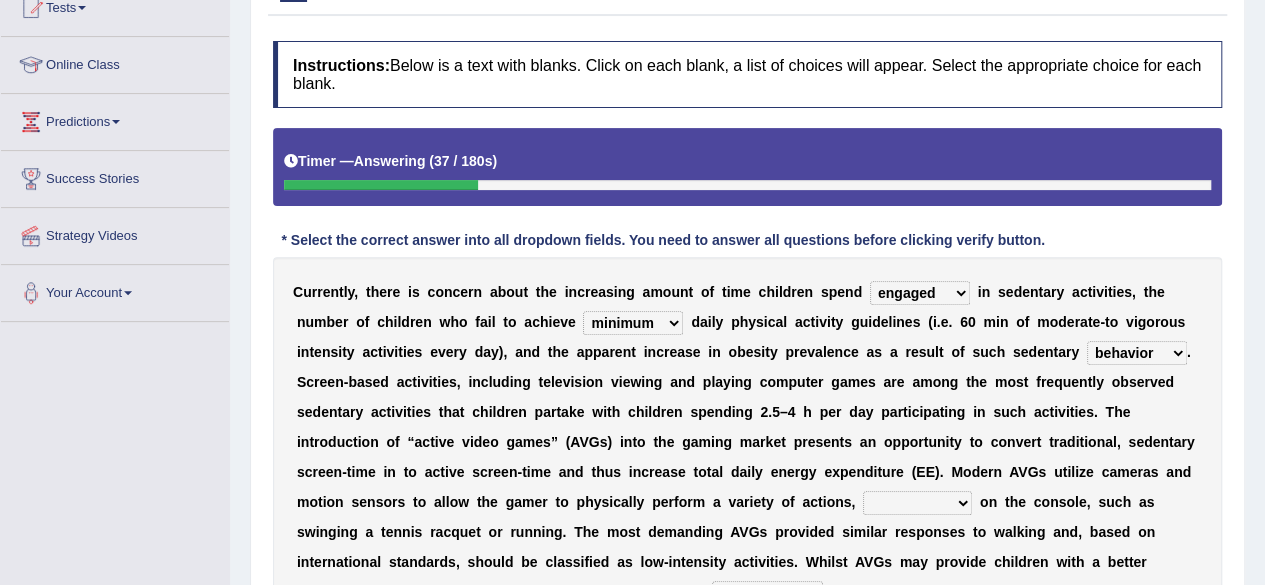 click on "framed dependent absolutely materialized" at bounding box center (917, 503) 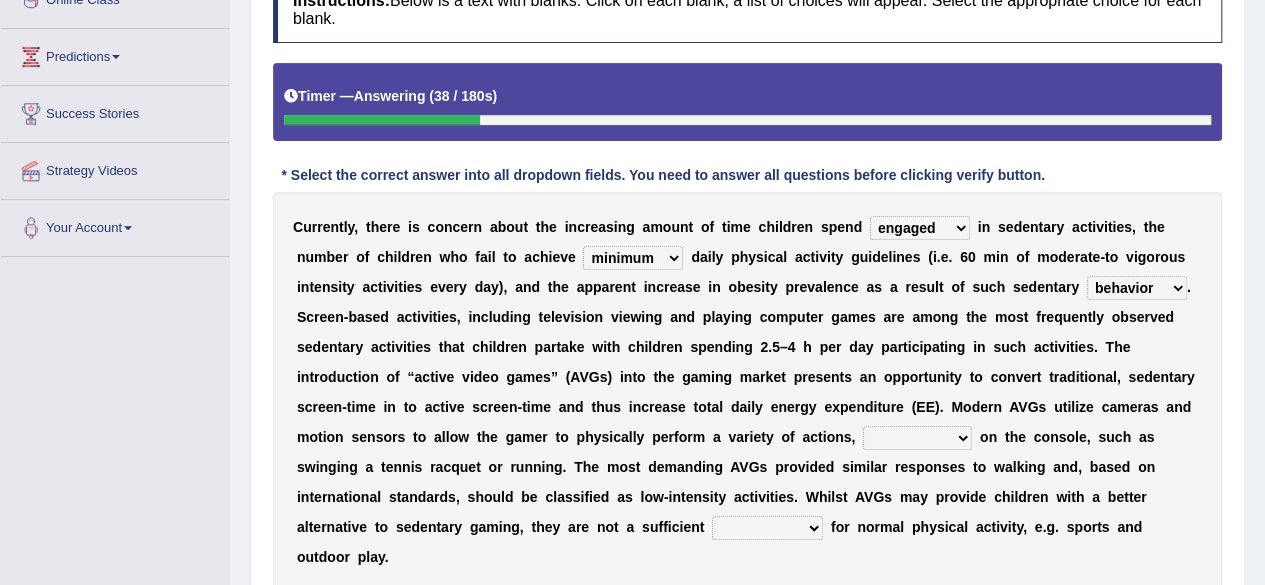scroll, scrollTop: 307, scrollLeft: 0, axis: vertical 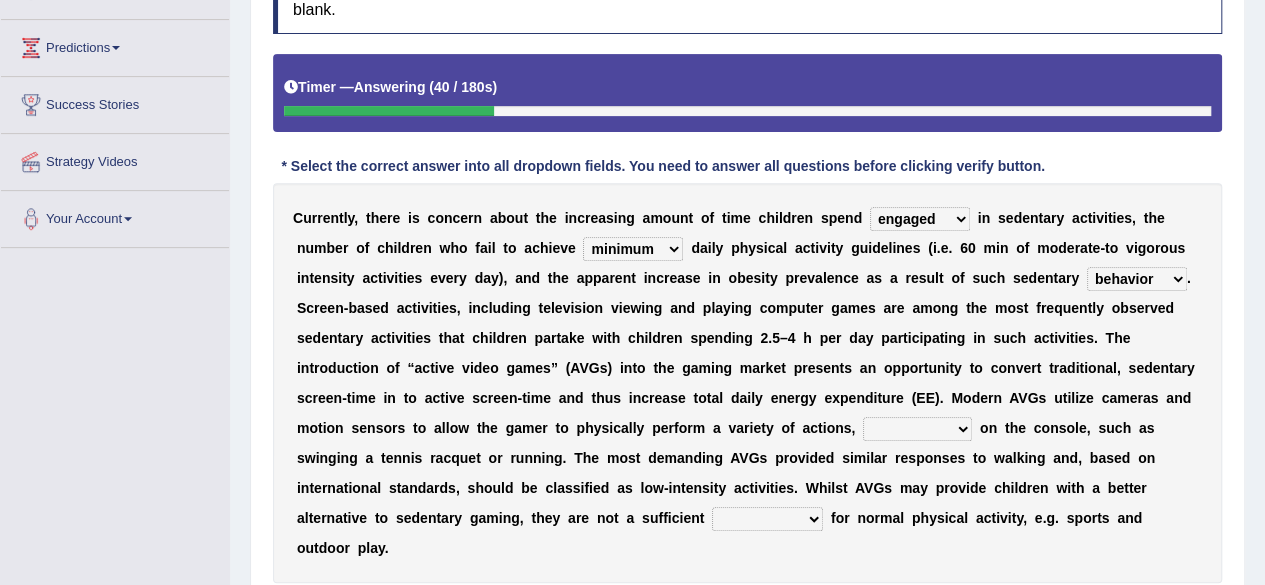 click on "framed dependent absolutely materialized" at bounding box center (917, 429) 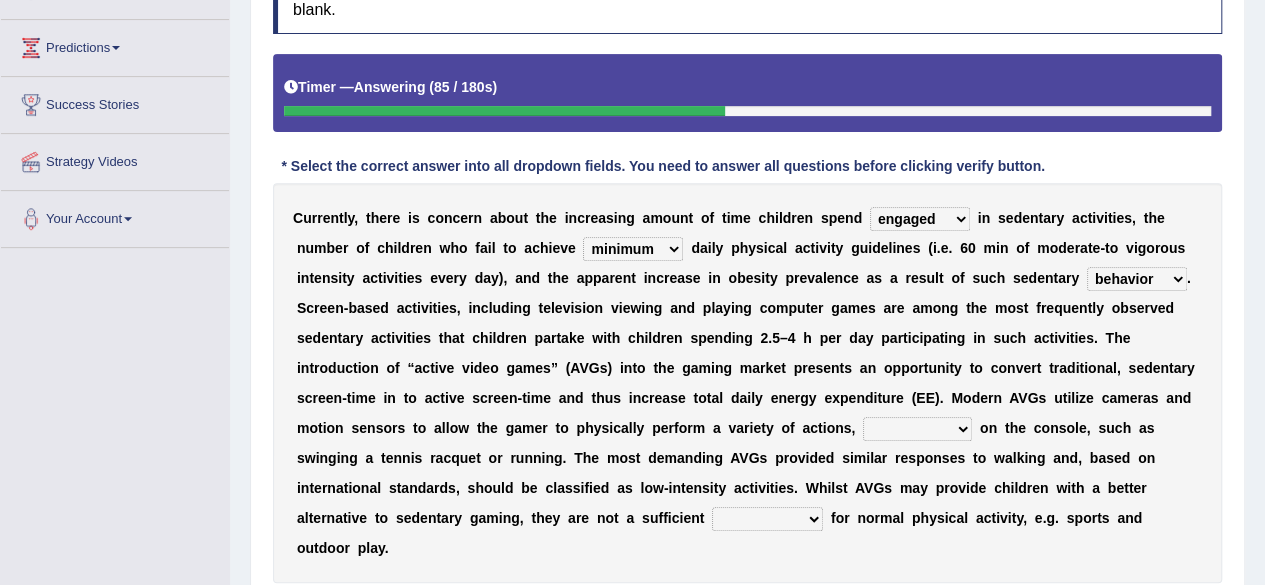 select on "dependent" 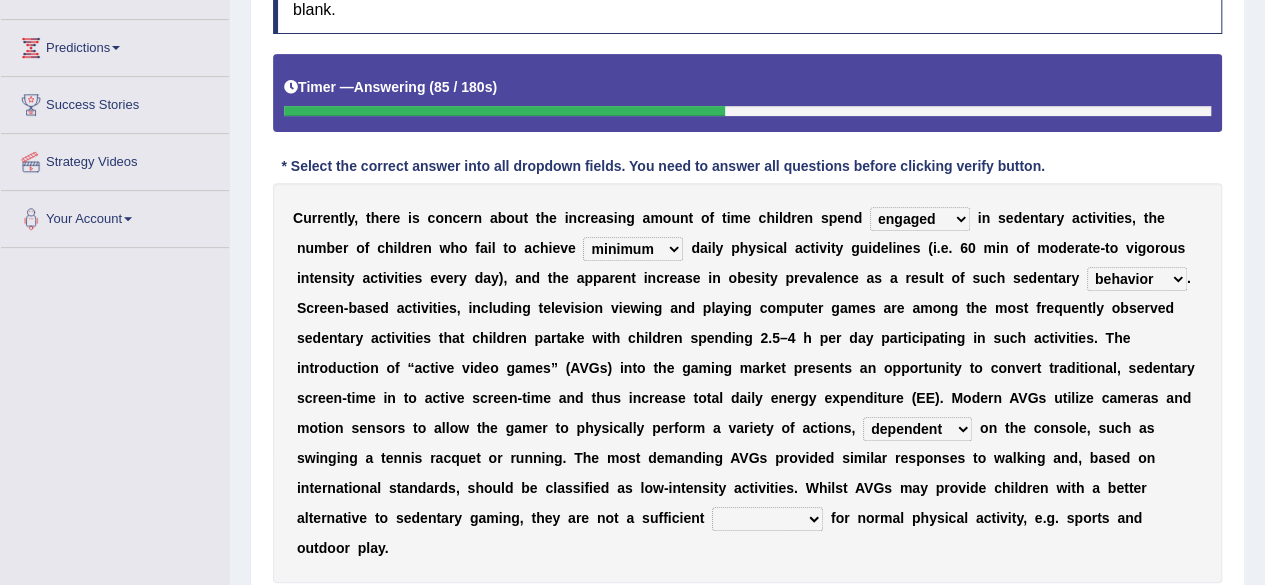 click on "framed dependent absolutely materialized" at bounding box center [917, 429] 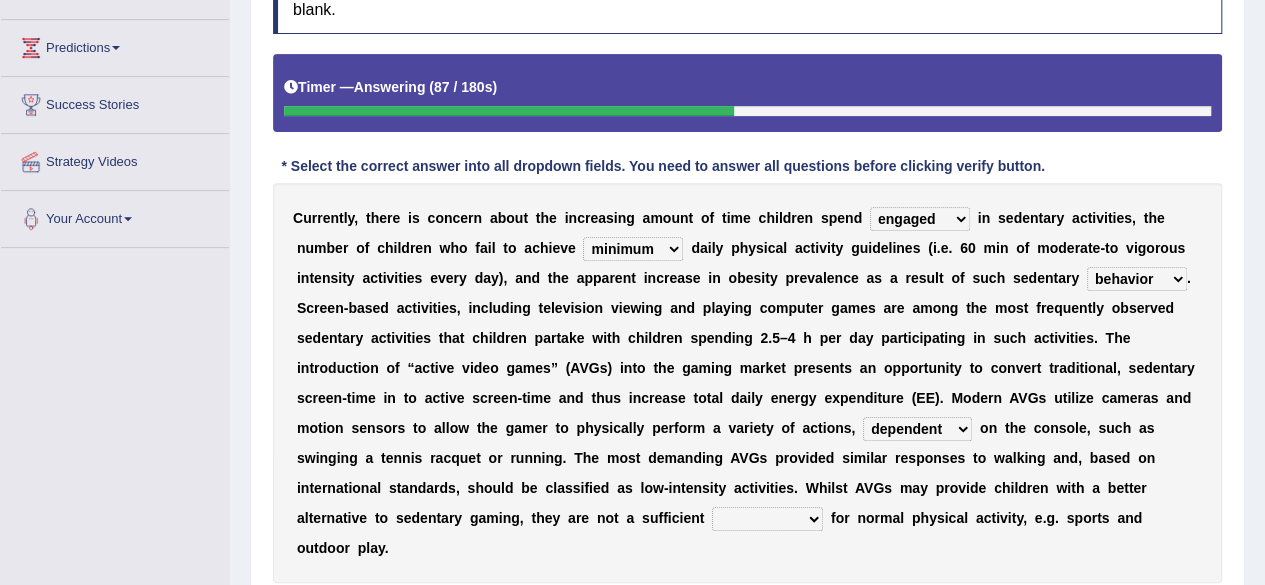 click on "replaces replaced replacement replacing" at bounding box center (767, 519) 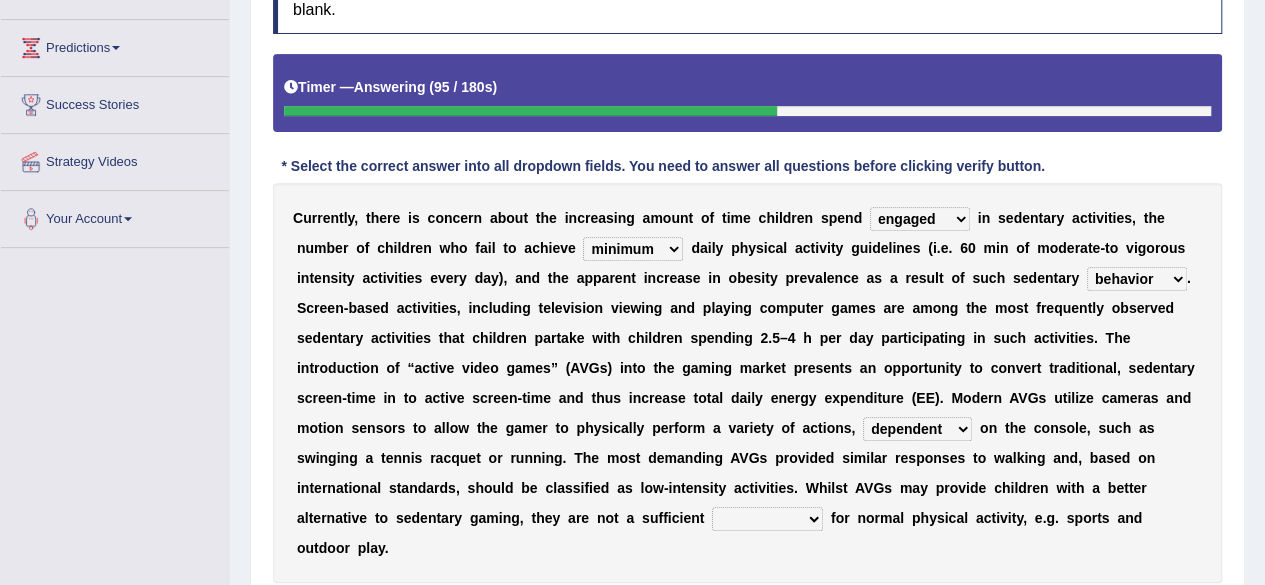 select on "replacement" 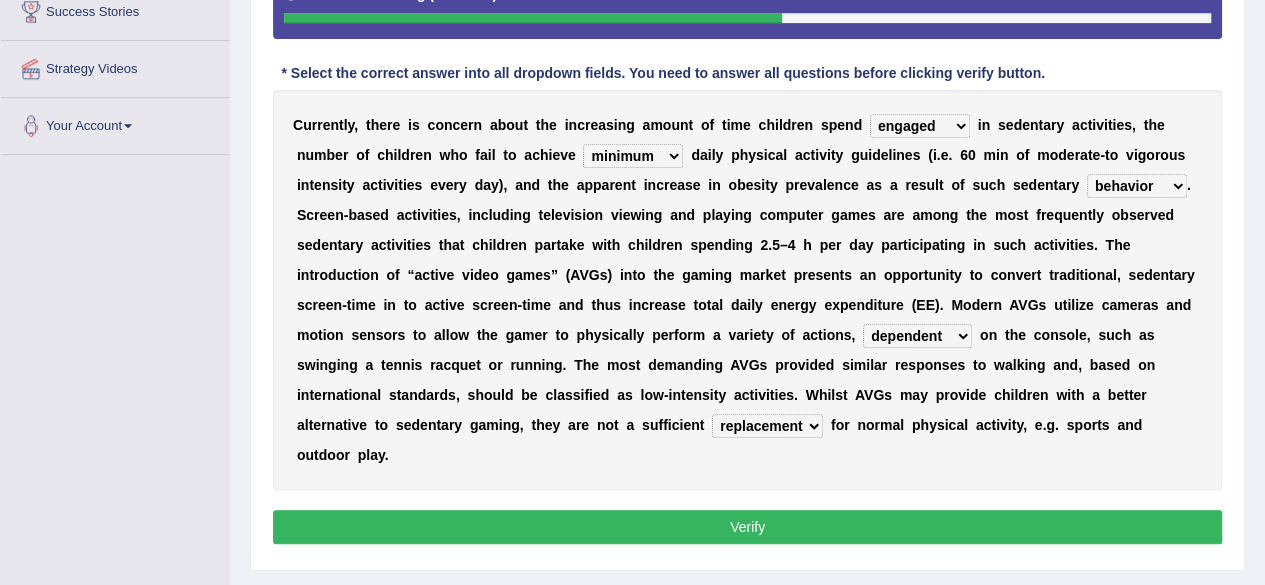 scroll, scrollTop: 437, scrollLeft: 0, axis: vertical 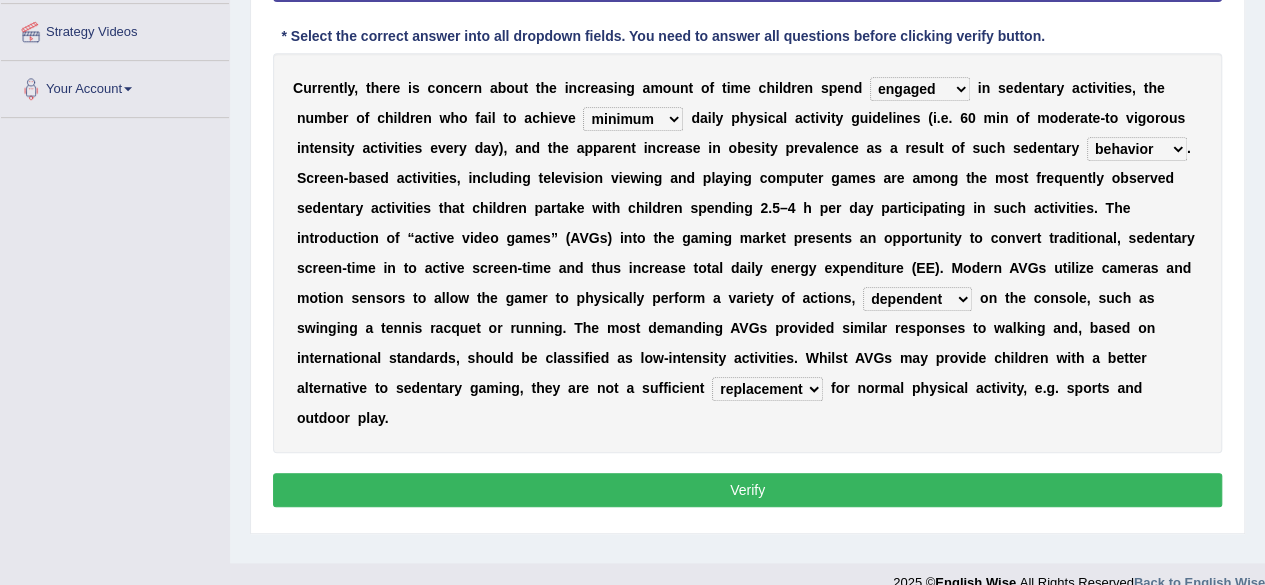 click on "Verify" at bounding box center (747, 490) 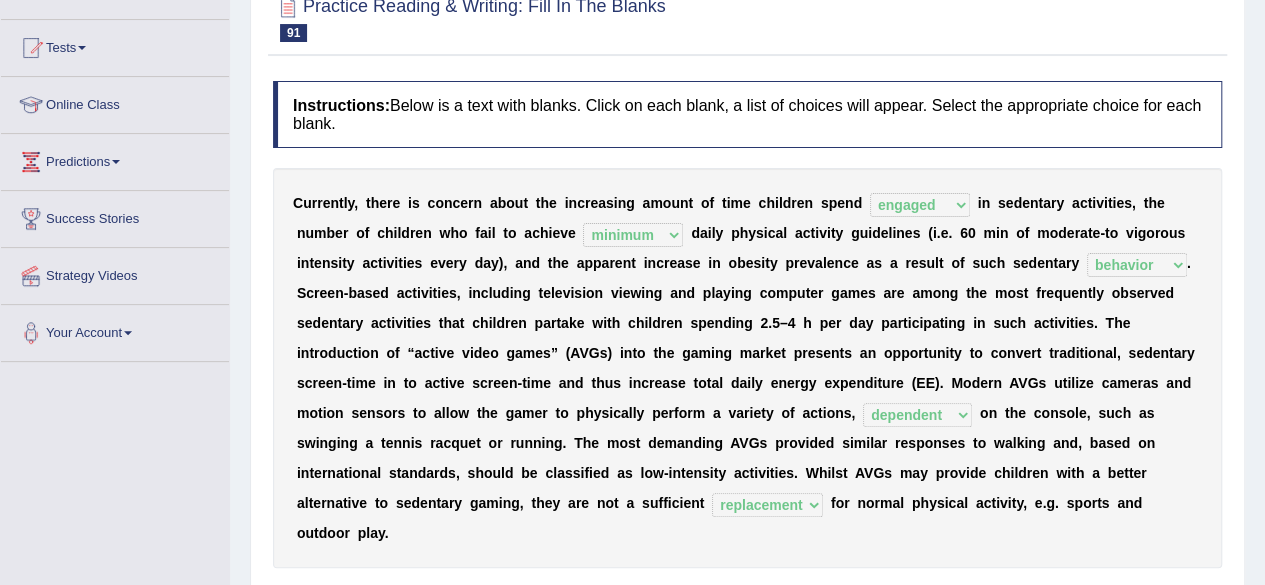 scroll, scrollTop: 0, scrollLeft: 0, axis: both 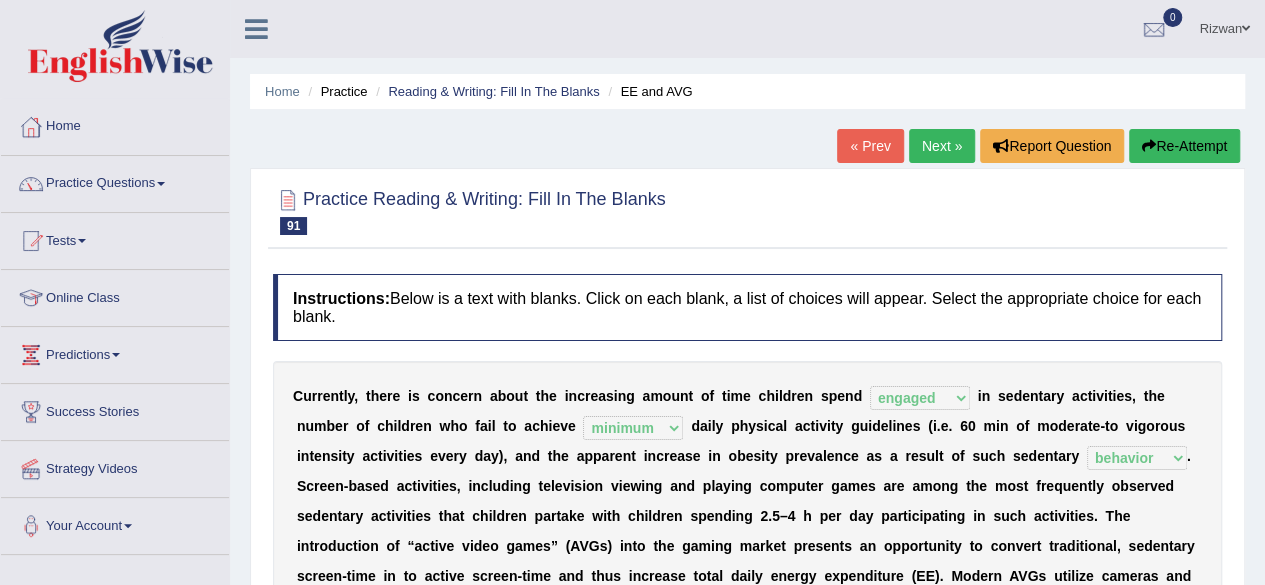 click on "Next »" at bounding box center (942, 146) 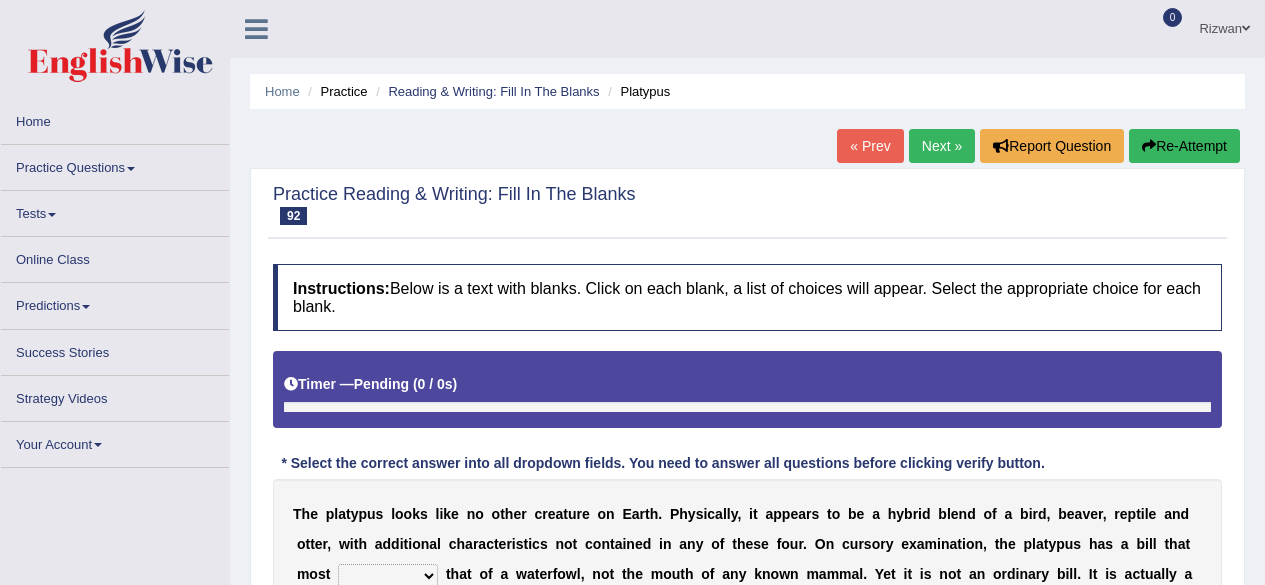 scroll, scrollTop: 0, scrollLeft: 0, axis: both 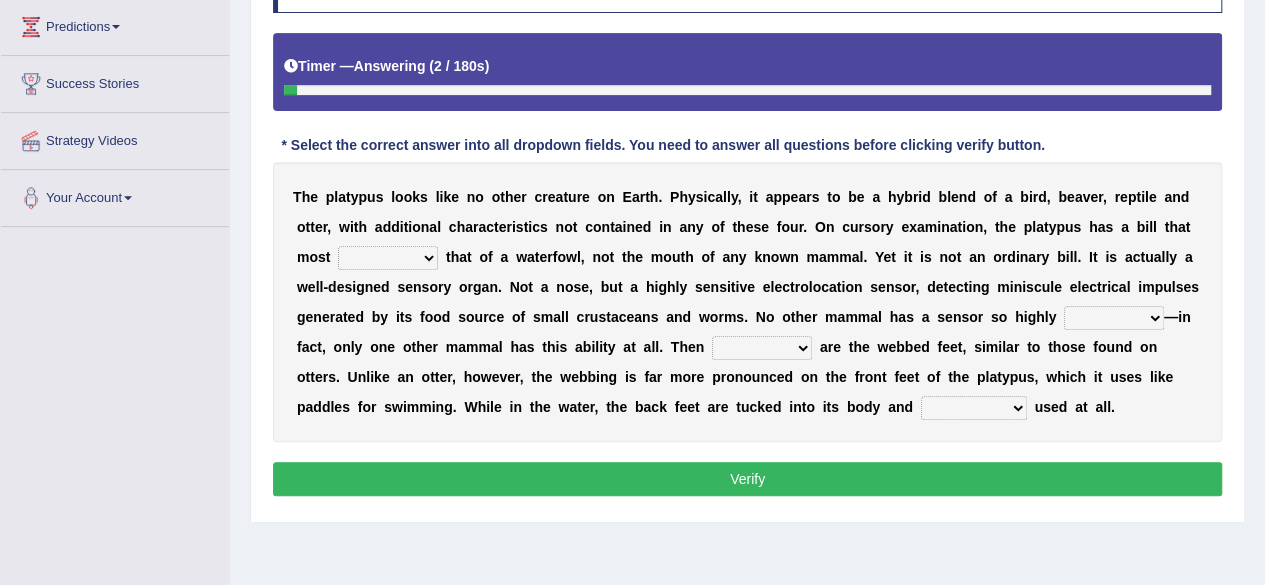 click on "say looks resembles likely" at bounding box center (388, 258) 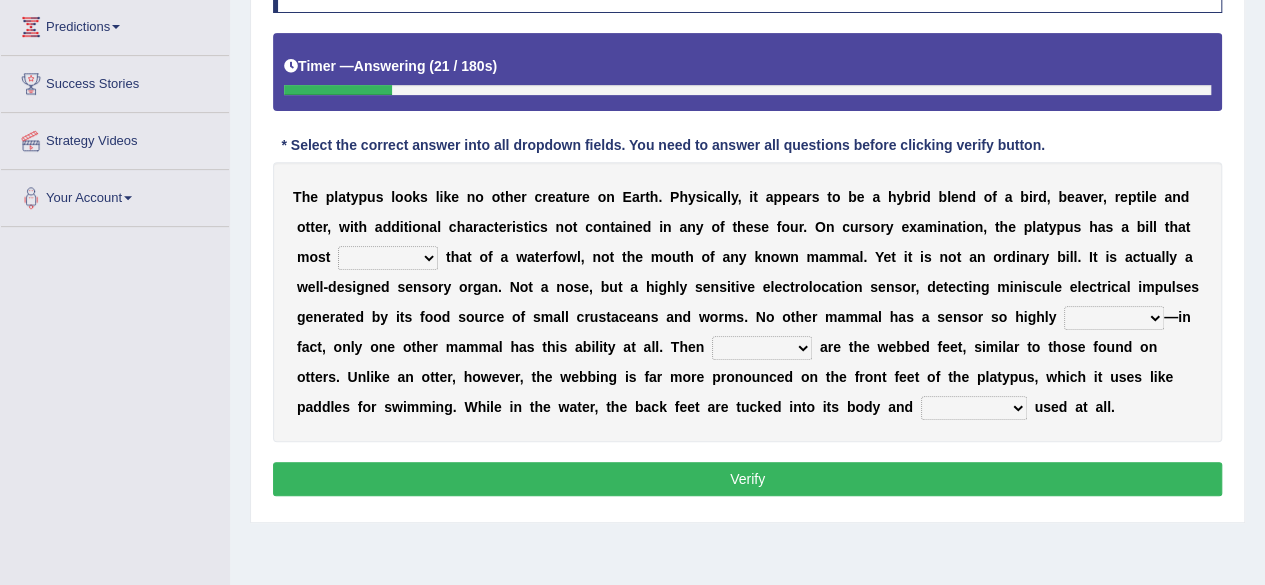 click on "Instructions:  Below is a text with blanks. Click on each blank, a list of choices will appear. Select the appropriate choice for each blank.
Timer —  Answering   ( 21 / 180s ) Skip * Select the correct answer into all dropdown fields. You need to answer all questions before clicking verify button. T h e    p l a t y p u s    l o o k s    l i k e    n o    o t h e r    c r e a t u r e    o n    E a r t h .    P h y s i c a l l y ,    i t    a p p e a r s    t o    b e    a    h y b r i d    b l e n d    o f    a    b i r d ,    b e a v e r ,    r e p t i l e    a n d    o t t e r ,    w i t h    a d d i t i o n a l    c h a r a c t e r i s t i c s    n o t    c o n t a i n e d    i n    a n y    o f    t h e s e    f o u r .    O n    c u r s o r y    e x a m i n a t i o n ,    t h e    p l a t y p u s    h a s    a    b i l l    t h a t    m o s t    say looks resembles likely    t h a t    o f    a    w a t e r f o w l ,    n o t    t h e m" at bounding box center (747, 224) 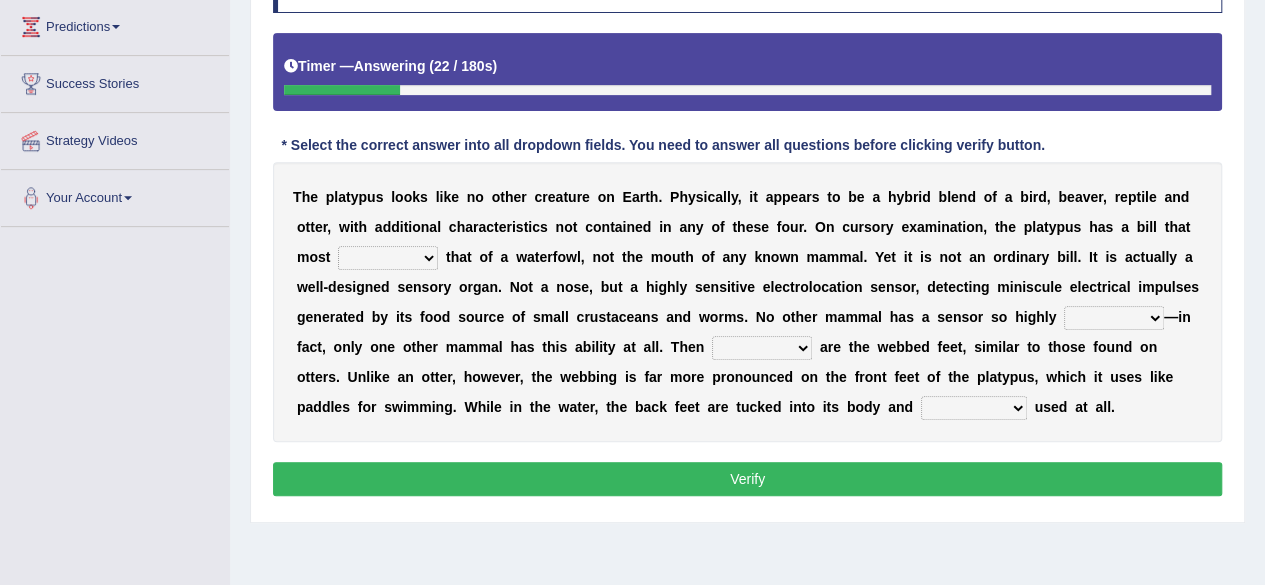 click on "T h e    p l a t y p u s    l o o k s    l i k e    n o    o t h e r    c r e a t u r e    o n    E a r t h .    P h y s i c a l l y ,    i t    a p p e a r s    t o    b e    a    h y b r i d    b l e n d    o f    a    b i r d ,    b e a v e r ,    r e p t i l e    a n d    o t t e r ,    w i t h    a d d i t i o n a l    c h a r a c t e r i s t i c s    n o t    c o n t a i n e d    i n    a n y    o f    t h e s e    f o u r .    O n    c u r s o r y    e x a m i n a t i o n ,    t h e    p l a t y p u s    h a s    a    b i l l    t h a t    m o s t    say looks resembles likely    t h a t    o f    a    w a t e r f o w l ,    n o t    t h e    m o u t h    o f    a n y    k n o w n    m a m m a l .    Y e t    i t    i s    n o t    a n    o r d i n a r y    b i l l .    I t    i s    a c t u a l l y    a    w e l l - d e s i g n e d    s e n s o r y    o r g a n .    N o t    a    n o s e ,    b u t    a    h i g h l y    s e n" at bounding box center [747, 302] 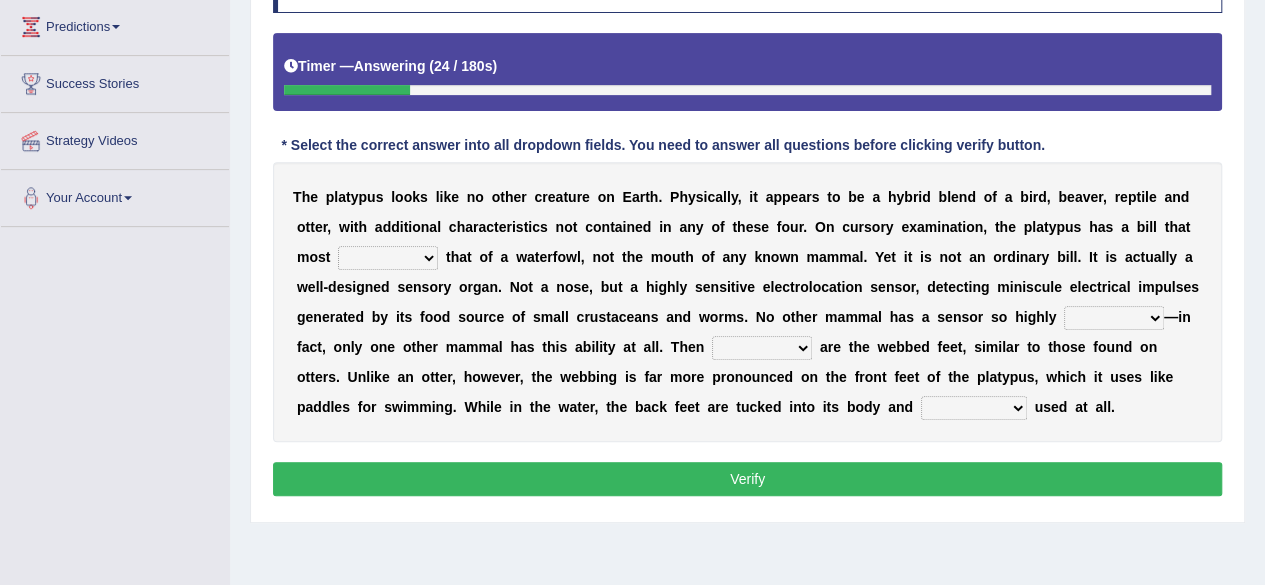 click on "say looks resembles likely" at bounding box center (388, 258) 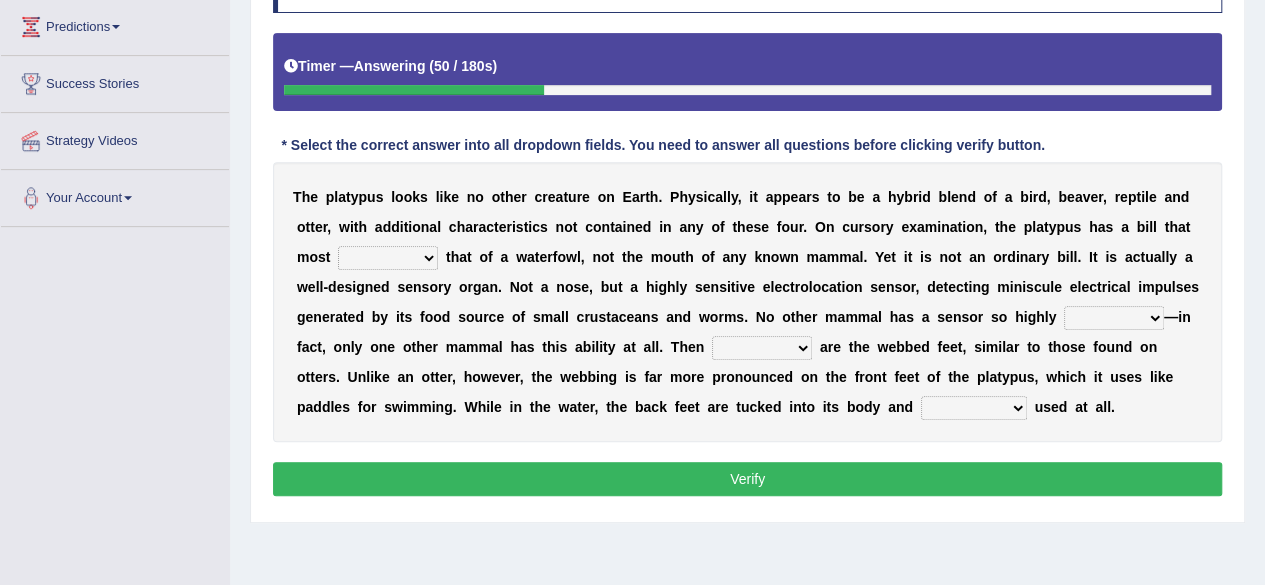 select on "resembles" 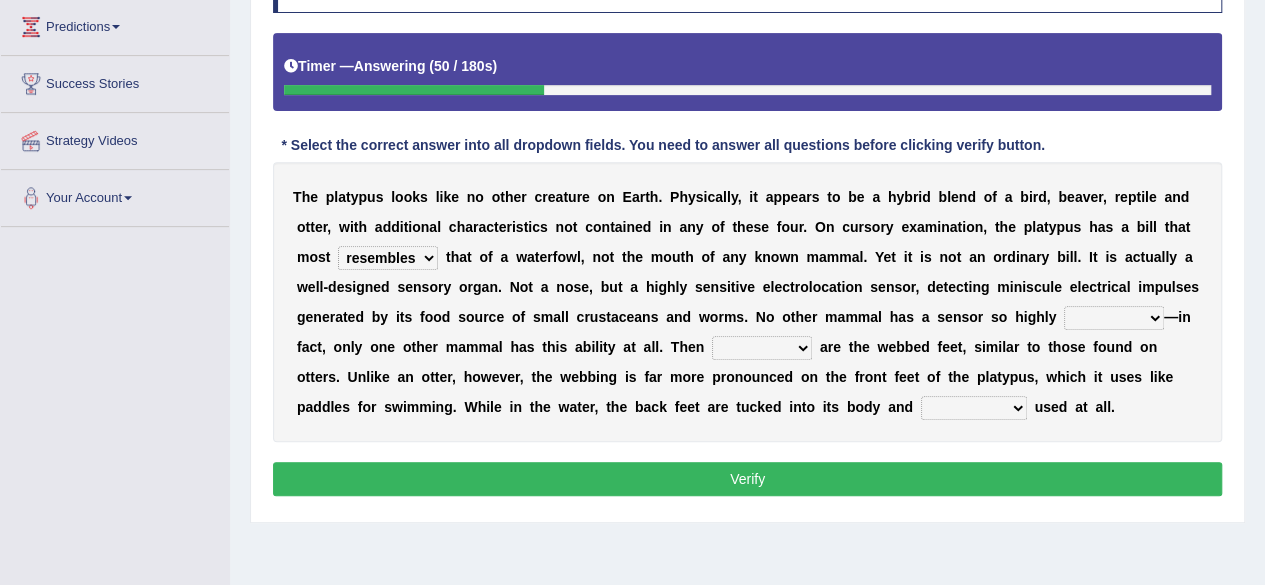 click on "say looks resembles likely" at bounding box center (388, 258) 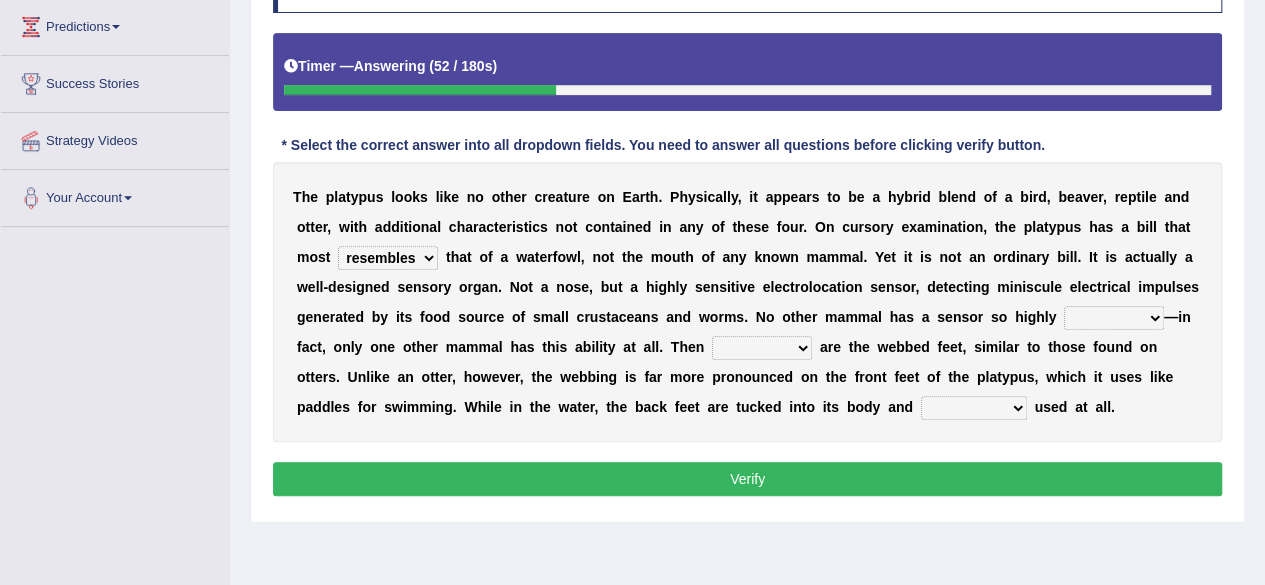 click on "installed developed pervasive dependent" at bounding box center (1114, 318) 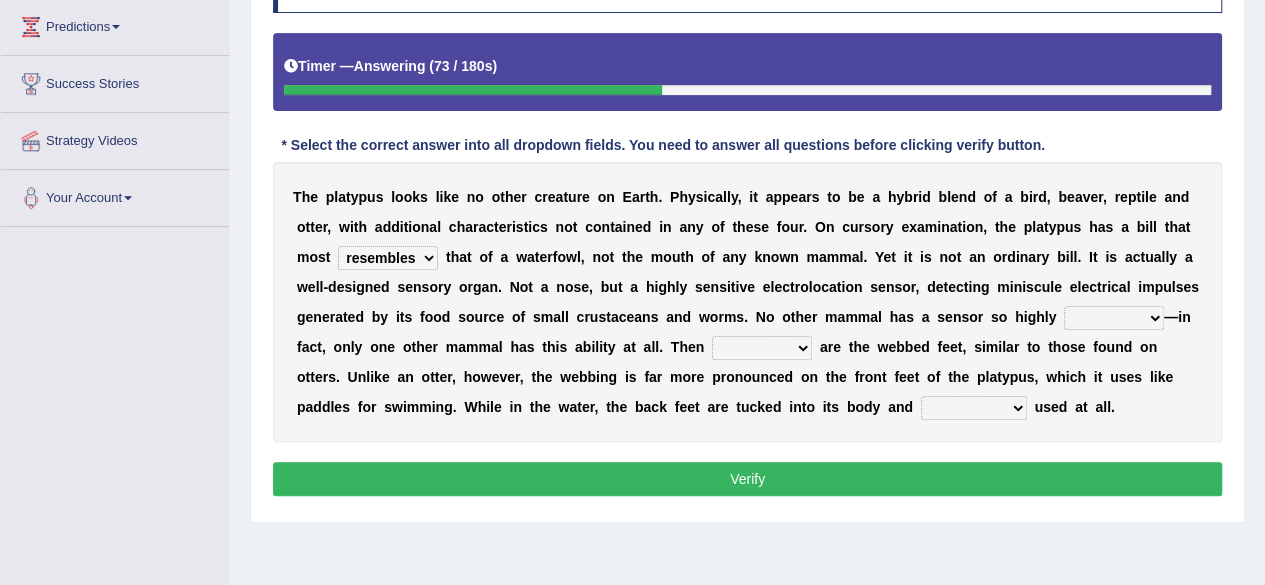 select on "developed" 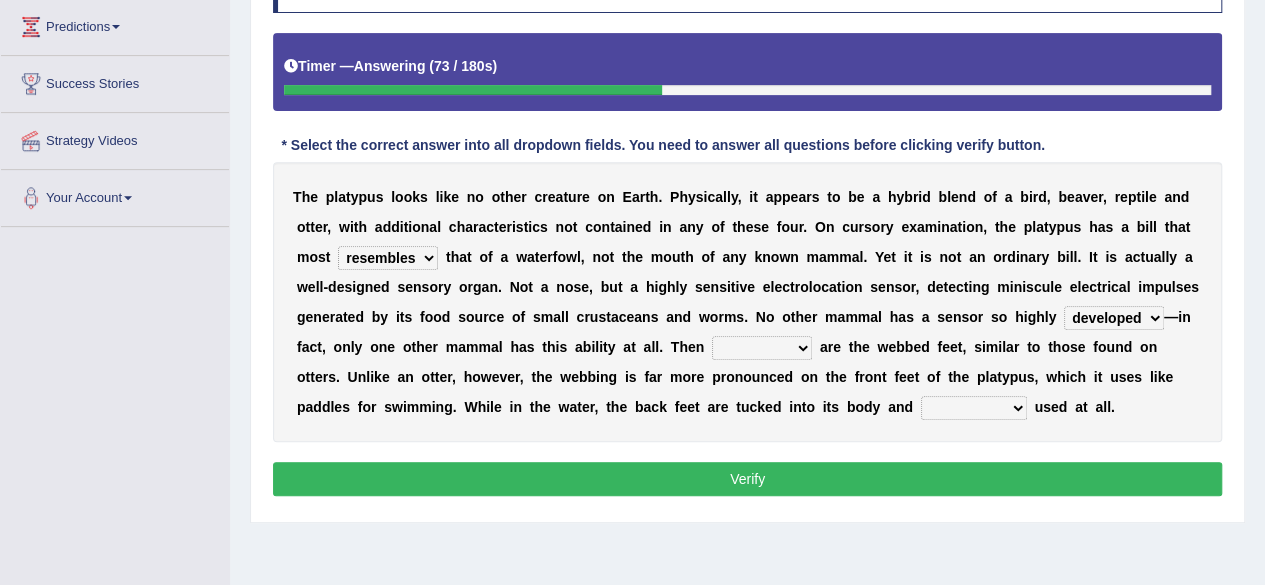 click on "installed developed pervasive dependent" at bounding box center (1114, 318) 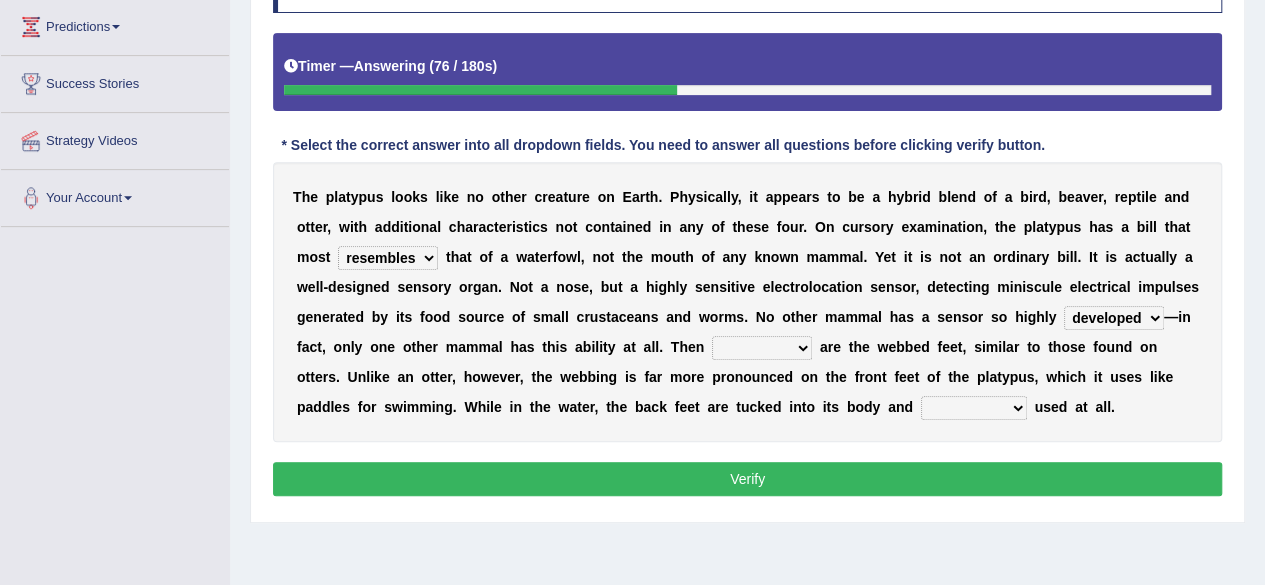 click on "so as their there" at bounding box center [762, 348] 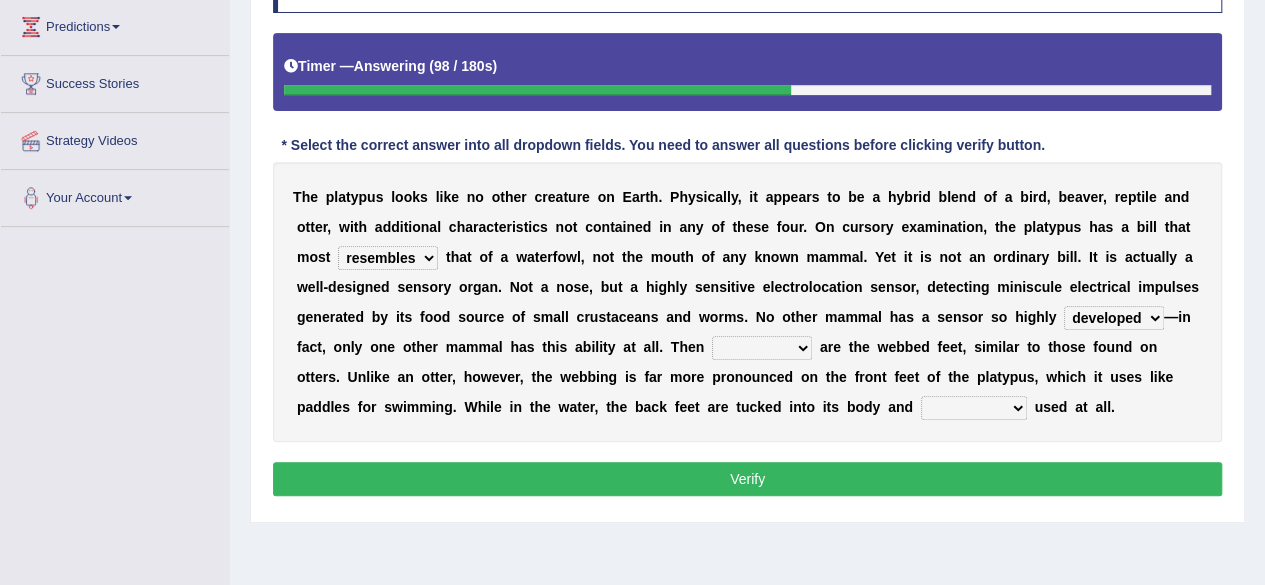 select on "their" 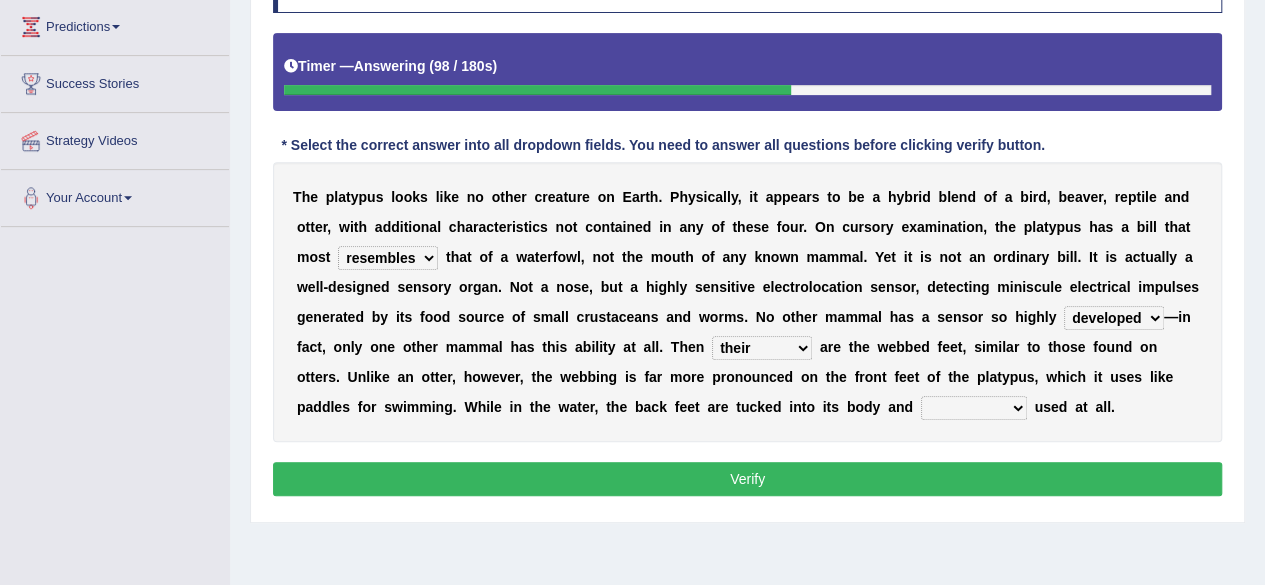 click on "so as their there" at bounding box center (762, 348) 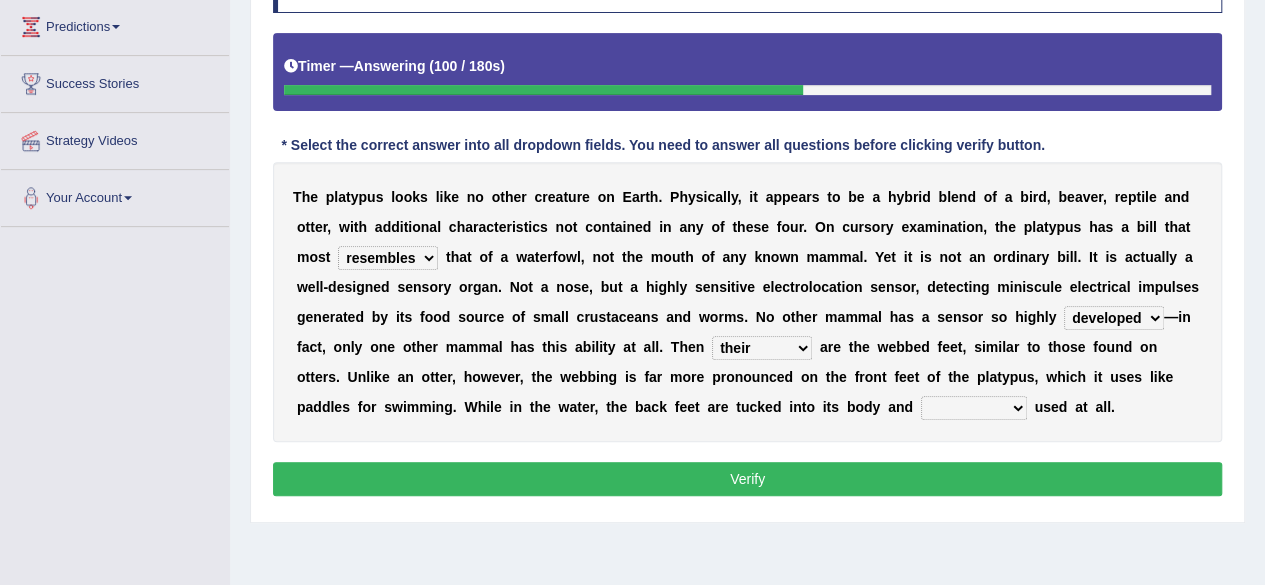 click on "purportedly hardly legged lagged" at bounding box center [974, 408] 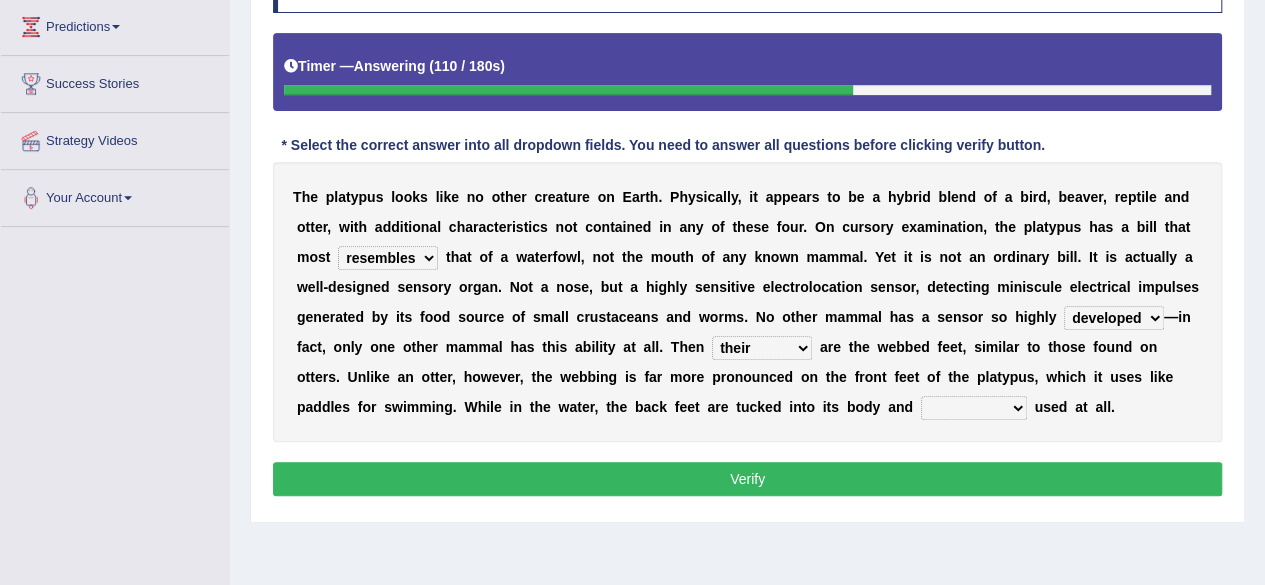 select on "hardly" 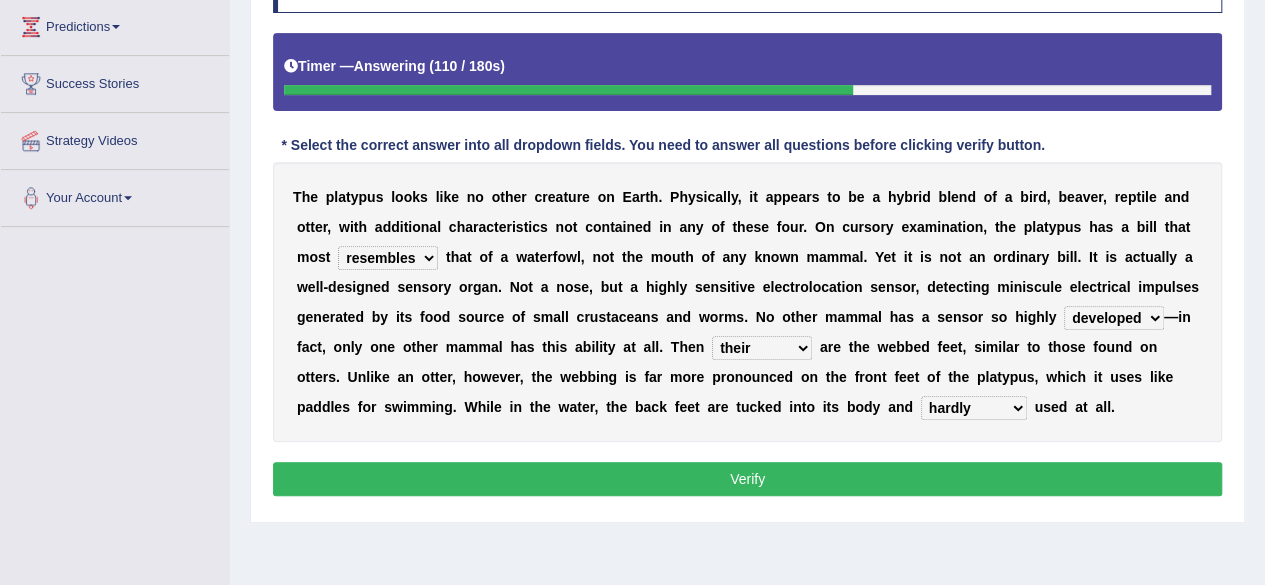click on "purportedly hardly legged lagged" at bounding box center [974, 408] 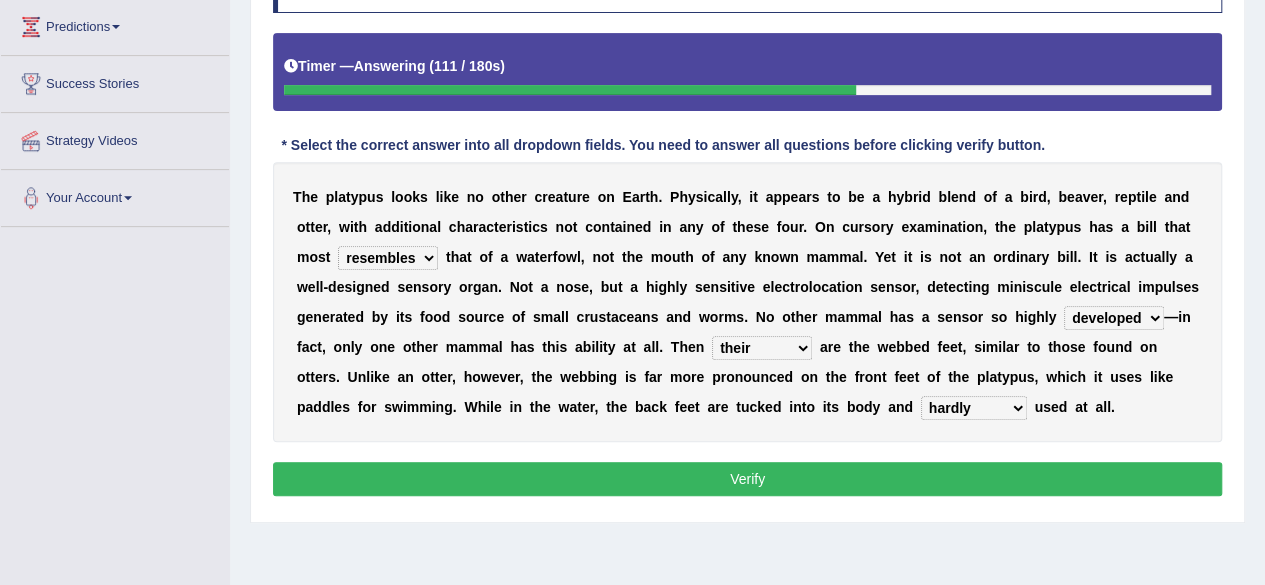 click on "Verify" at bounding box center [747, 479] 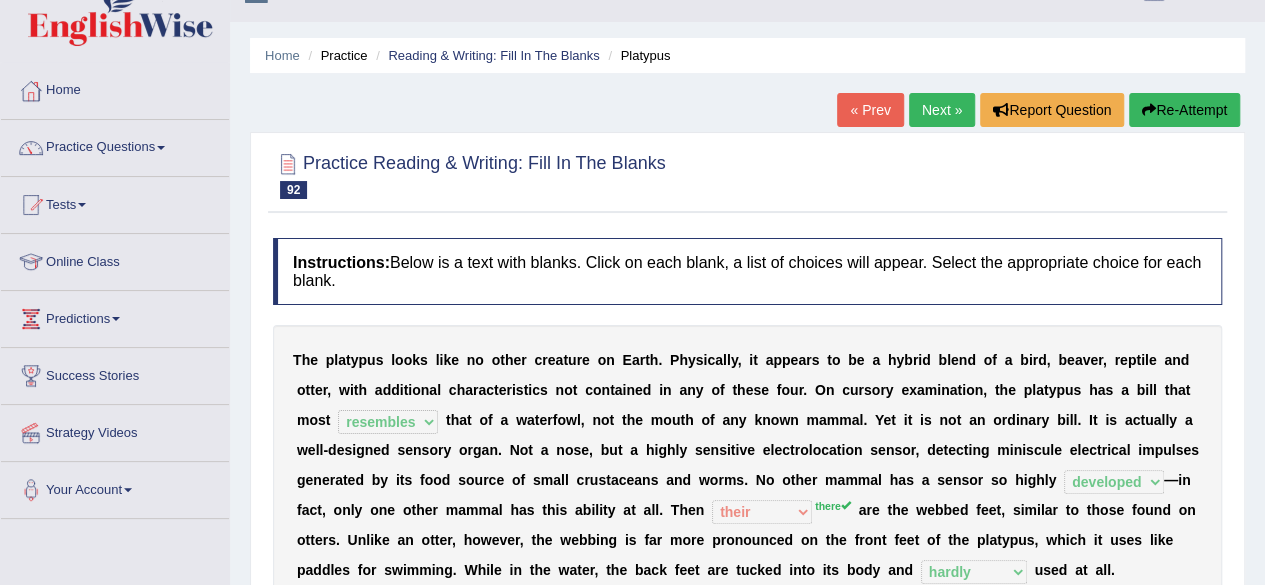 scroll, scrollTop: 0, scrollLeft: 0, axis: both 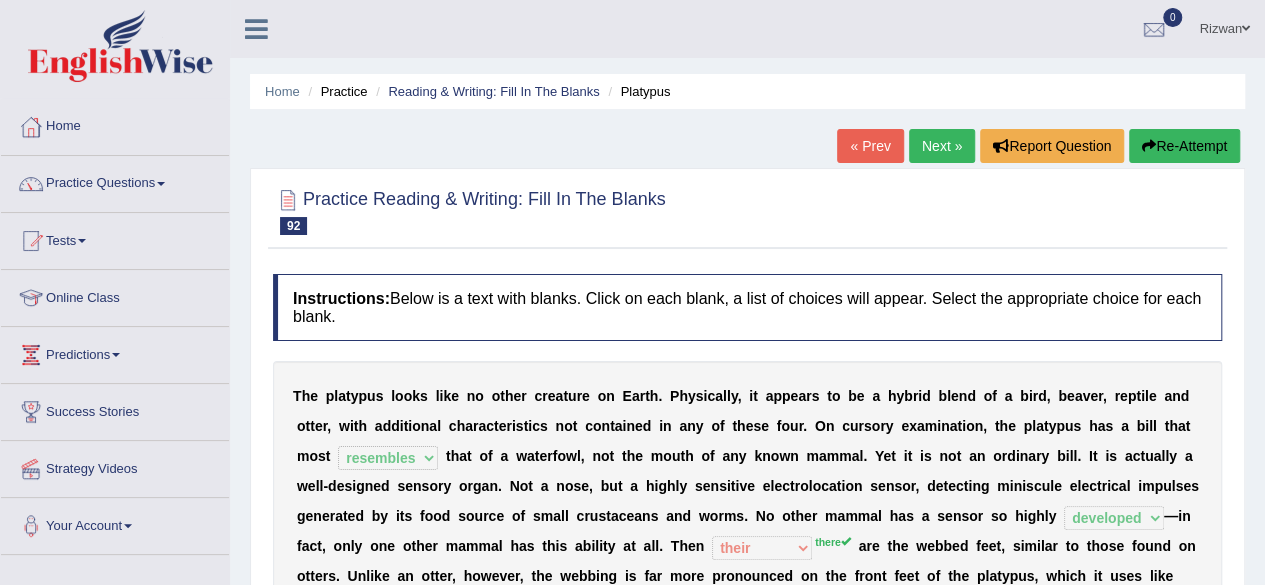 click on "Next »" at bounding box center (942, 146) 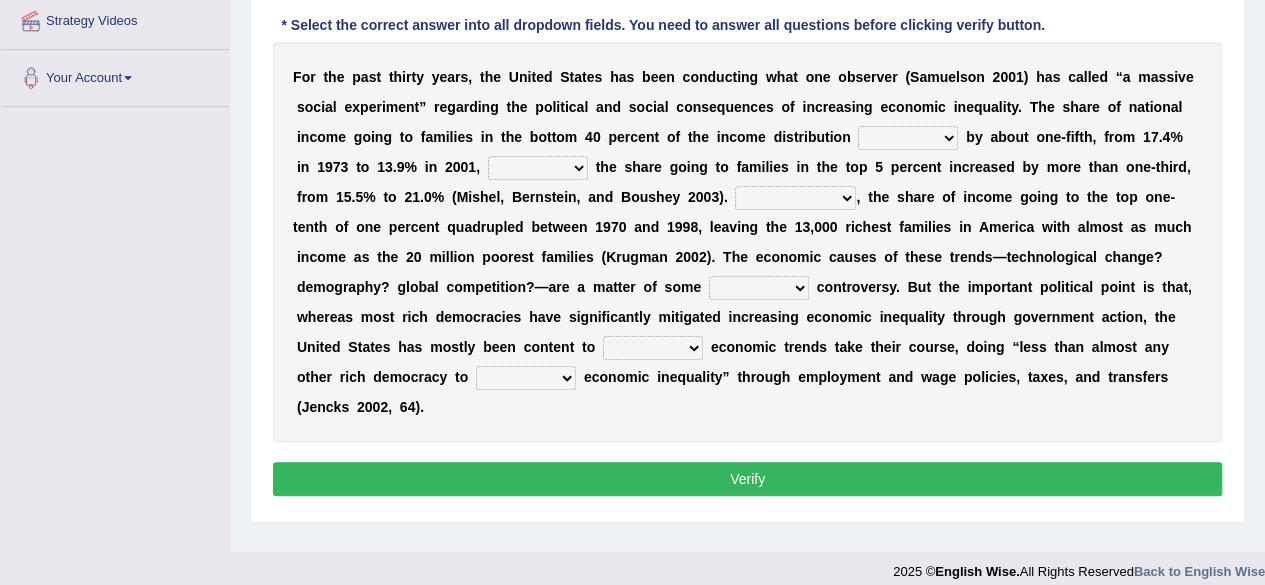 scroll, scrollTop: 0, scrollLeft: 0, axis: both 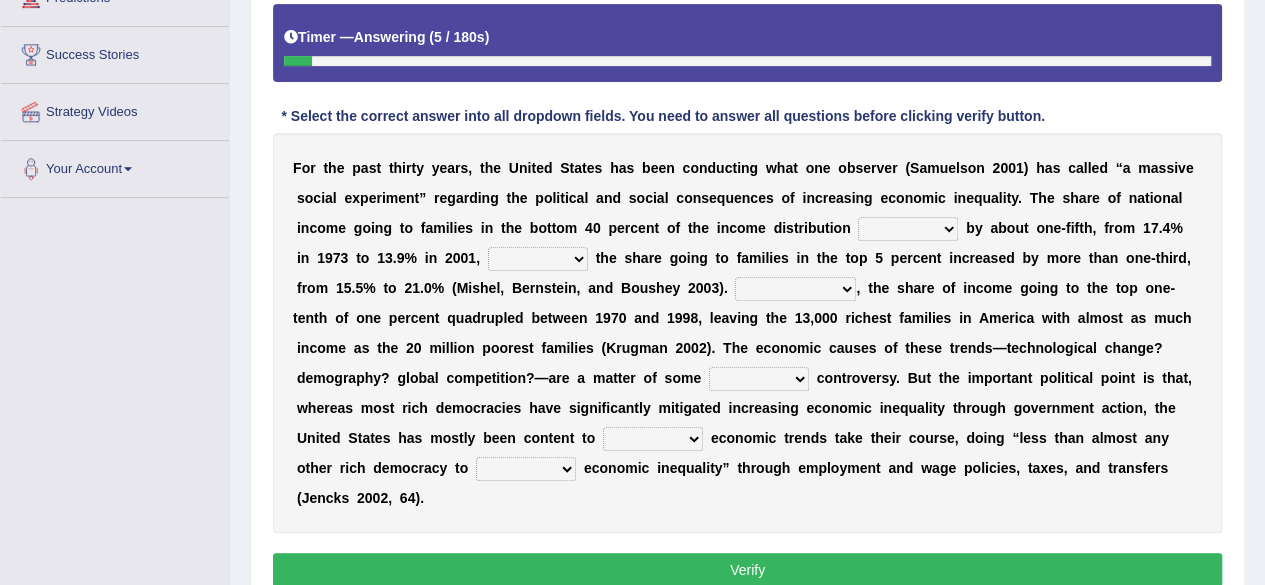 click on "spurned spurred declined raised" at bounding box center [908, 229] 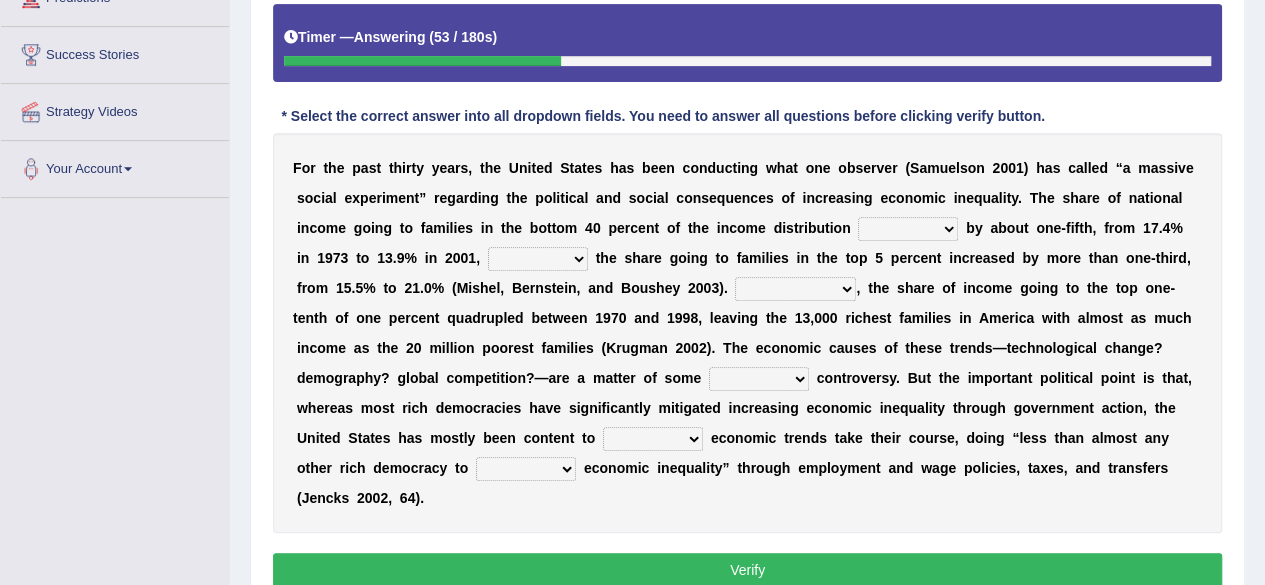 select on "declined" 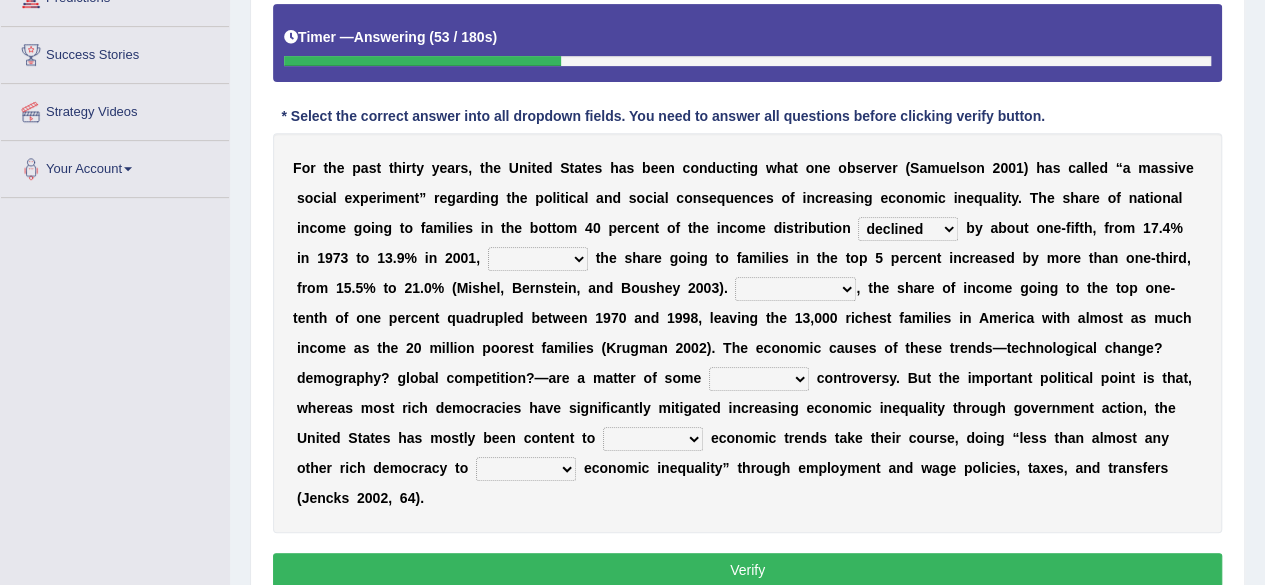 click on "spurned spurred declined raised" at bounding box center (908, 229) 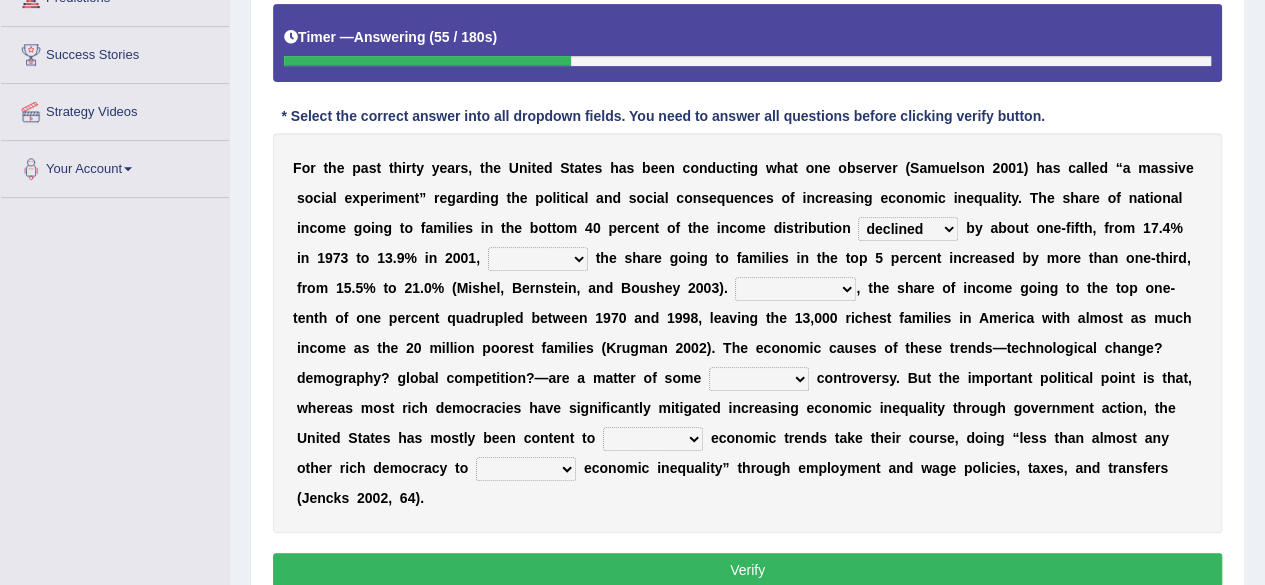 click on "therefore however since while" at bounding box center (538, 259) 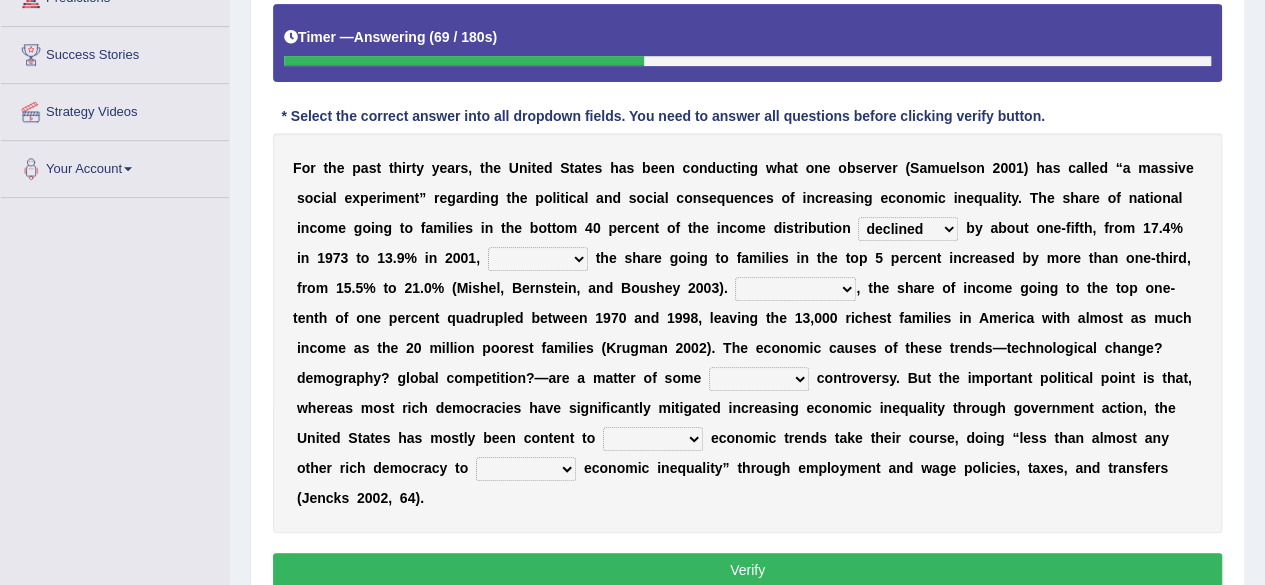 select on "while" 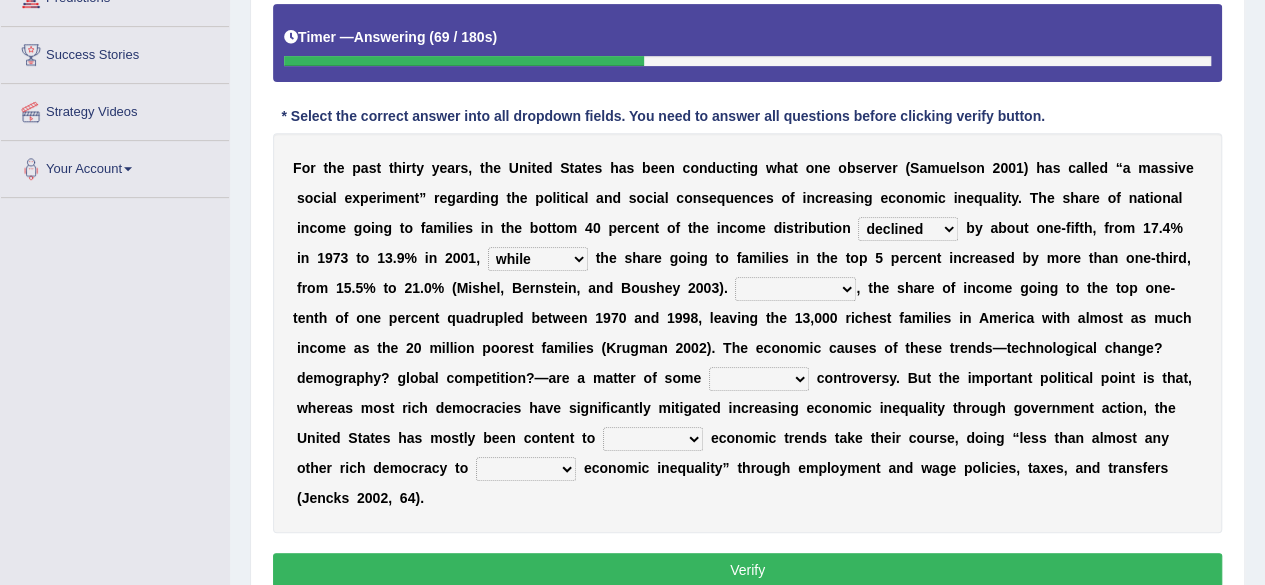 click on "therefore however since while" at bounding box center [538, 259] 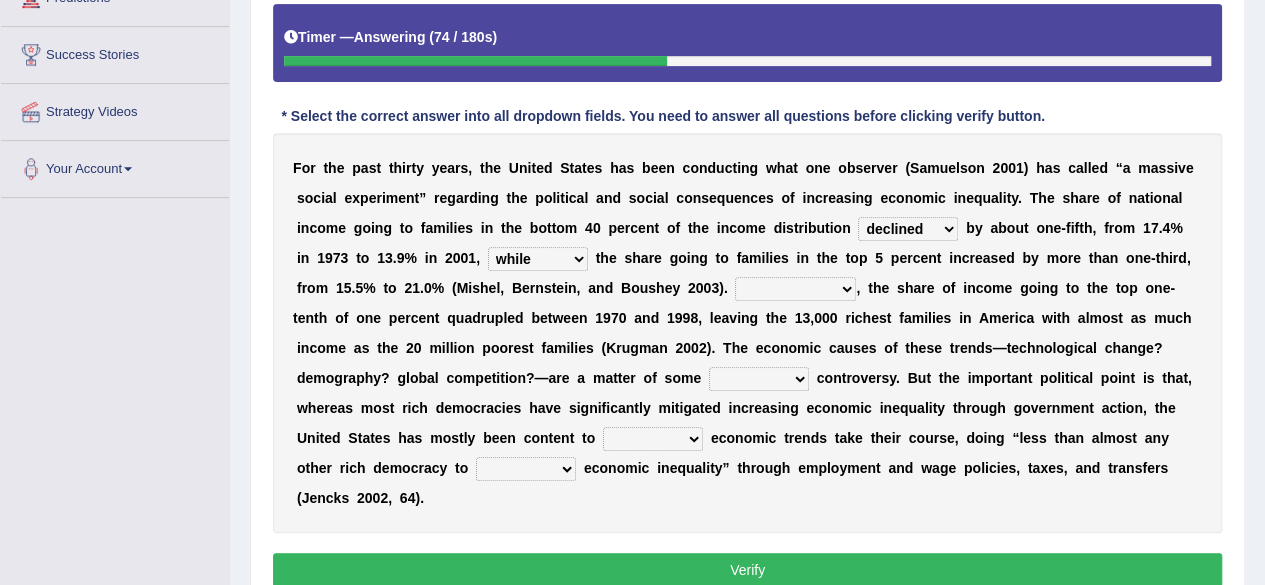 click on "F o r    t h e    p a s t    t h i r t y    y e a r s ,    t h e    U n i t e d    S t a t e s    h a s    b e e n    c o n d u c t i n g    w h a t    o n e    o b s e r v e r    ( S a m u e l s o n    2 0 0 1 )    h a s    c a l l e d    “ a    m a s s i v e    s o c i a l    e x p e r i m e n t ”    r e g a r d i n g    t h e    p o l i t i c a l    a n d    s o c i a l    c o n s e q u e n c e s    o f    i n c r e a s i n g    e c o n o m i c    i n e q u a l i t y .    T h e    s h a r e    o f    n a t i o n a l    i n c o m e    g o i n g    t o    f a m i l i e s    i n    t h e    b o t t o m    4 0    p e r c e n t    o f    t h e    i n c o m e    d i s t r i b u t i o n    spurned spurred declined raised    b y    a b o u t    o n e - f i f t h ,    f r o m    1 7 . 4 %    i n    1 9 7 3    t o    1 3 . 9 %    i n    2 0 0 1 ,    therefore however since while    t h e    s h a r e    g o i n g    t o    f a m i l i e s    i n" at bounding box center (747, 333) 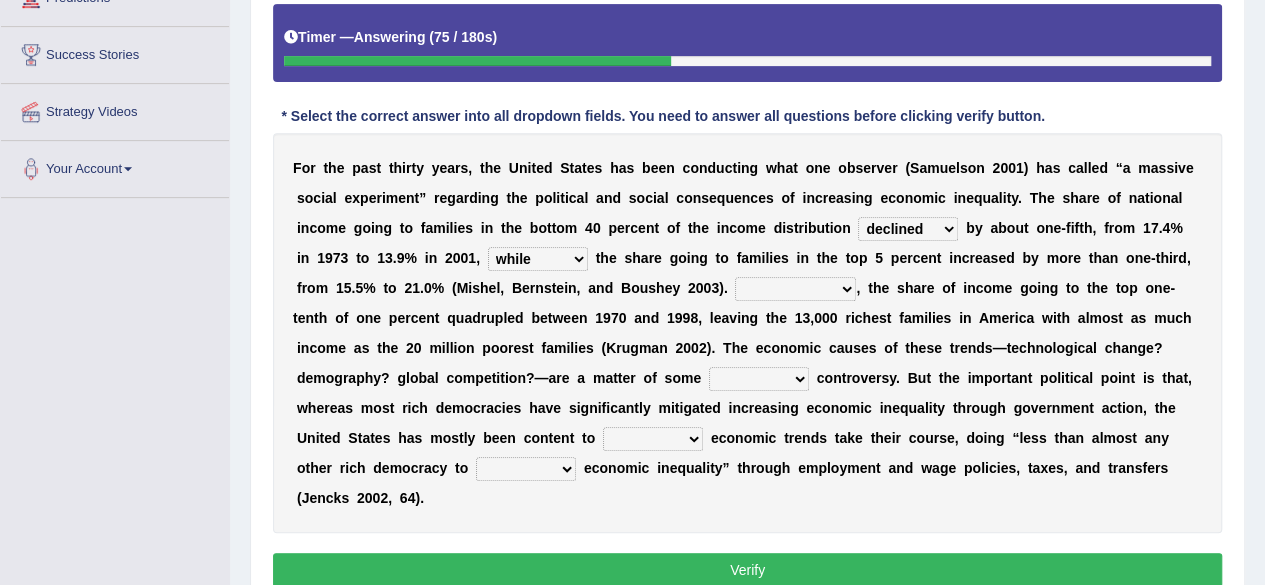 click on "F o r    t h e    p a s t    t h i r t y    y e a r s ,    t h e    U n i t e d    S t a t e s    h a s    b e e n    c o n d u c t i n g    w h a t    o n e    o b s e r v e r    ( S a m u e l s o n    2 0 0 1 )    h a s    c a l l e d    “ a    m a s s i v e    s o c i a l    e x p e r i m e n t ”    r e g a r d i n g    t h e    p o l i t i c a l    a n d    s o c i a l    c o n s e q u e n c e s    o f    i n c r e a s i n g    e c o n o m i c    i n e q u a l i t y .    T h e    s h a r e    o f    n a t i o n a l    i n c o m e    g o i n g    t o    f a m i l i e s    i n    t h e    b o t t o m    4 0    p e r c e n t    o f    t h e    i n c o m e    d i s t r i b u t i o n    spurned spurred declined raised    b y    a b o u t    o n e - f i f t h ,    f r o m    1 7 . 4 %    i n    1 9 7 3    t o    1 3 . 9 %    i n    2 0 0 1 ,    therefore however since while    t h e    s h a r e    g o i n g    t o    f a m i l i e s    i n" at bounding box center (747, 333) 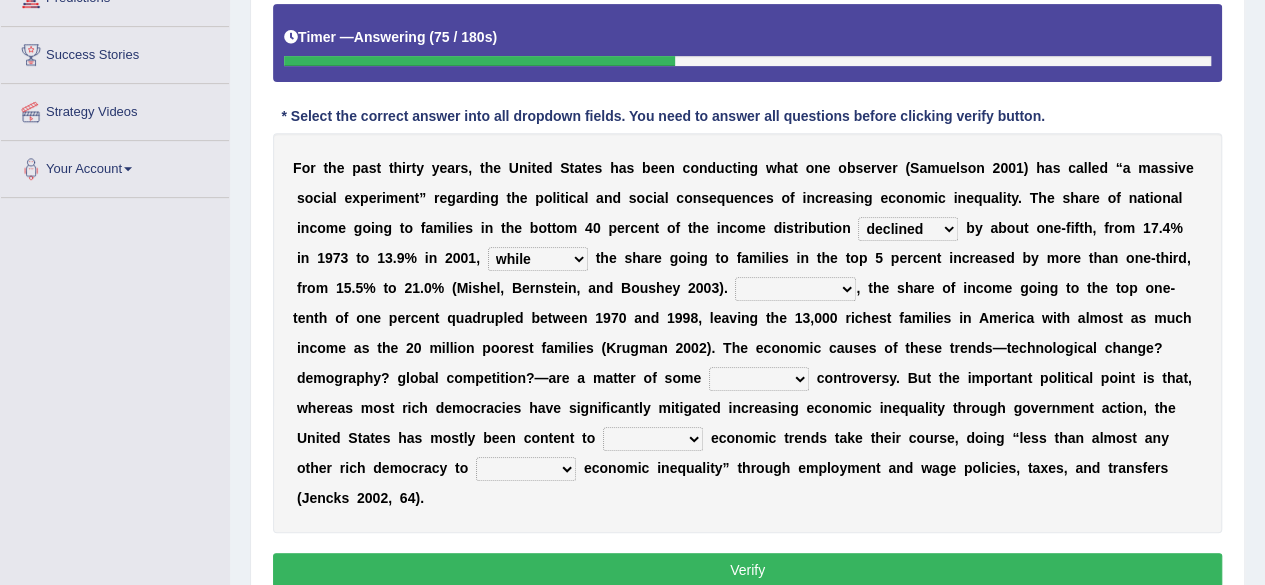 click on "Accordingly Meanwhile Nevertheless Consequently" at bounding box center [795, 289] 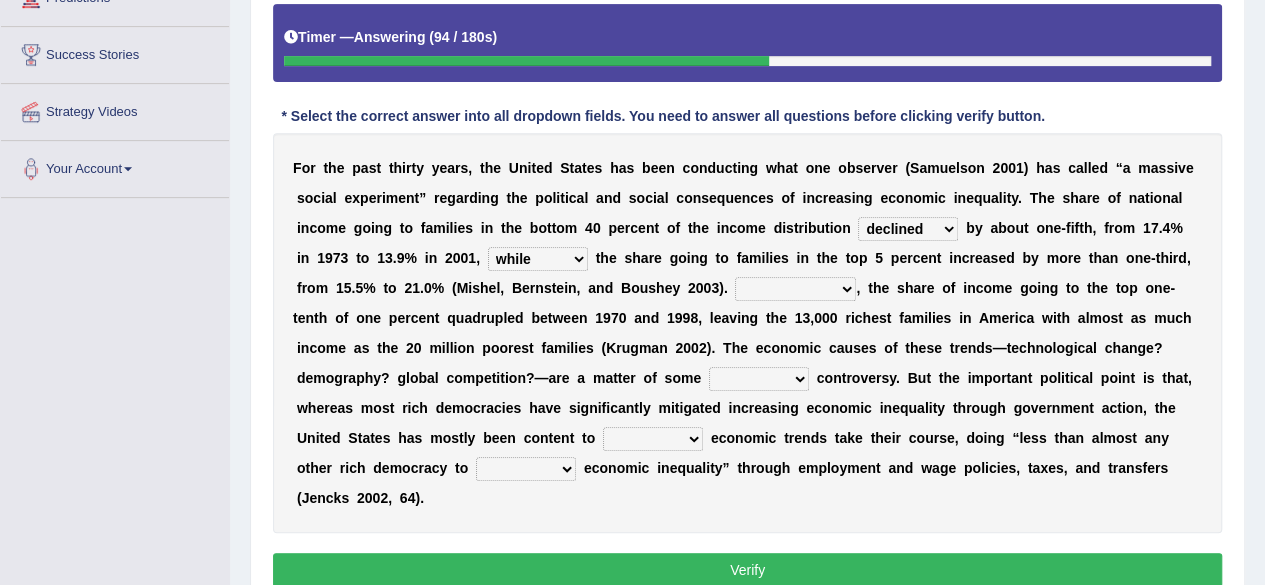 select on "Meanwhile" 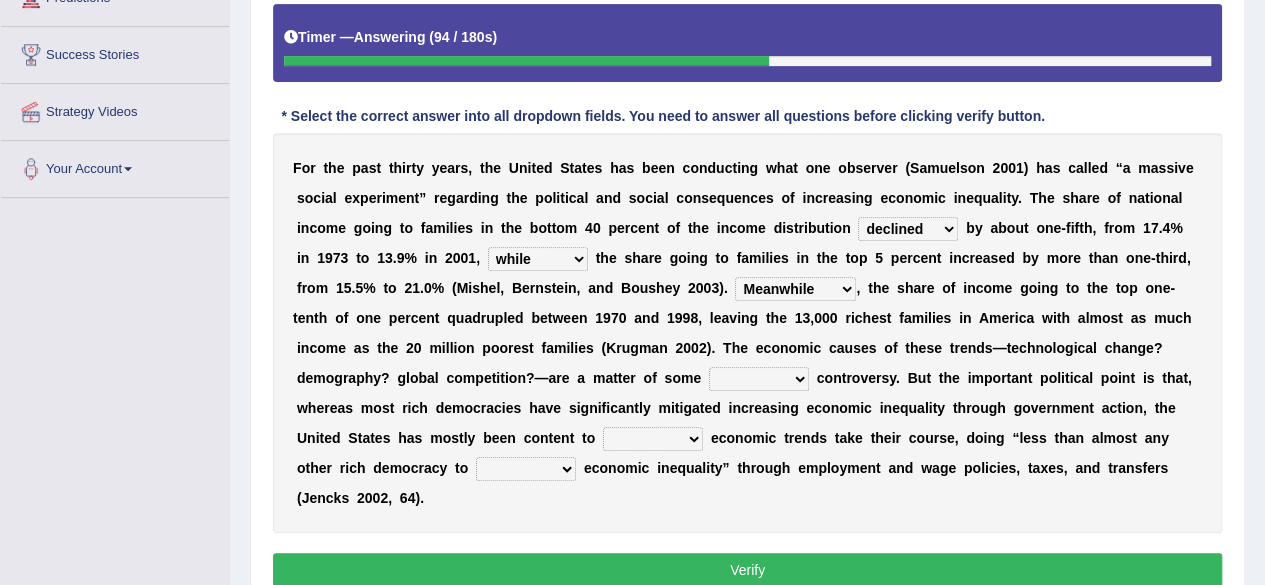 click on "Accordingly Meanwhile Nevertheless Consequently" at bounding box center (795, 289) 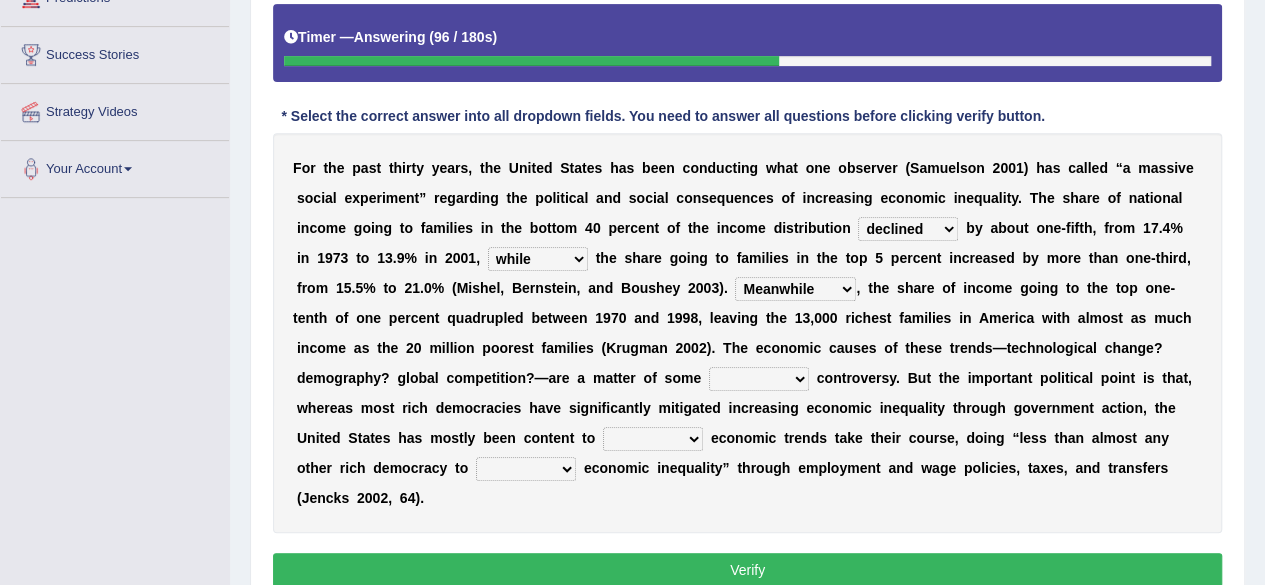 click on "scholarly childish archaic banking" at bounding box center [759, 379] 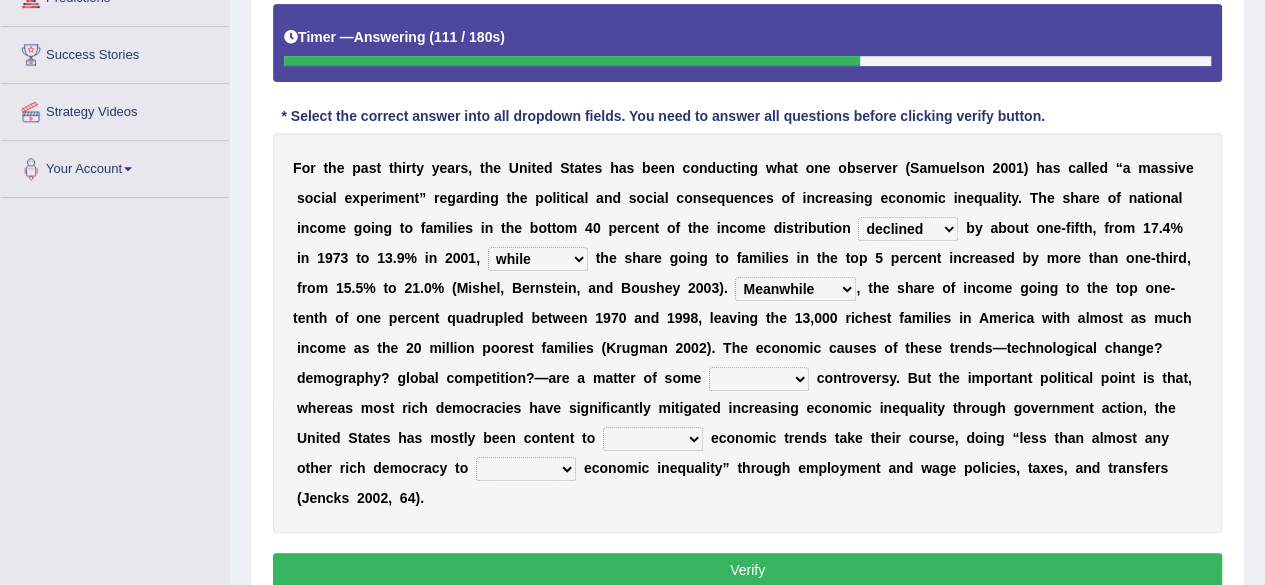 select on "childish" 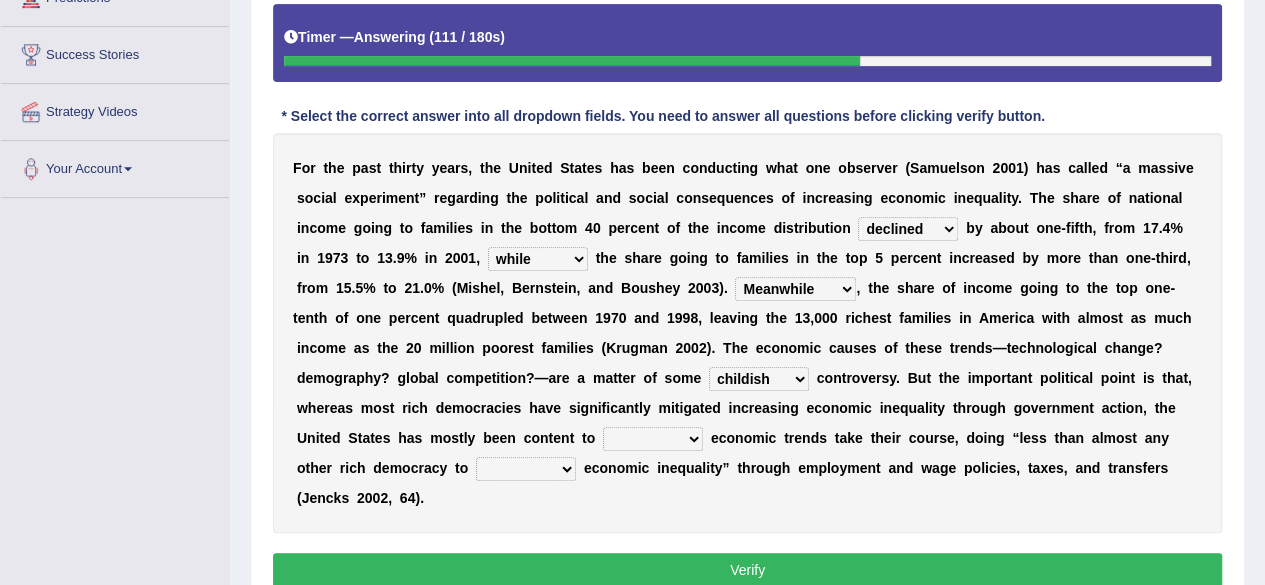 click on "scholarly childish archaic banking" at bounding box center (759, 379) 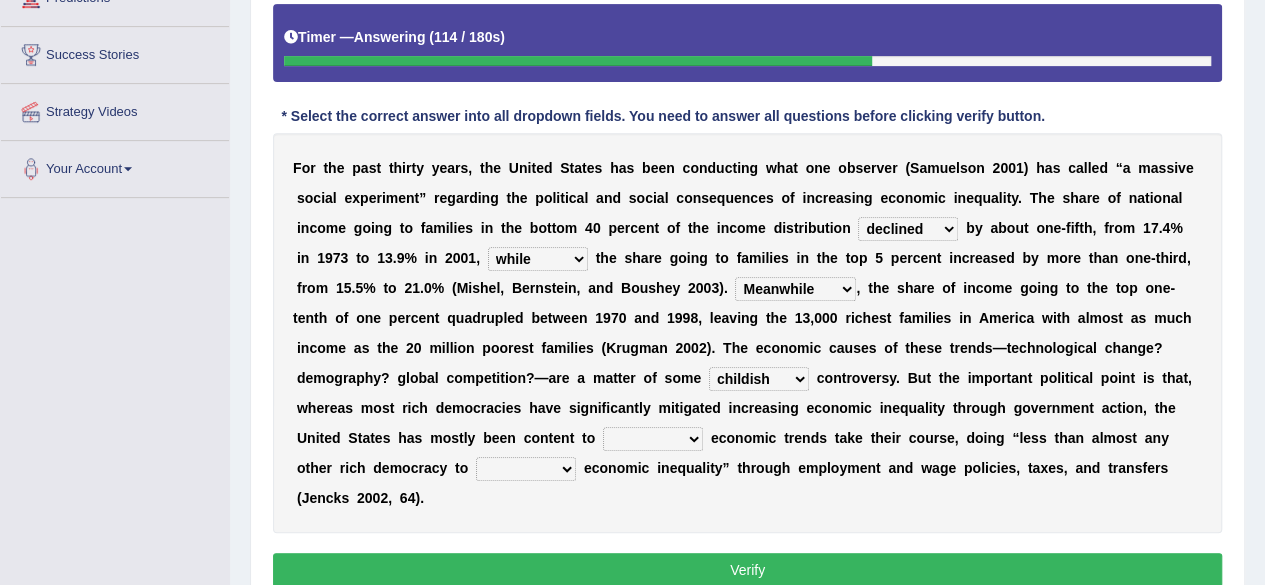 click on "the let commit default" at bounding box center [653, 439] 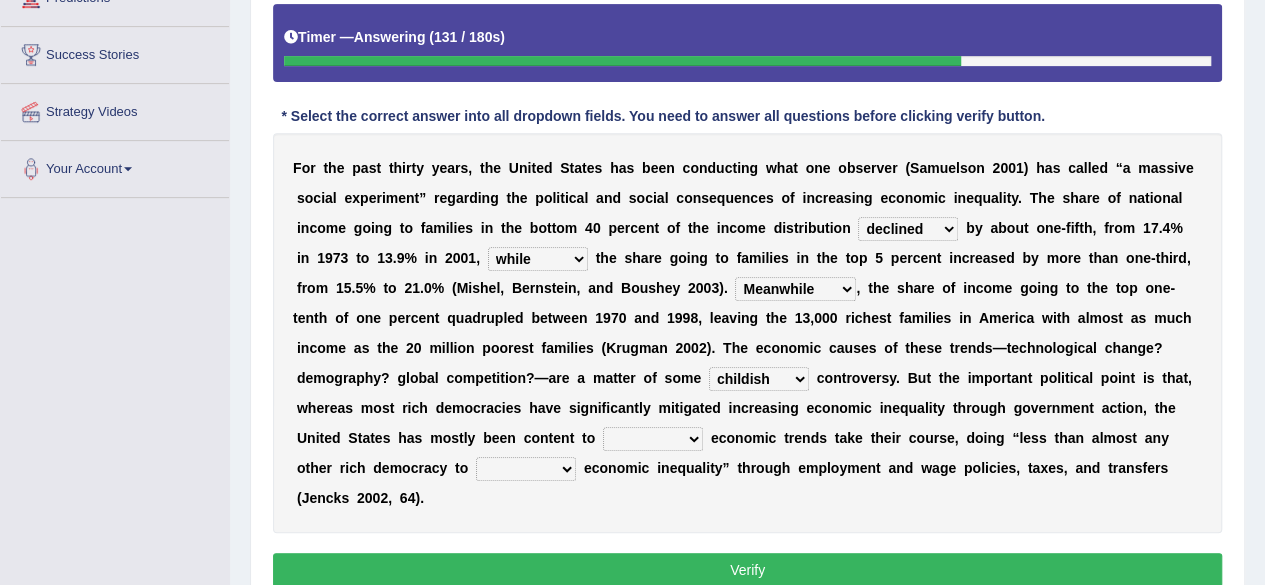 select on "let" 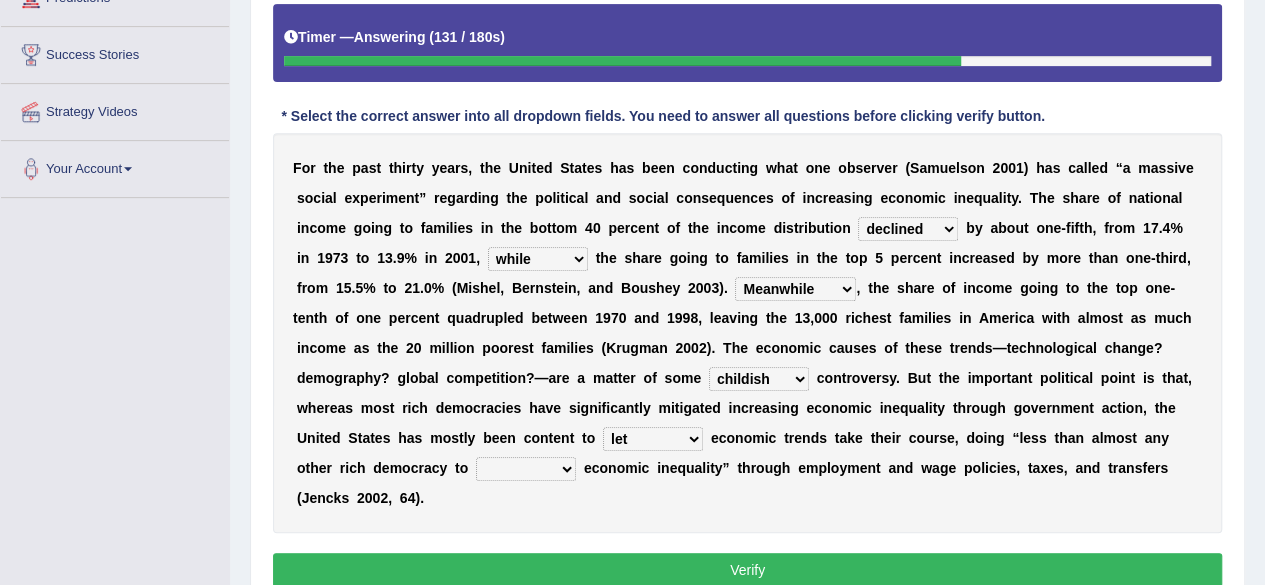 click on "the let commit default" at bounding box center [653, 439] 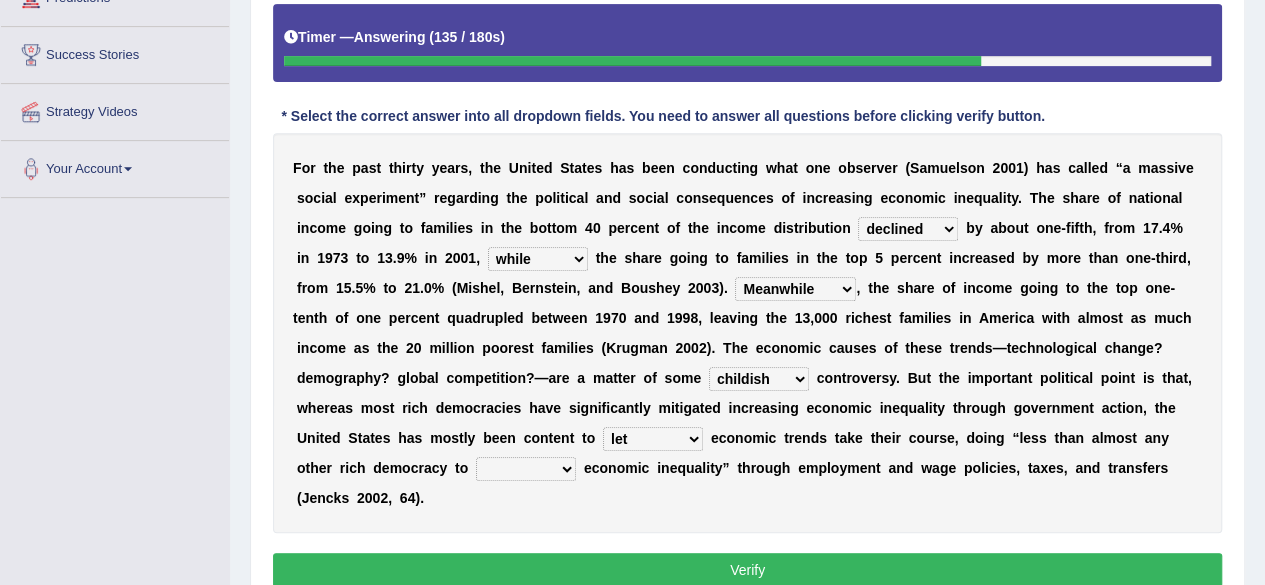 click on "abolish flounder limit nurture" at bounding box center (526, 469) 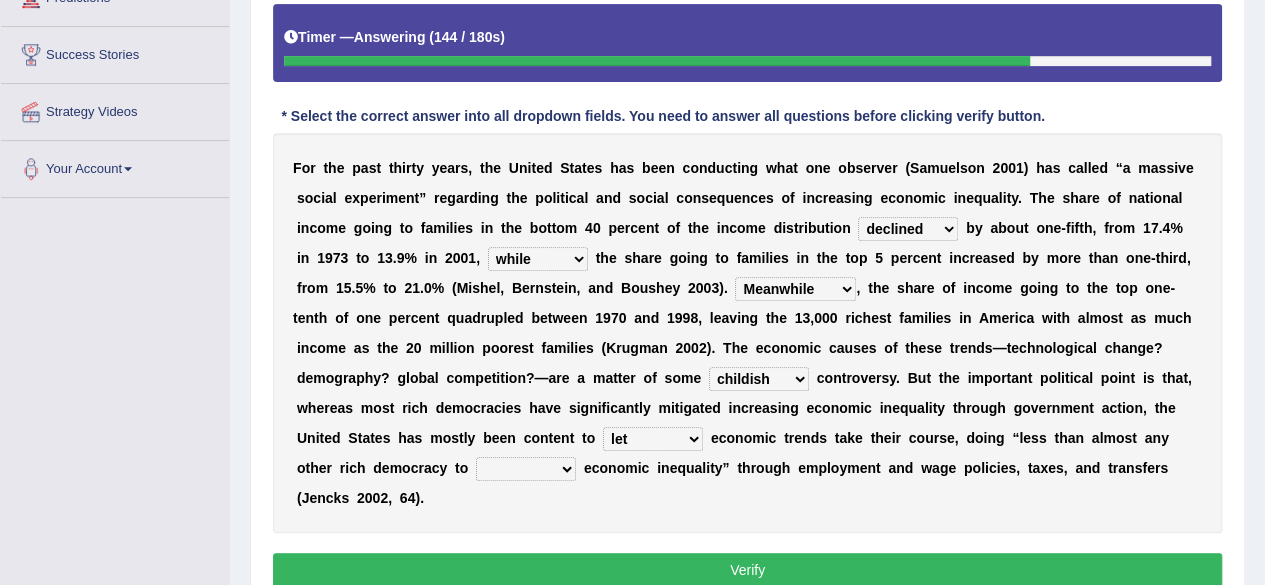 select on "limit" 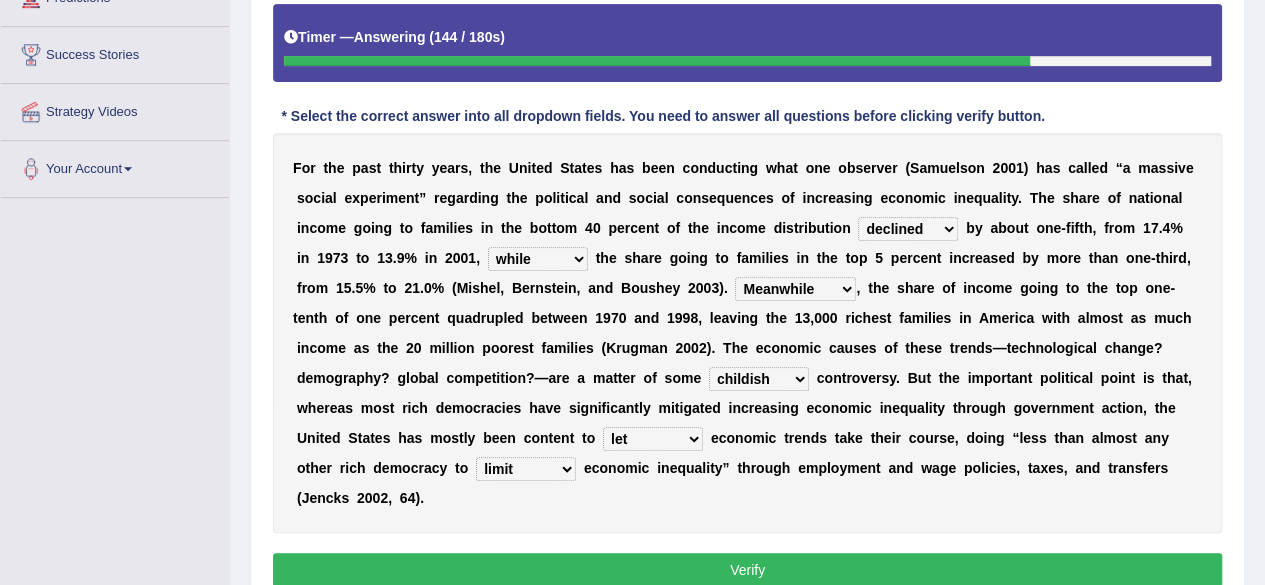 click on "abolish flounder limit nurture" at bounding box center [526, 469] 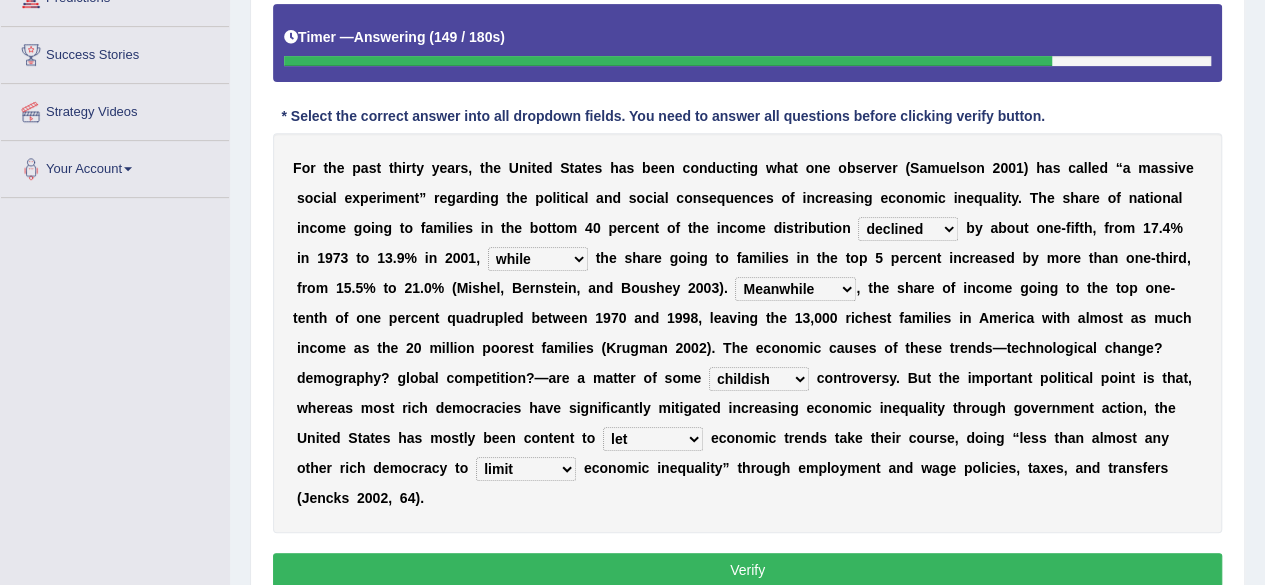 click on "abolish flounder limit nurture" at bounding box center (526, 469) 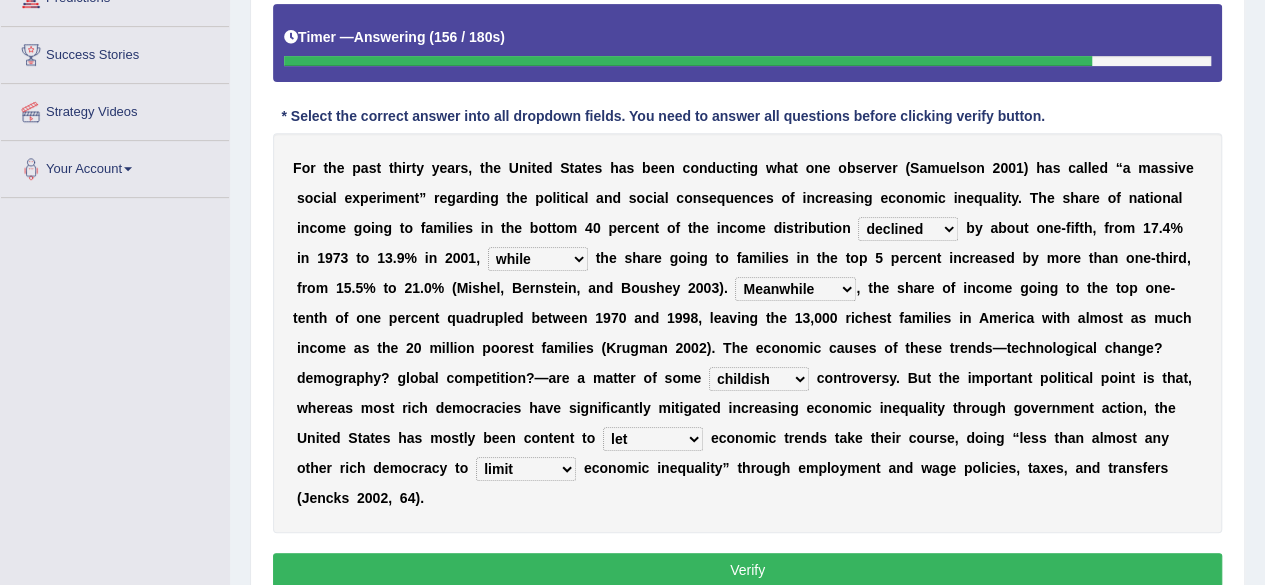 click on "Verify" at bounding box center (747, 570) 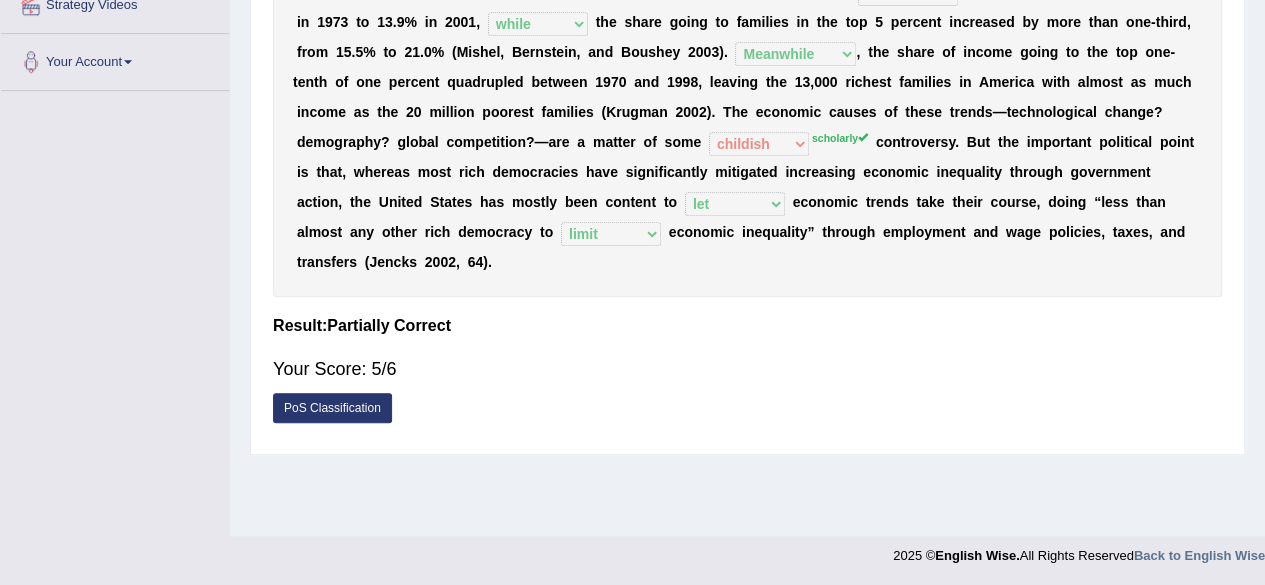 scroll, scrollTop: 0, scrollLeft: 0, axis: both 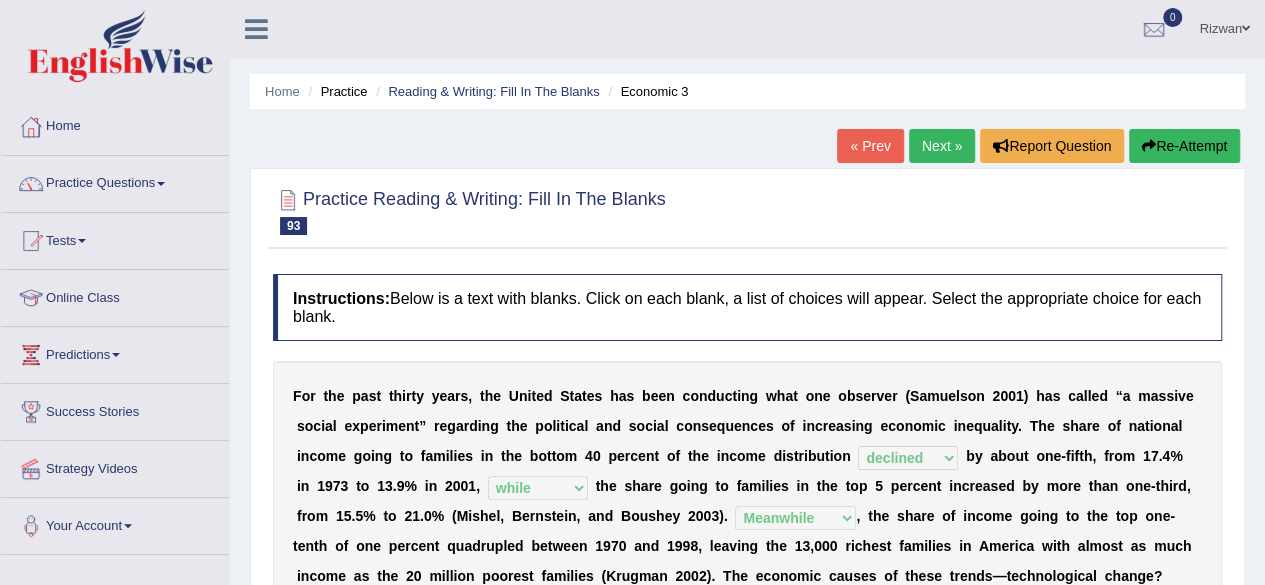 click on "Next »" at bounding box center [942, 146] 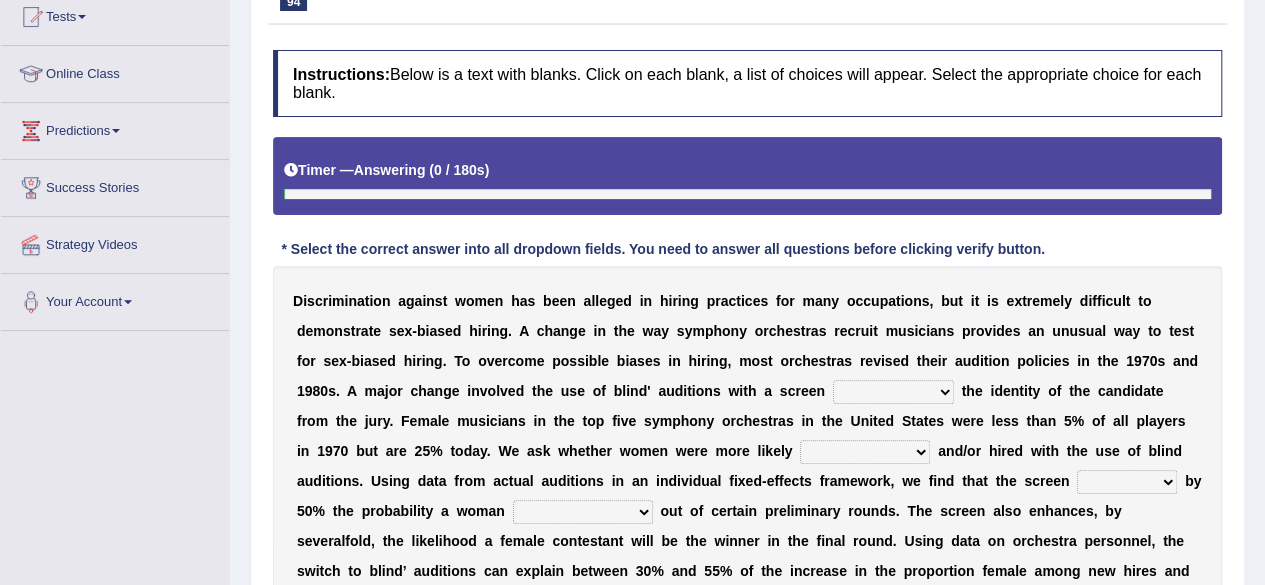 scroll, scrollTop: 290, scrollLeft: 0, axis: vertical 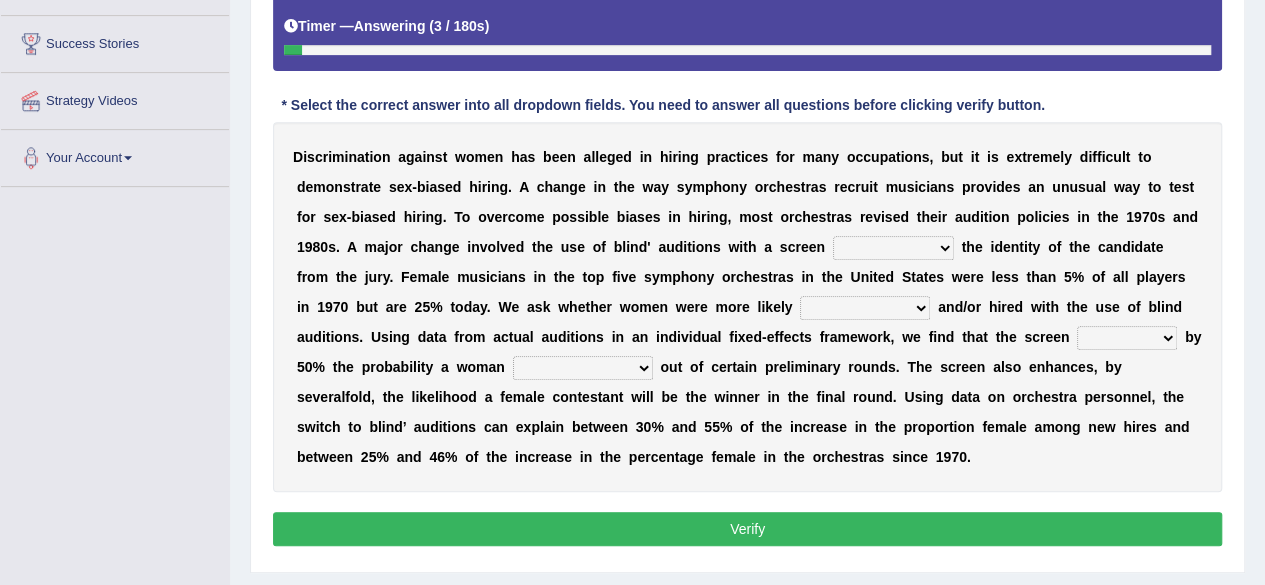 click on "to forego to conceal apprehending formation of" at bounding box center (893, 248) 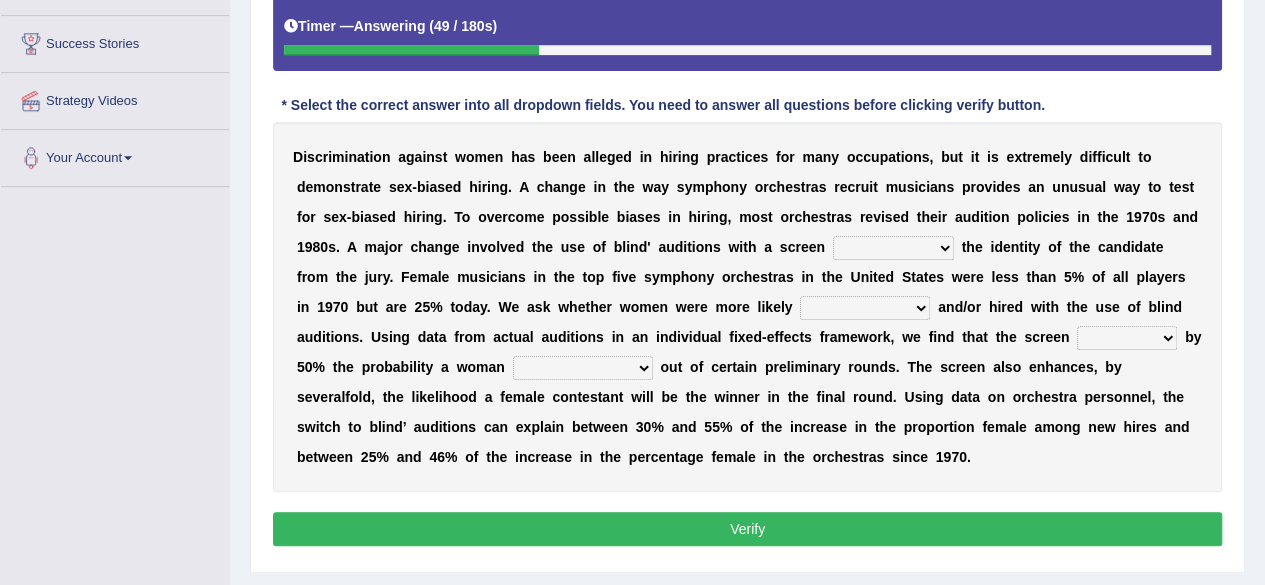 select on "to conceal" 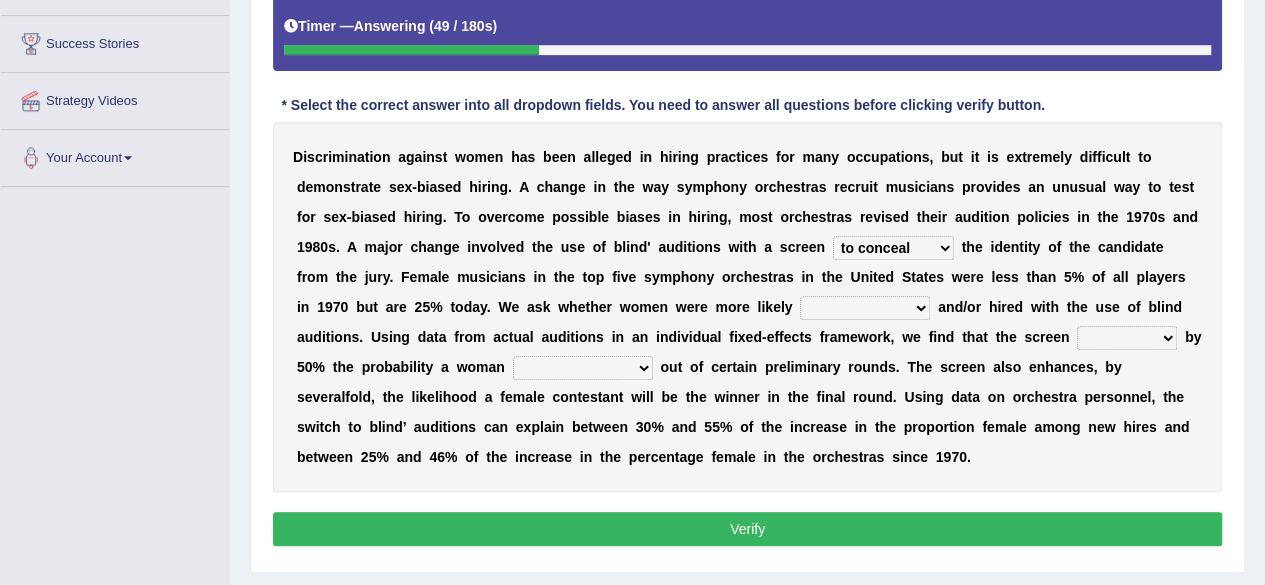 click on "to forego to conceal apprehending formation of" at bounding box center (893, 248) 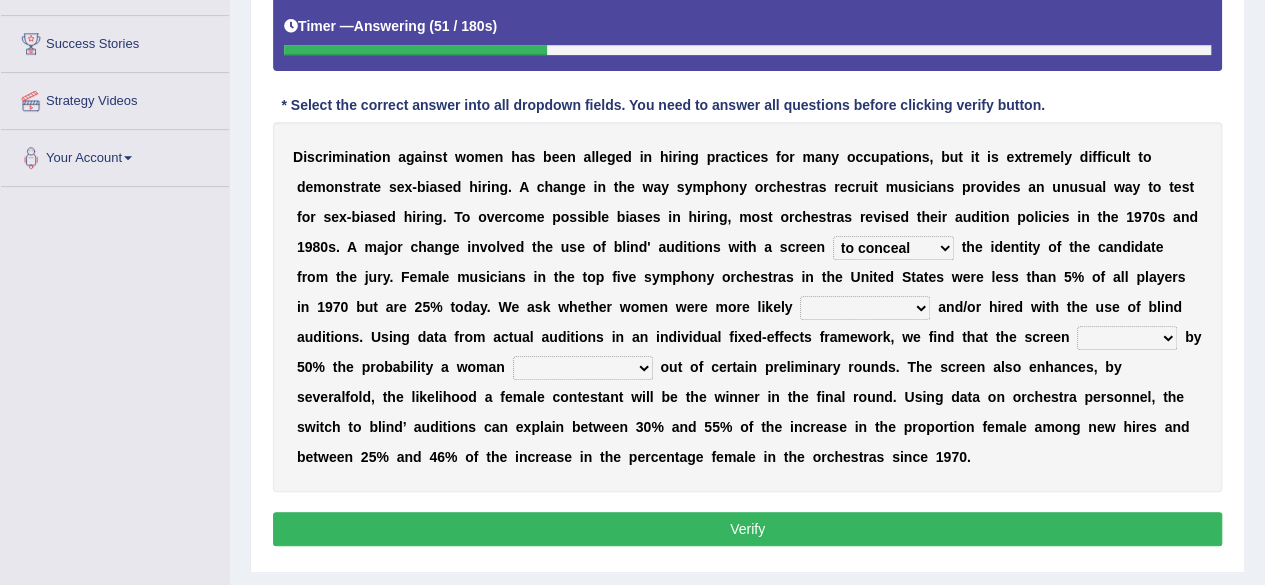 click on "winning on the run to be advanced spearheading" at bounding box center (865, 308) 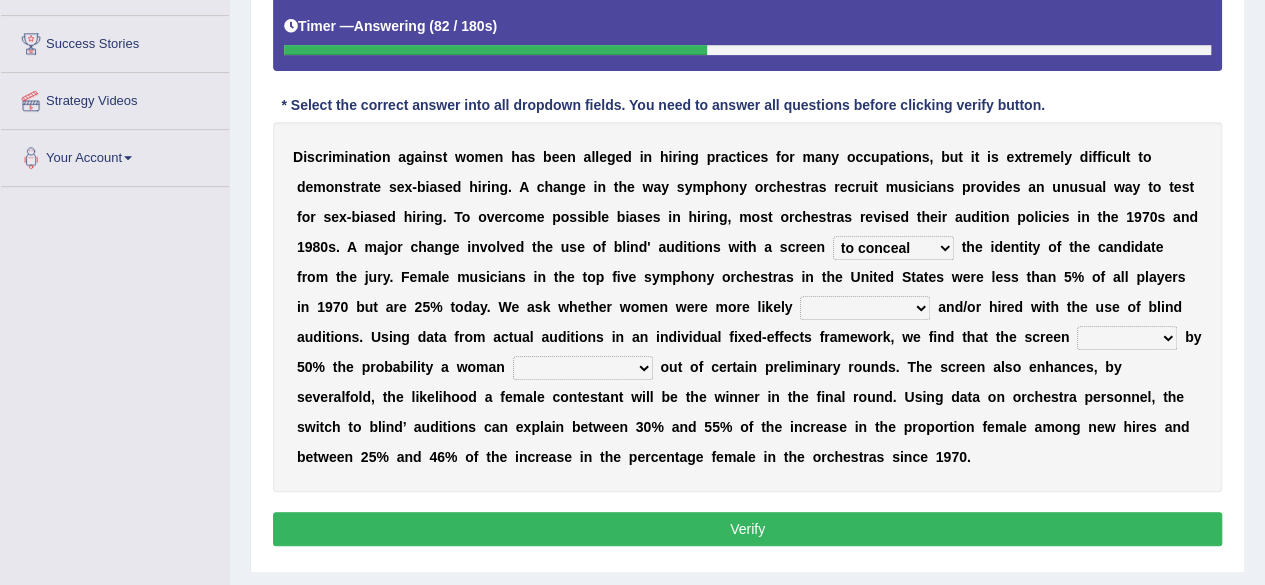 select on "on the run" 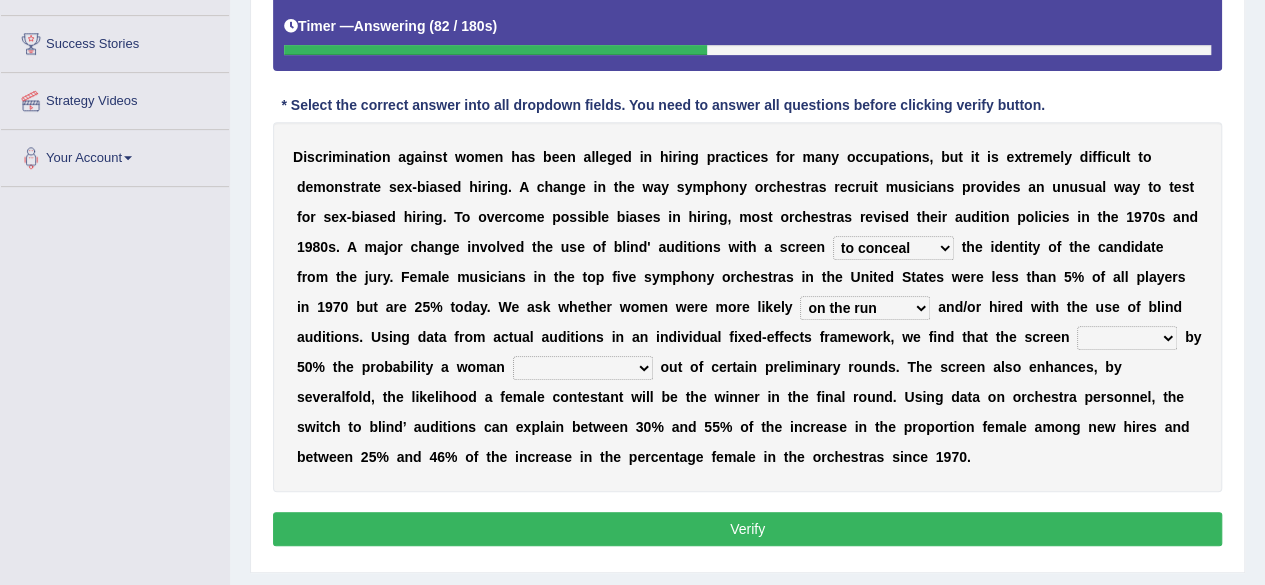 click on "winning on the run to be advanced spearheading" at bounding box center [865, 308] 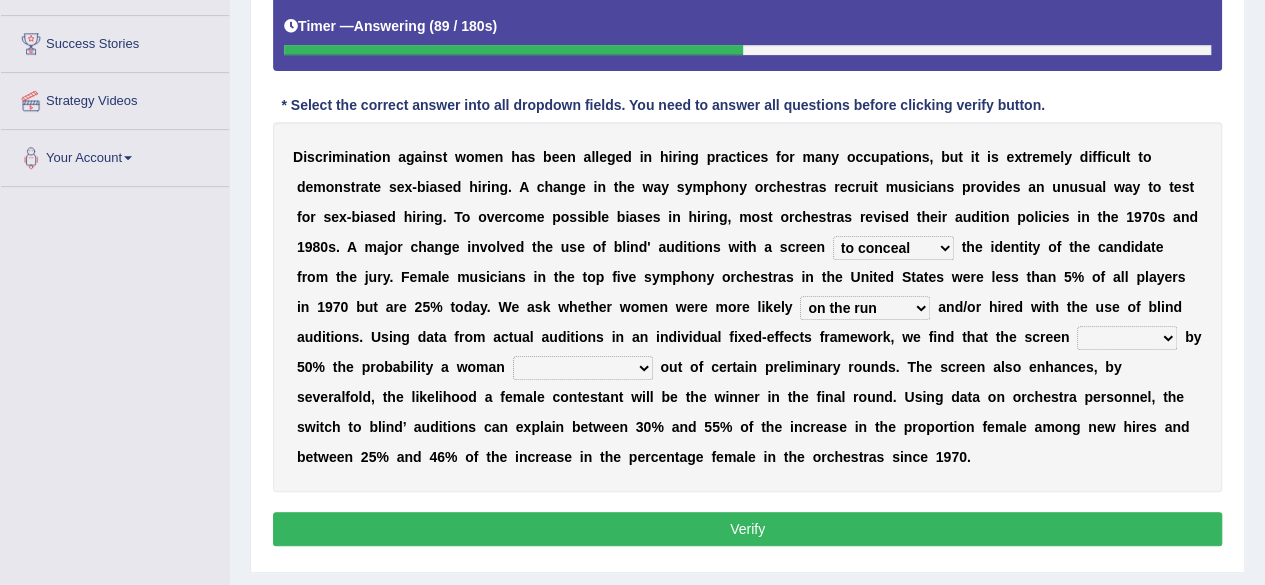 click on "limits presumes longevity increases" at bounding box center [1127, 338] 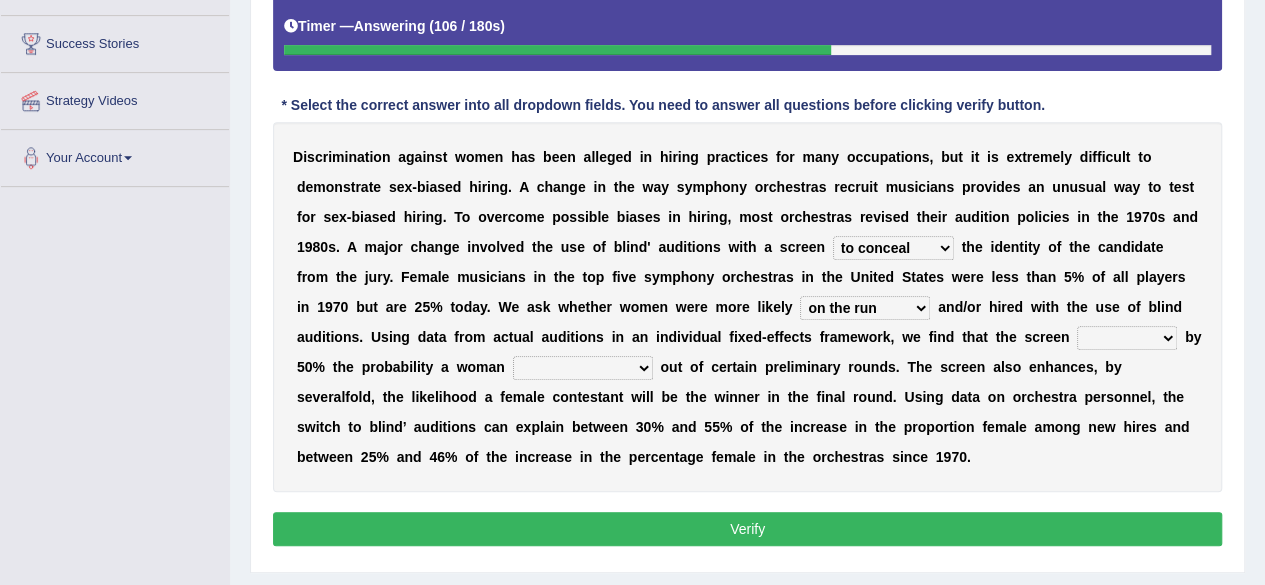 click on "will be advanced will lead sing personified has to be" at bounding box center [583, 368] 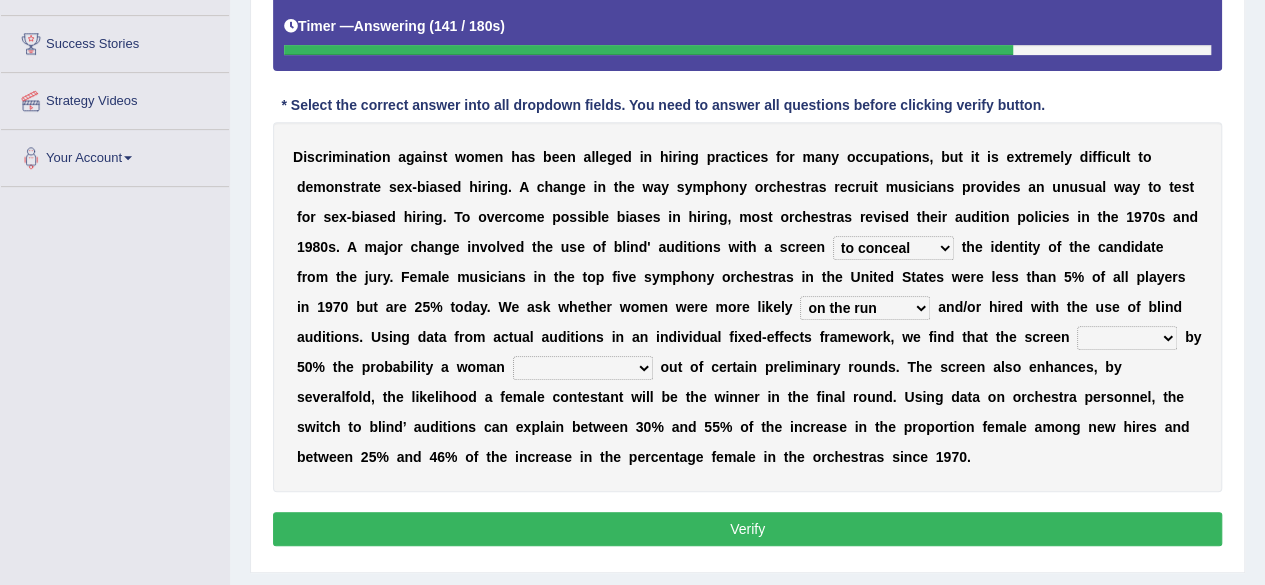 select on "has to be" 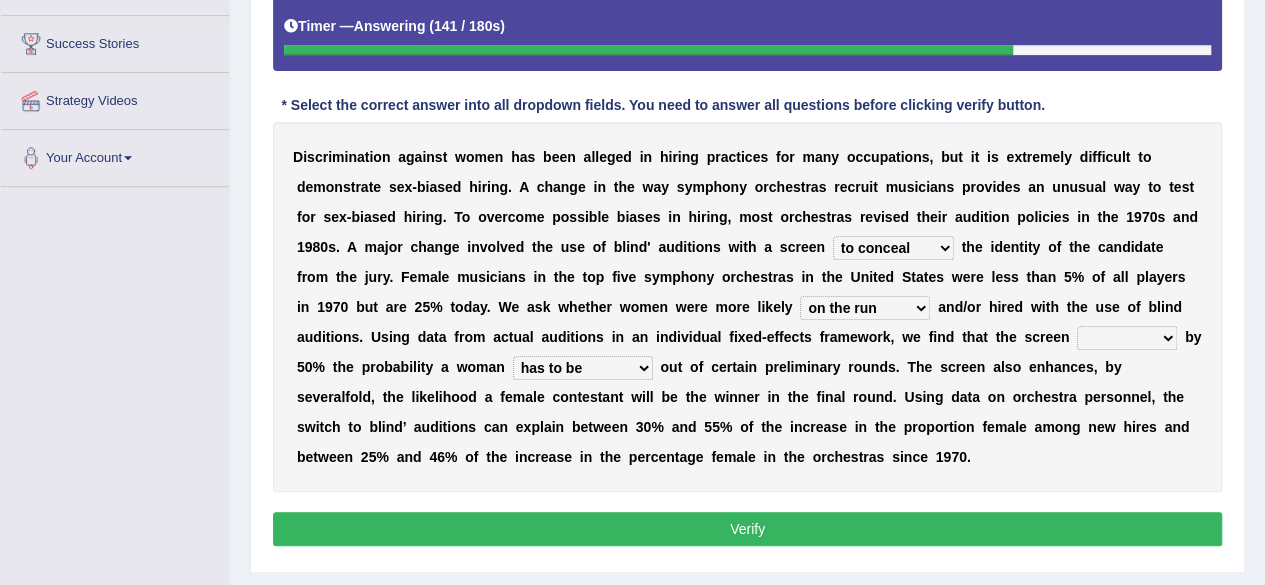 click on "will be advanced will lead sing personified has to be" at bounding box center [583, 368] 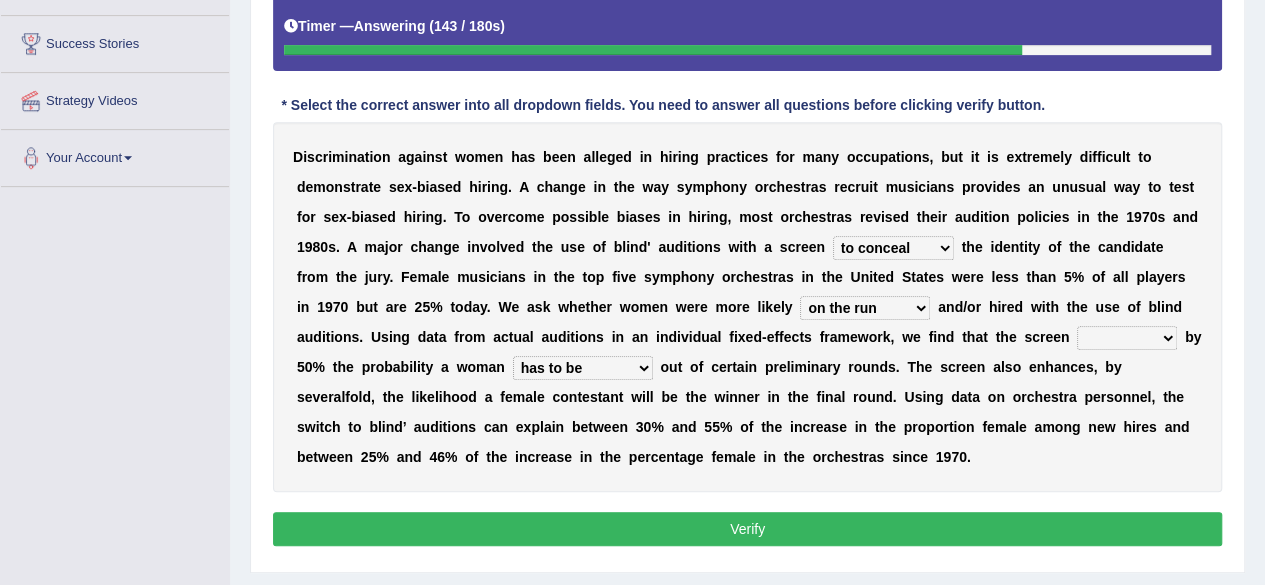 click on "limits presumes longevity increases" at bounding box center (1127, 338) 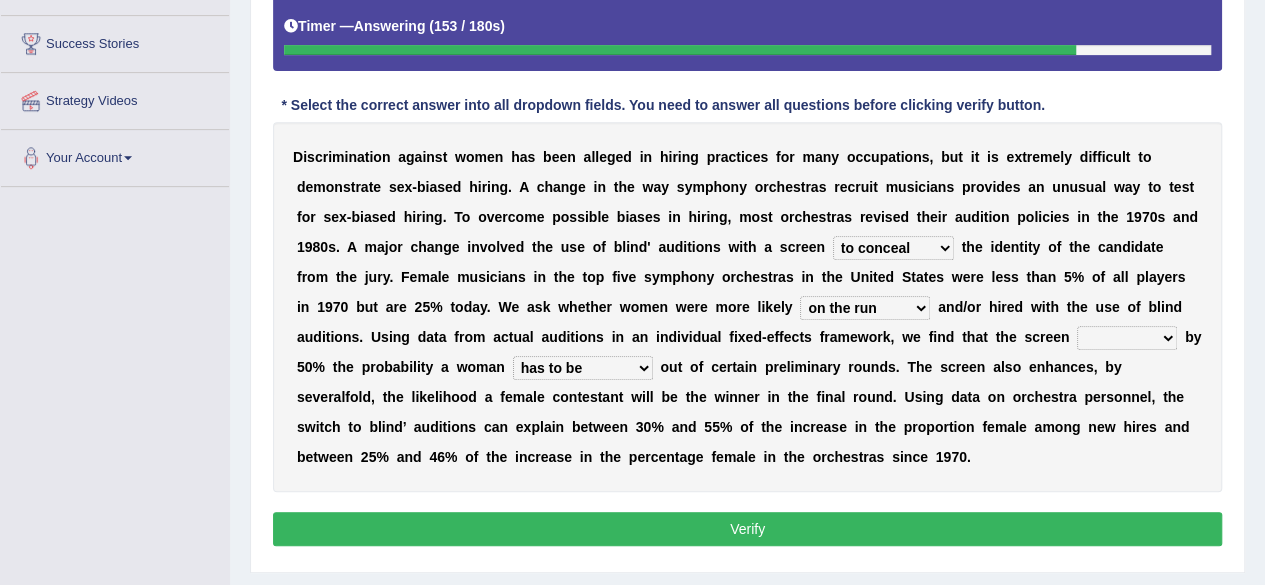 select on "increases" 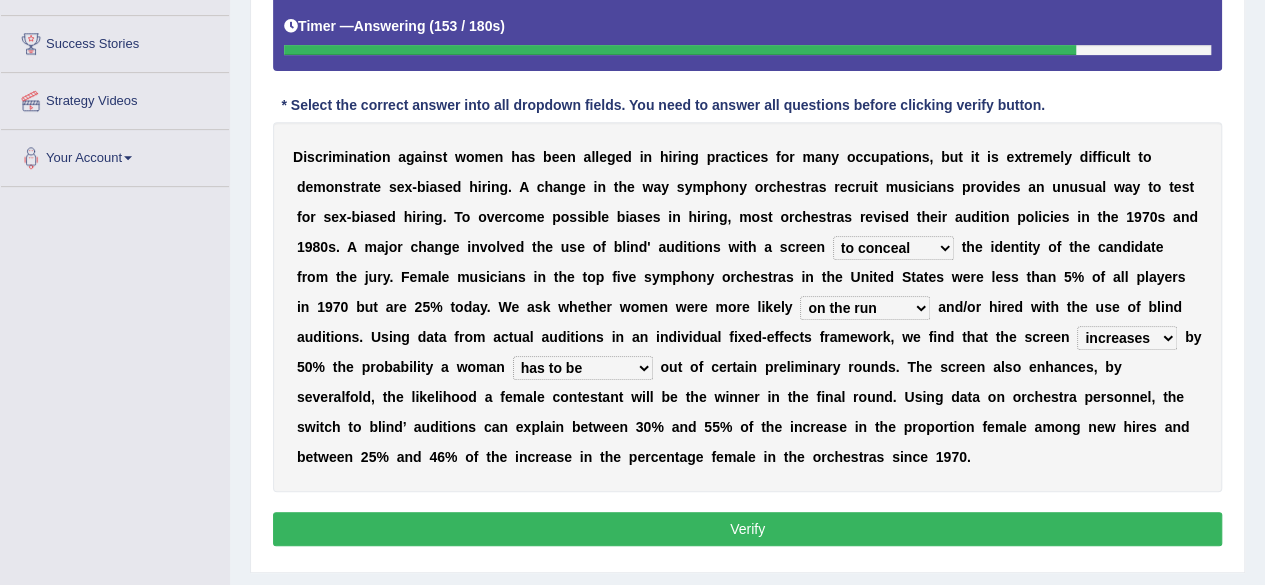 click on "limits presumes longevity increases" at bounding box center (1127, 338) 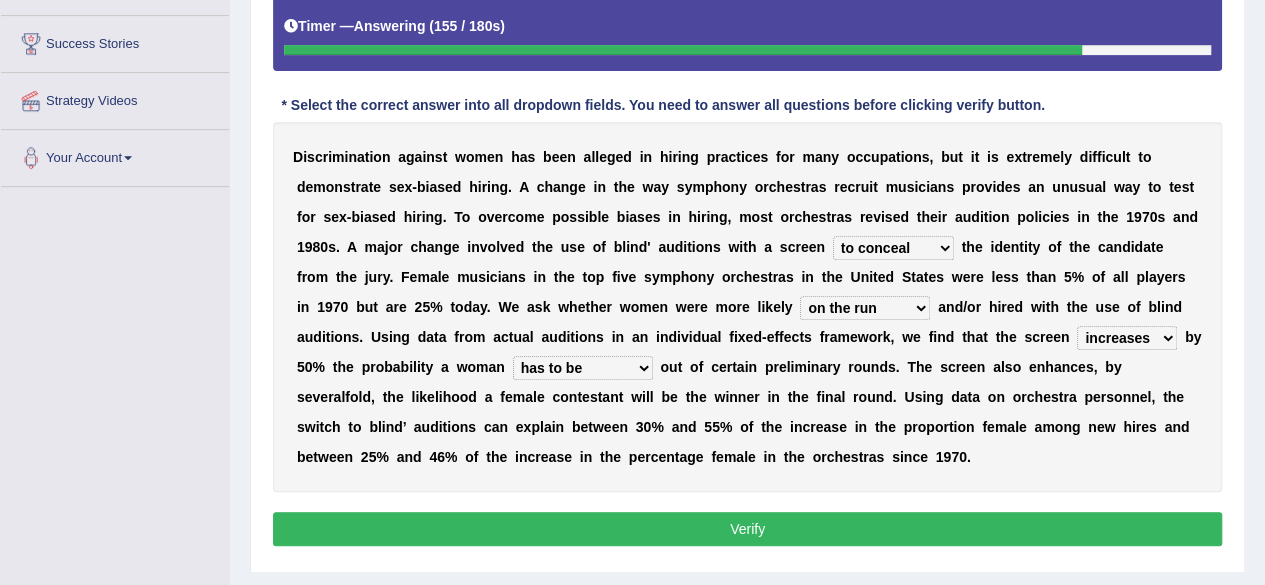 click on "Verify" at bounding box center [747, 529] 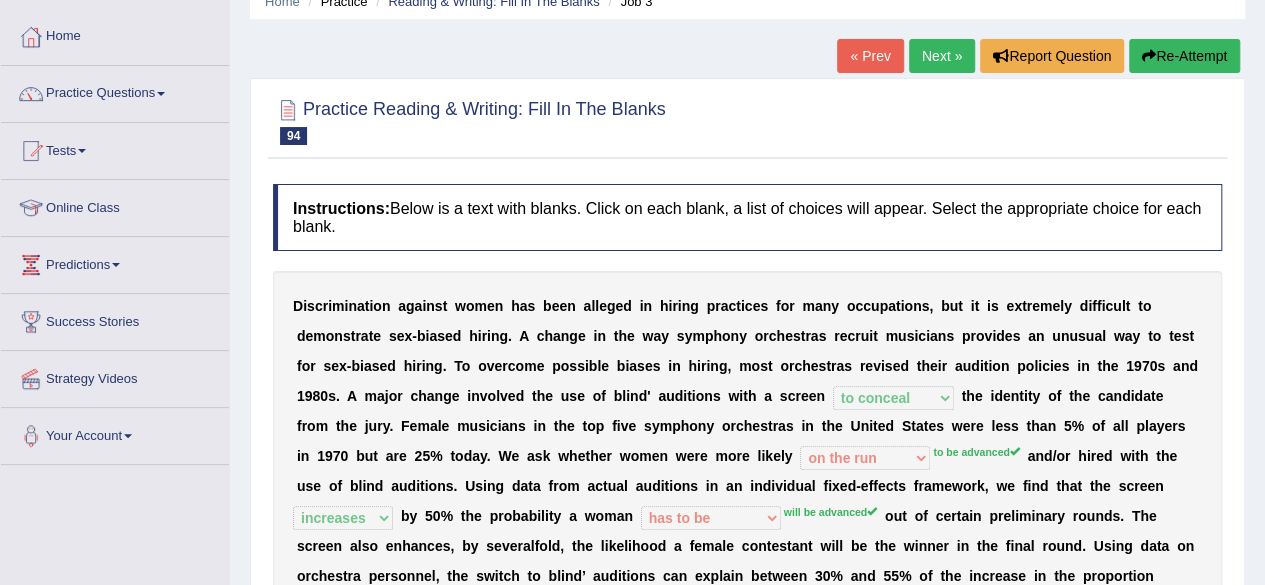 scroll, scrollTop: 0, scrollLeft: 0, axis: both 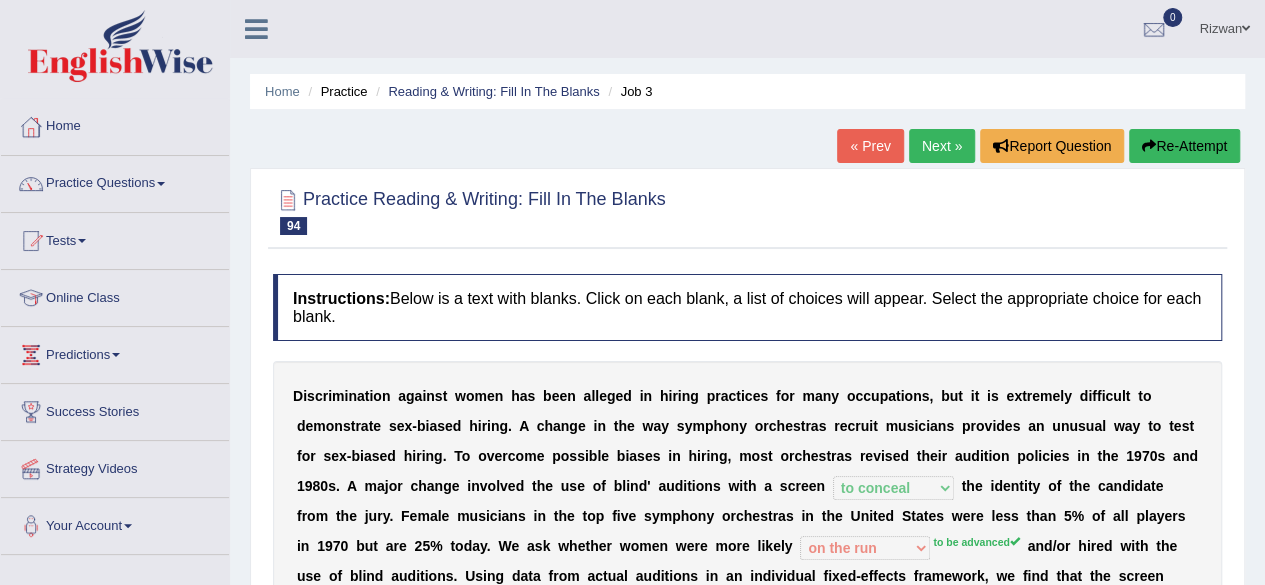 click on "Re-Attempt" at bounding box center [1184, 146] 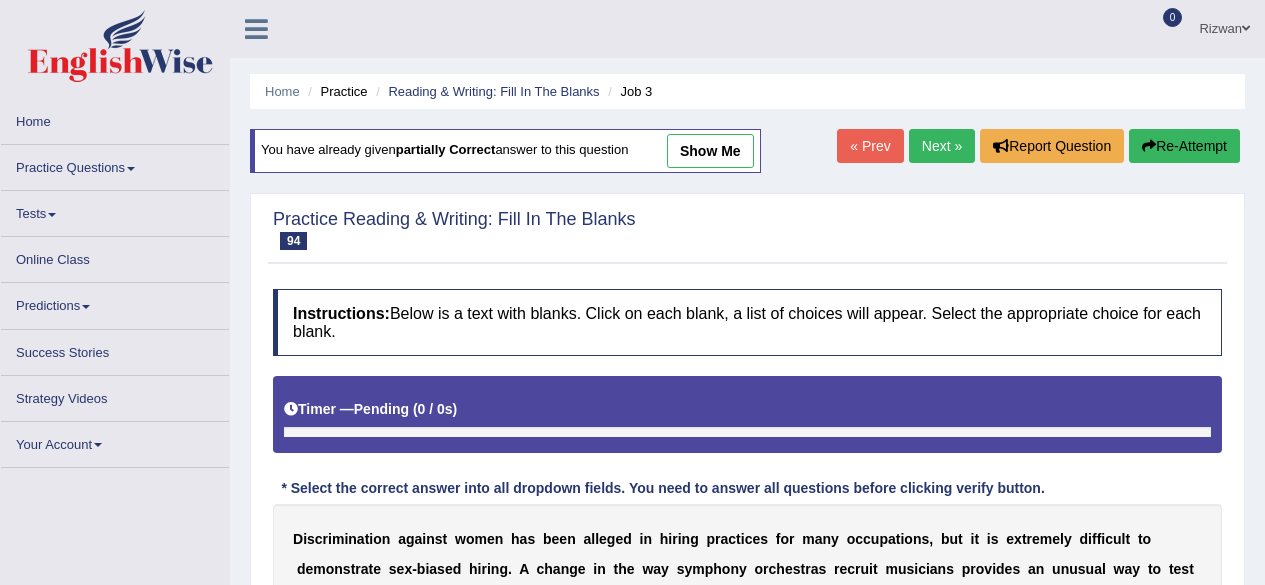 scroll, scrollTop: 0, scrollLeft: 0, axis: both 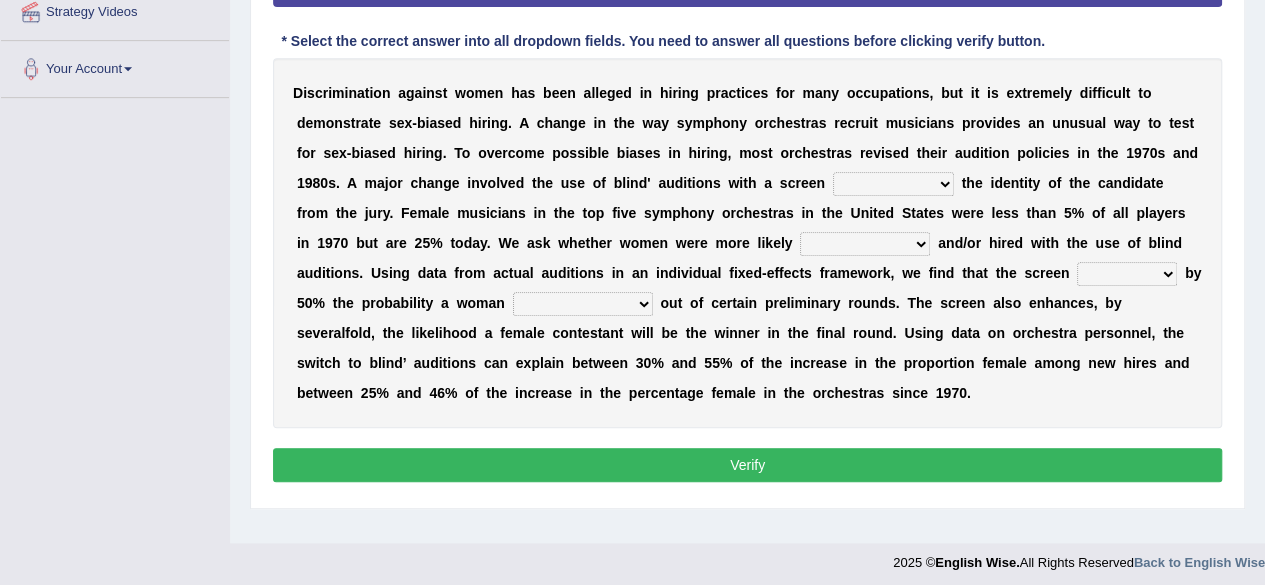 click on "D i s c r i m i n a t i o n    a g a i n s t    w o m e n    h a s    b e e n    a l l e g e d    i n    h i r i n g    p r a c t i c e s    f o r    m a n y    o c c u p a t i o n s ,    b u t    i t    i s    e x t r e m e l y    d i f f i c u l t    t o    d e m o n s t r a t e    s e x - b i a s e d    h i r i n g .    A    c h a n g e    i n    t h e    w a y    s y m p h o n y    o r c h e s t r a s    r e c r u i t    m u s i c i a n s    p r o v i d e s    a n    u n u s u a l    w a y    t o    t e s t    f o r    s e x - b i a s e d    h i r i n g .    T o    o v e r c o m e    p o s s i b l e    b i a s e s    i n    h i r i n g ,    m o s t    o r c h e s t r a s    r e v i s e d    t h e i r    a u d i t i o n    p o l i c i e s    i n    t h e    1 9 7 0 s    a n d    1 9 8 0 s .    A    m a j o r    c h a n g e    i n v o l v e d    t h e    u s e    o f    b l i n d '    a u d i t i o n s    w i t h    a    s c r e e n" at bounding box center (747, 243) 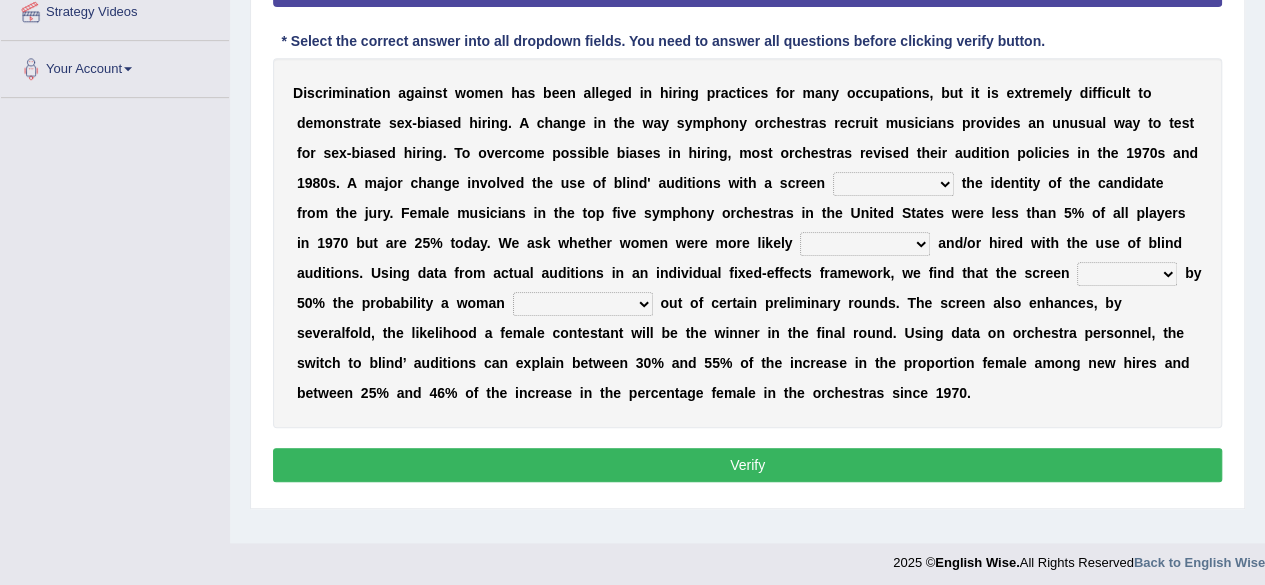 click on "to forego to conceal apprehending formation of" at bounding box center [893, 184] 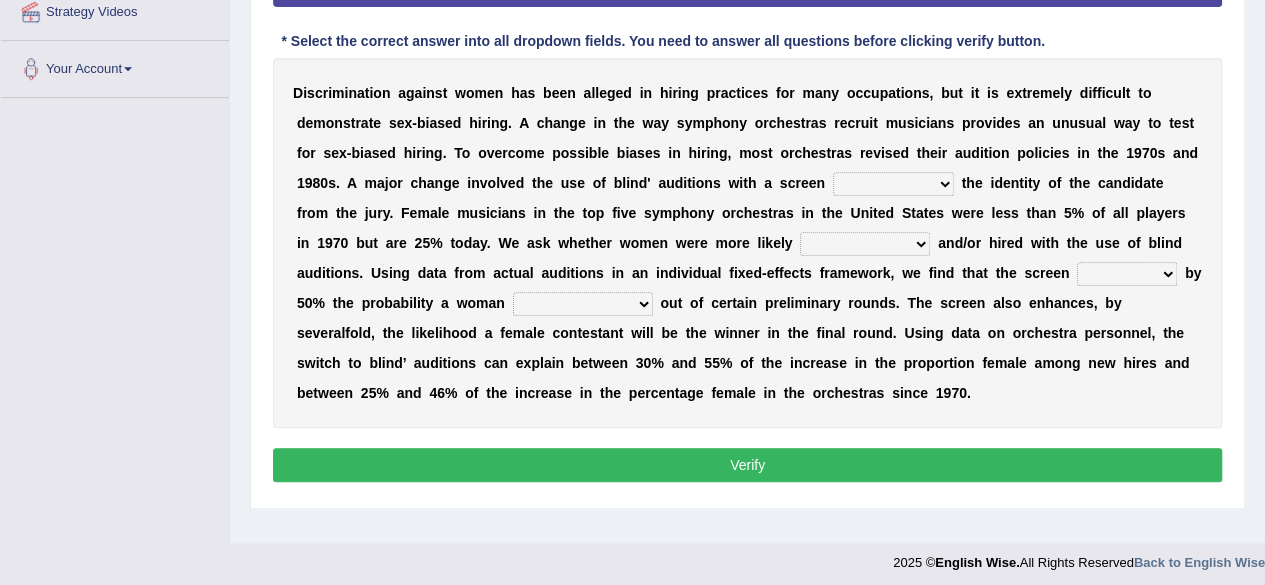 select on "to conceal" 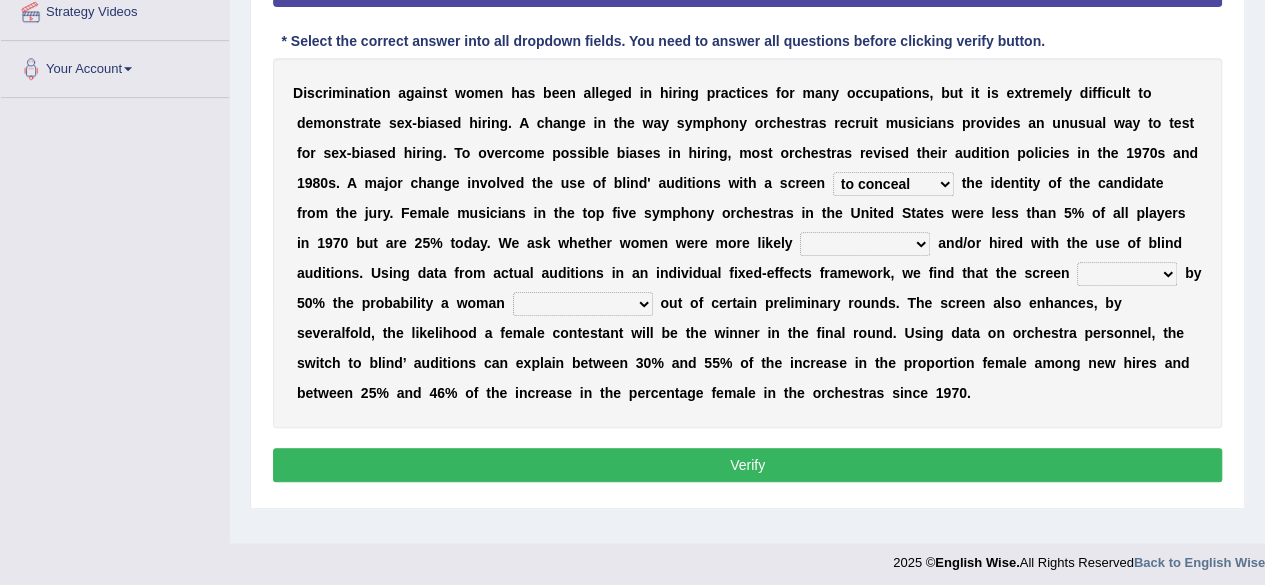 click on "to forego to conceal apprehending formation of" at bounding box center [893, 184] 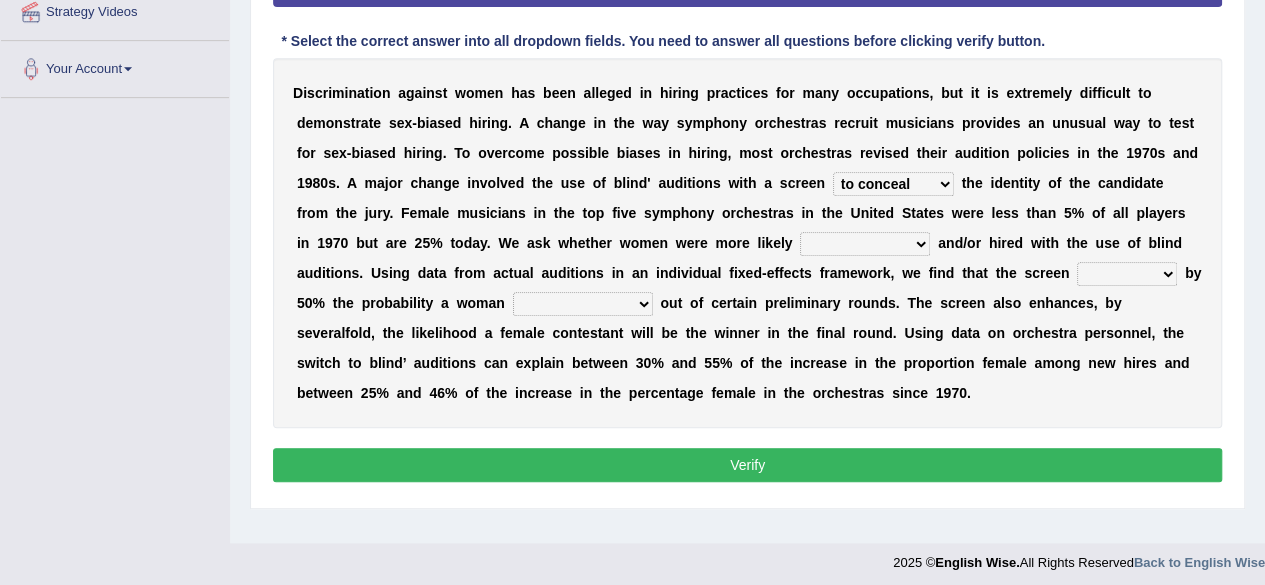 click on "winning on the run to be advanced spearheading" at bounding box center (865, 244) 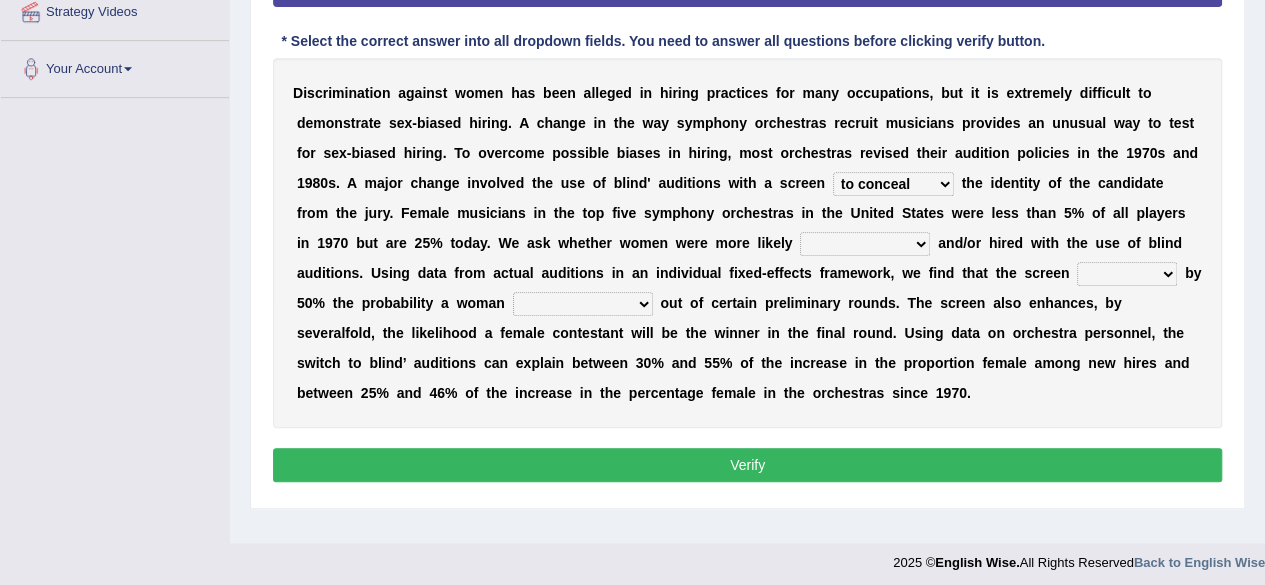 select on "on the run" 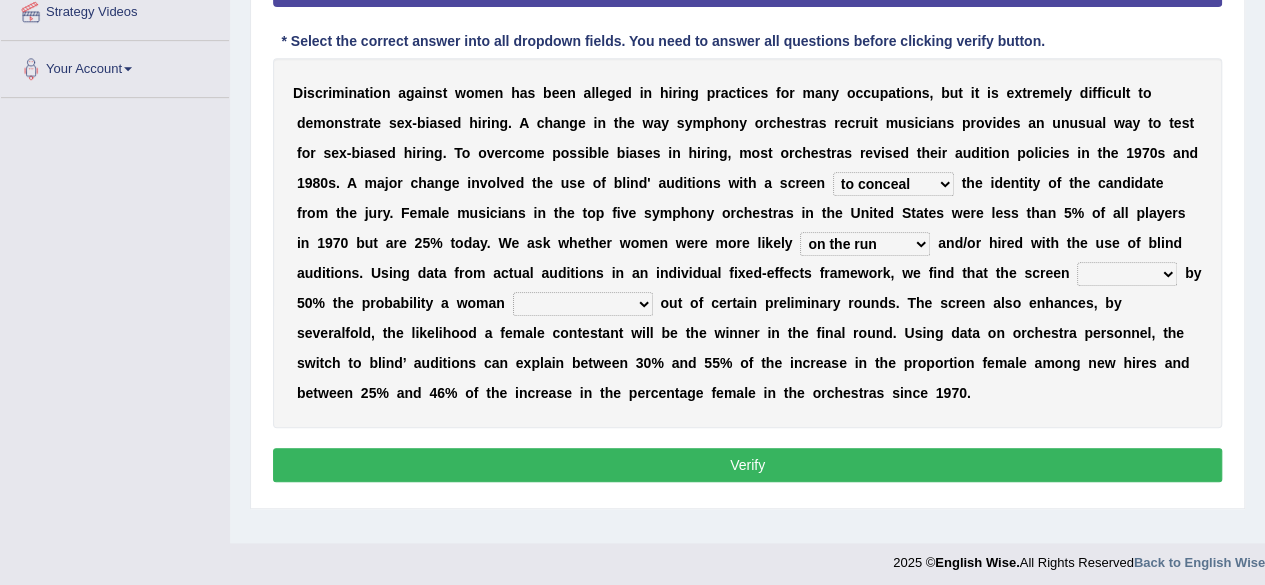 click on "winning on the run to be advanced spearheading" at bounding box center (865, 244) 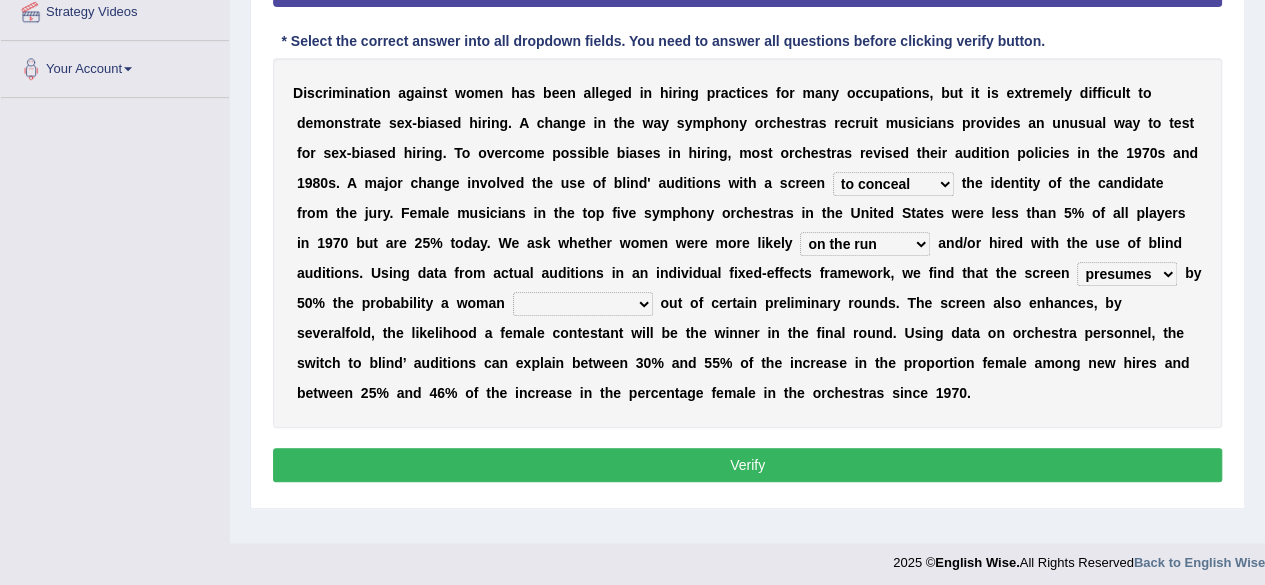 click on "limits presumes longevity increases" at bounding box center [1127, 274] 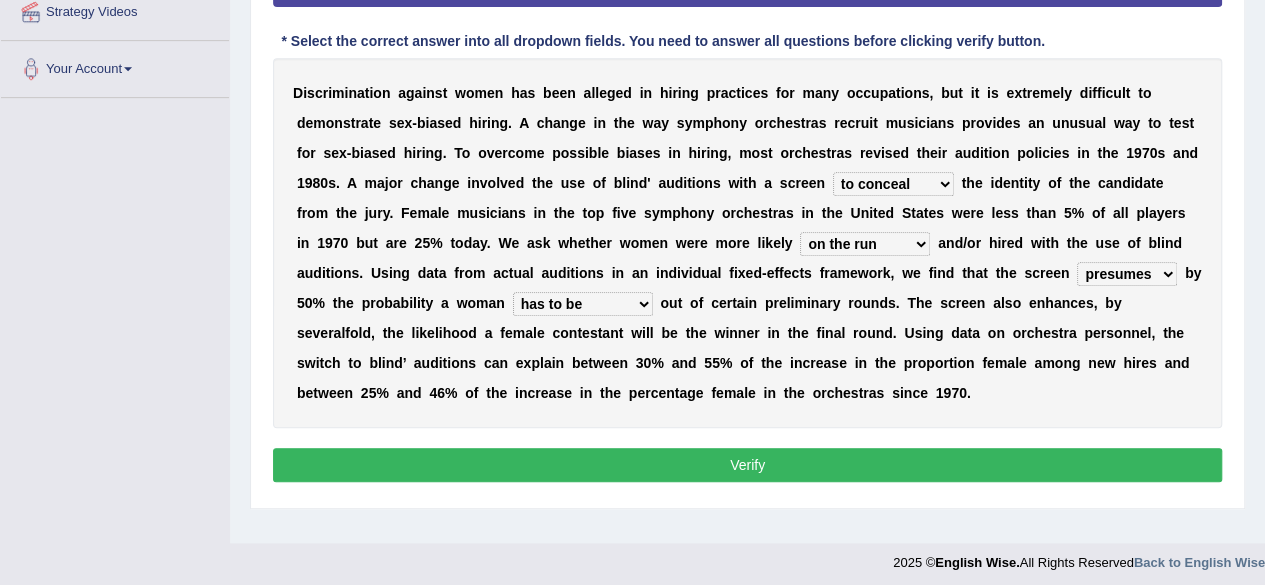 click on "will be advanced will lead sing personified has to be" at bounding box center (583, 304) 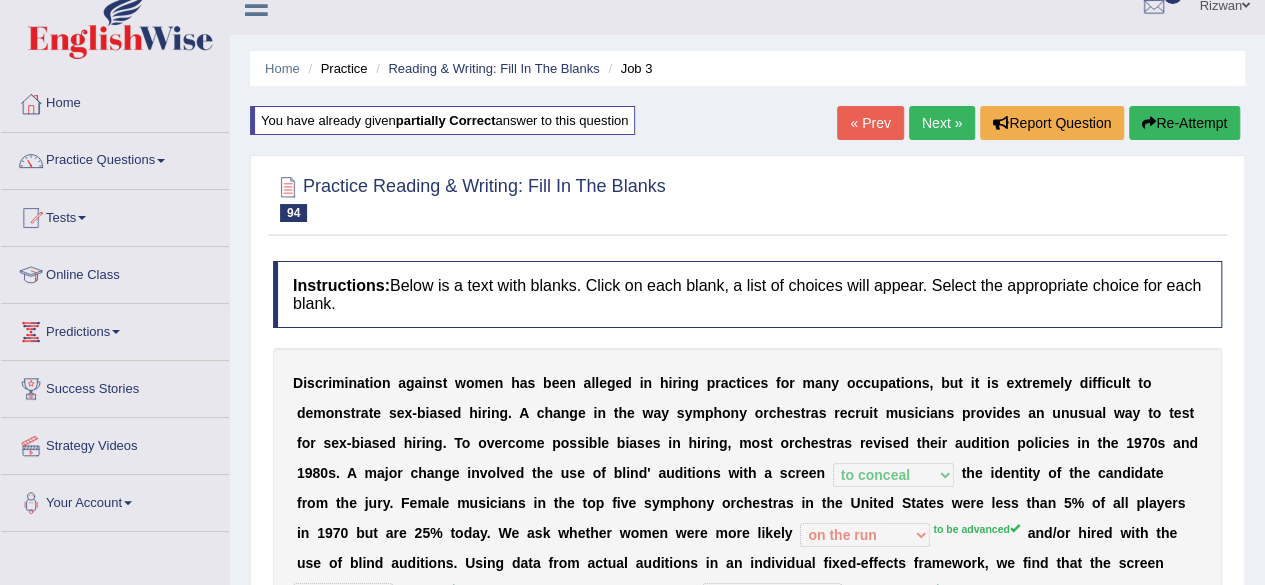 scroll, scrollTop: 20, scrollLeft: 0, axis: vertical 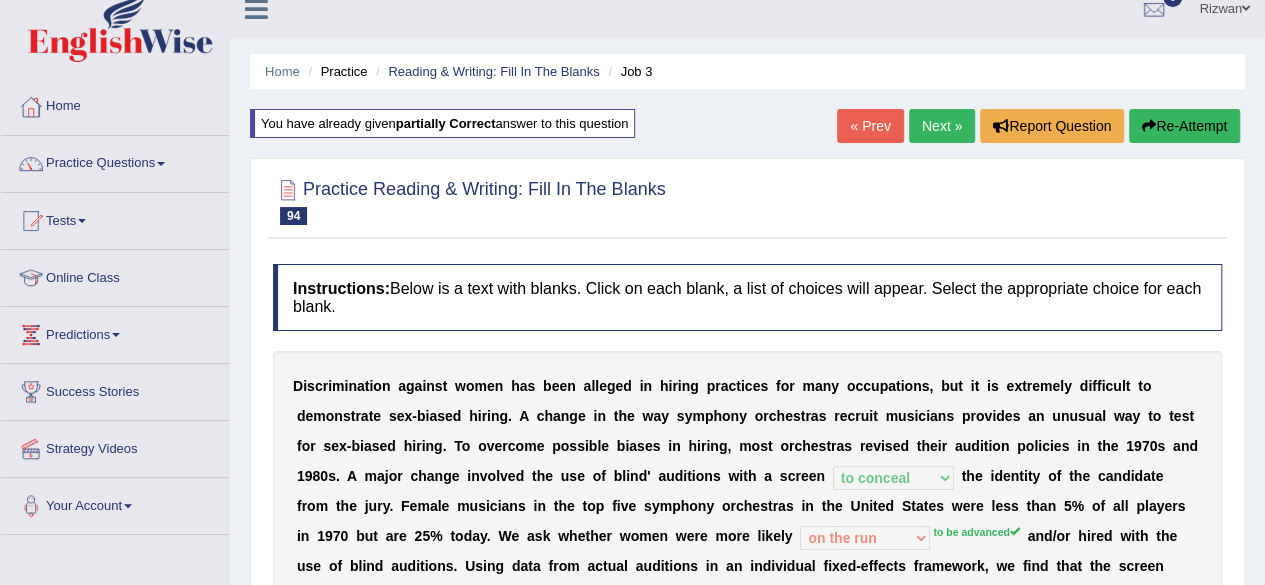 click at bounding box center [1149, 126] 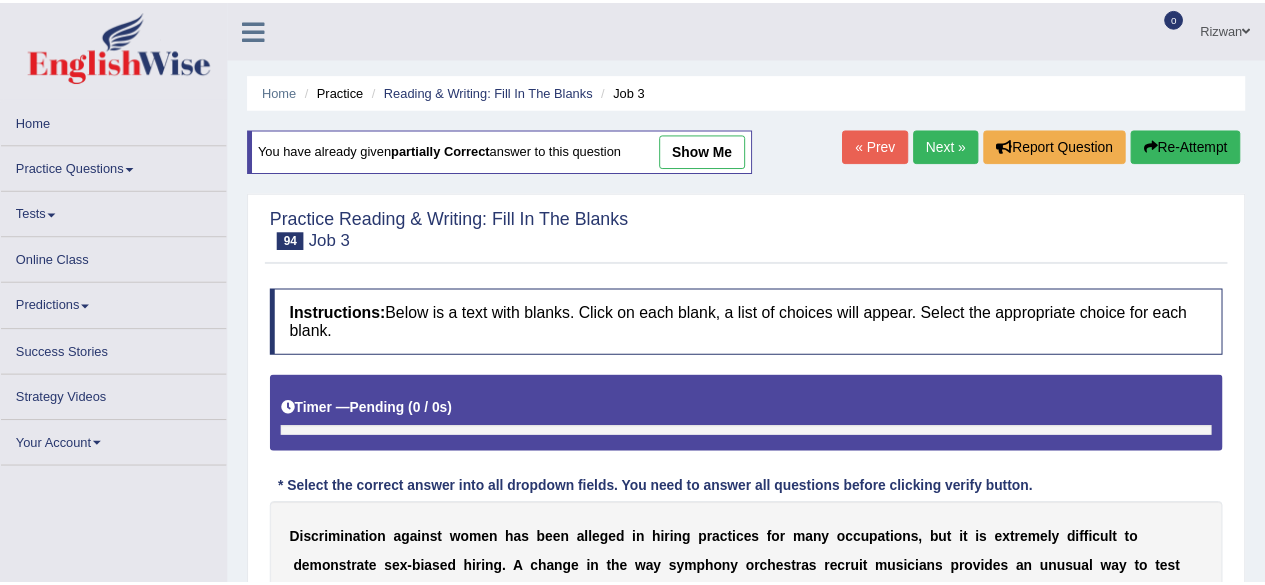 scroll, scrollTop: 24, scrollLeft: 0, axis: vertical 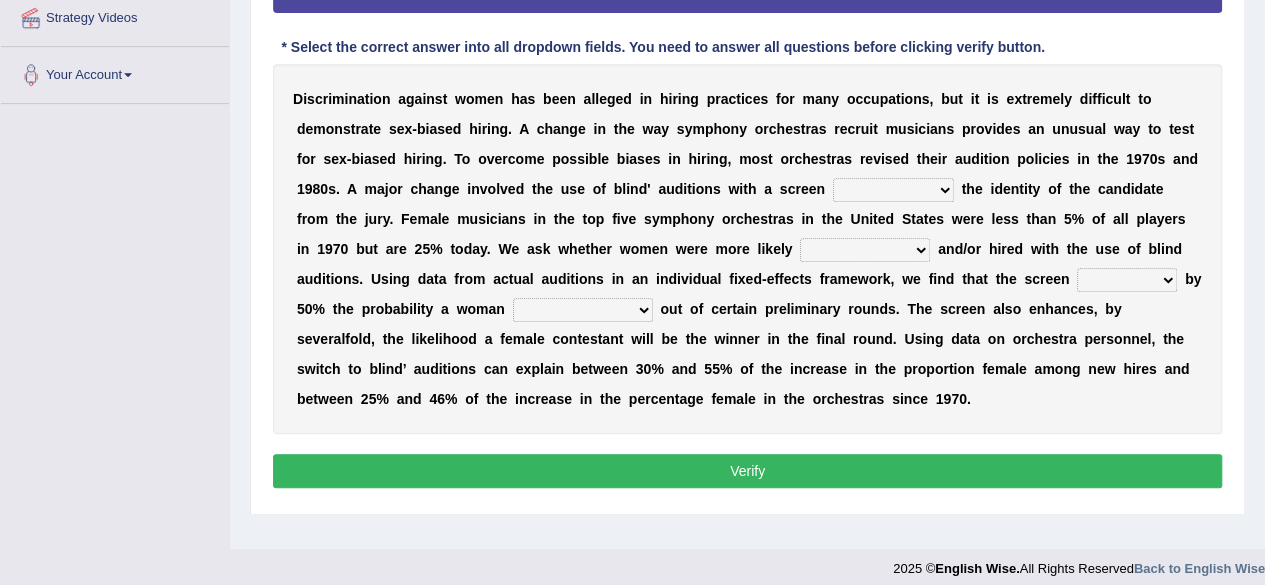 click on "to forego to conceal apprehending formation of" at bounding box center (893, 190) 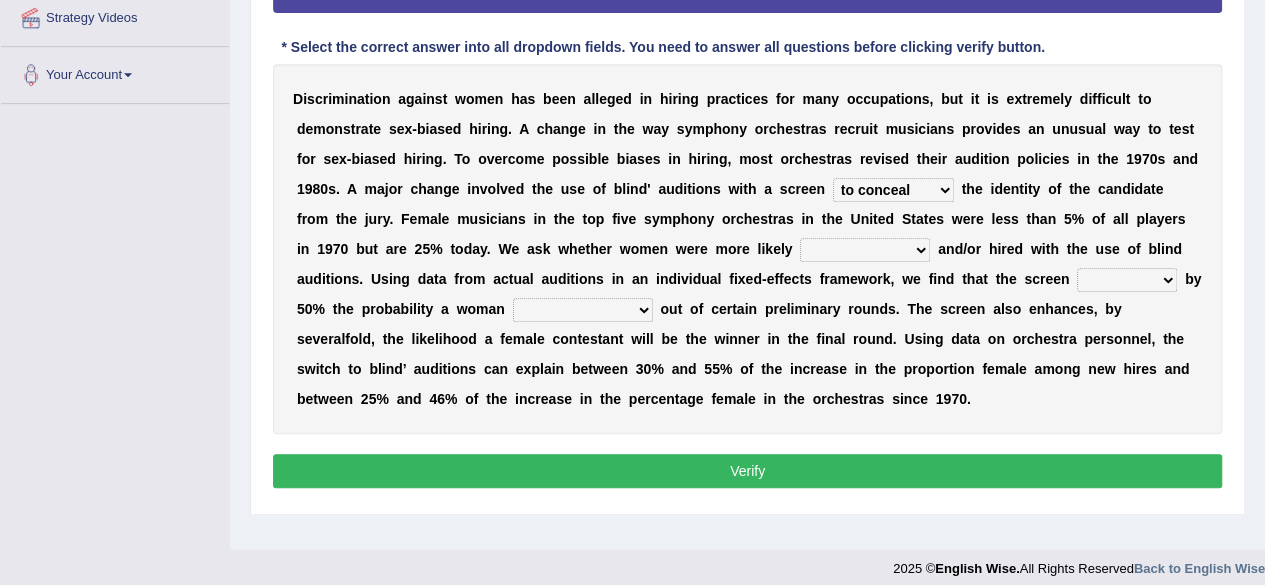 click on "to forego to conceal apprehending formation of" at bounding box center (893, 190) 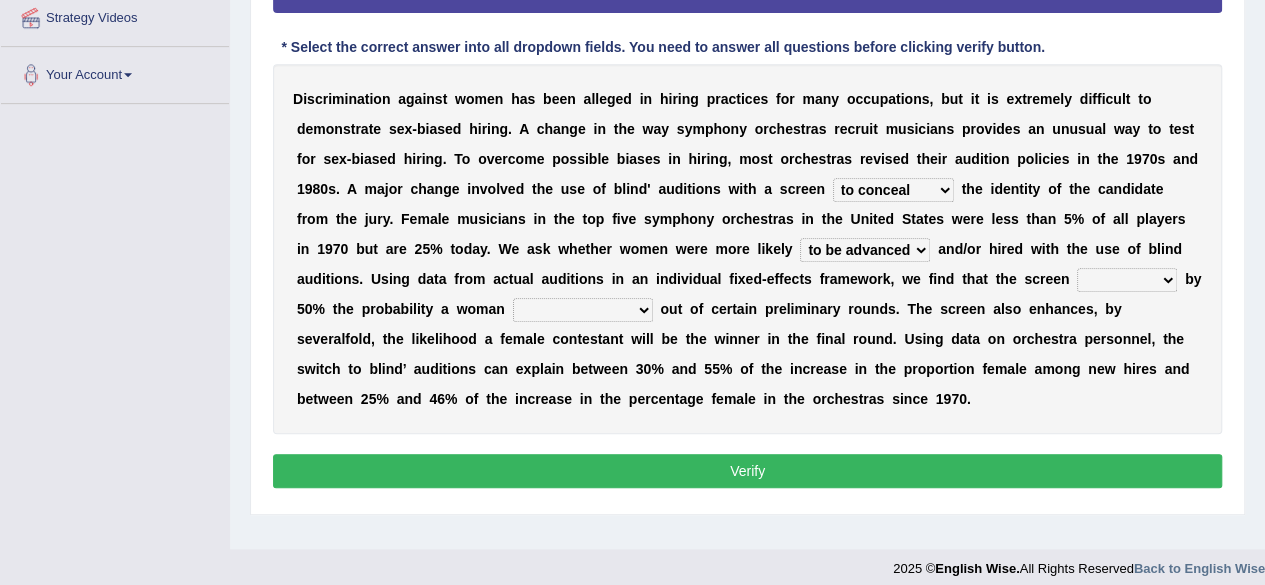click on "winning on the run to be advanced spearheading" at bounding box center [865, 250] 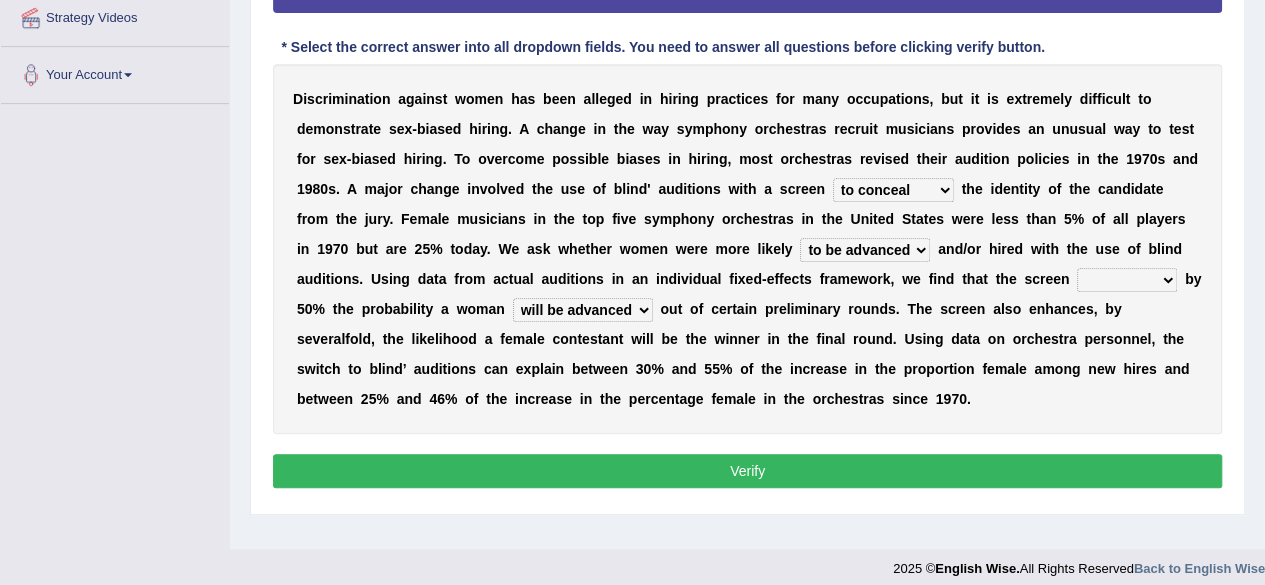 click on "will be advanced will lead sing personified has to be" at bounding box center [583, 310] 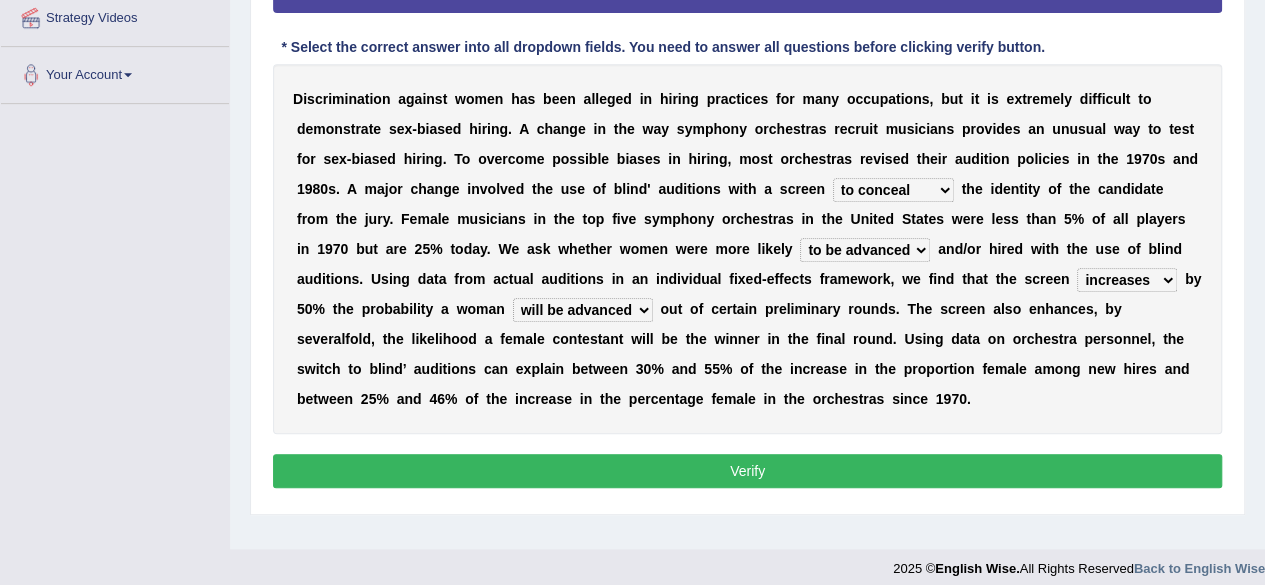 click on "limits presumes longevity increases" at bounding box center [1127, 280] 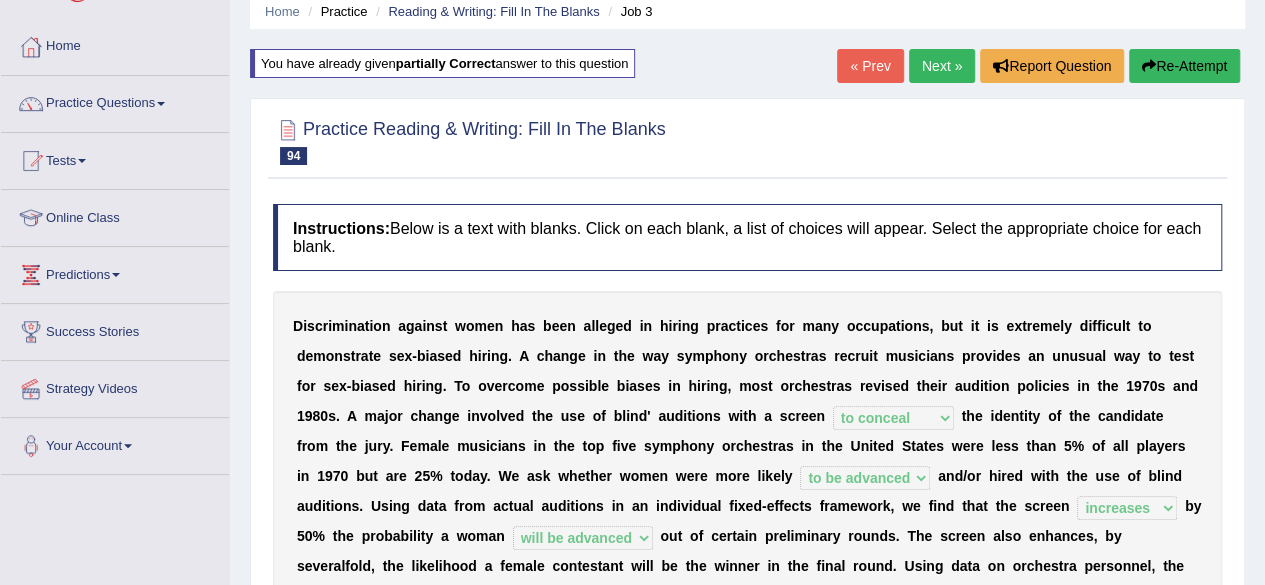 scroll, scrollTop: 0, scrollLeft: 0, axis: both 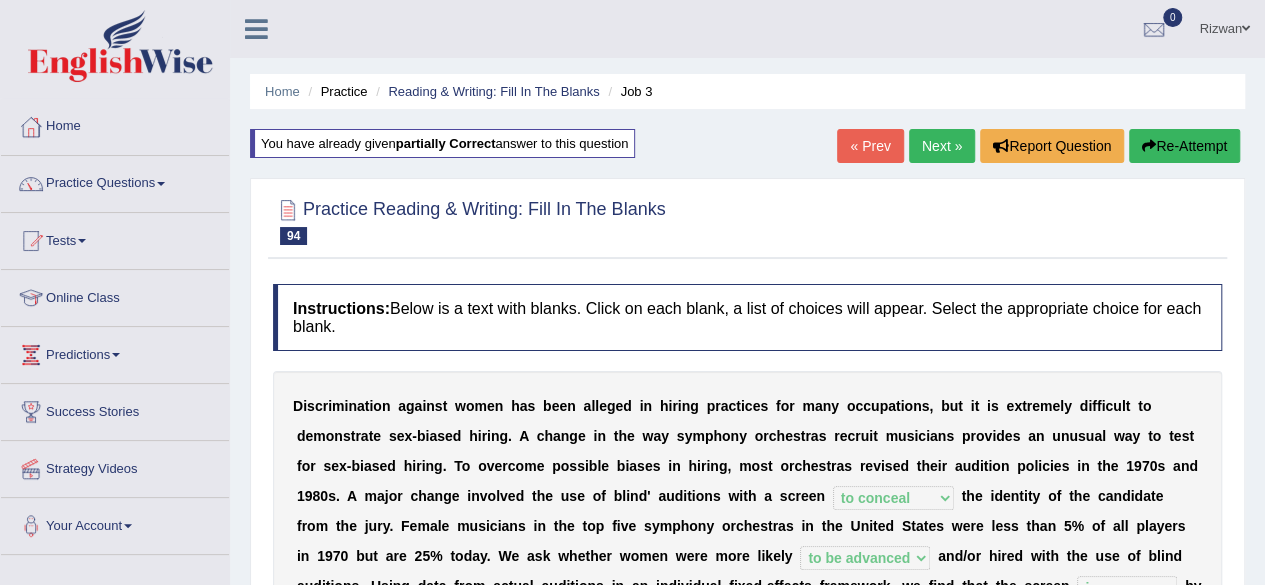 click on "Next »" at bounding box center (942, 146) 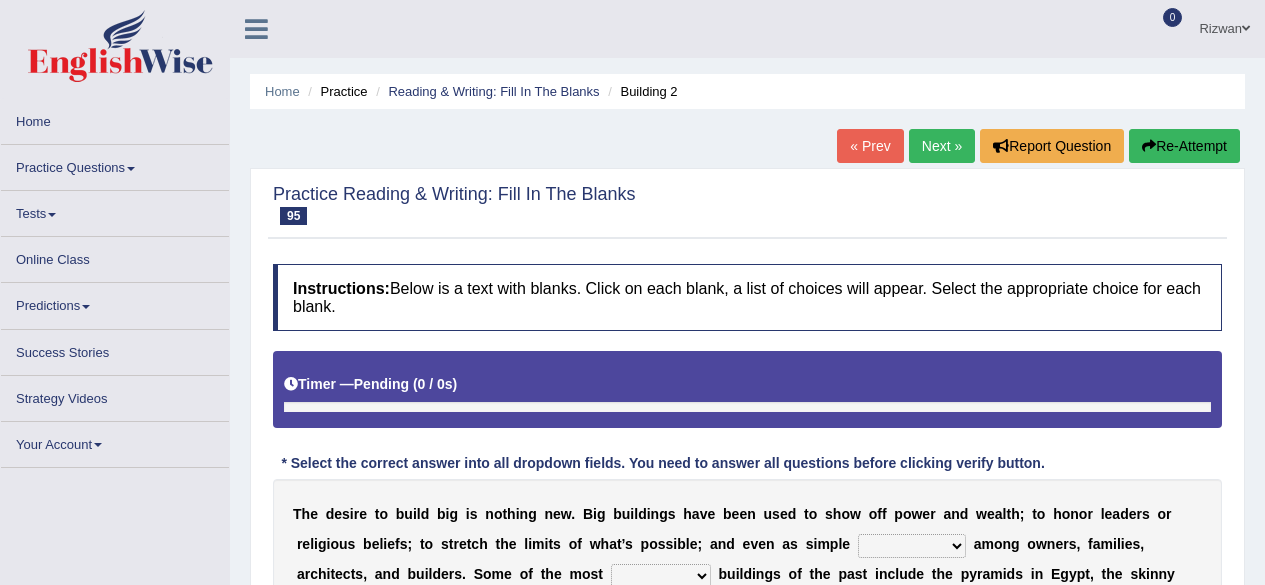 scroll, scrollTop: 0, scrollLeft: 0, axis: both 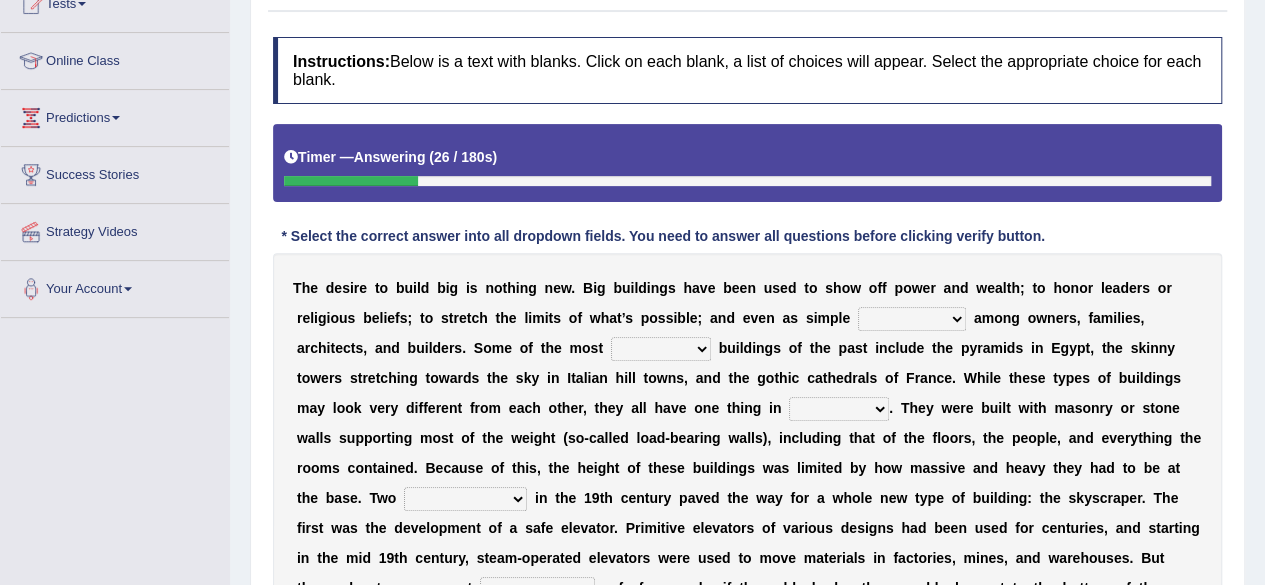 click on "show prestige inspiration competition" at bounding box center (912, 319) 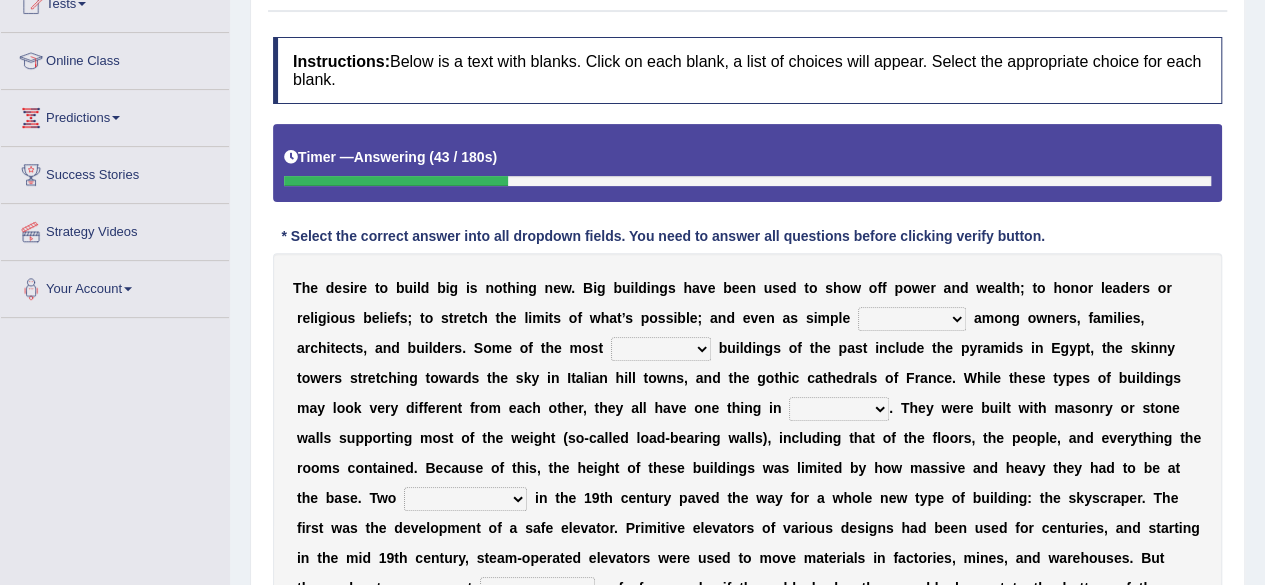 select on "competition" 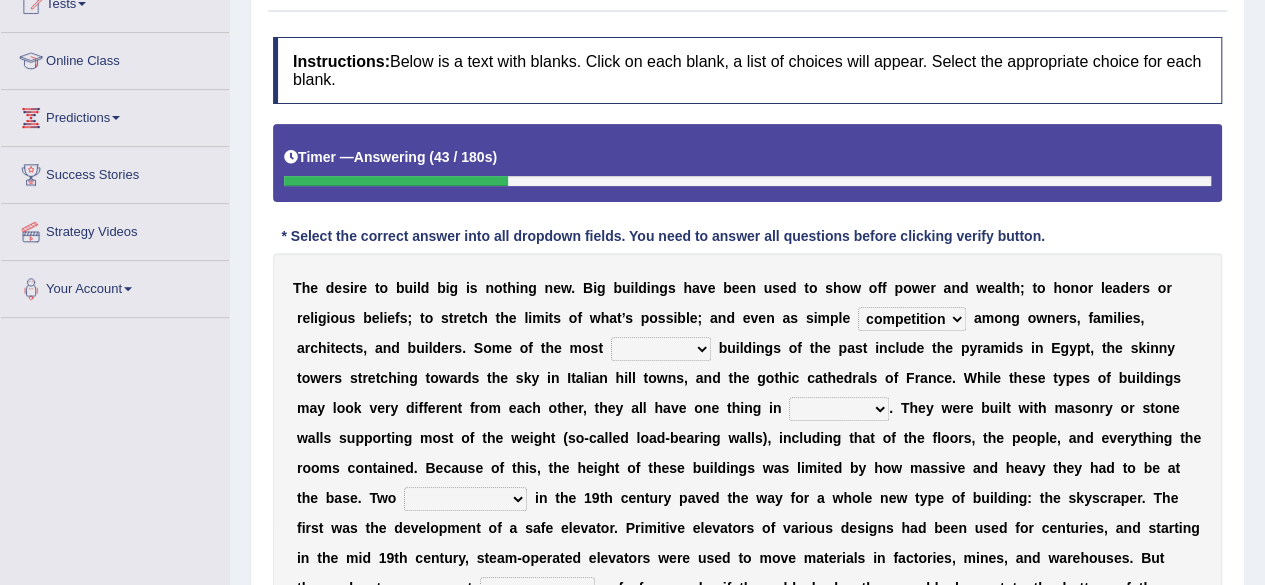 click on "show prestige inspiration competition" at bounding box center (912, 319) 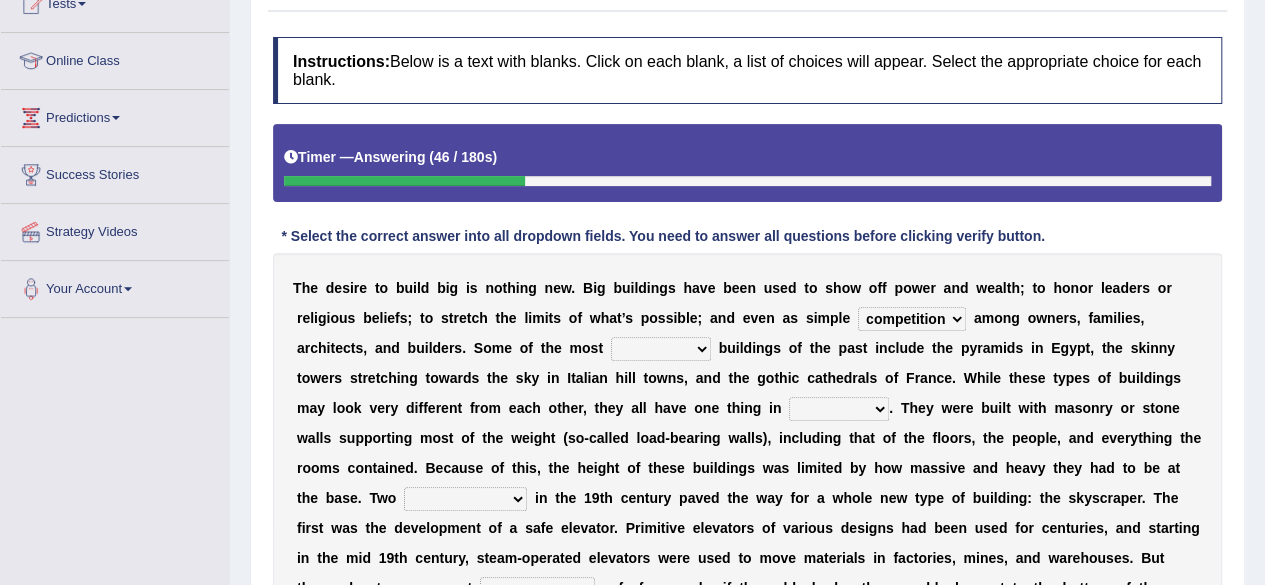 click on "long deadly dramatic life-size" at bounding box center (661, 349) 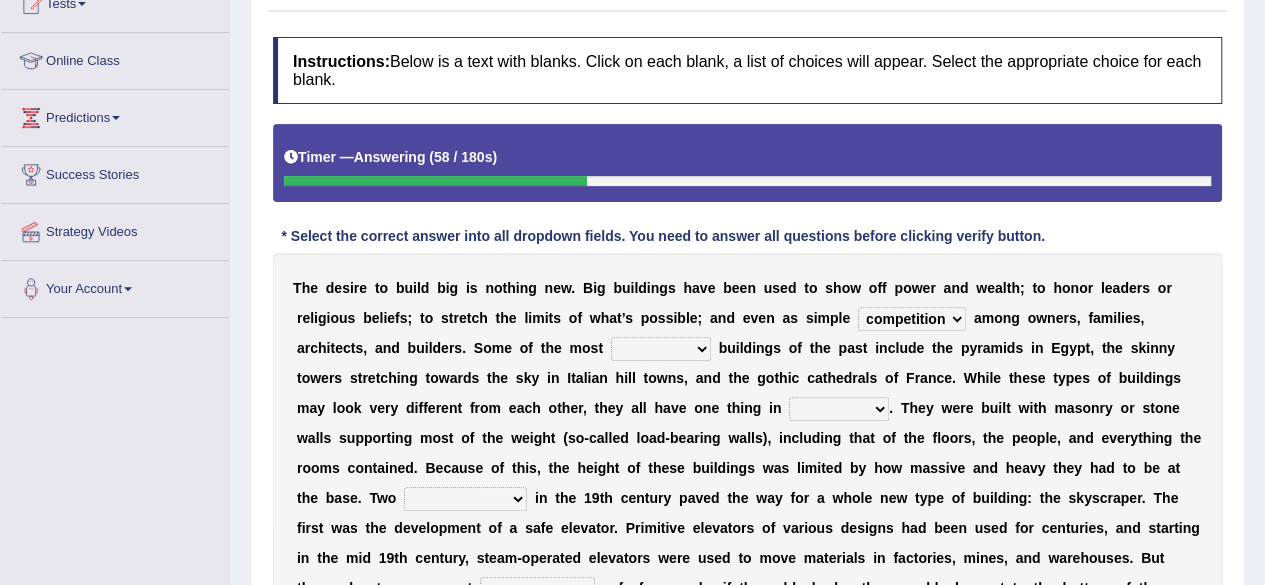 select on "long" 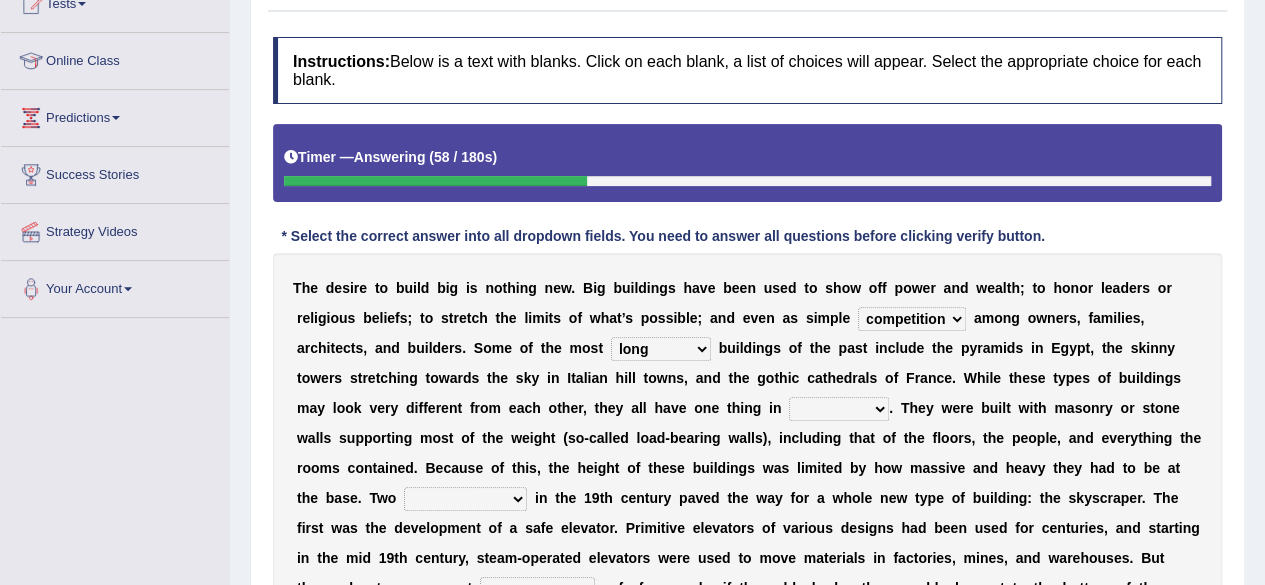 click on "long deadly dramatic life-size" at bounding box center (661, 349) 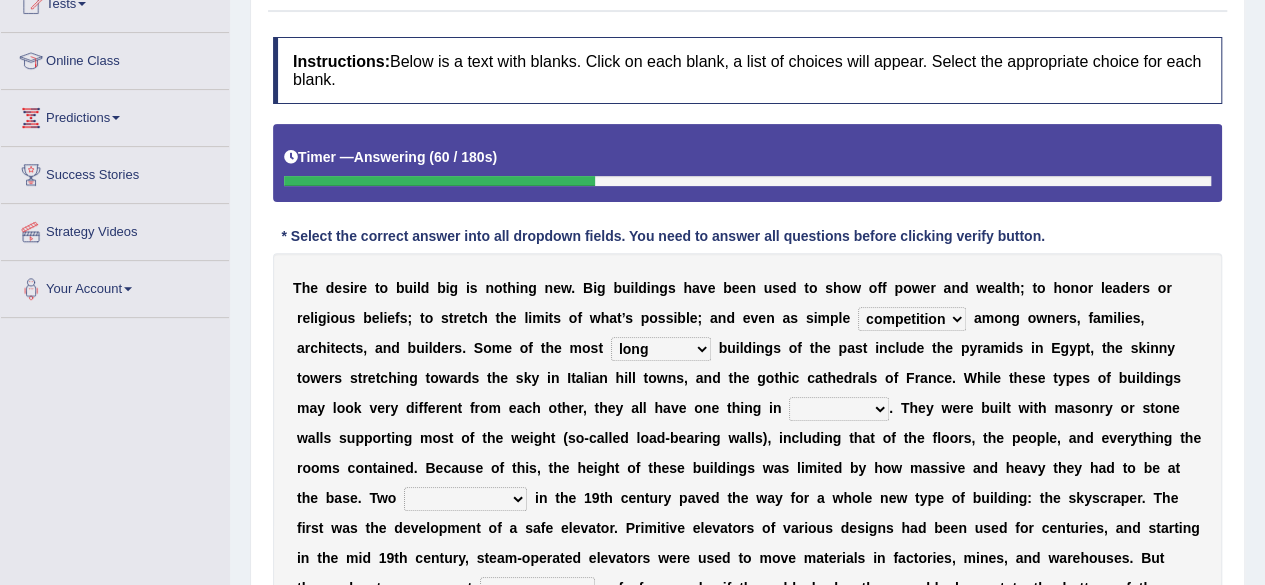 click on "long deadly dramatic life-size" at bounding box center [661, 349] 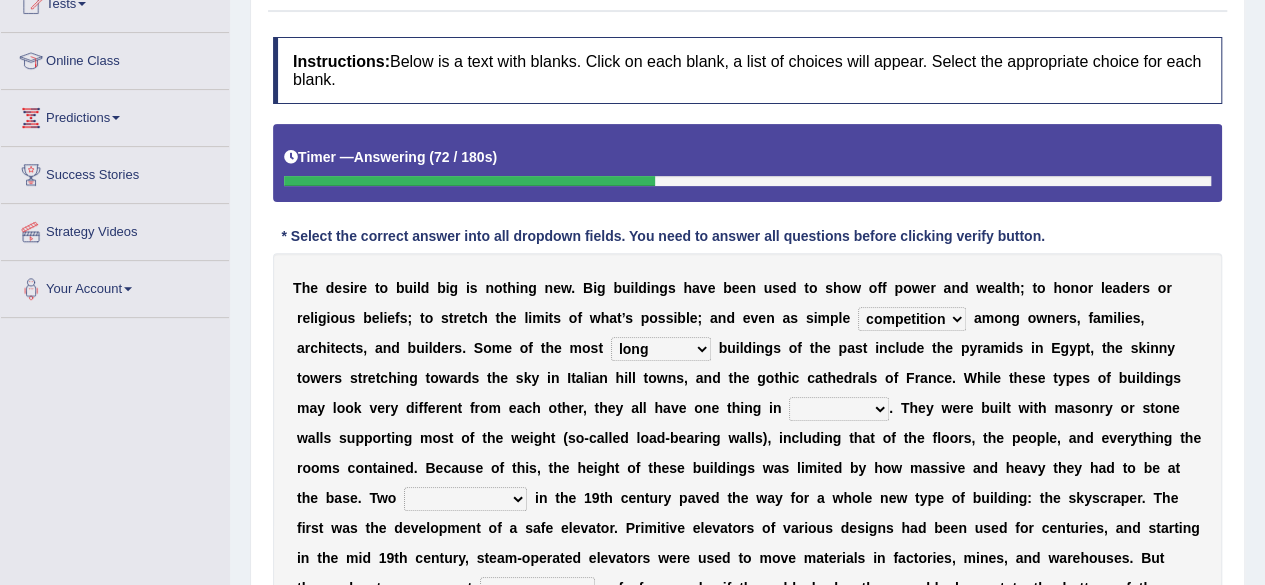 click on "same faith common essence" at bounding box center (839, 409) 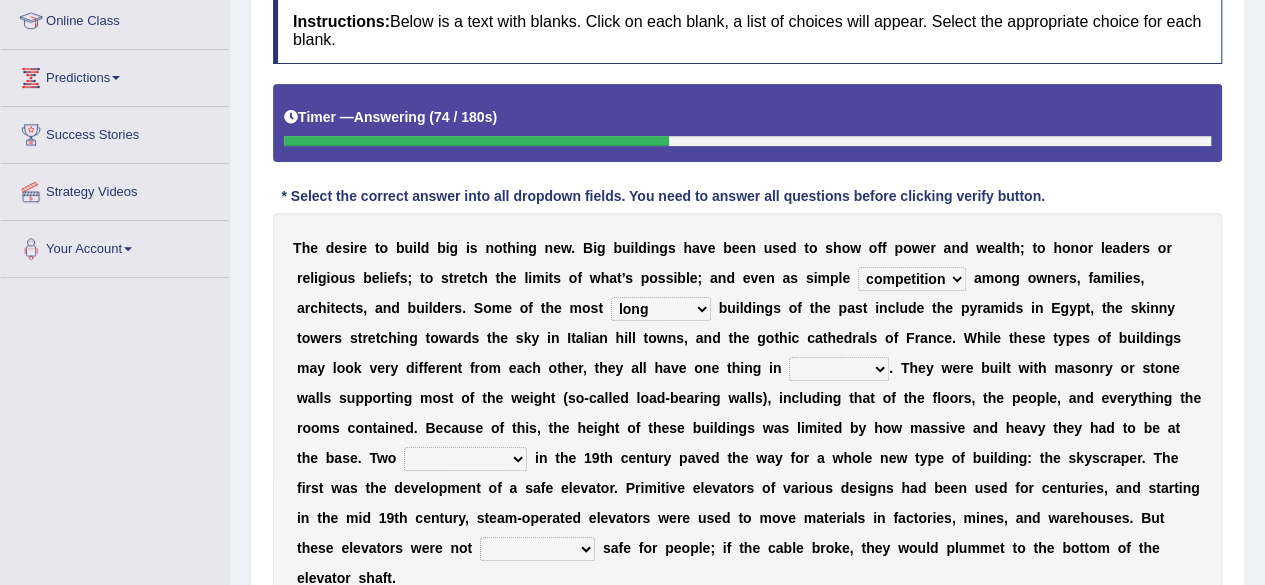 scroll, scrollTop: 286, scrollLeft: 0, axis: vertical 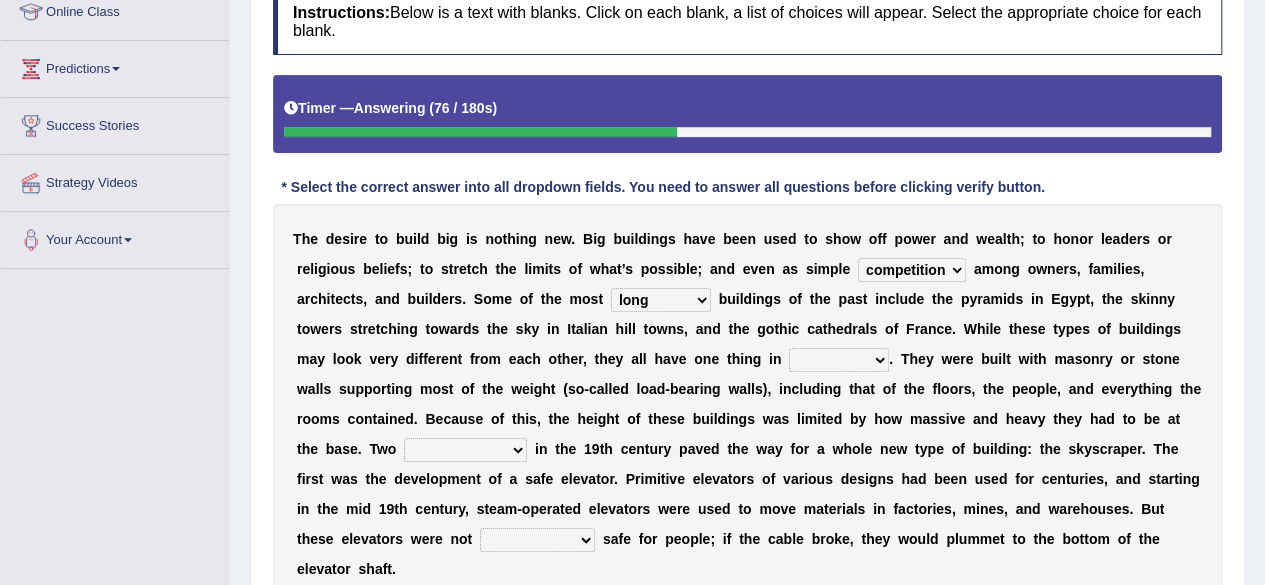 click on "same faith common essence" at bounding box center [839, 360] 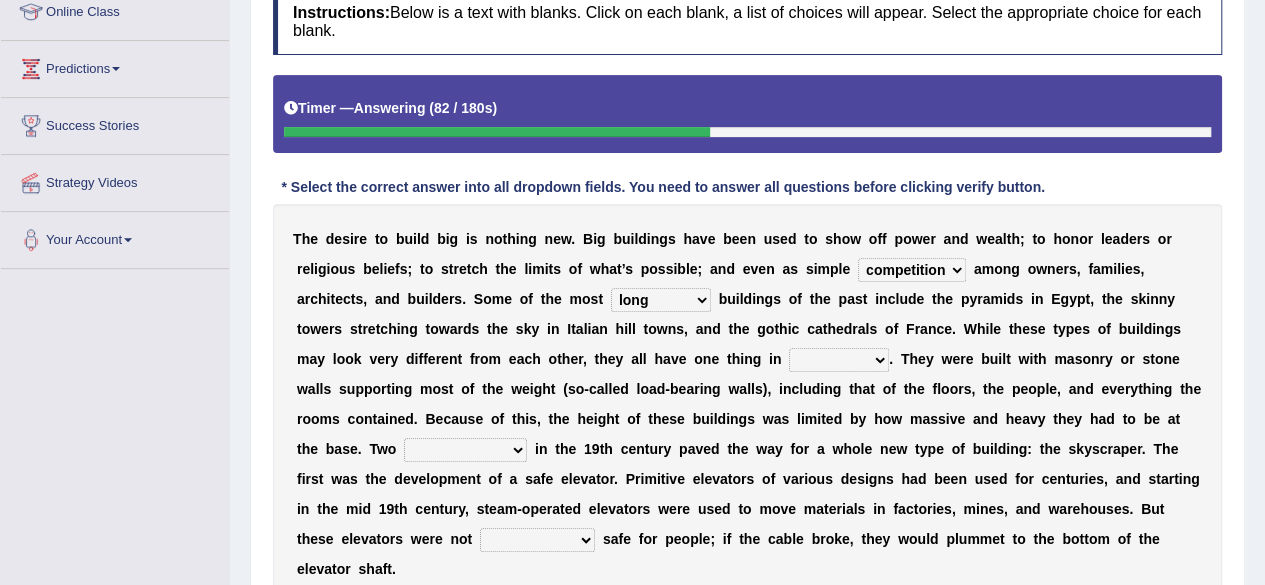 select on "common" 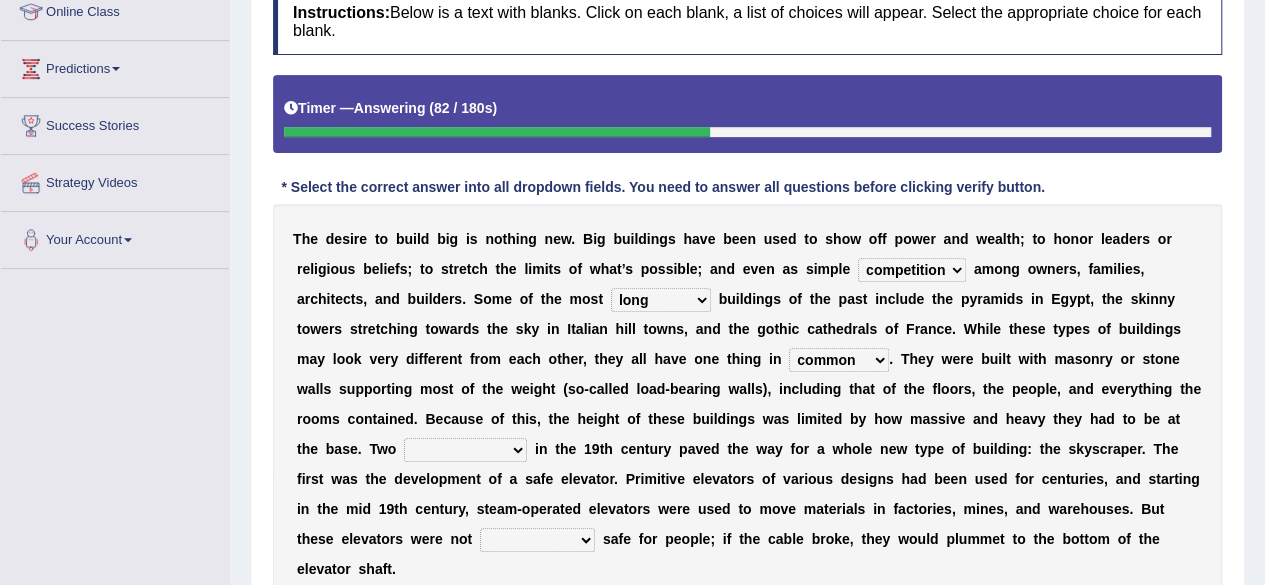 click on "same faith common essence" at bounding box center [839, 360] 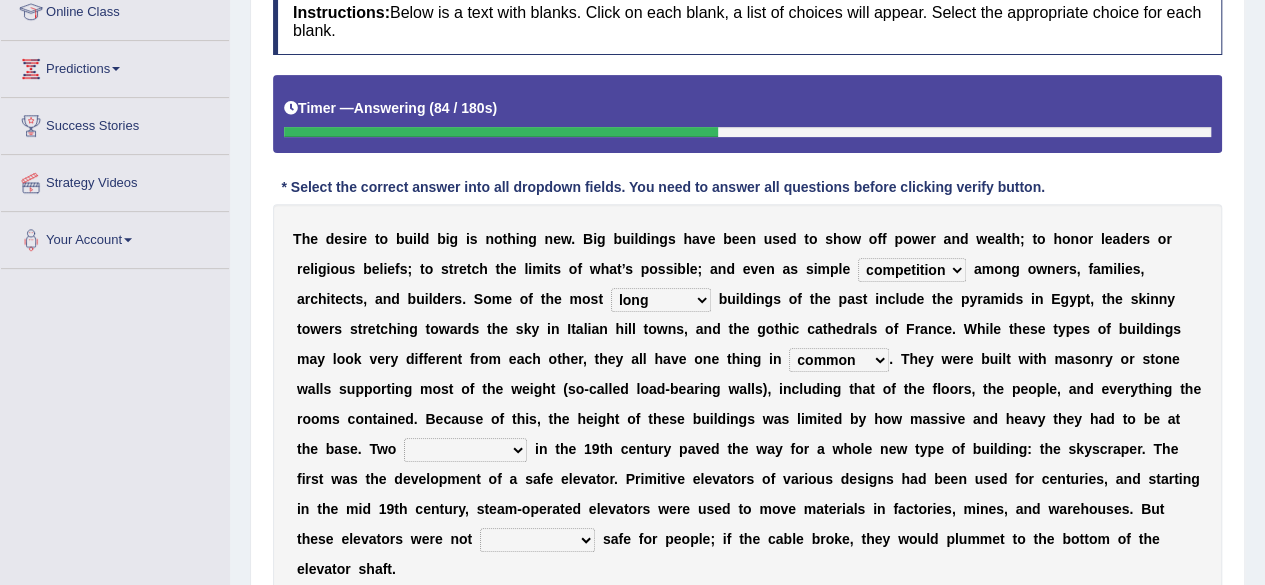 click on "usages developers inventions developments" at bounding box center [465, 450] 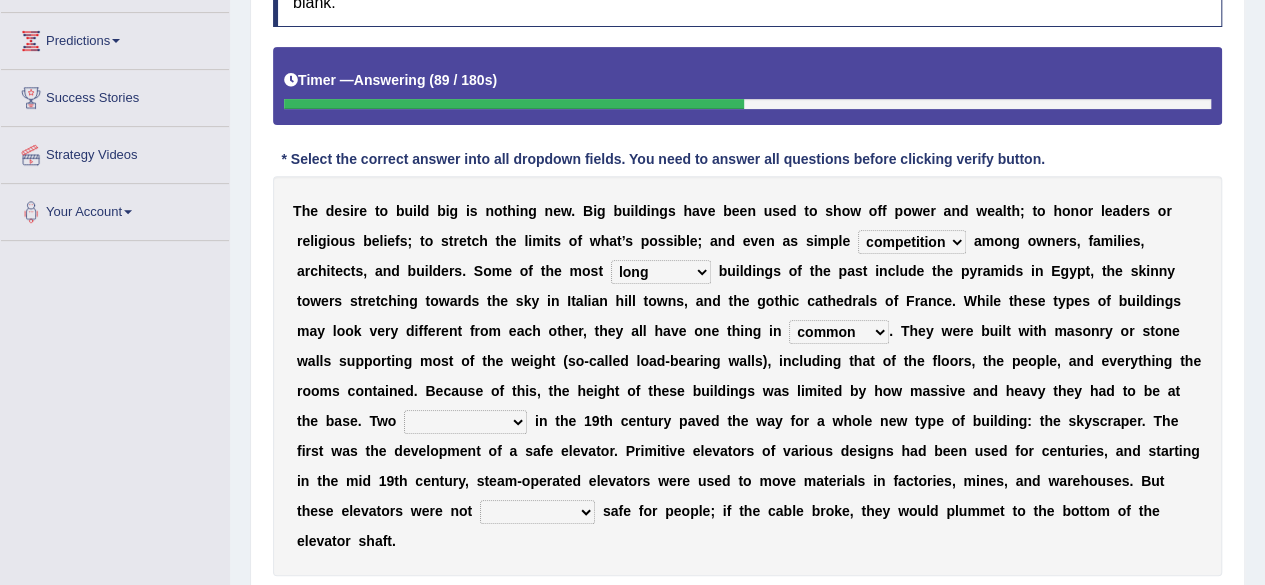 scroll, scrollTop: 315, scrollLeft: 0, axis: vertical 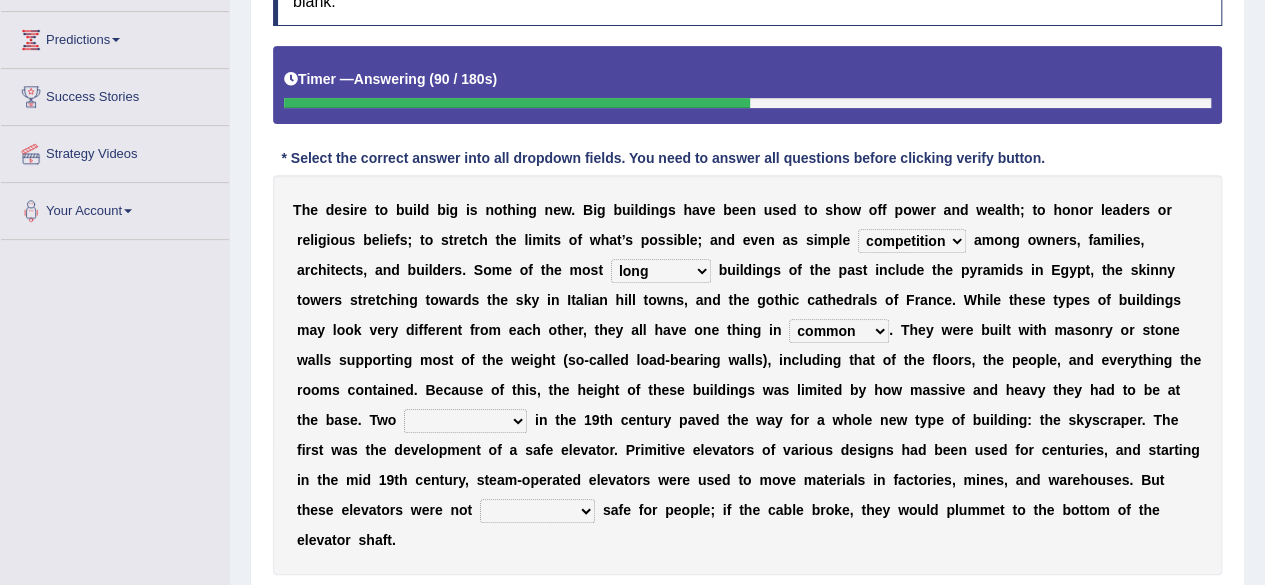 click on "usages developers inventions developments" at bounding box center [465, 421] 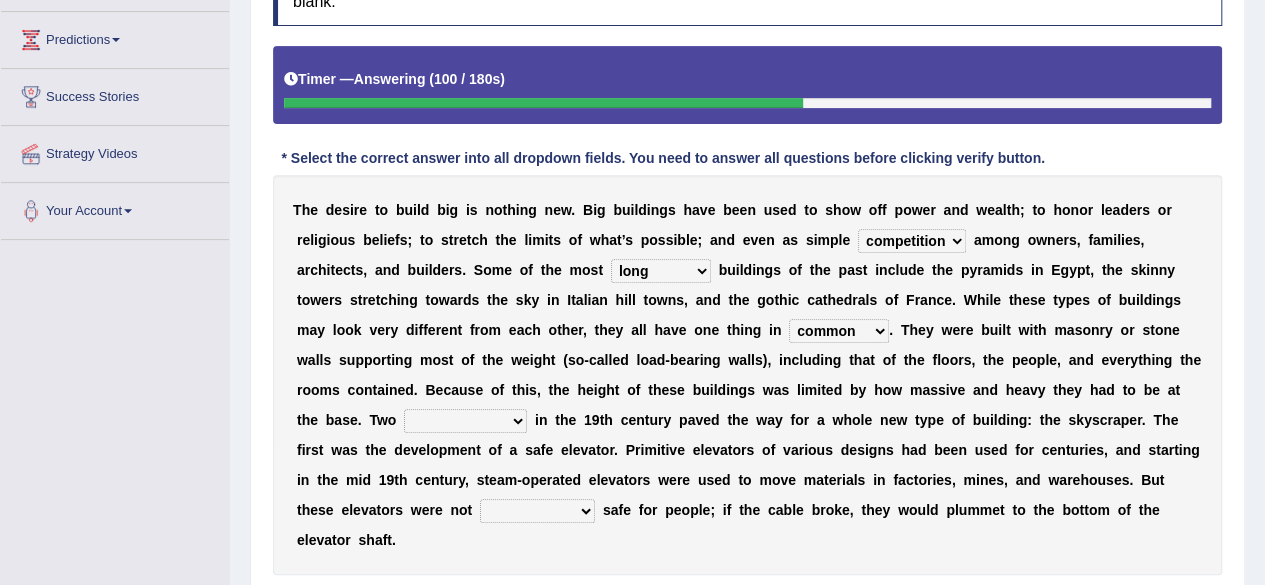 select on "inventions" 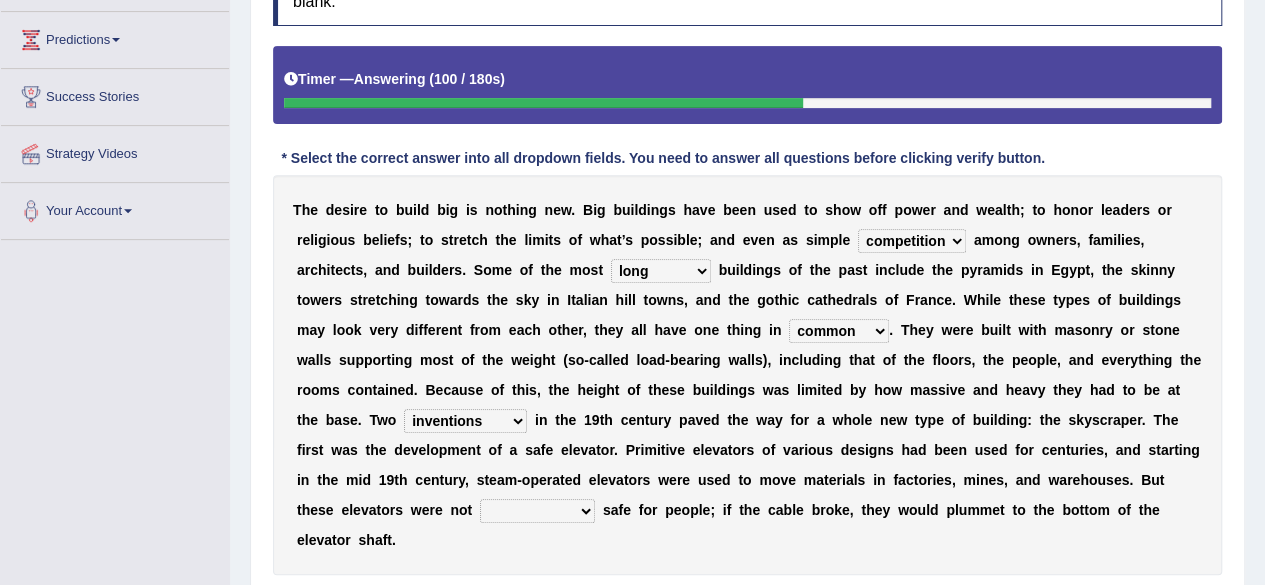 click on "usages developers inventions developments" at bounding box center (465, 421) 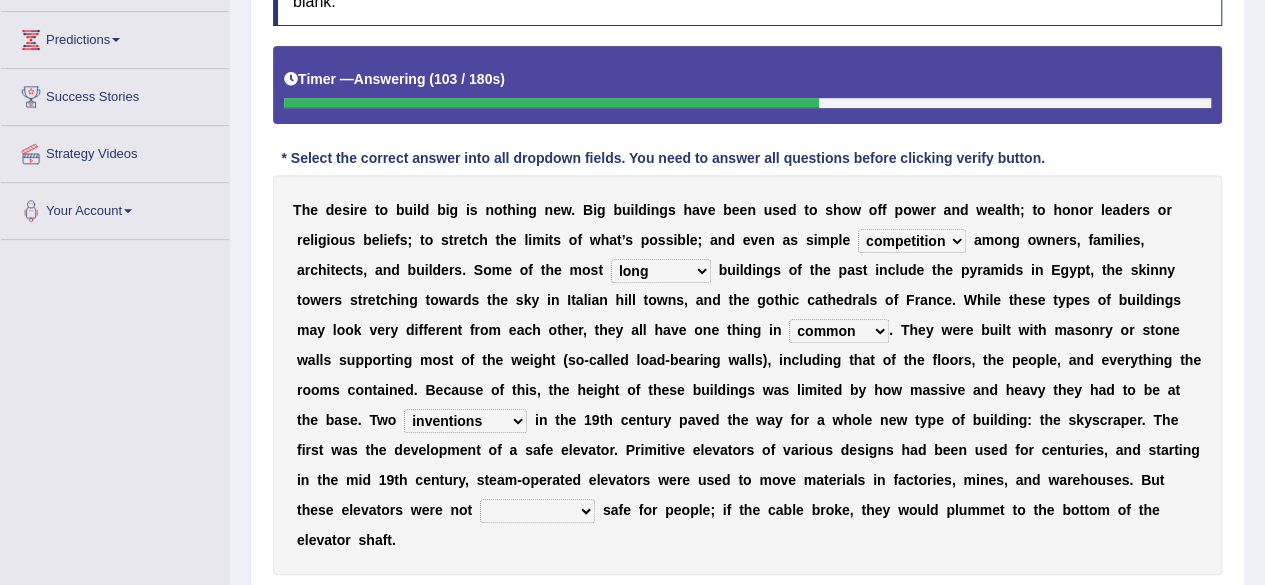 click on "consider considered considering considerably" at bounding box center [537, 511] 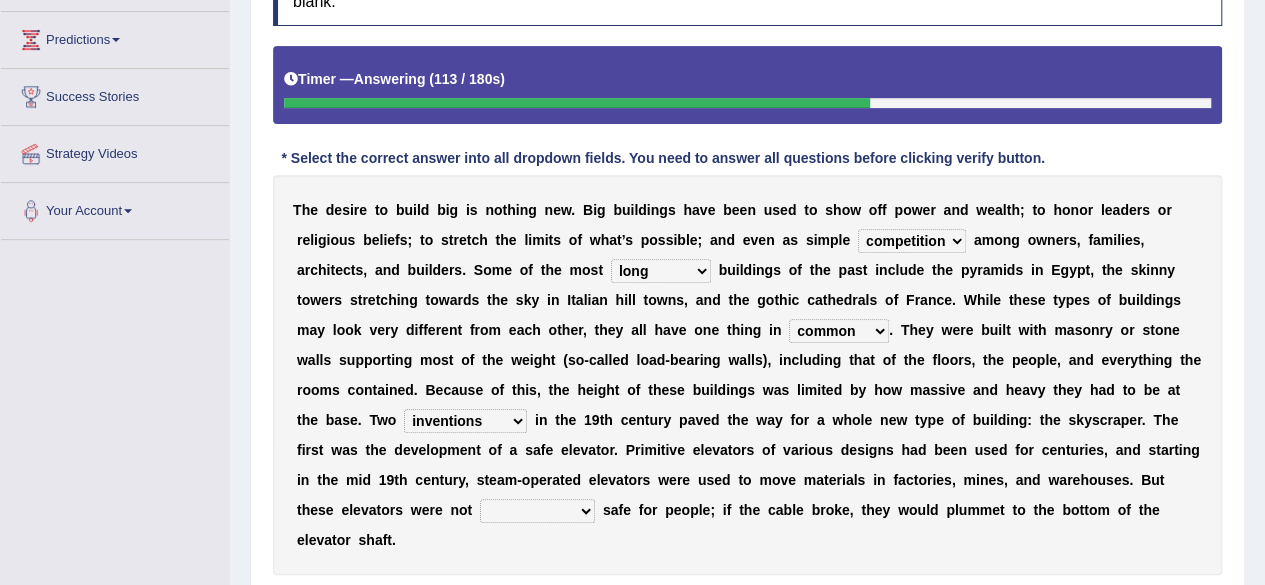 select on "considerably" 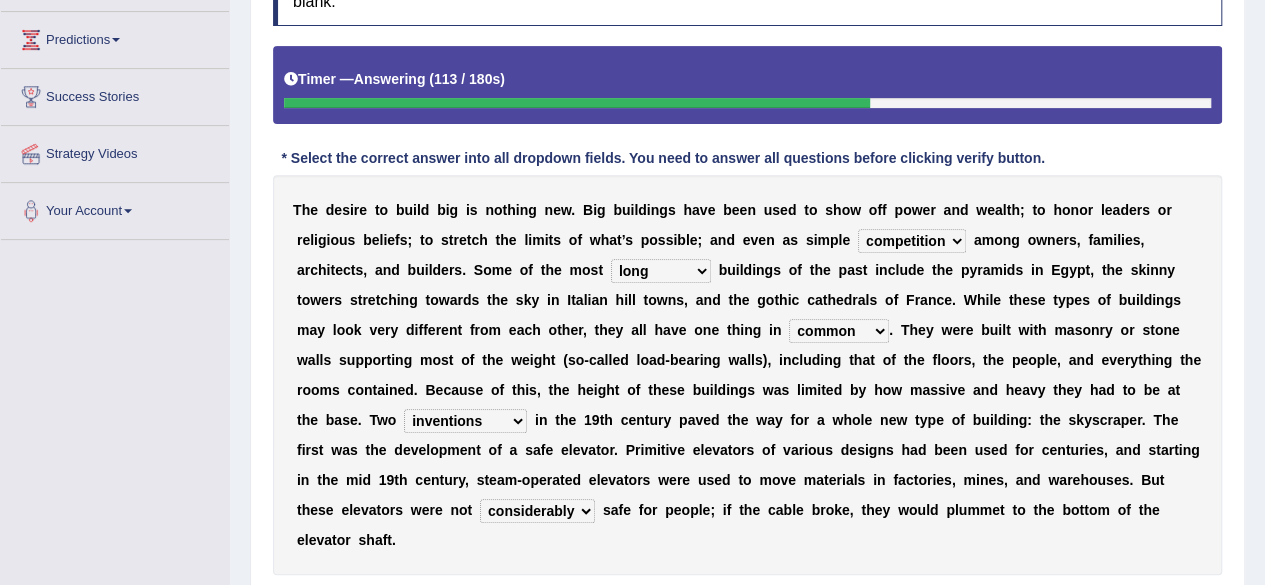 click on "consider considered considering considerably" at bounding box center [537, 511] 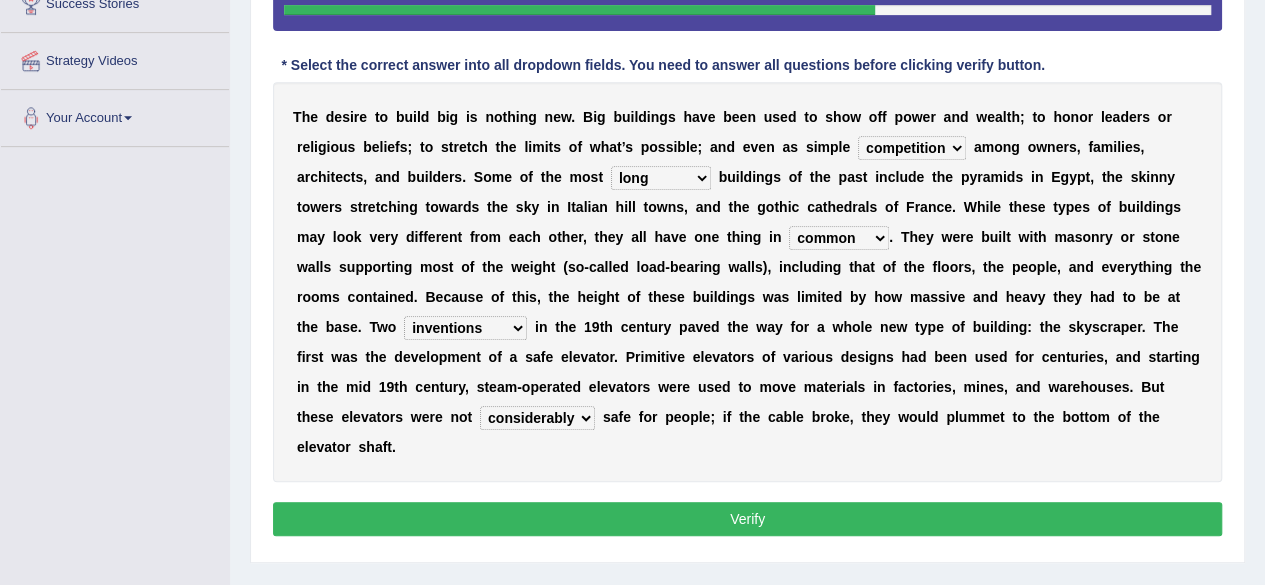 scroll, scrollTop: 409, scrollLeft: 0, axis: vertical 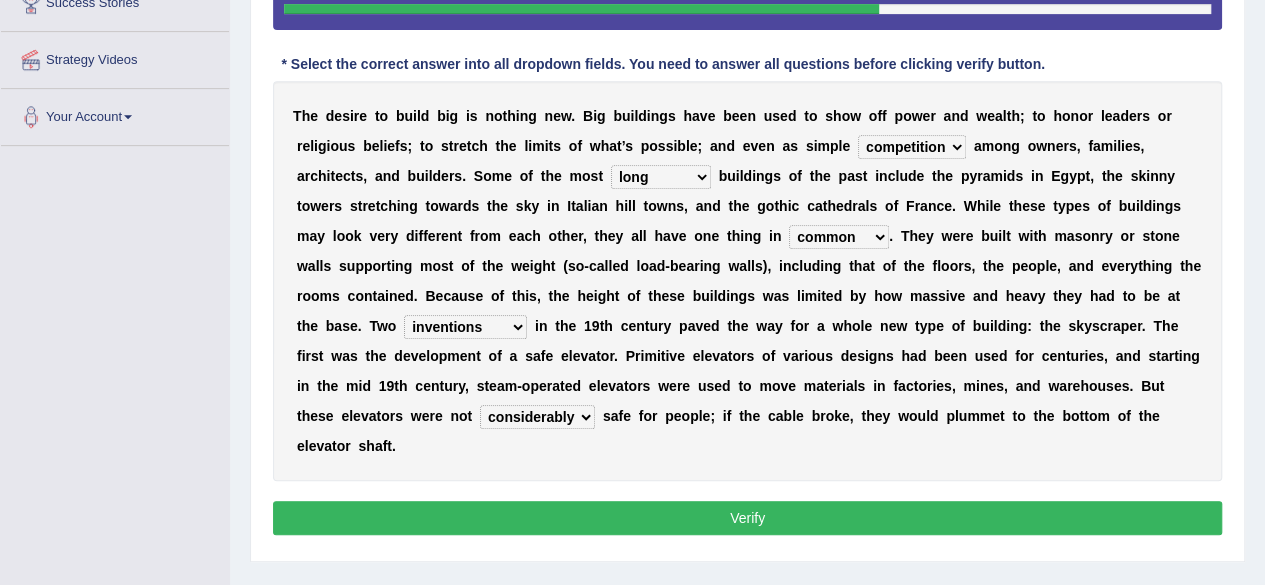 click on "Verify" at bounding box center (747, 518) 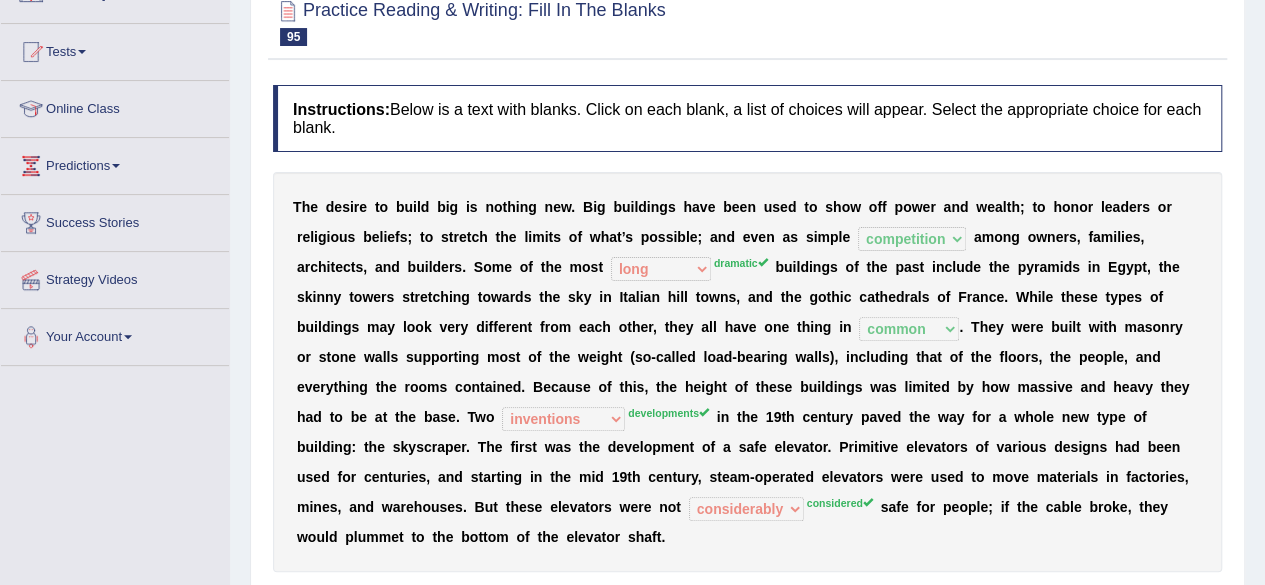 scroll, scrollTop: 70, scrollLeft: 0, axis: vertical 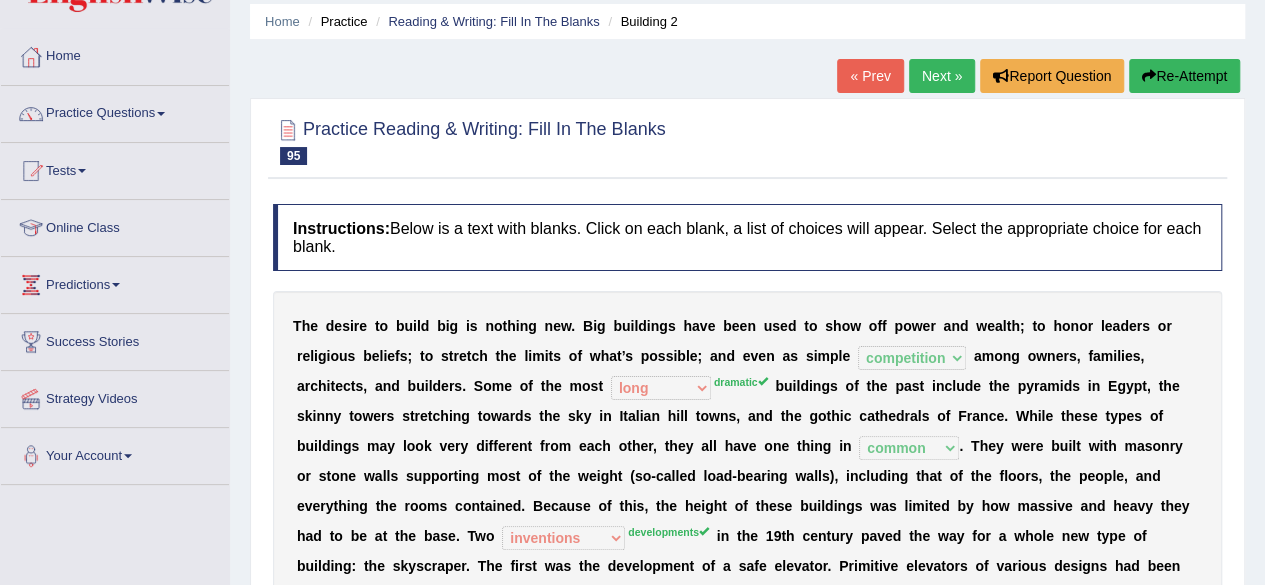 click on "Re-Attempt" at bounding box center (1184, 76) 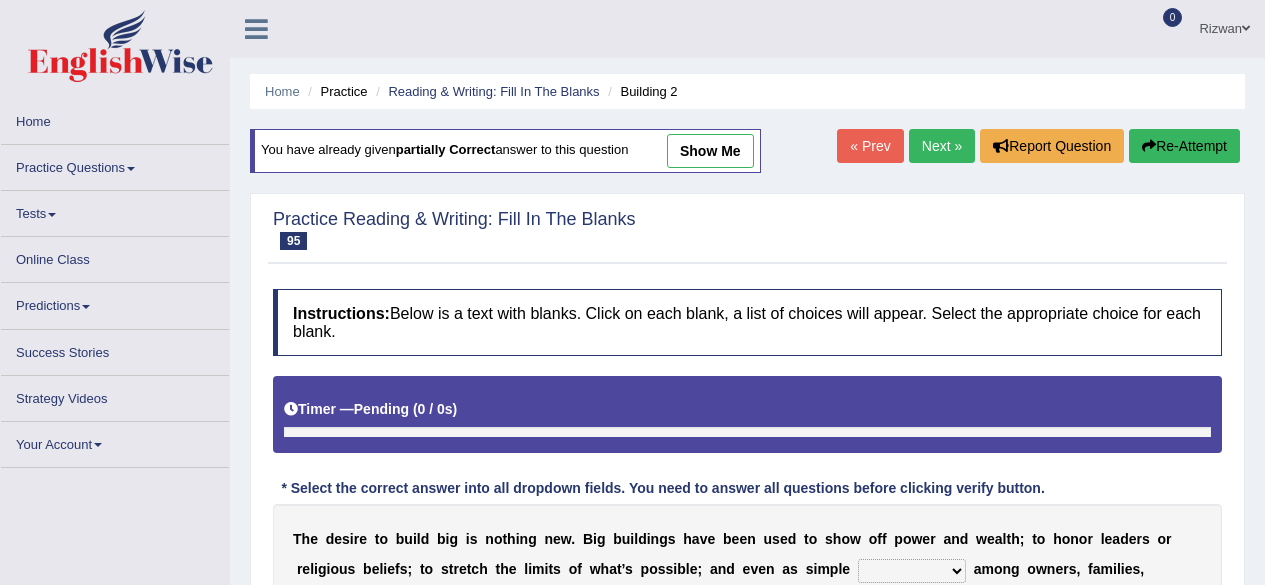 scroll, scrollTop: 214, scrollLeft: 0, axis: vertical 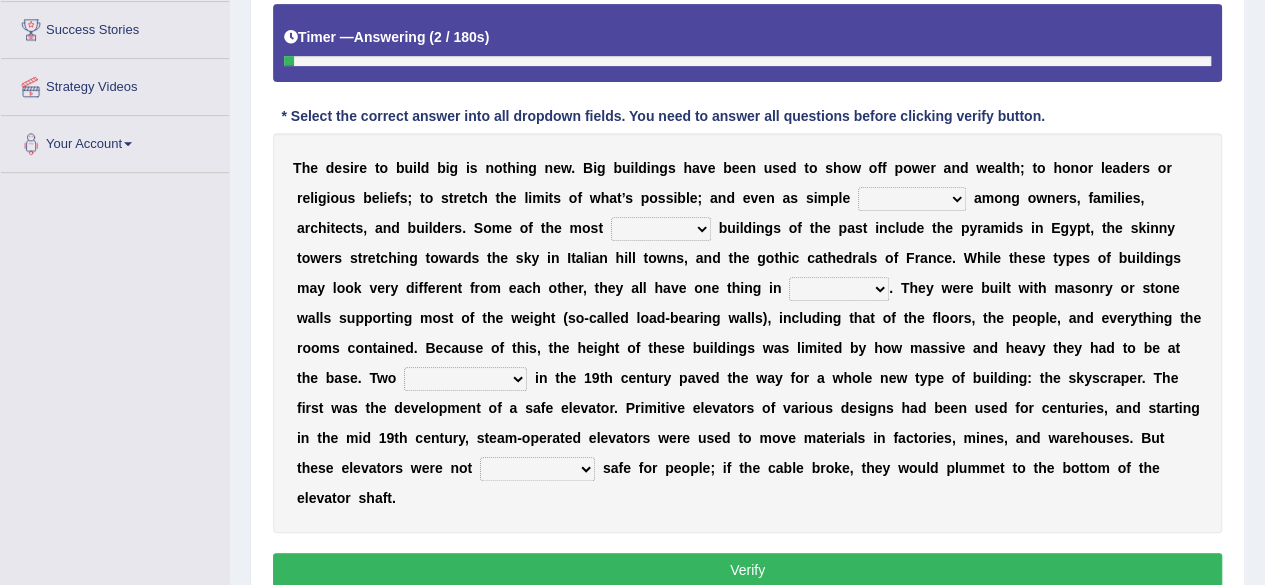 click on "show prestige inspiration competition" at bounding box center (912, 199) 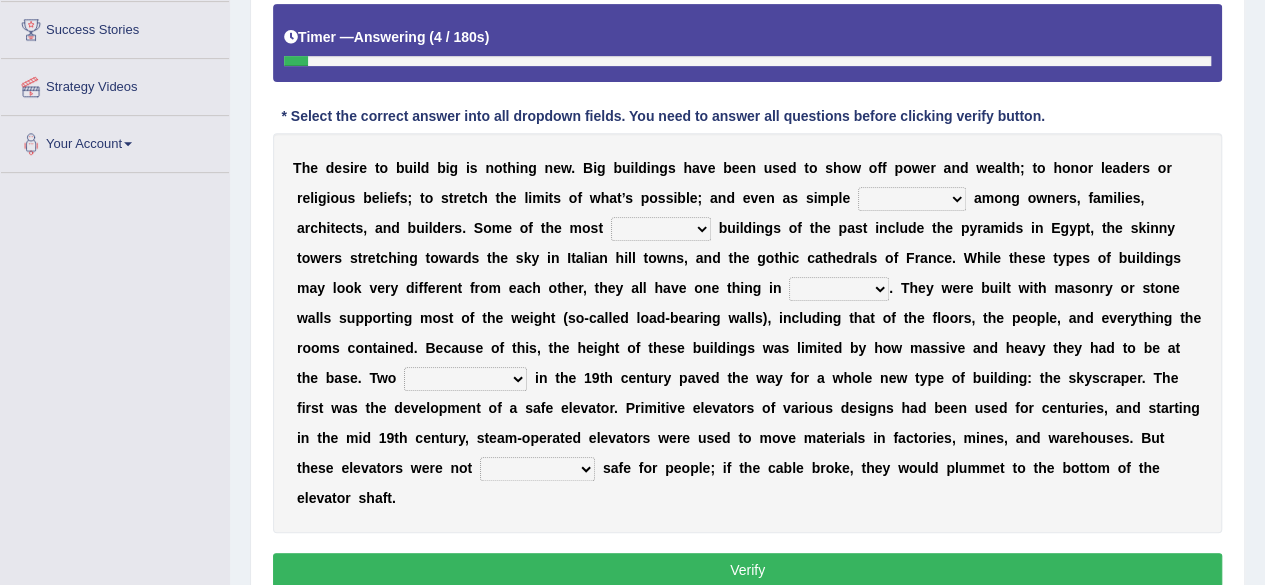 select on "competition" 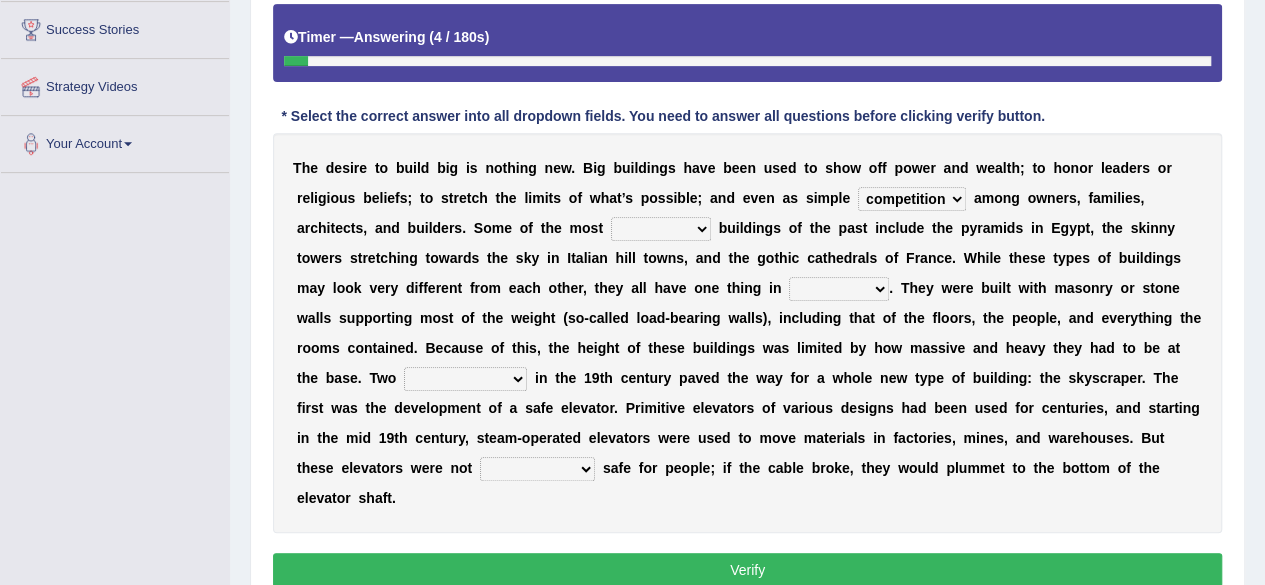 click on "show prestige inspiration competition" at bounding box center (912, 199) 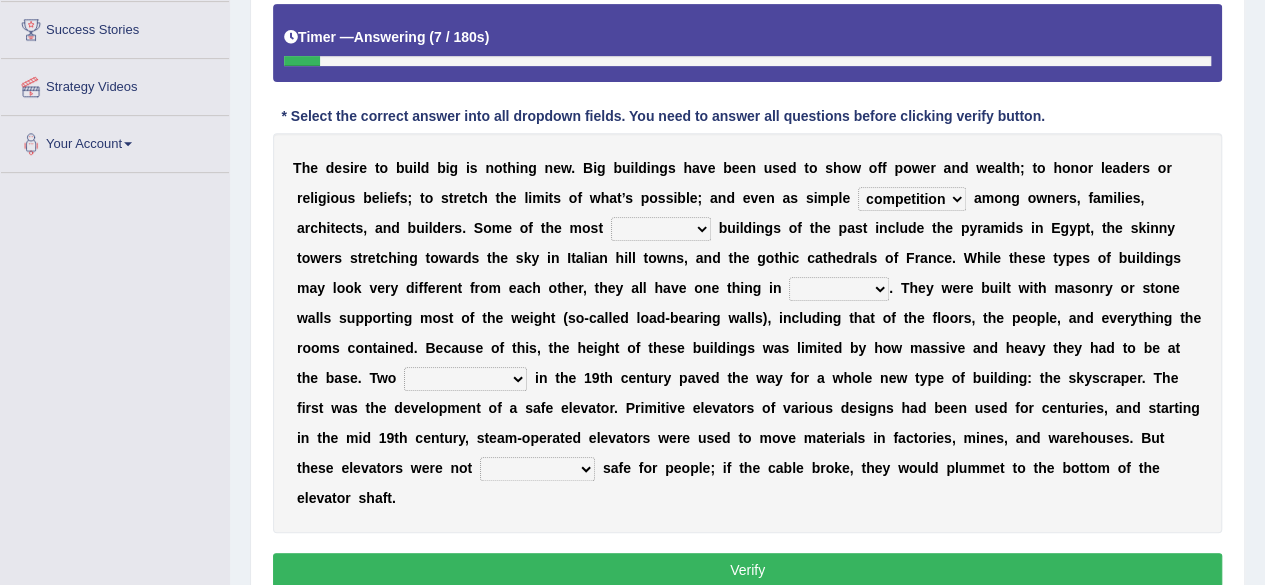 click on "long deadly dramatic life-size" at bounding box center [661, 229] 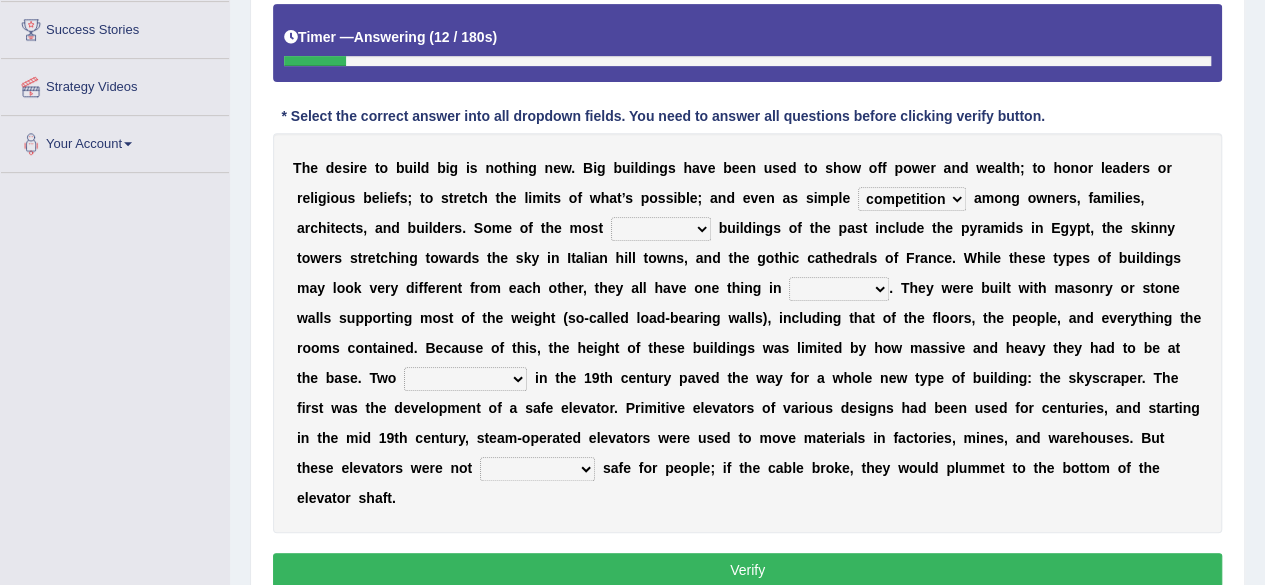 select on "dramatic" 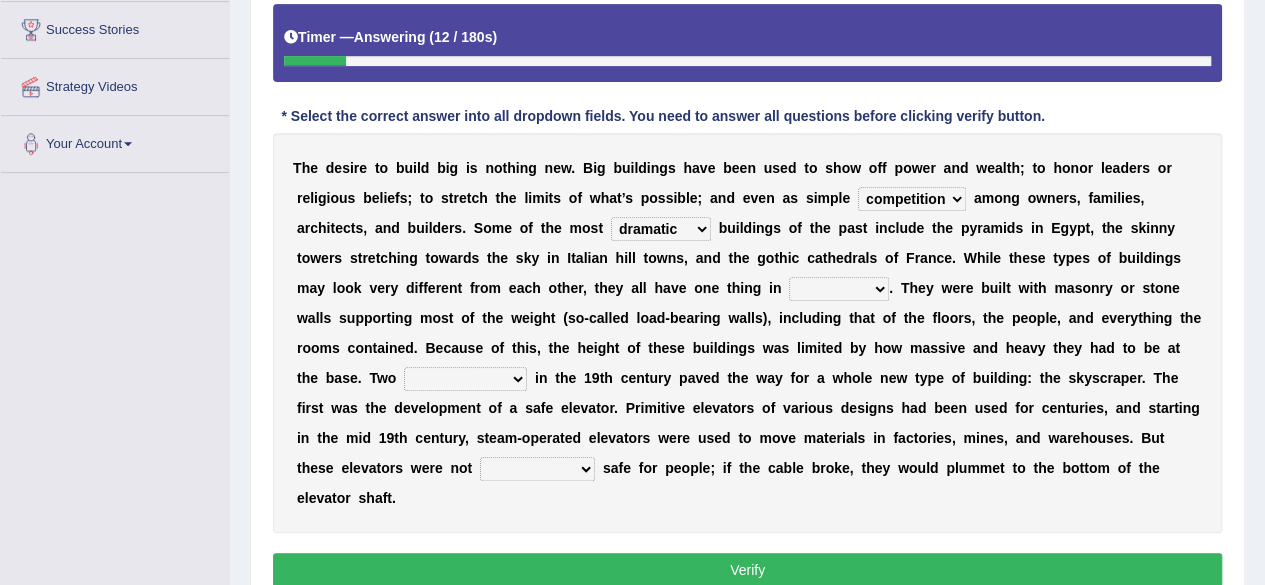 click on "long deadly dramatic life-size" at bounding box center (661, 229) 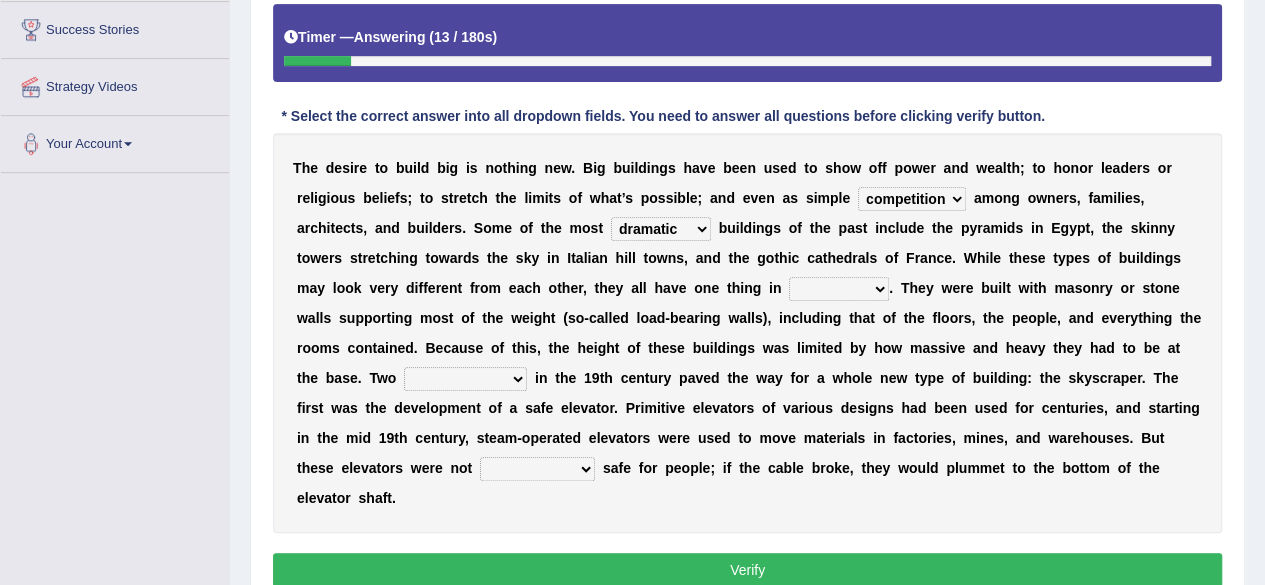 click on "same faith common essence" at bounding box center (839, 289) 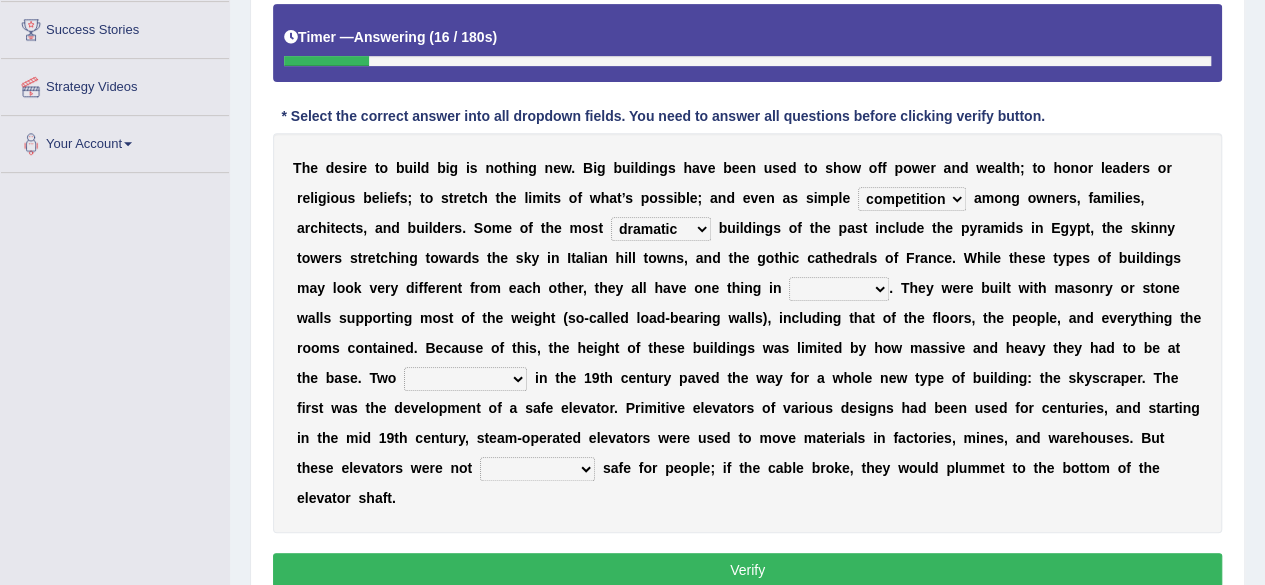 select on "common" 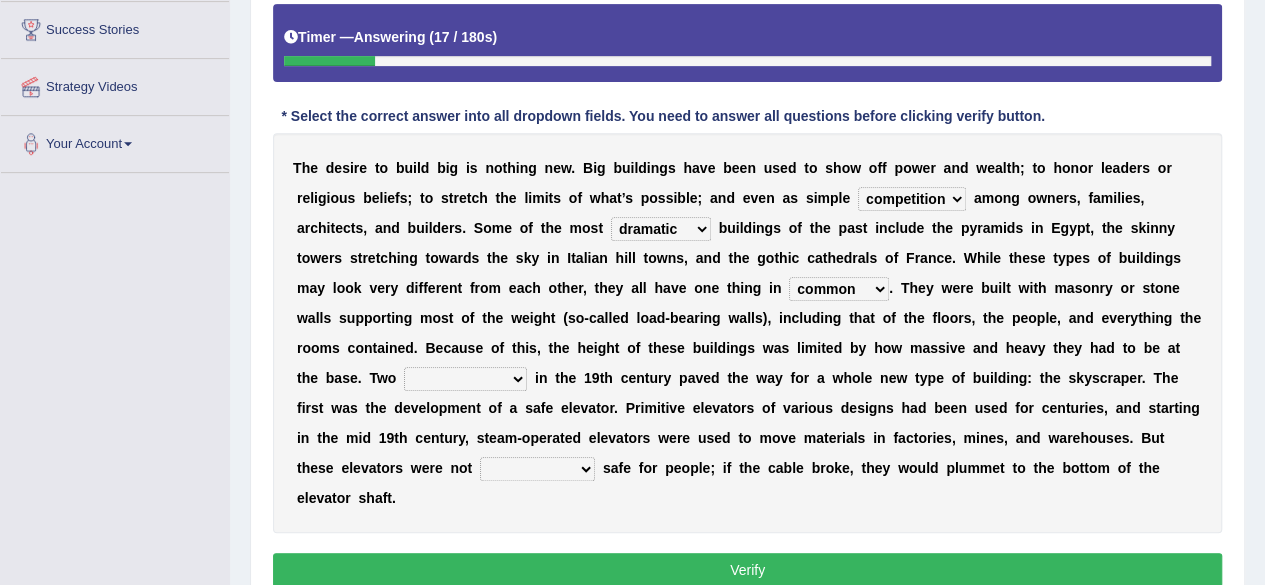 click on "usages developers inventions developments" at bounding box center (465, 379) 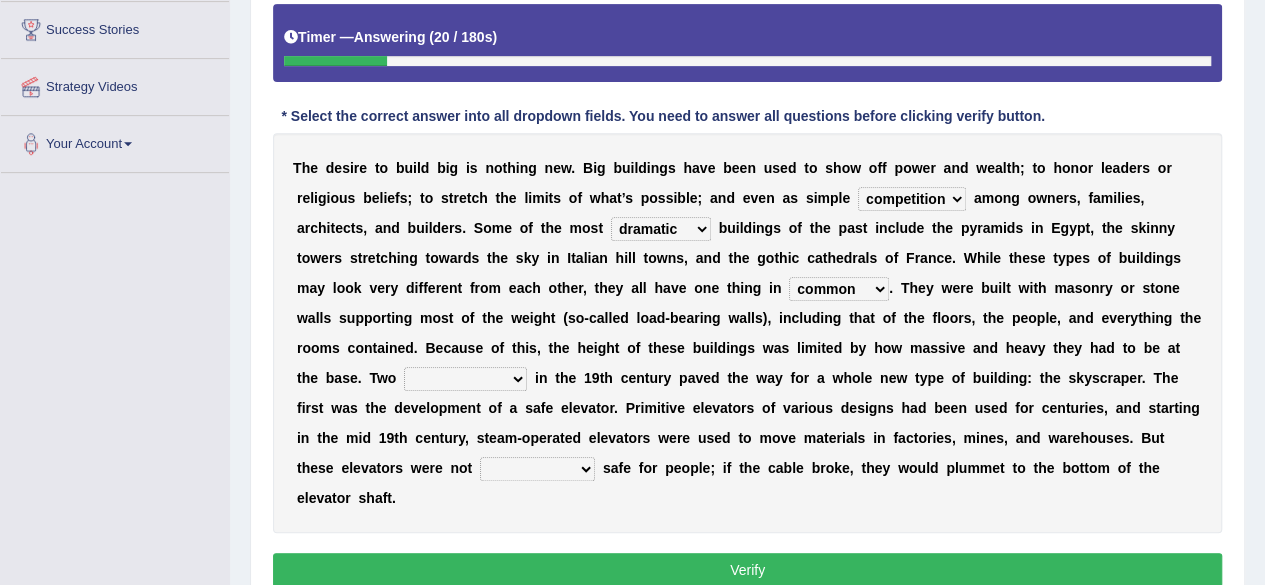 click on "same faith common essence" at bounding box center (839, 289) 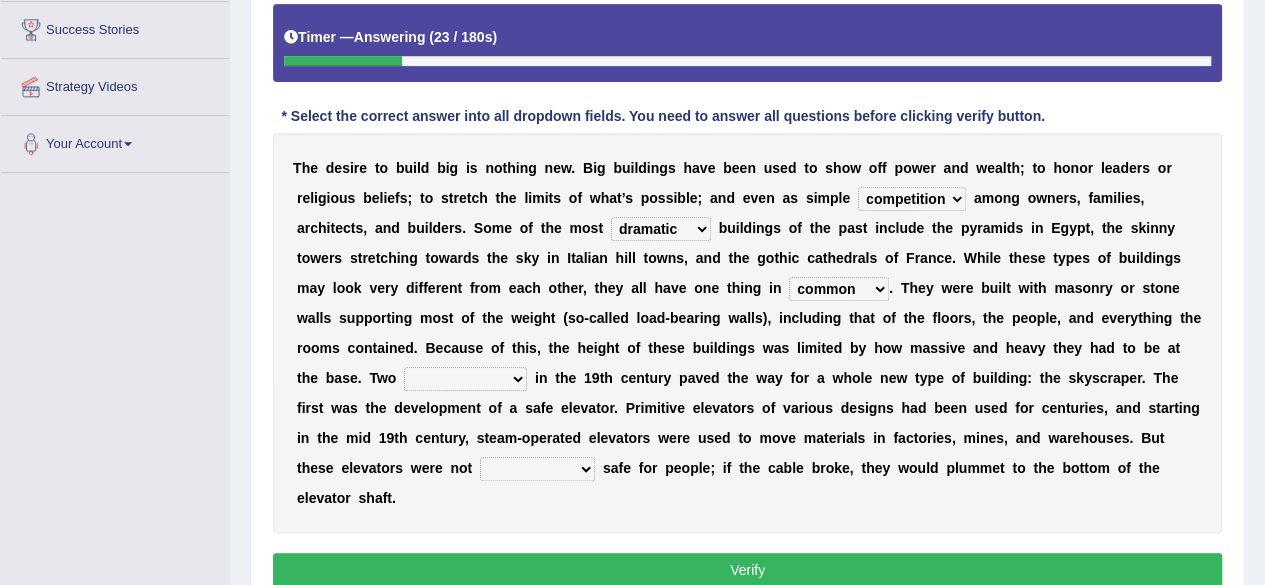 click on "usages developers inventions developments" at bounding box center [465, 379] 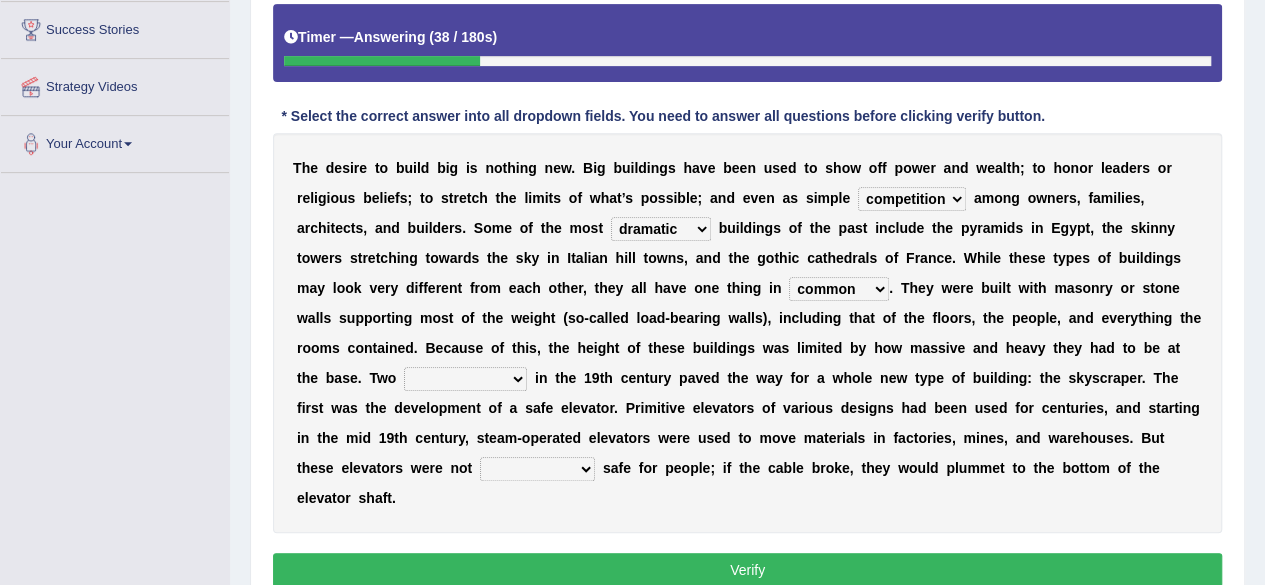 select on "inventions" 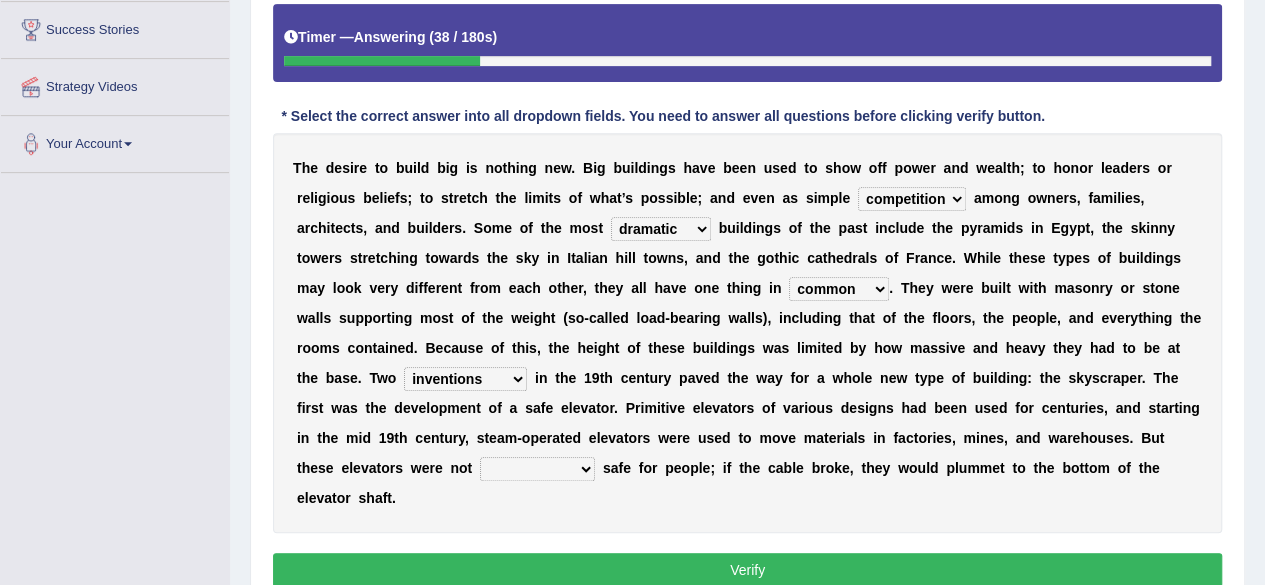 click on "usages developers inventions developments" at bounding box center [465, 379] 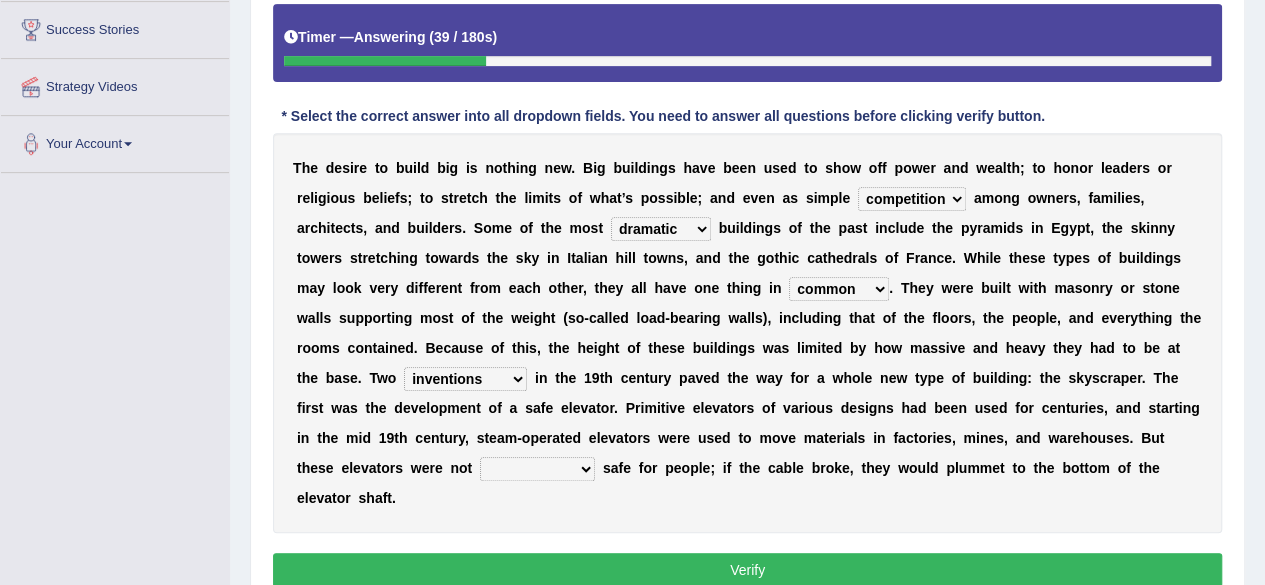 click on "consider considered considering considerably" at bounding box center [537, 469] 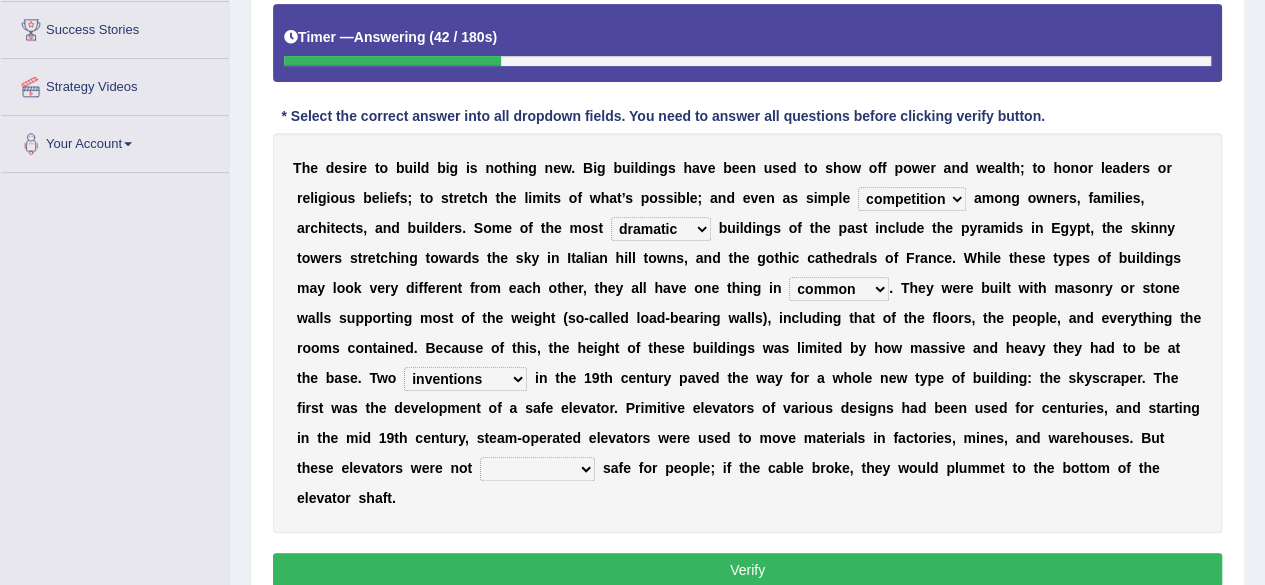 select on "considered" 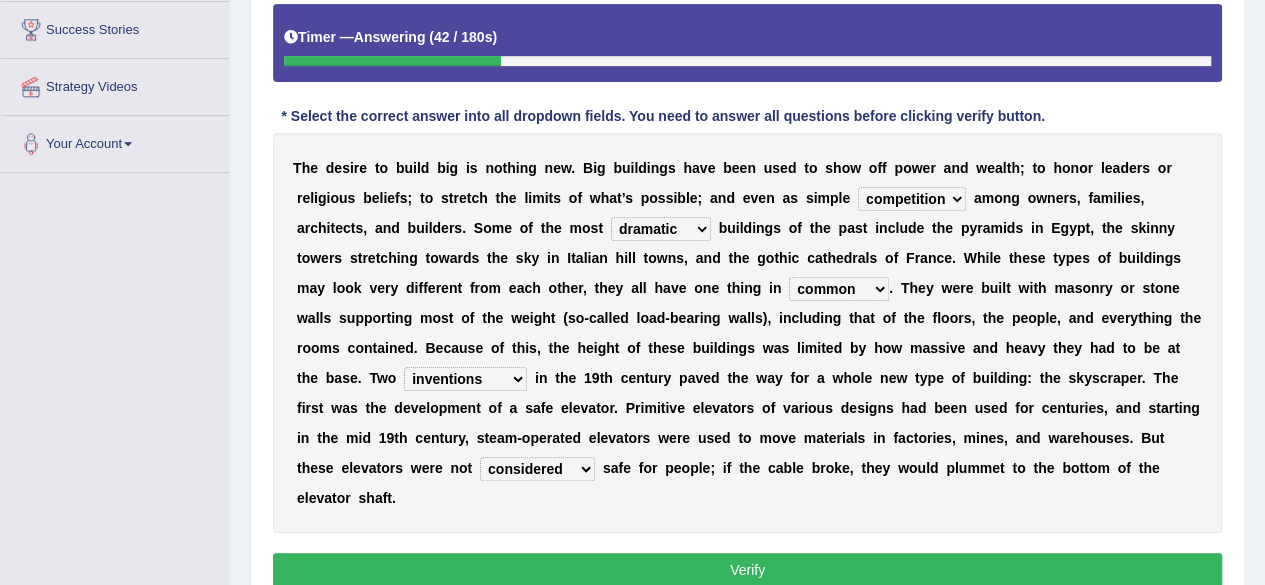 click on "consider considered considering considerably" at bounding box center [537, 469] 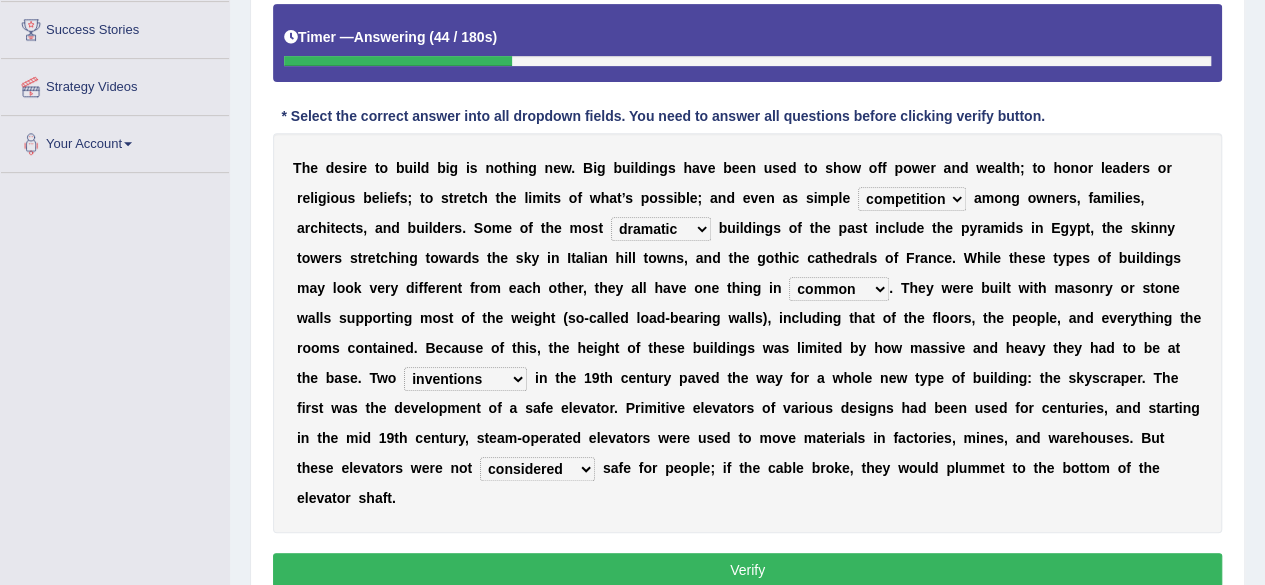 click on "Verify" at bounding box center [747, 570] 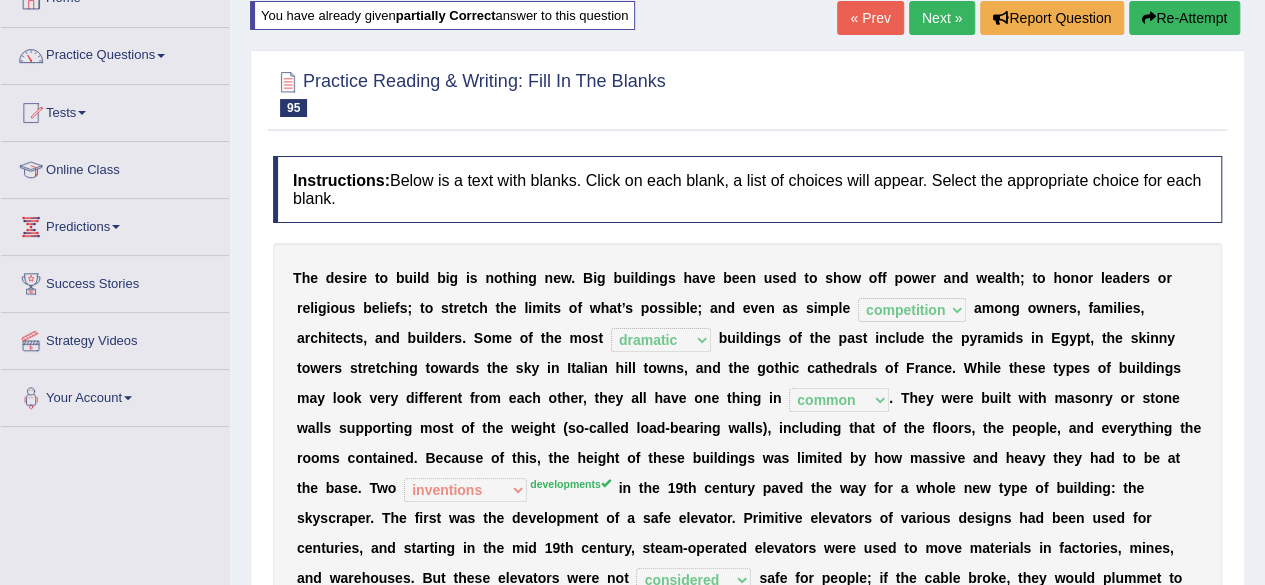 scroll, scrollTop: 127, scrollLeft: 0, axis: vertical 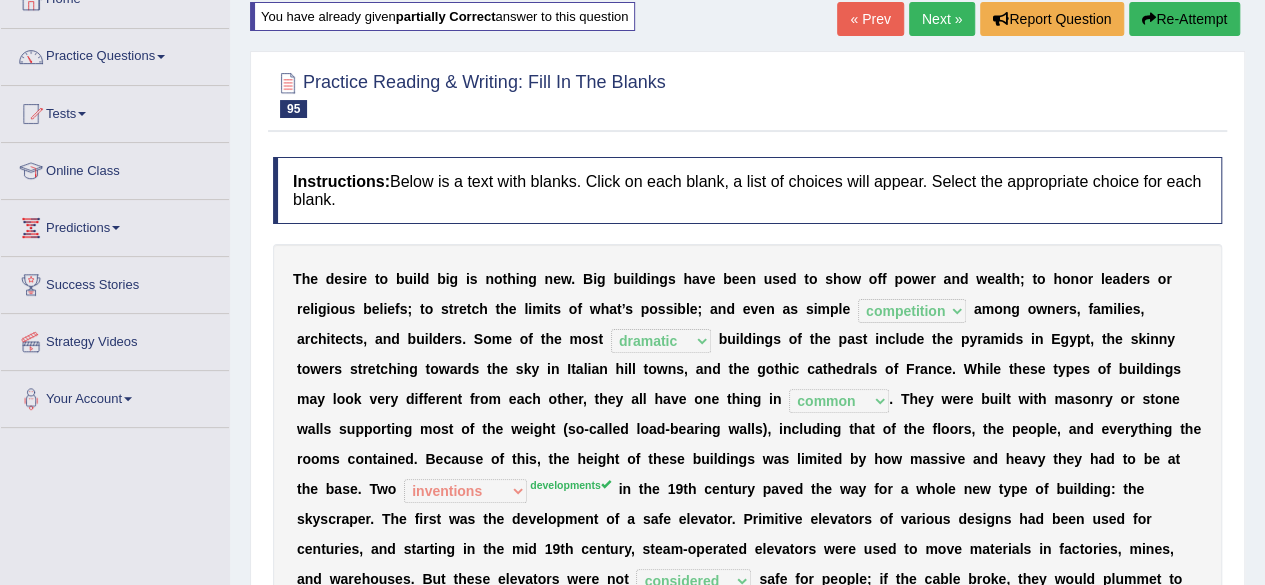 click on "Next »" at bounding box center (942, 19) 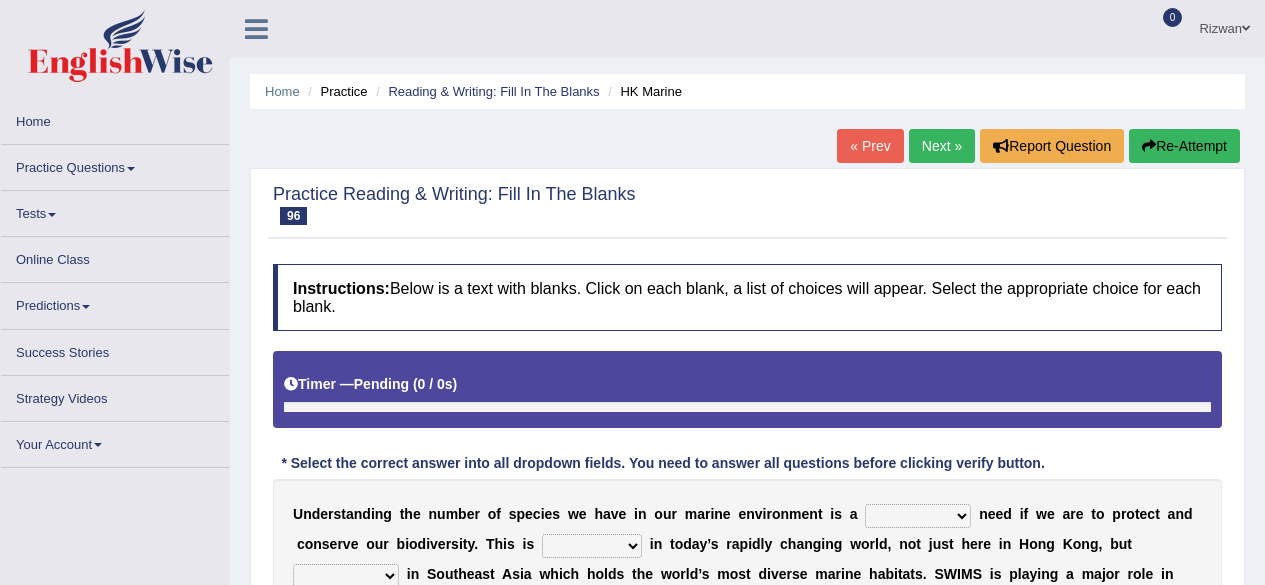scroll, scrollTop: 0, scrollLeft: 0, axis: both 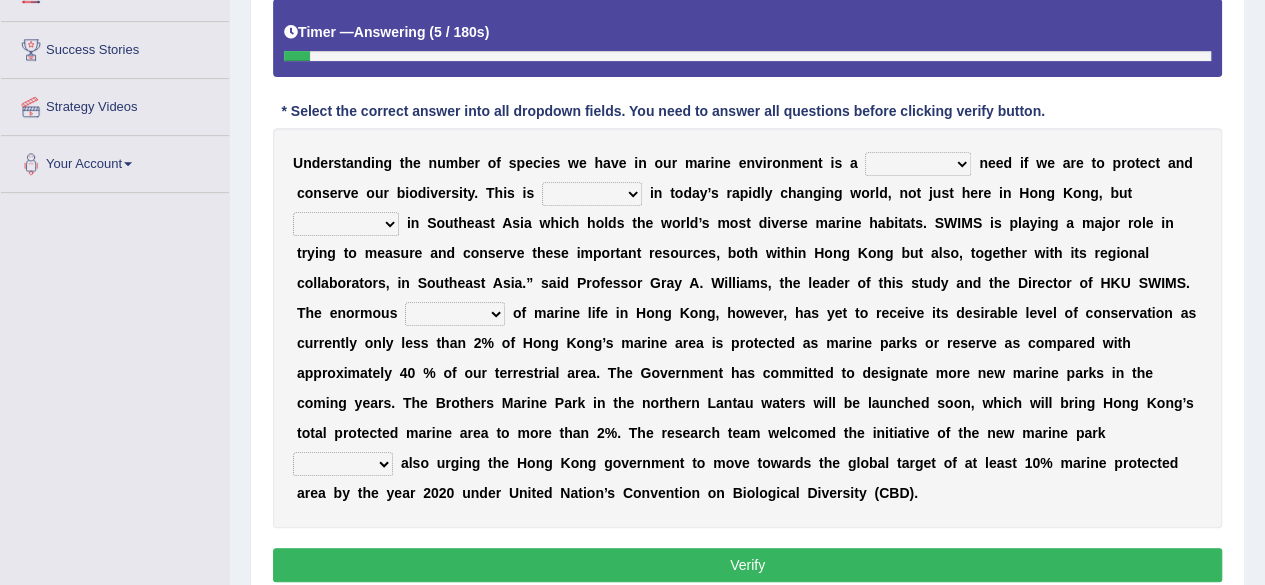 click on "supposed basic supposedly basically" at bounding box center [918, 164] 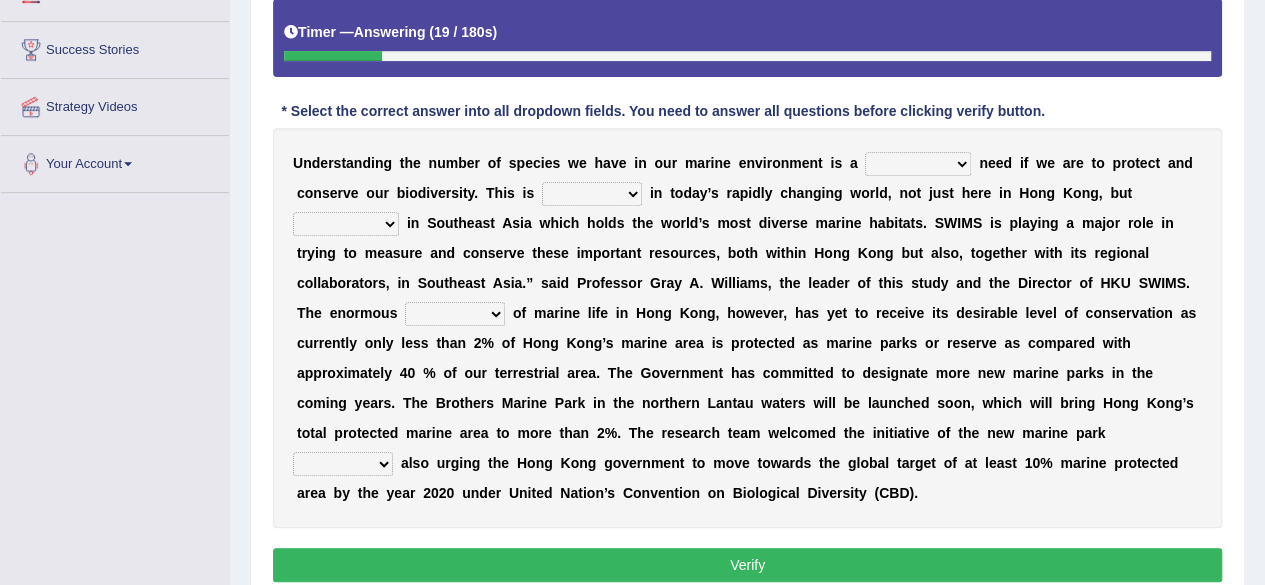 select on "basic" 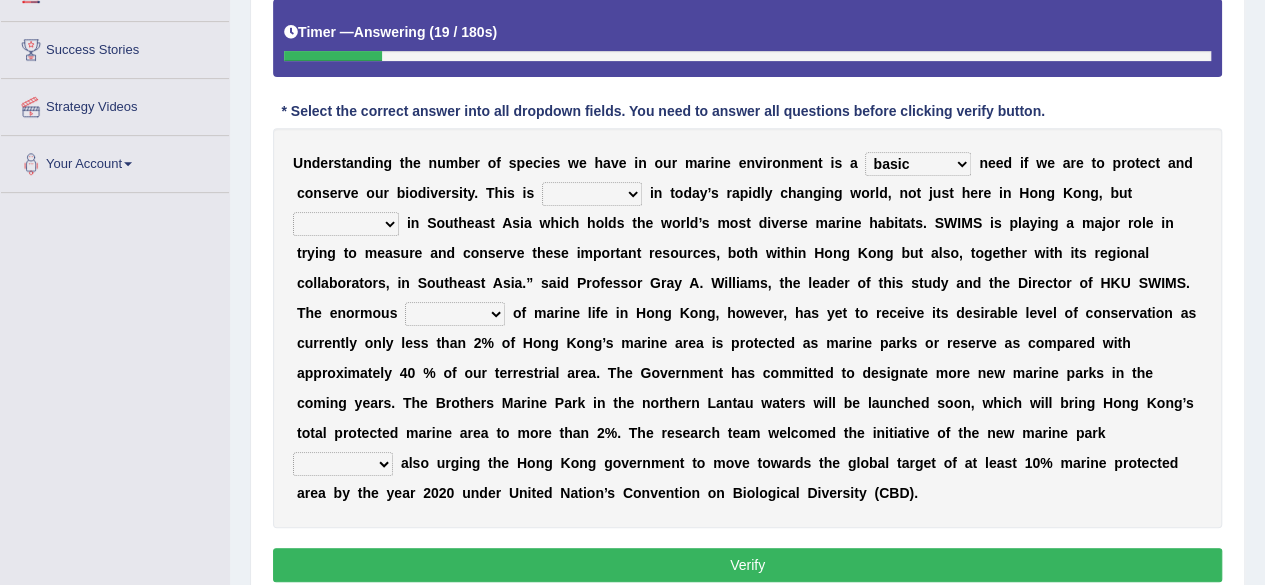 click on "supposed basic supposedly basically" at bounding box center [918, 164] 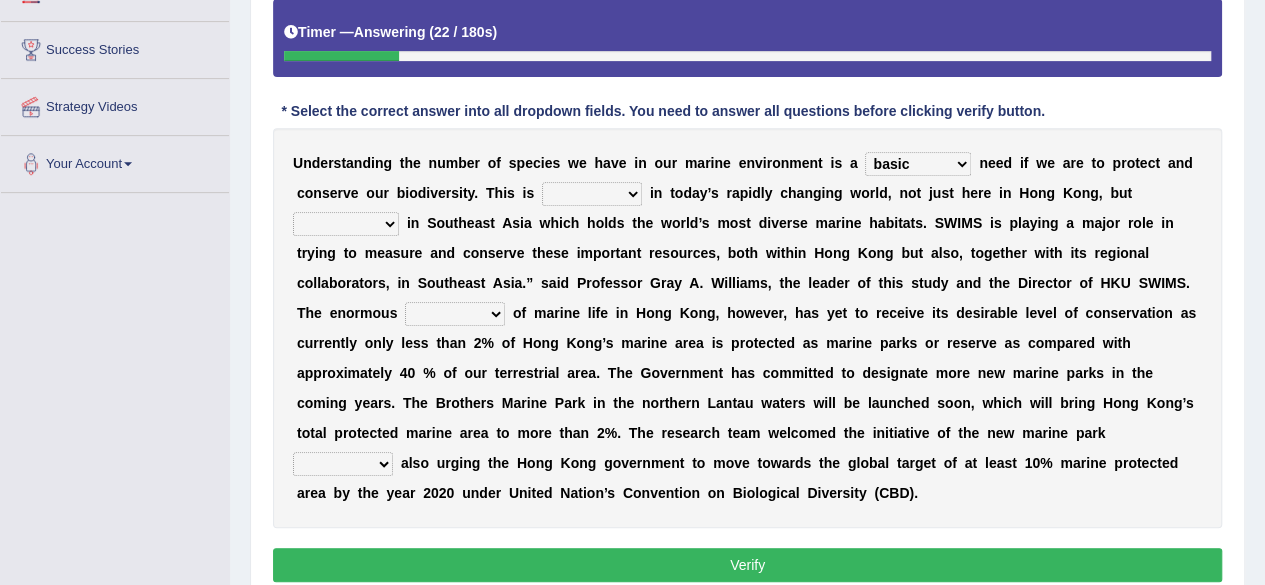 click on "primal real fatal vital" at bounding box center (592, 194) 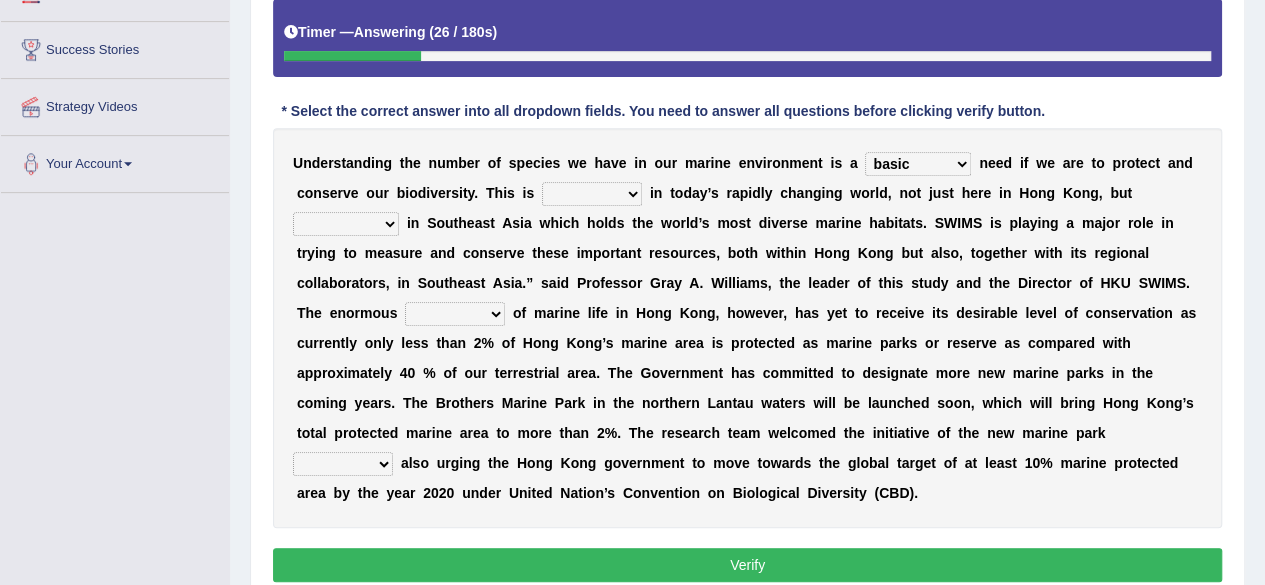 select on "vital" 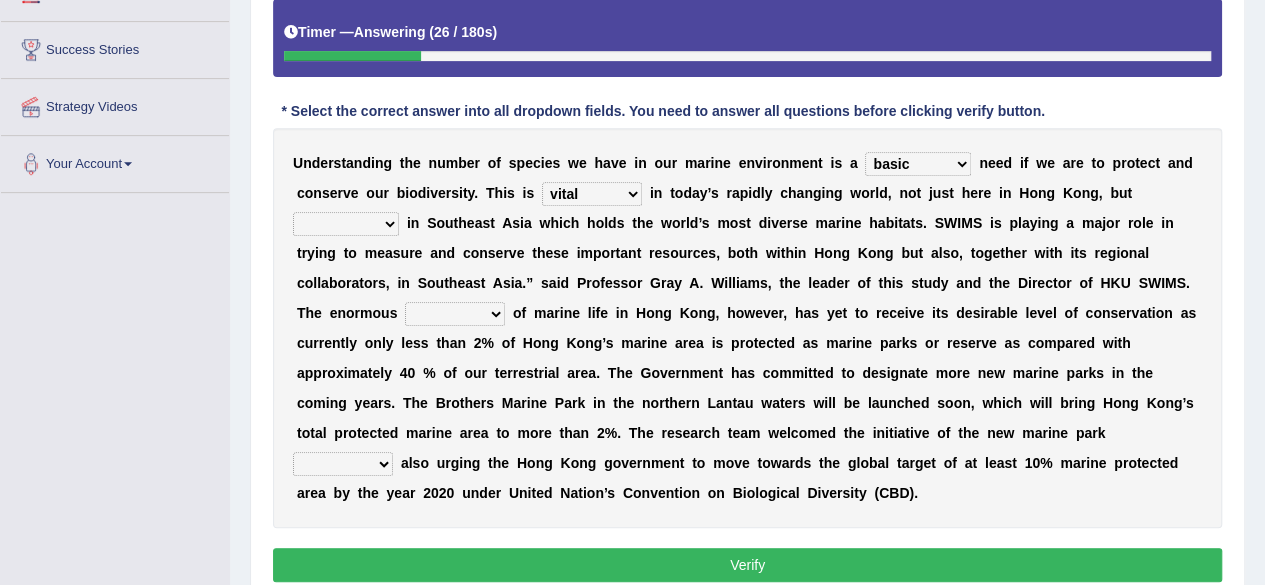 click on "primal real fatal vital" at bounding box center (592, 194) 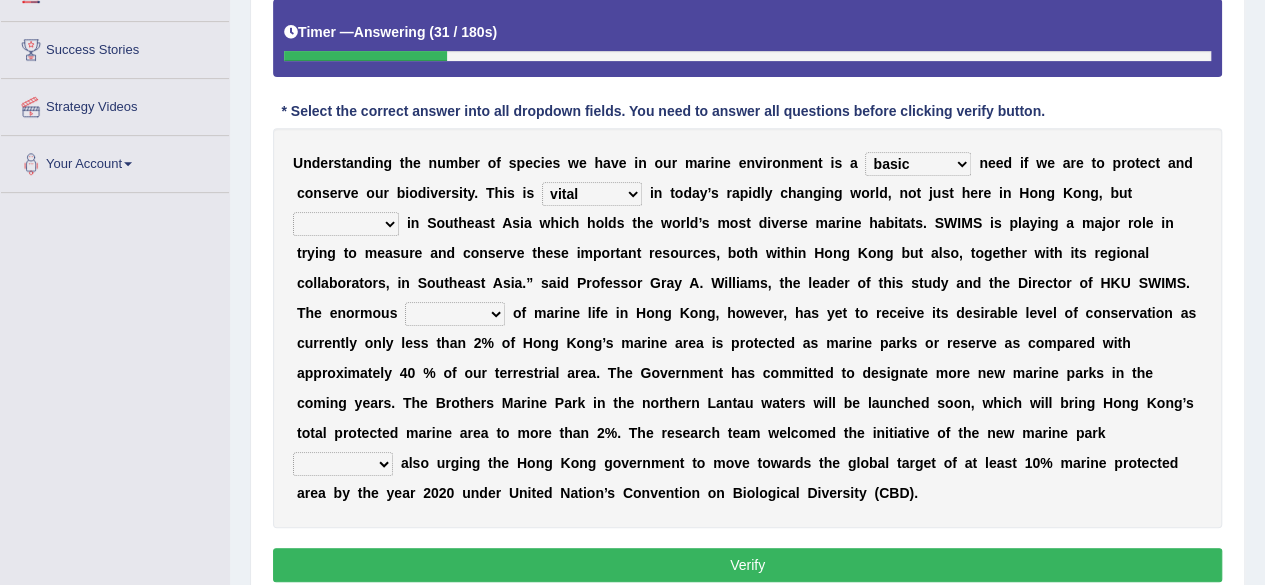 click on "forcefully unilaterally especially supposedly" at bounding box center [346, 224] 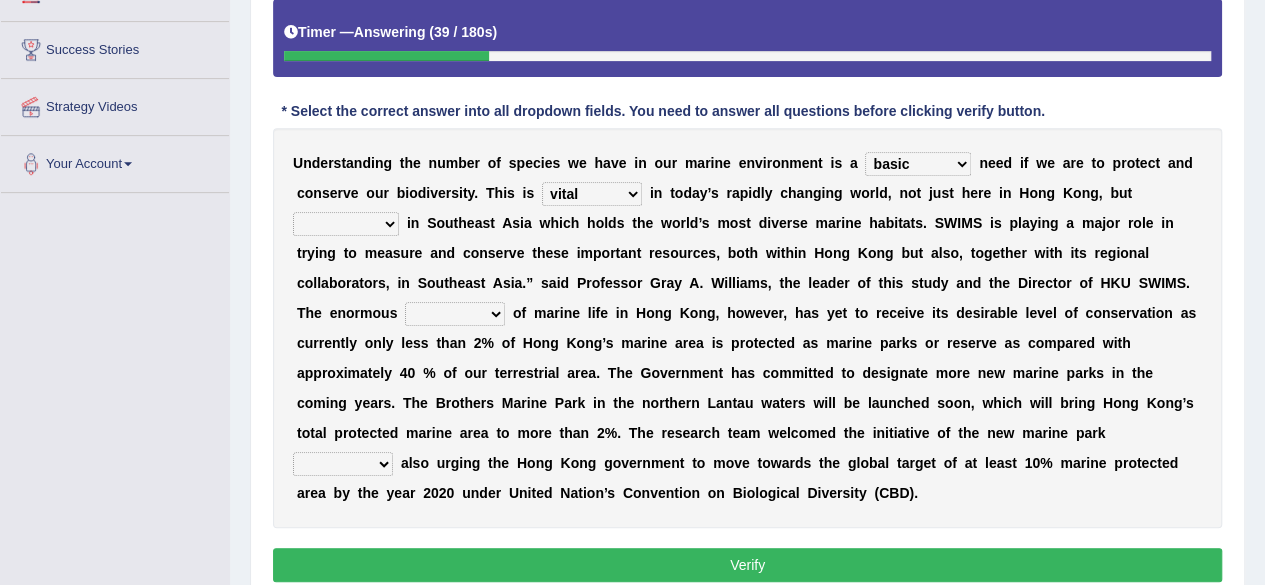 select on "especially" 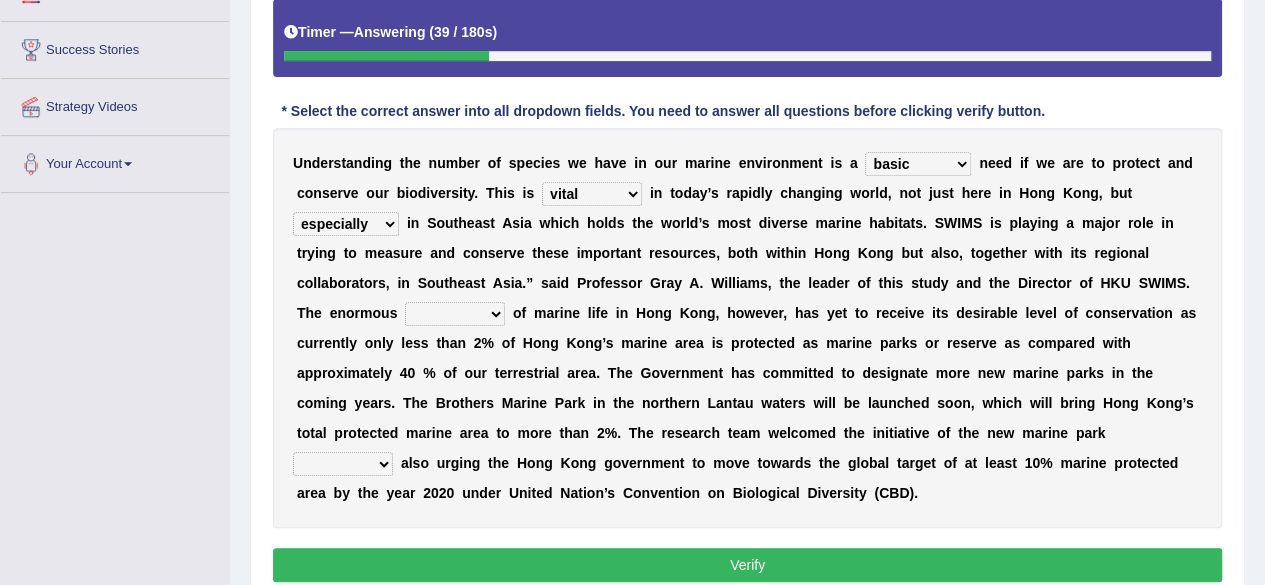 click on "forcefully unilaterally especially supposedly" at bounding box center (346, 224) 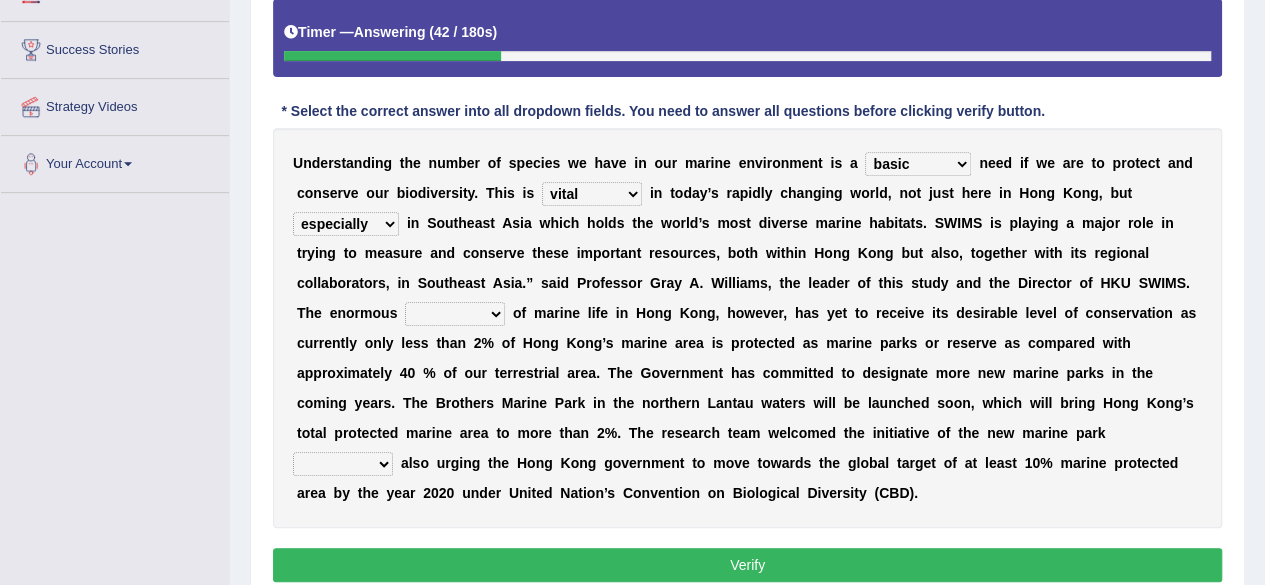click on "array shrine mess beseech" at bounding box center [455, 314] 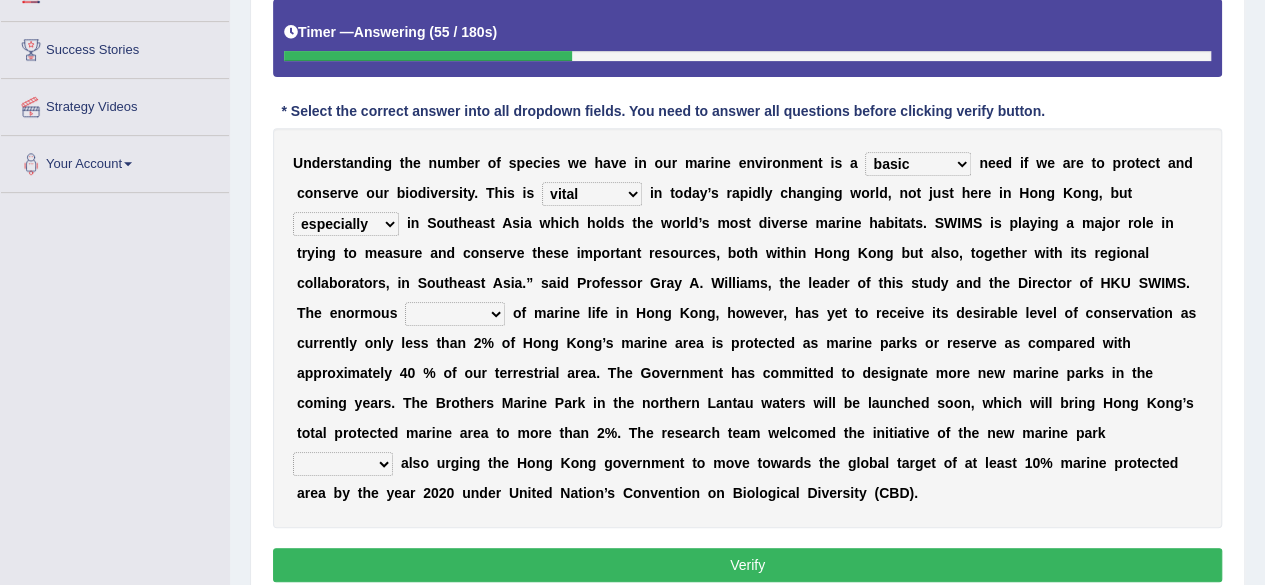 select on "array" 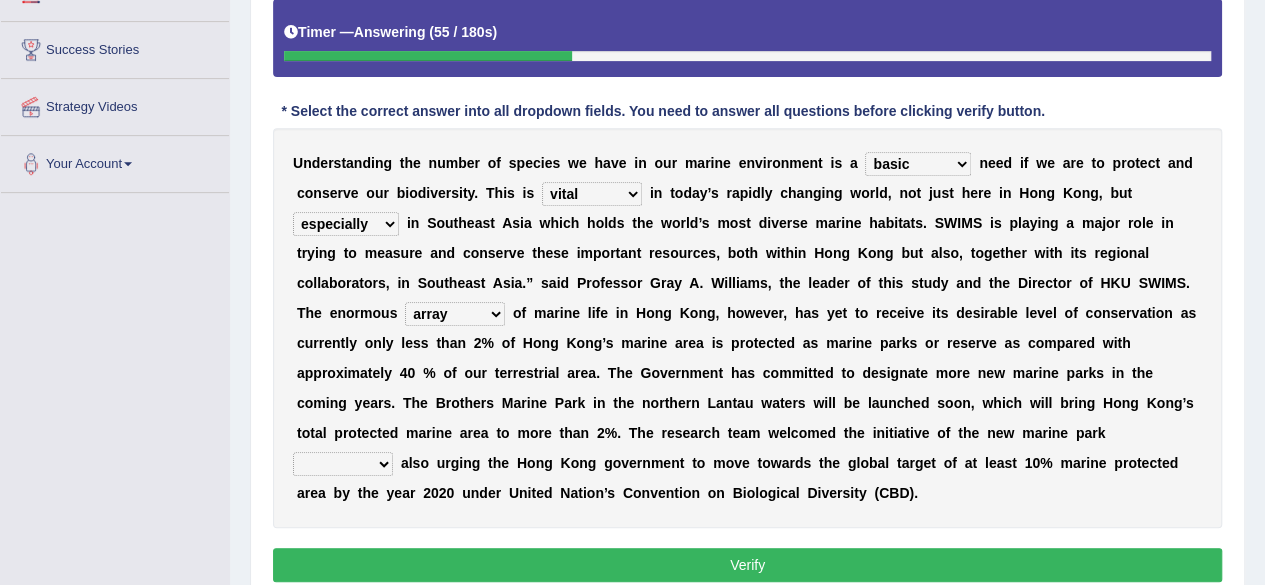 click on "array shrine mess beseech" at bounding box center [455, 314] 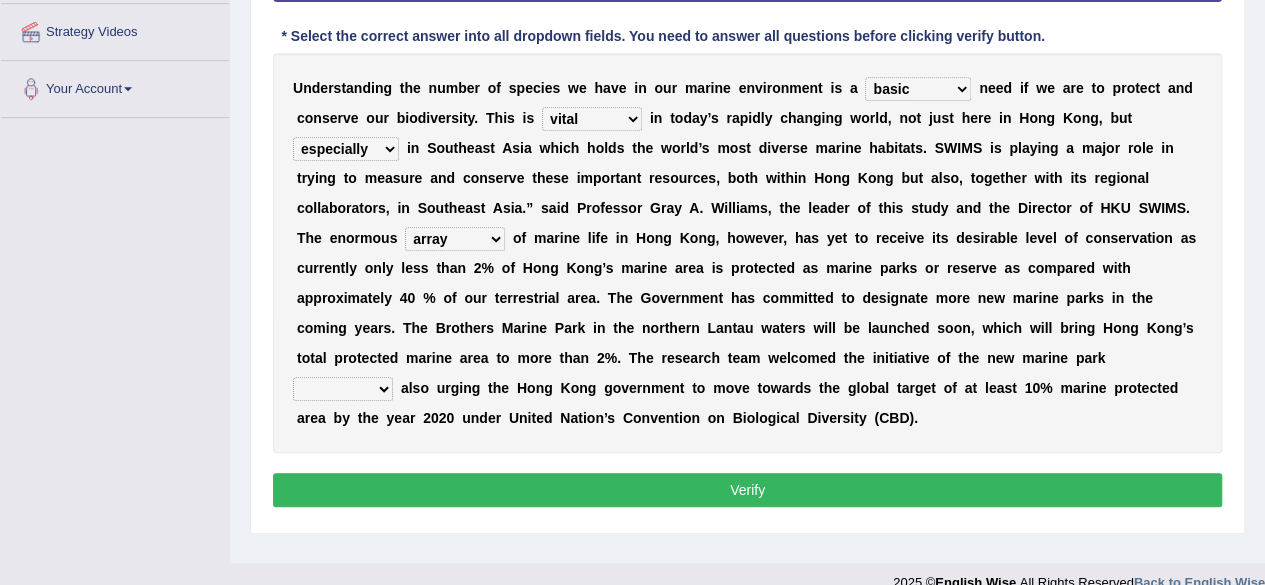 scroll, scrollTop: 448, scrollLeft: 0, axis: vertical 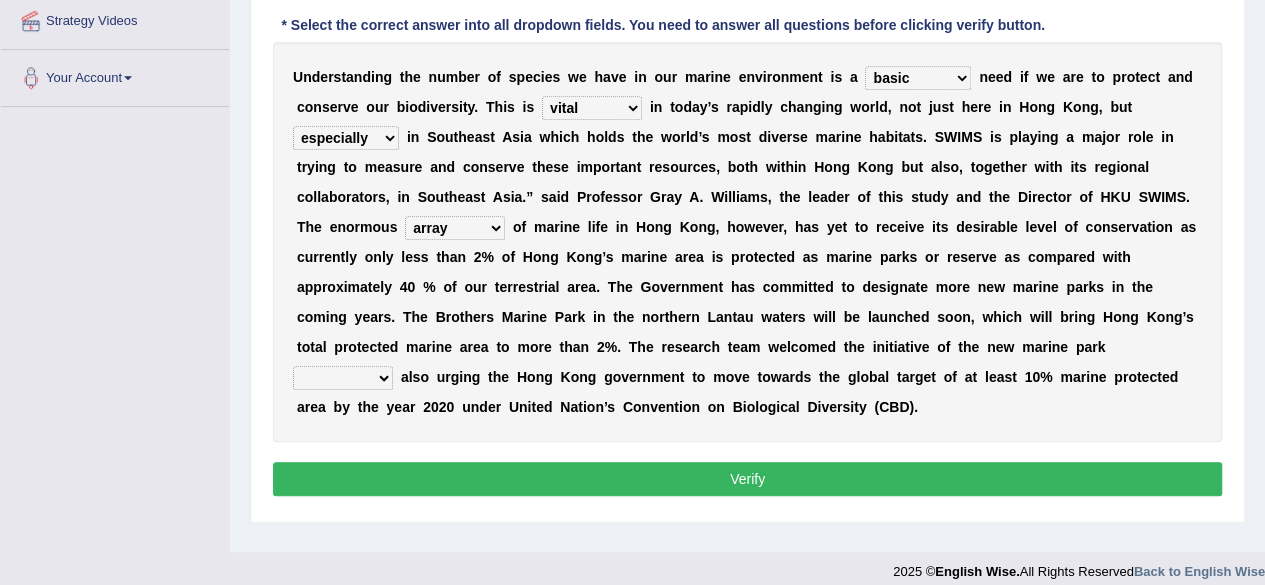 click on "since there their while" at bounding box center [343, 378] 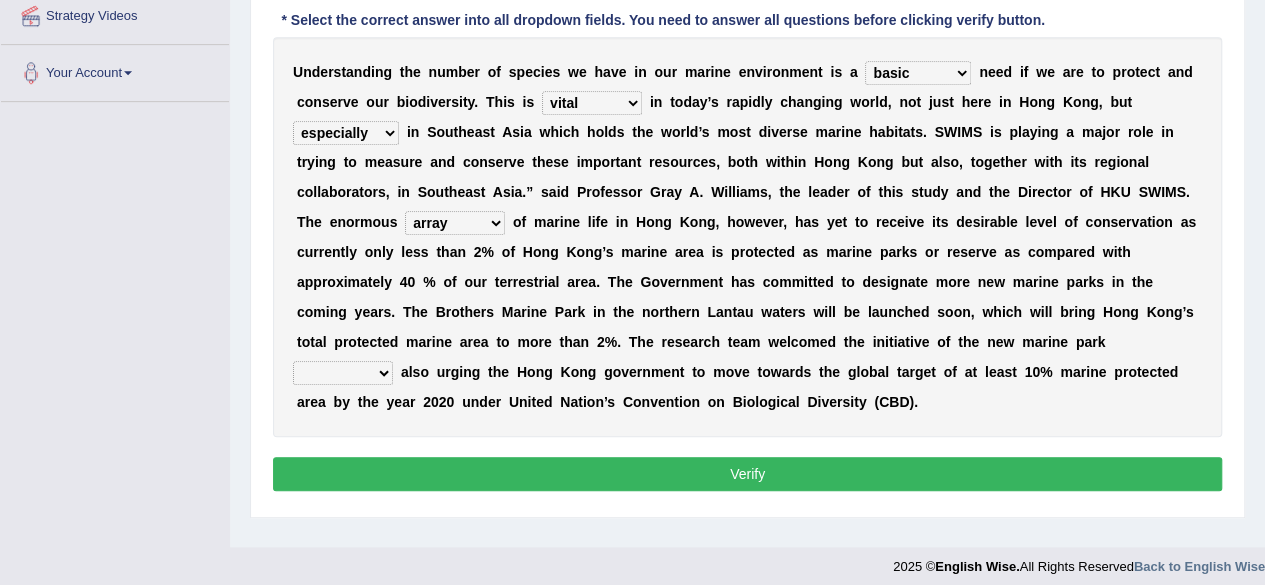 scroll, scrollTop: 464, scrollLeft: 0, axis: vertical 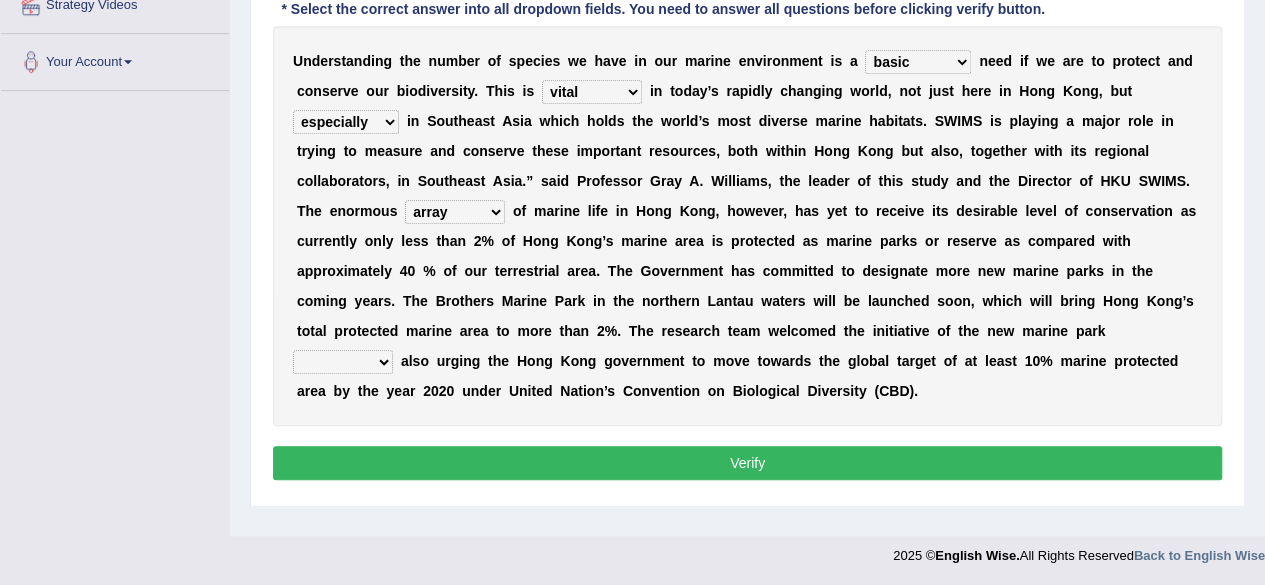 click on "since there their while" at bounding box center (343, 362) 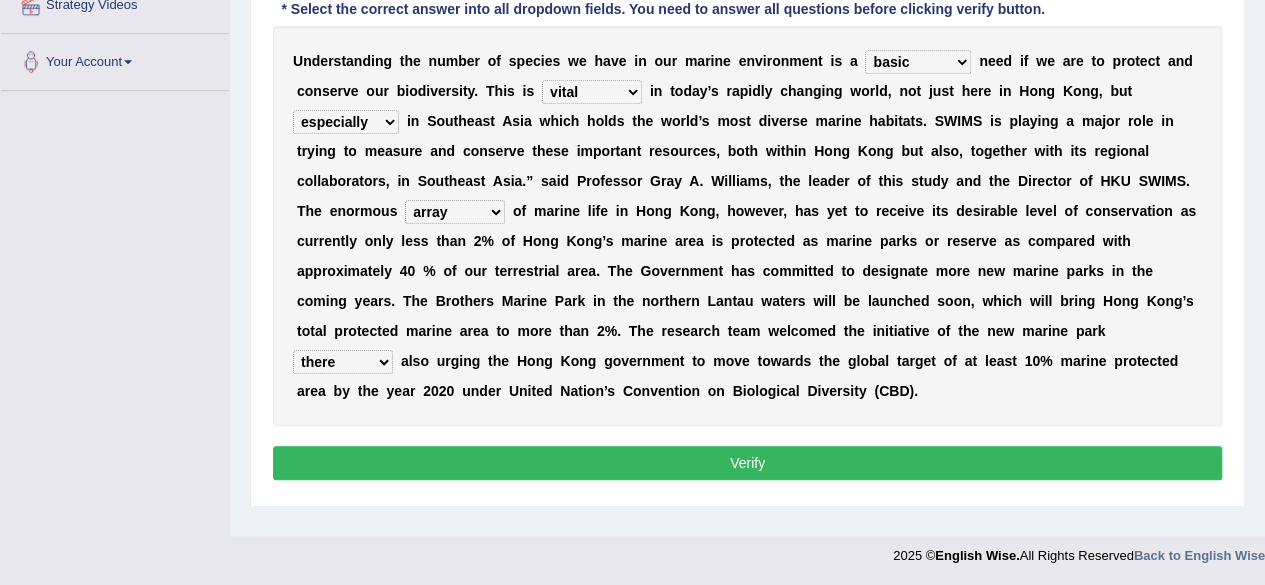click on "since there their while" at bounding box center [343, 362] 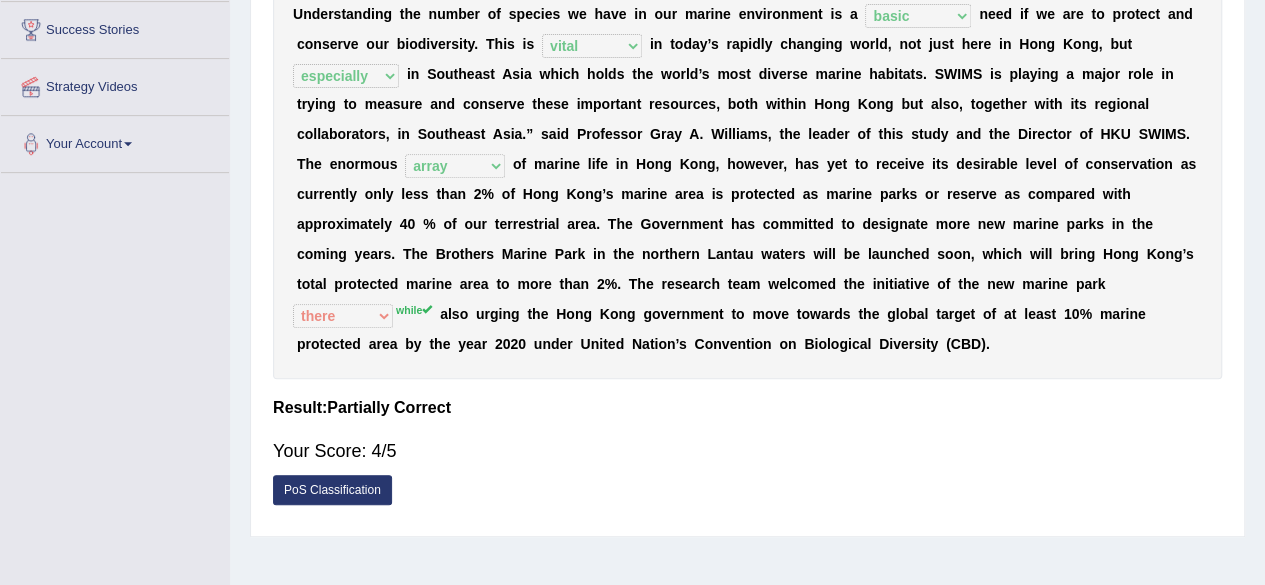scroll, scrollTop: 0, scrollLeft: 0, axis: both 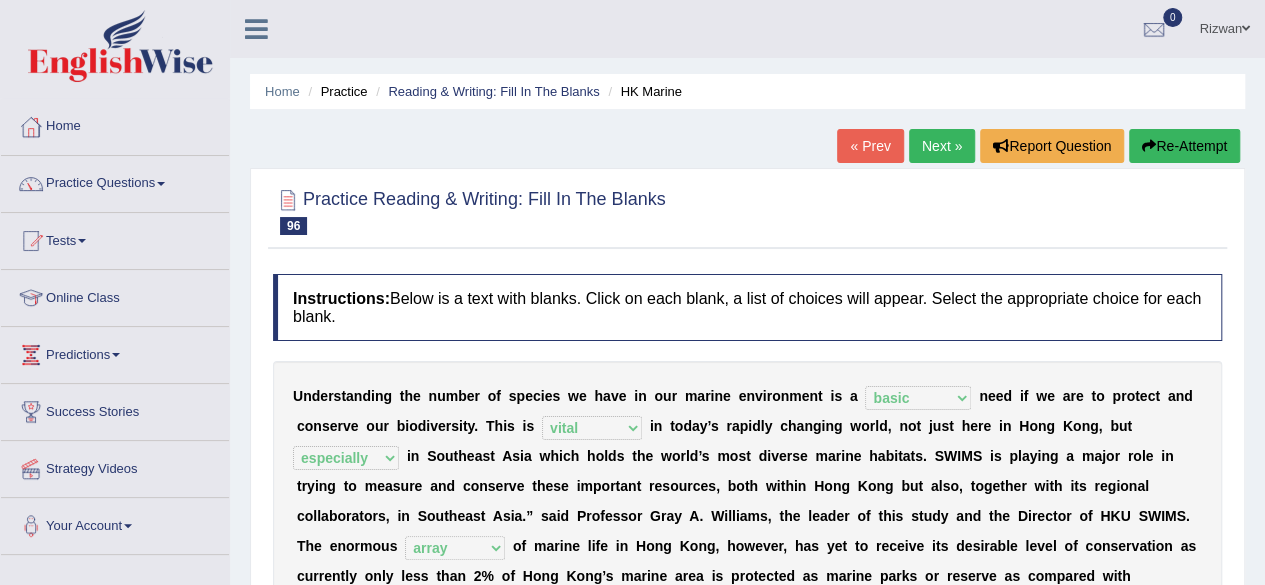 click on "Next »" at bounding box center [942, 146] 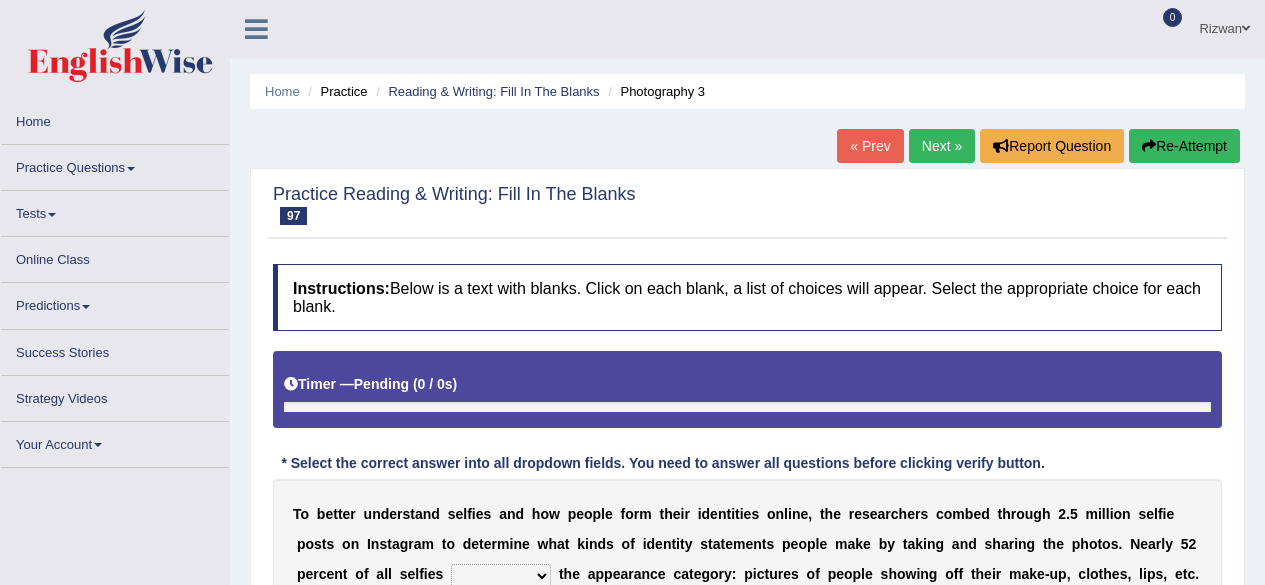 scroll, scrollTop: 0, scrollLeft: 0, axis: both 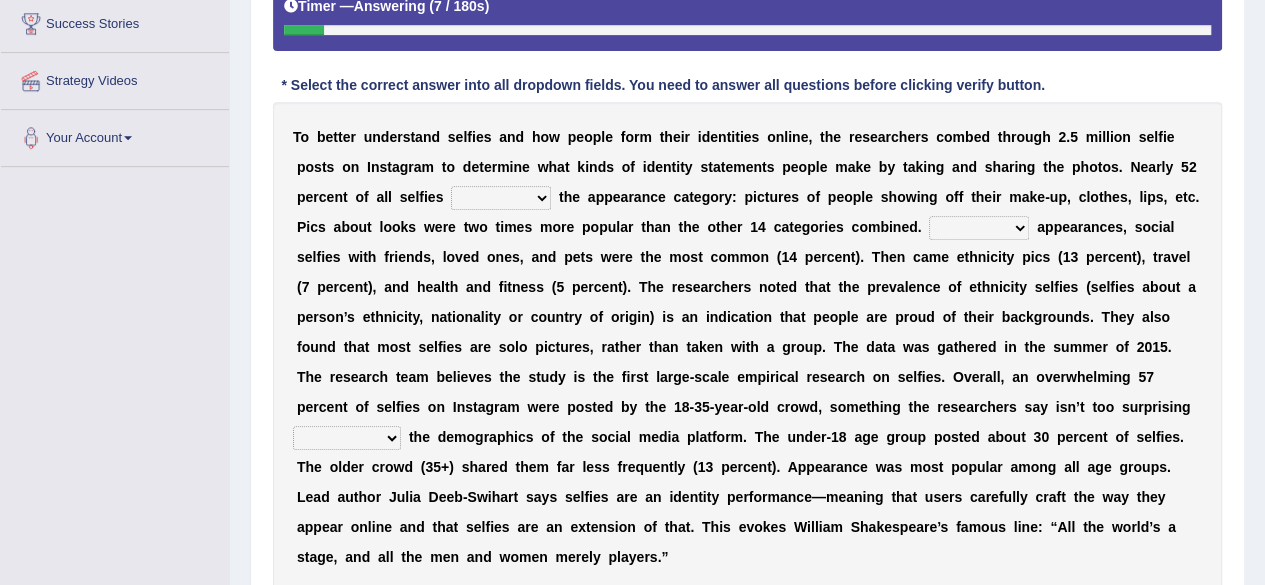 click on "subject to come off give in fell into" at bounding box center (501, 198) 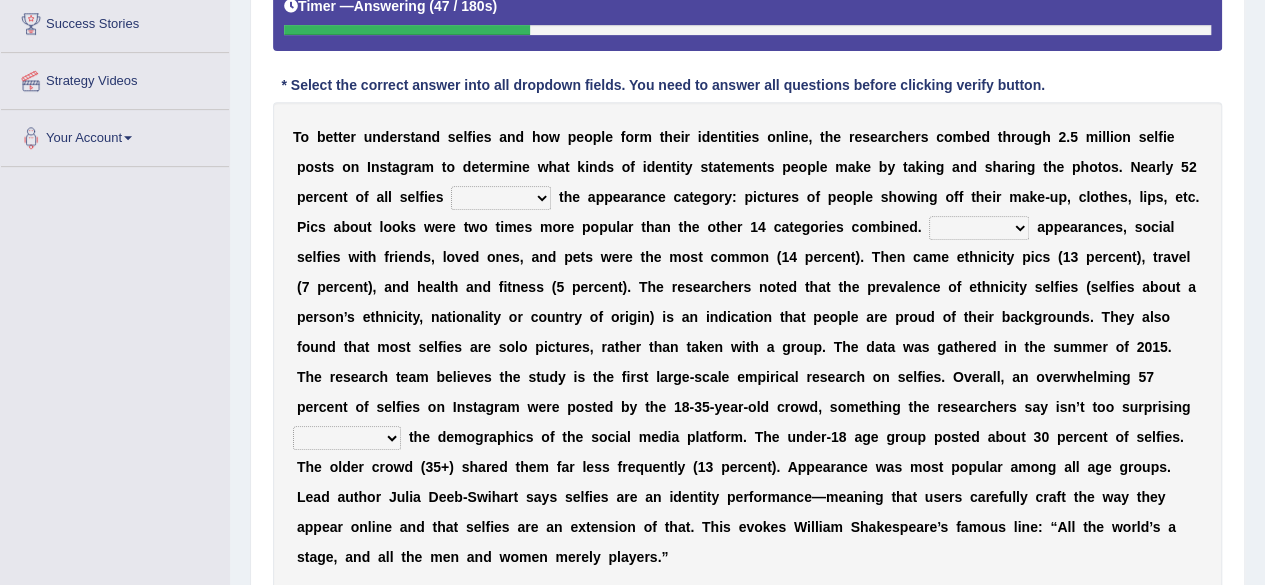 select on "fell into" 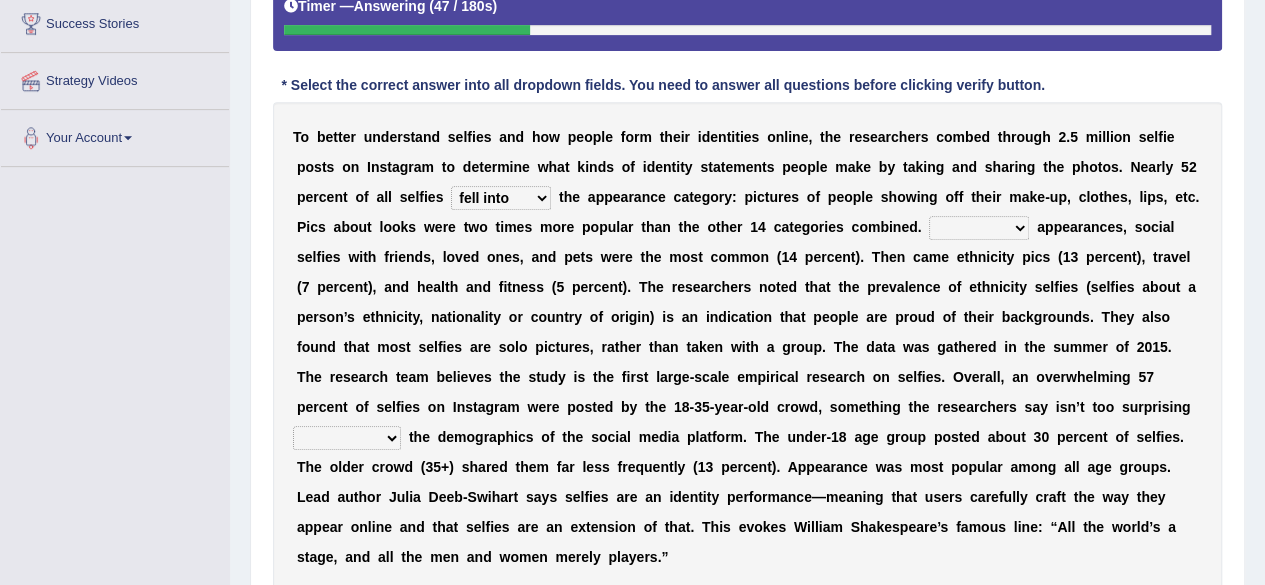click on "subject to come off give in fell into" at bounding box center (501, 198) 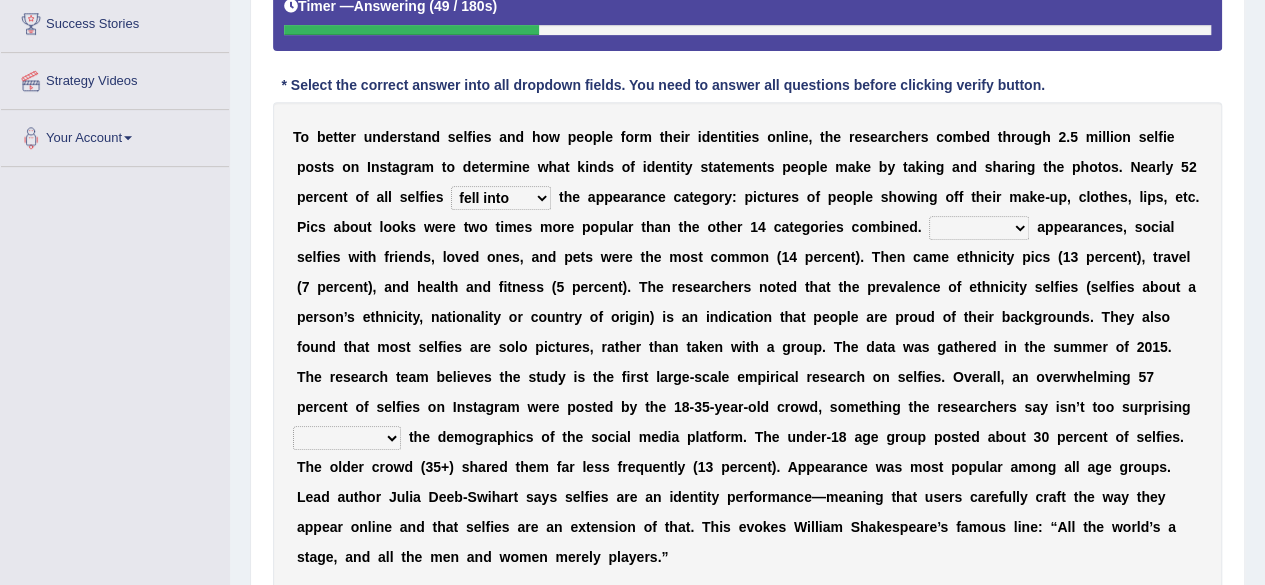 click on "After Preceding Before Leading" at bounding box center [979, 228] 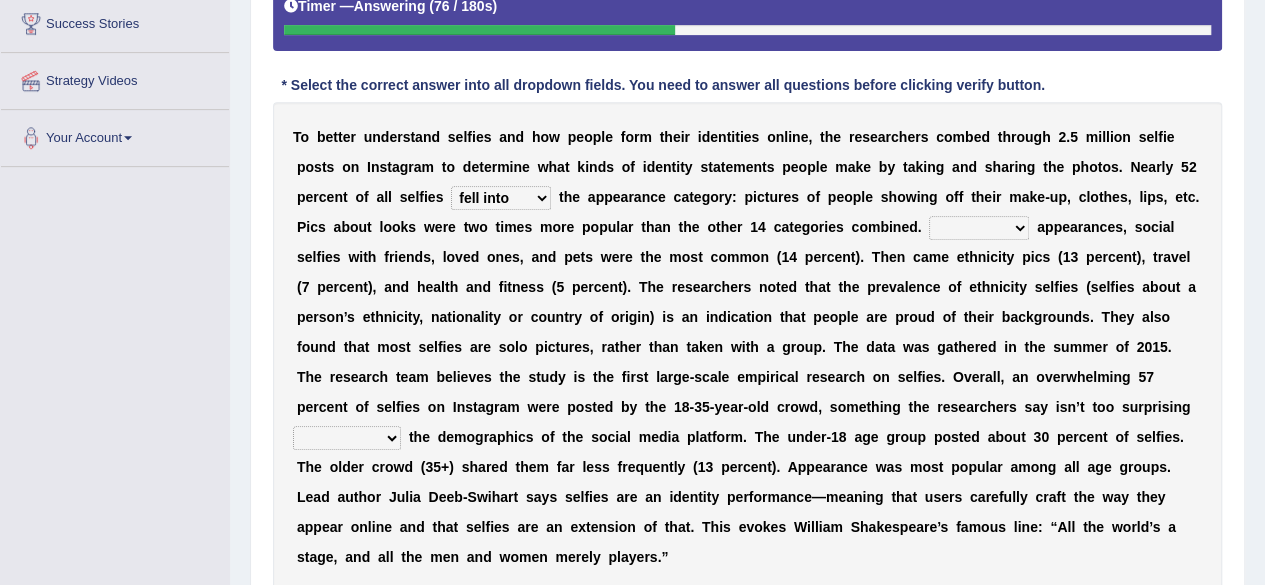 select on "Before" 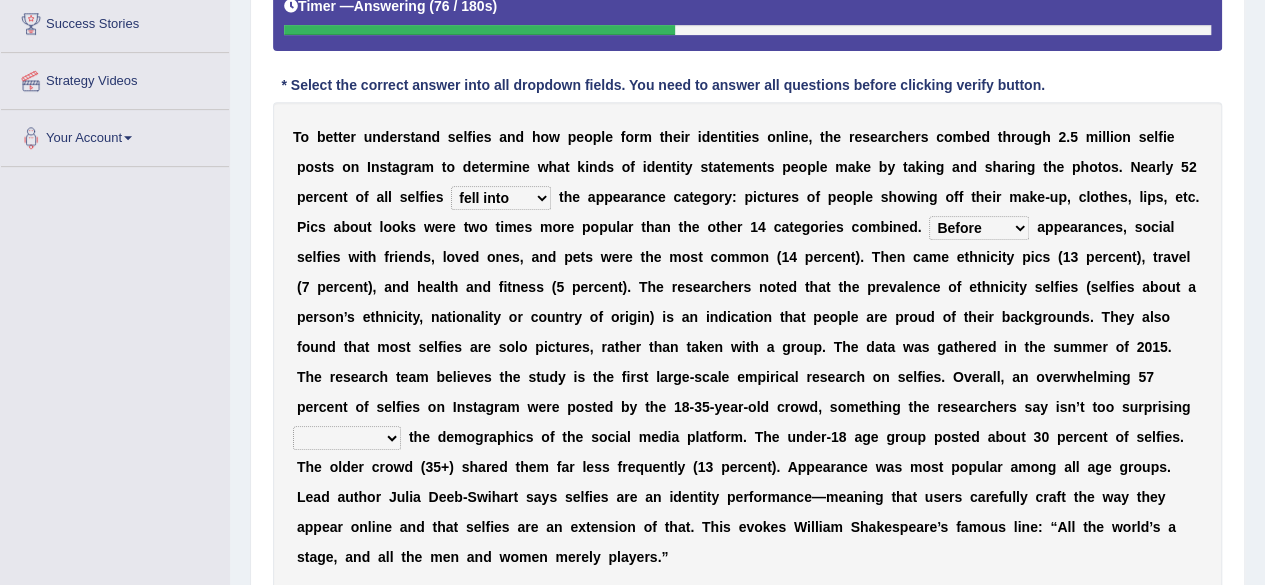 click on "After Preceding Before Leading" at bounding box center (979, 228) 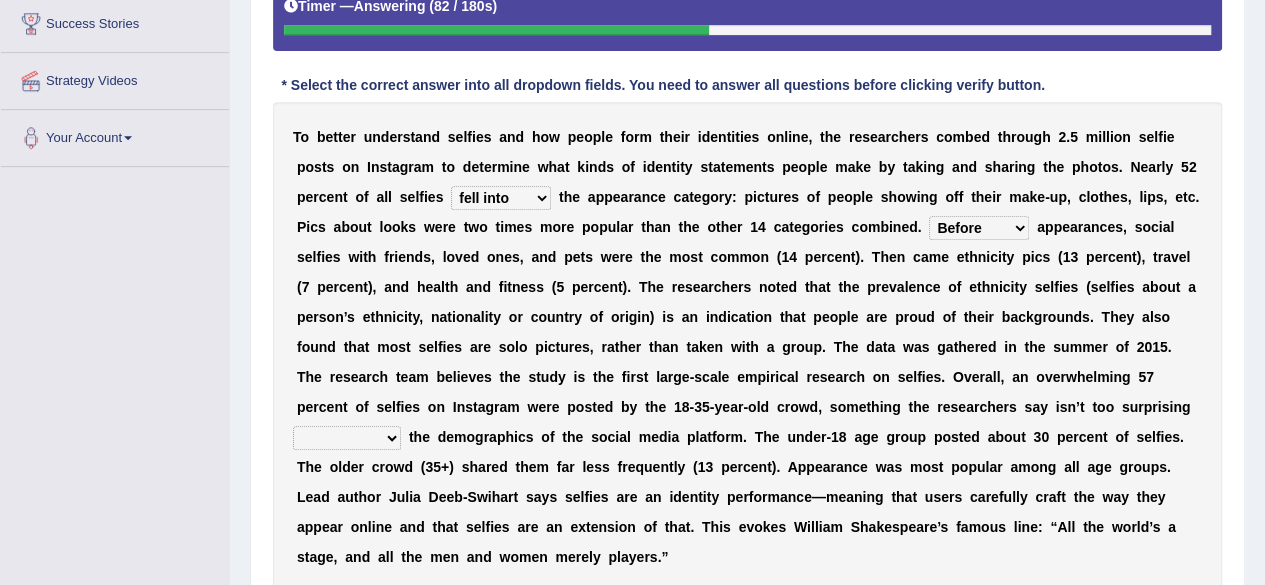 click on "calculating collecting considering changing" at bounding box center (347, 438) 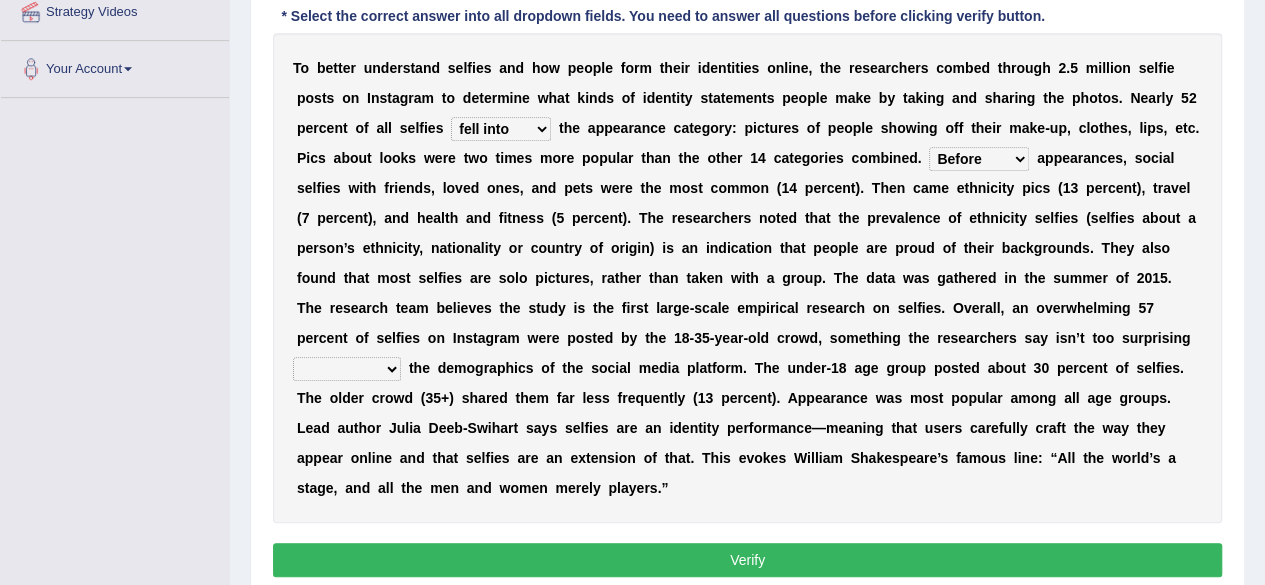 scroll, scrollTop: 460, scrollLeft: 0, axis: vertical 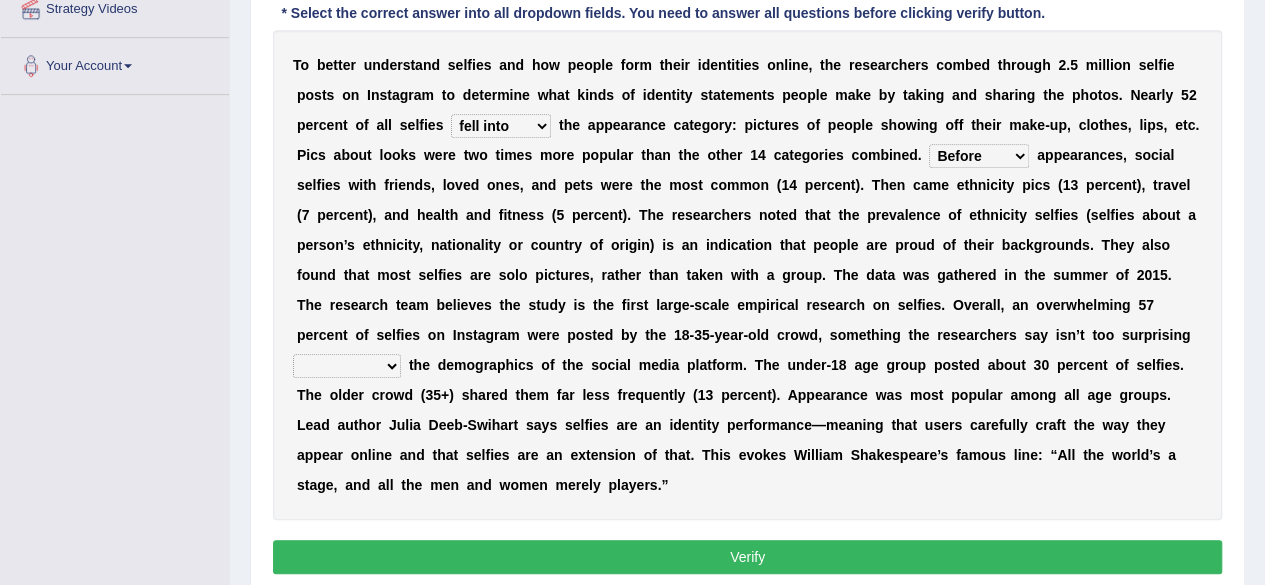 click on "calculating collecting considering changing" at bounding box center [347, 366] 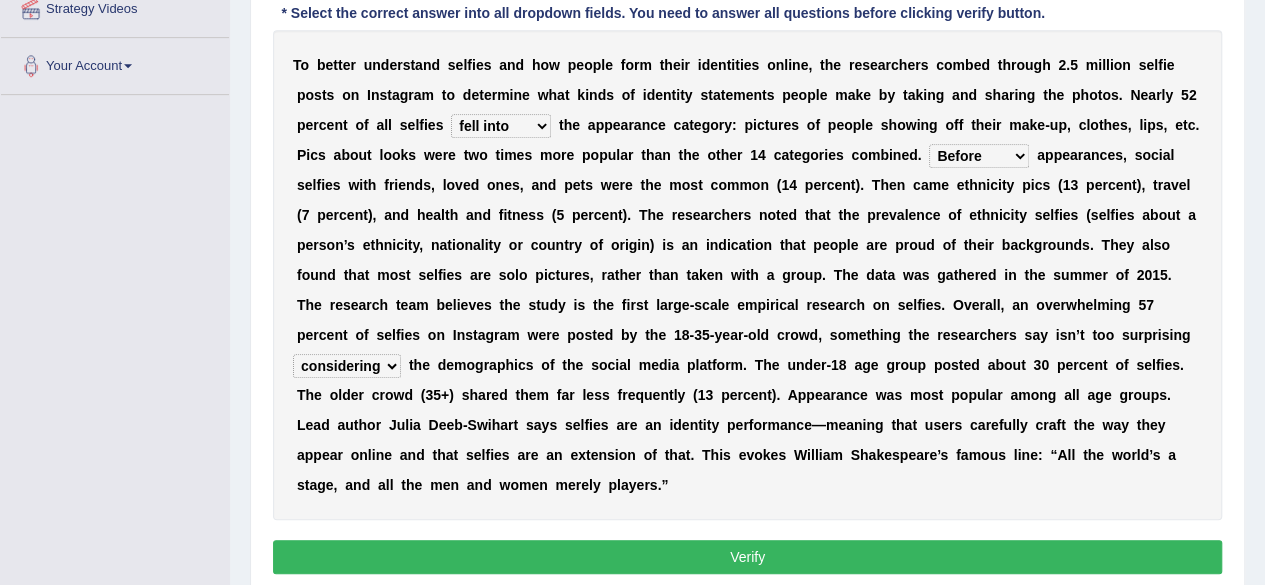 click on "calculating collecting considering changing" at bounding box center [347, 366] 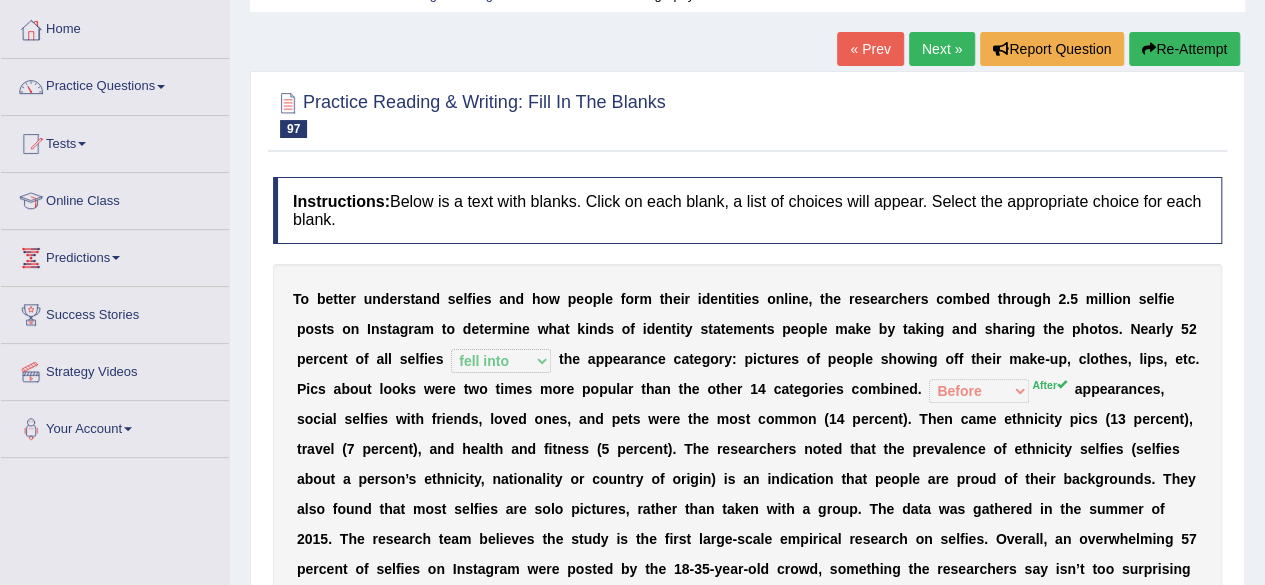 scroll, scrollTop: 0, scrollLeft: 0, axis: both 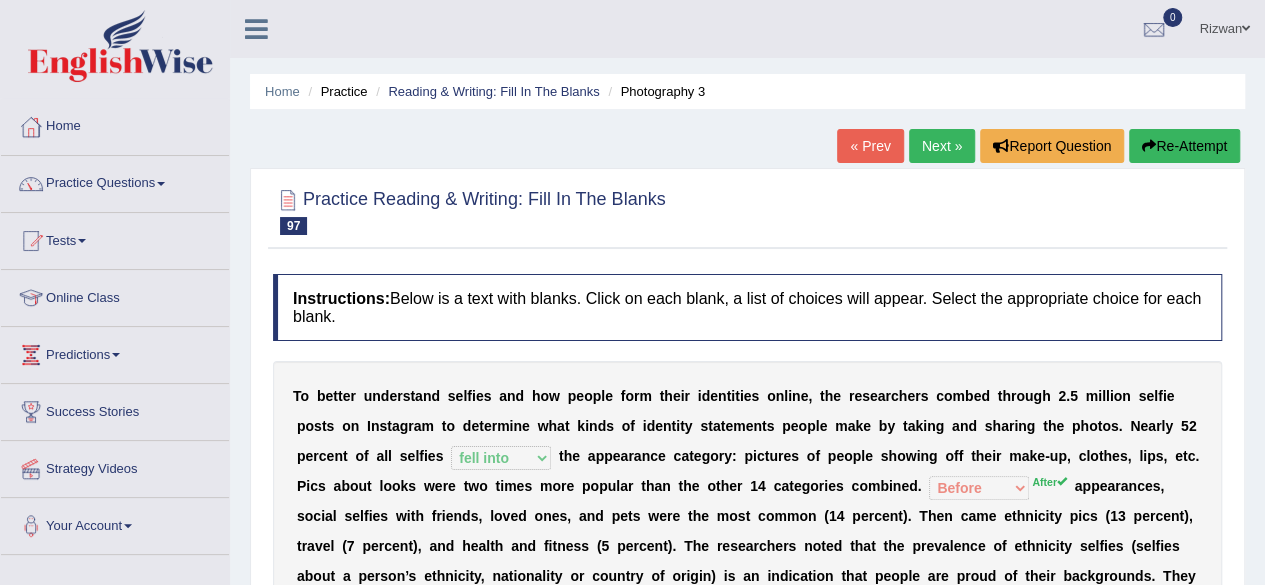 click on "Re-Attempt" at bounding box center [1184, 146] 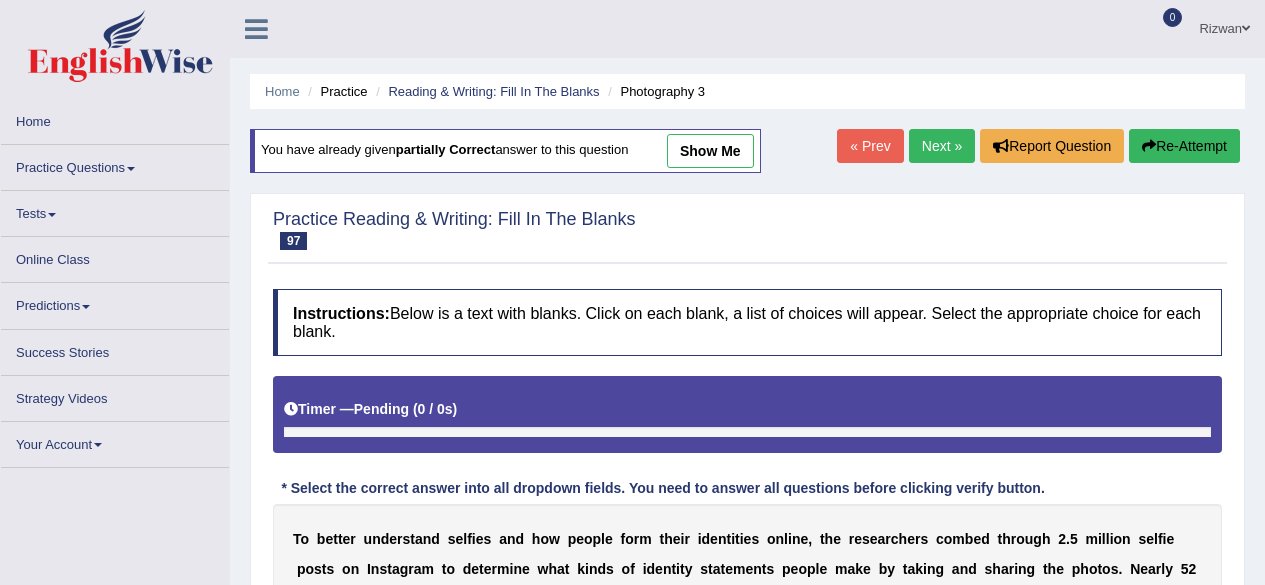 scroll, scrollTop: 0, scrollLeft: 0, axis: both 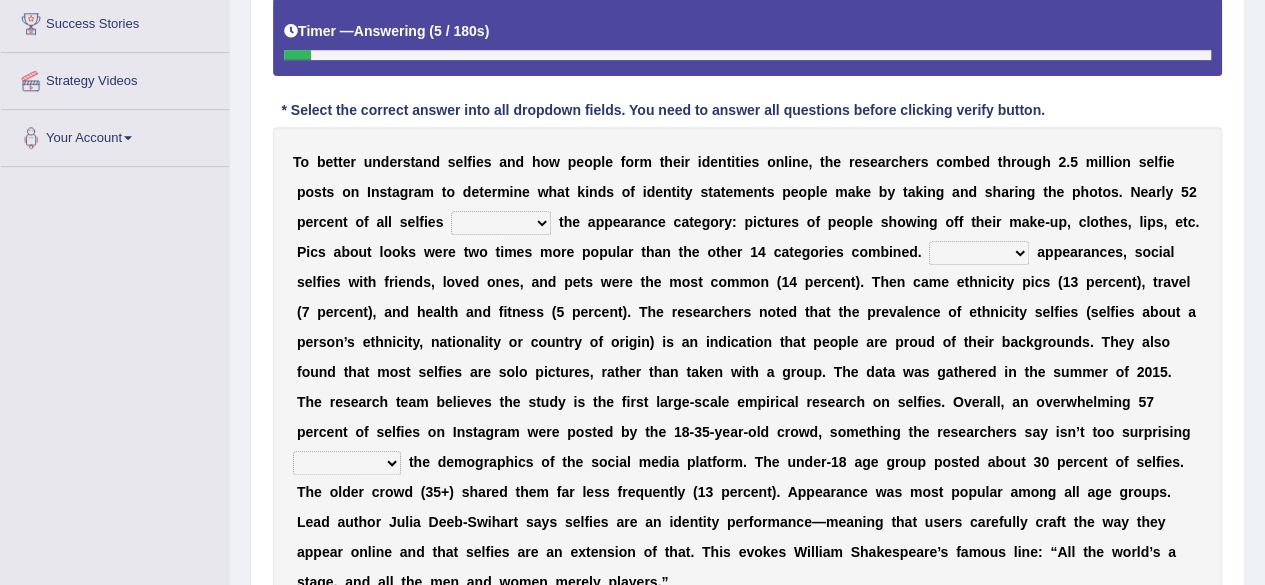 click on "After Preceding Before Leading" at bounding box center (979, 253) 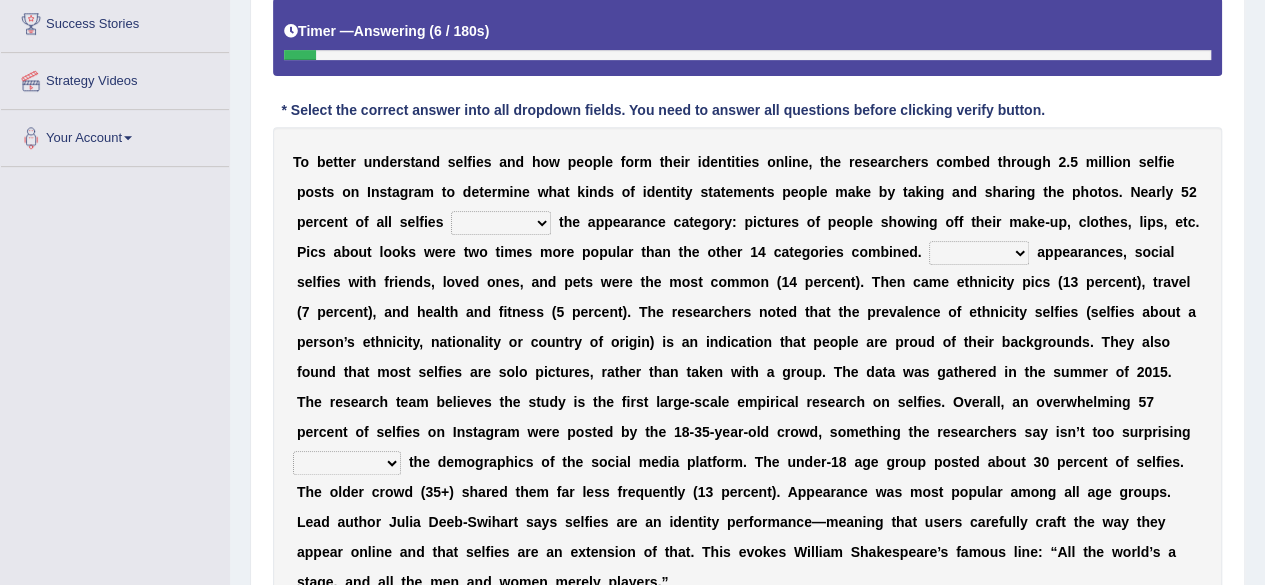 select on "After" 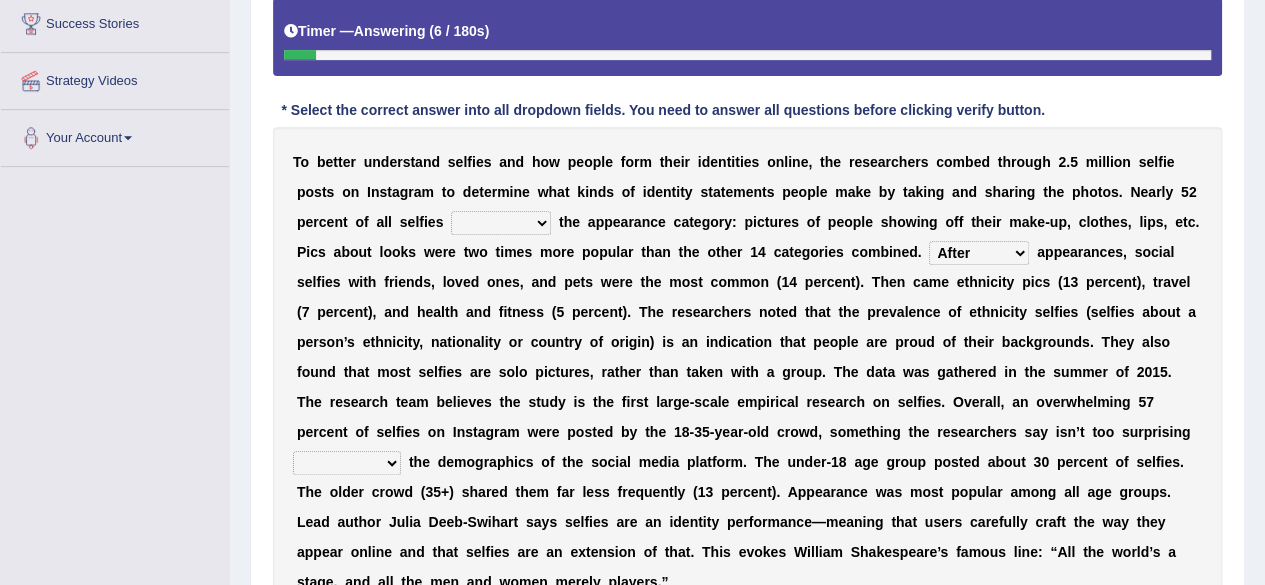 click on "After Preceding Before Leading" at bounding box center (979, 253) 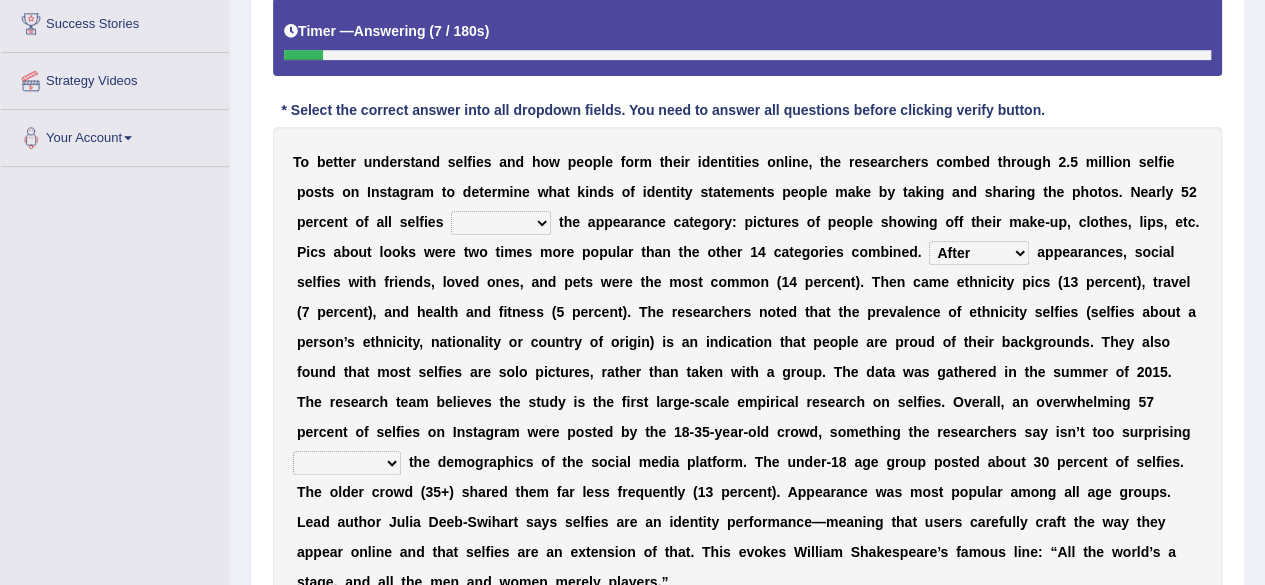 click on "subject to come off give in fell into" at bounding box center (501, 223) 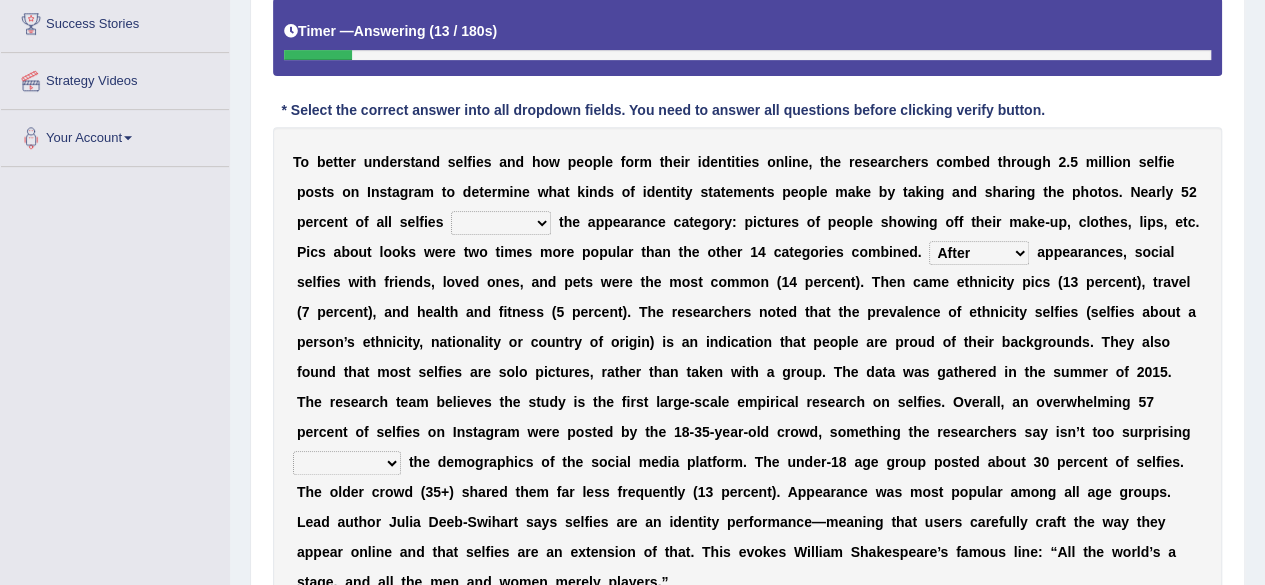 select on "fell into" 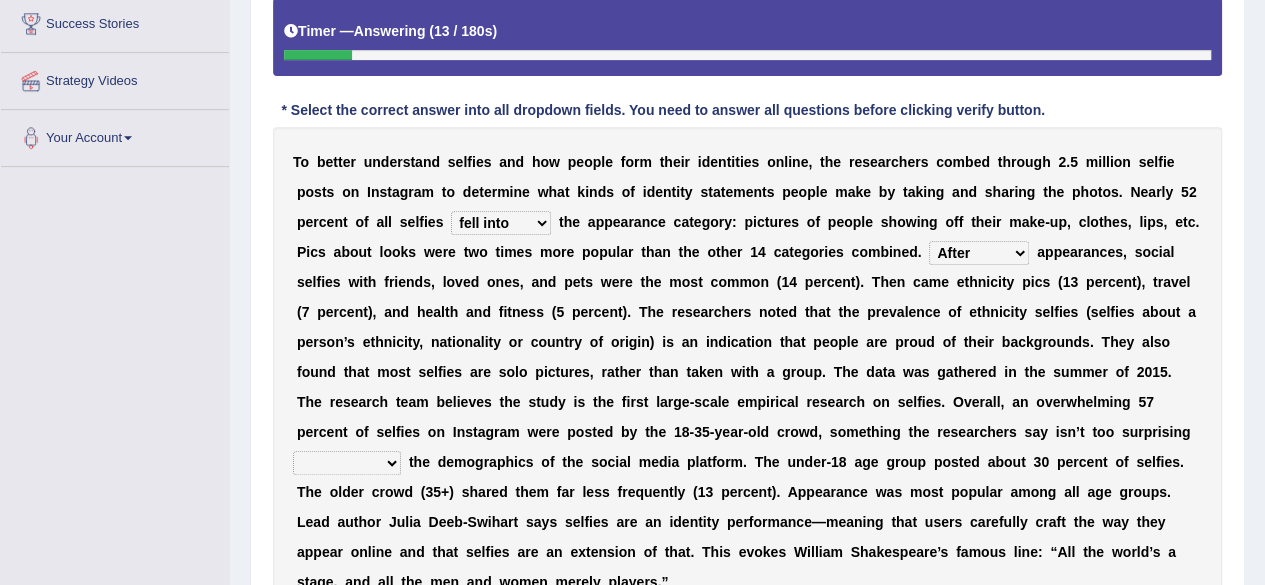 click on "subject to come off give in fell into" at bounding box center [501, 223] 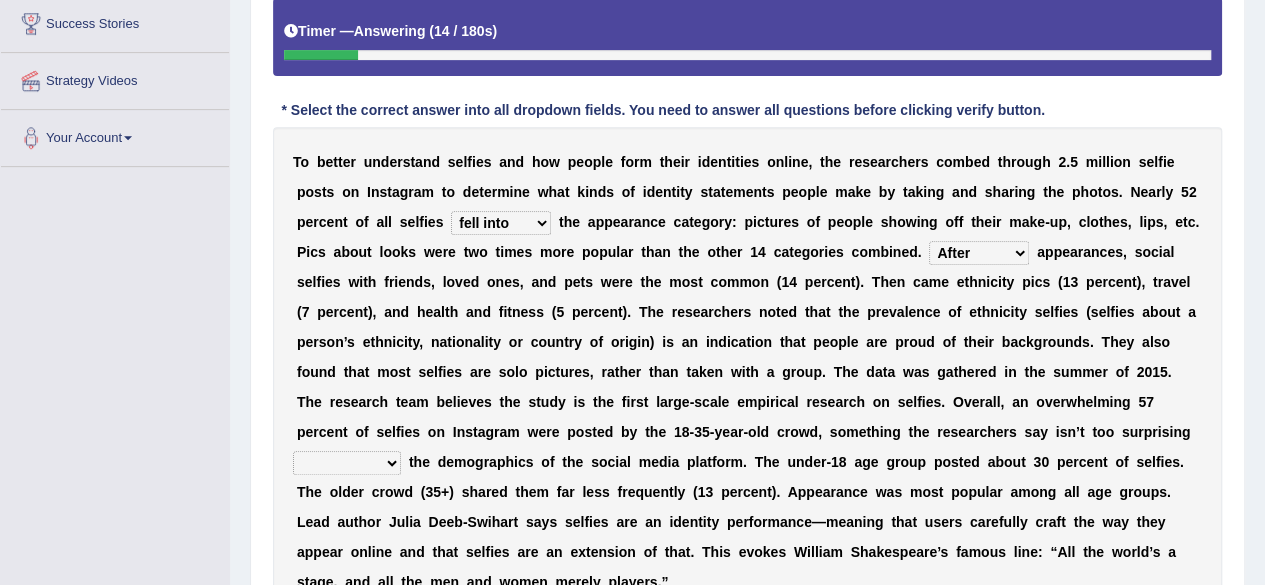 click on "calculating collecting considering changing" at bounding box center [347, 463] 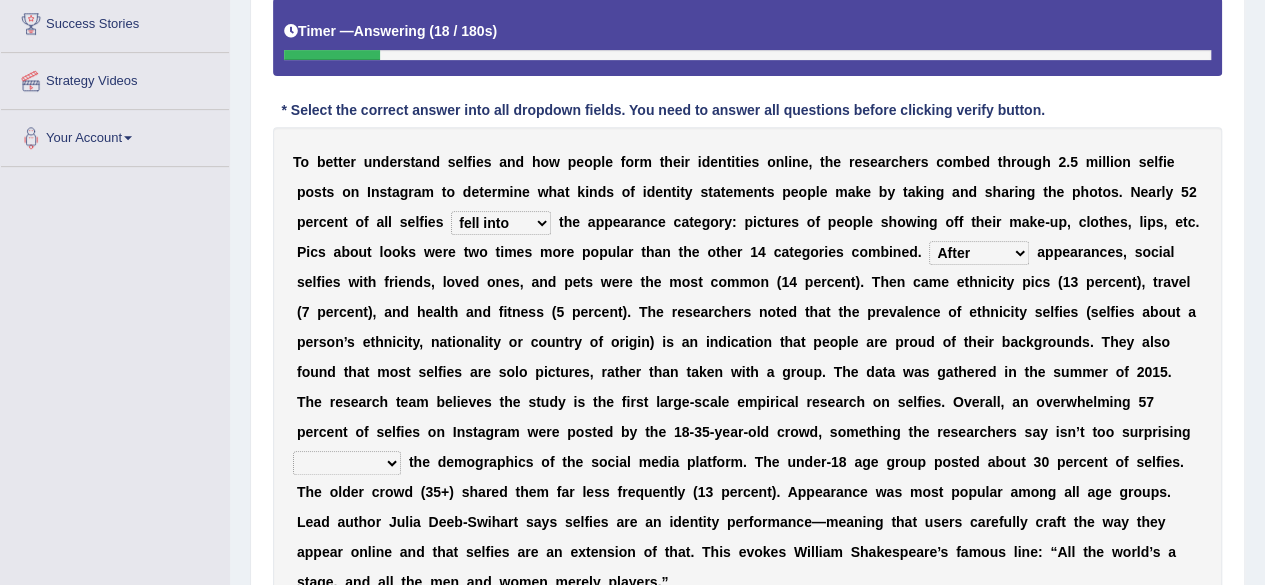 select on "considering" 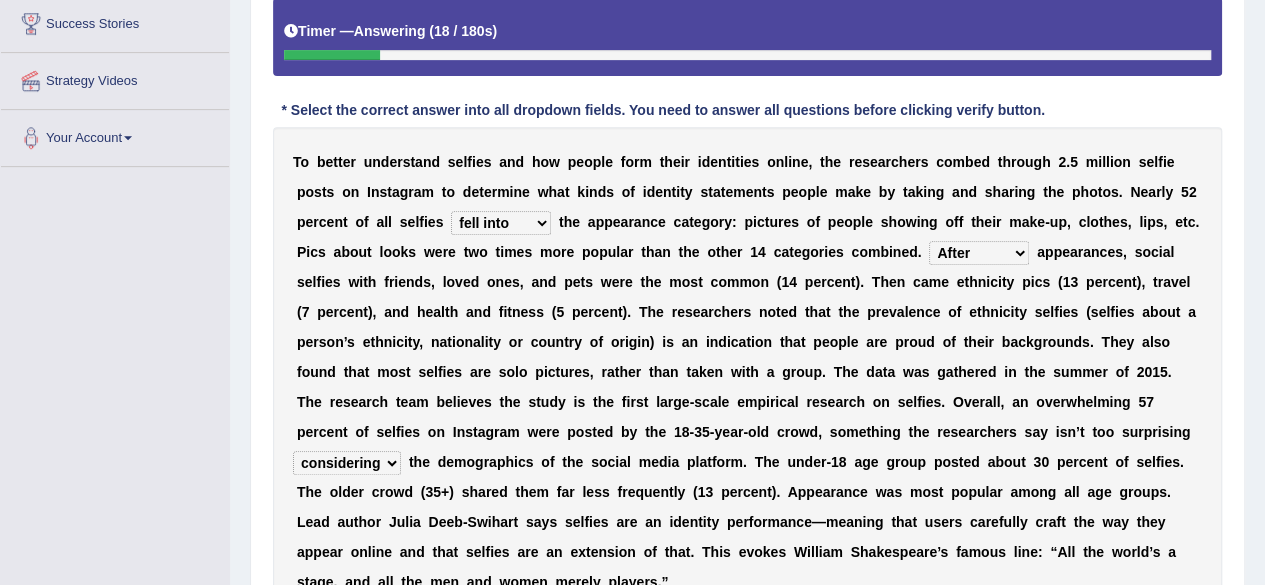 click on "calculating collecting considering changing" at bounding box center [347, 463] 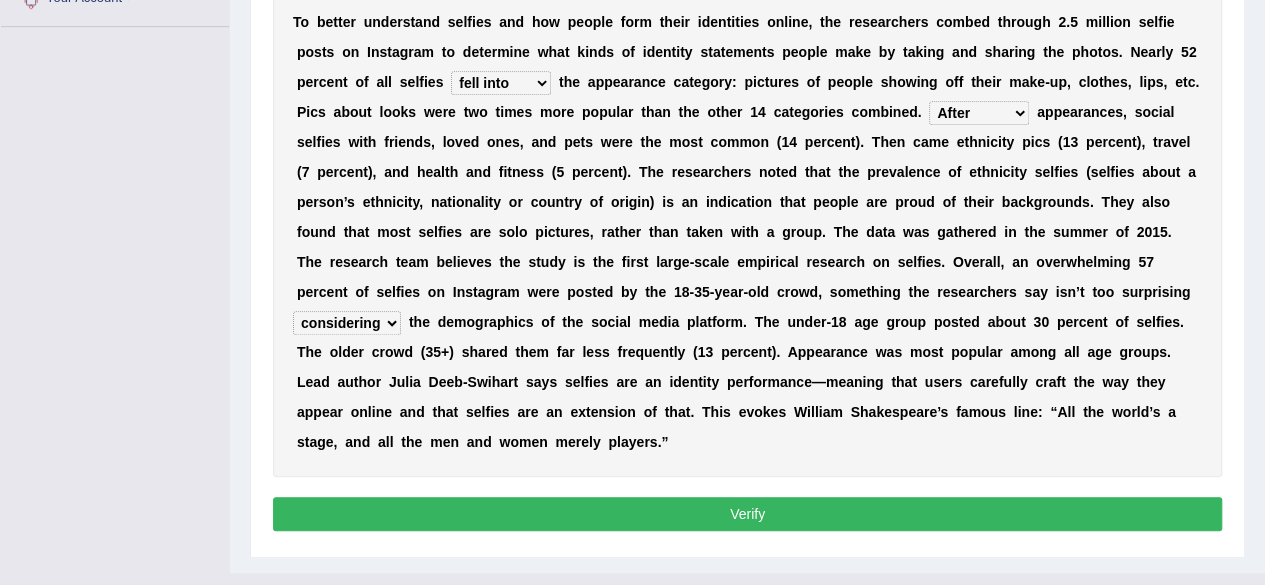 scroll, scrollTop: 561, scrollLeft: 0, axis: vertical 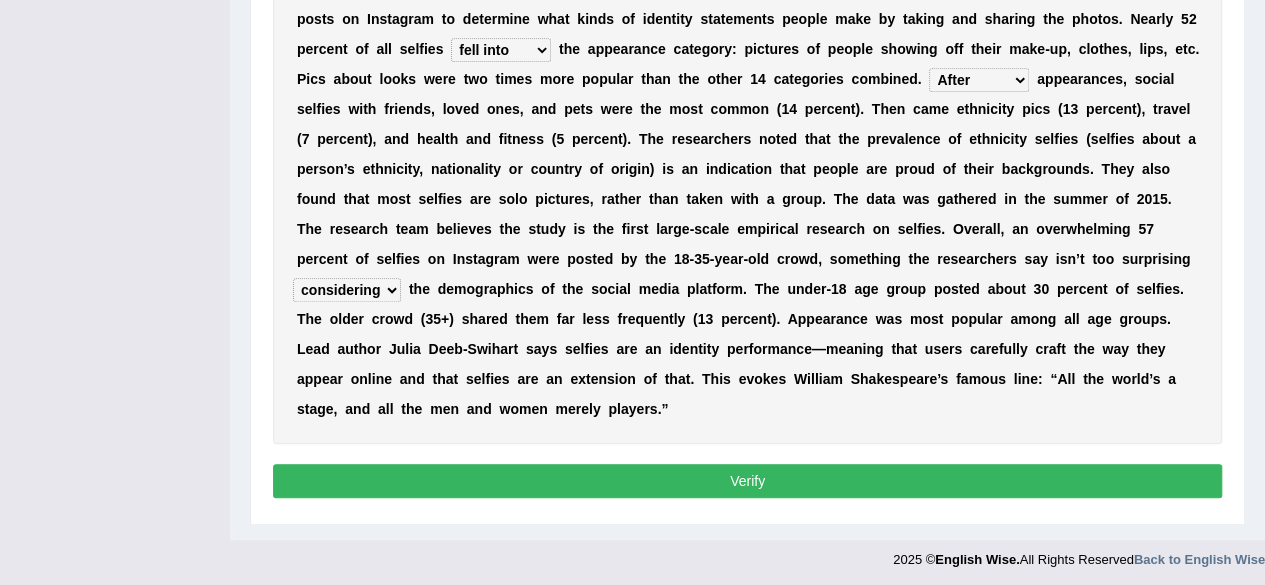 click on "Verify" at bounding box center [747, 481] 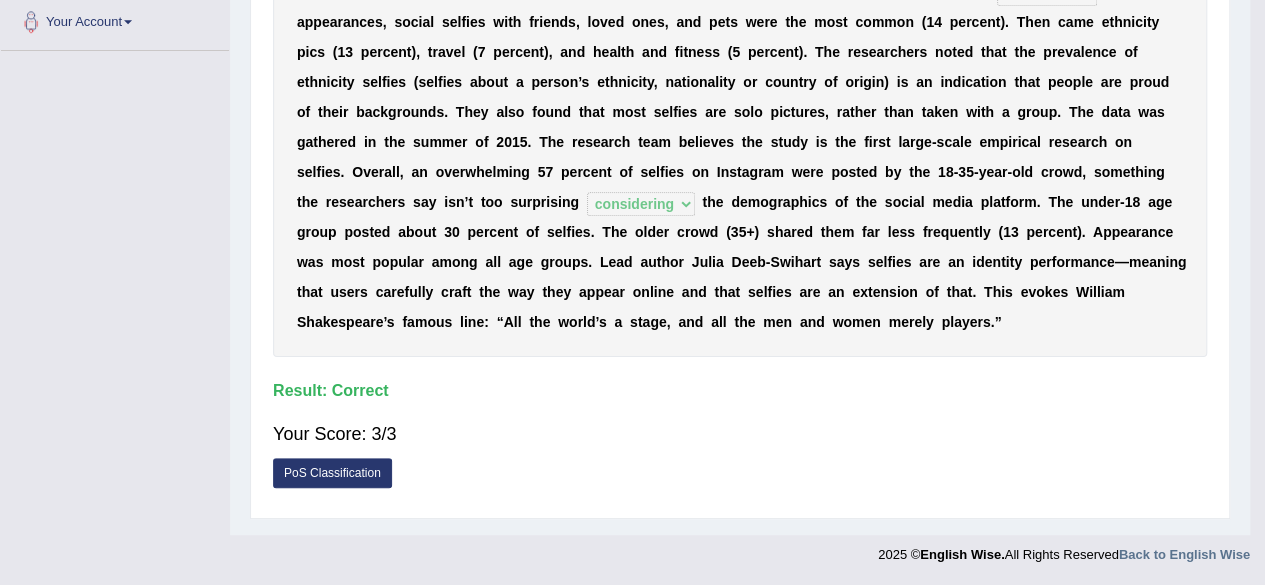 scroll, scrollTop: 419, scrollLeft: 0, axis: vertical 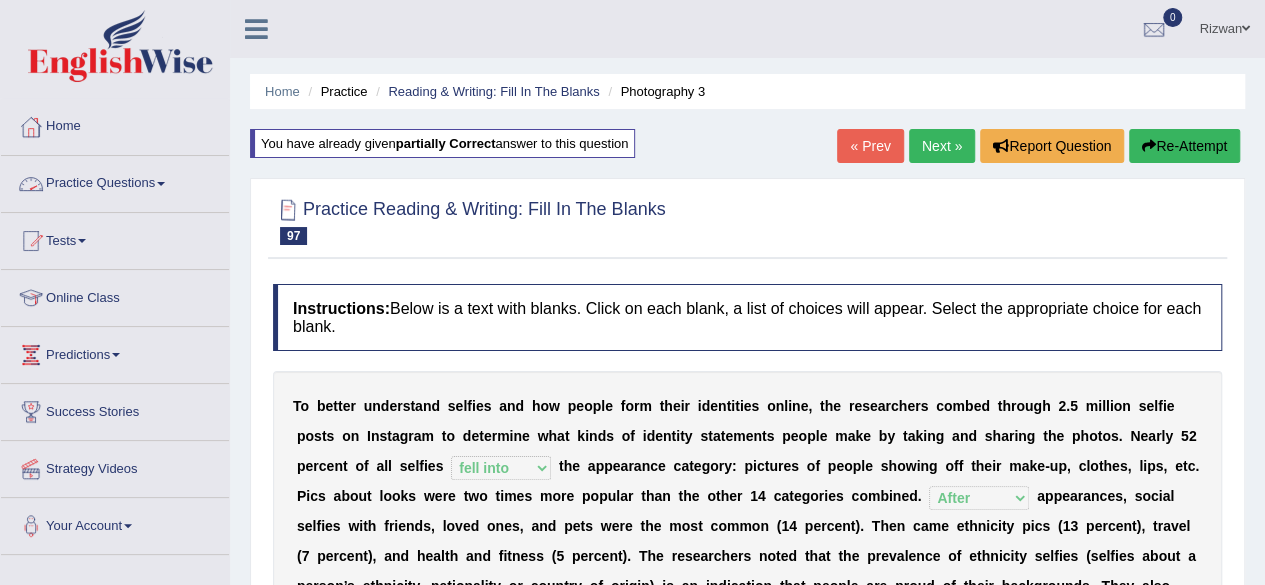 click on "Practice Questions" at bounding box center [115, 181] 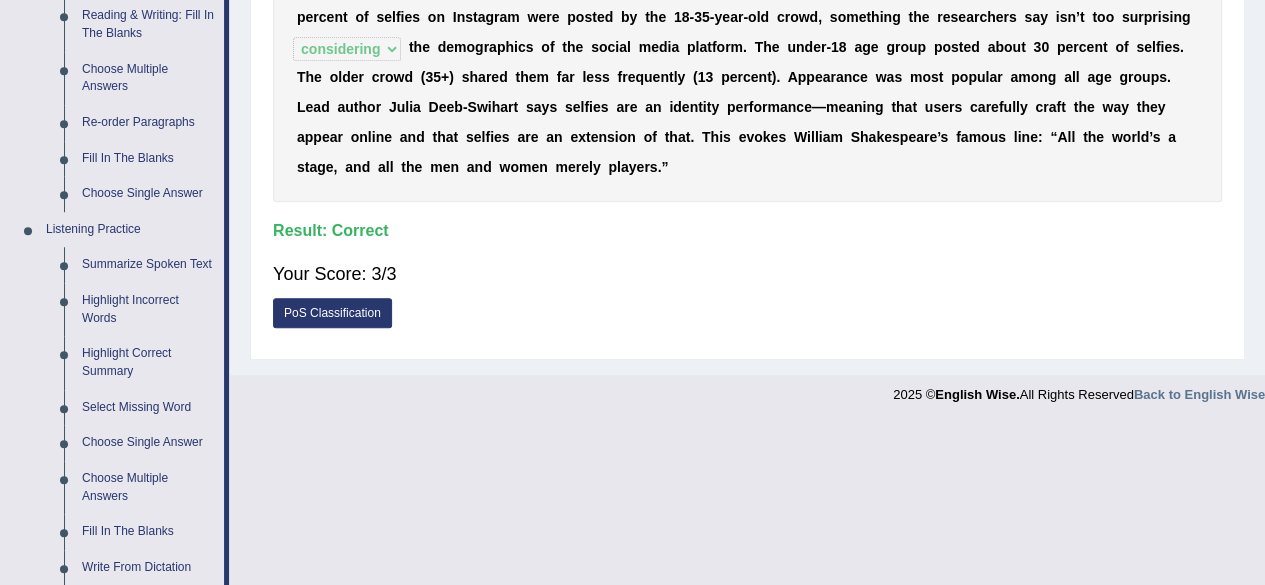 scroll, scrollTop: 679, scrollLeft: 0, axis: vertical 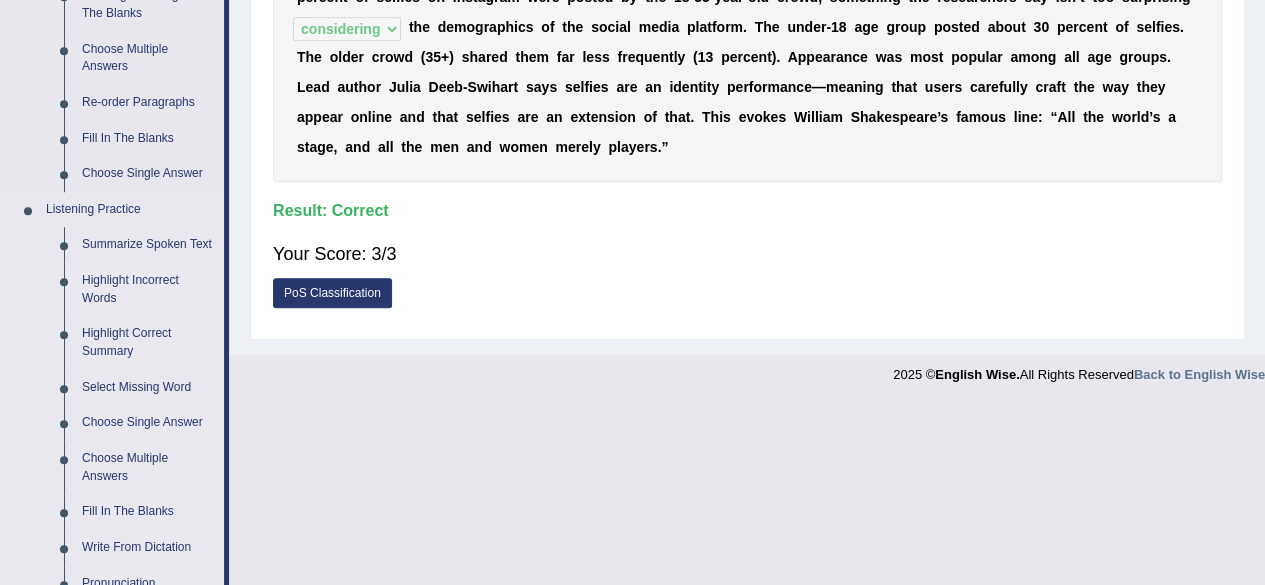 click on "Highlight Incorrect Words" at bounding box center [148, 289] 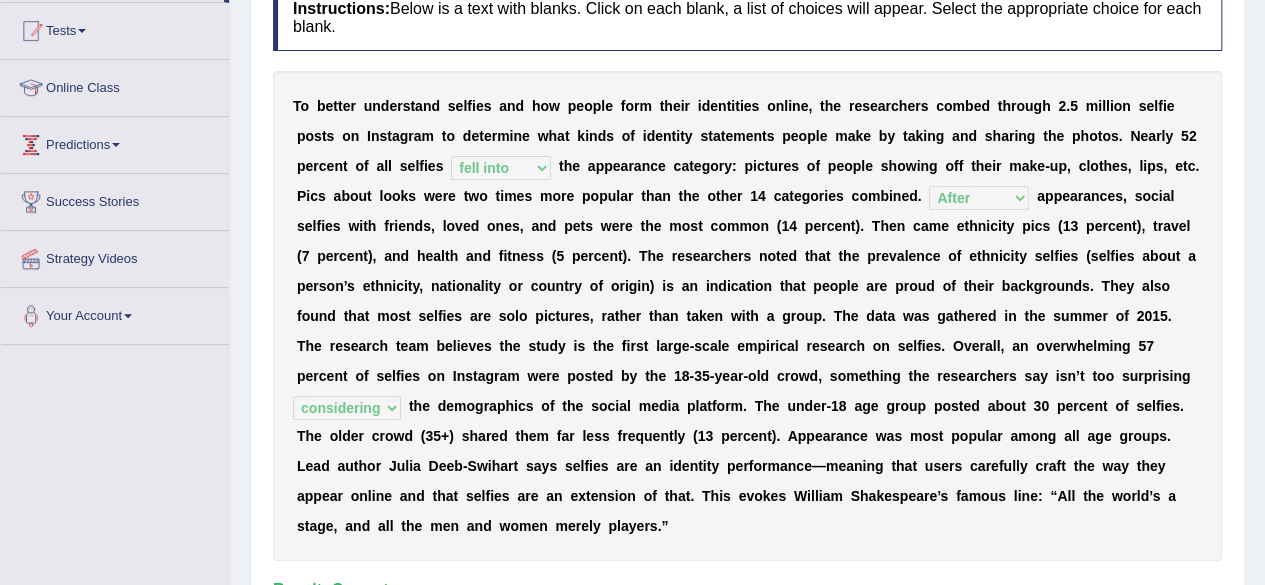 scroll, scrollTop: 452, scrollLeft: 0, axis: vertical 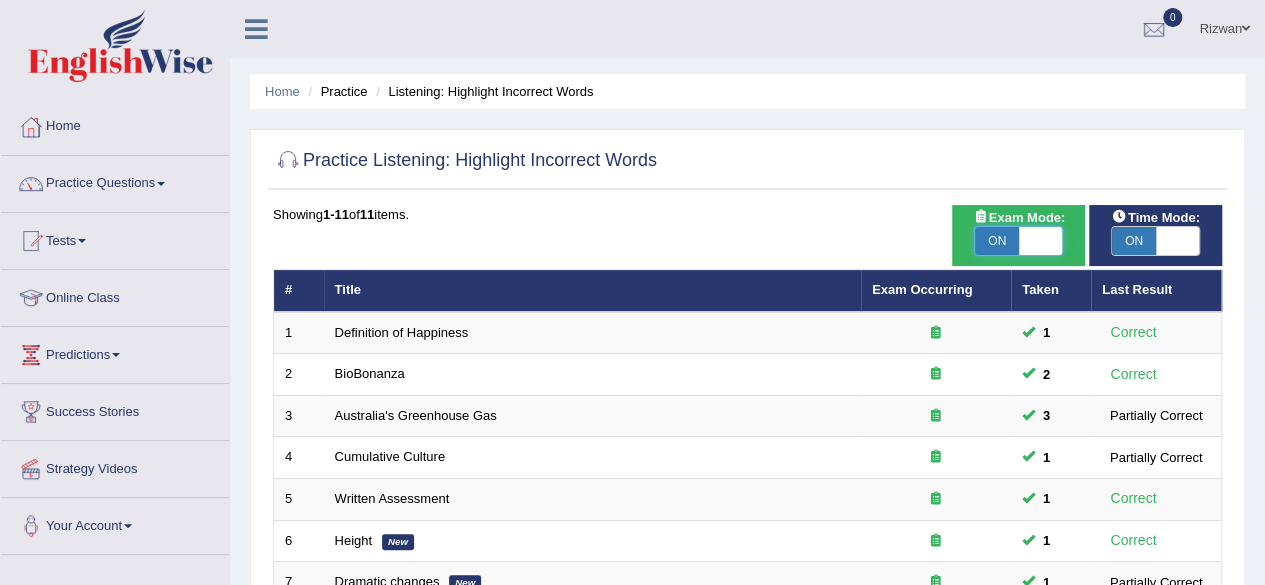 click at bounding box center [1041, 241] 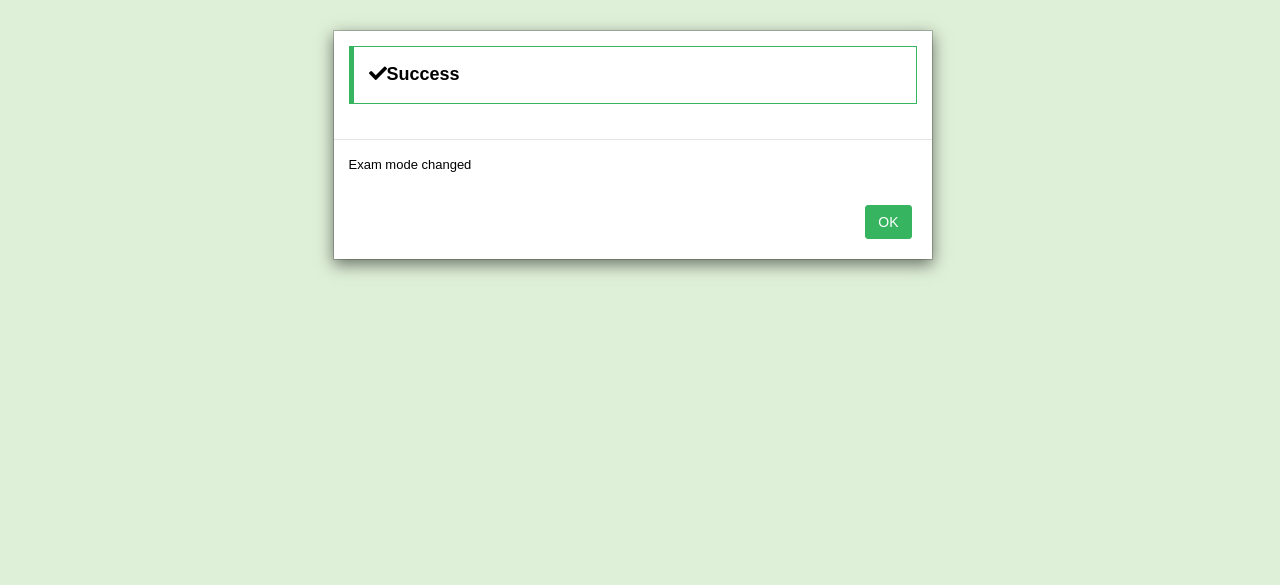 click on "OK" at bounding box center [888, 222] 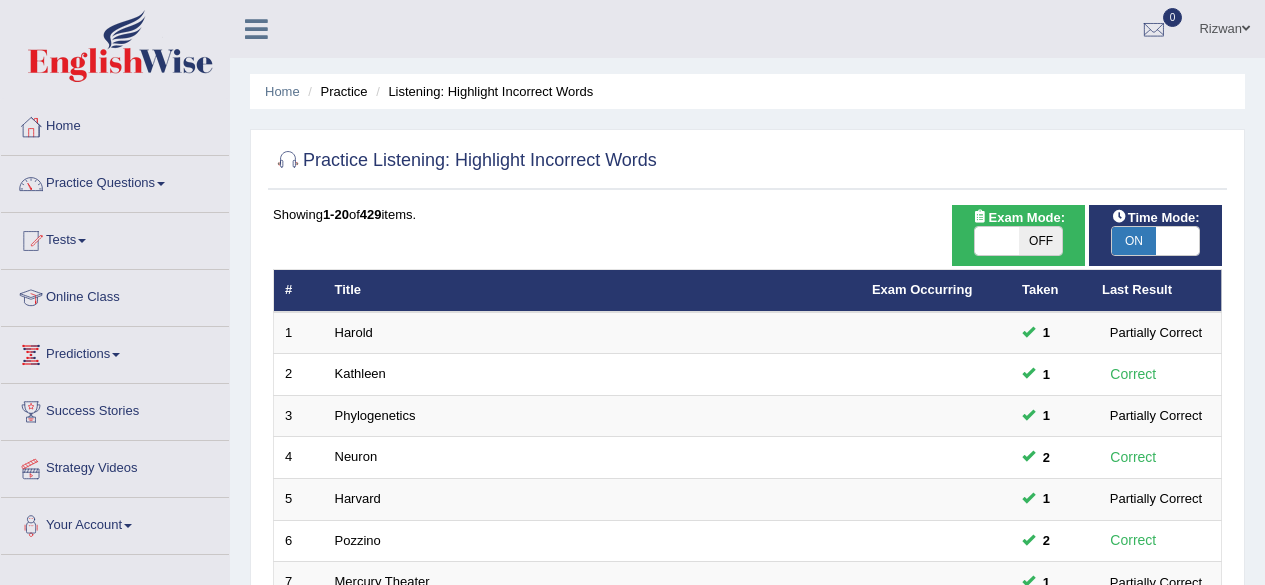 scroll, scrollTop: 729, scrollLeft: 0, axis: vertical 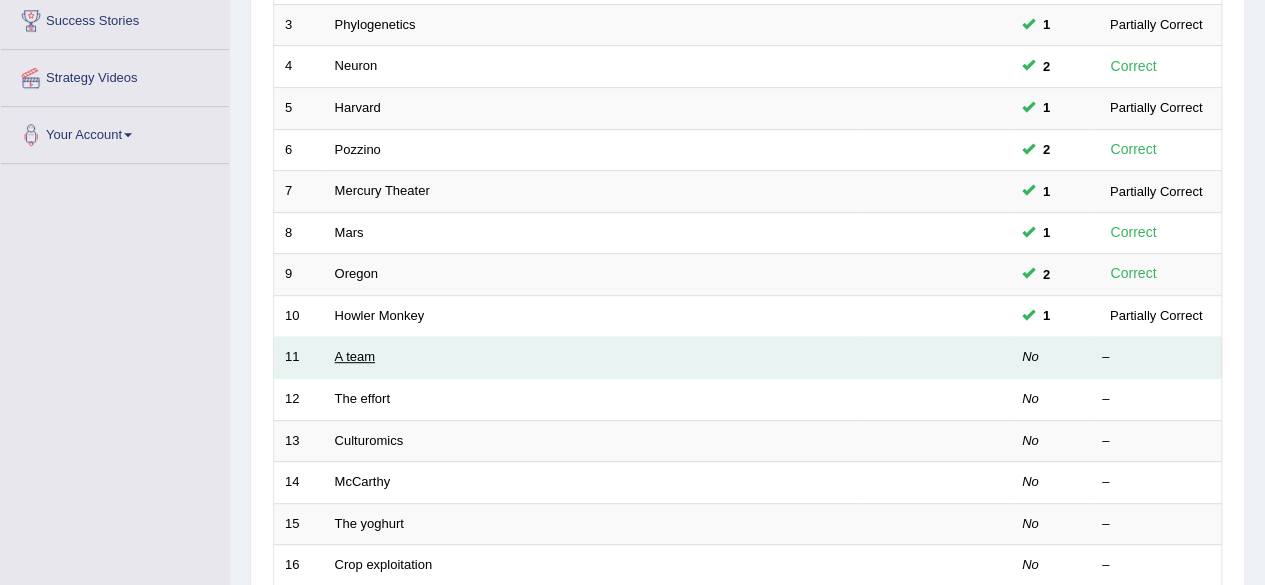 click on "A team" at bounding box center (355, 356) 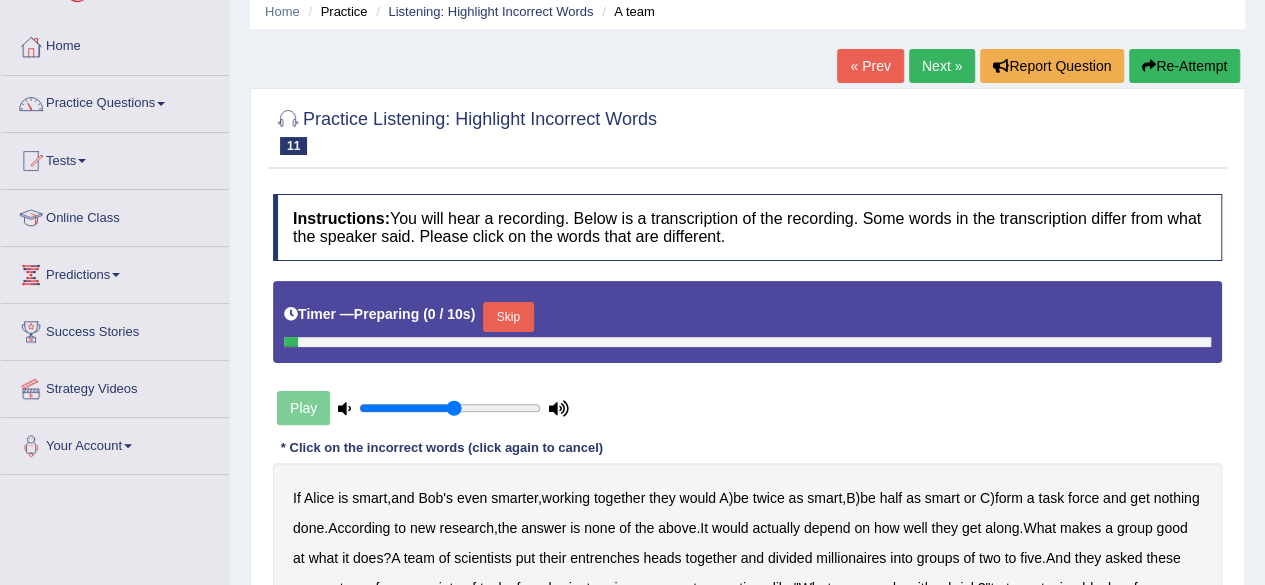 scroll, scrollTop: 216, scrollLeft: 0, axis: vertical 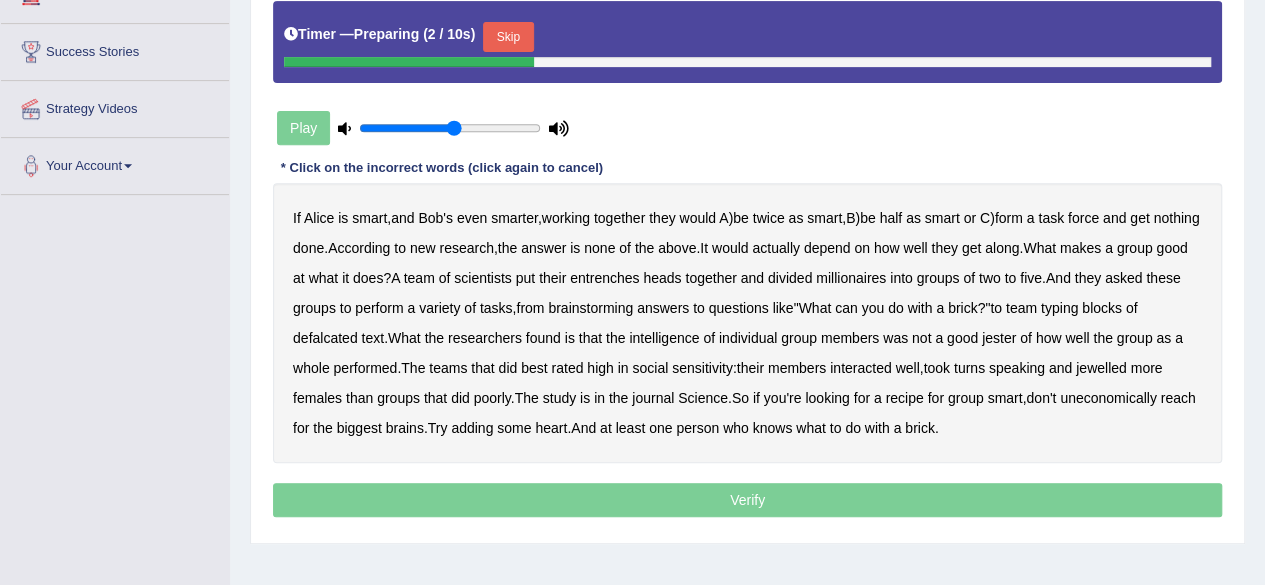 click on "Skip" at bounding box center (508, 37) 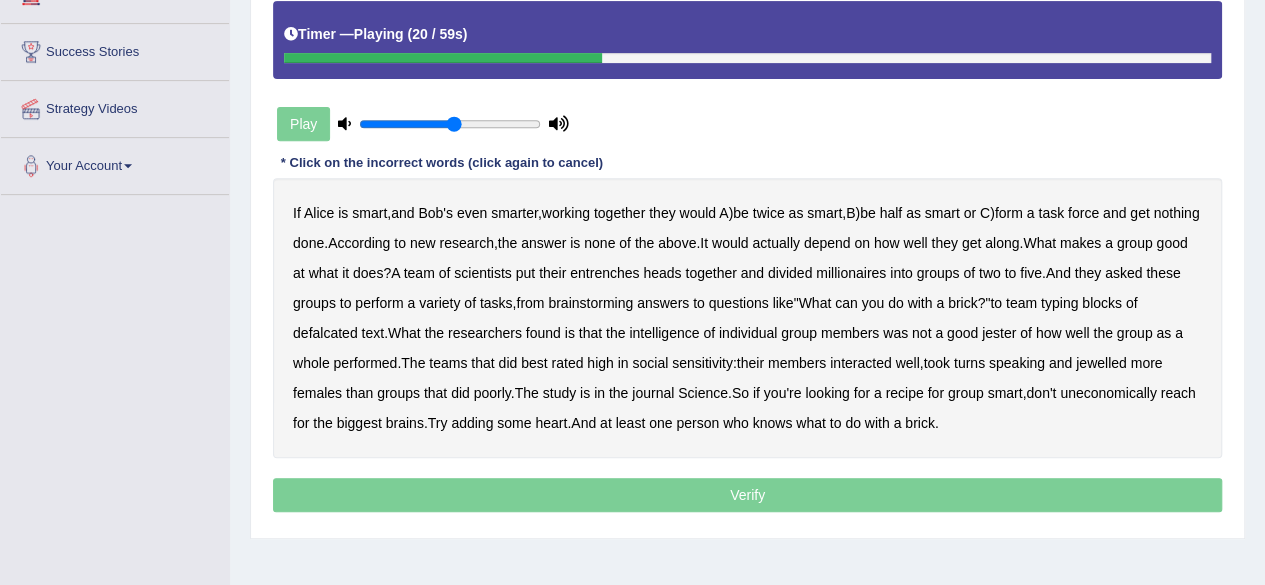 click on "entrenches" at bounding box center [604, 273] 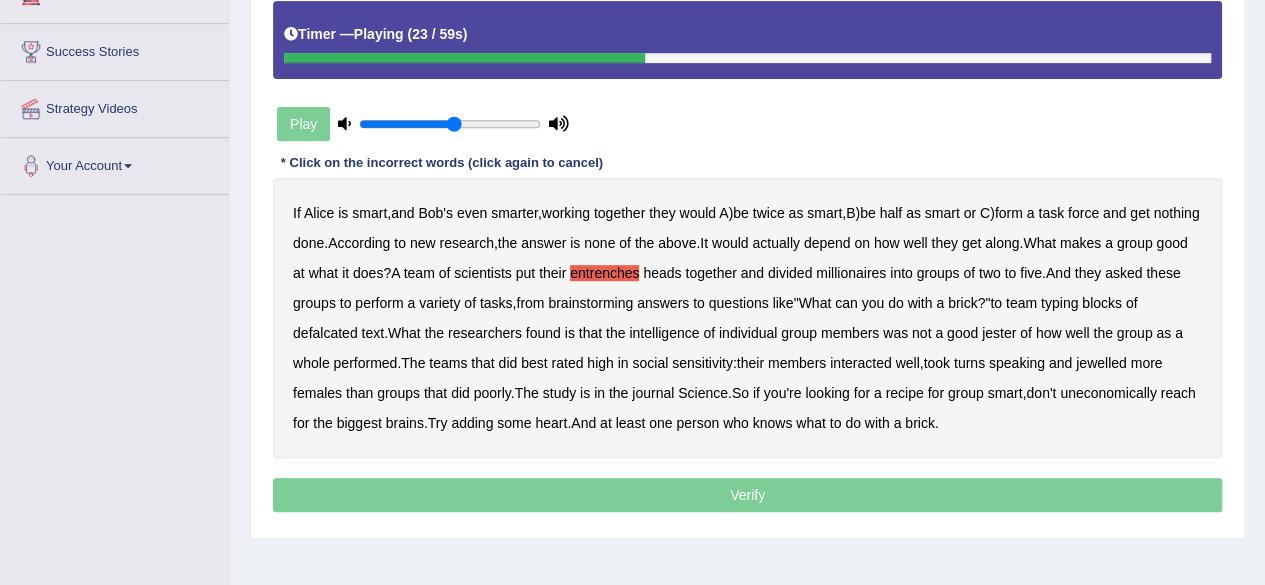 click on "millionaires" at bounding box center (851, 273) 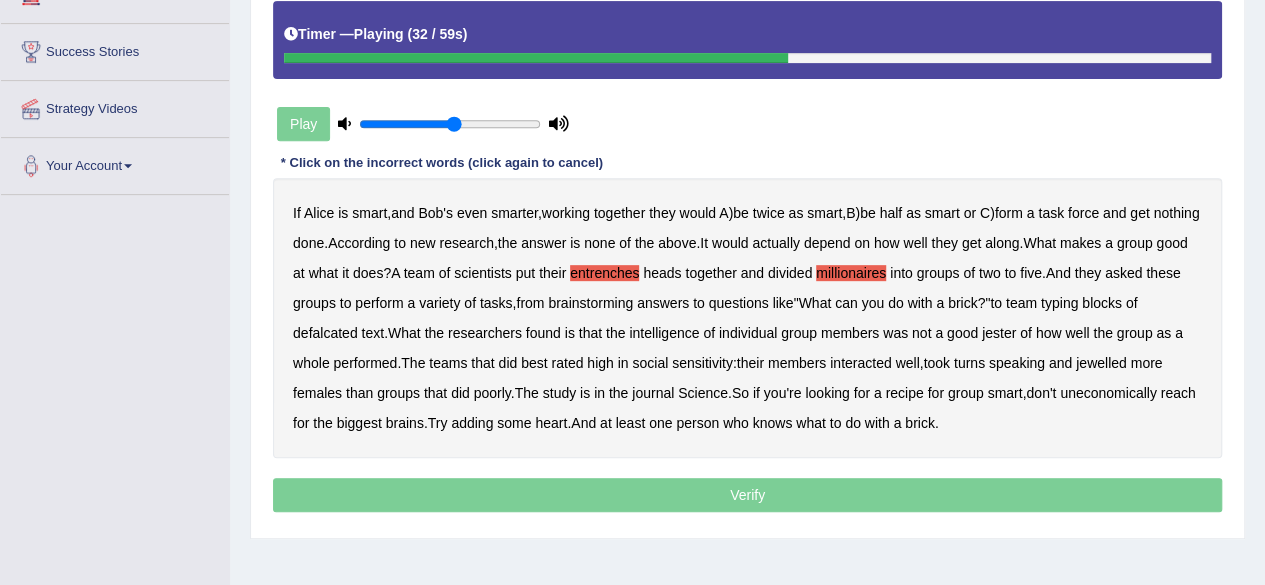 click on "defalcated" at bounding box center [325, 333] 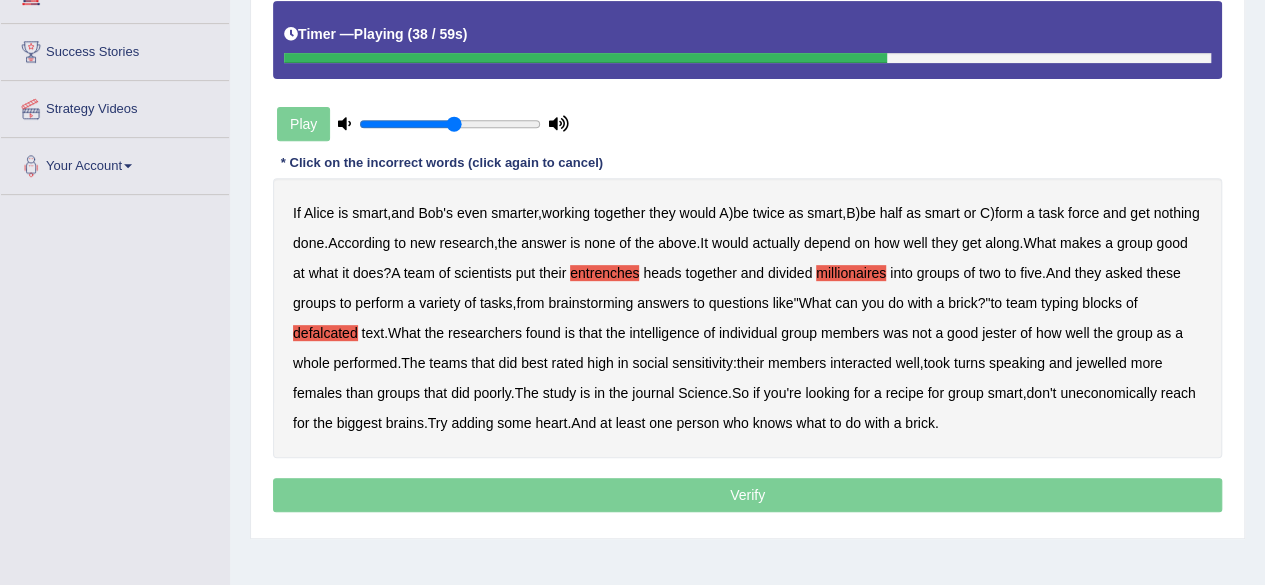 click on "jester" at bounding box center (999, 333) 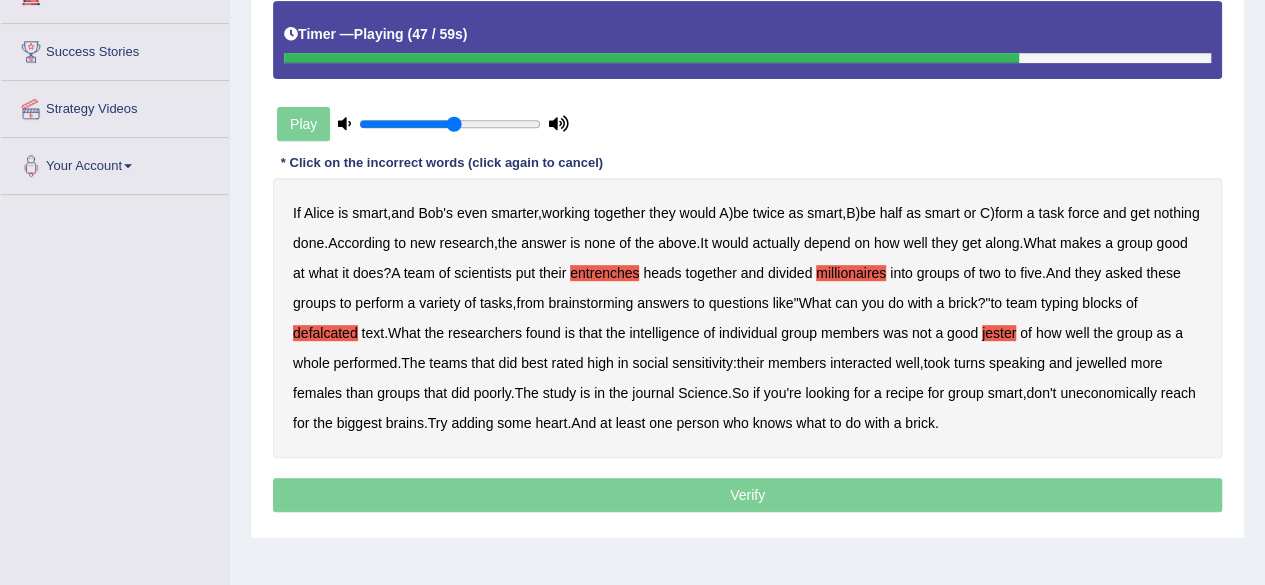 click on "jewelled" at bounding box center [1101, 363] 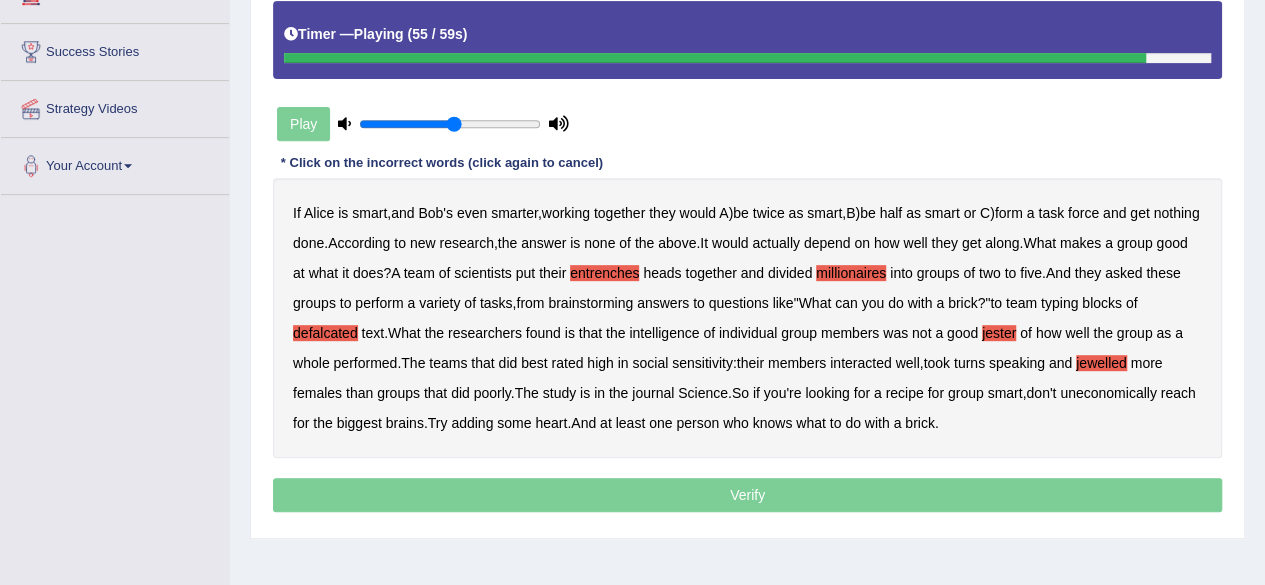 click on "uneconomically" at bounding box center [1108, 393] 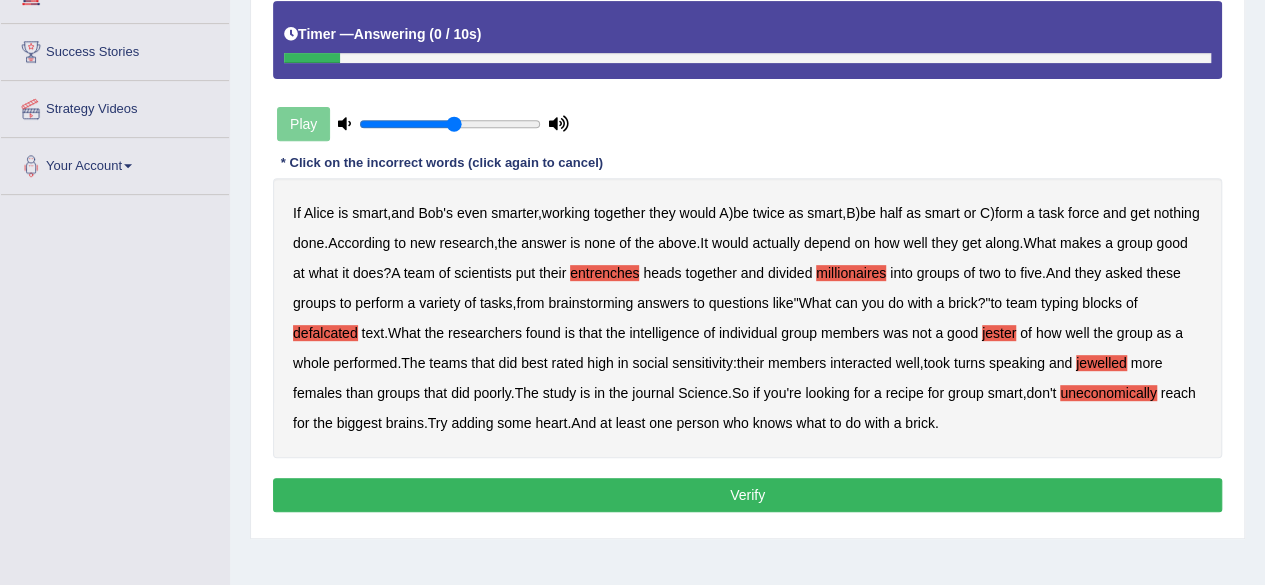 click on "Verify" at bounding box center (747, 495) 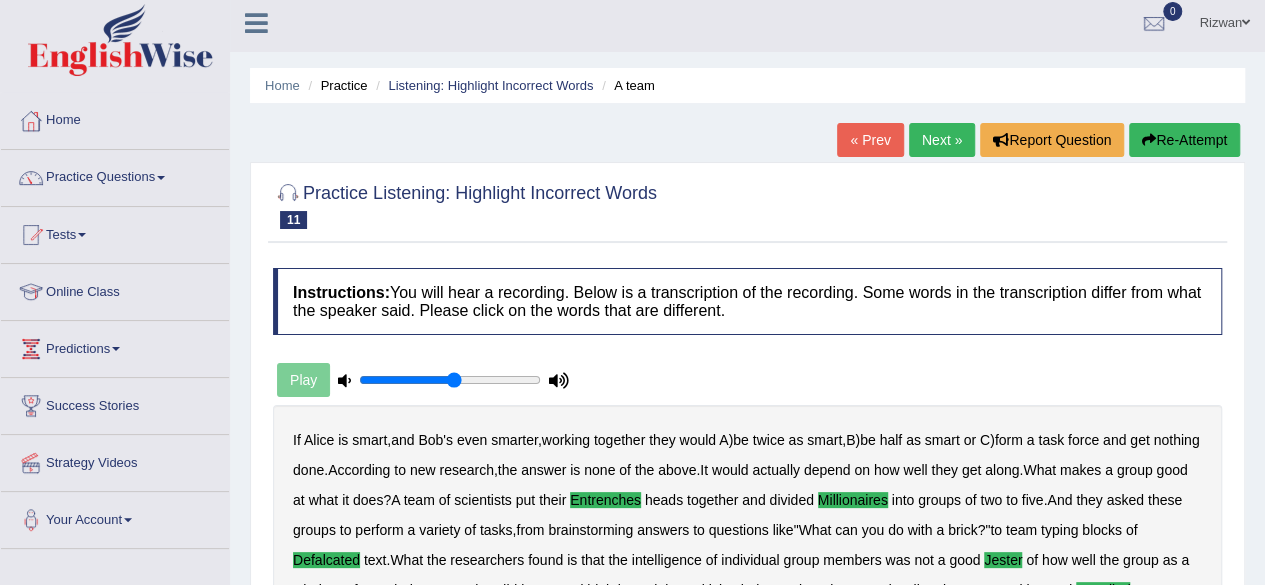 scroll, scrollTop: 2, scrollLeft: 0, axis: vertical 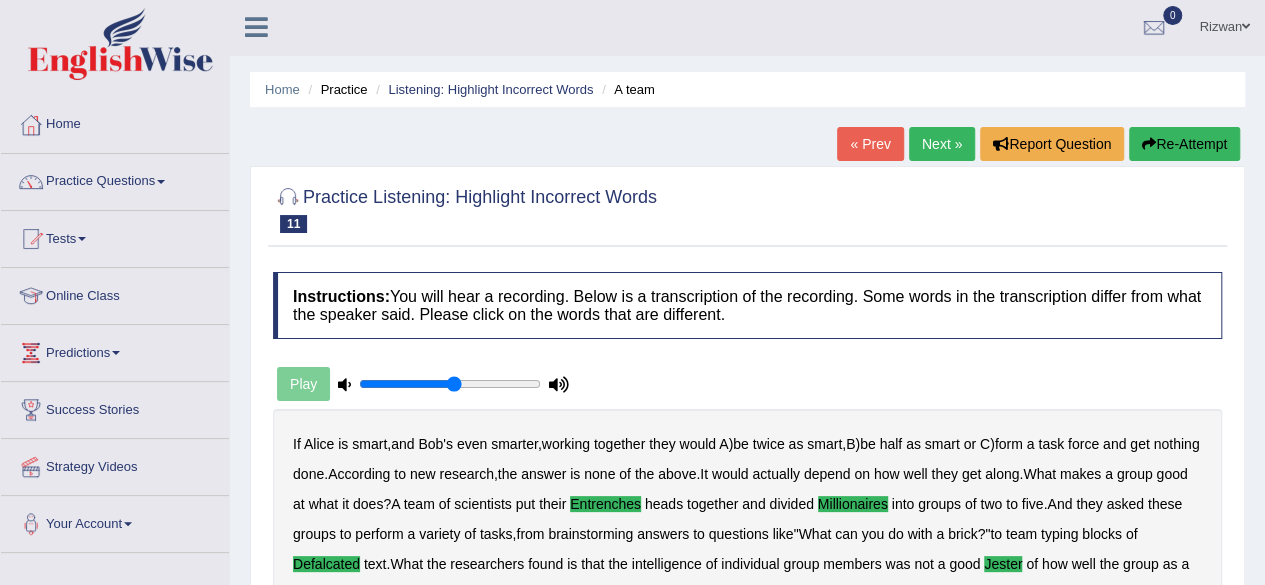 click on "Next »" at bounding box center [942, 144] 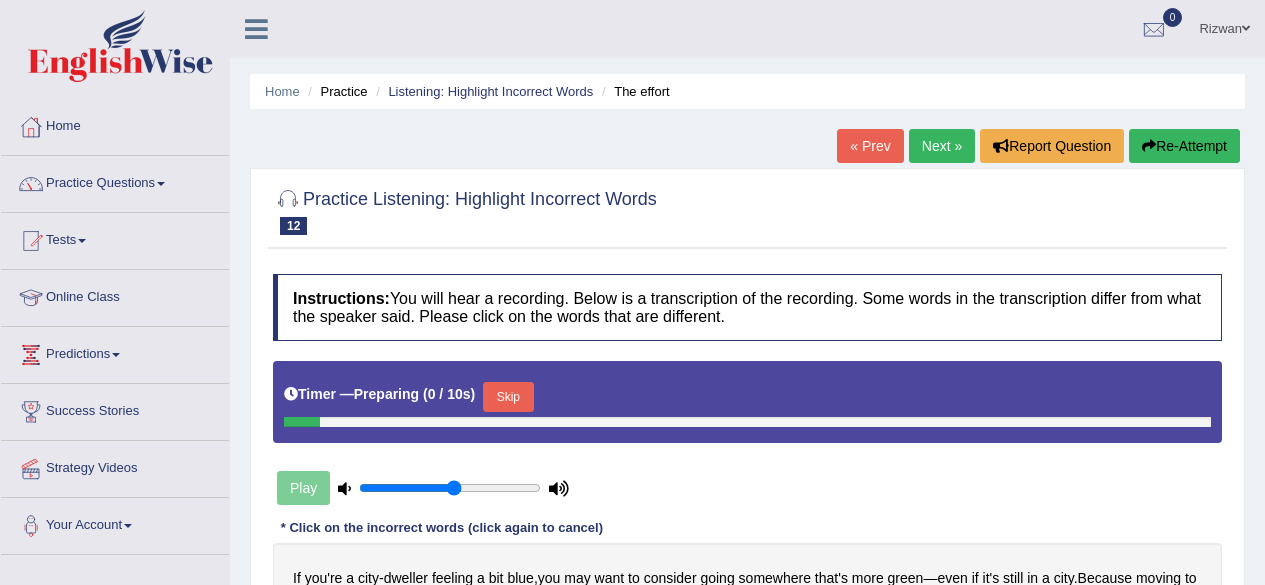 scroll, scrollTop: 0, scrollLeft: 0, axis: both 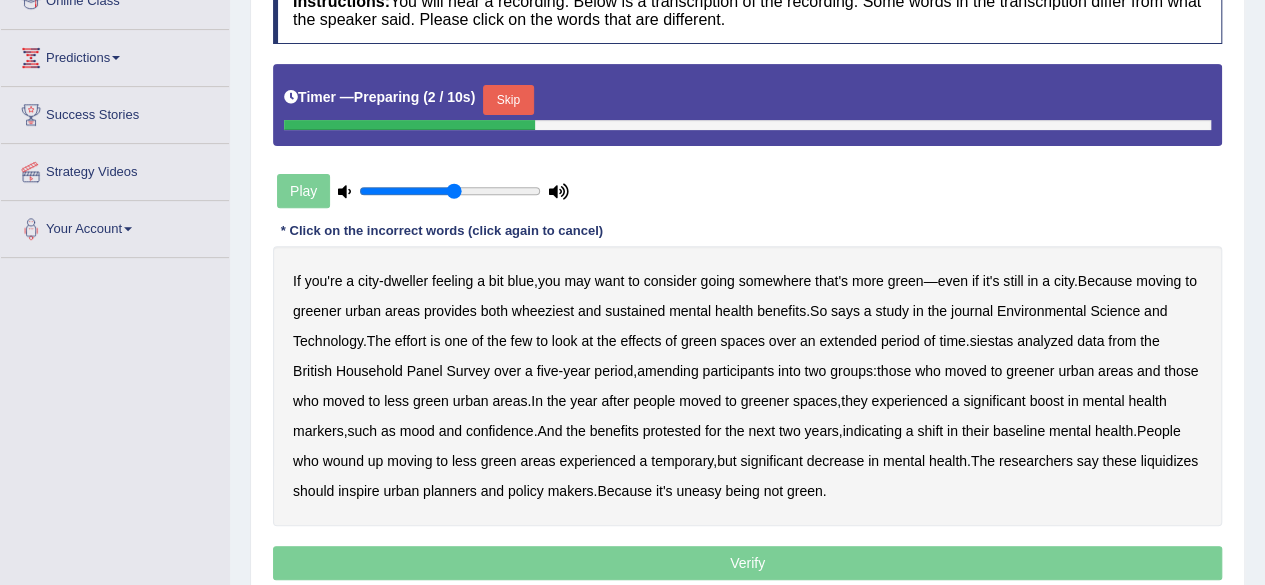 click on "Skip" at bounding box center (508, 100) 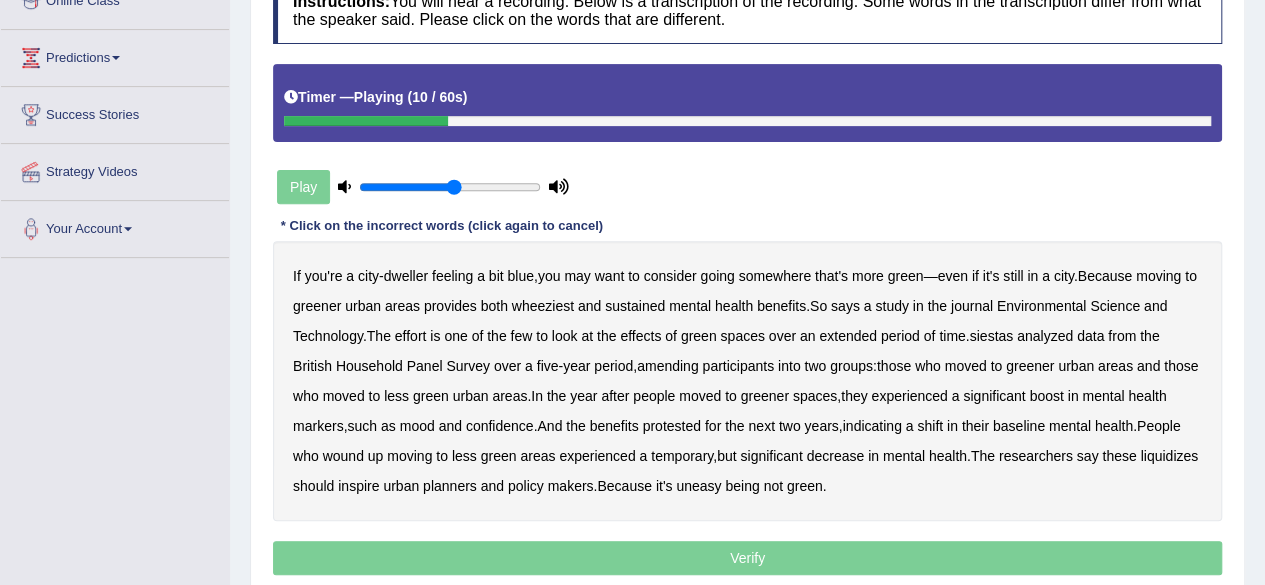 click on "wheeziest" at bounding box center (543, 306) 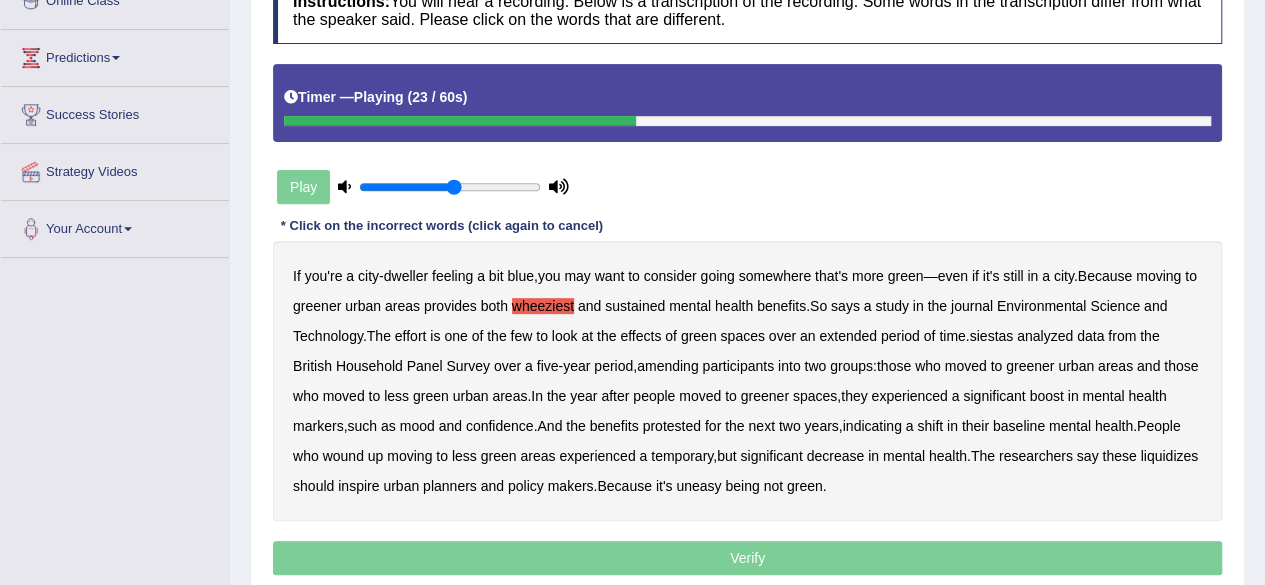 click on "siestas" at bounding box center [991, 336] 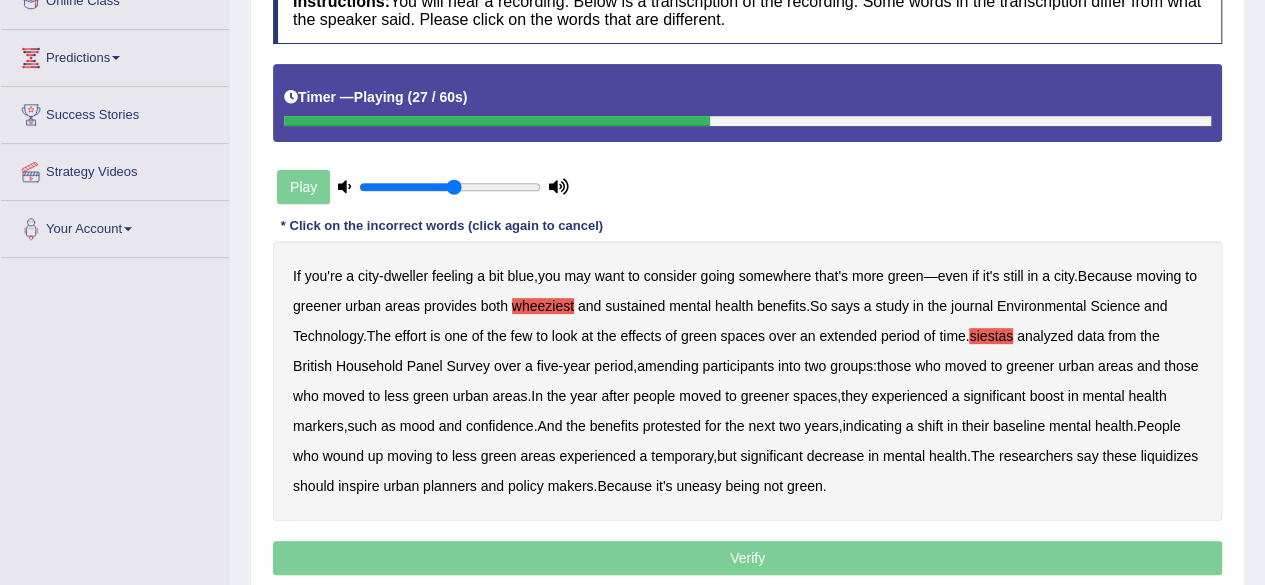 click on "amending" at bounding box center [668, 366] 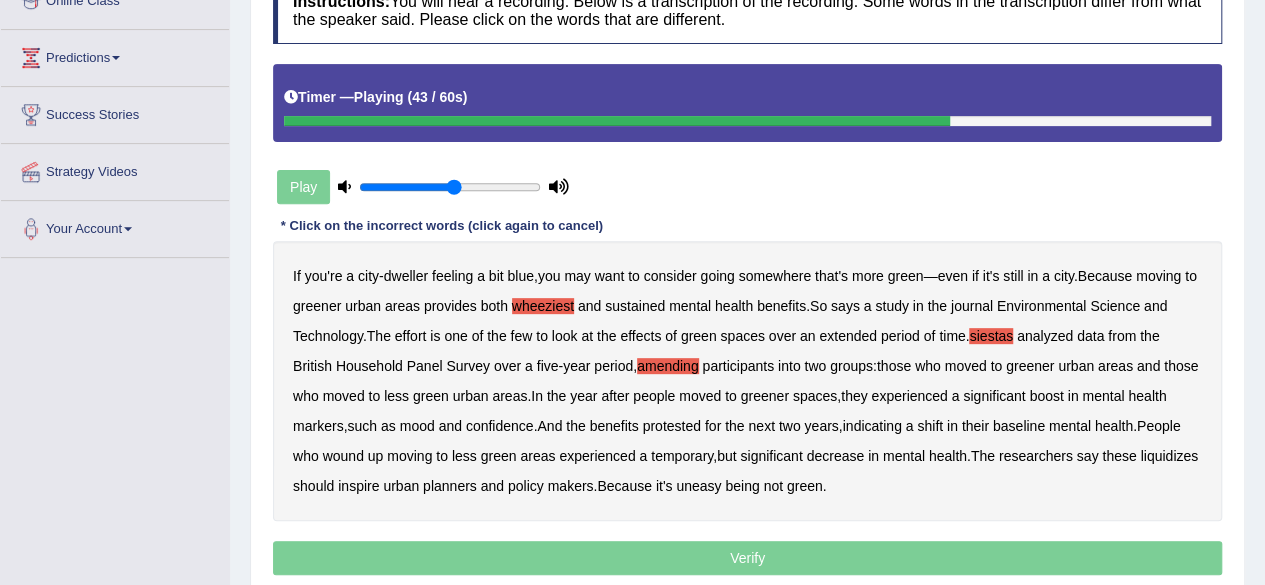 click on "protested" at bounding box center (672, 426) 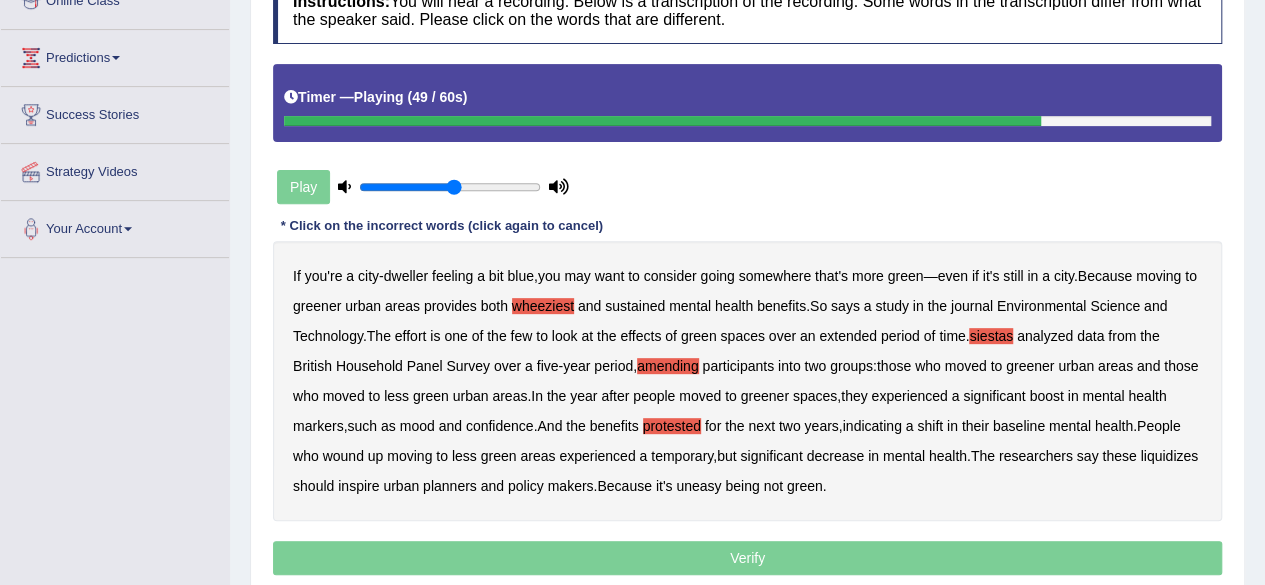 click on "If   you're   a   city - dweller   feeling   a   bit   blue ,  you   may   want   to   consider   going   somewhere   that's   more   green — even   if   it's   still   in   a   city .  Because   moving   to   greener   urban   areas   provides   both   wheeziest   and   sustained   mental   health   benefits .  So   says   a   study   in   the   journal   Environmental   Science   and   Technology .  The   effort   is   one   of   the   few   to   look   at   the   effects   of   green   spaces   over   an   extended   period   of   time .  siestas   analyzed   data   from   the   British   Household   Panel   Survey   over   a   five - year   period ,  amending   participants   into   two   groups :  those   who   moved   to   greener   urban   areas   and   those   who   moved   to   less   green   urban   areas .  In   the   year   after   people   moved   to   greener   spaces ,  they   experienced   a   significant   boost   in   mental   health   markers ,  such   as   mood   and   confidence .  And" at bounding box center [747, 381] 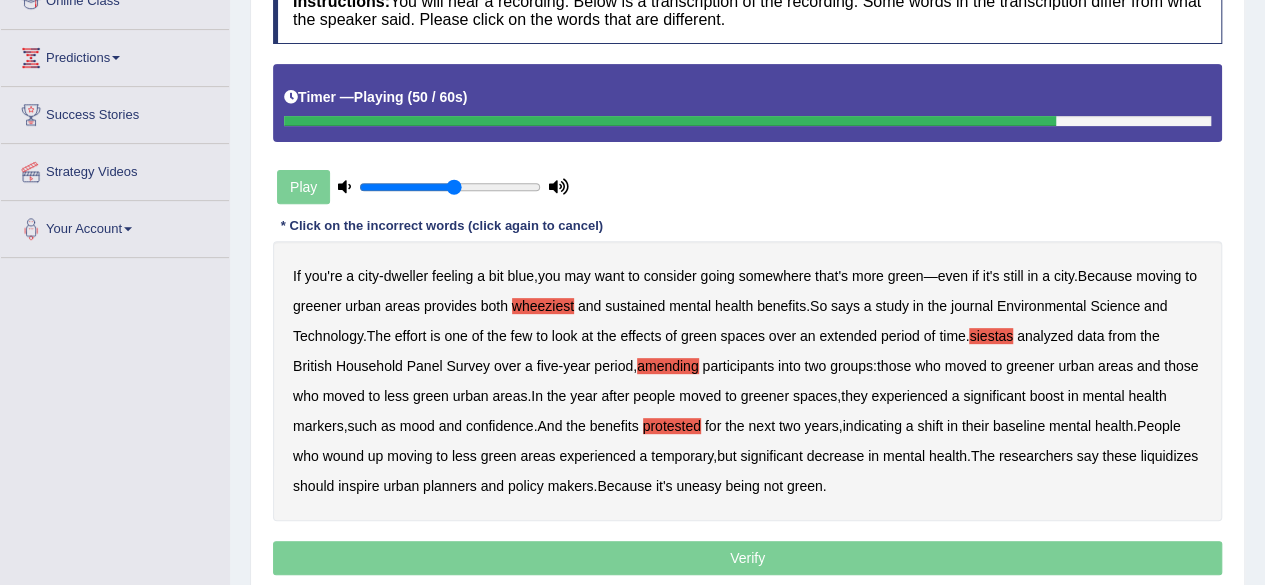 click on "wound" at bounding box center (343, 456) 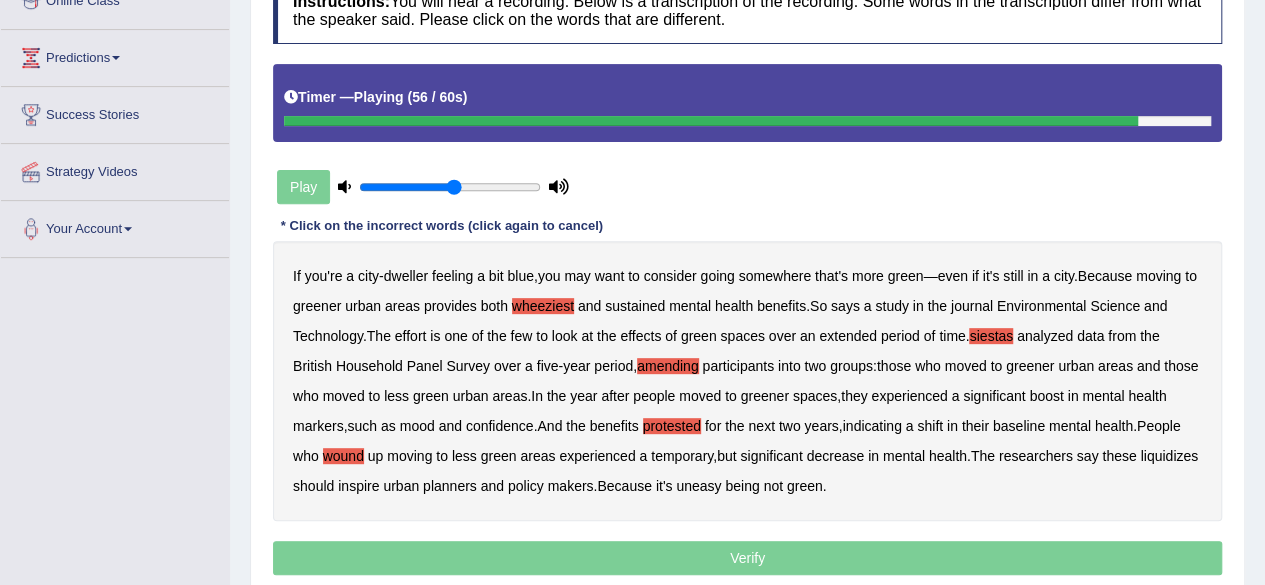 click on "liquidizes" at bounding box center (1169, 456) 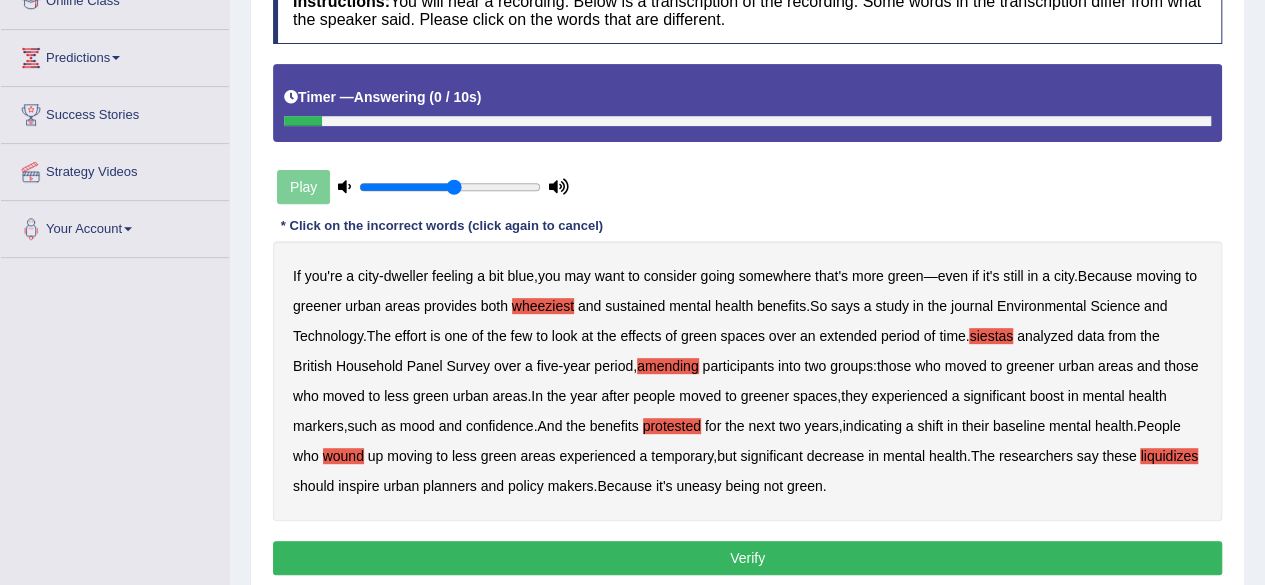 click on "protested" at bounding box center (672, 426) 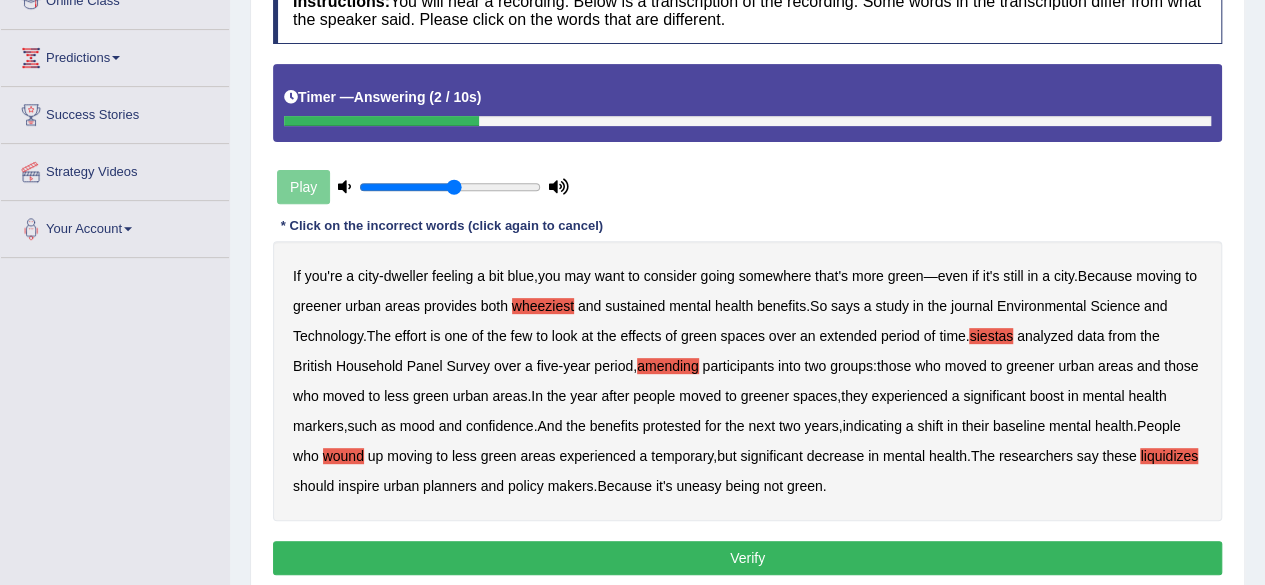click on "Verify" at bounding box center (747, 558) 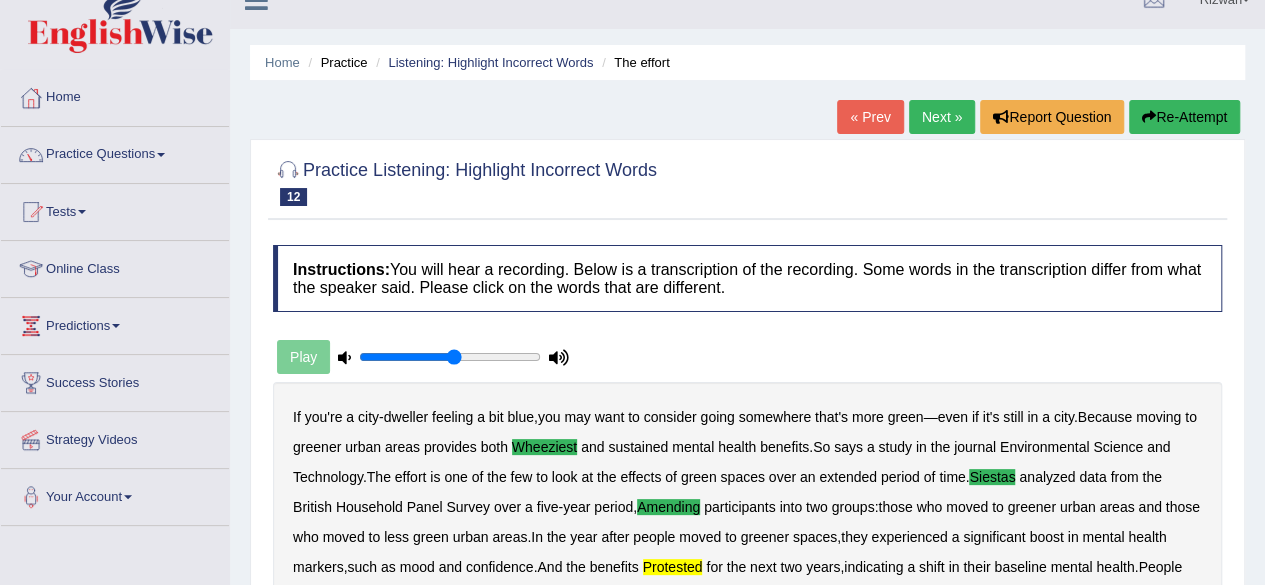 scroll, scrollTop: 0, scrollLeft: 0, axis: both 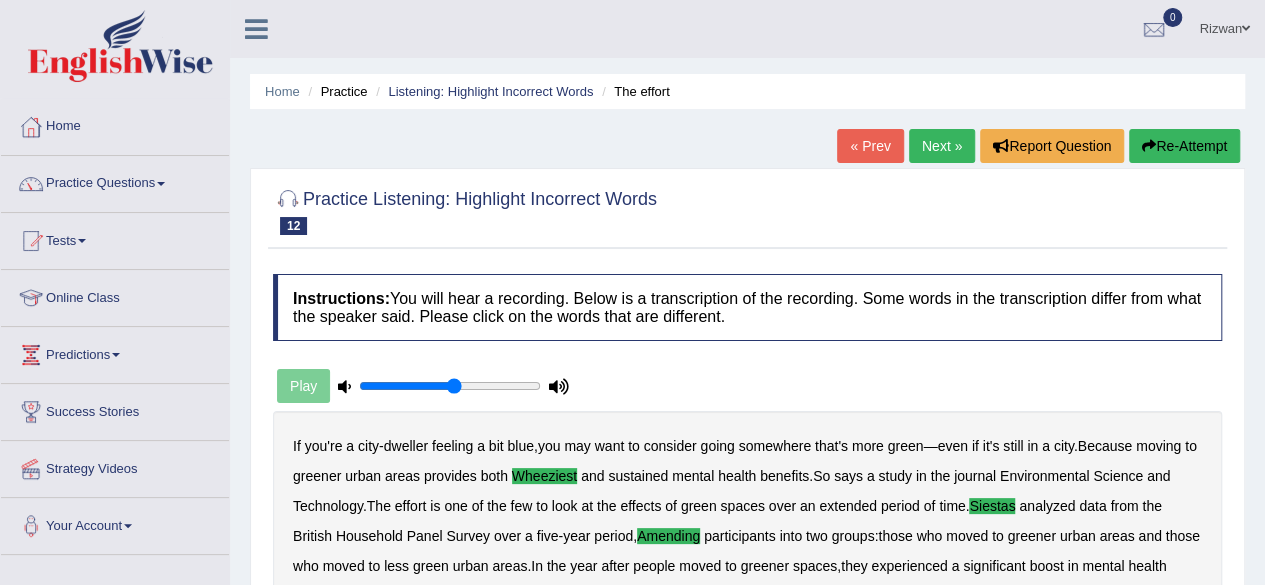 click on "Re-Attempt" at bounding box center [1184, 146] 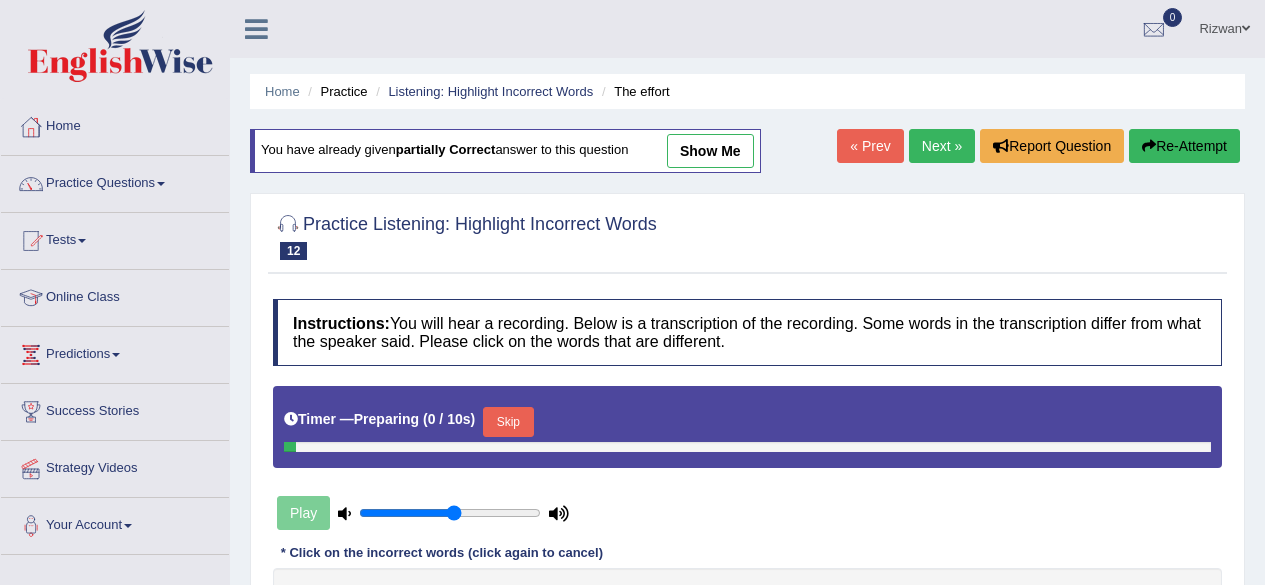 scroll, scrollTop: 0, scrollLeft: 0, axis: both 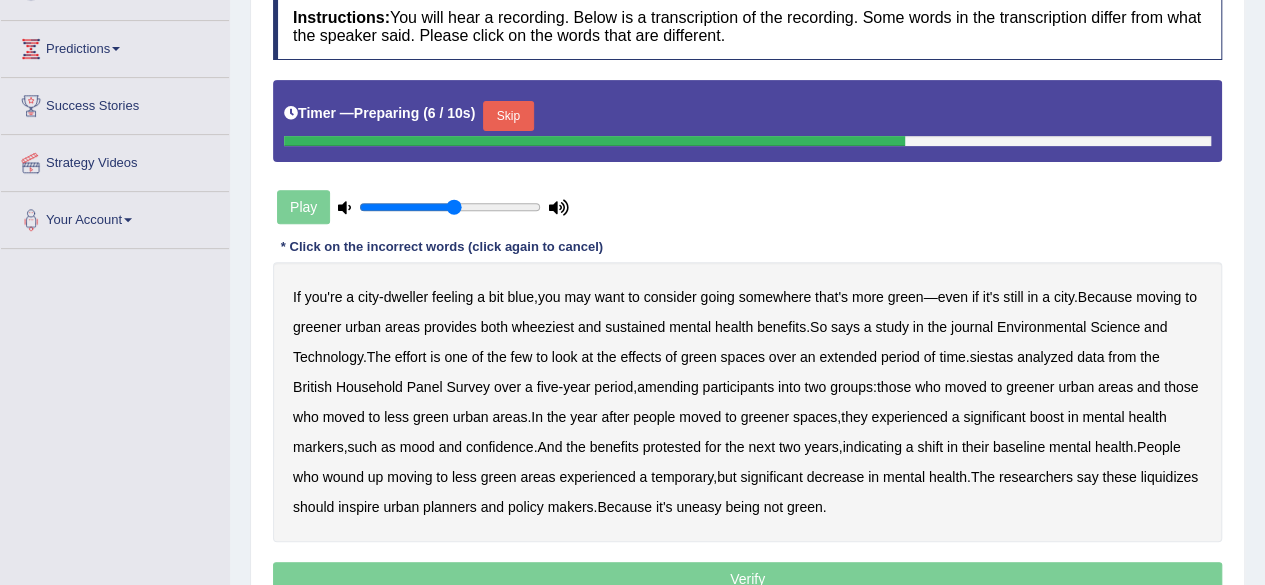 click on "Skip" at bounding box center (508, 116) 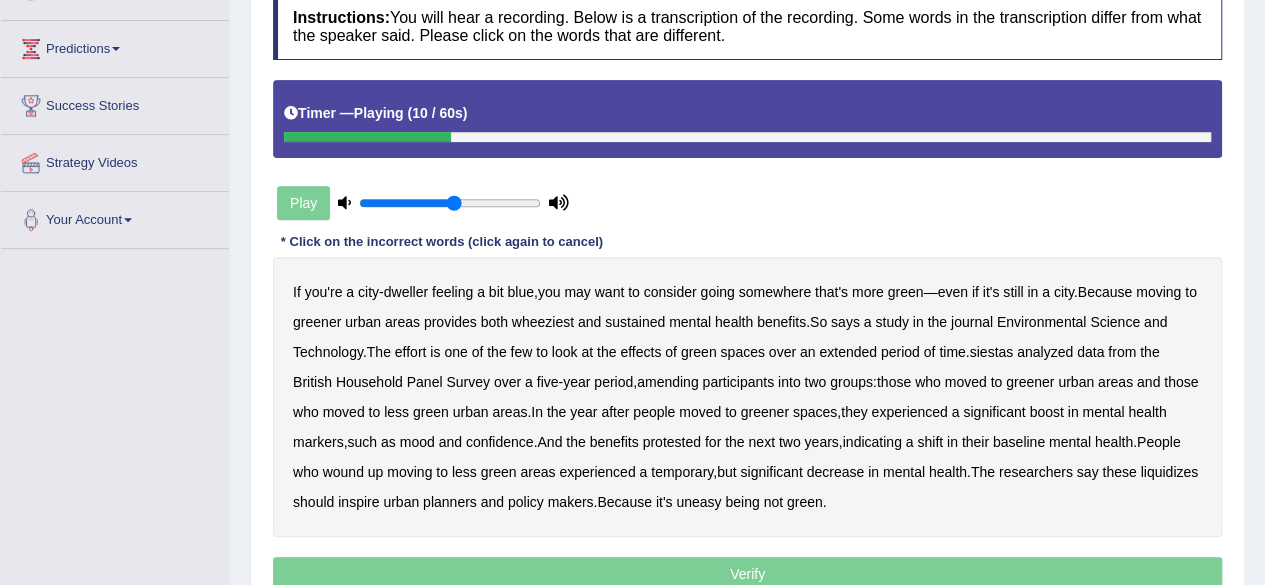 click on "wheeziest" at bounding box center (543, 322) 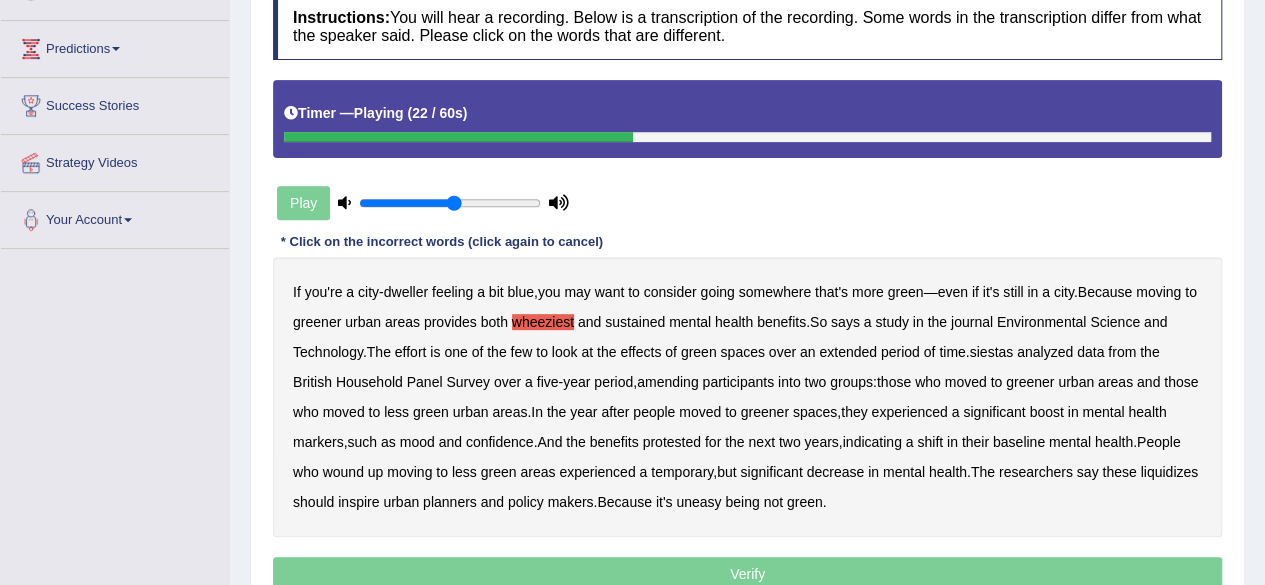 click on "siestas" at bounding box center [991, 352] 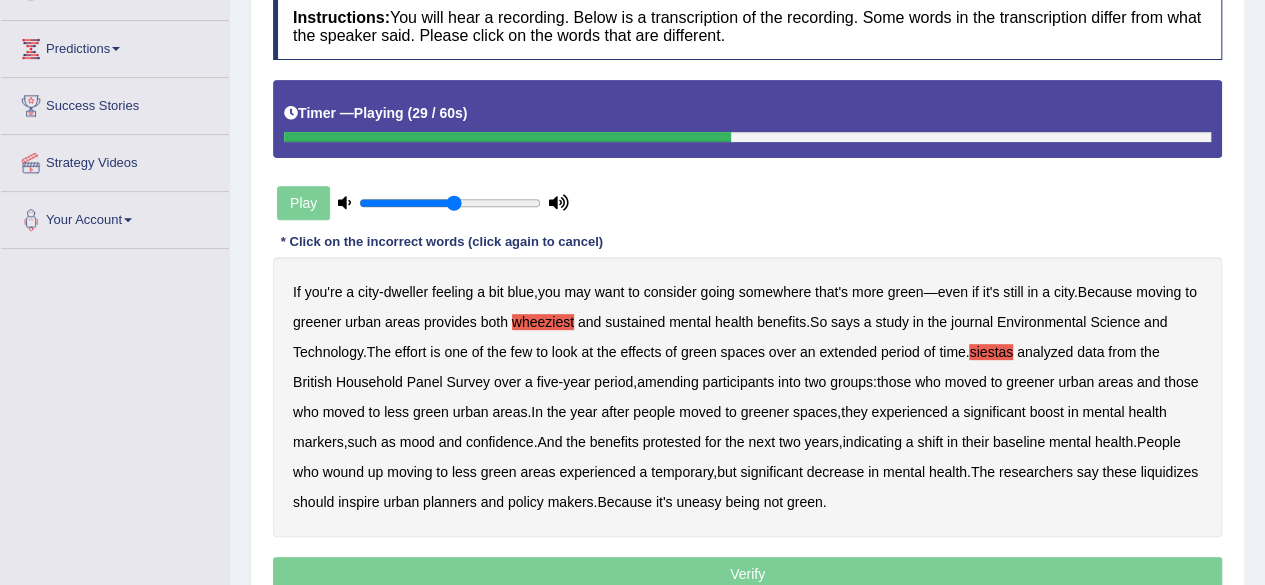 click on "amending" at bounding box center (668, 382) 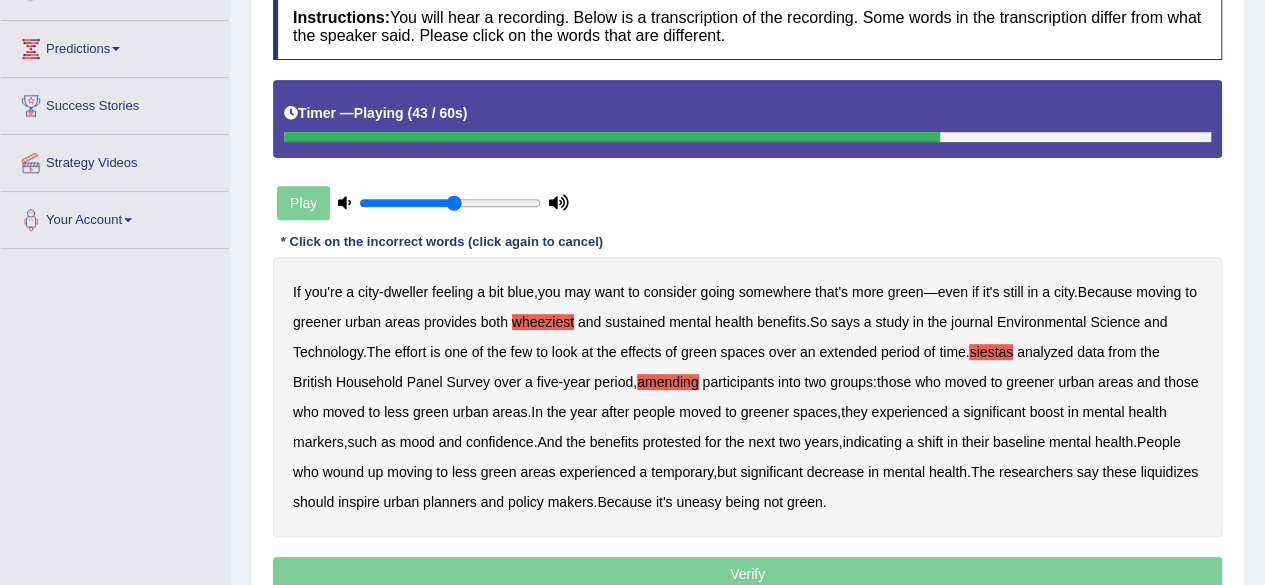 click on "protested" at bounding box center (672, 442) 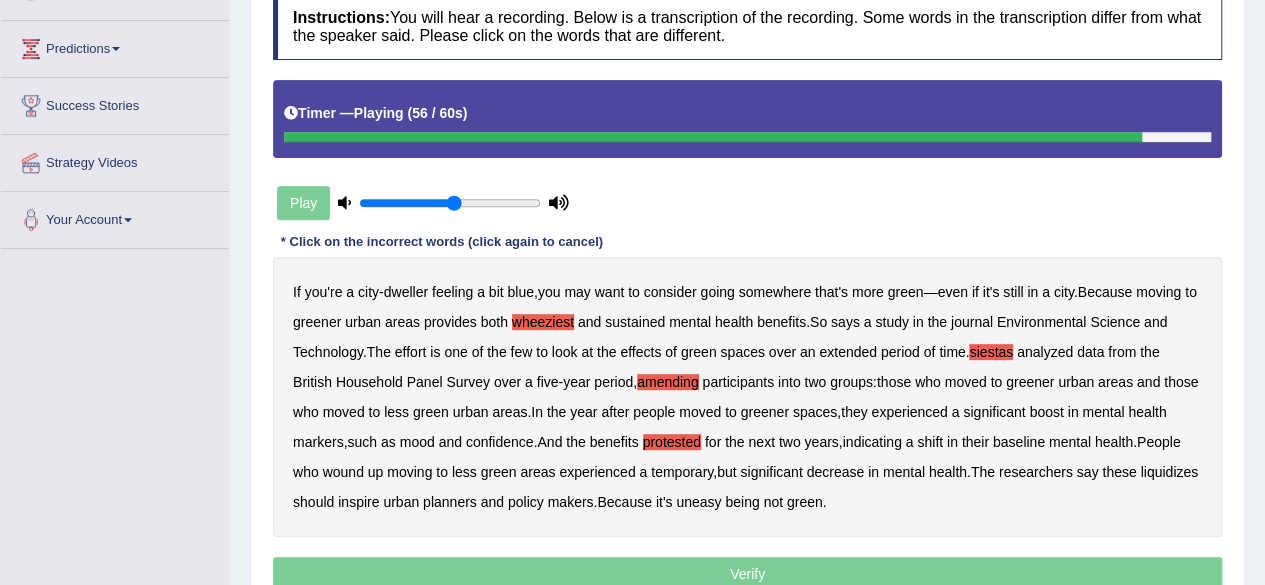 click on "liquidizes" at bounding box center [1169, 472] 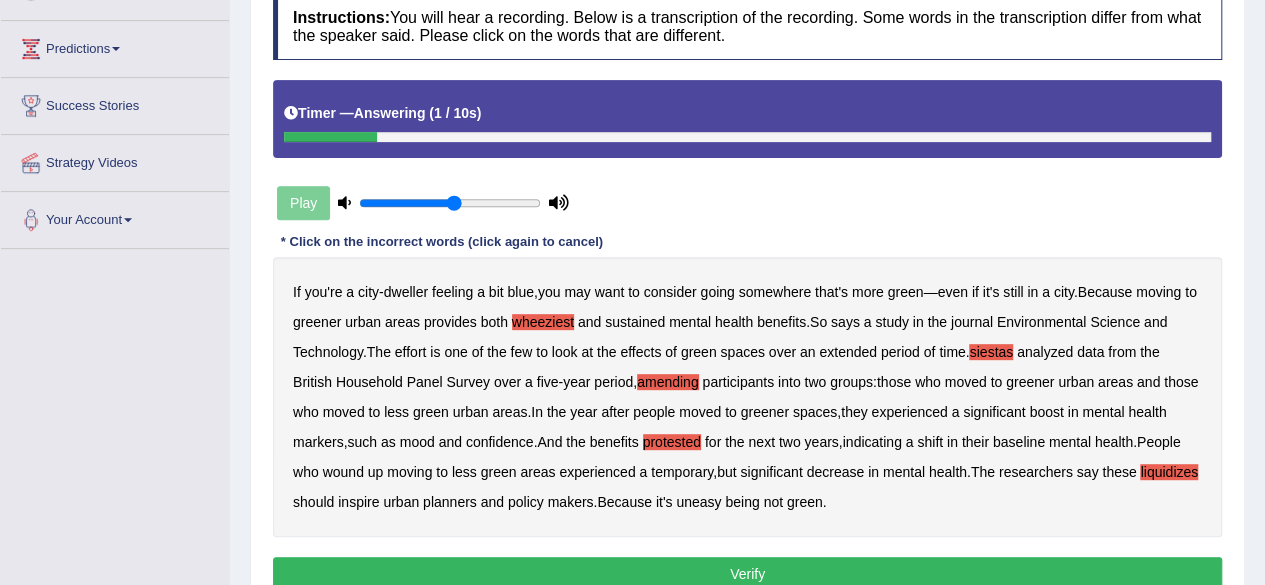 click on "Verify" at bounding box center [747, 574] 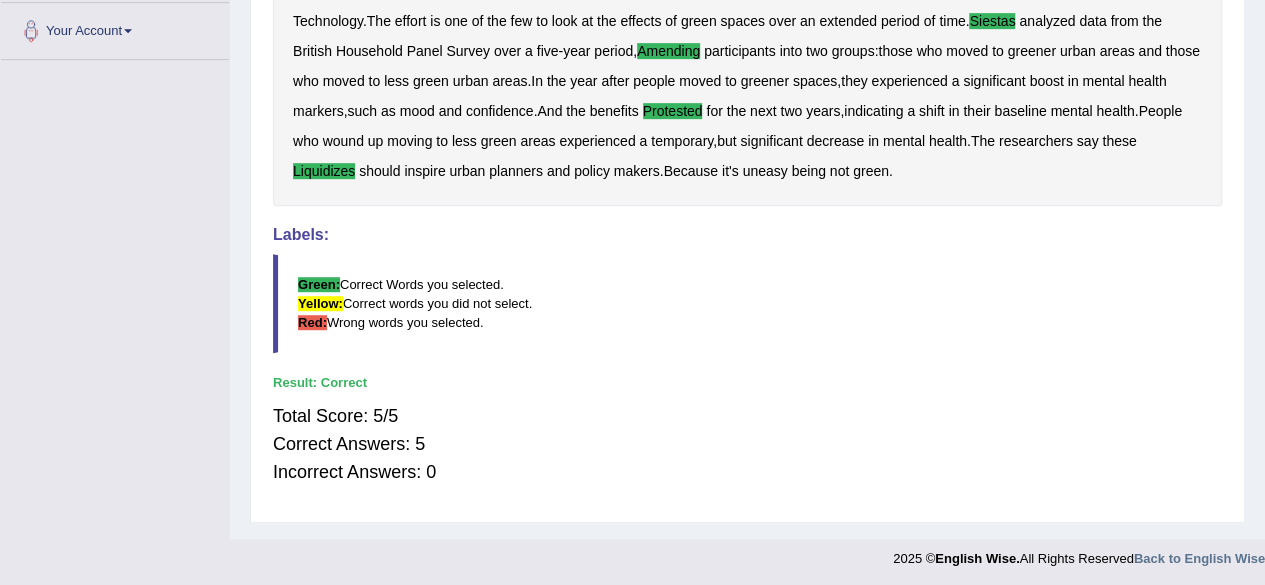 scroll, scrollTop: 0, scrollLeft: 0, axis: both 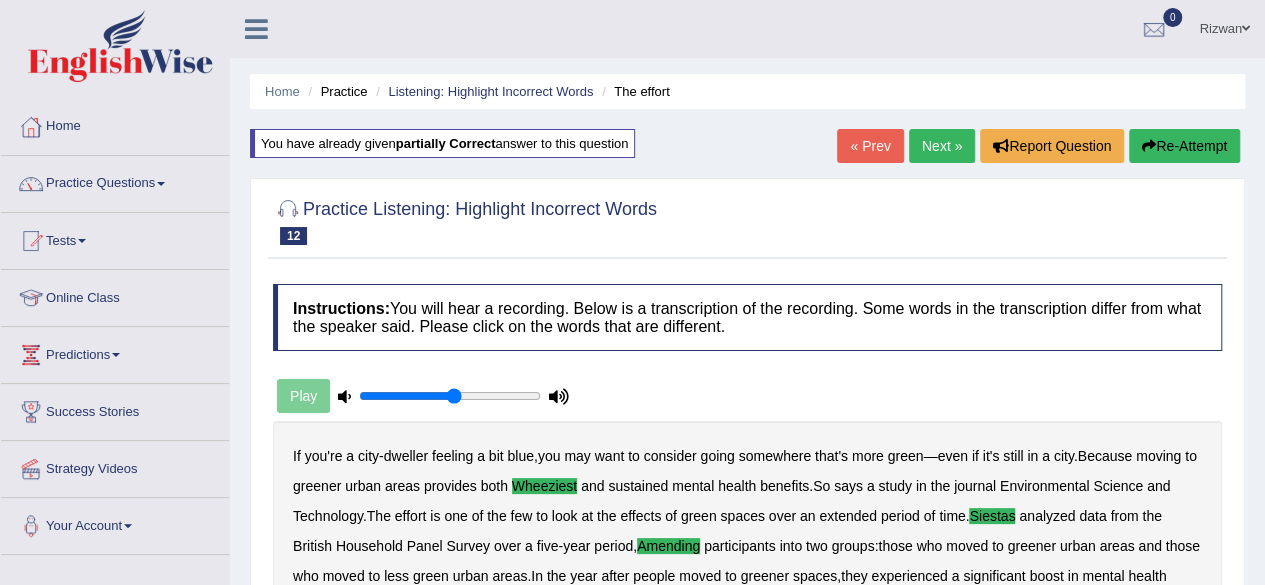 click on "Next »" at bounding box center (942, 146) 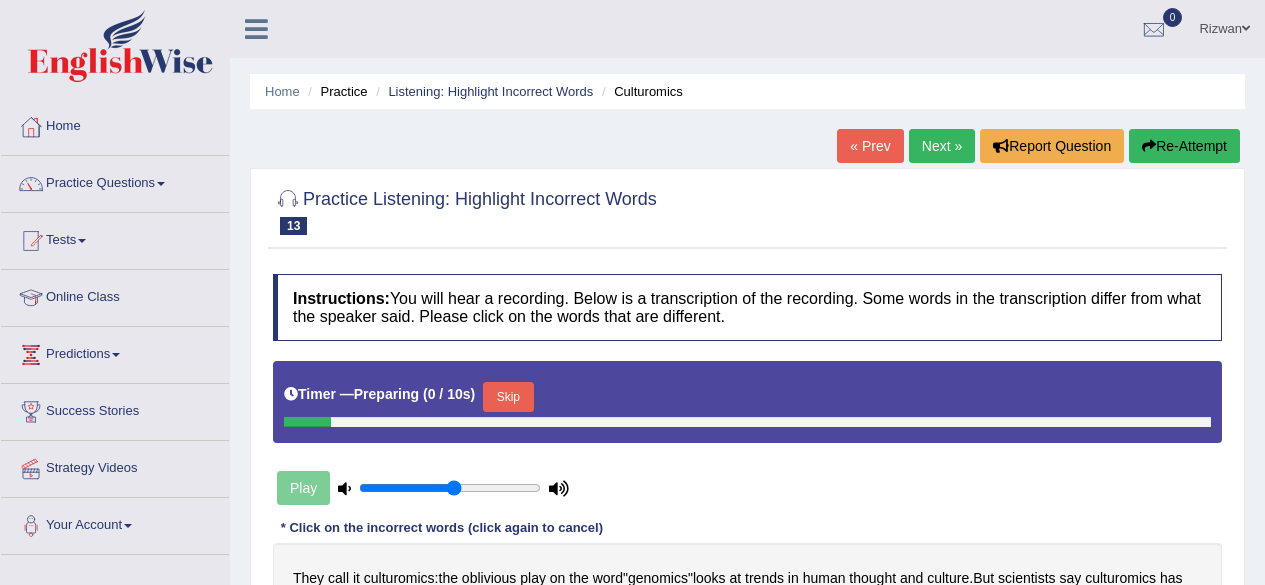 scroll, scrollTop: 324, scrollLeft: 0, axis: vertical 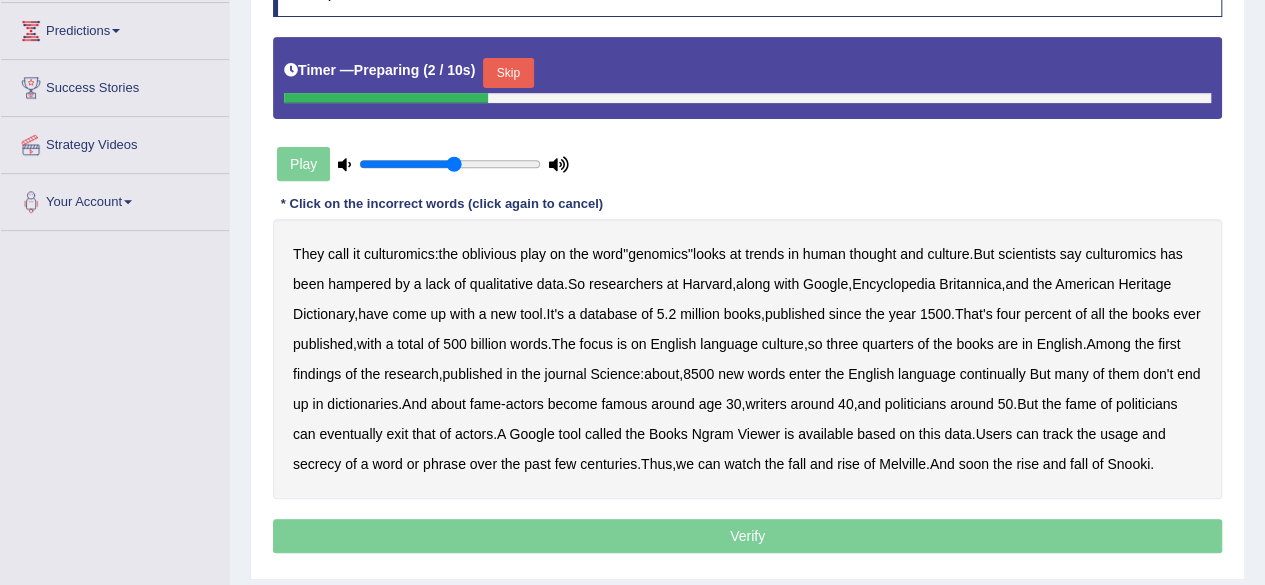 click on "Skip" at bounding box center [508, 73] 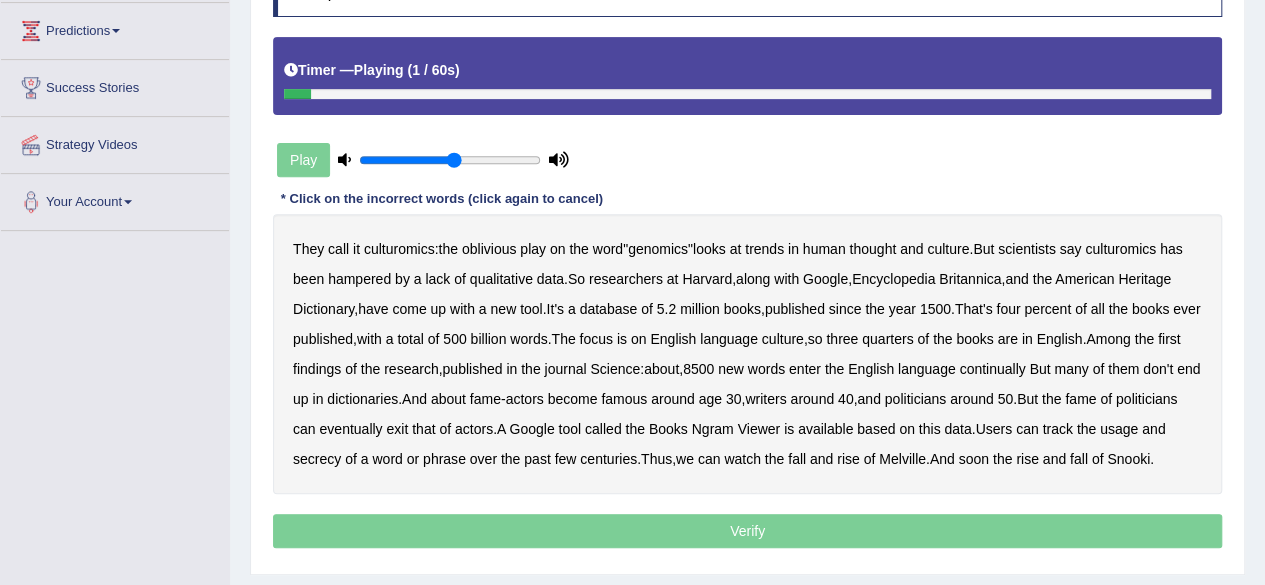 click on "culturomics" at bounding box center [399, 249] 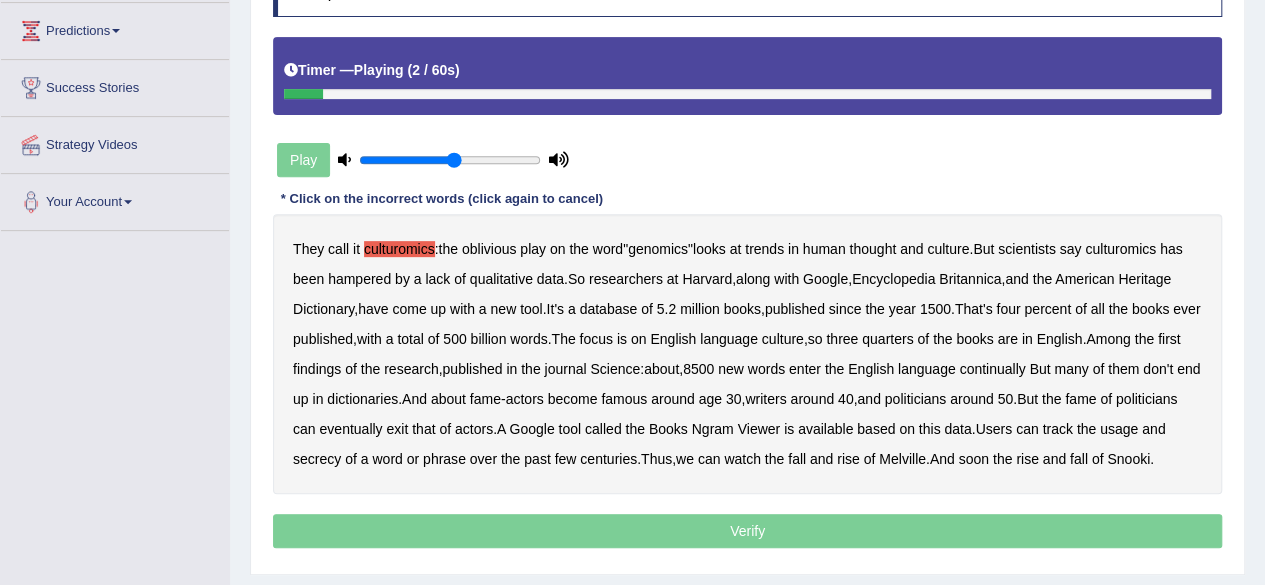 click on "culturomics" at bounding box center [399, 249] 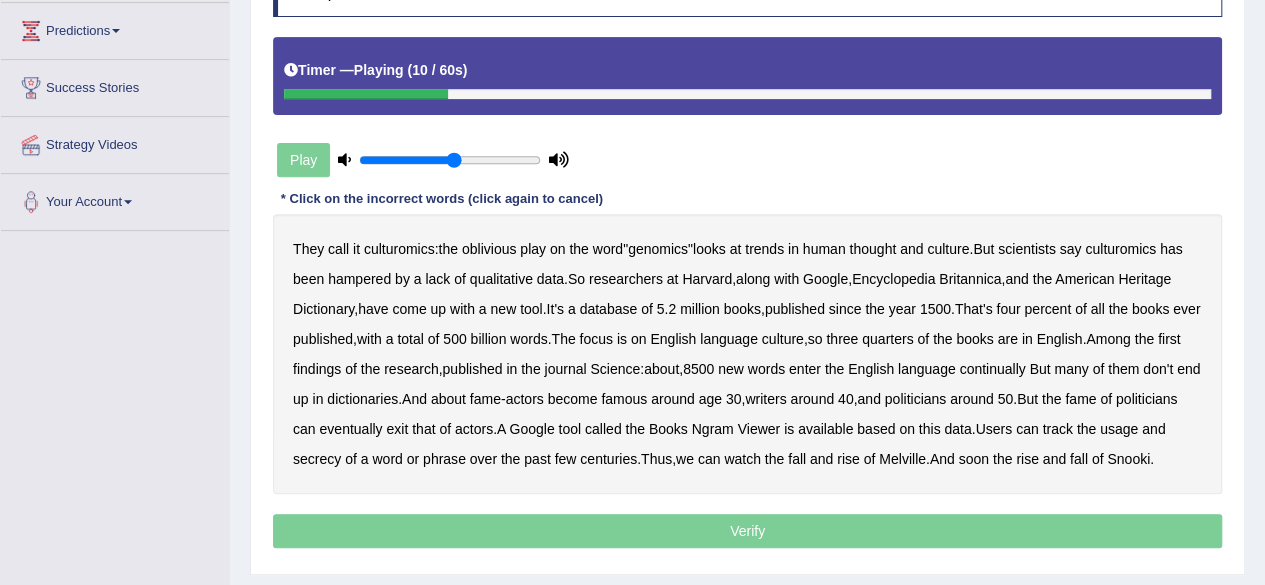 click on "qualitative" at bounding box center (501, 279) 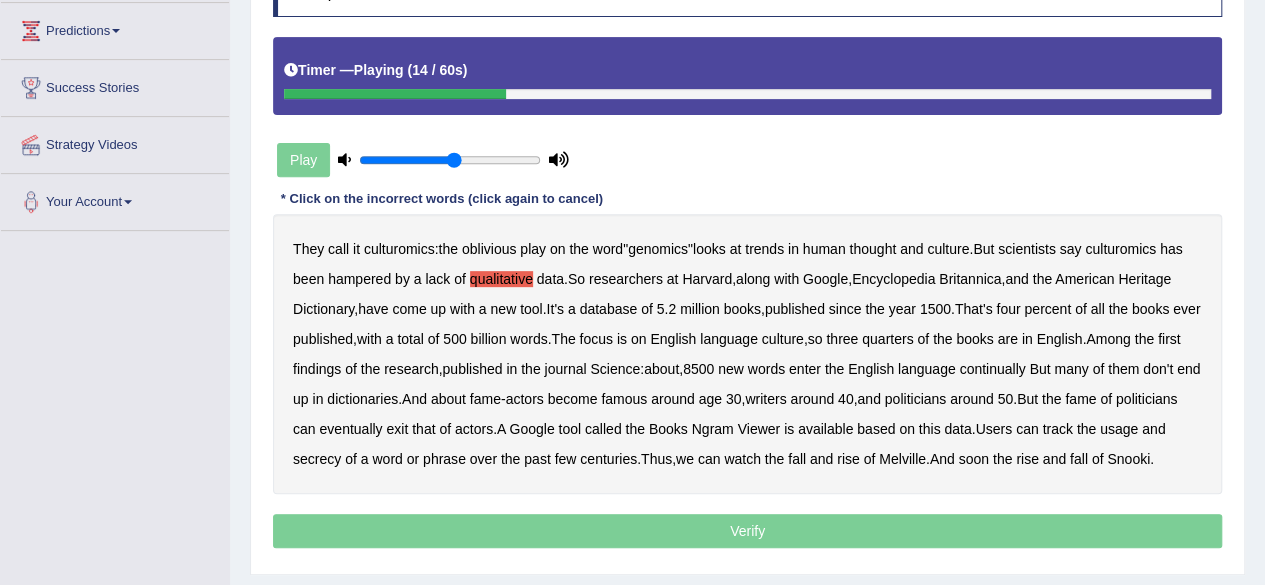 click on "Encyclopedia" at bounding box center (893, 279) 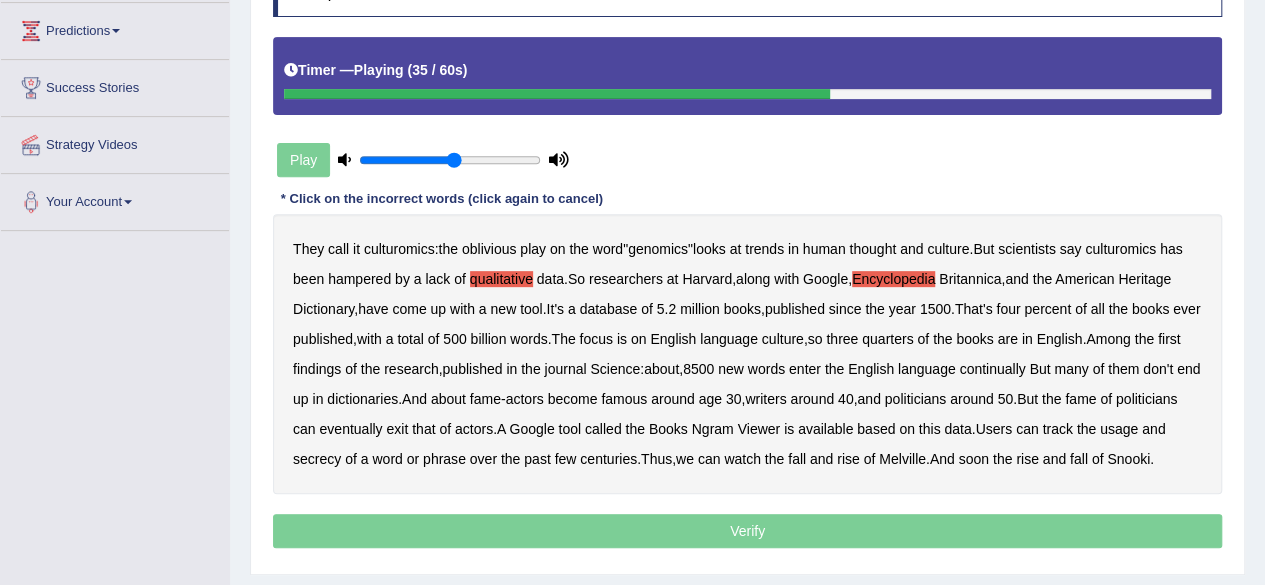 click on "continually" at bounding box center (992, 369) 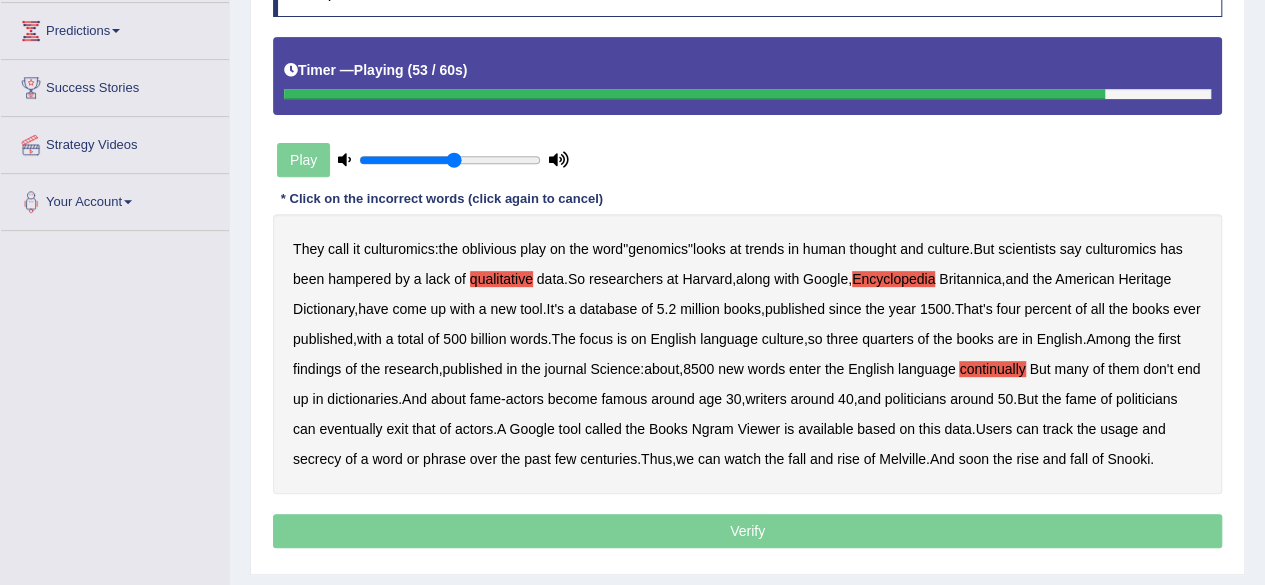 click on "secrecy" at bounding box center [317, 459] 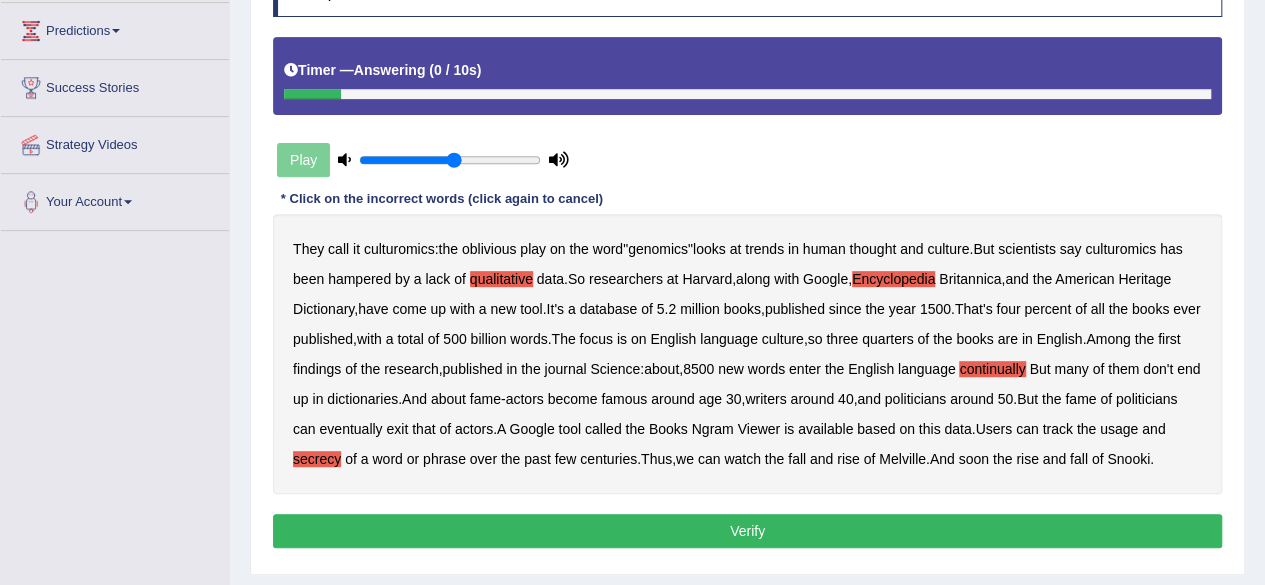 click on "Verify" at bounding box center (747, 531) 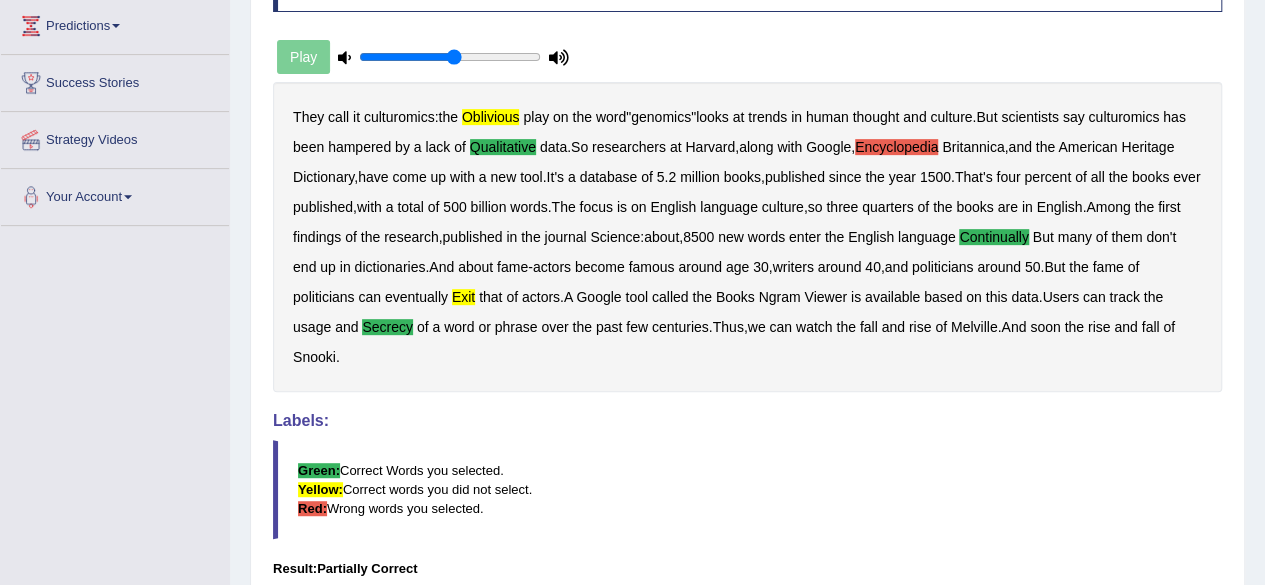 scroll, scrollTop: 0, scrollLeft: 0, axis: both 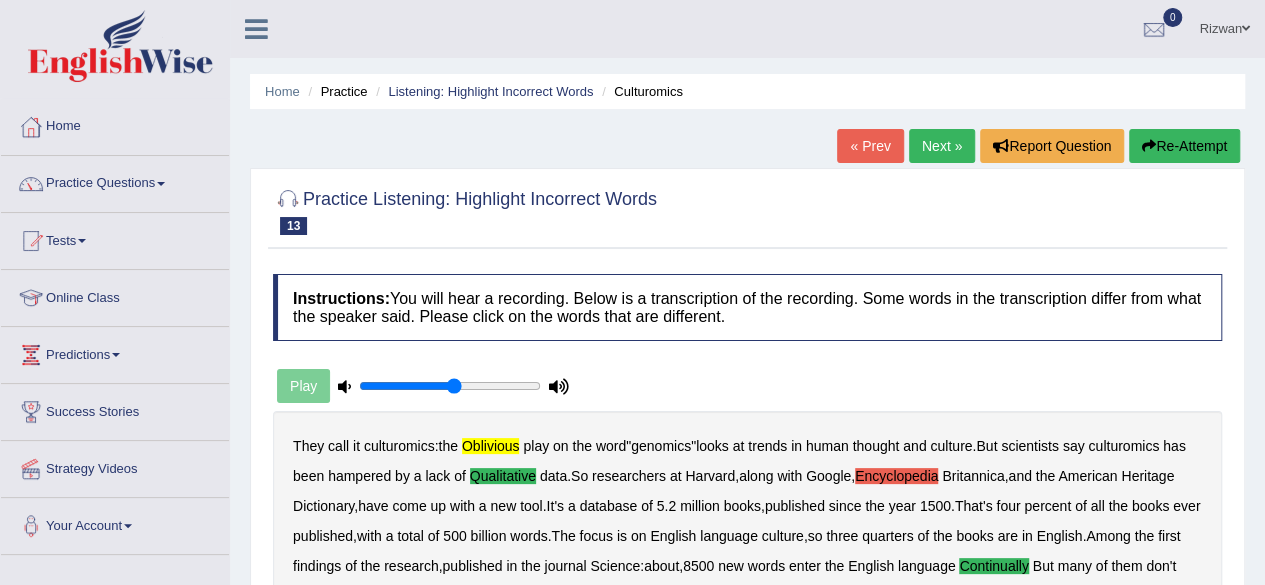 click on "Re-Attempt" at bounding box center (1184, 146) 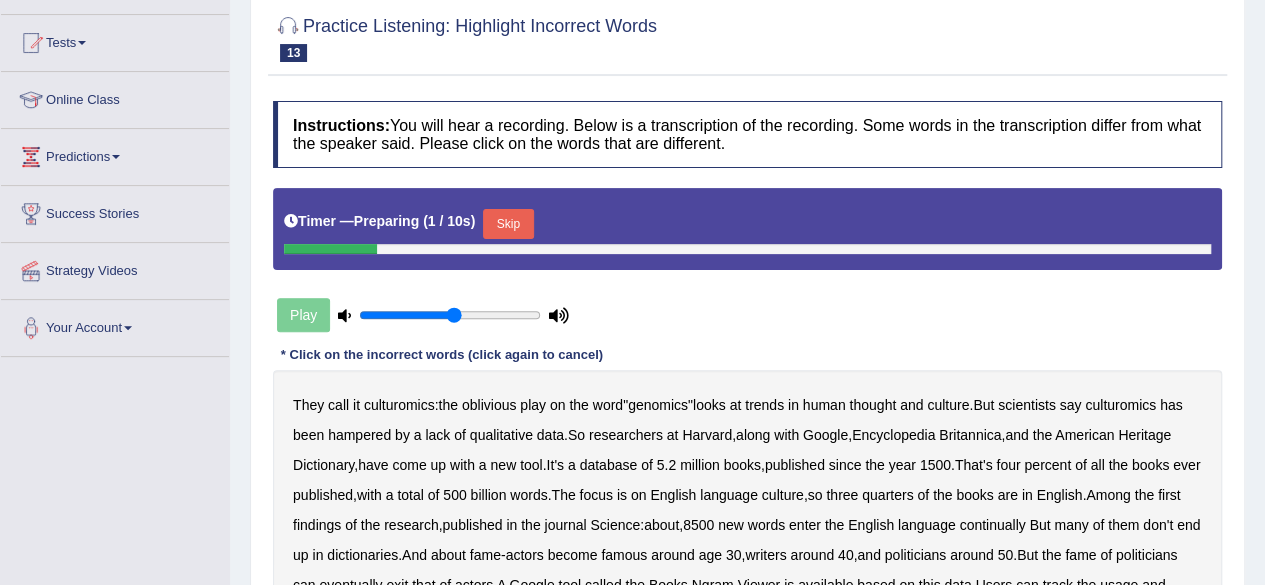 scroll, scrollTop: 198, scrollLeft: 0, axis: vertical 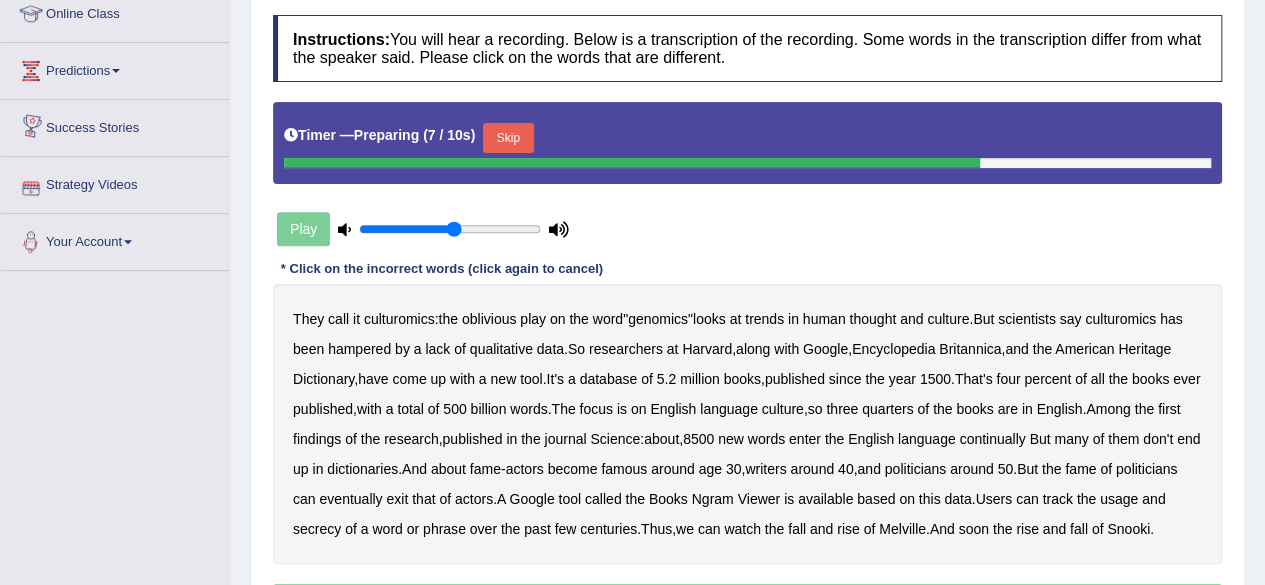 click on "Skip" at bounding box center (508, 138) 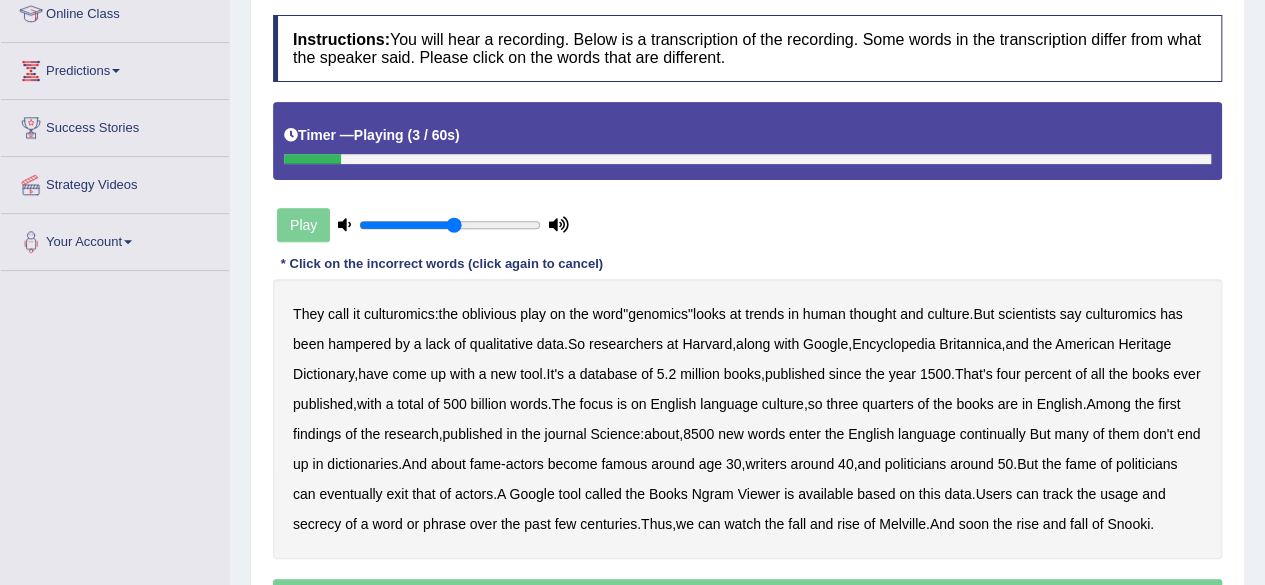 click on "oblivious" at bounding box center [489, 314] 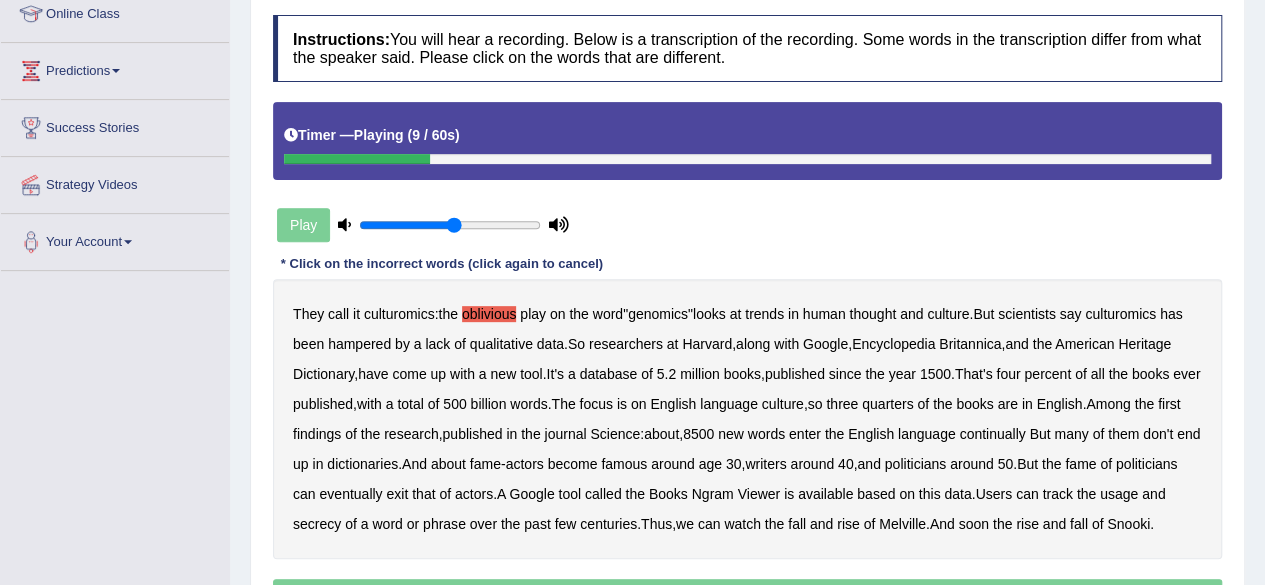 click on "qualitative" at bounding box center [501, 344] 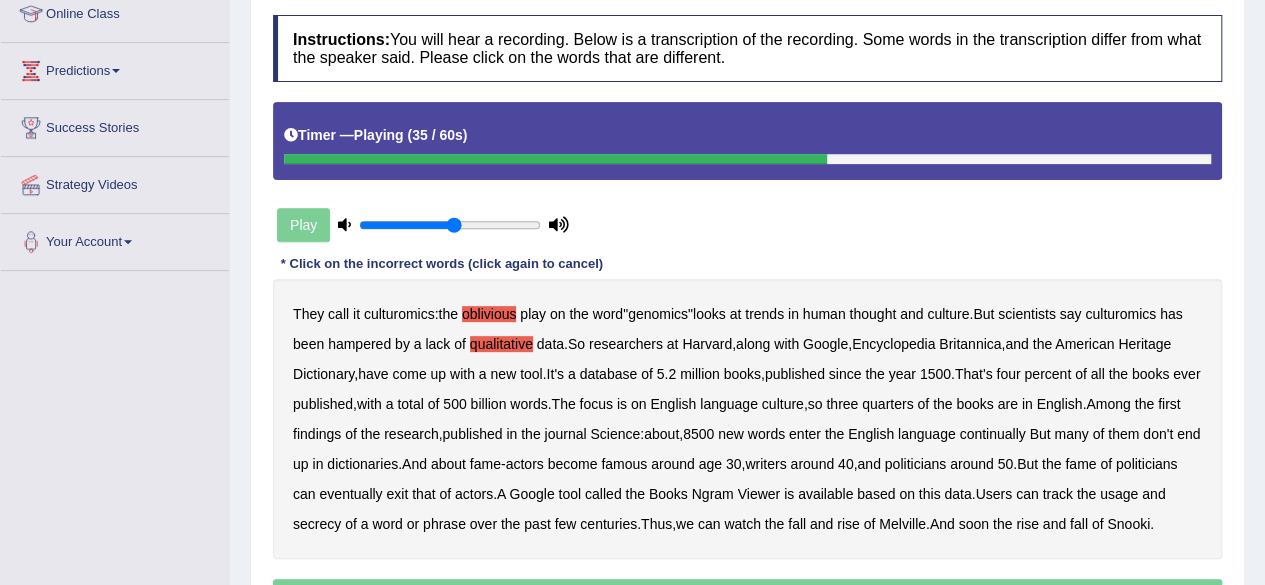 click on "continually" at bounding box center [992, 434] 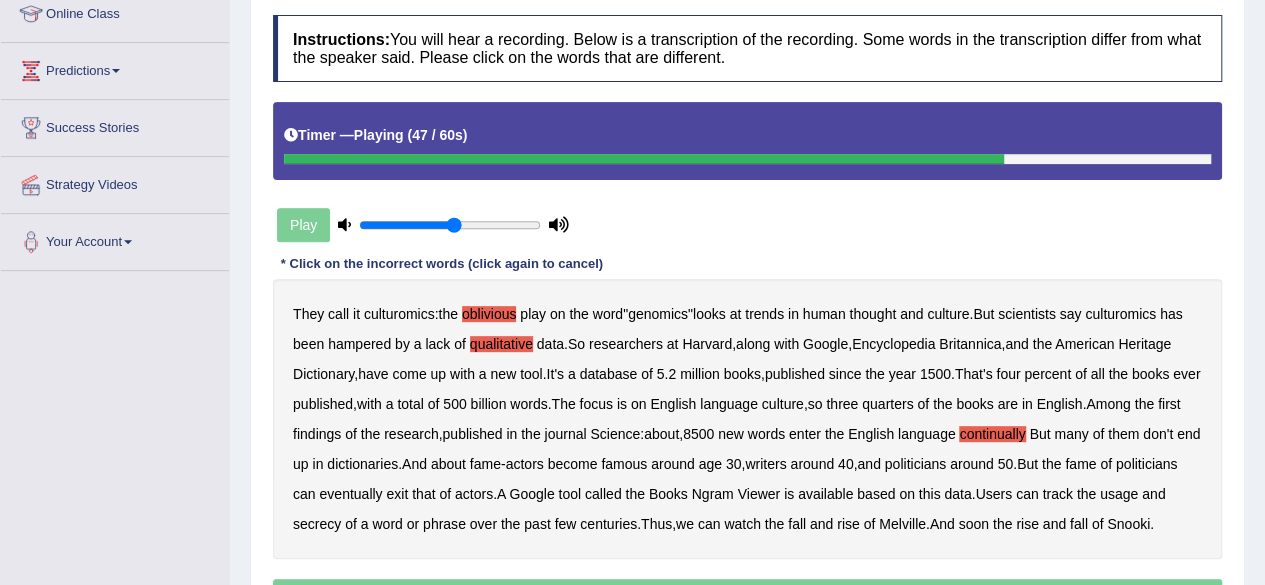 click on "exit" at bounding box center [397, 494] 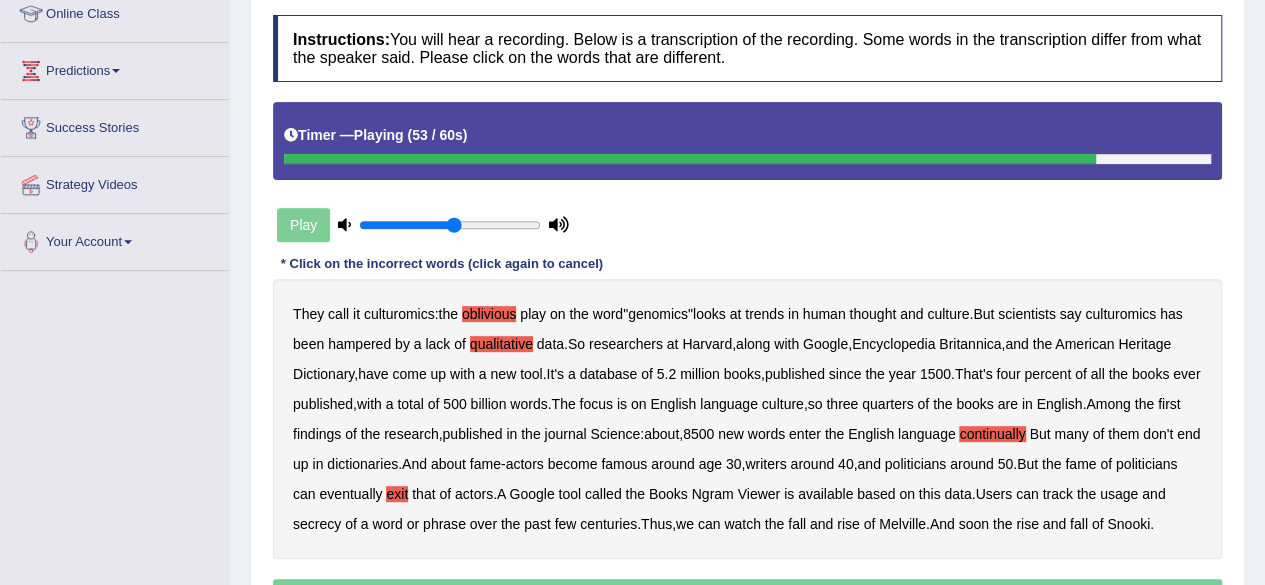 click on "secrecy" at bounding box center [317, 524] 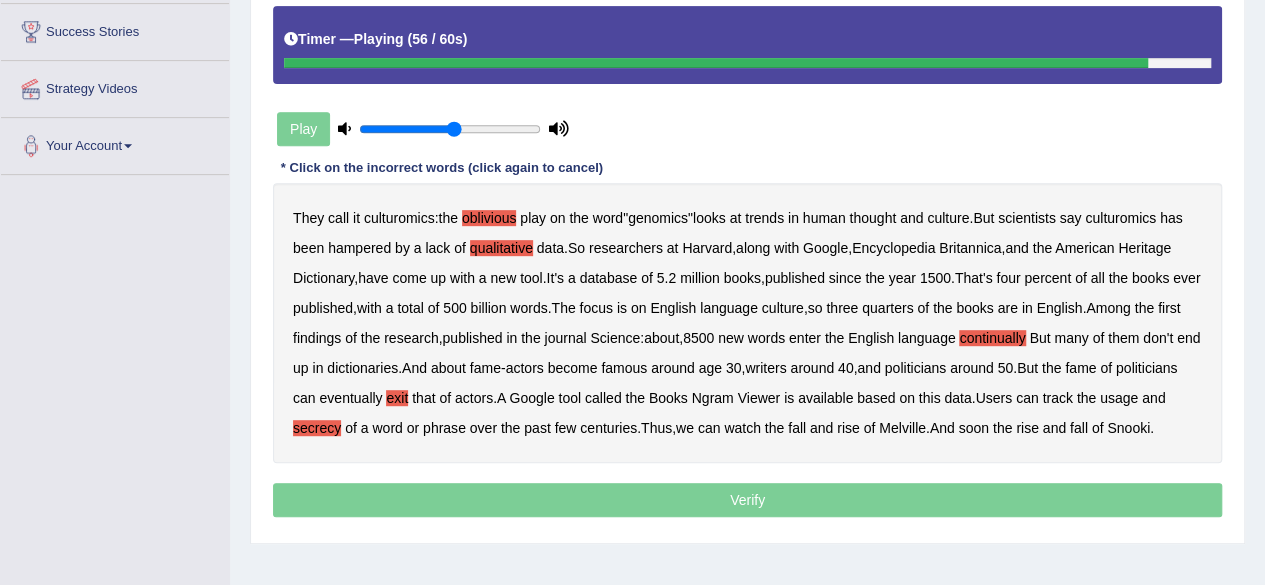 scroll, scrollTop: 382, scrollLeft: 0, axis: vertical 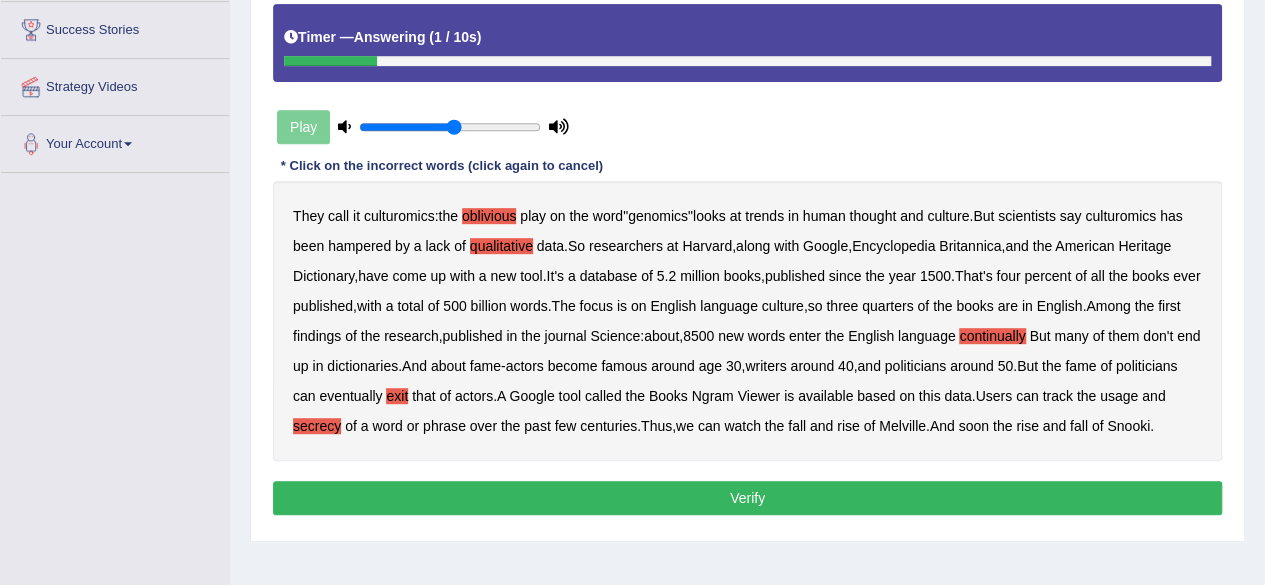 click on "Verify" at bounding box center (747, 498) 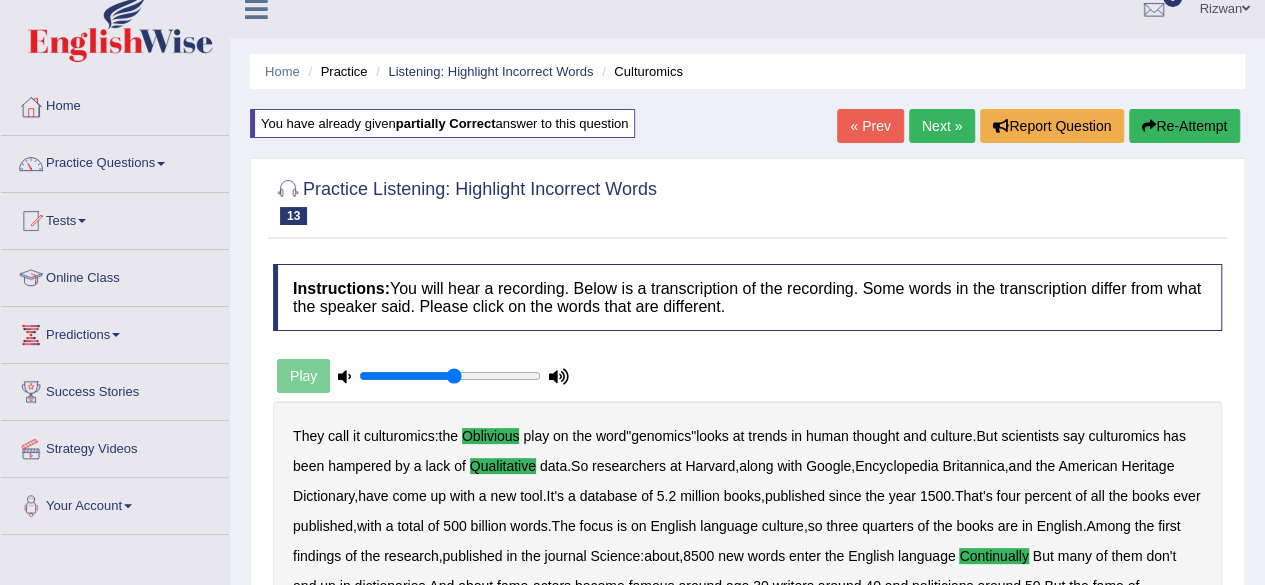 scroll, scrollTop: 0, scrollLeft: 0, axis: both 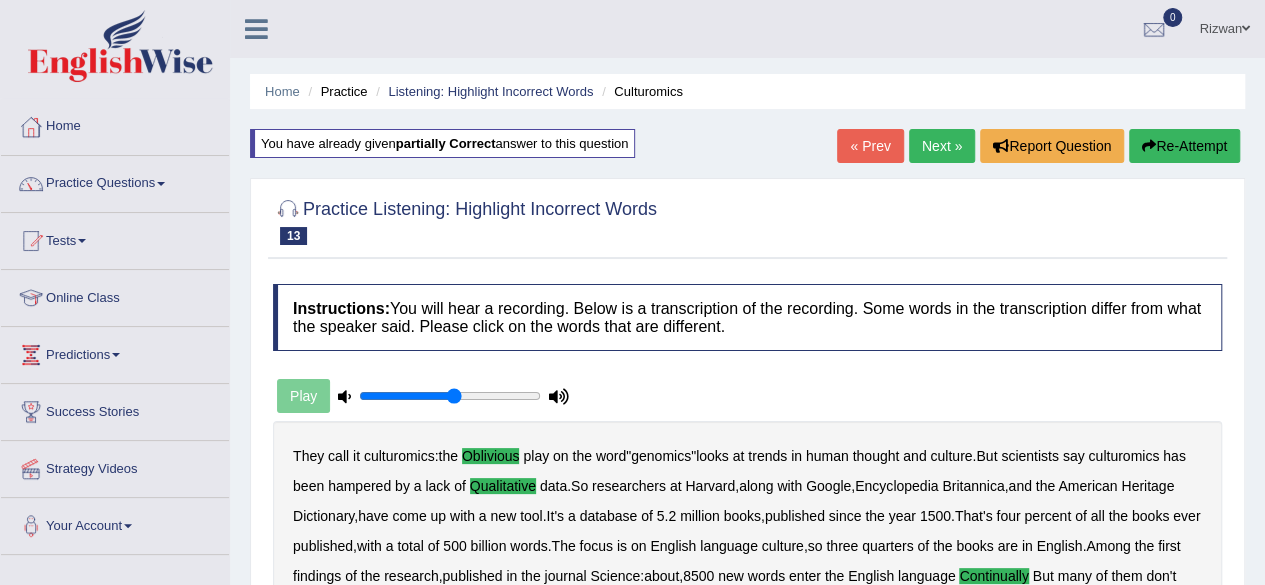 click on "Next »" at bounding box center (942, 146) 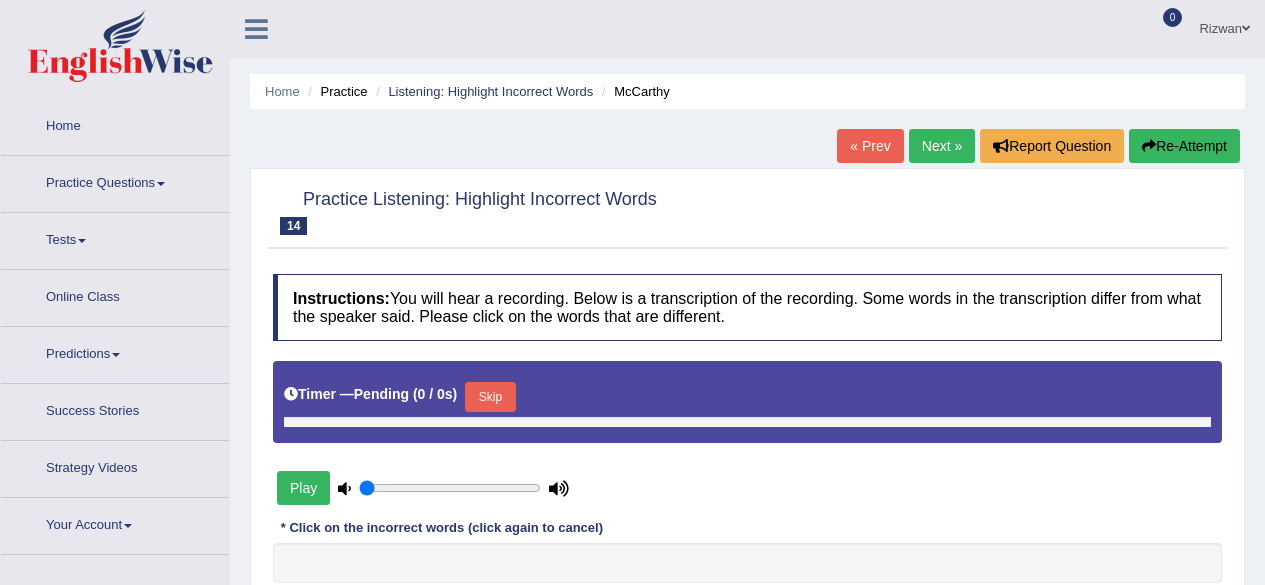 type on "0.55" 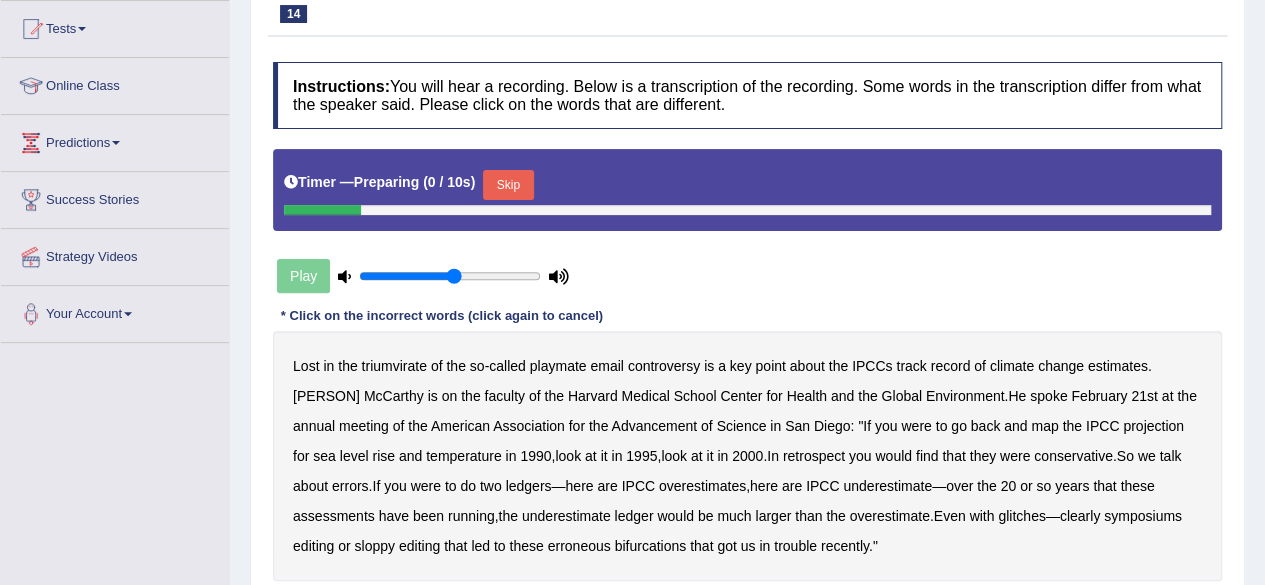 scroll, scrollTop: 0, scrollLeft: 0, axis: both 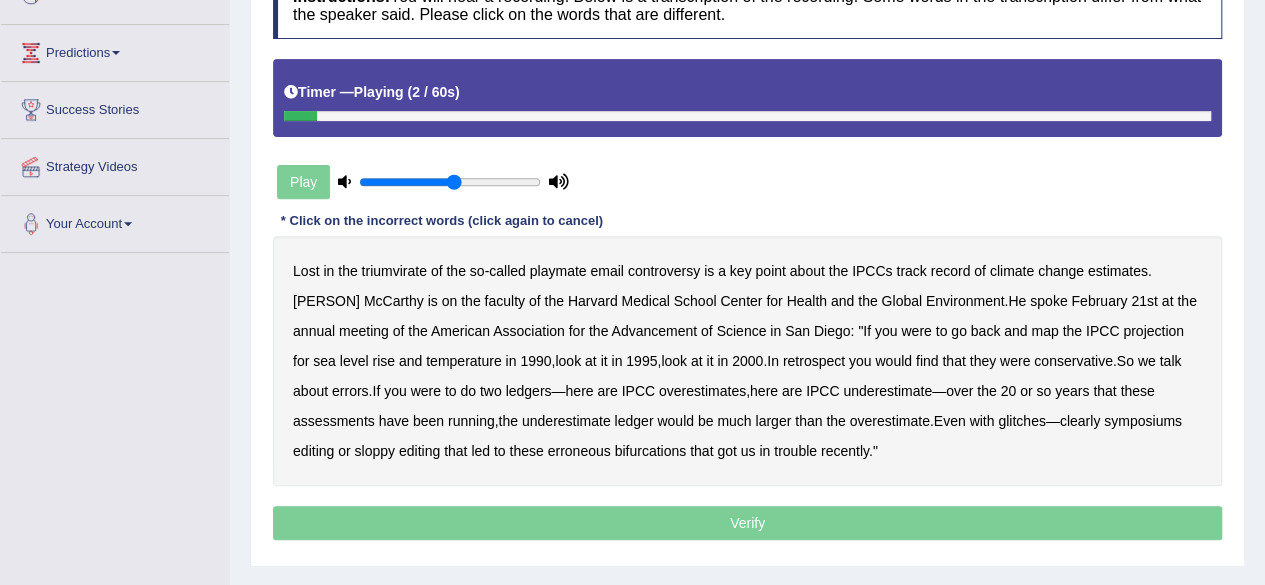 click on "triumvirate" at bounding box center (394, 271) 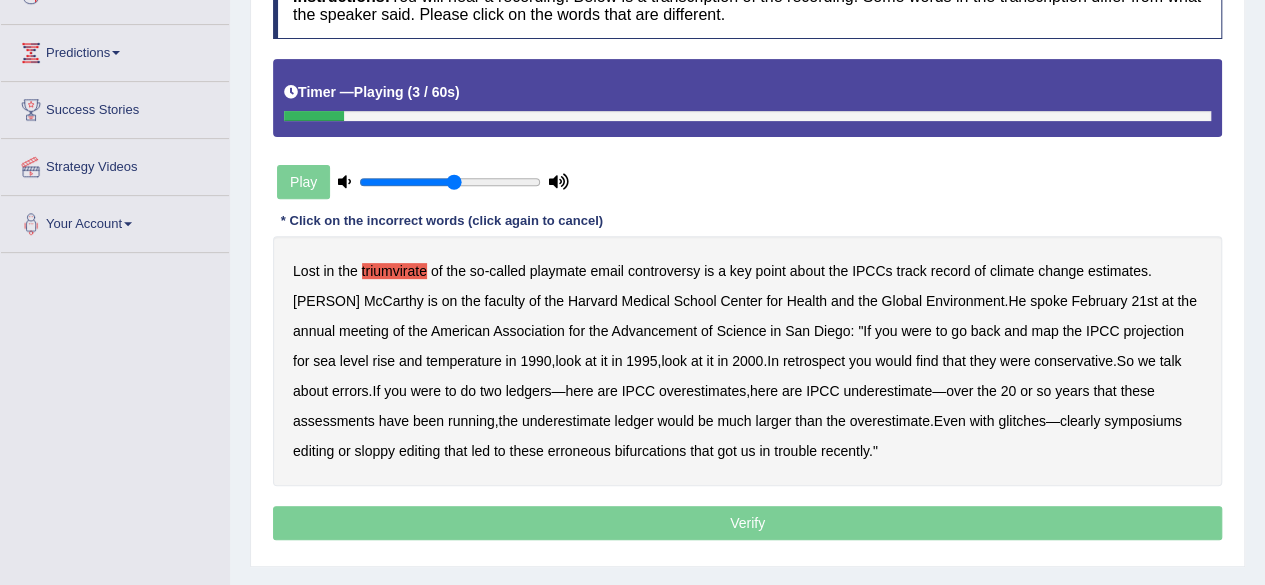 click on "playmate" at bounding box center (558, 271) 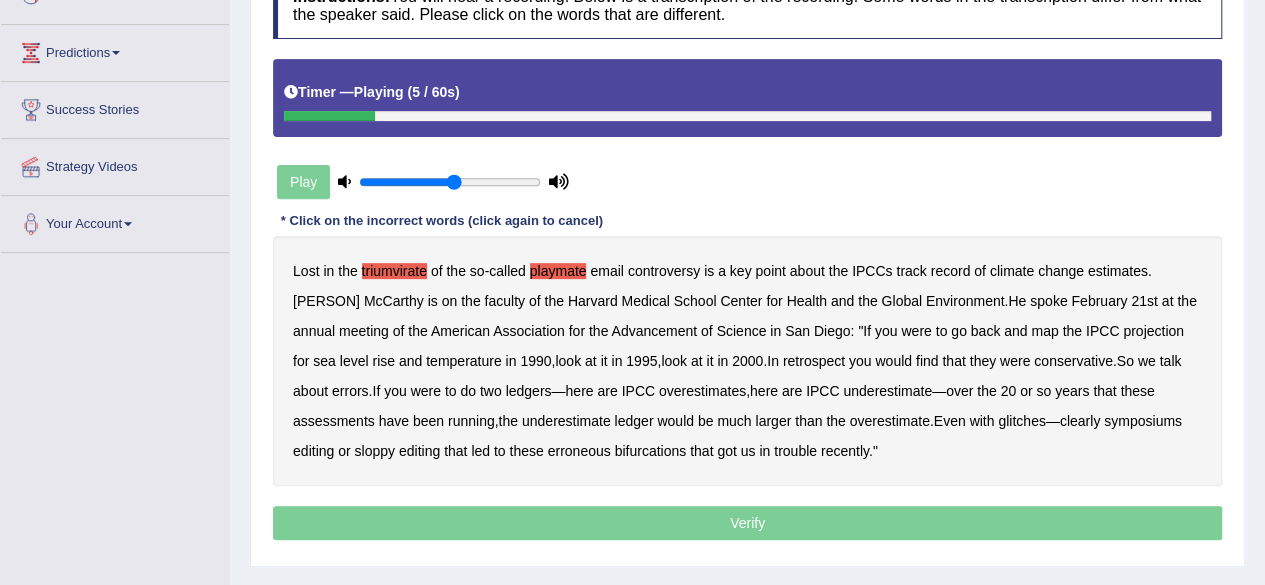 scroll, scrollTop: 0, scrollLeft: 0, axis: both 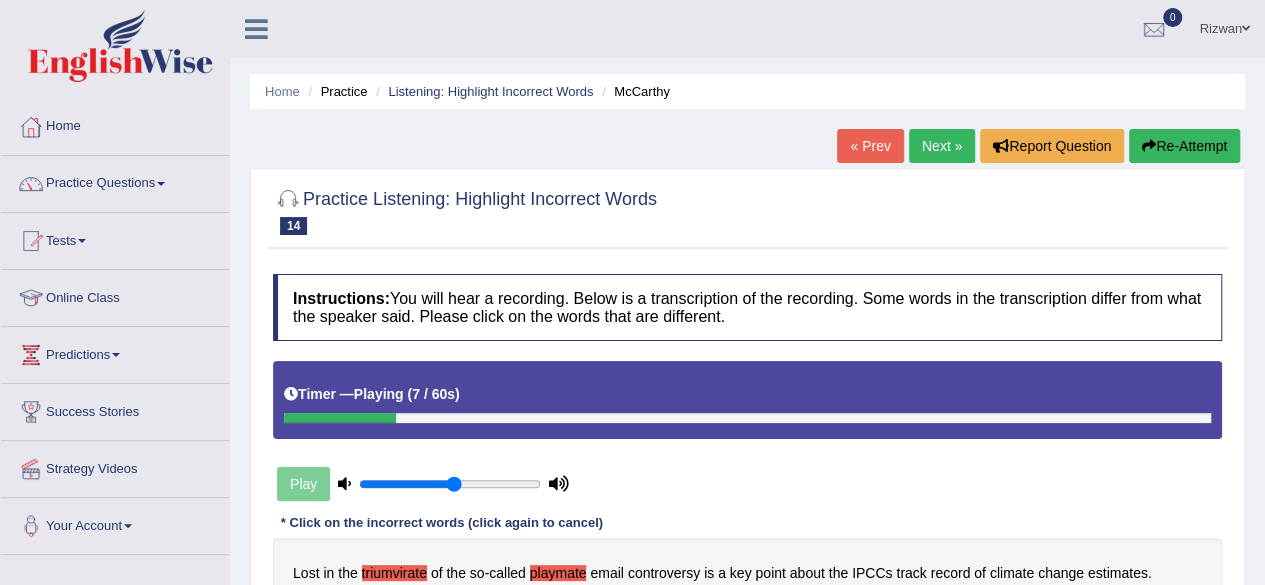 click on "Re-Attempt" at bounding box center [1184, 146] 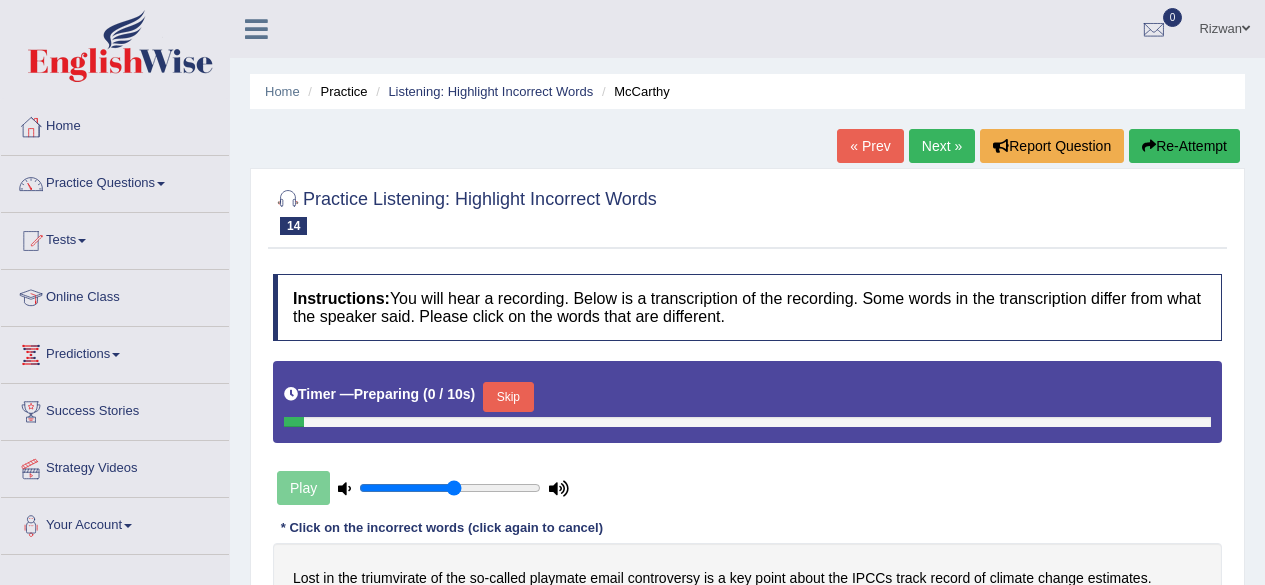 scroll, scrollTop: 202, scrollLeft: 0, axis: vertical 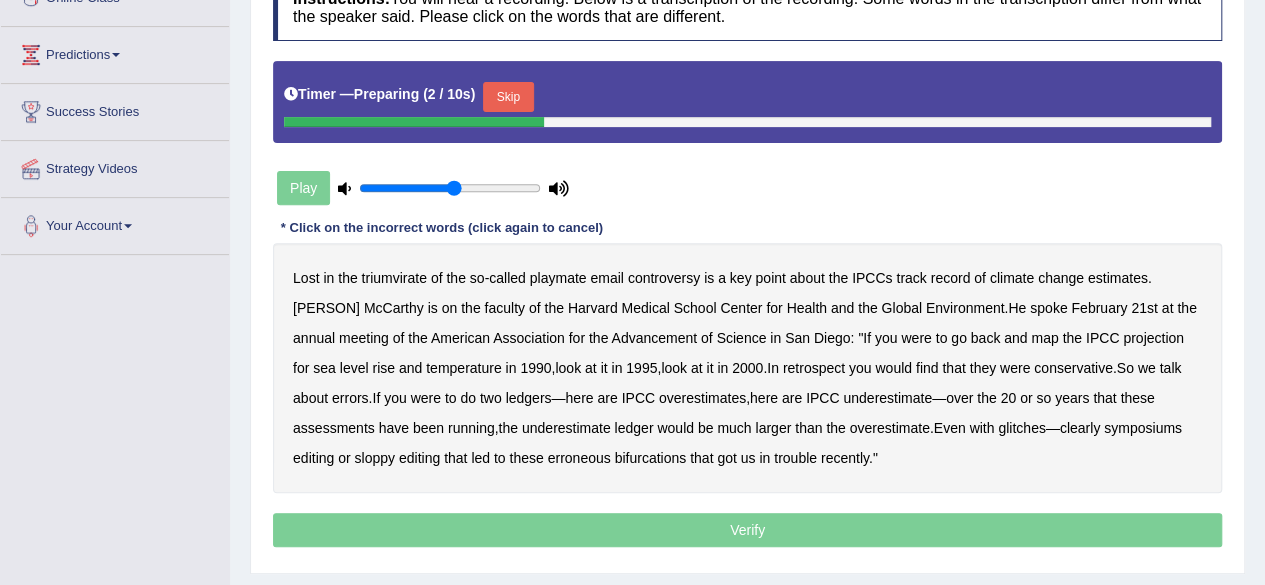 click on "Skip" at bounding box center [508, 97] 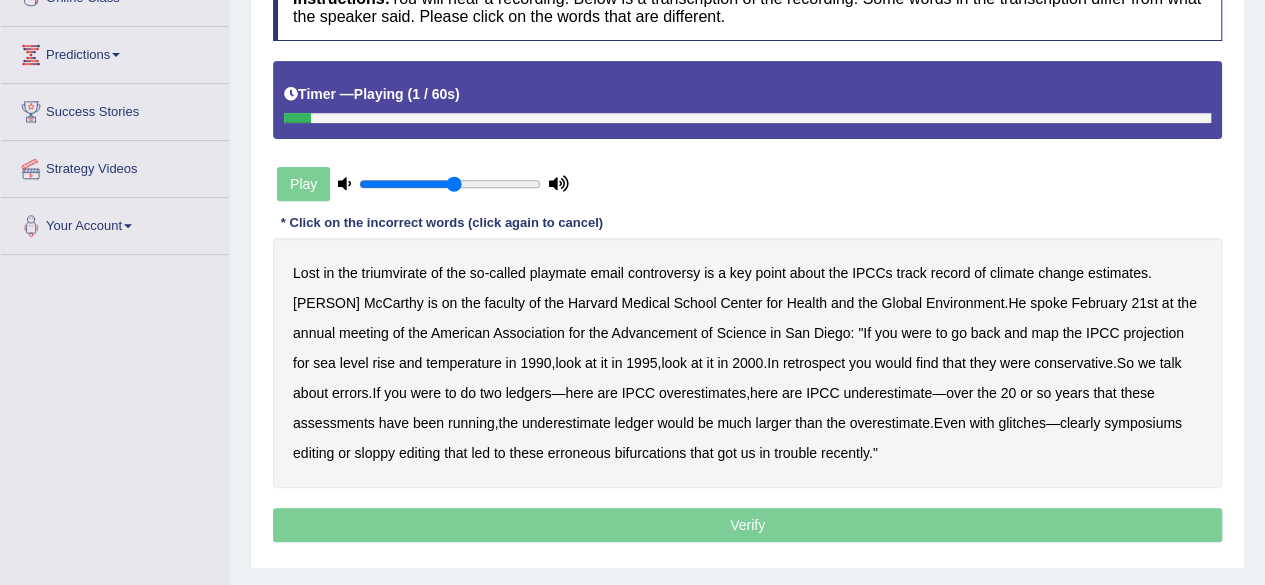 click on "triumvirate" at bounding box center [394, 273] 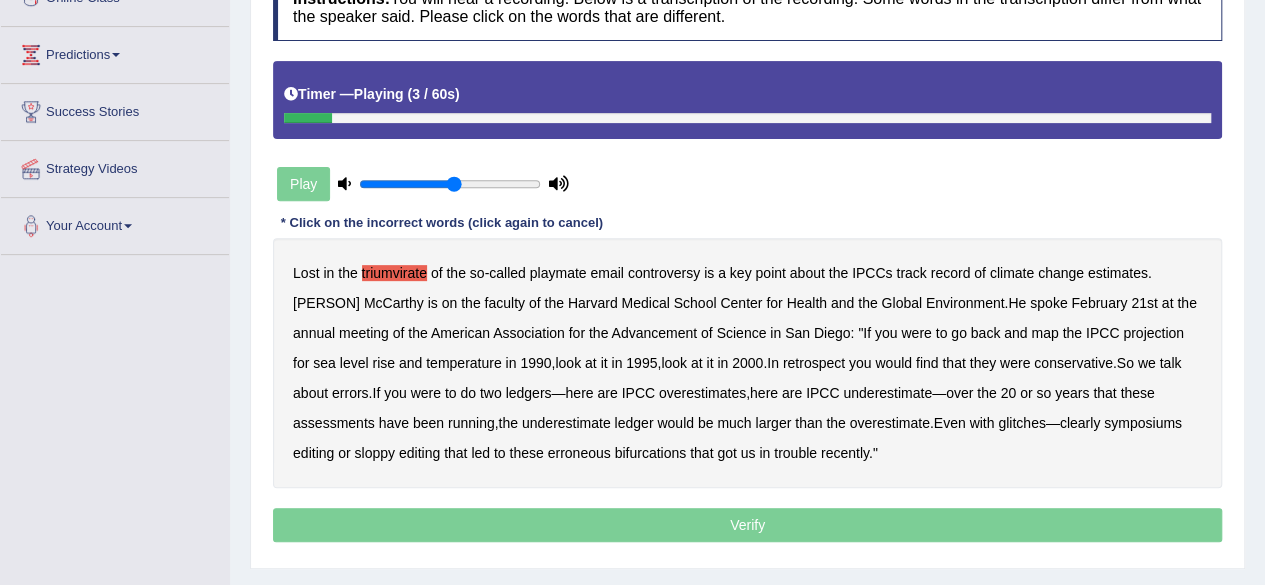click on "playmate" at bounding box center (558, 273) 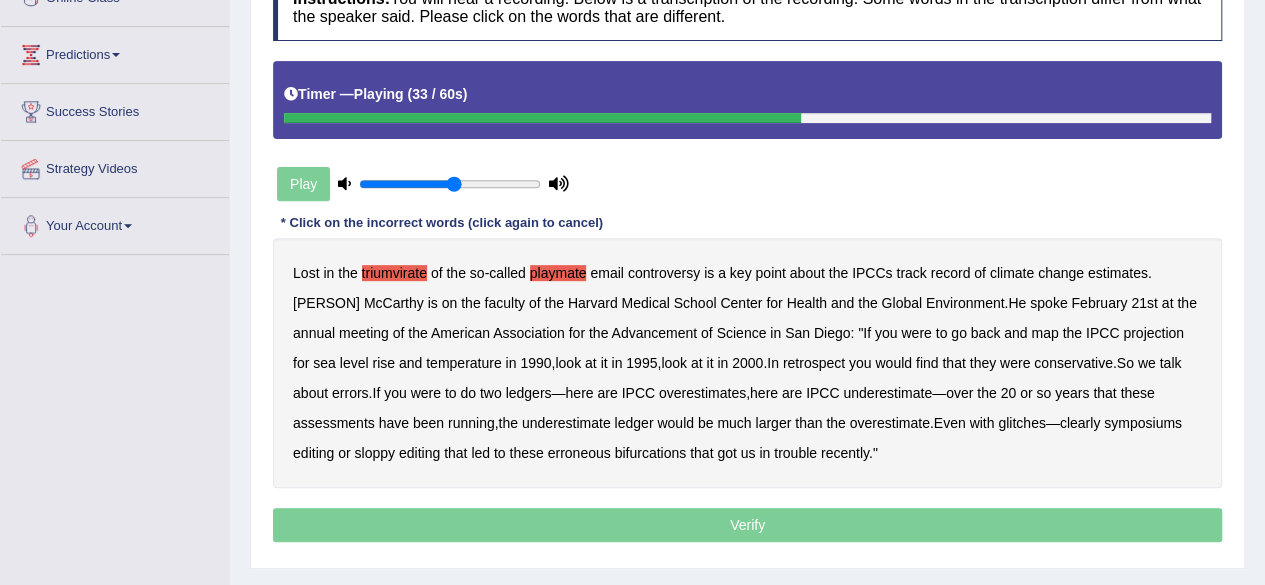 click on "conservative" at bounding box center [1073, 363] 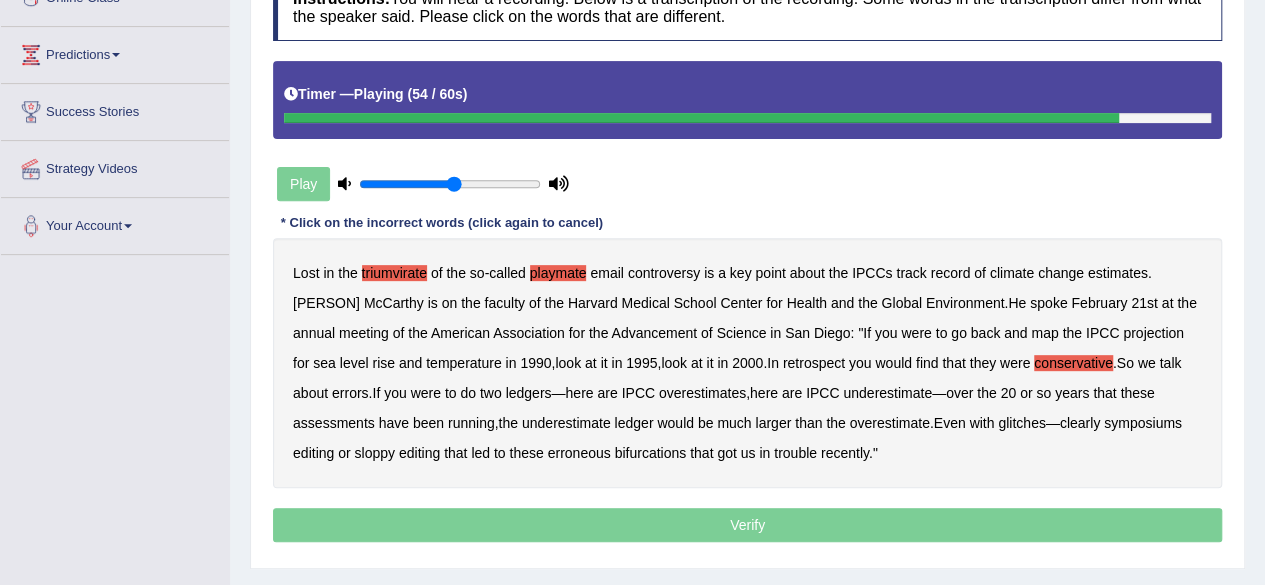 click on "symposiums" at bounding box center [1143, 423] 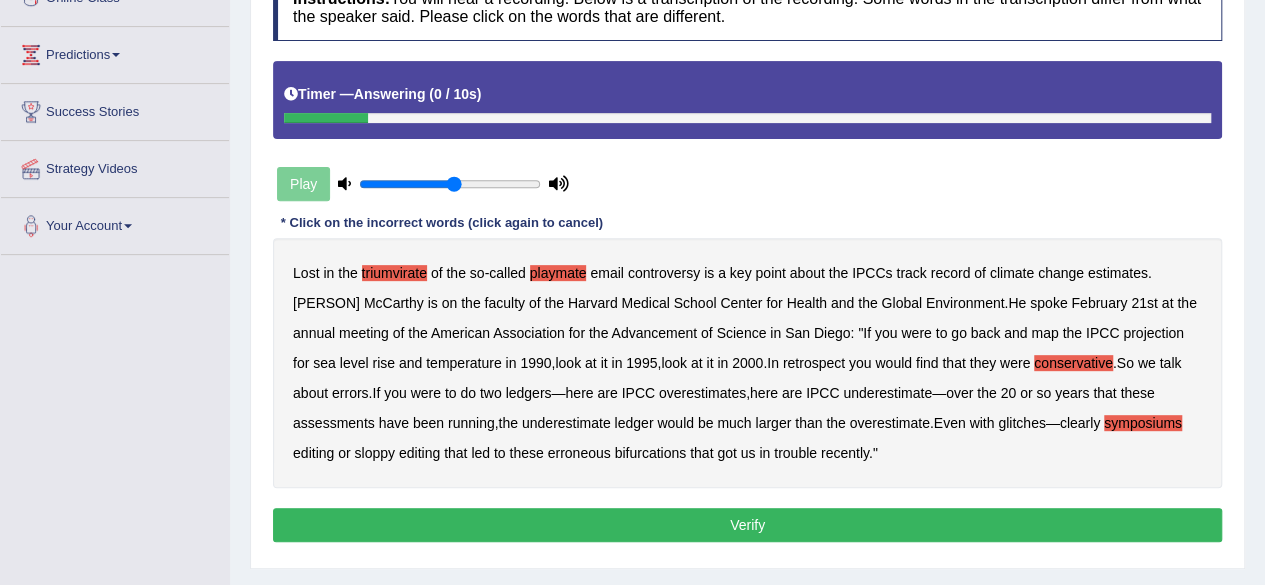 click on "Verify" at bounding box center [747, 525] 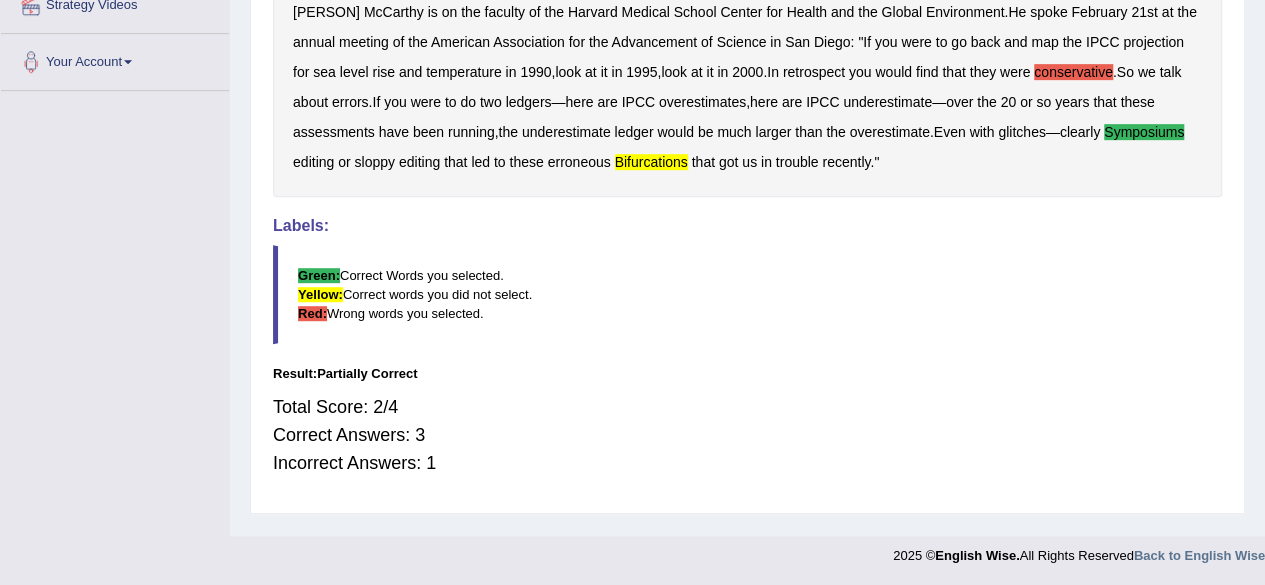 scroll, scrollTop: 0, scrollLeft: 0, axis: both 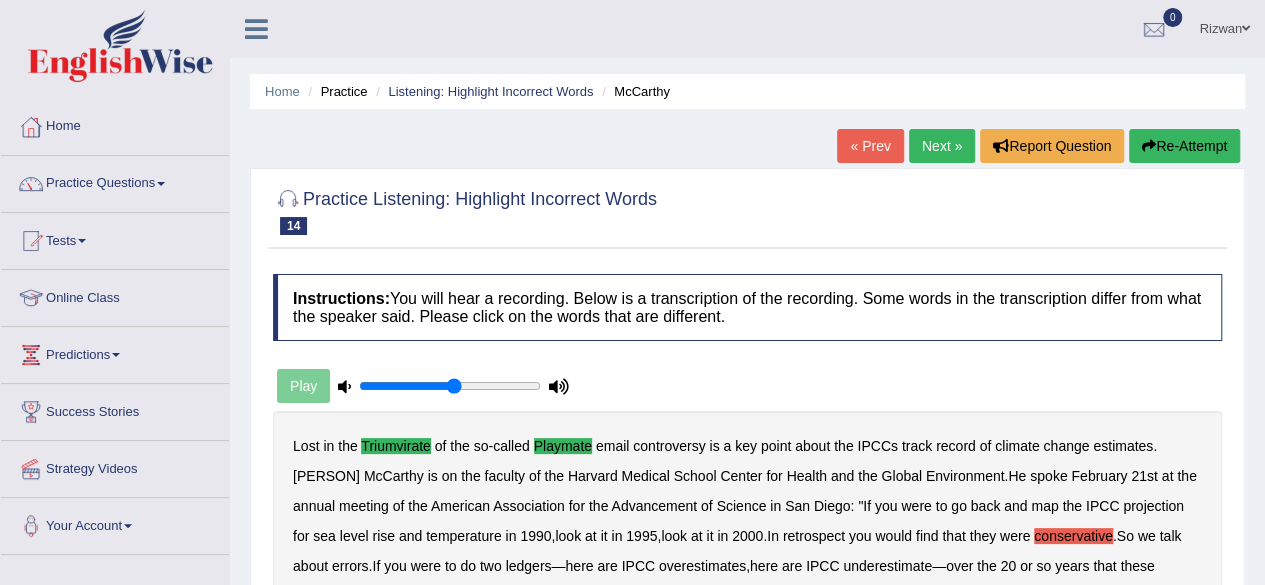 click on "Next »" at bounding box center (942, 146) 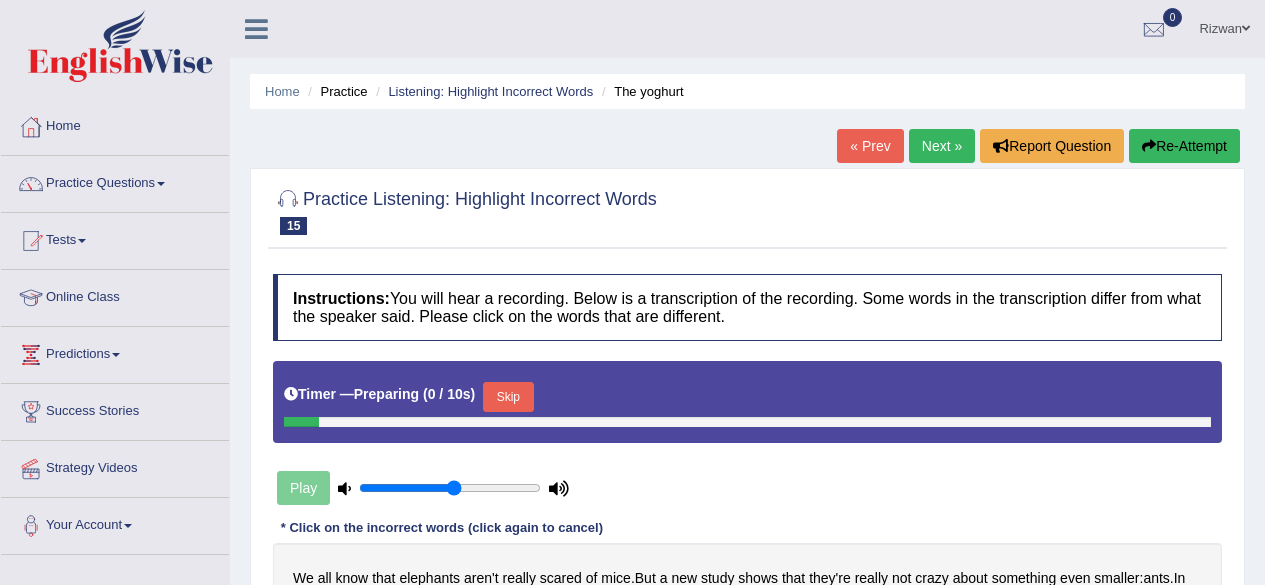 scroll, scrollTop: 178, scrollLeft: 0, axis: vertical 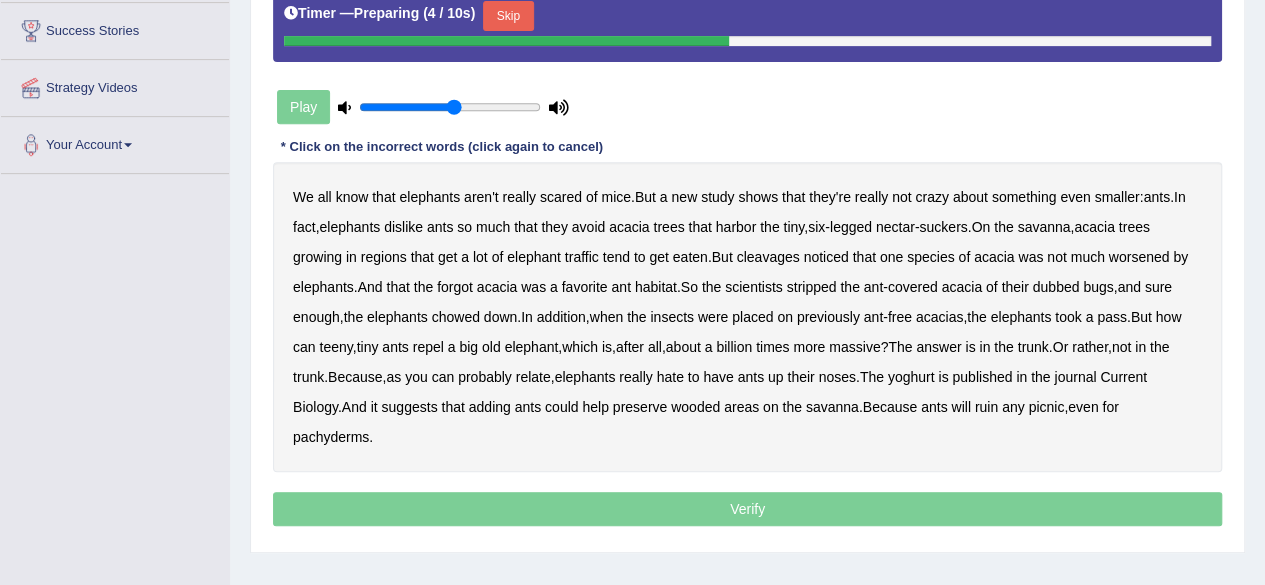 click on "Skip" at bounding box center (508, 16) 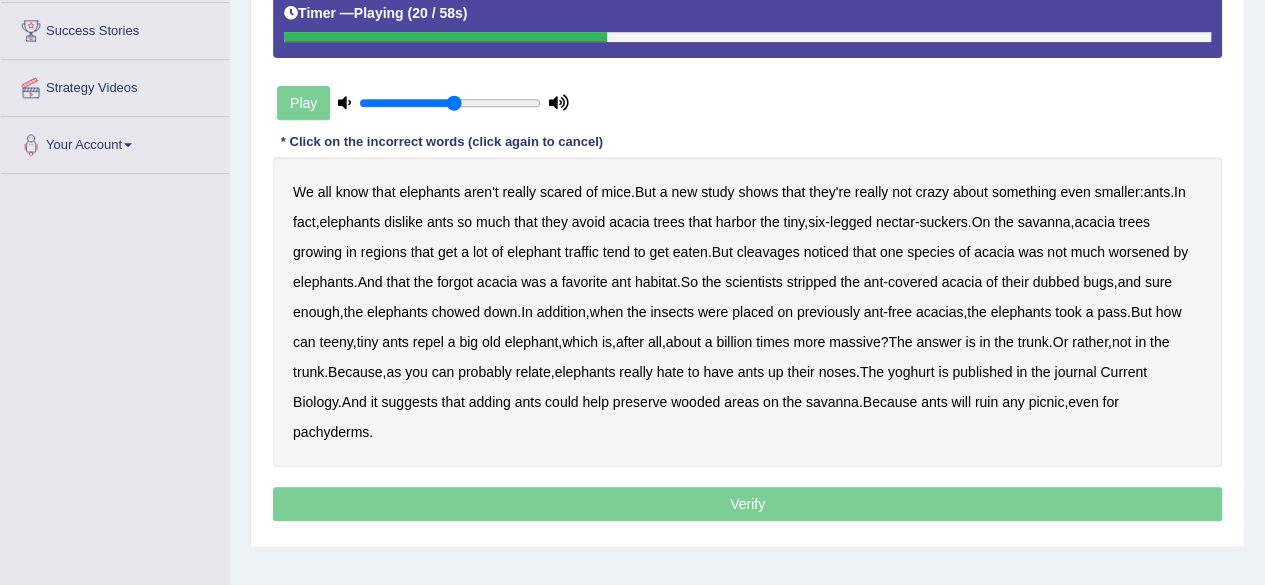 click on "cleavages" at bounding box center (768, 252) 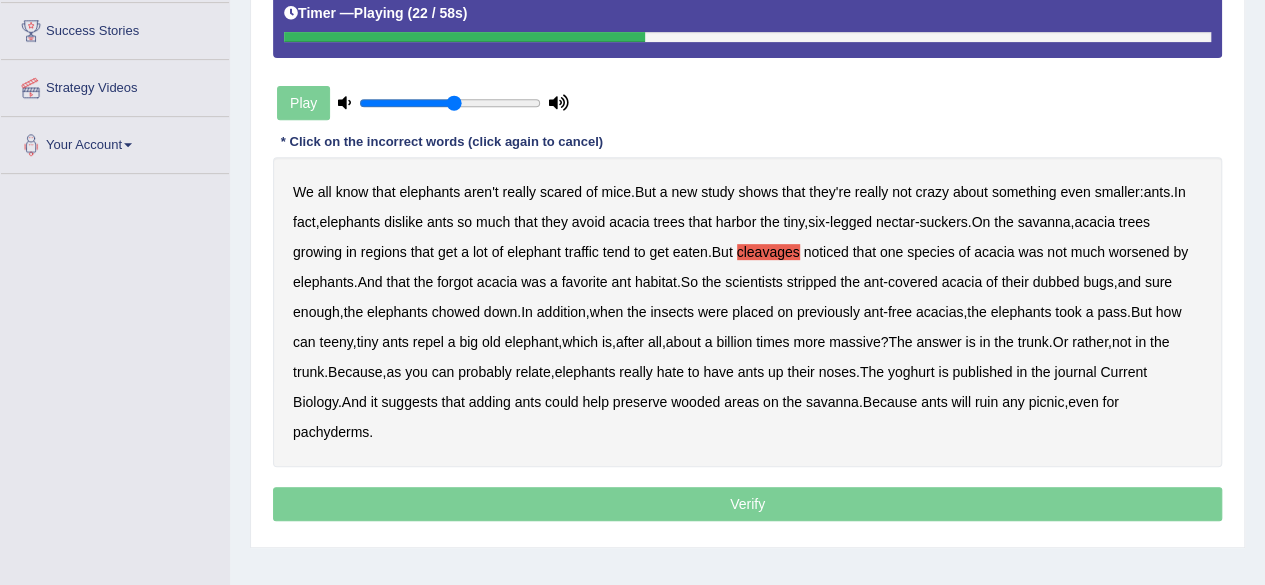 click on "worsened" at bounding box center (1139, 252) 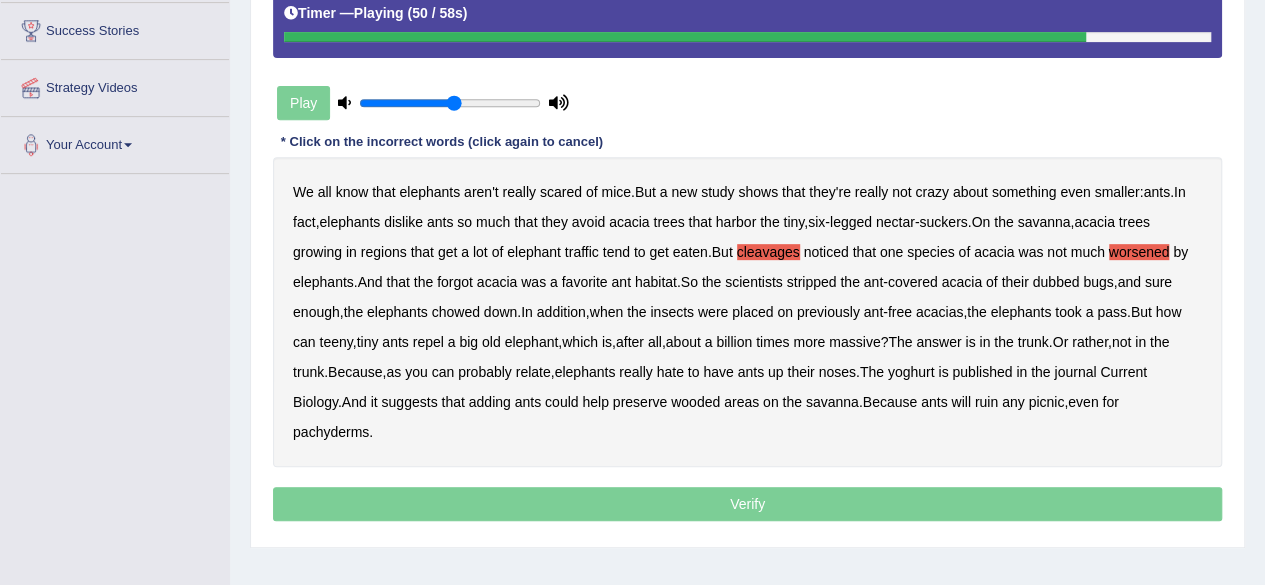 click on "yoghurt" at bounding box center (911, 372) 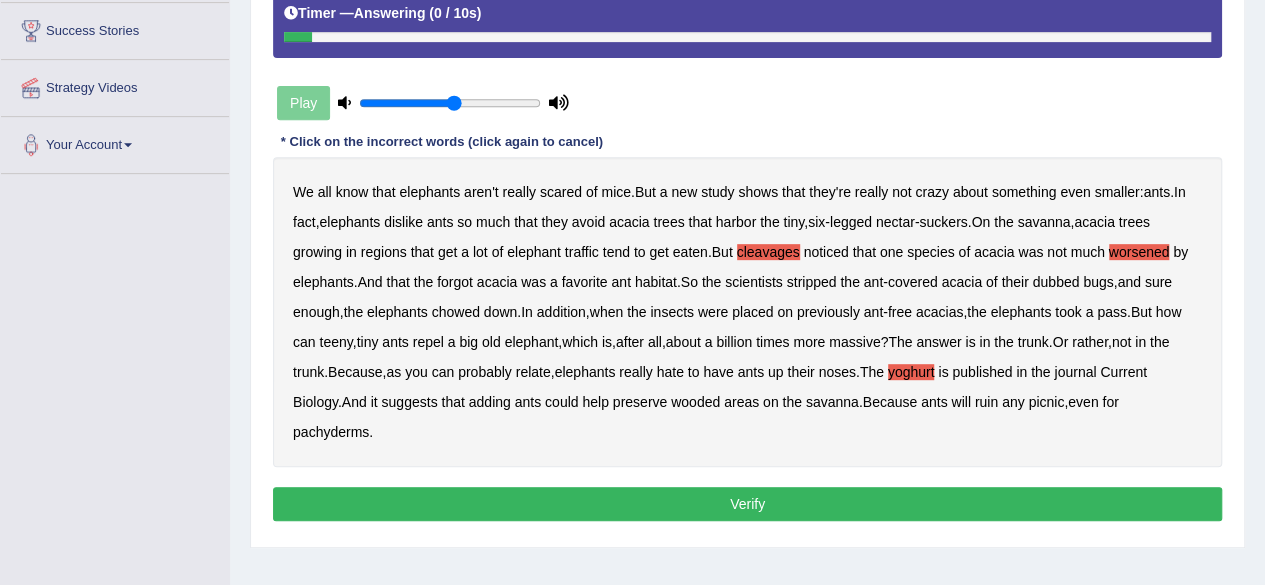 click on "Verify" at bounding box center (747, 504) 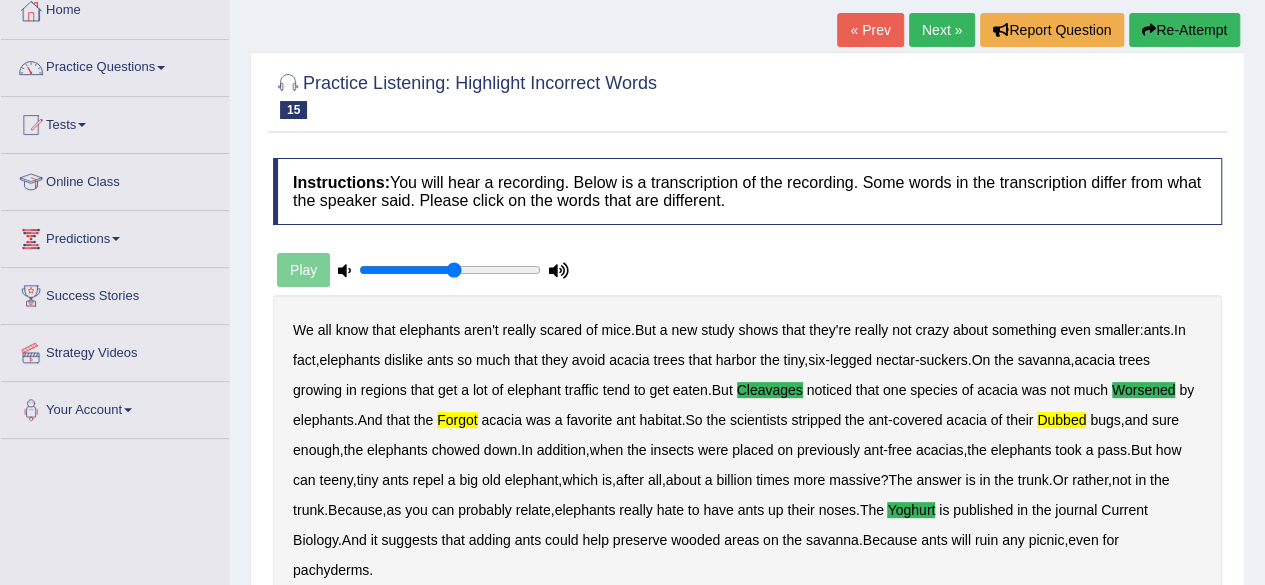 scroll, scrollTop: 114, scrollLeft: 0, axis: vertical 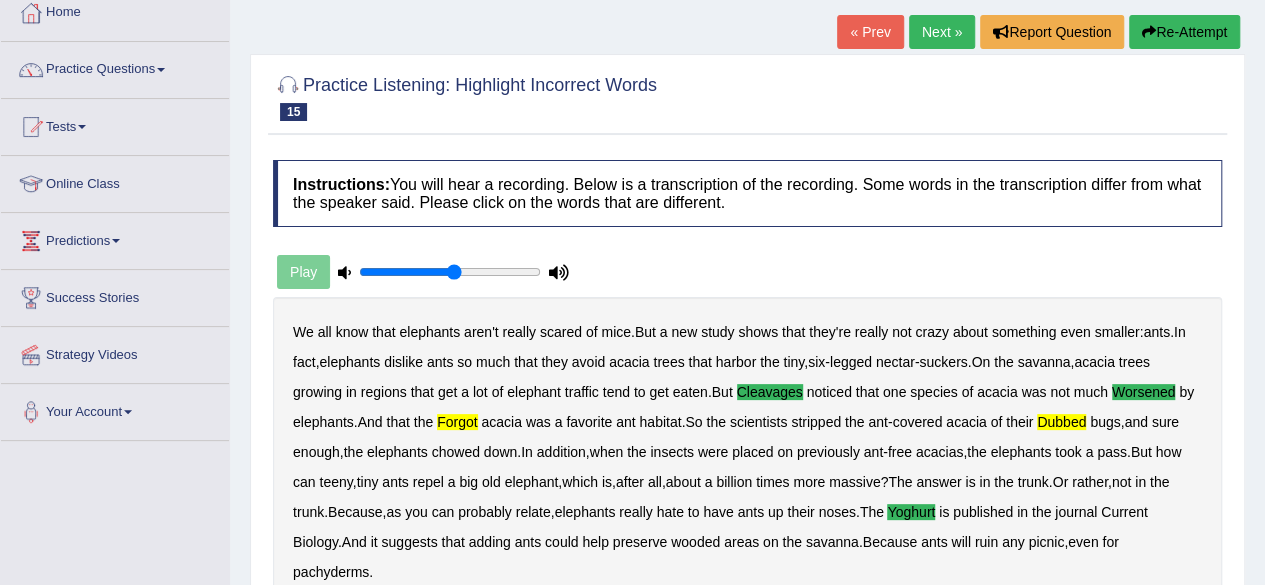 click on "Re-Attempt" at bounding box center [1184, 32] 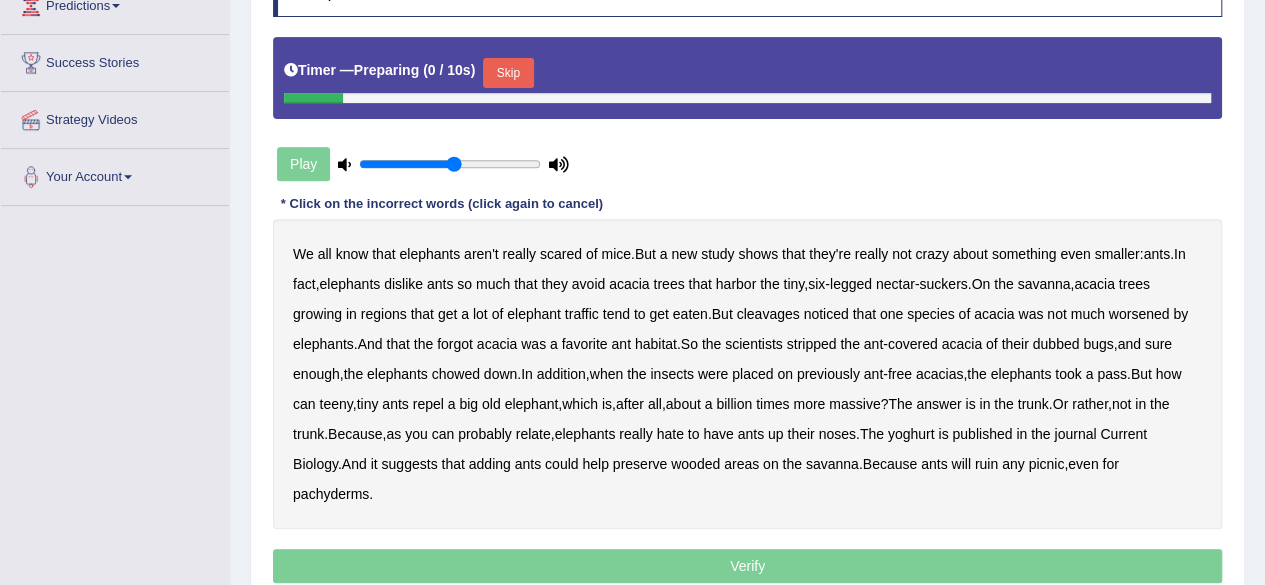 scroll, scrollTop: 350, scrollLeft: 0, axis: vertical 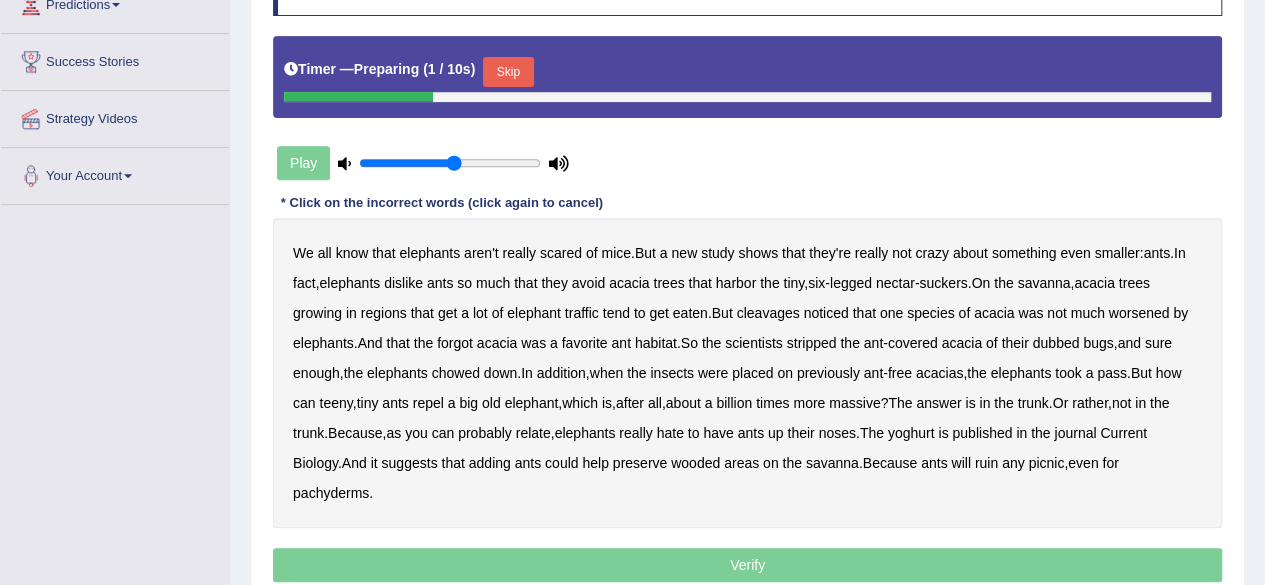 click on "Skip" at bounding box center [508, 72] 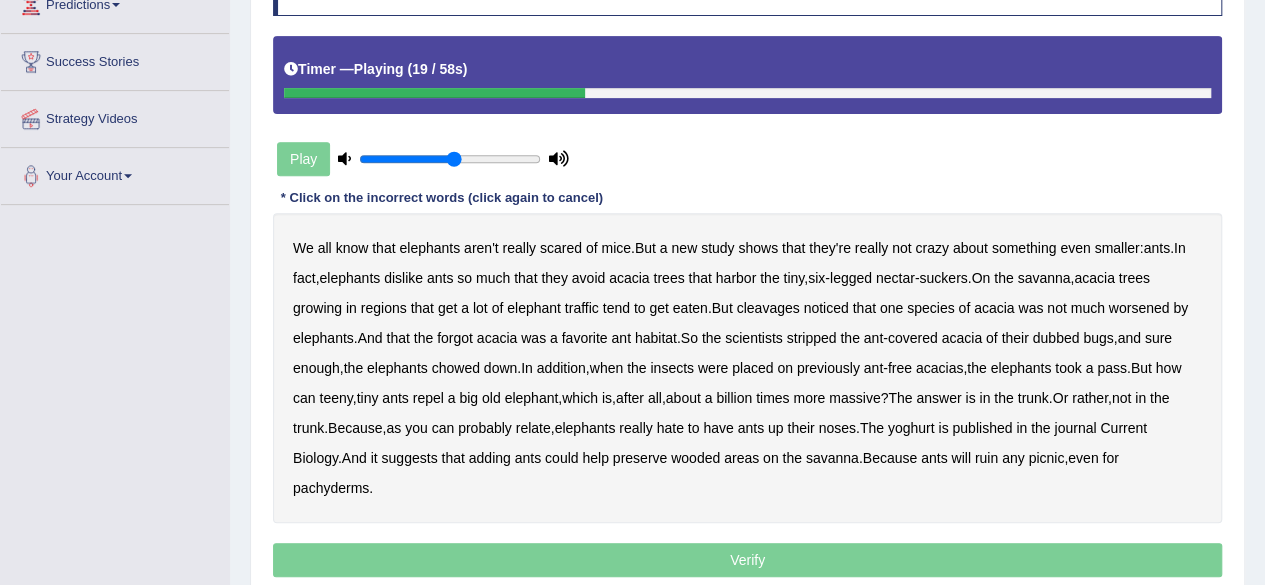click on "cleavages" at bounding box center [768, 308] 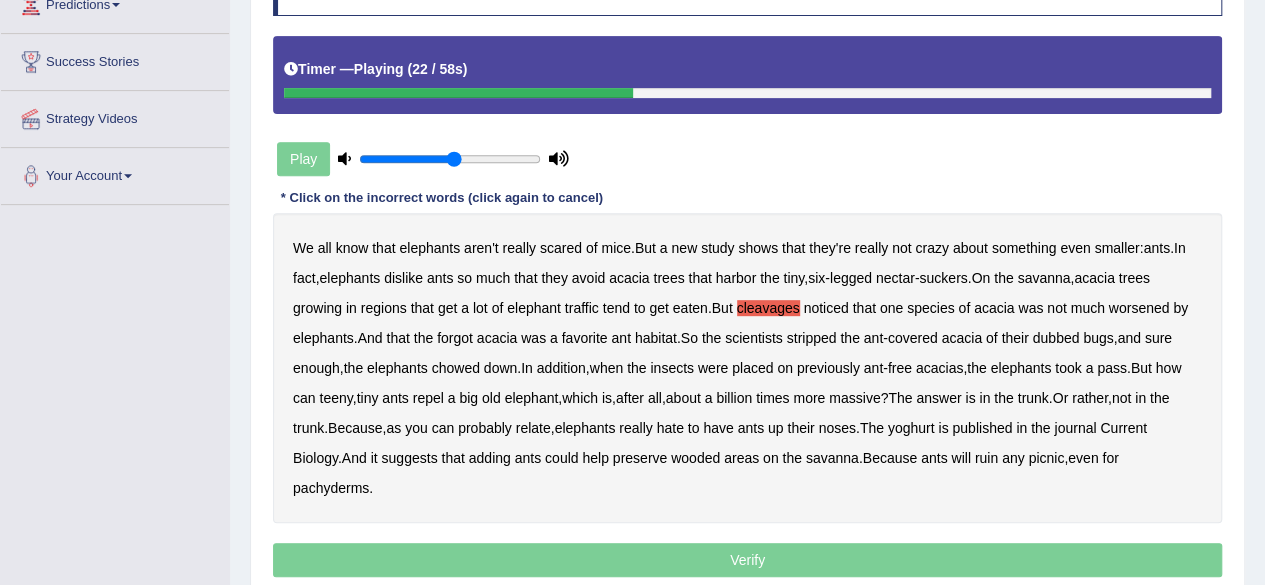 click on "worsened" at bounding box center (1139, 308) 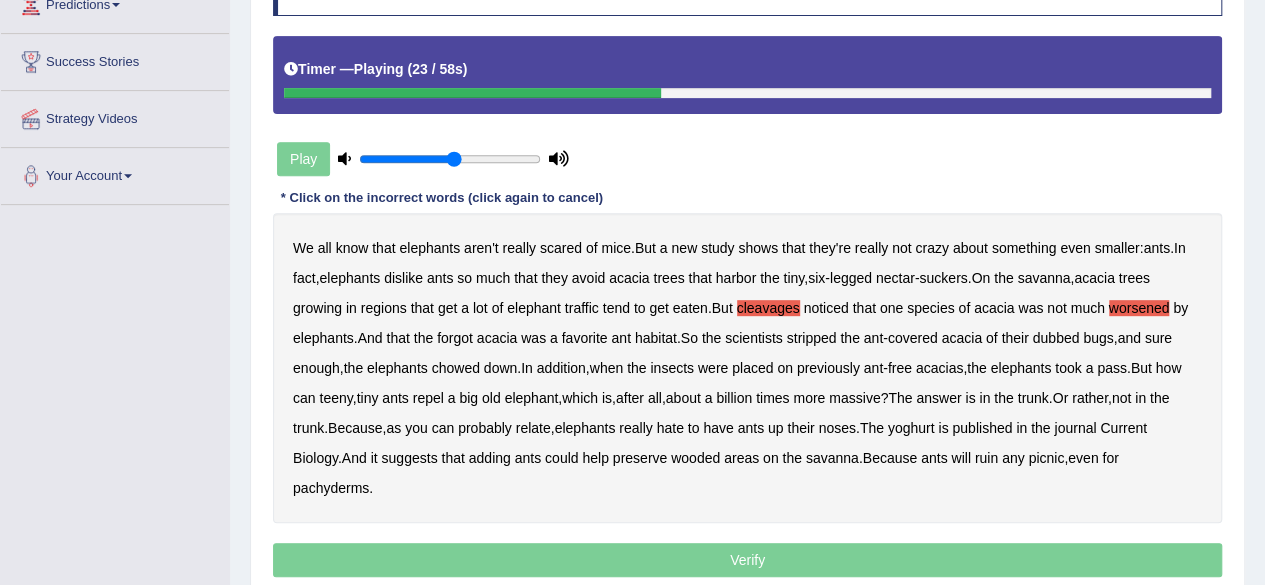 click on "forgot" at bounding box center (455, 338) 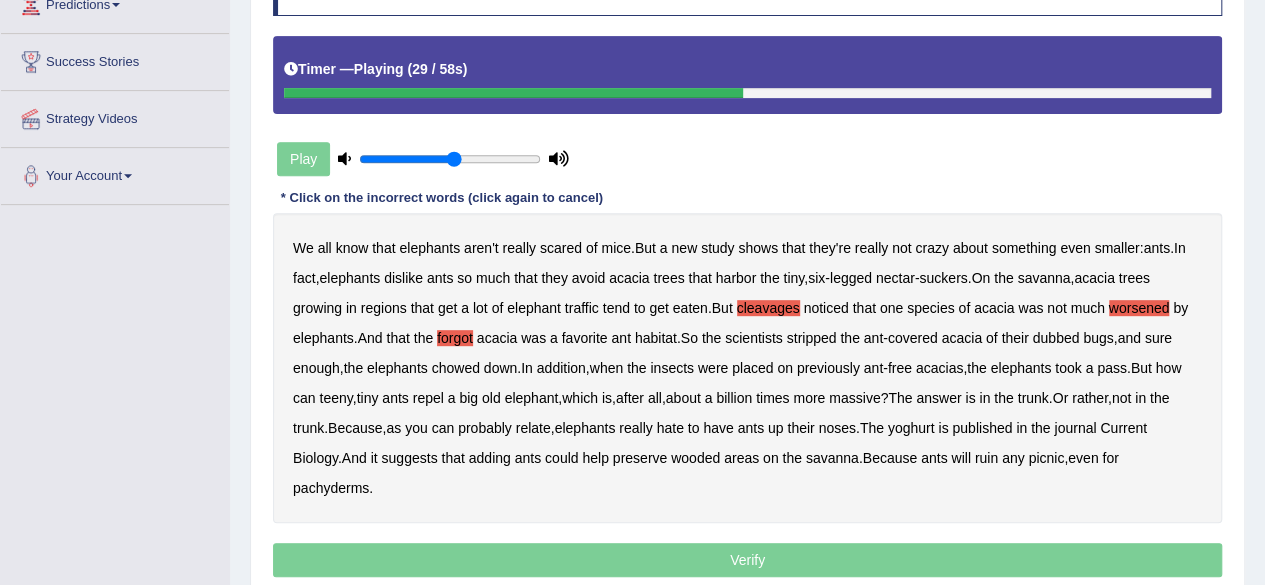 click on "dubbed" at bounding box center (1056, 338) 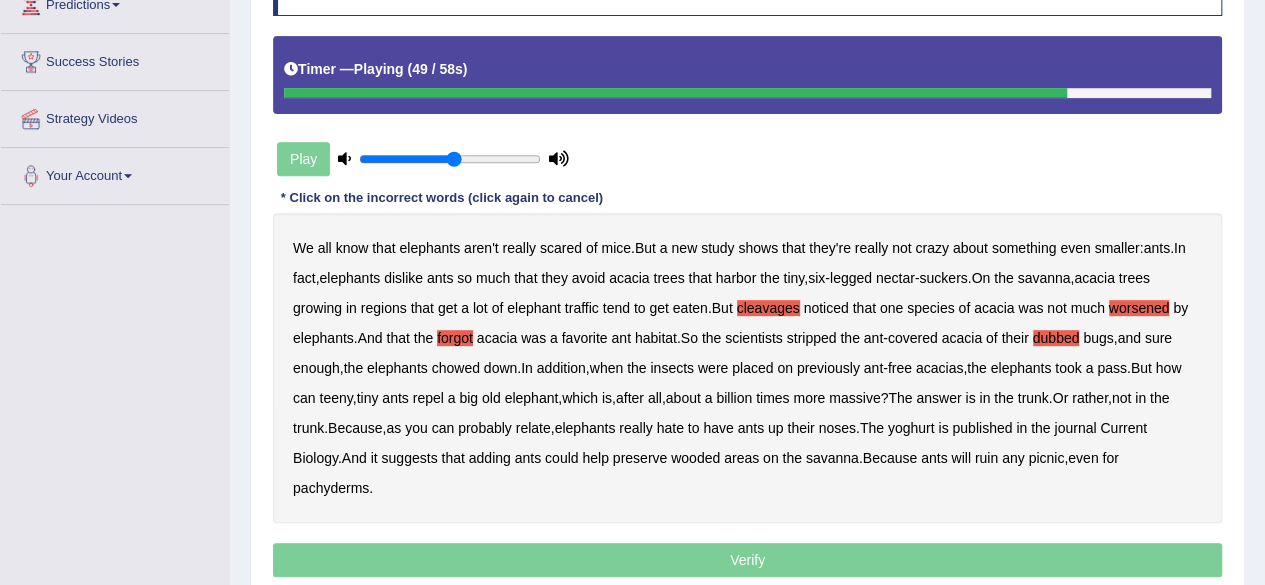 click on "yoghurt" at bounding box center (911, 428) 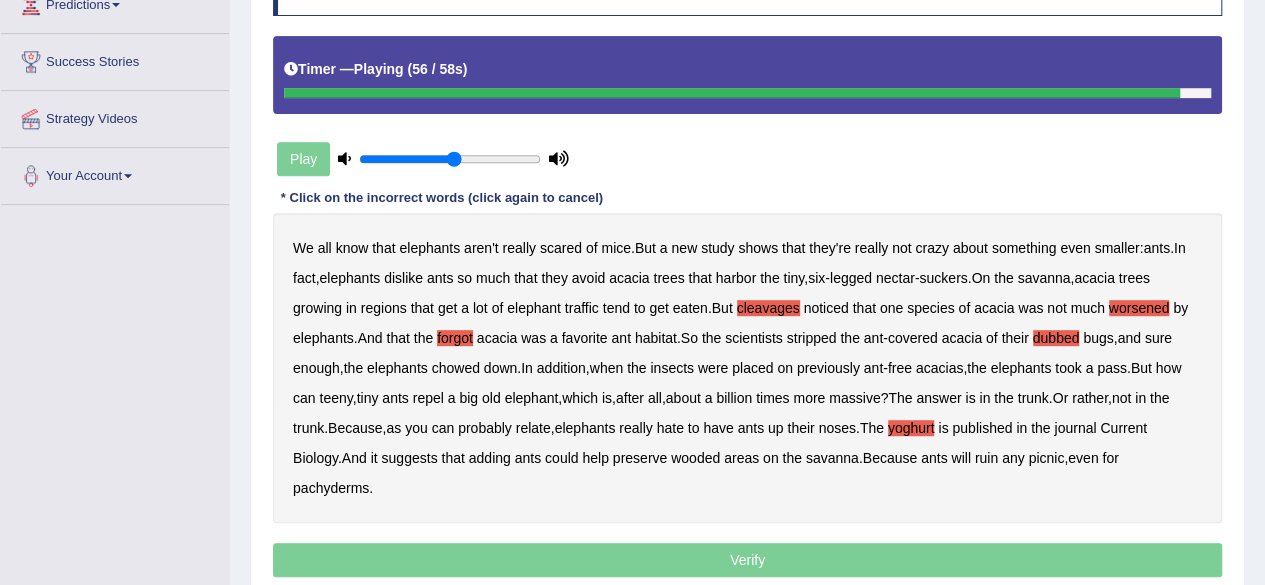scroll, scrollTop: 464, scrollLeft: 0, axis: vertical 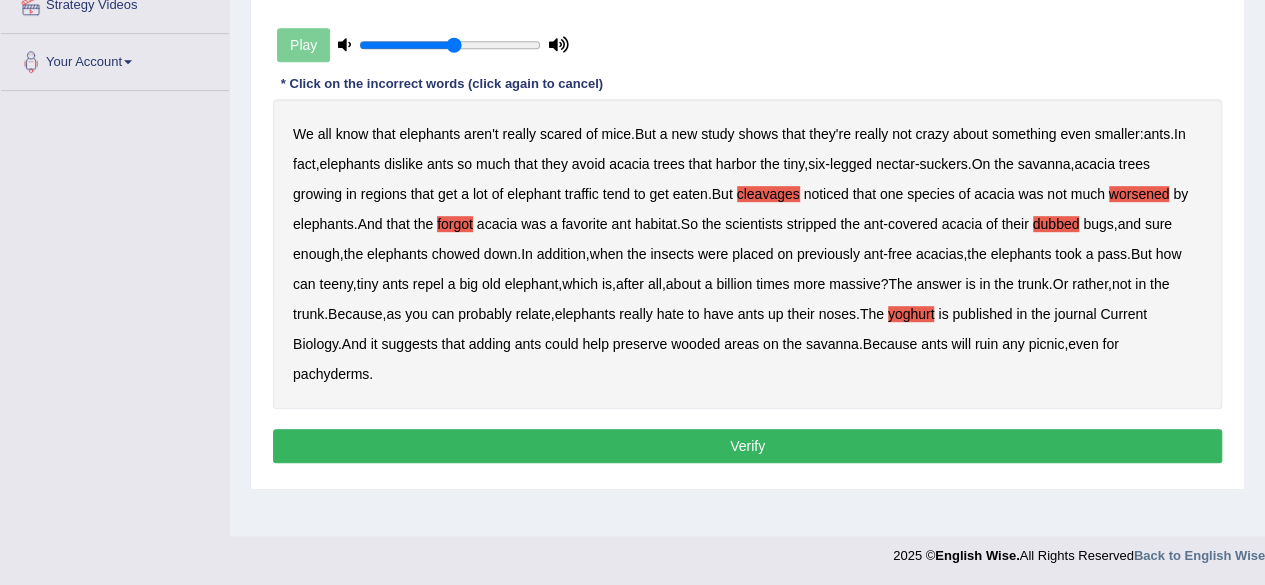 click on "Verify" at bounding box center (747, 446) 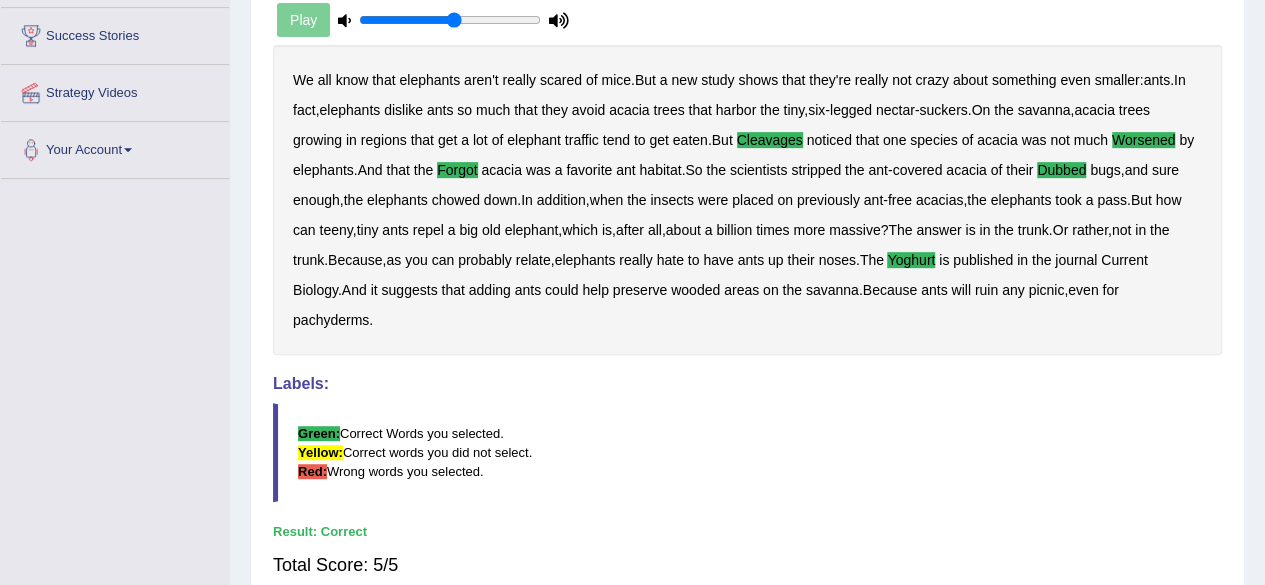 scroll, scrollTop: 0, scrollLeft: 0, axis: both 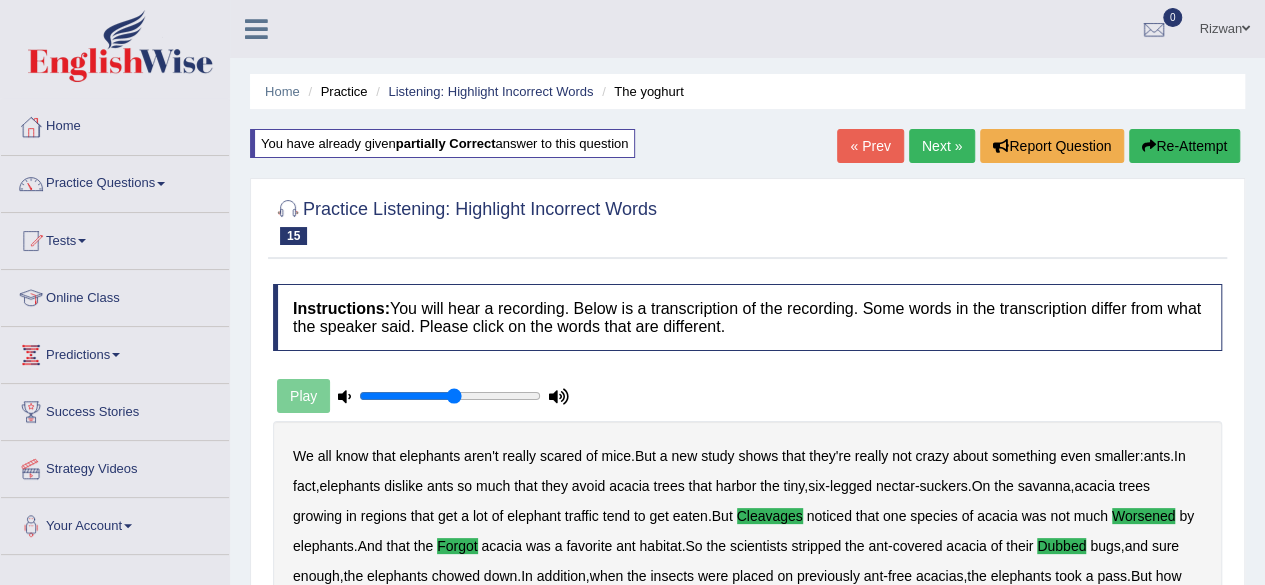 click on "Next »" at bounding box center (942, 146) 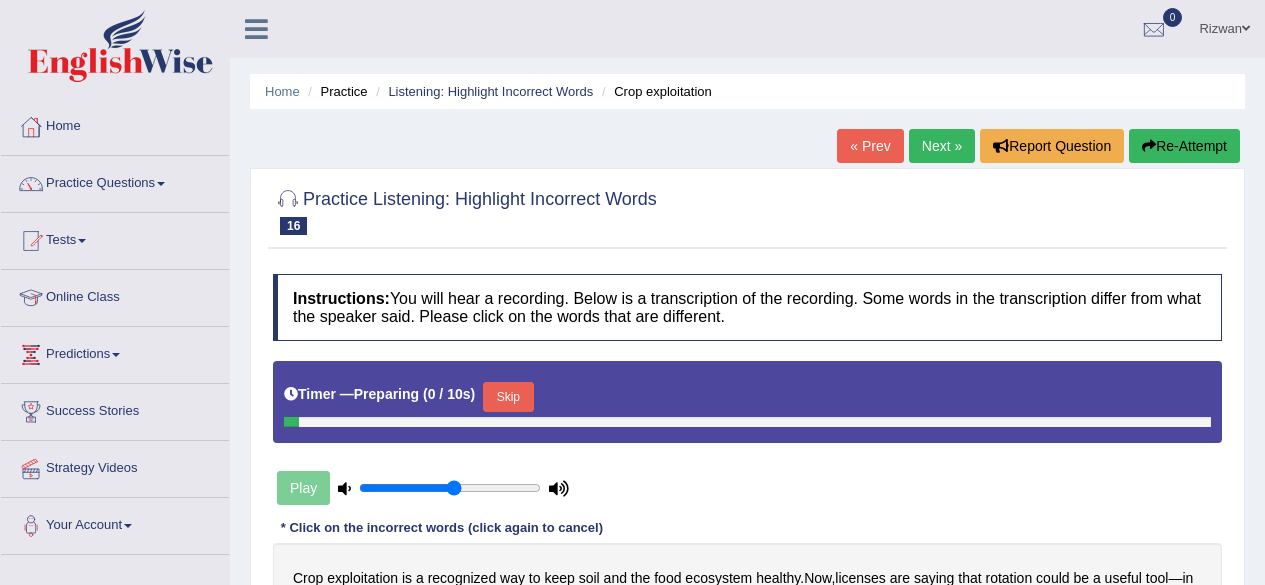 scroll, scrollTop: 0, scrollLeft: 0, axis: both 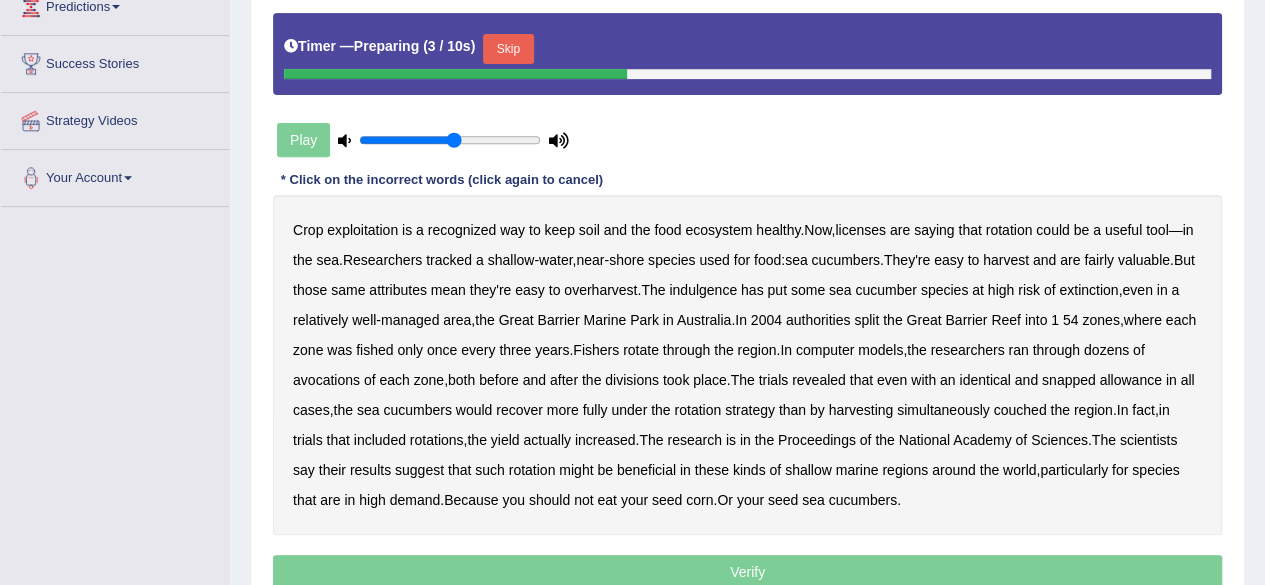click on "Skip" at bounding box center [508, 49] 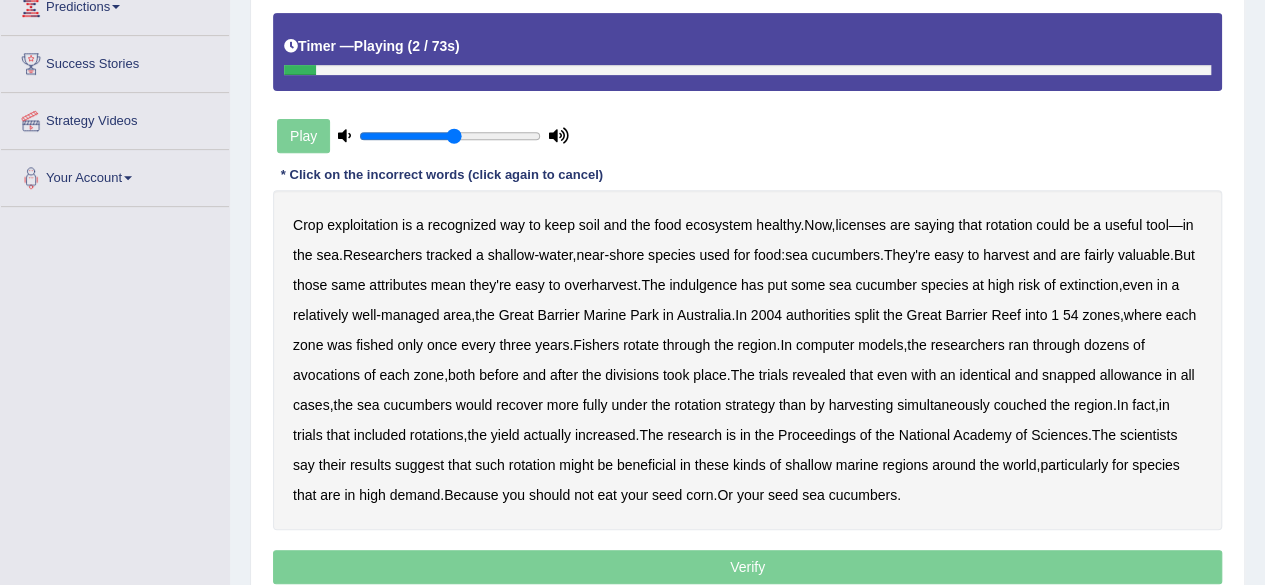 click on "exploitation" at bounding box center [362, 225] 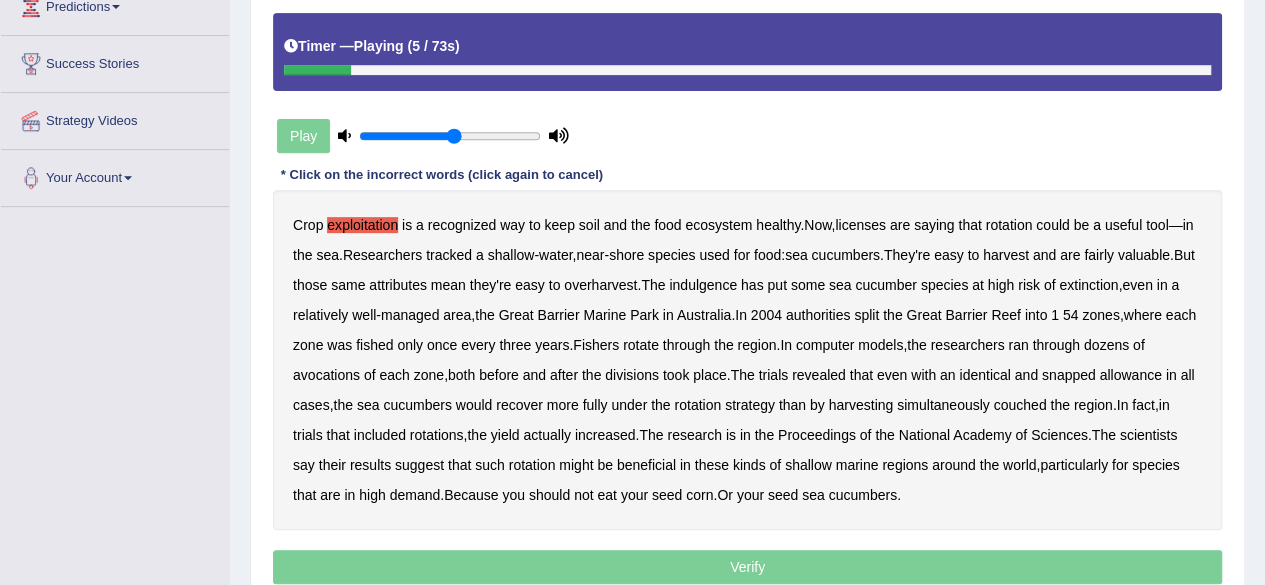 click on "licenses" at bounding box center [860, 225] 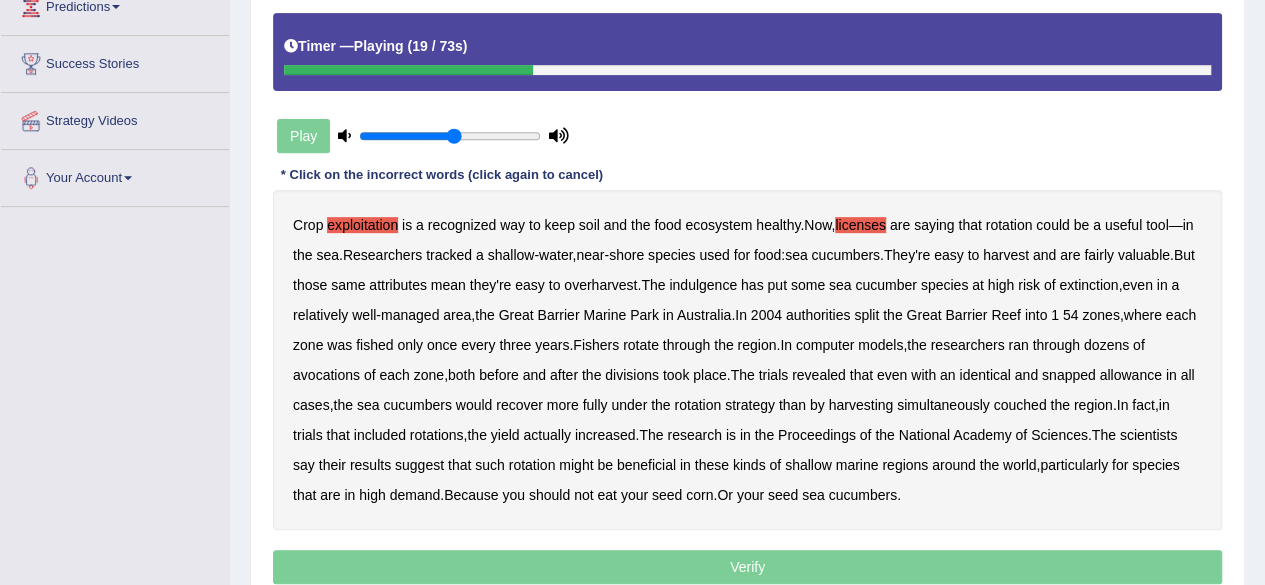 click on "indulgence" at bounding box center [703, 285] 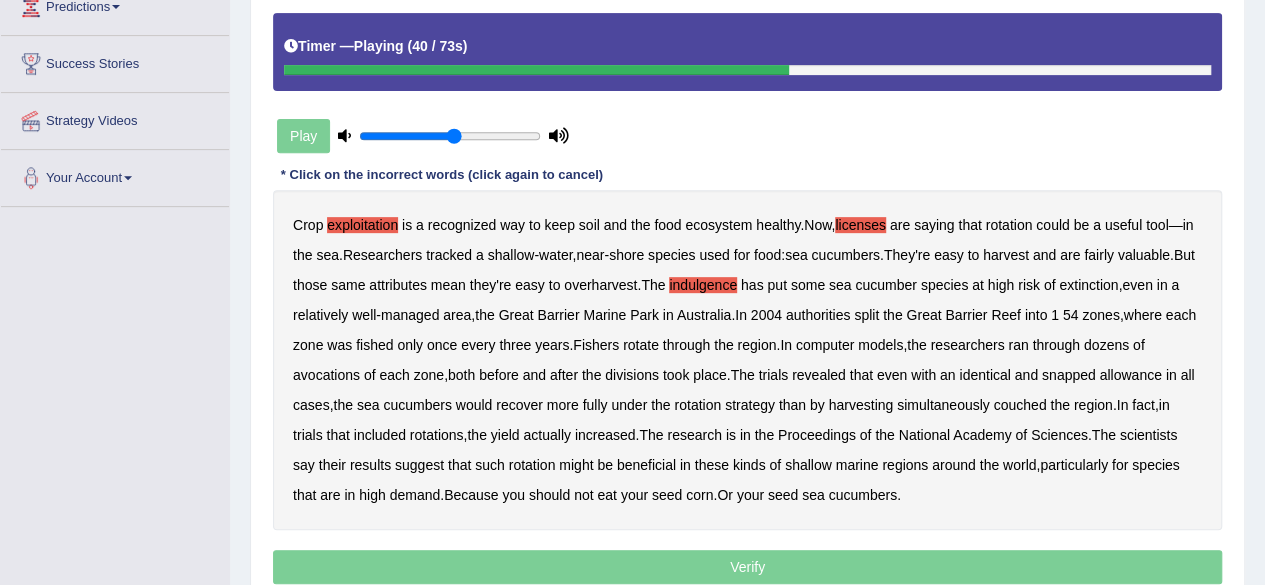 click on "avocations" at bounding box center (326, 375) 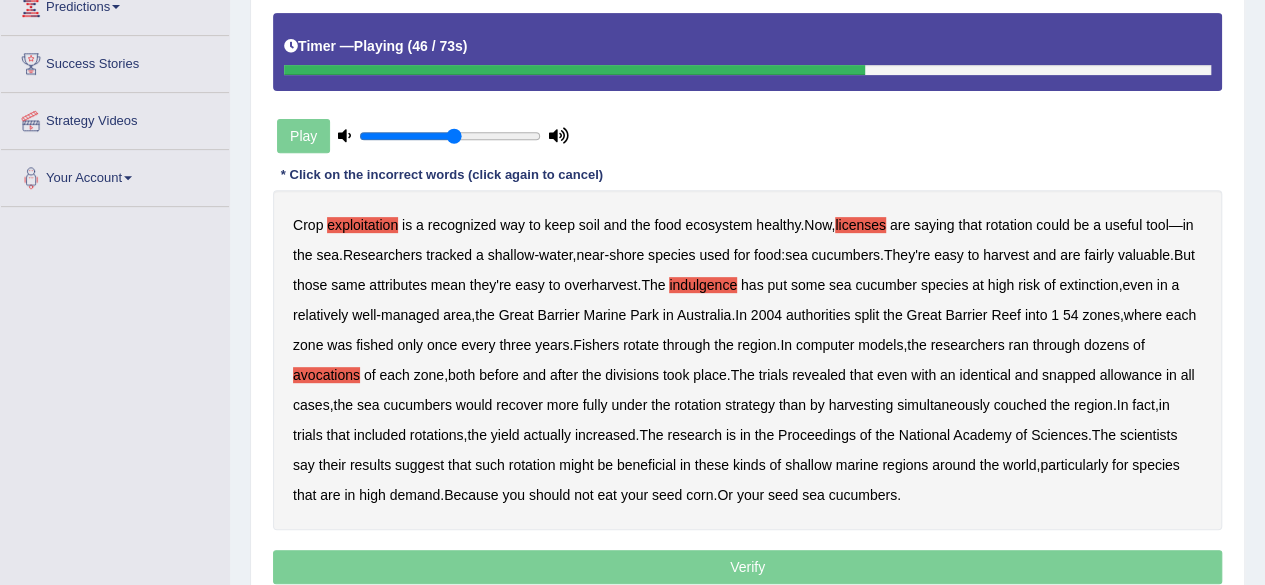 click on "snapped" at bounding box center [1069, 375] 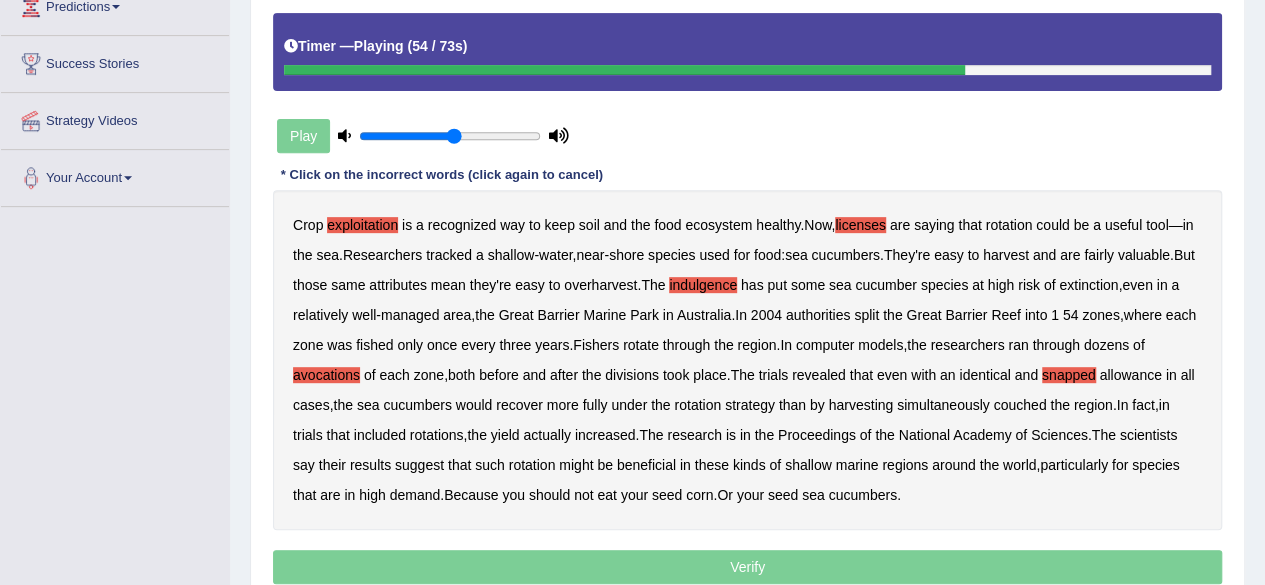 click on "couched" at bounding box center (1019, 405) 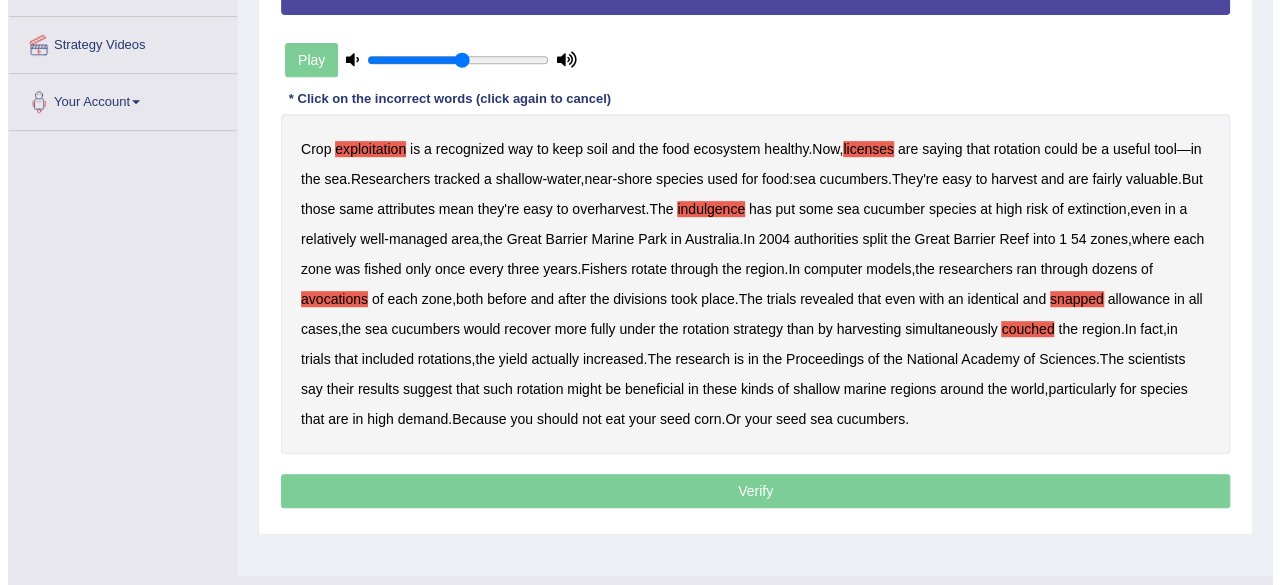 scroll, scrollTop: 429, scrollLeft: 0, axis: vertical 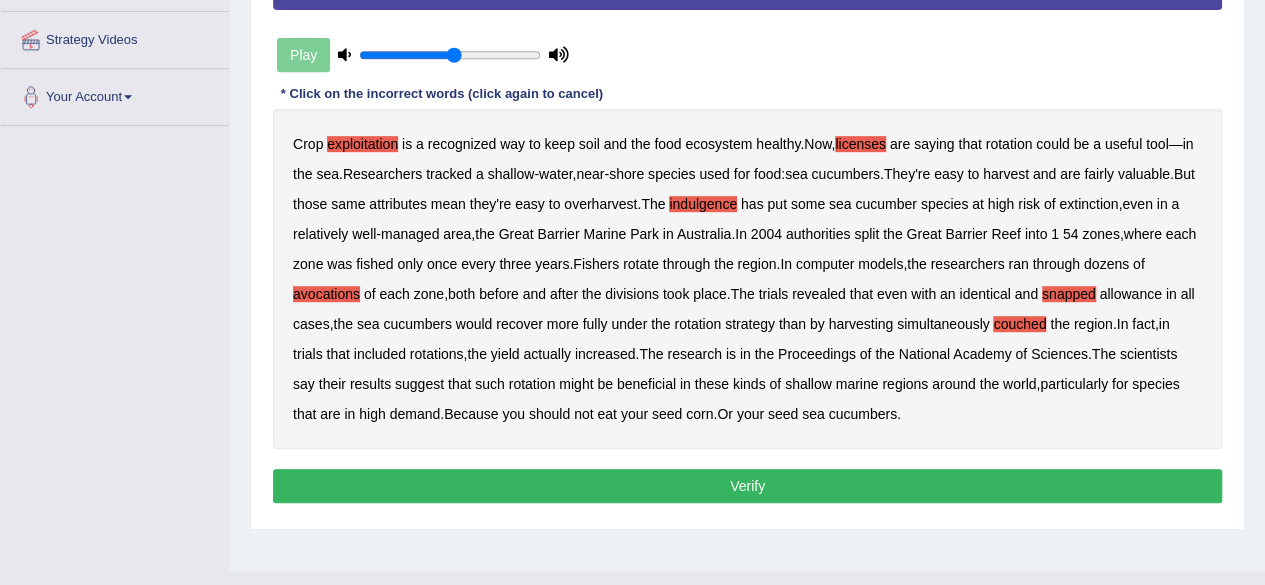 click on "Verify" at bounding box center [747, 486] 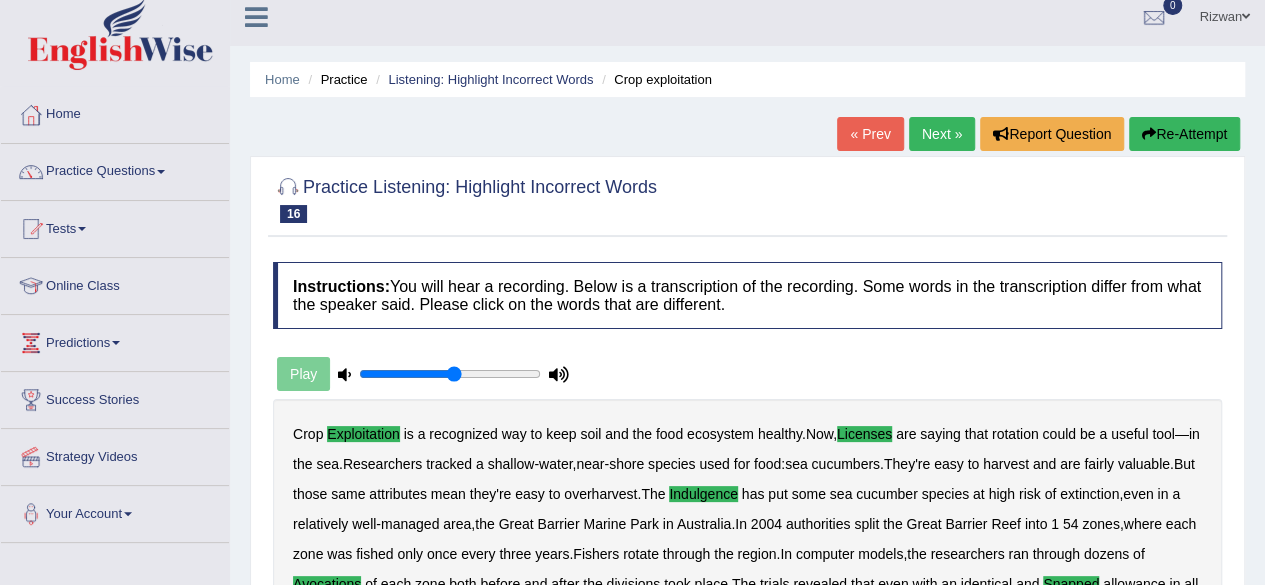 scroll, scrollTop: 0, scrollLeft: 0, axis: both 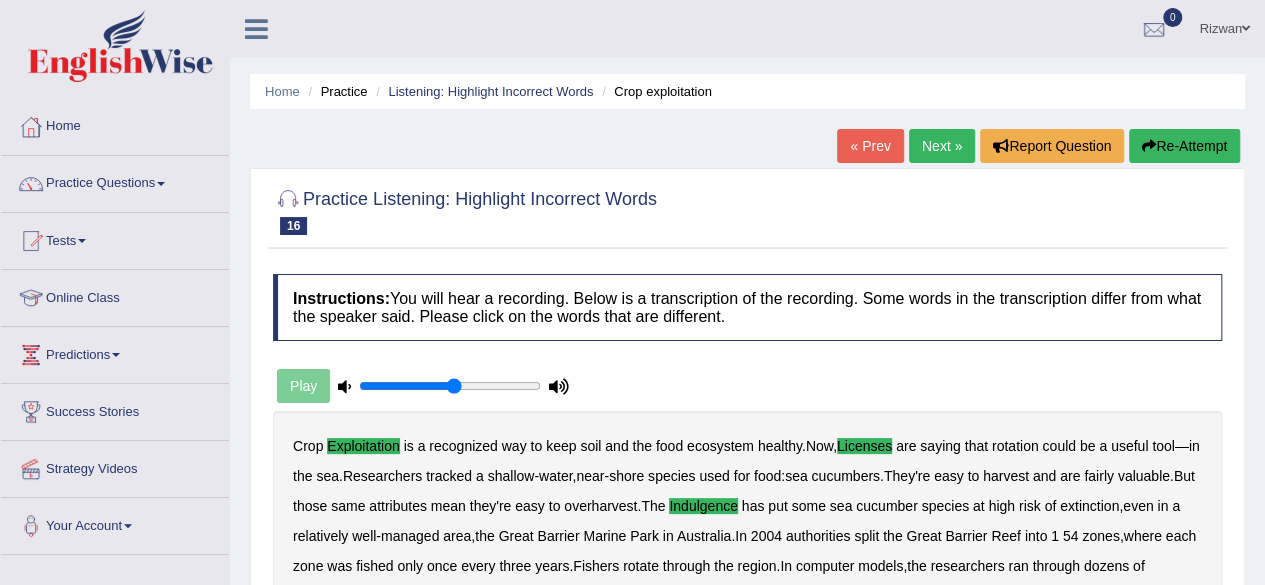 click on "Next »" at bounding box center [942, 146] 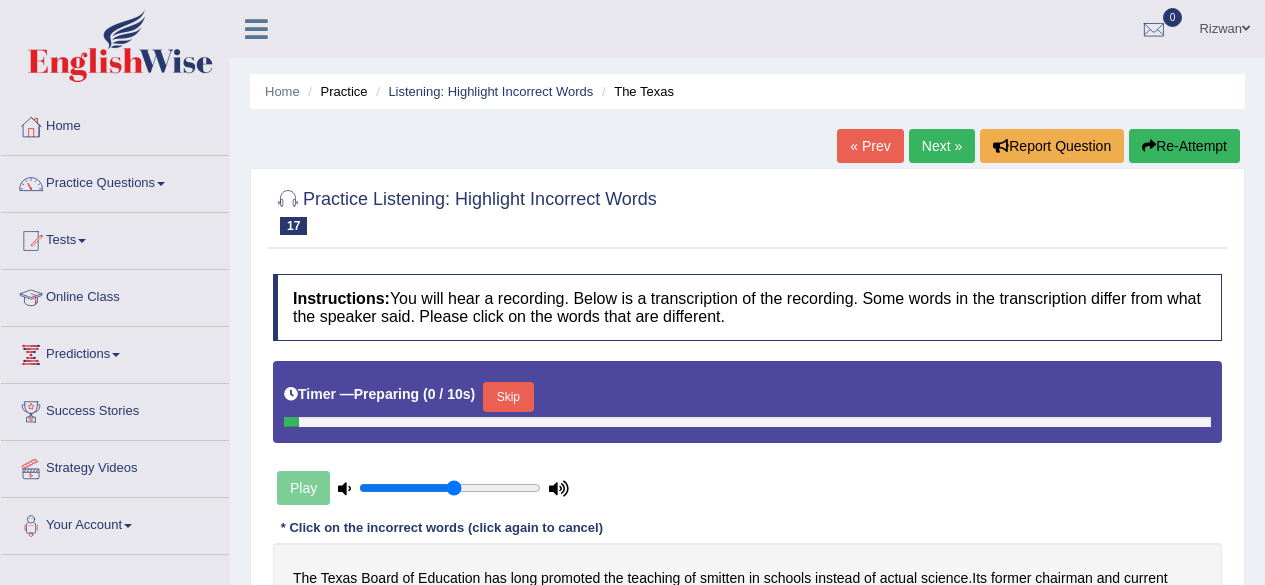 scroll, scrollTop: 0, scrollLeft: 0, axis: both 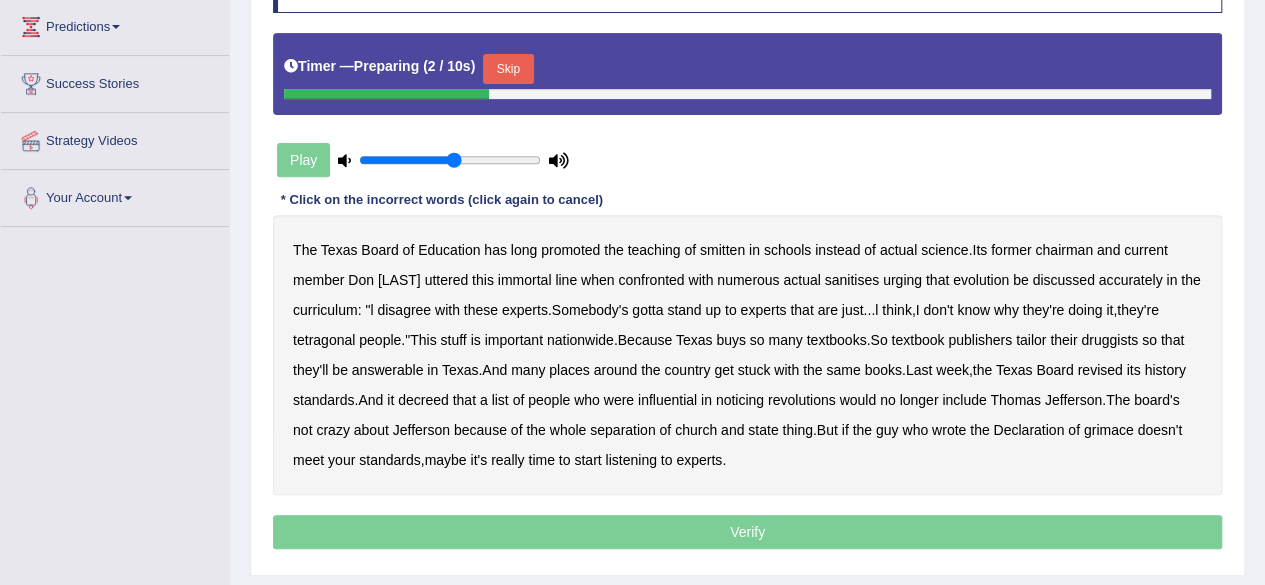 click on "Skip" at bounding box center [508, 69] 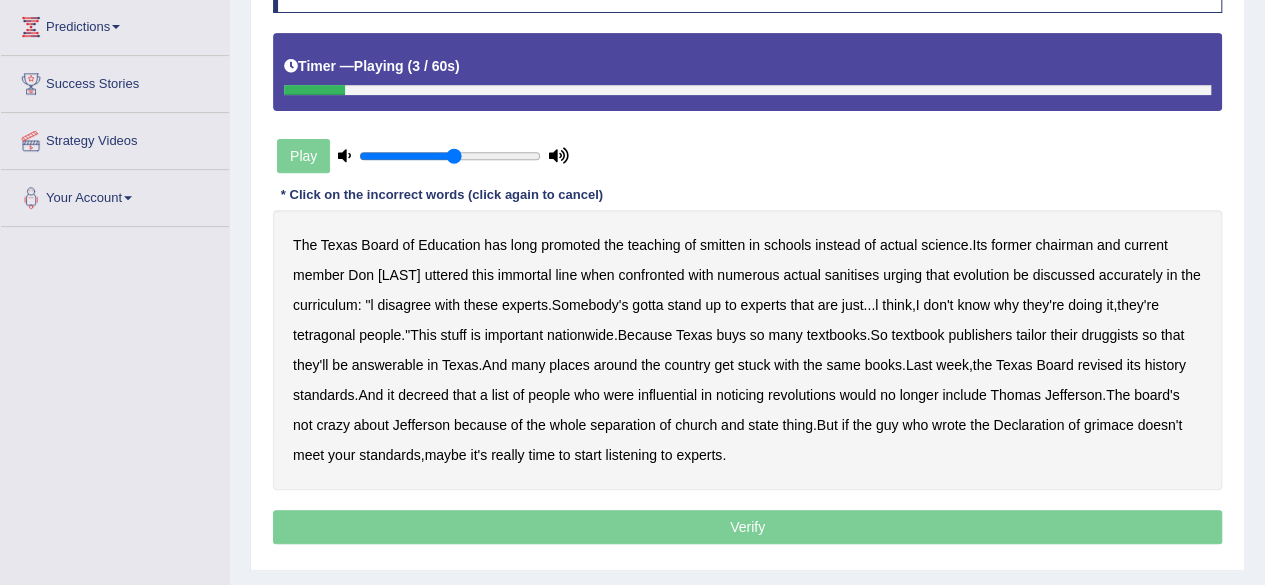 click on "smitten" at bounding box center (722, 245) 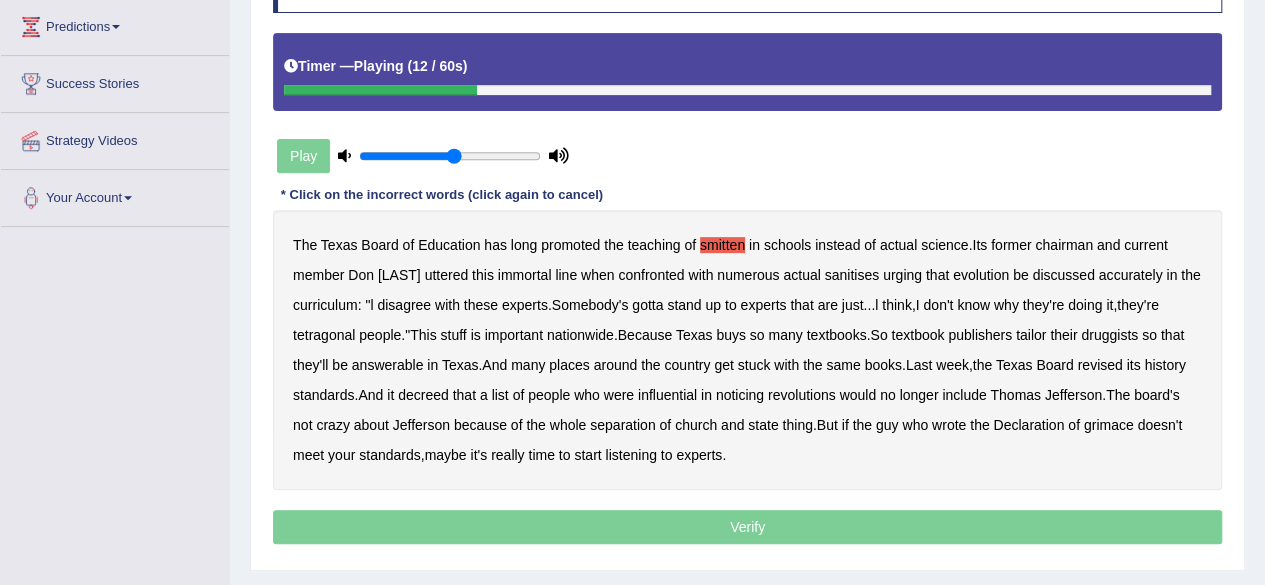 click on "sanitises" at bounding box center [852, 275] 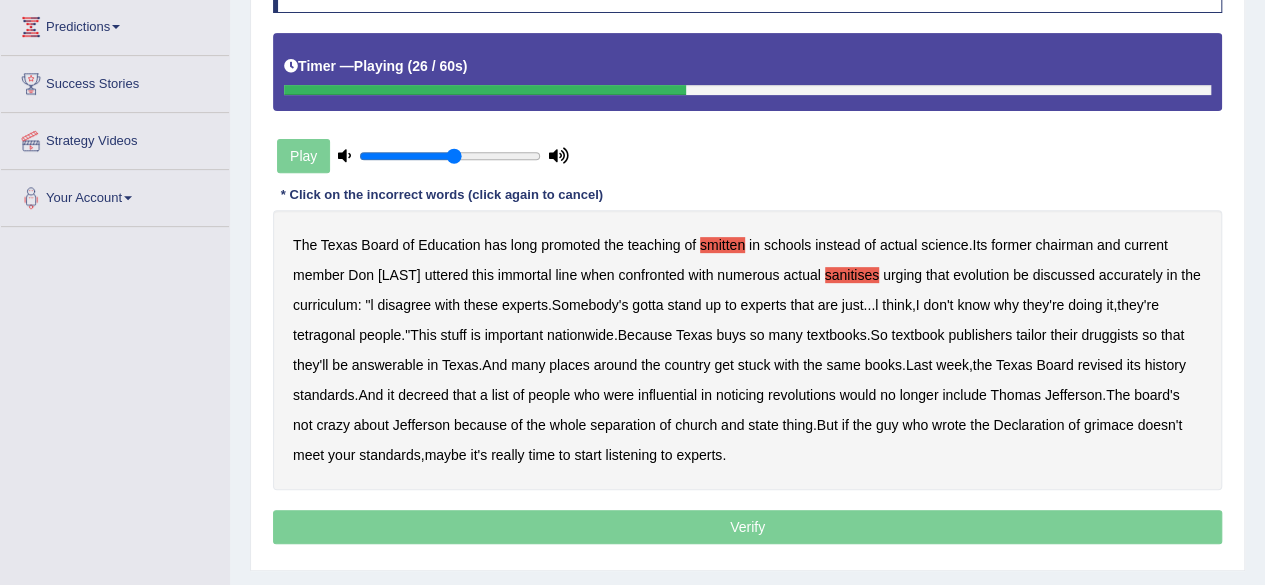 click on "tetragonal" at bounding box center [324, 335] 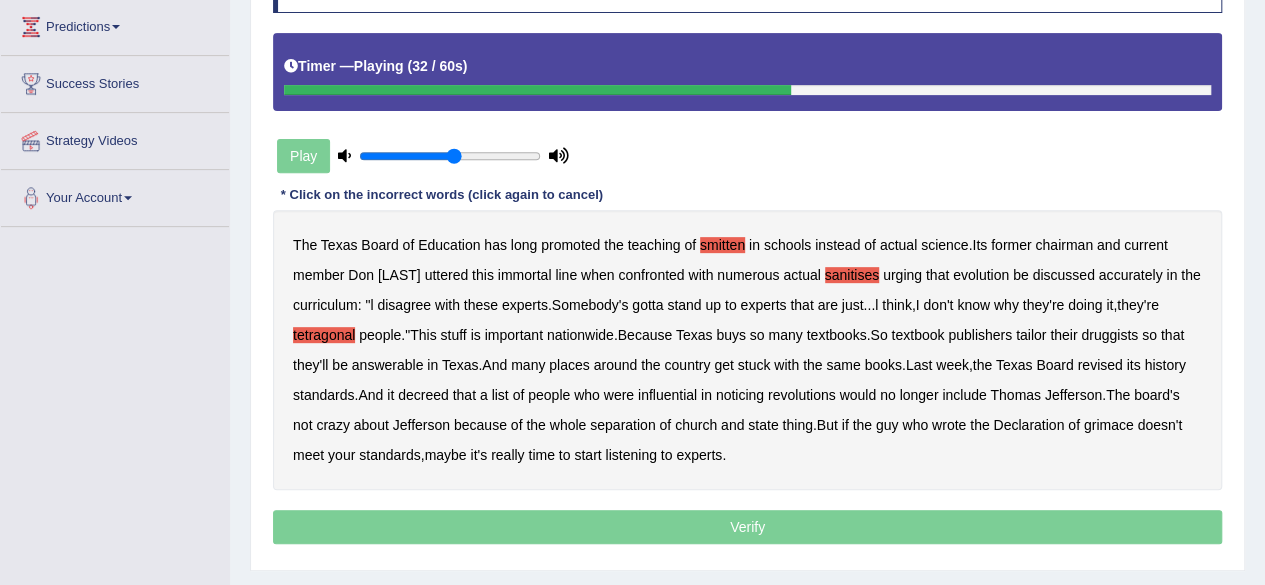 click on "druggists" at bounding box center (1109, 335) 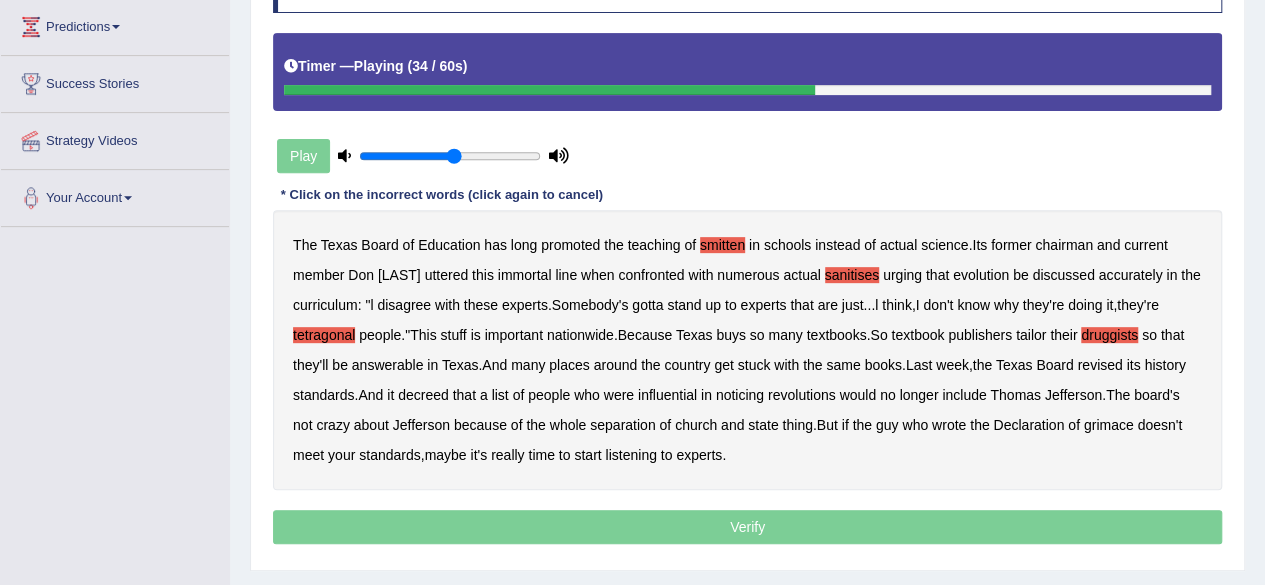 click on "answerable" at bounding box center [388, 365] 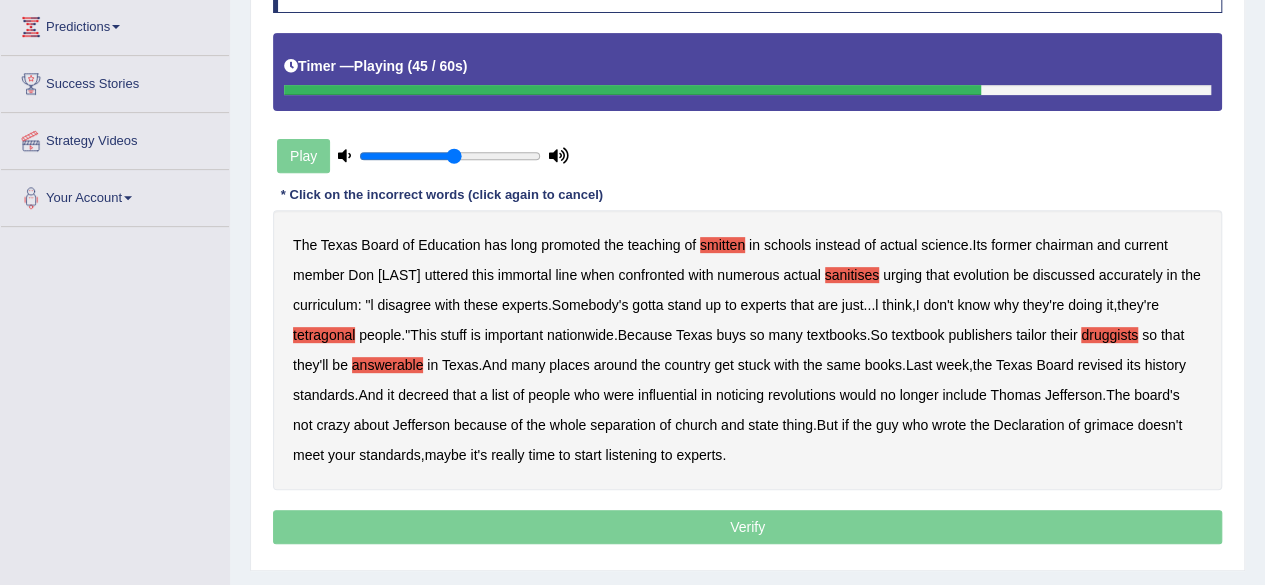 click on "noticing" at bounding box center (740, 395) 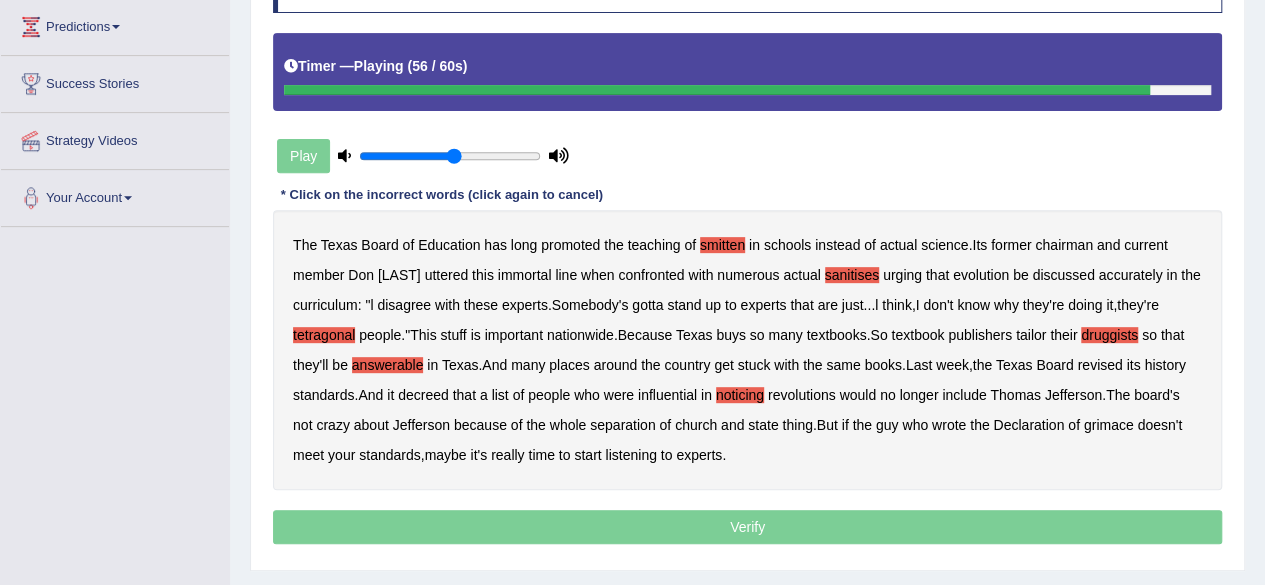 click on "grimace" at bounding box center [1109, 425] 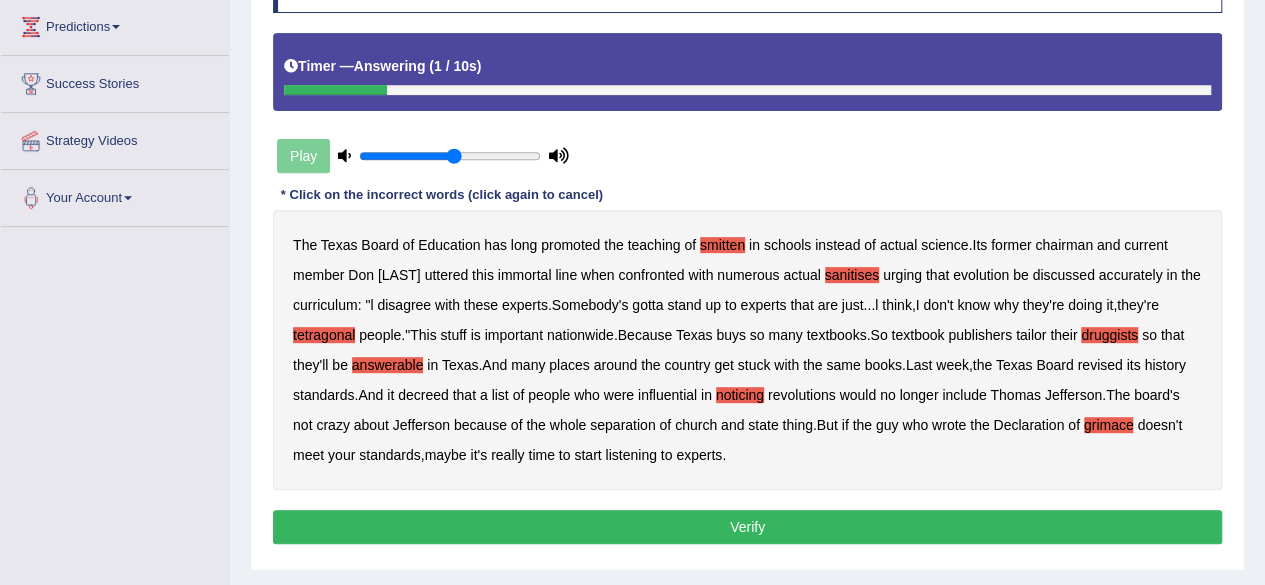 click on "Verify" at bounding box center [747, 527] 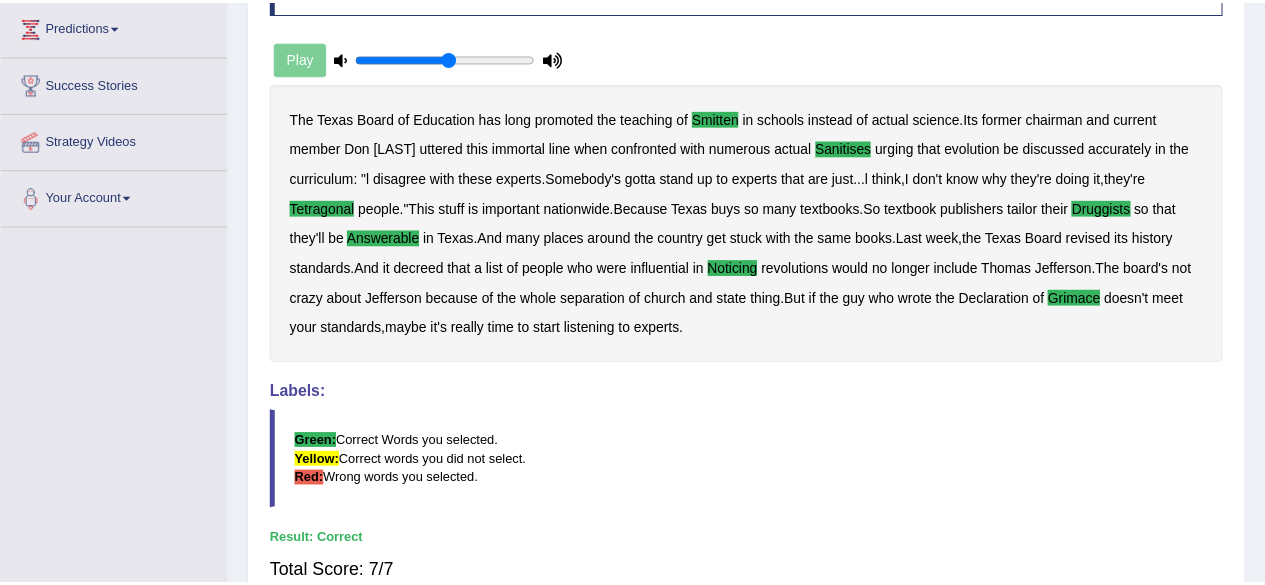 scroll, scrollTop: 0, scrollLeft: 0, axis: both 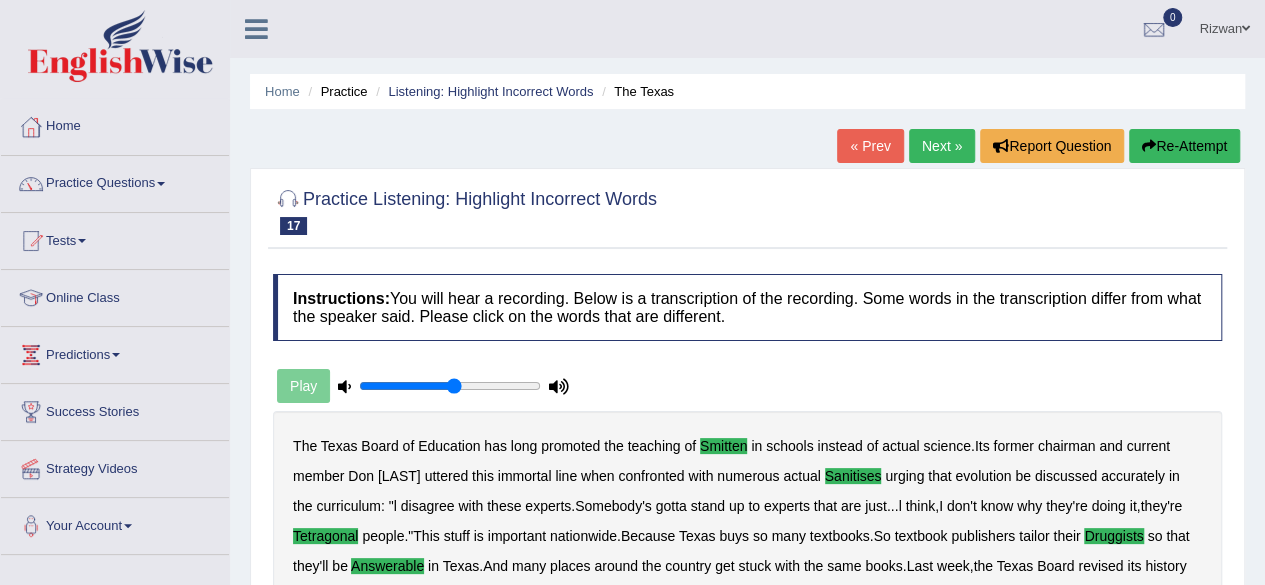 click on "Next »" at bounding box center (942, 146) 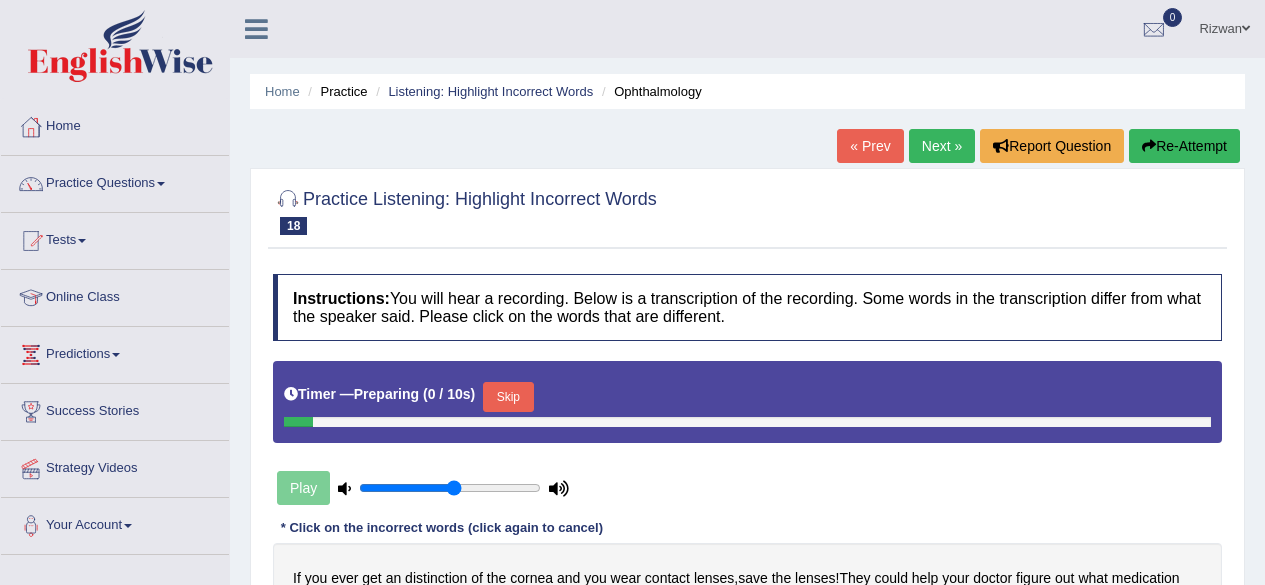 scroll, scrollTop: 234, scrollLeft: 0, axis: vertical 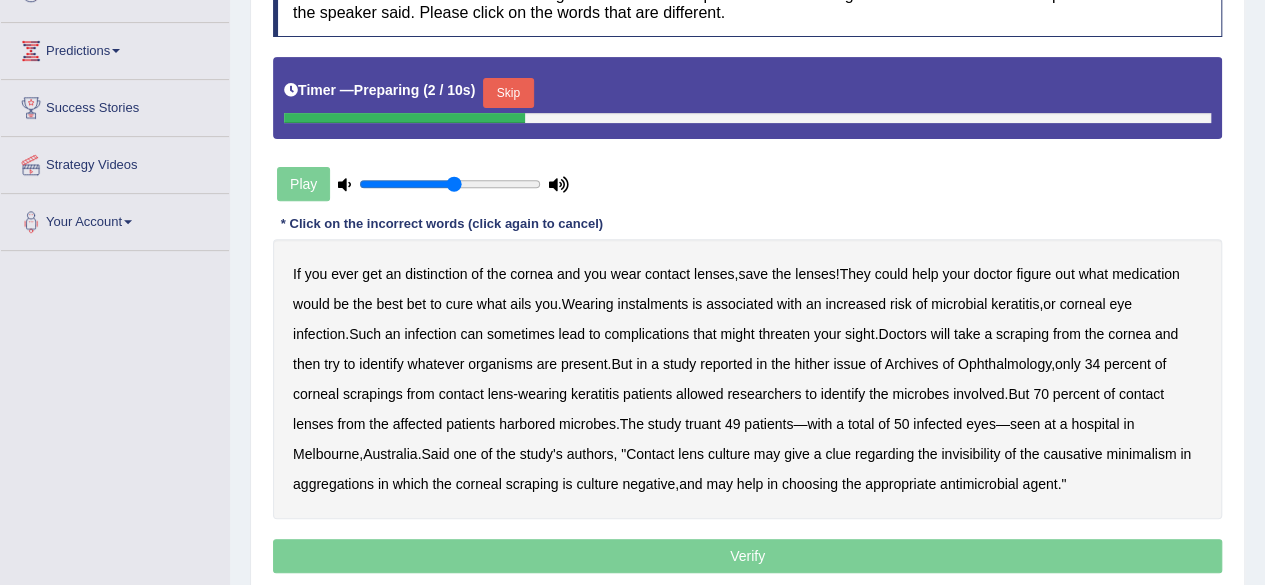 click on "Skip" at bounding box center [508, 93] 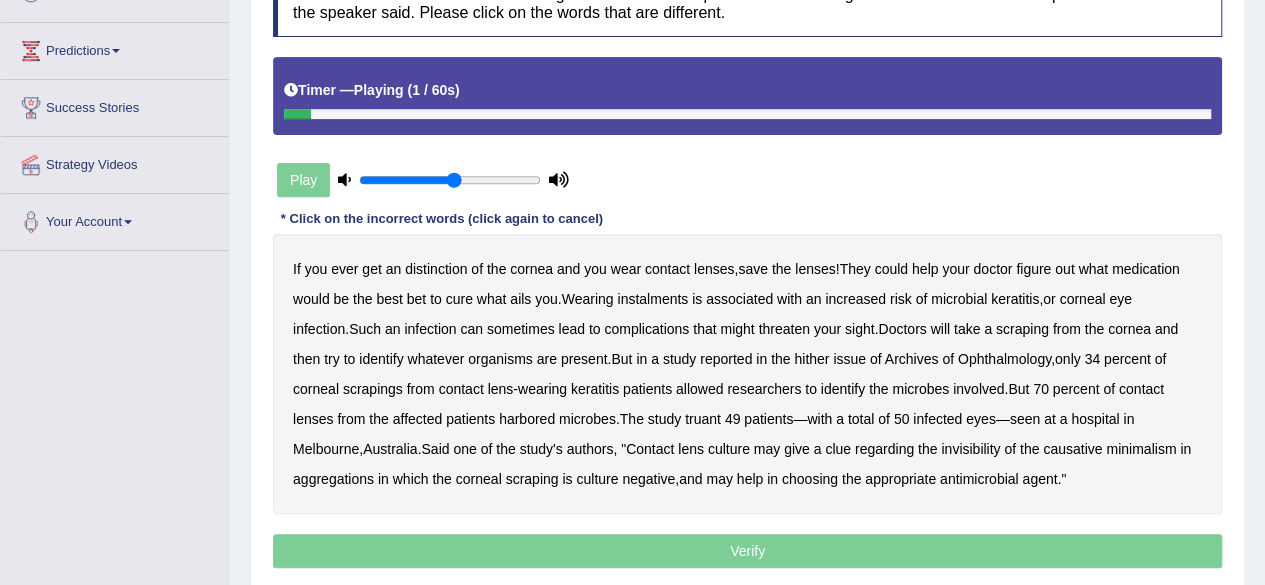click on "If   you   ever   get   an   distinction   of   the   cornea   and   you   wear   contact   lenses ,  save   the   lenses !  They   could   help   your   doctor   figure   out   what   medication   would   be   the   best   bet   to   cure   what   ails   you .  Wearing   instalments   is   associated   with   an   increased   risk   of   microbial   keratitis ,  or   corneal   eye   infection .  Such   an   infection   can   sometimes   lead   to   complications   that   might   threaten   your   sight .  Doctors   will   take   a   scraping   from   the   cornea   and   then   try   to   identify   whatever   organisms   are   present .  But   in   a   study   reported   in   the   hither   issue   of   Archives   of   Ophthalmology ,  only   34   percent   of   corneal   scrapings   from   contact   lens - wearing   keratitis   patients   allowed   researchers   to   identify   the   microbes   involved .  But   70   percent   of   contact   lenses   from   the   affected   patients   harbored   microbes" at bounding box center (747, 374) 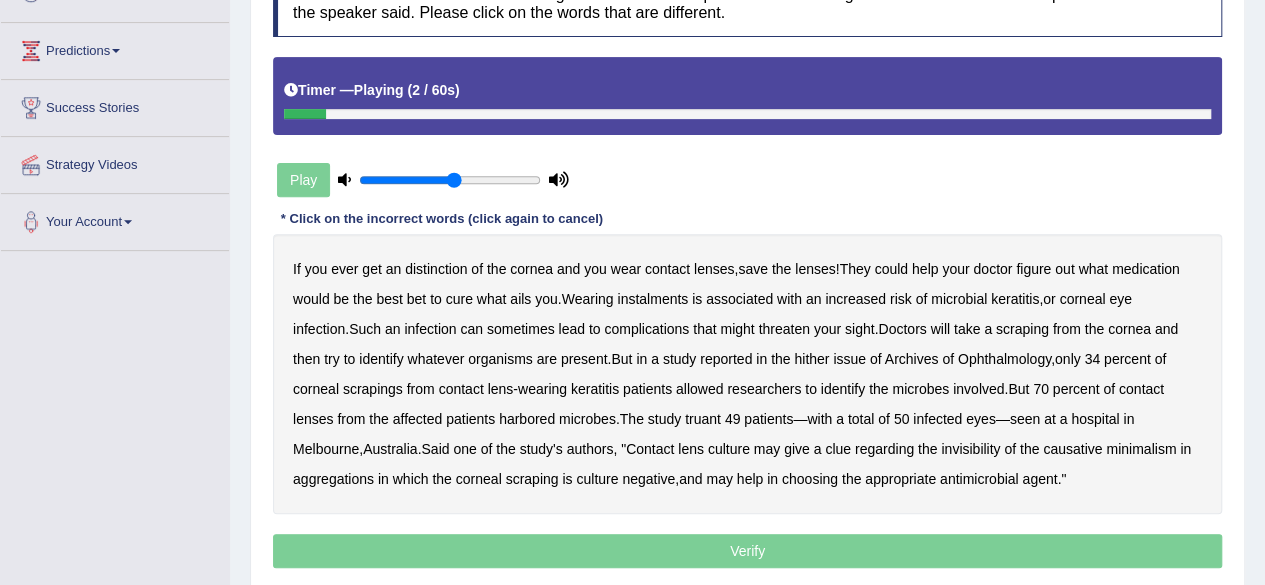 click on "distinction" at bounding box center [436, 269] 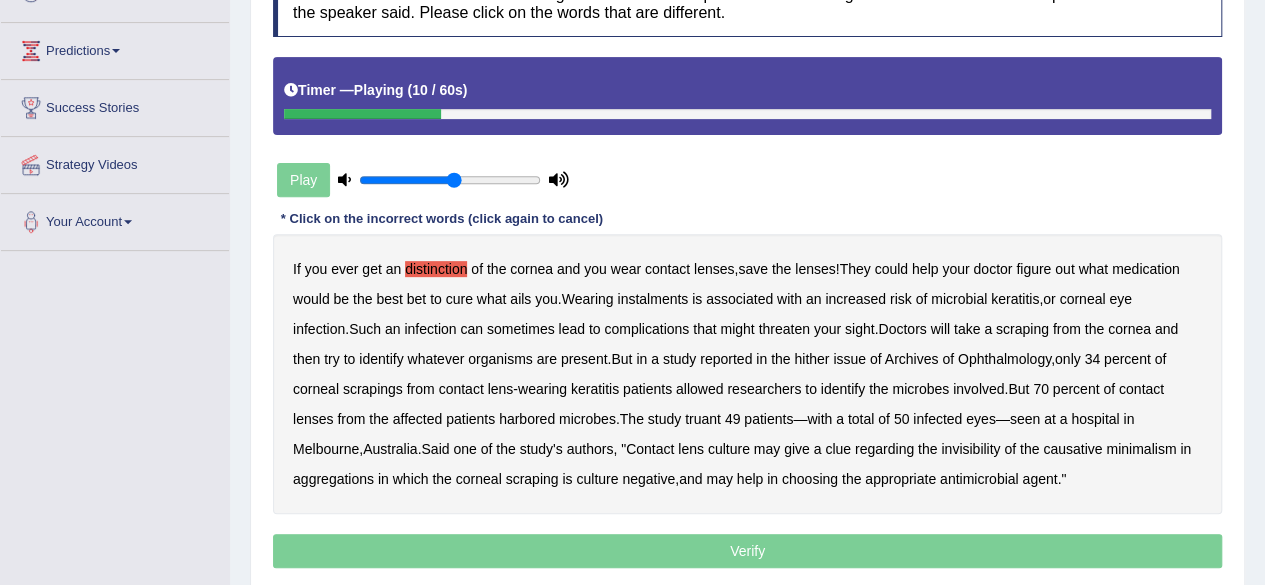 click on "instalments" at bounding box center [652, 299] 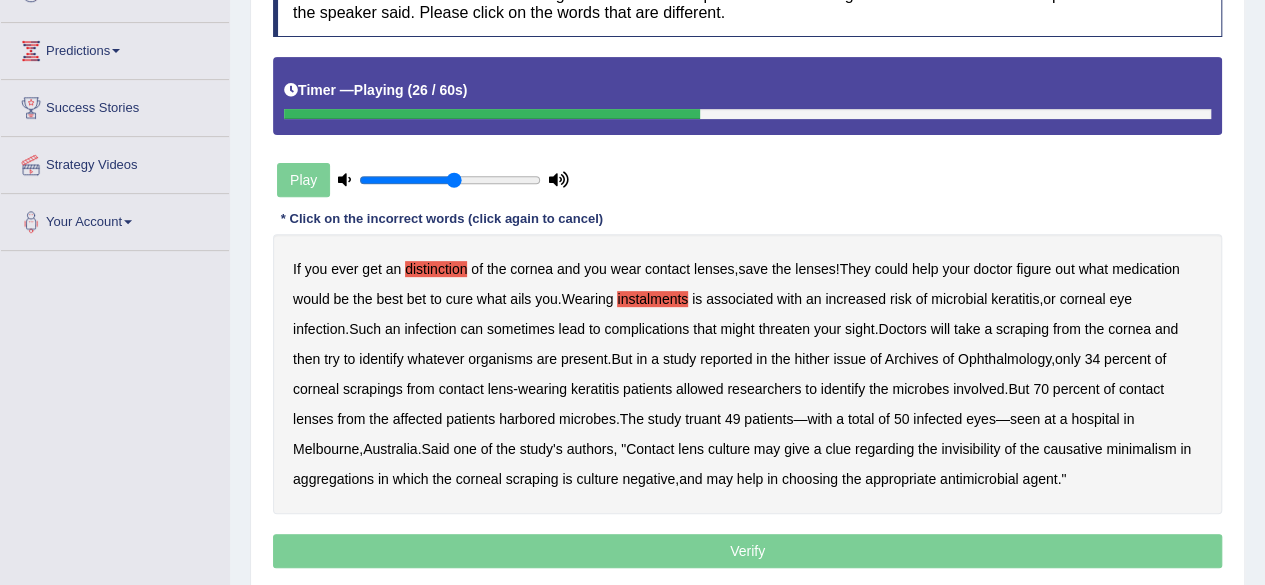 click on "hither" at bounding box center (811, 359) 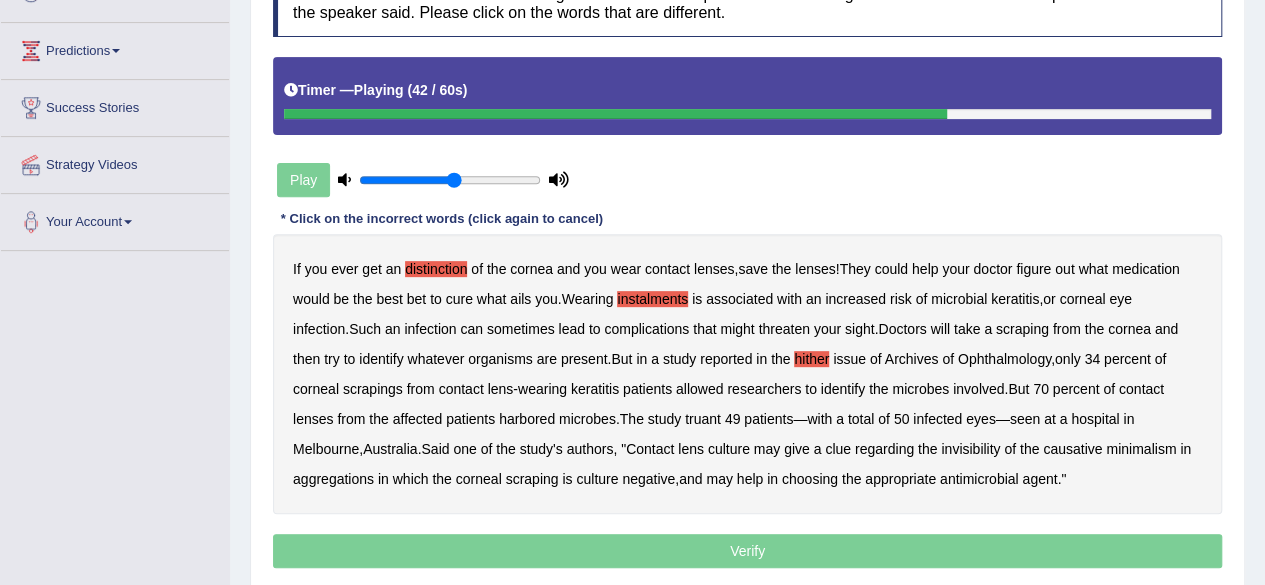 click on "truant" at bounding box center [703, 419] 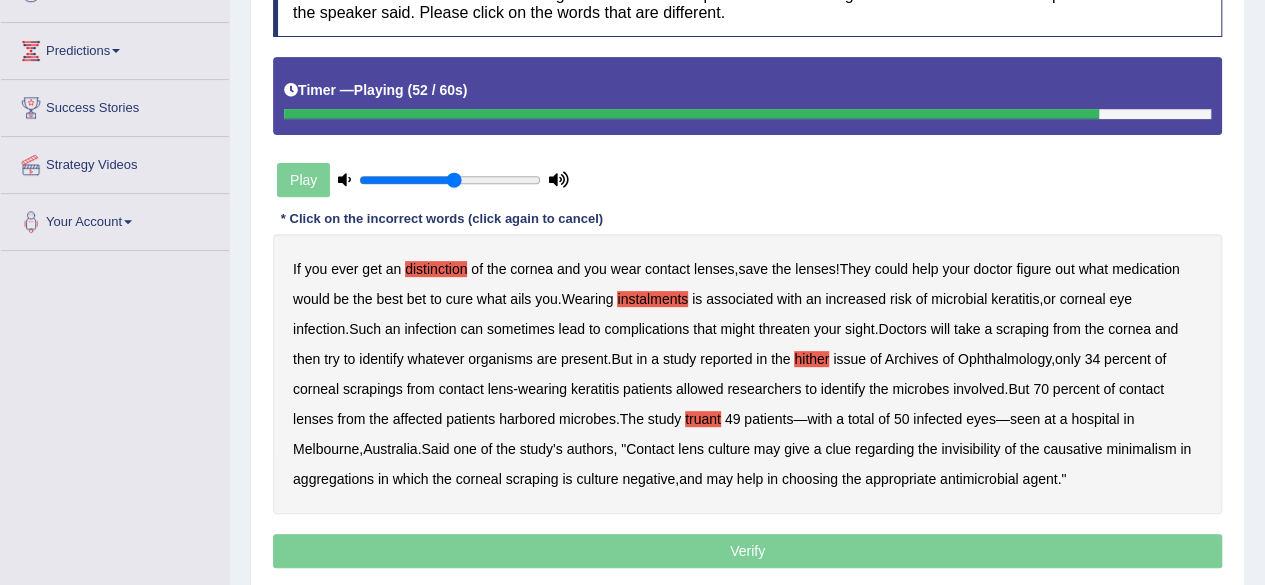 click on "invisibility" at bounding box center (970, 449) 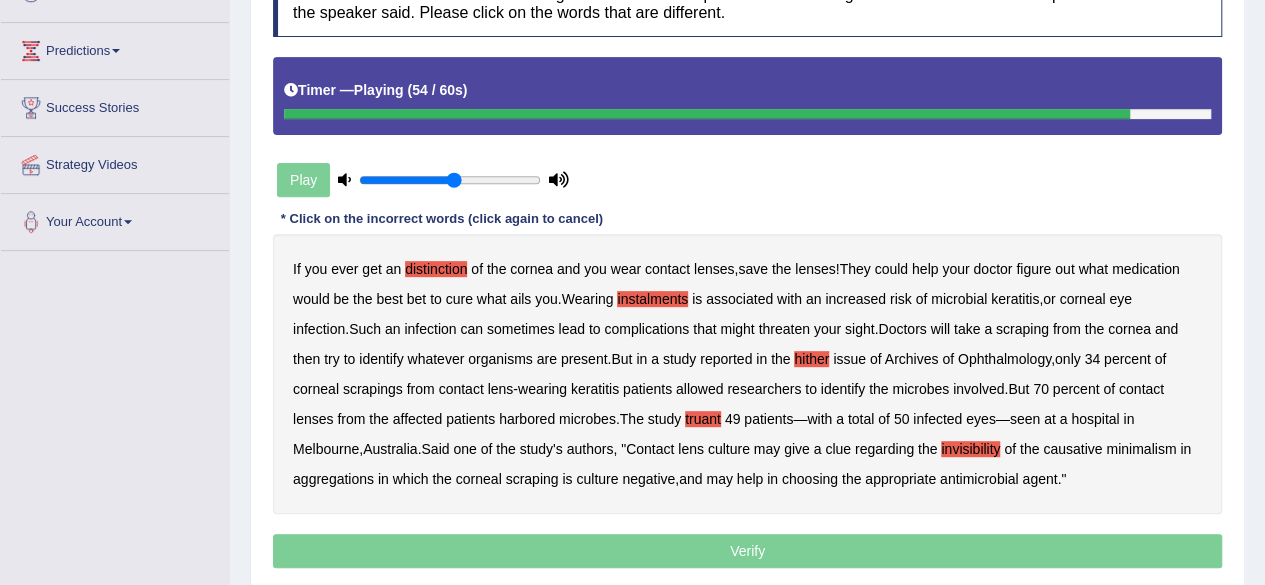 click on "minimalism" at bounding box center [1141, 449] 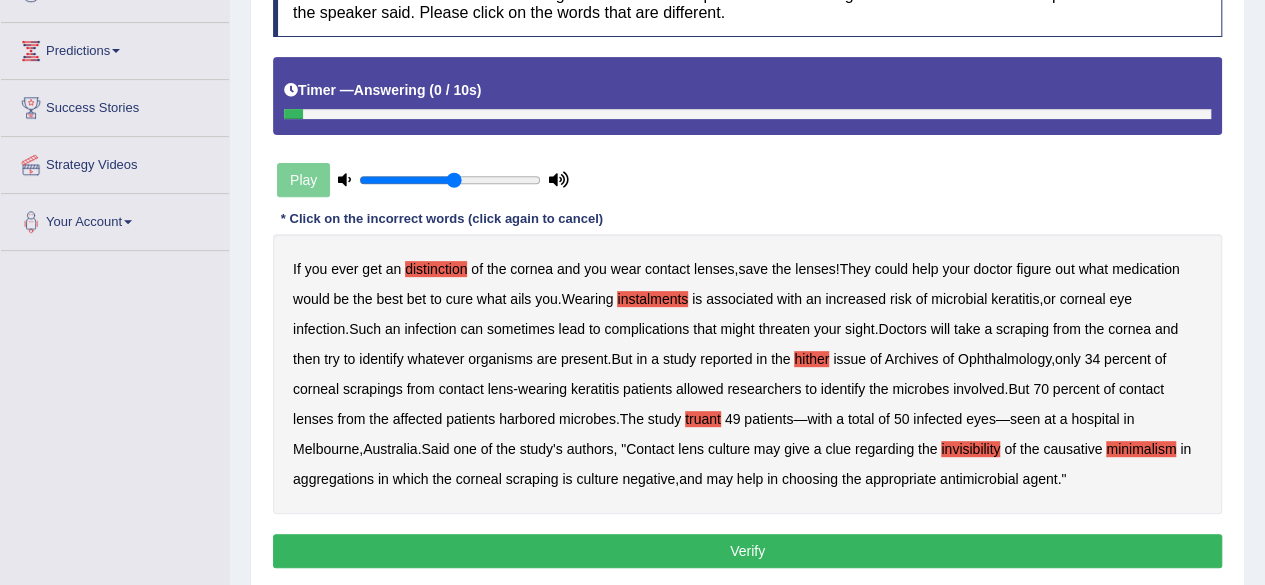 click on "Verify" at bounding box center [747, 551] 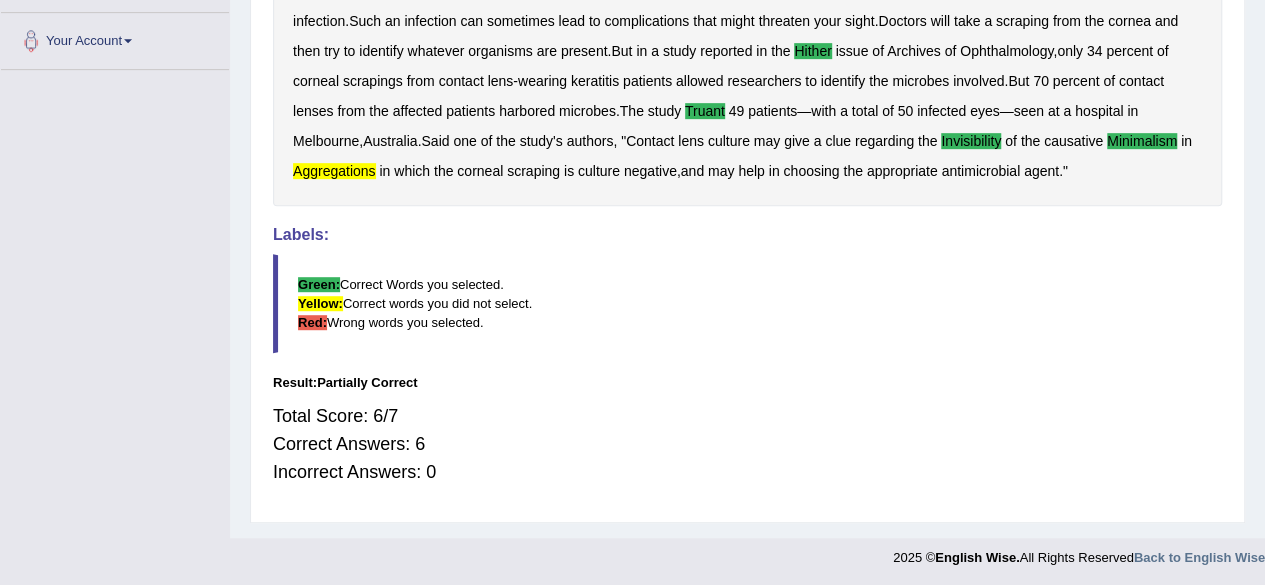 scroll, scrollTop: 0, scrollLeft: 0, axis: both 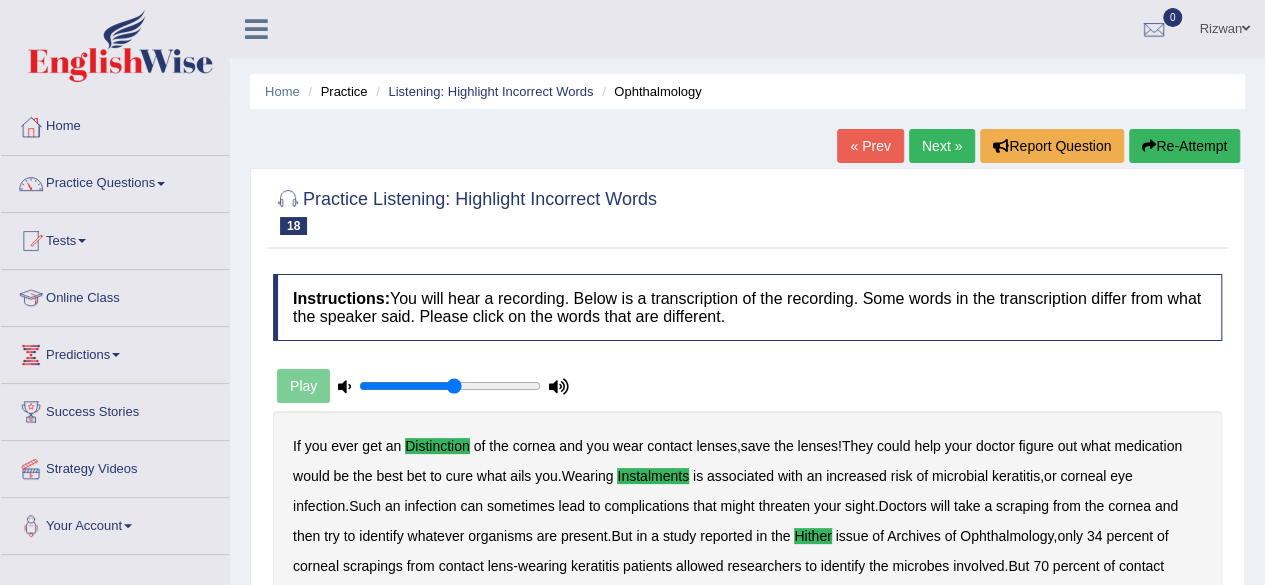 click on "Next »" at bounding box center [942, 146] 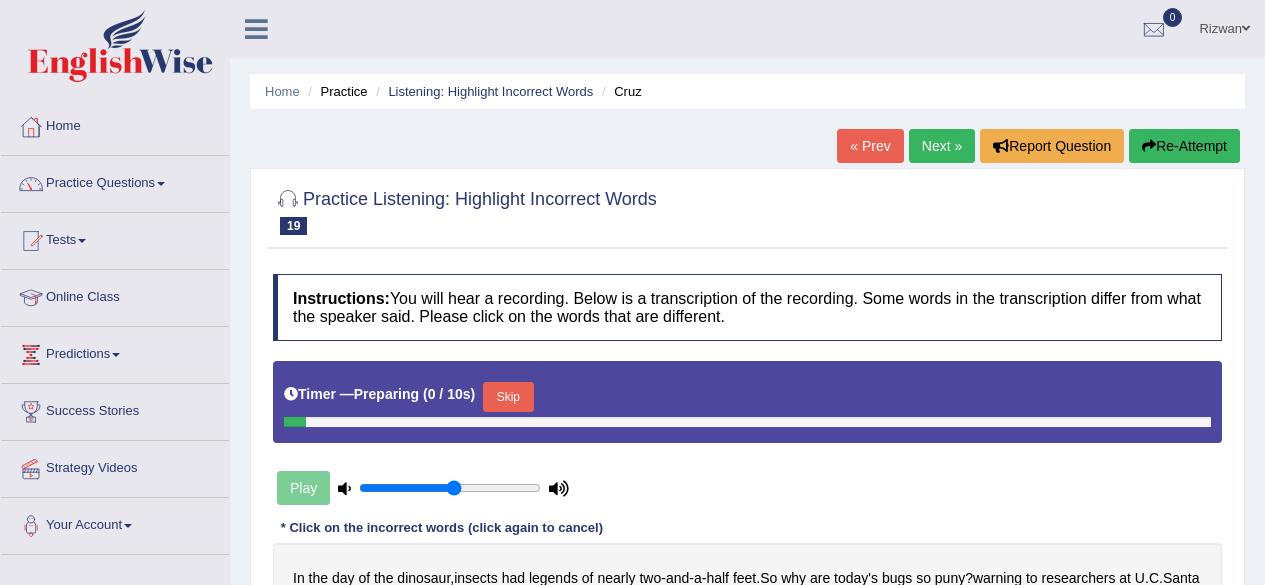 scroll, scrollTop: 120, scrollLeft: 0, axis: vertical 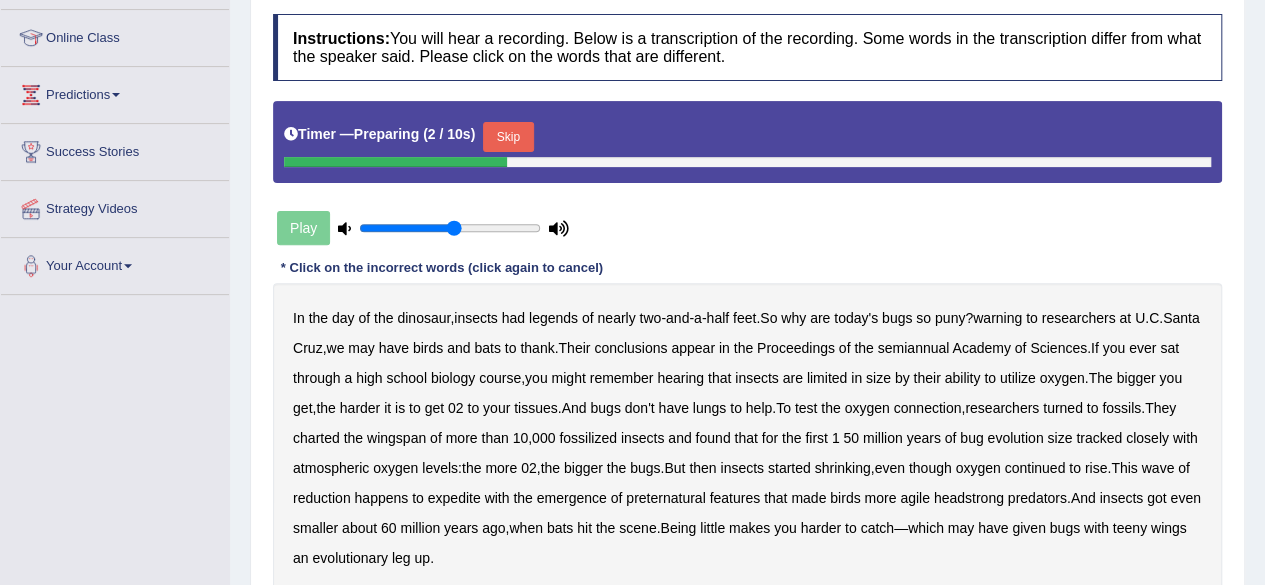 click on "Skip" at bounding box center [508, 137] 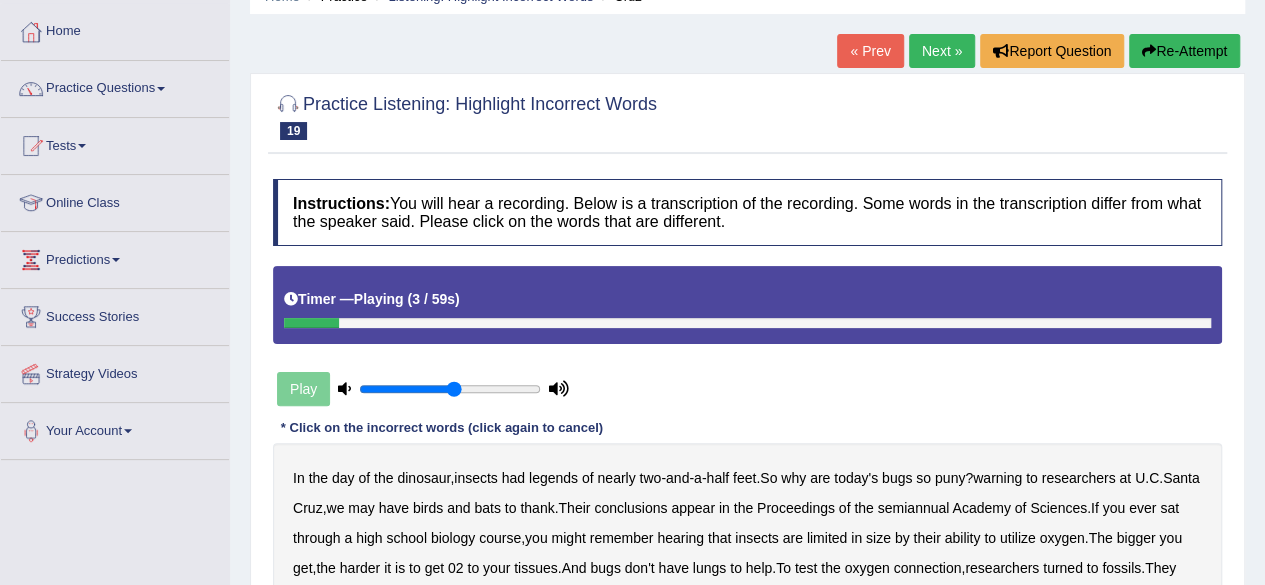 scroll, scrollTop: 74, scrollLeft: 0, axis: vertical 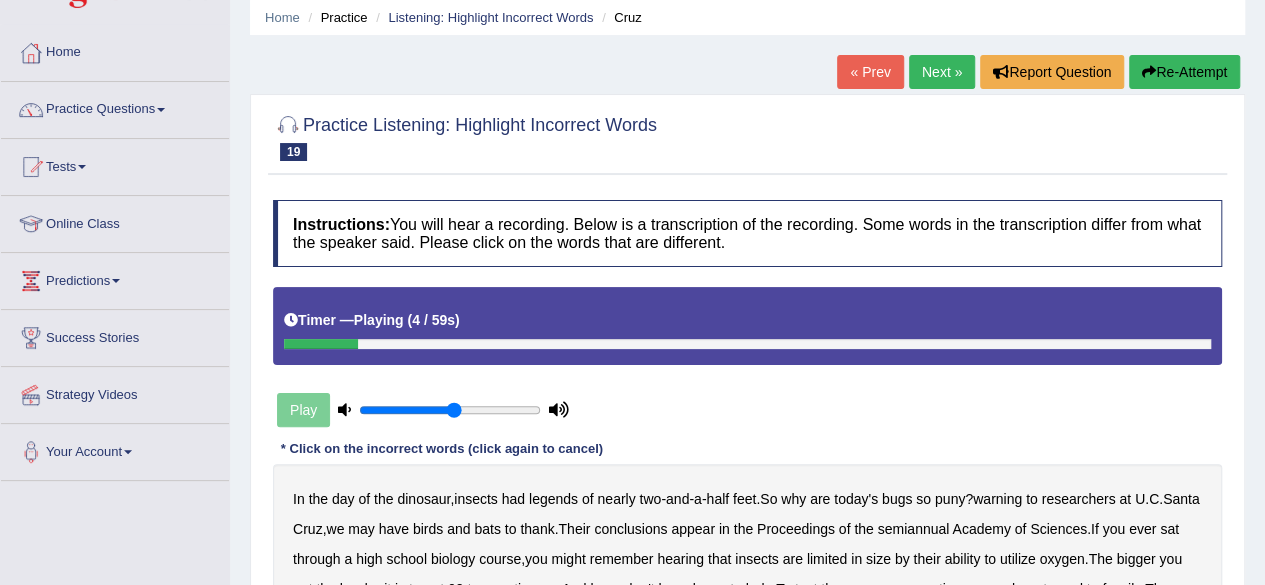 click on "Re-Attempt" at bounding box center (1184, 72) 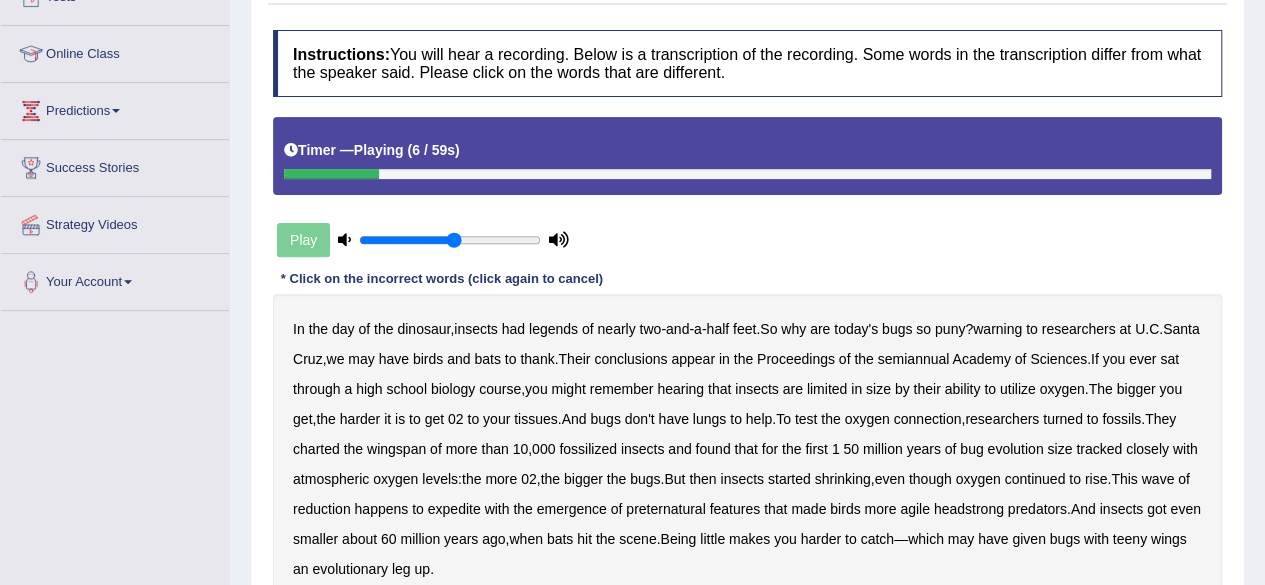 scroll, scrollTop: 254, scrollLeft: 0, axis: vertical 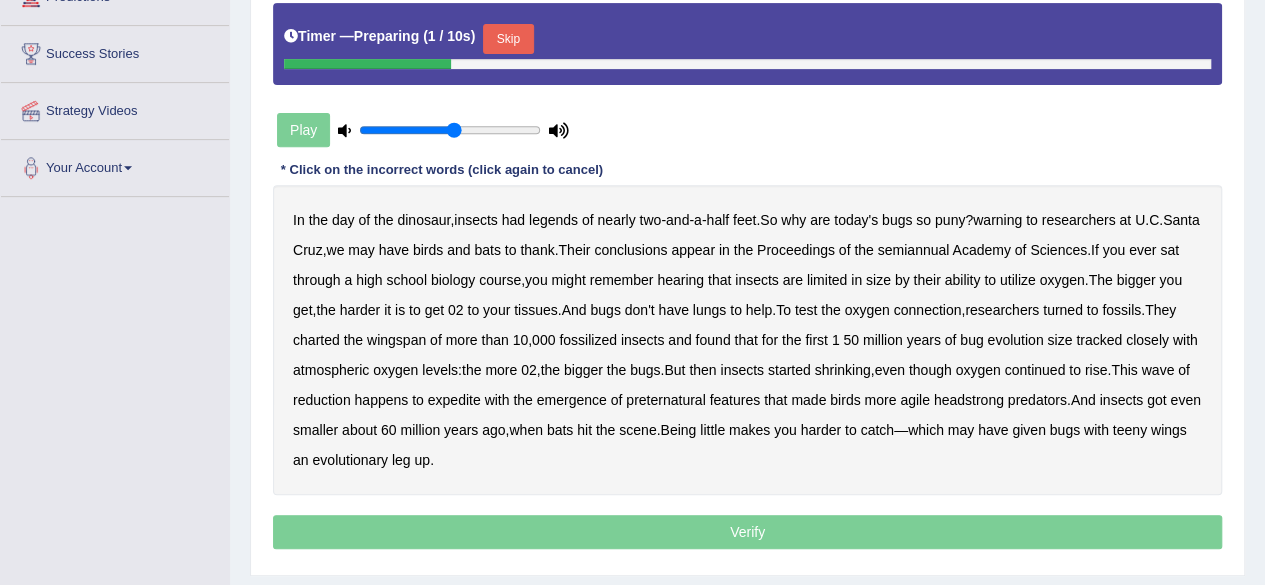 click on "Skip" at bounding box center (508, 39) 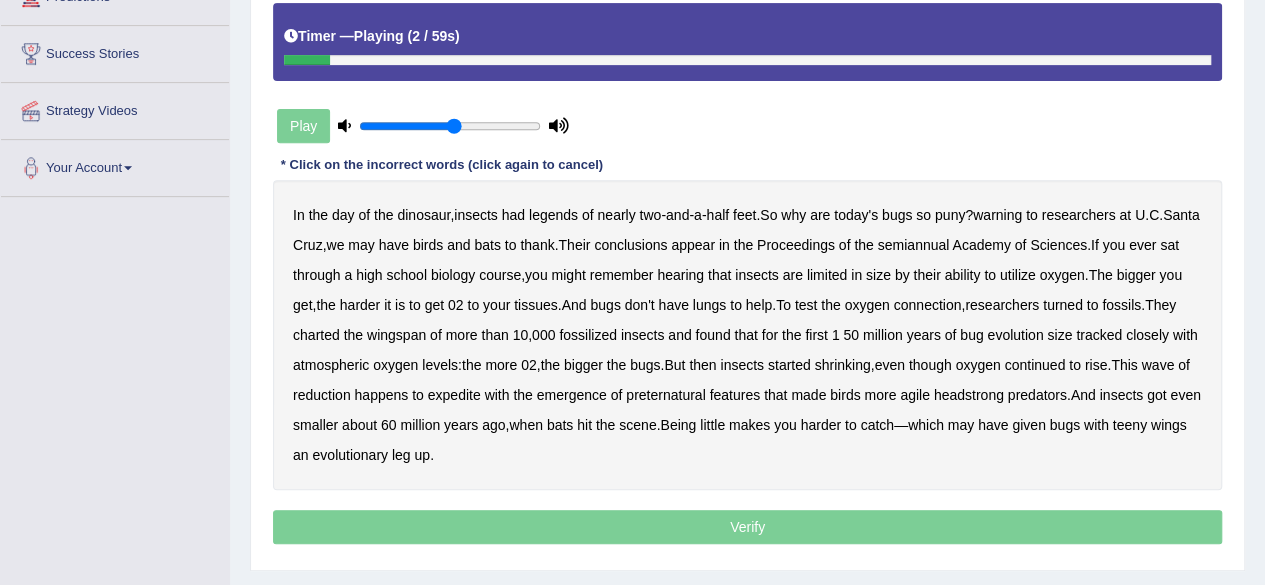 click on "legends" at bounding box center (553, 215) 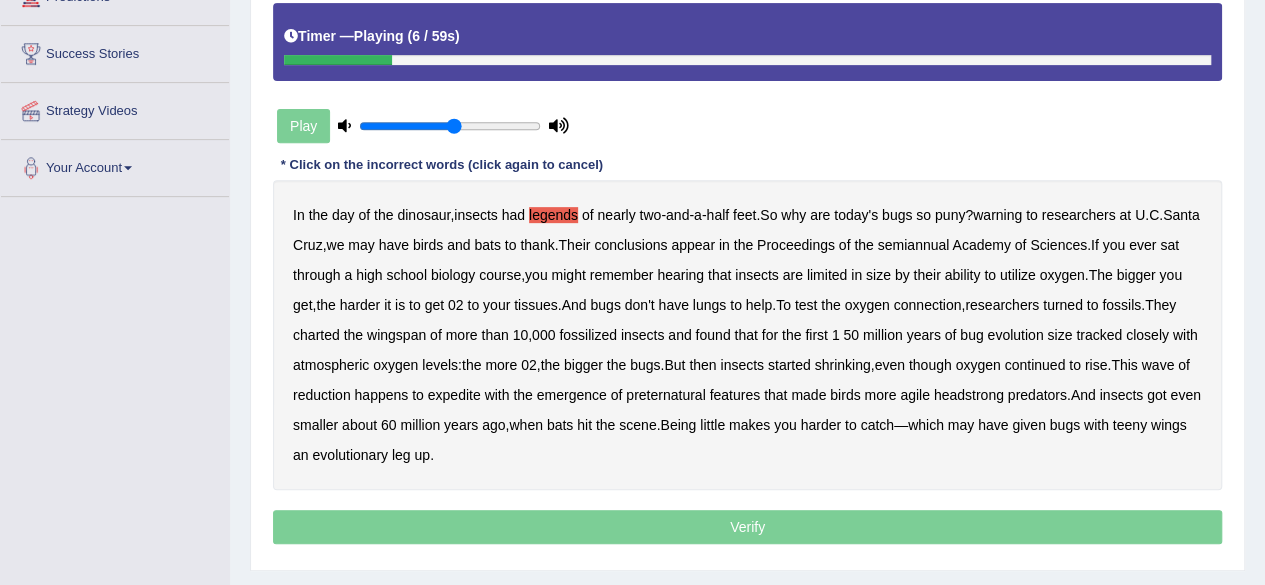 click on "warning" at bounding box center [997, 215] 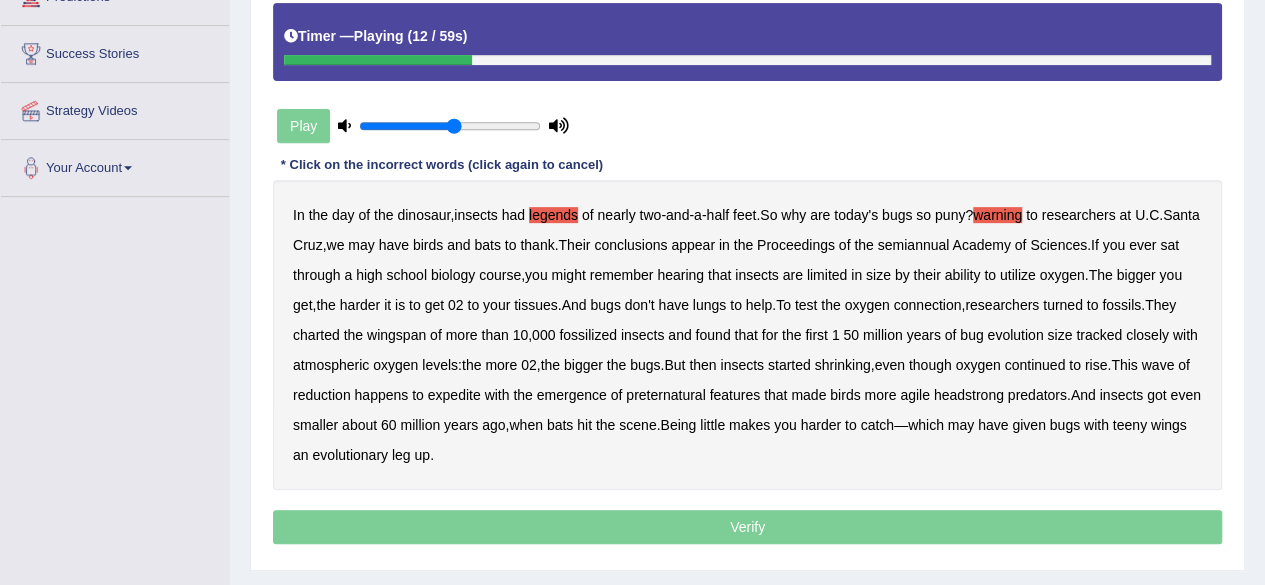 click on "semiannual" at bounding box center (914, 245) 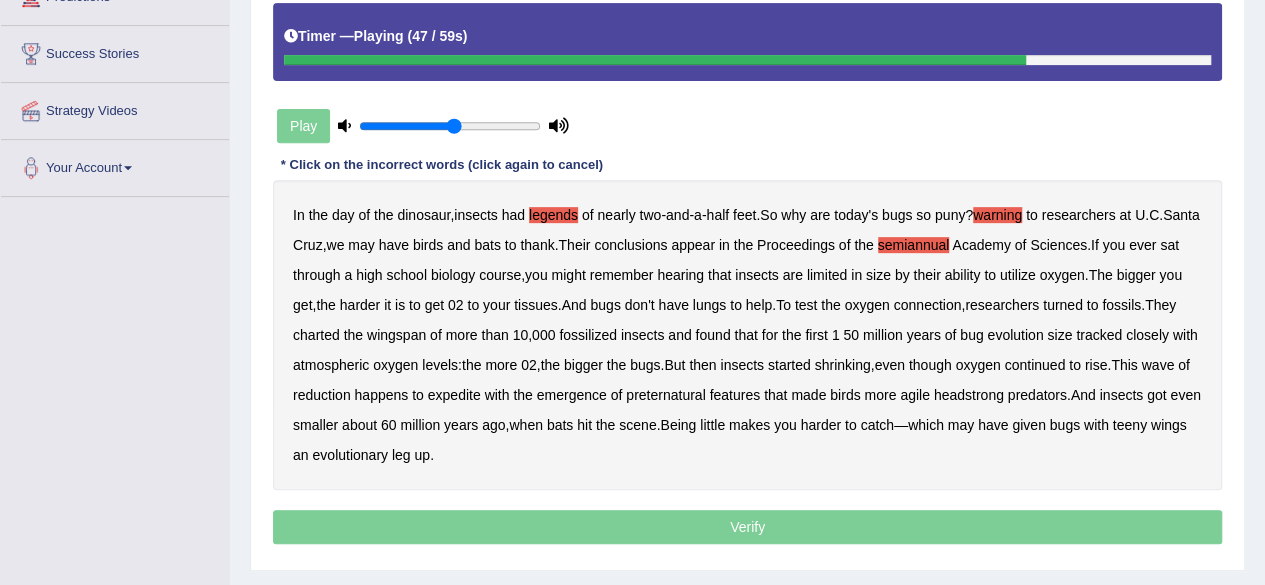 click on "preternatural" at bounding box center [665, 395] 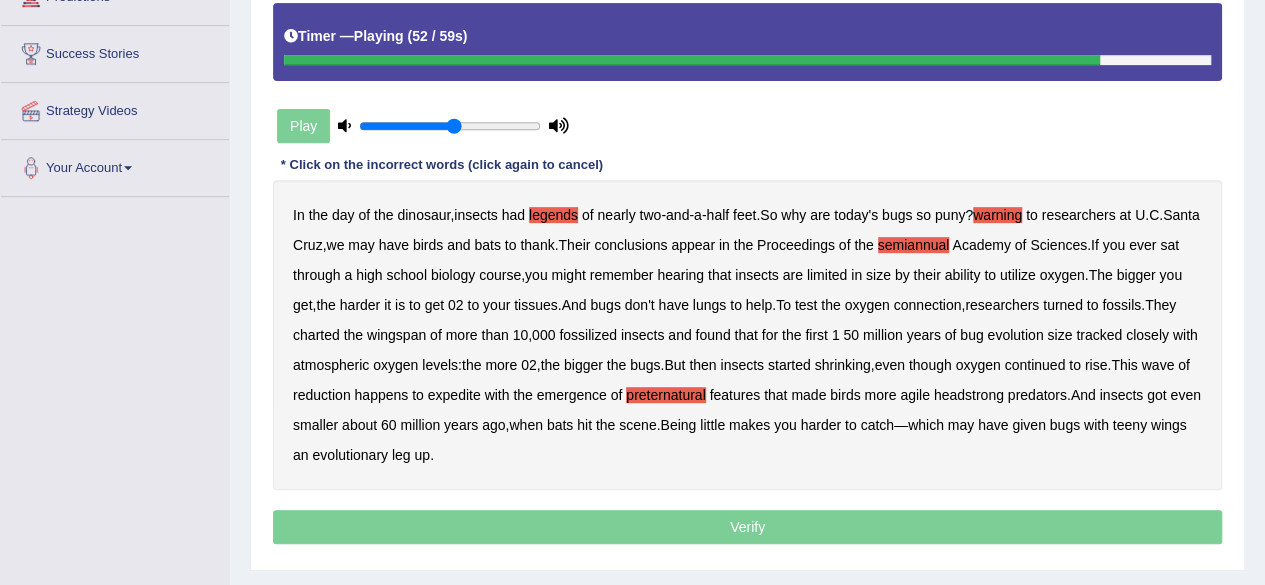 click on "features" at bounding box center (734, 395) 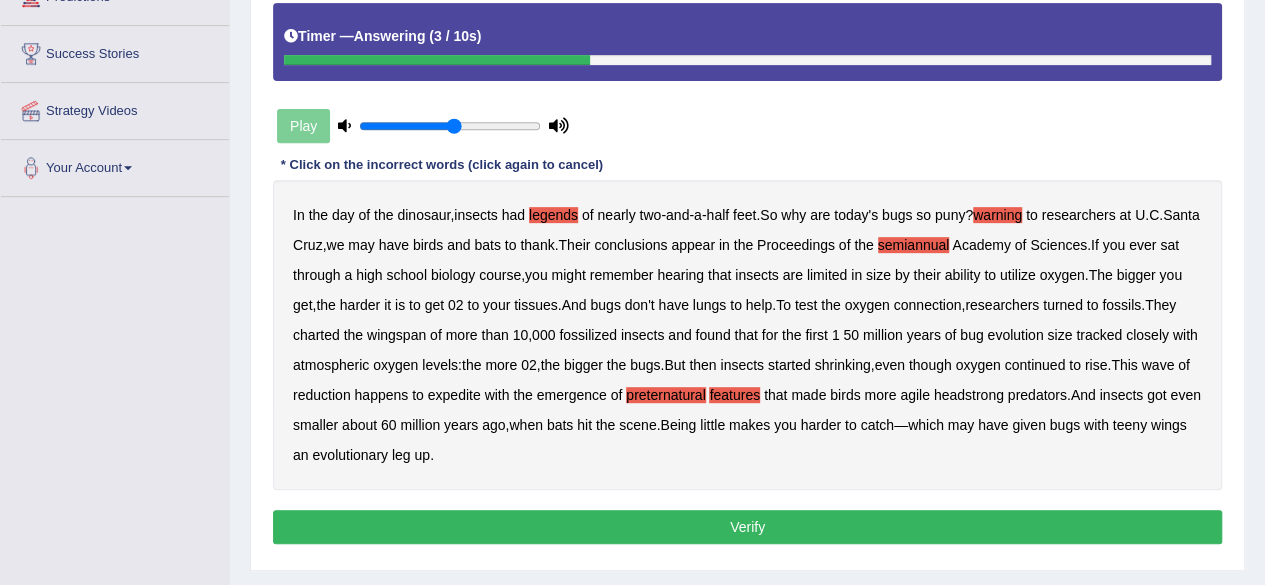 click on "Verify" at bounding box center (747, 527) 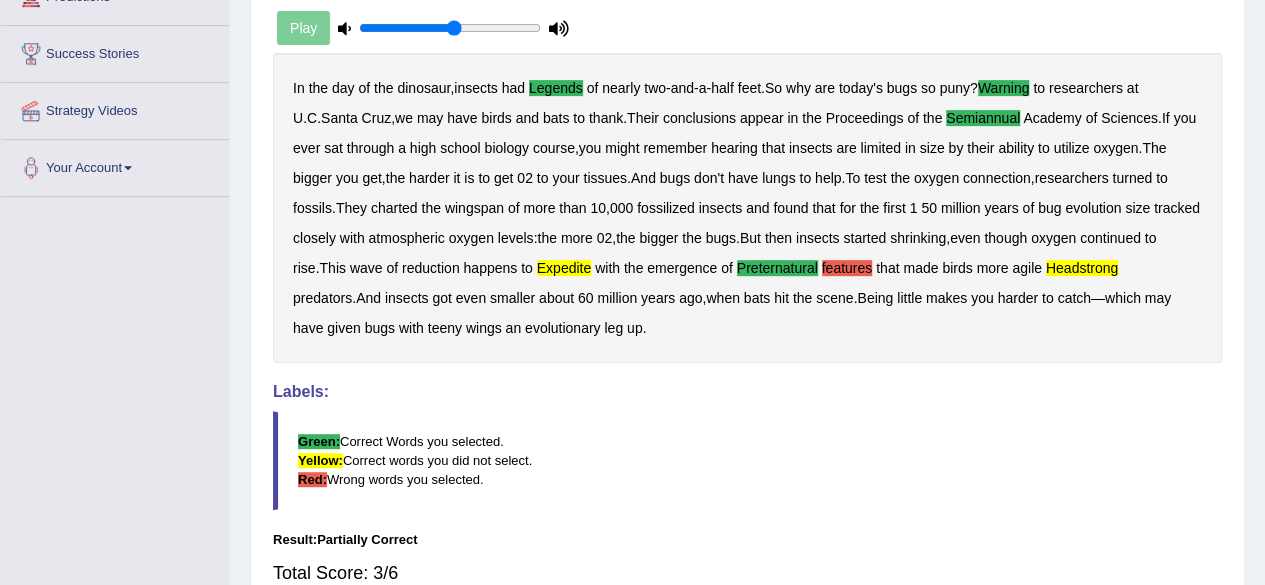 scroll, scrollTop: 0, scrollLeft: 0, axis: both 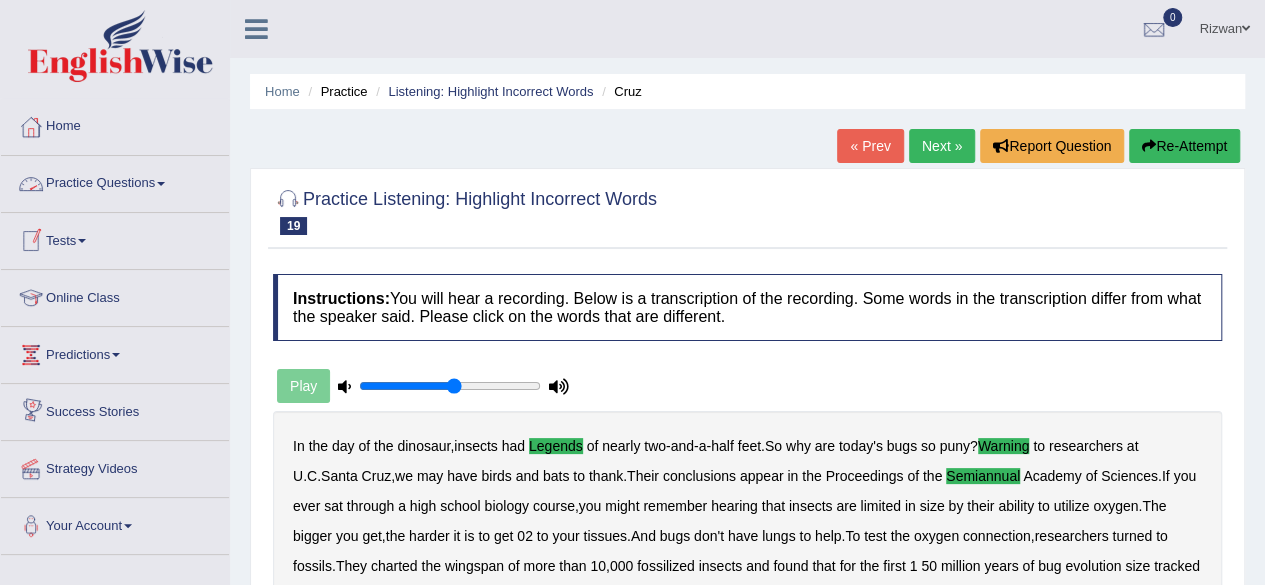 click on "Practice Questions" at bounding box center [115, 181] 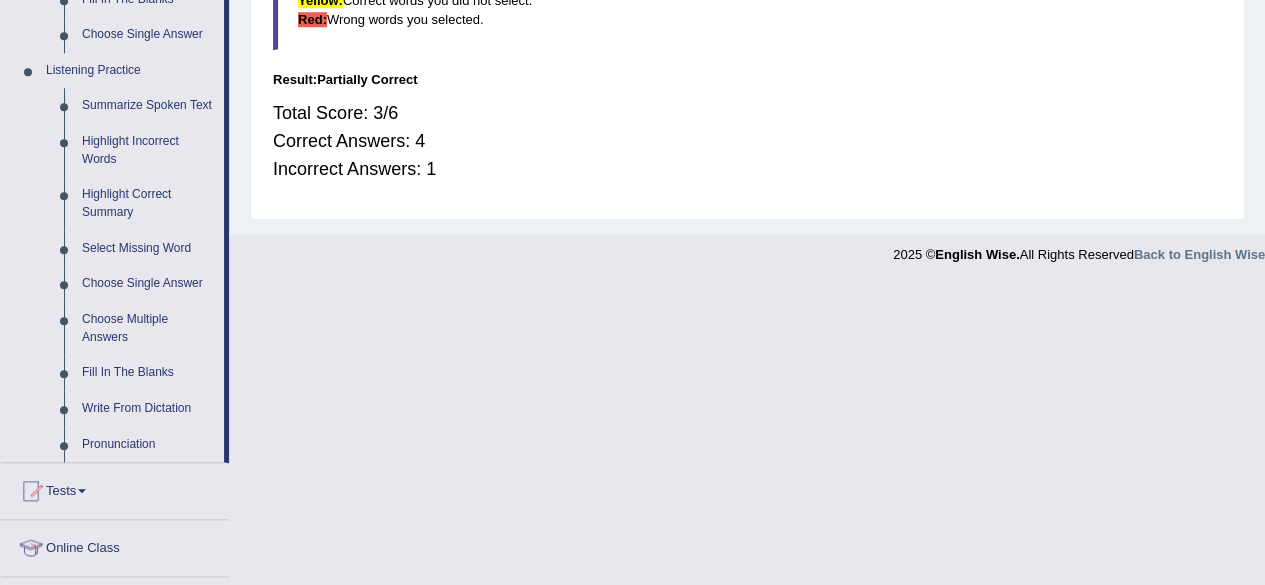 scroll, scrollTop: 819, scrollLeft: 0, axis: vertical 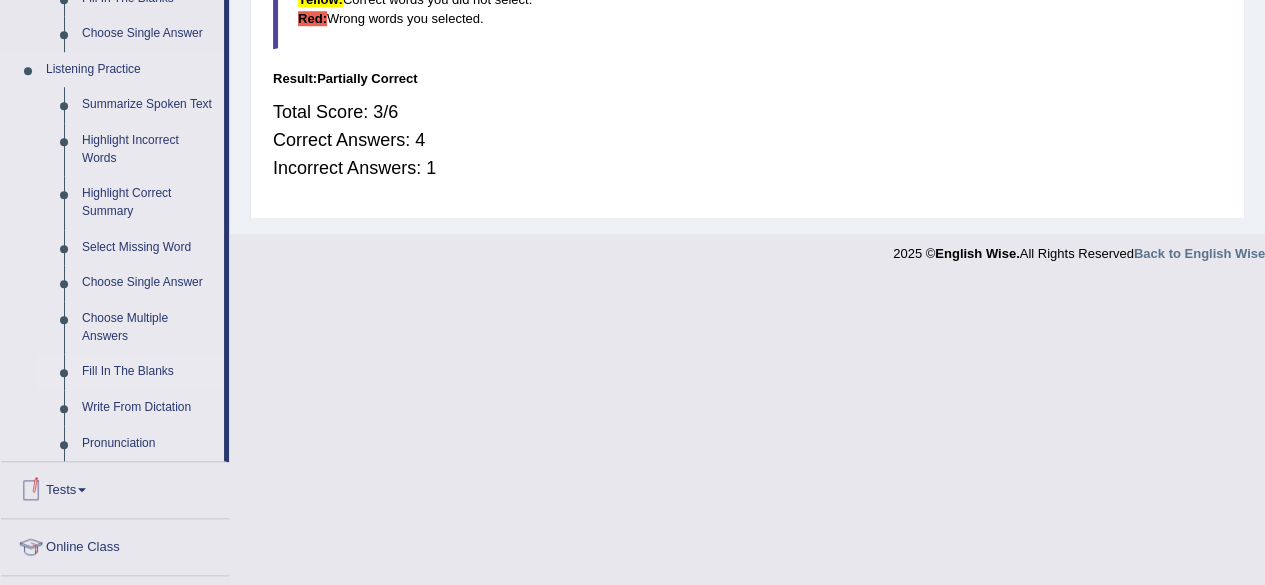 click on "Fill In The Blanks" at bounding box center (148, 372) 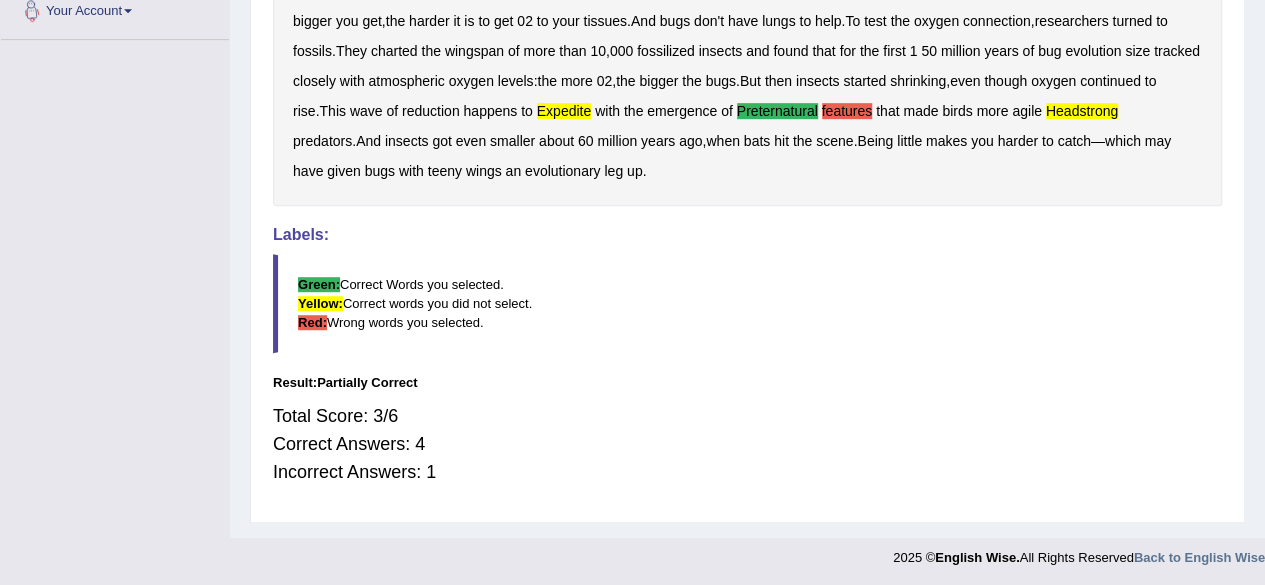 scroll, scrollTop: 515, scrollLeft: 0, axis: vertical 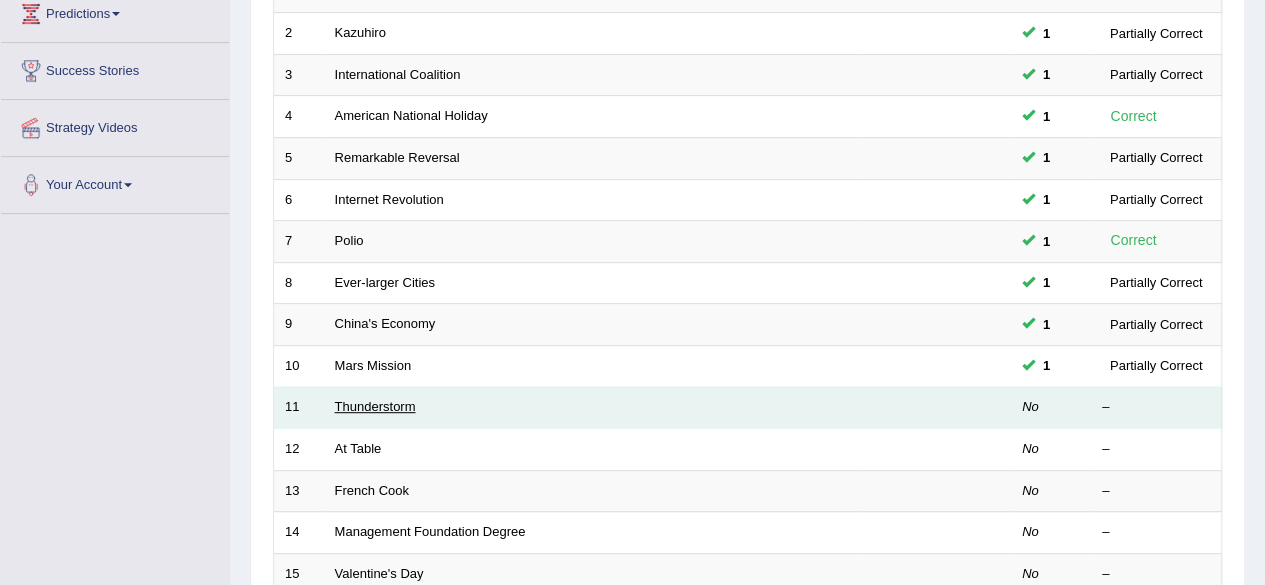 click on "Thunderstorm" at bounding box center [375, 406] 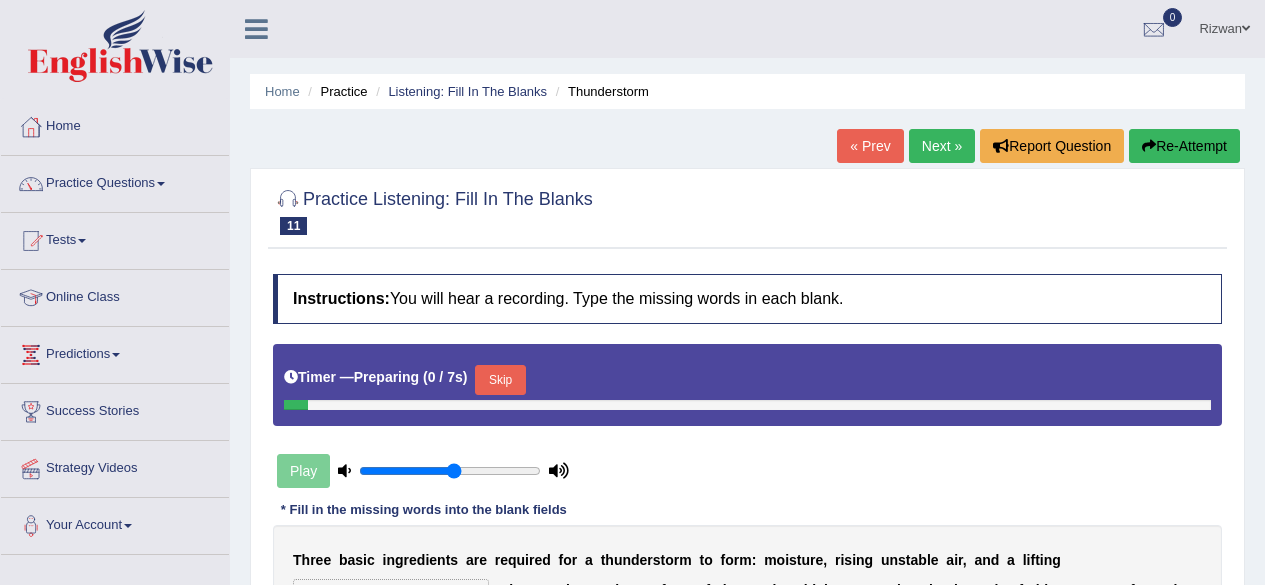 scroll, scrollTop: 215, scrollLeft: 0, axis: vertical 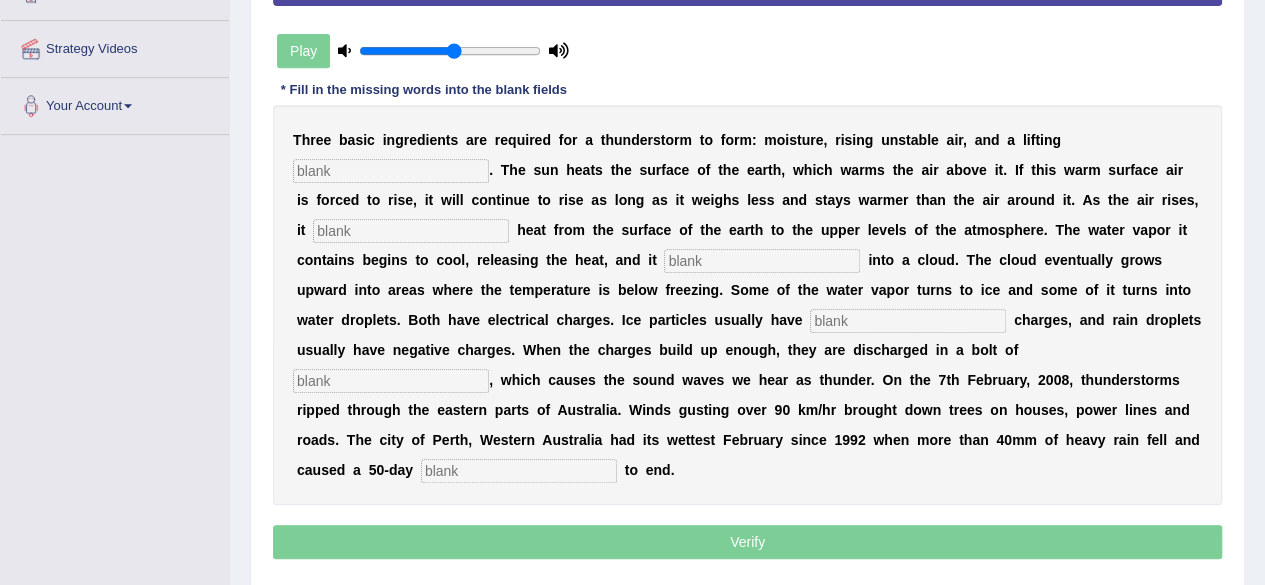click at bounding box center [391, 171] 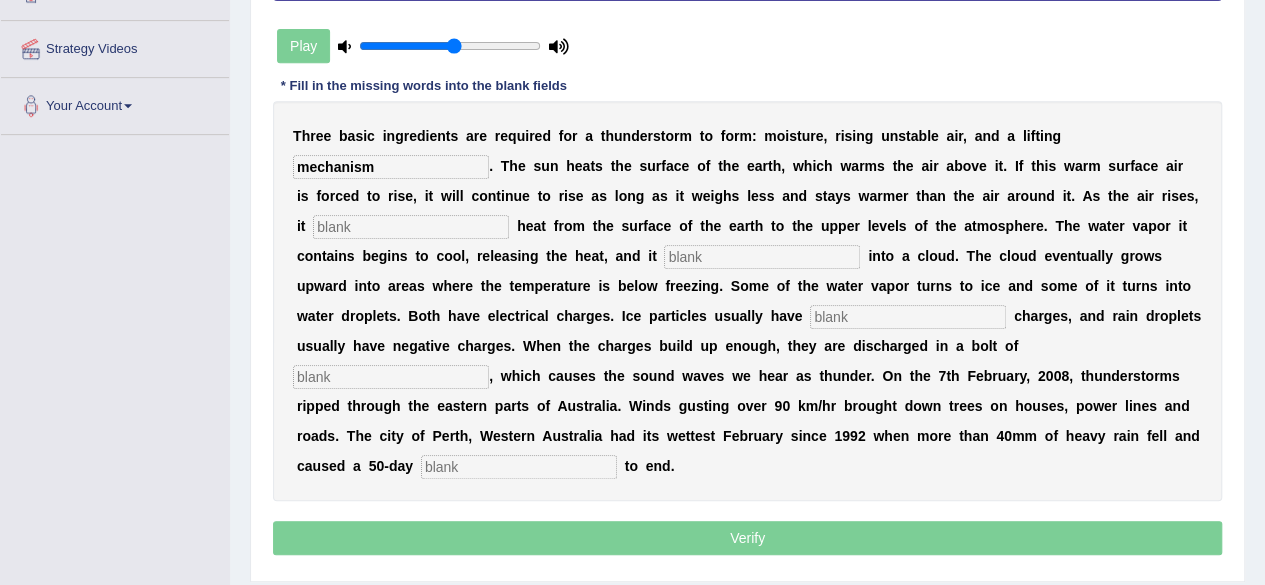 type on "mechanism" 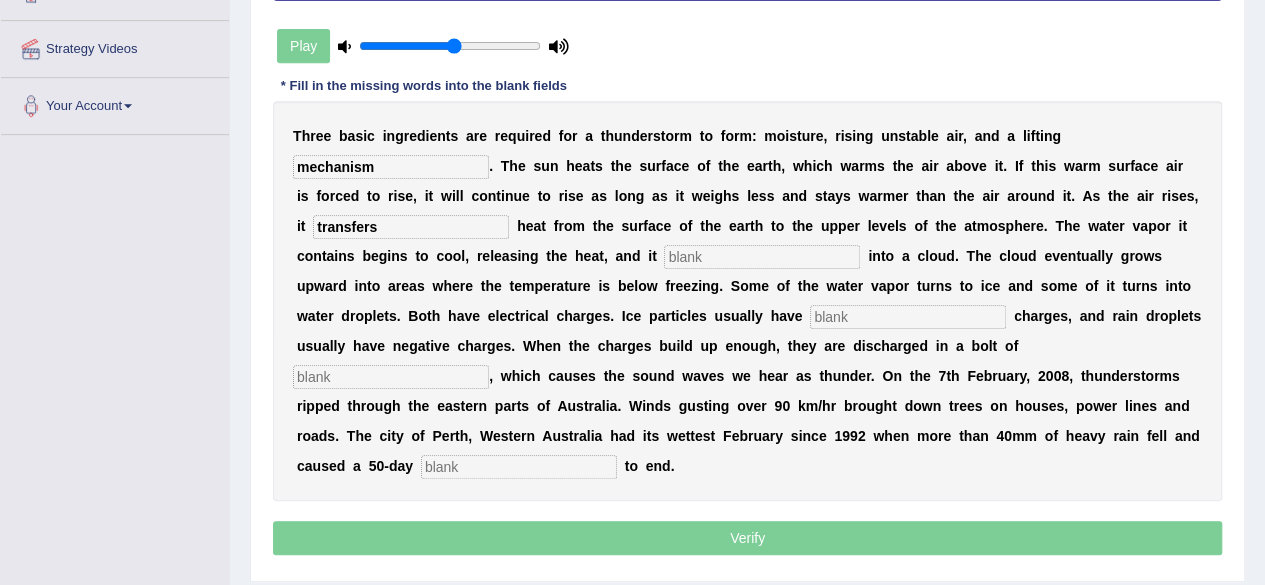 type on "transfers" 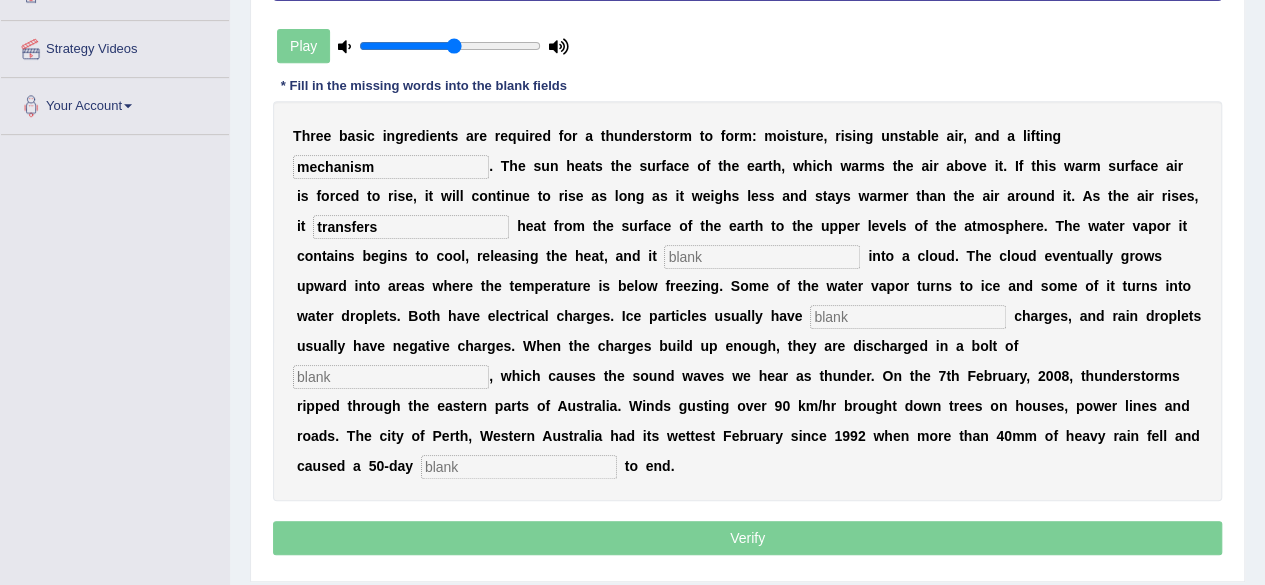 click at bounding box center [762, 257] 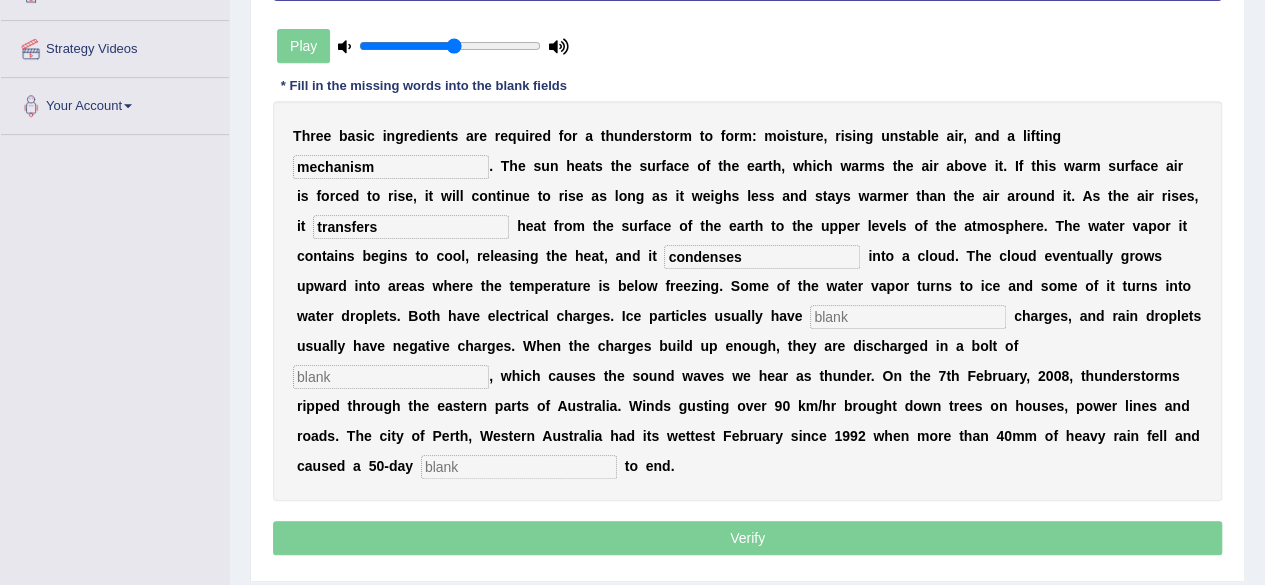 type on "condenses" 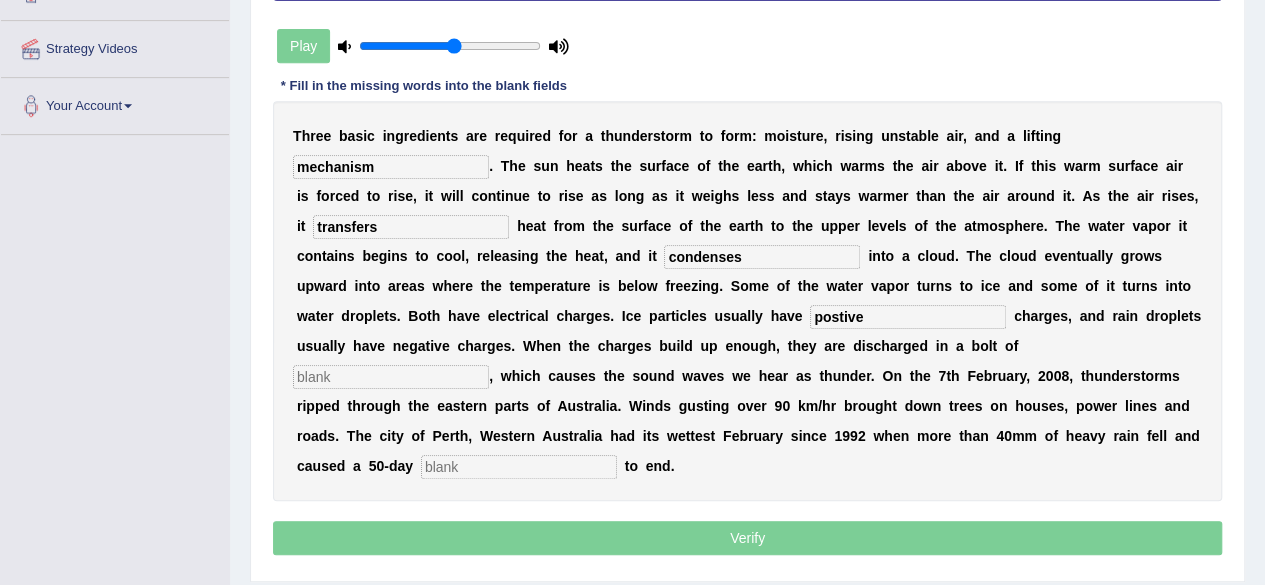 type on "postive" 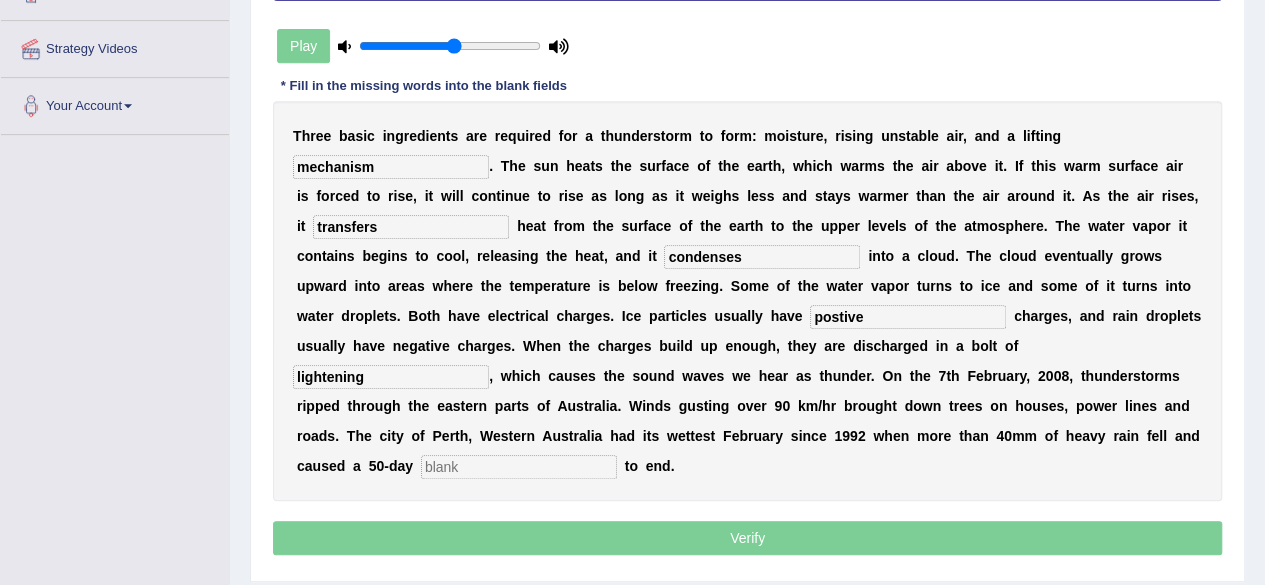 type on "lightening" 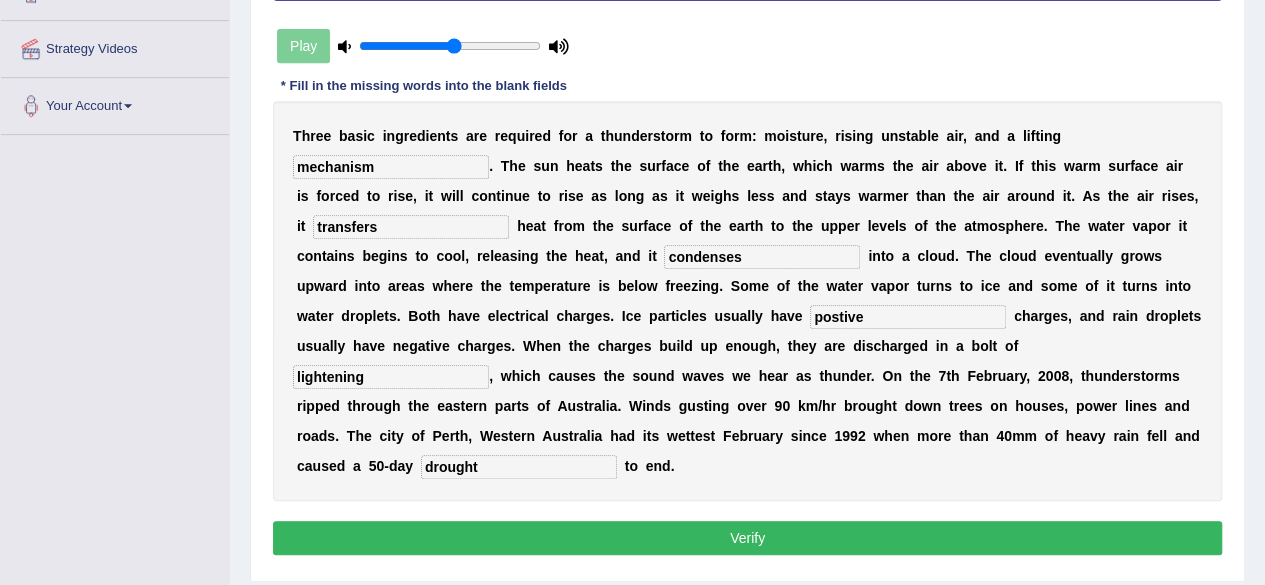 type on "drought" 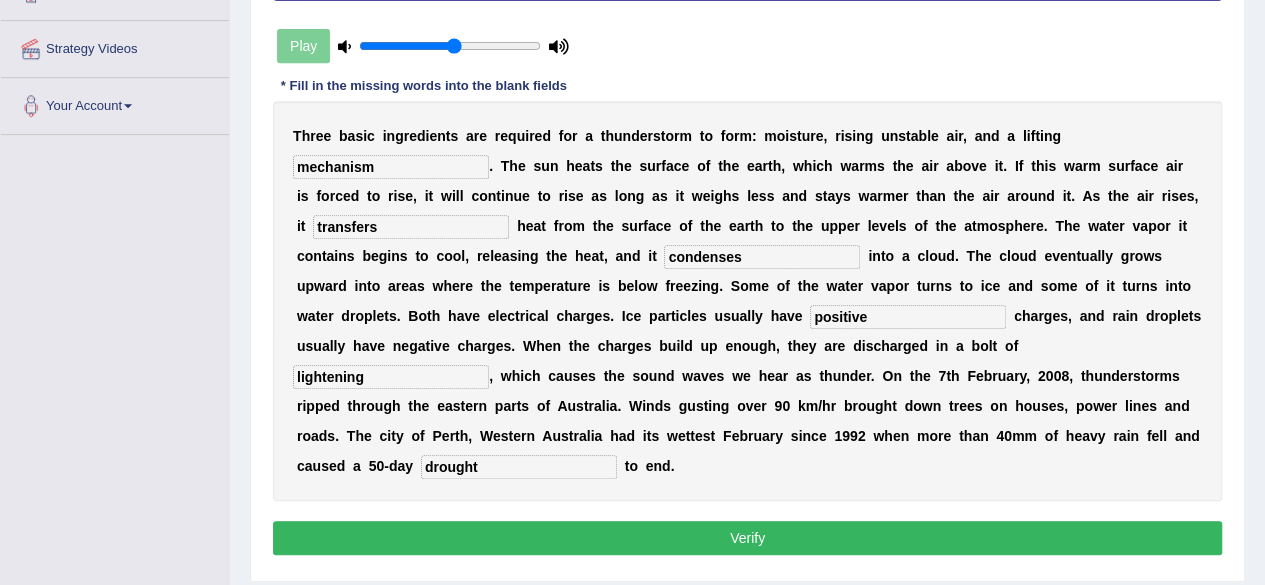 type on "positive" 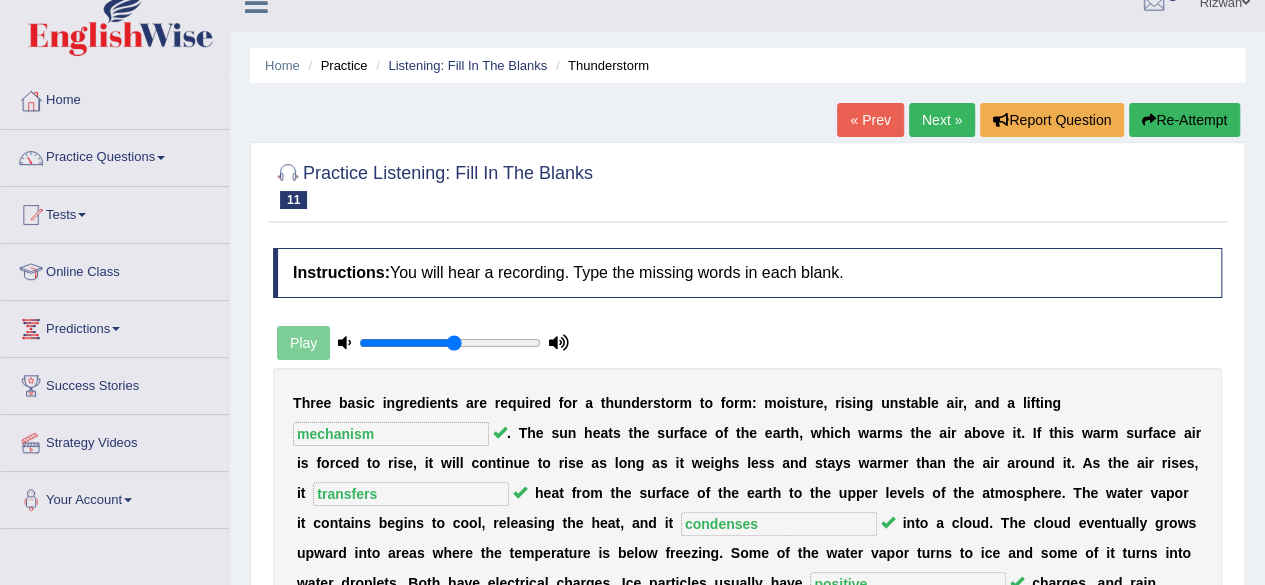 scroll, scrollTop: 24, scrollLeft: 0, axis: vertical 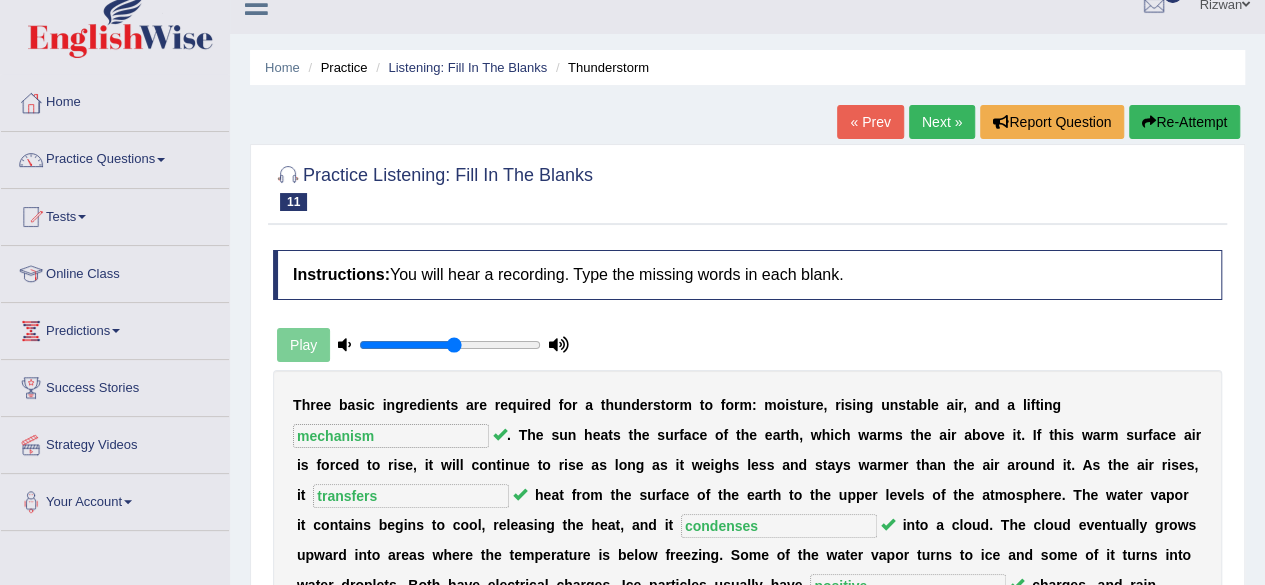 click on "Re-Attempt" at bounding box center (1184, 122) 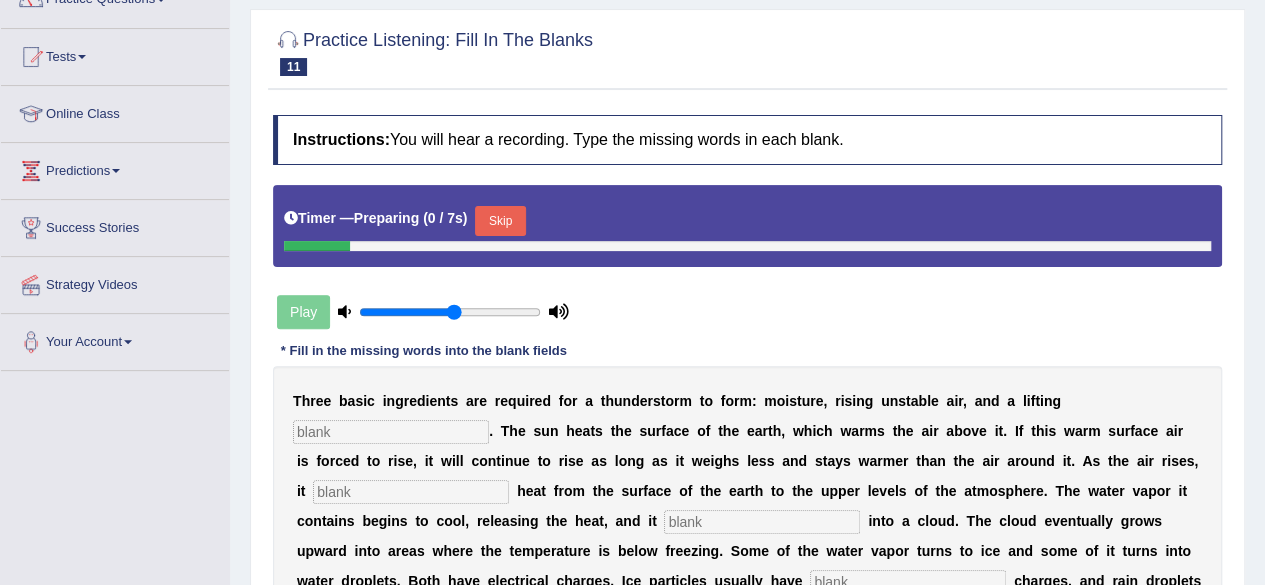 scroll, scrollTop: 184, scrollLeft: 0, axis: vertical 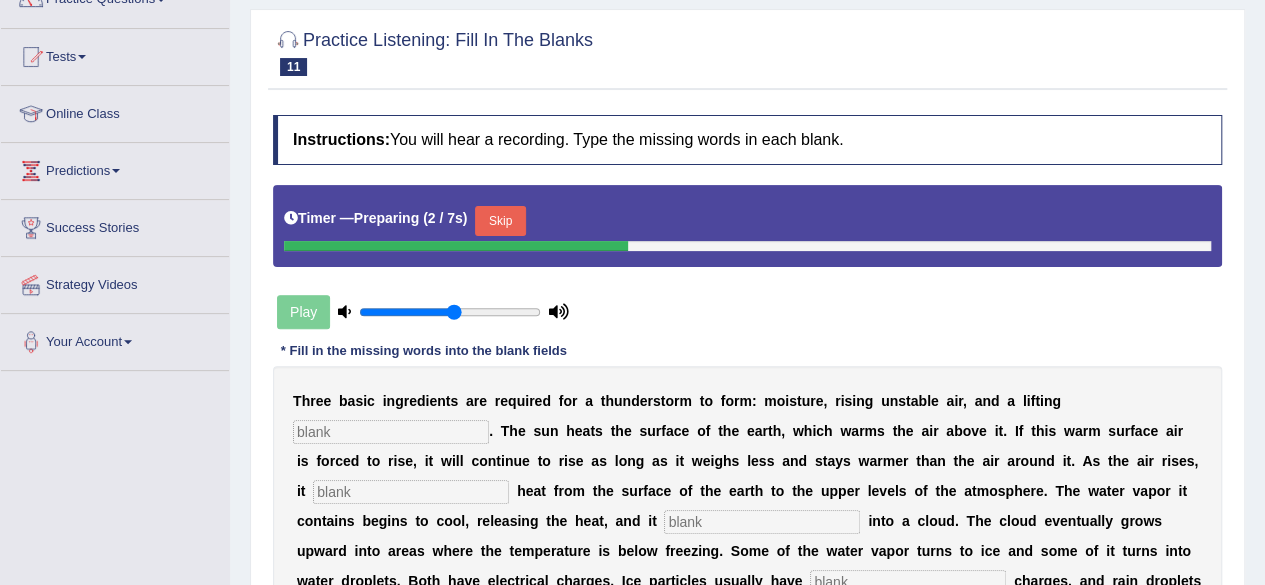 click at bounding box center (391, 432) 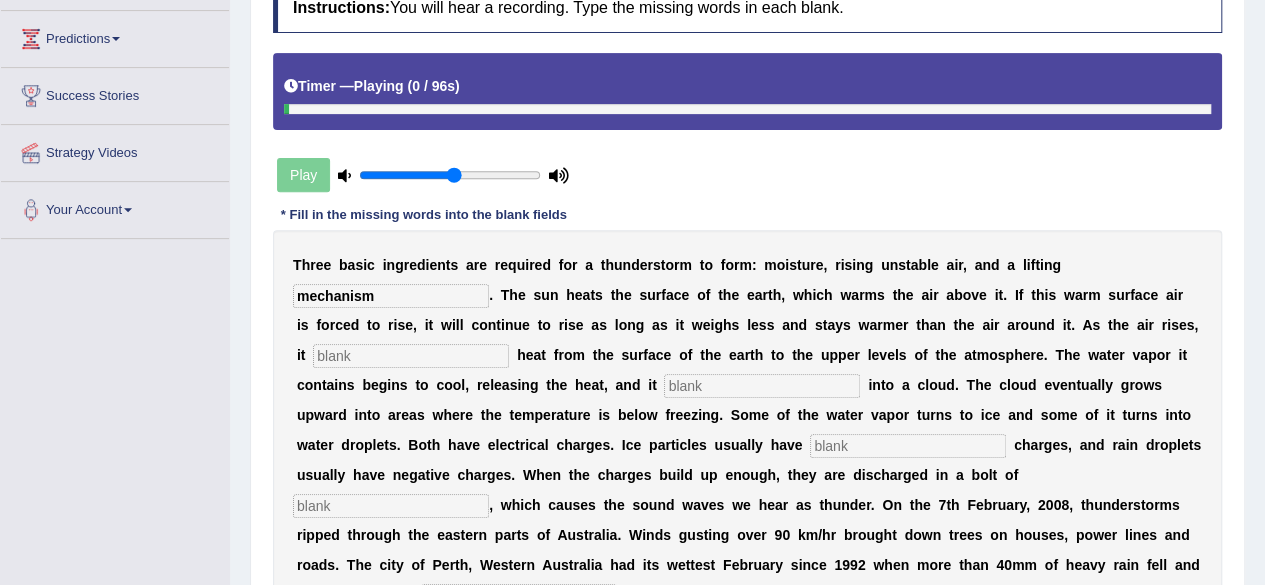 scroll, scrollTop: 318, scrollLeft: 0, axis: vertical 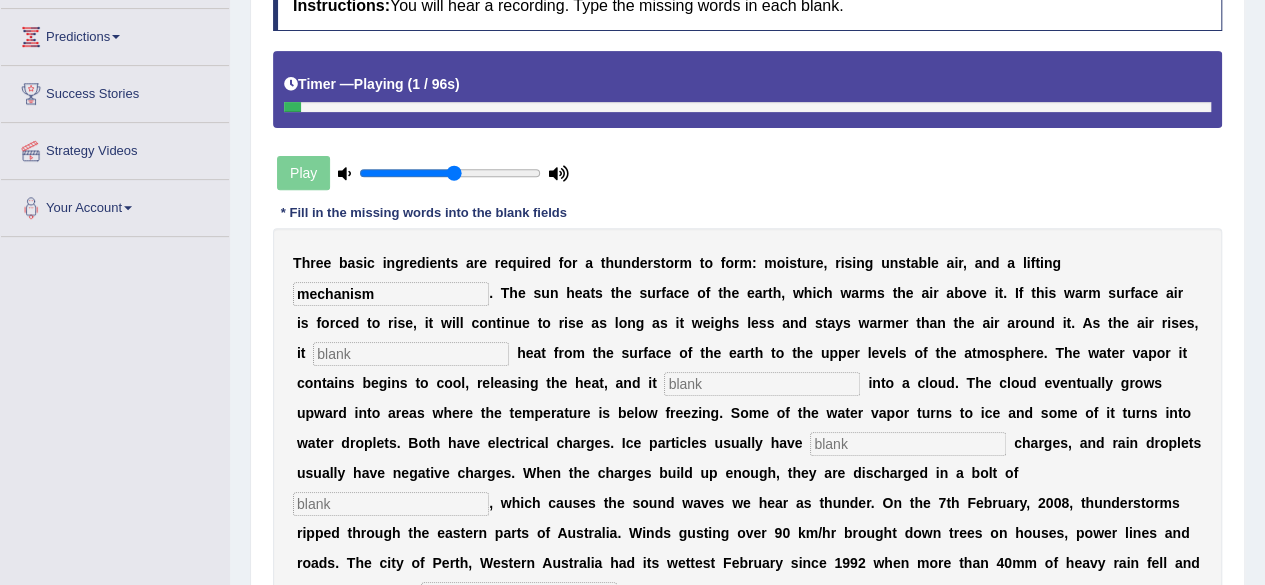 type on "mechanism" 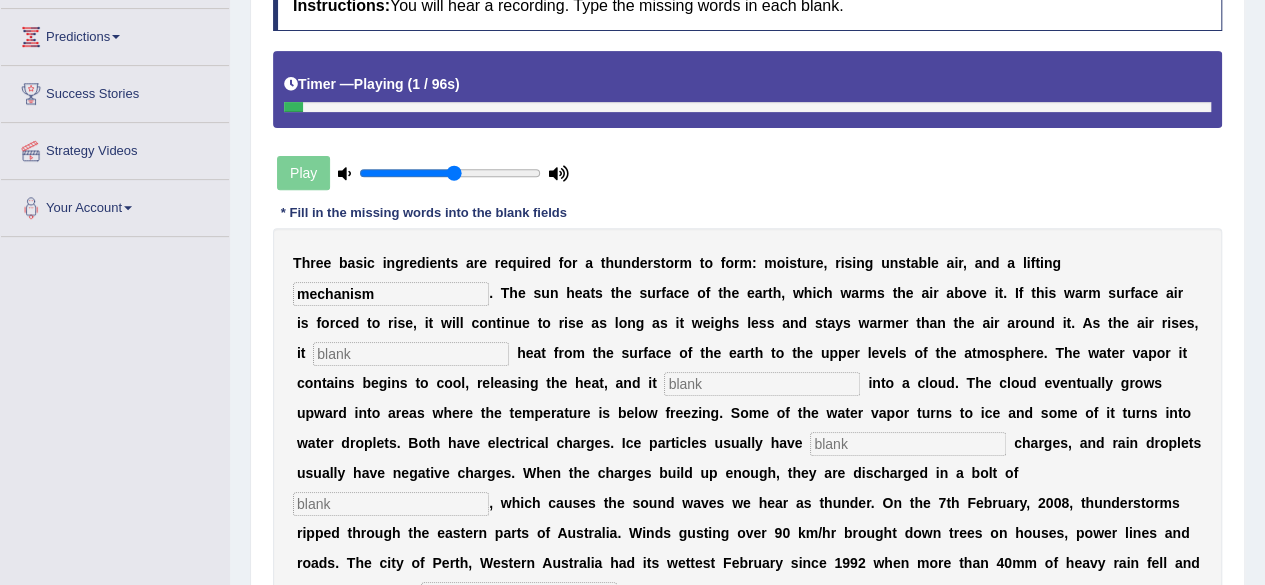 click at bounding box center (411, 354) 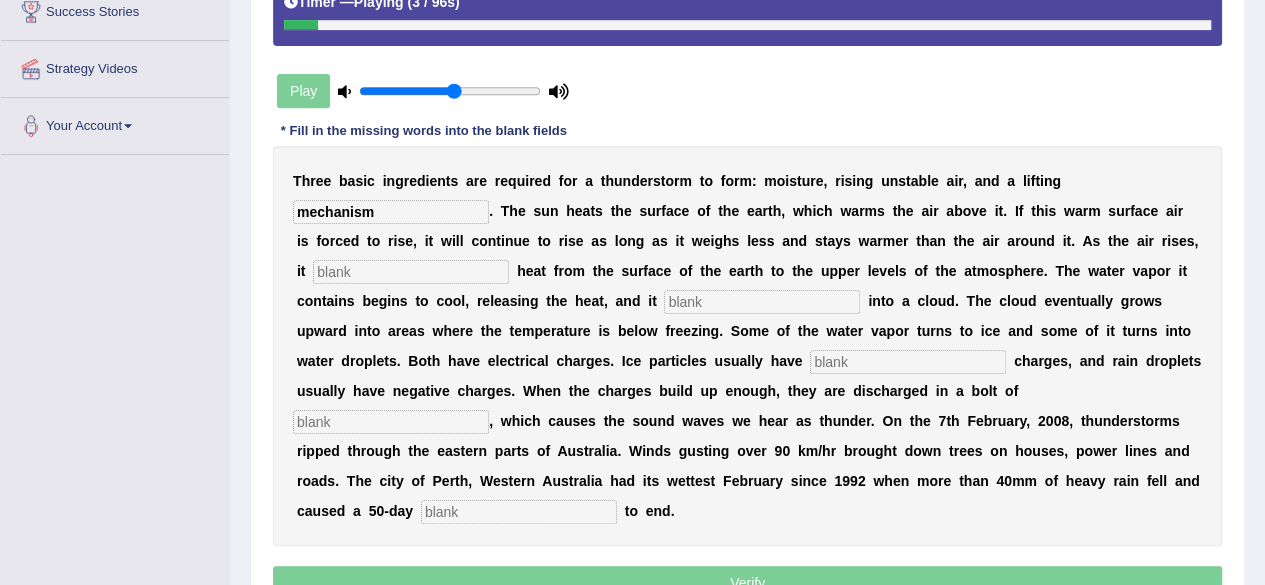 scroll, scrollTop: 401, scrollLeft: 0, axis: vertical 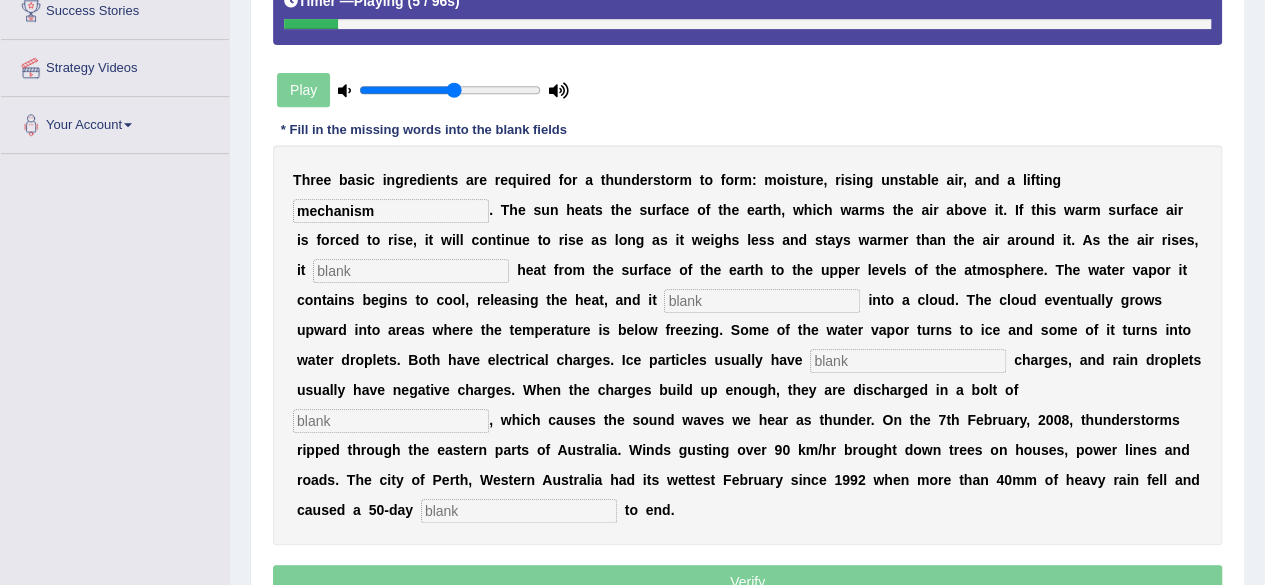 click at bounding box center (391, 421) 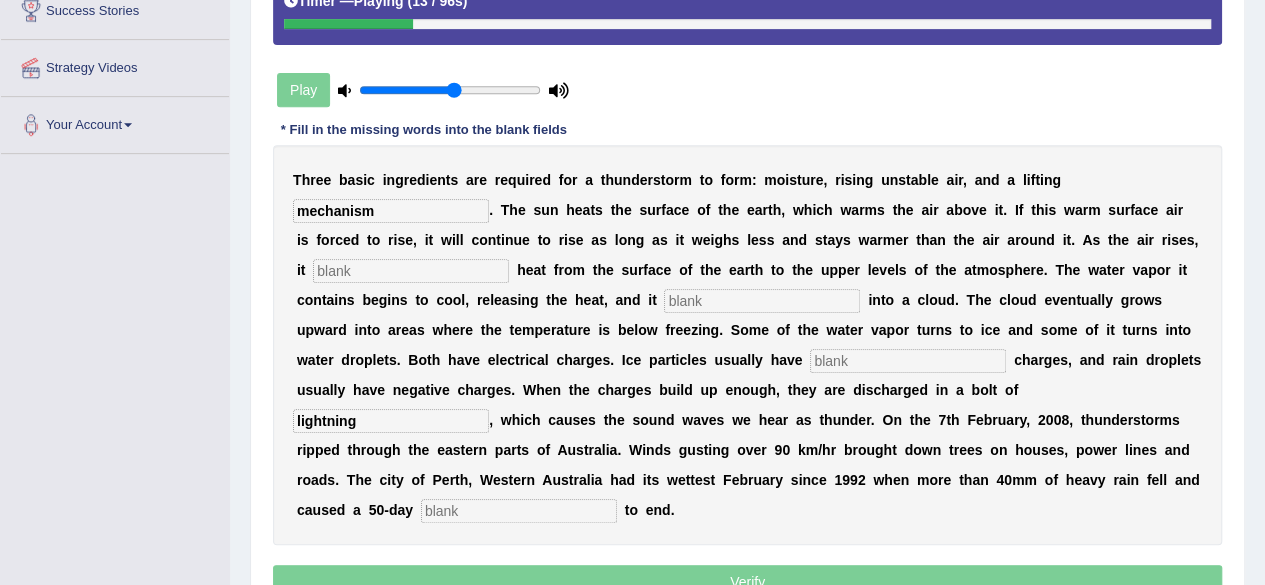 type on "lightning" 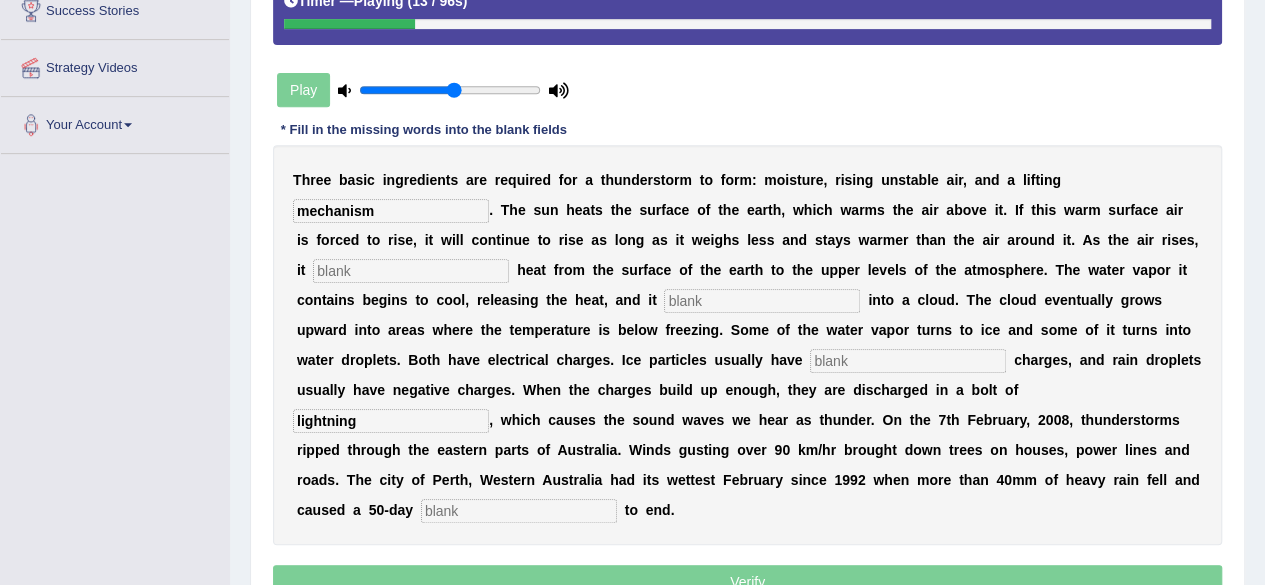 click at bounding box center (411, 271) 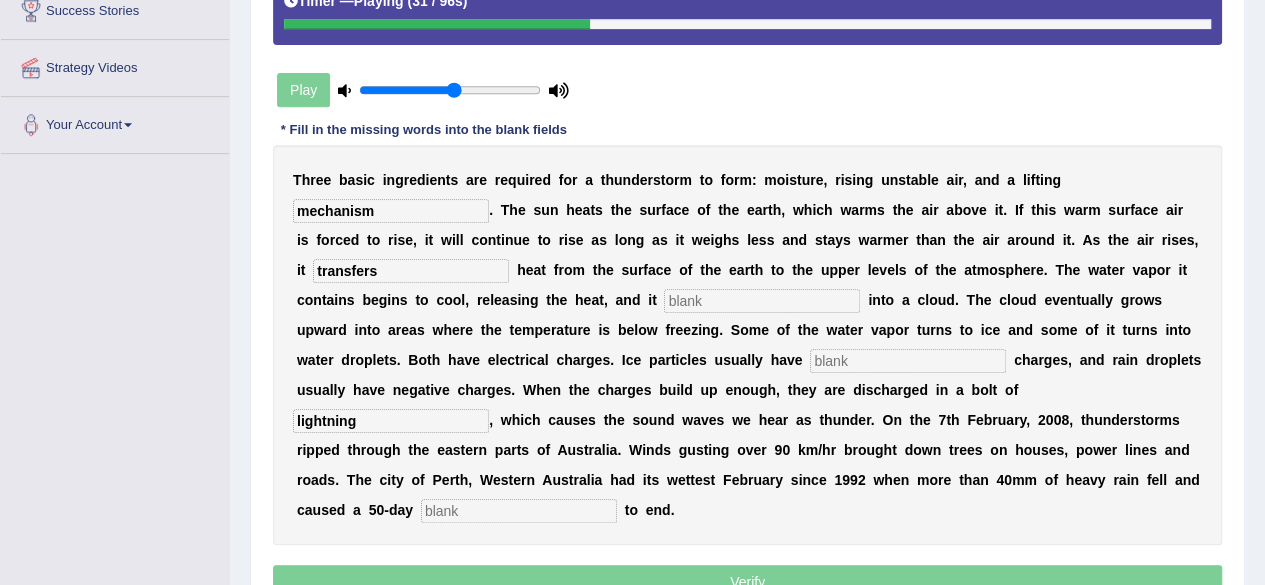 type on "transfers" 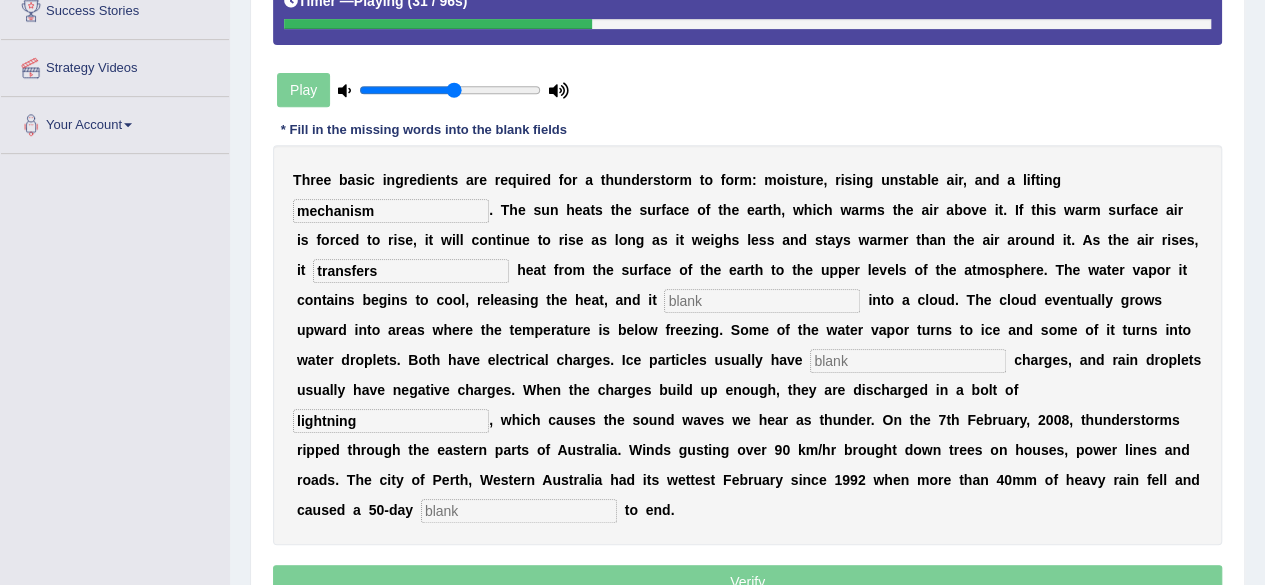 click at bounding box center (762, 301) 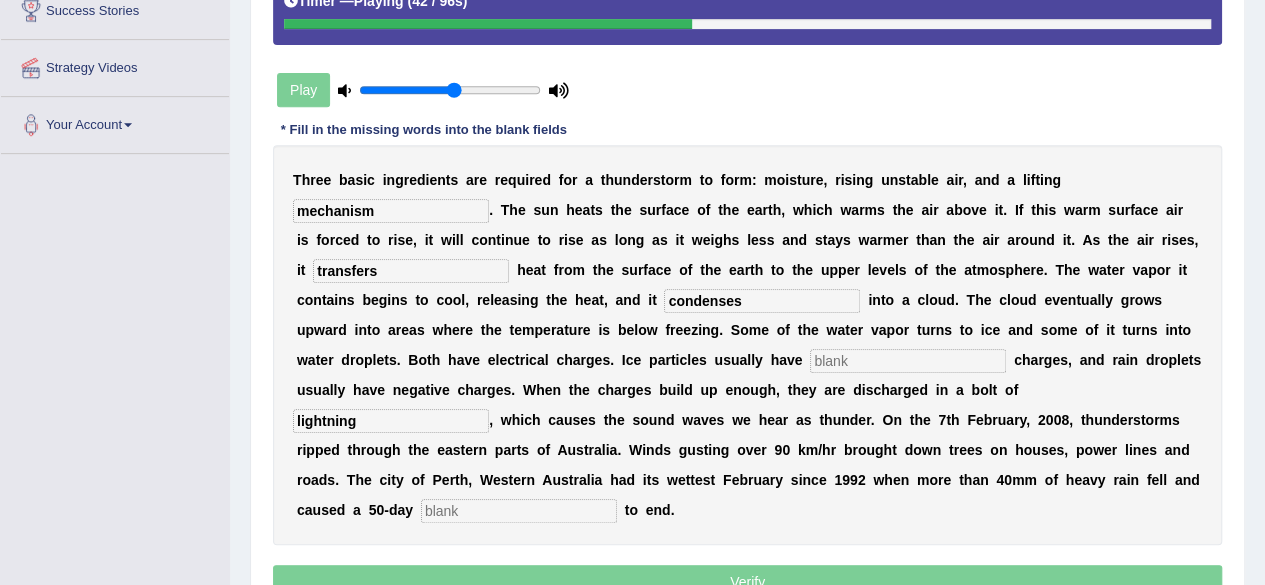type on "condenses" 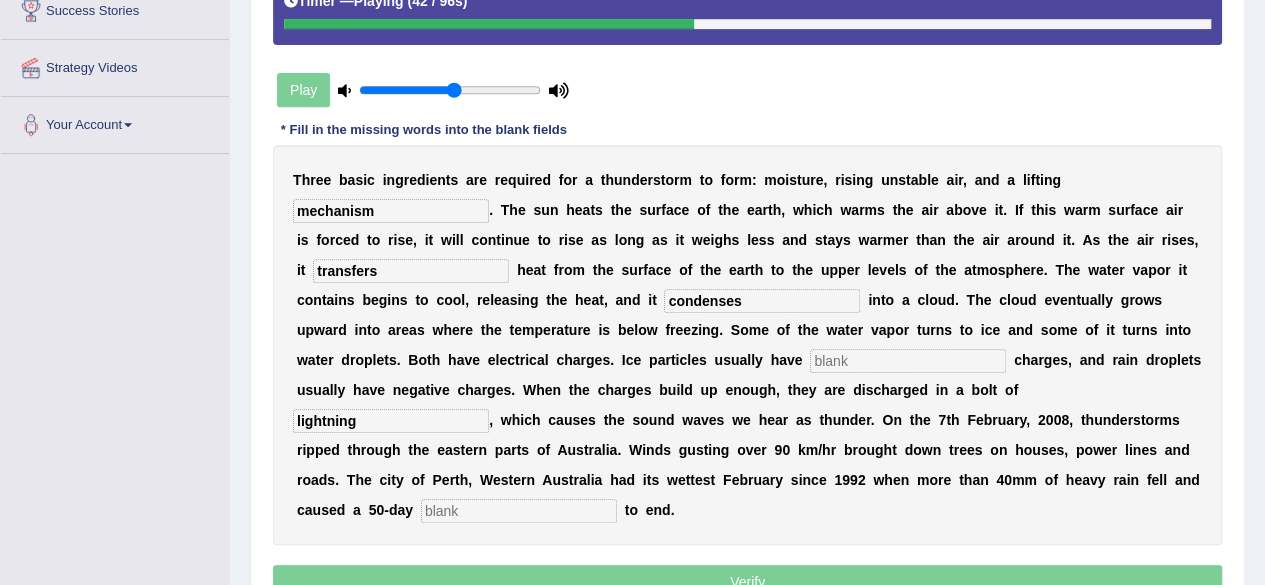 click at bounding box center [908, 361] 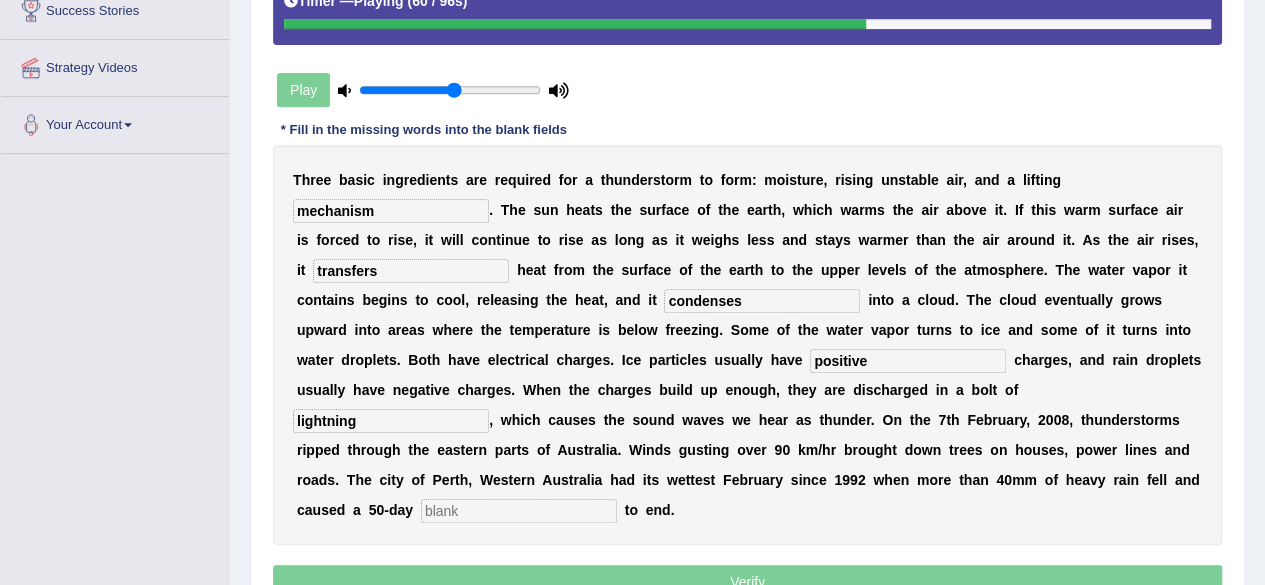 type on "positive" 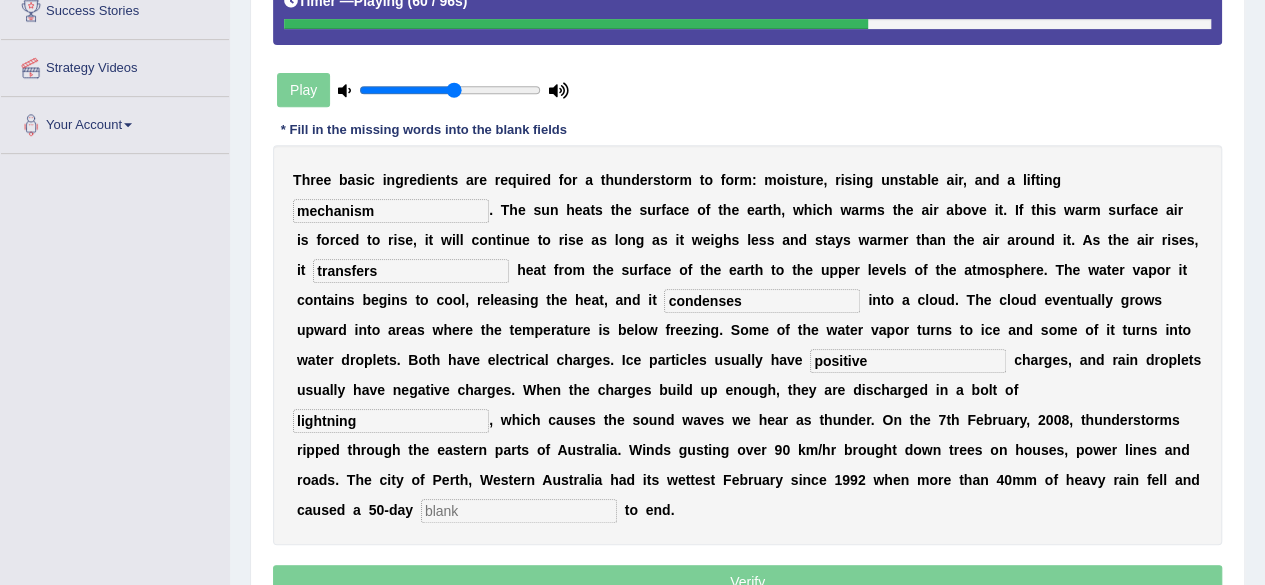 click at bounding box center [519, 511] 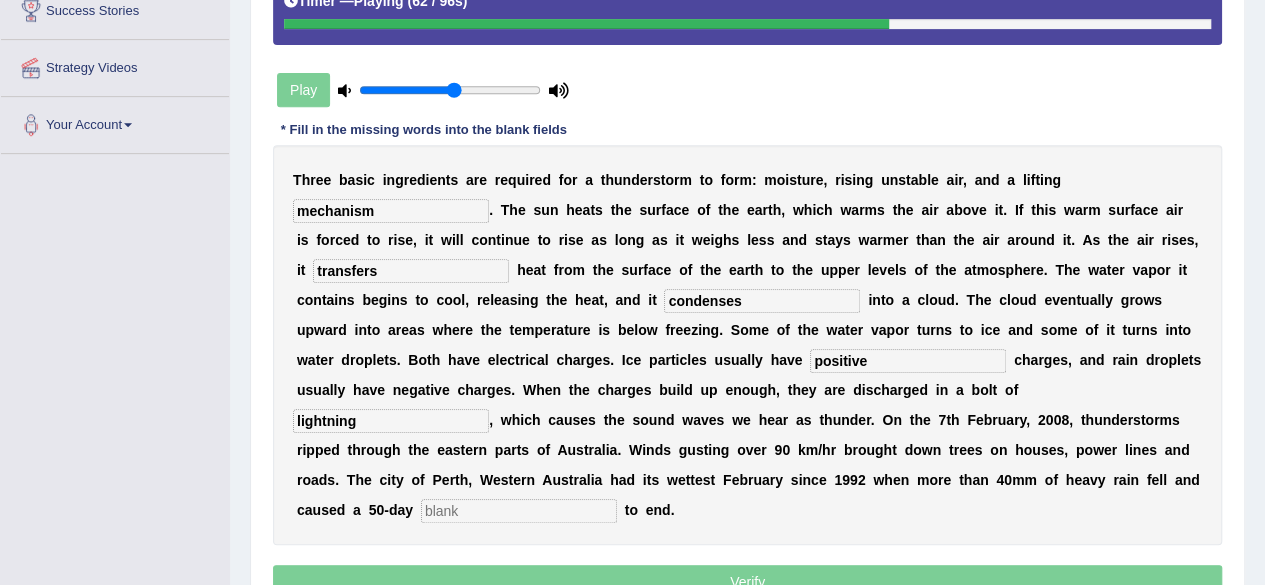 click on "lightning" at bounding box center (391, 421) 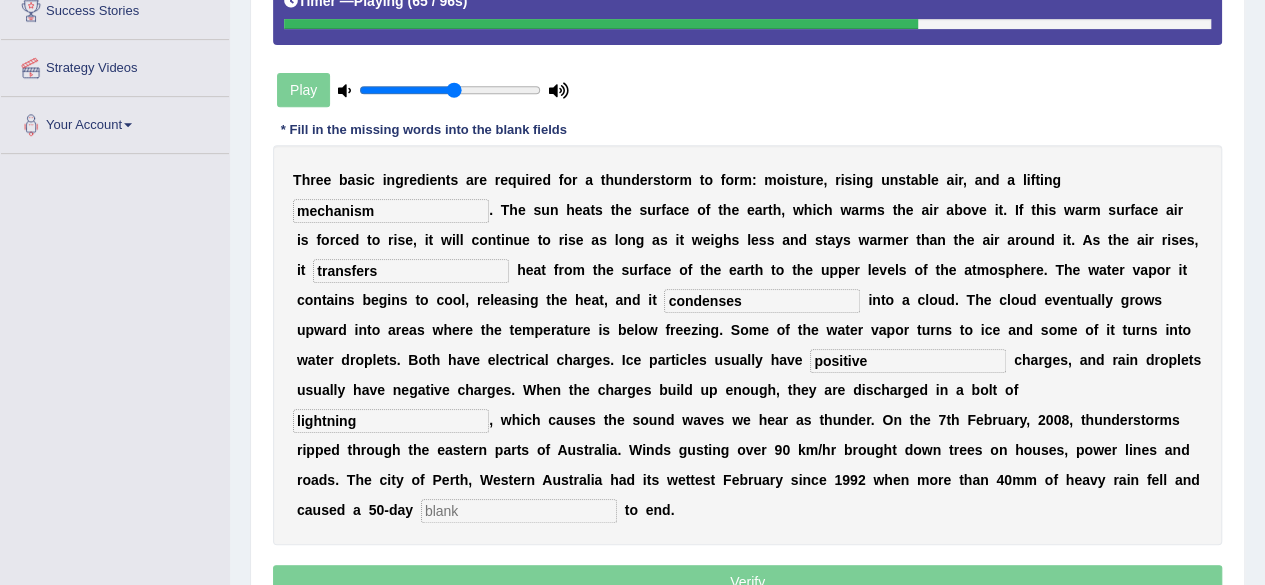 click at bounding box center (519, 511) 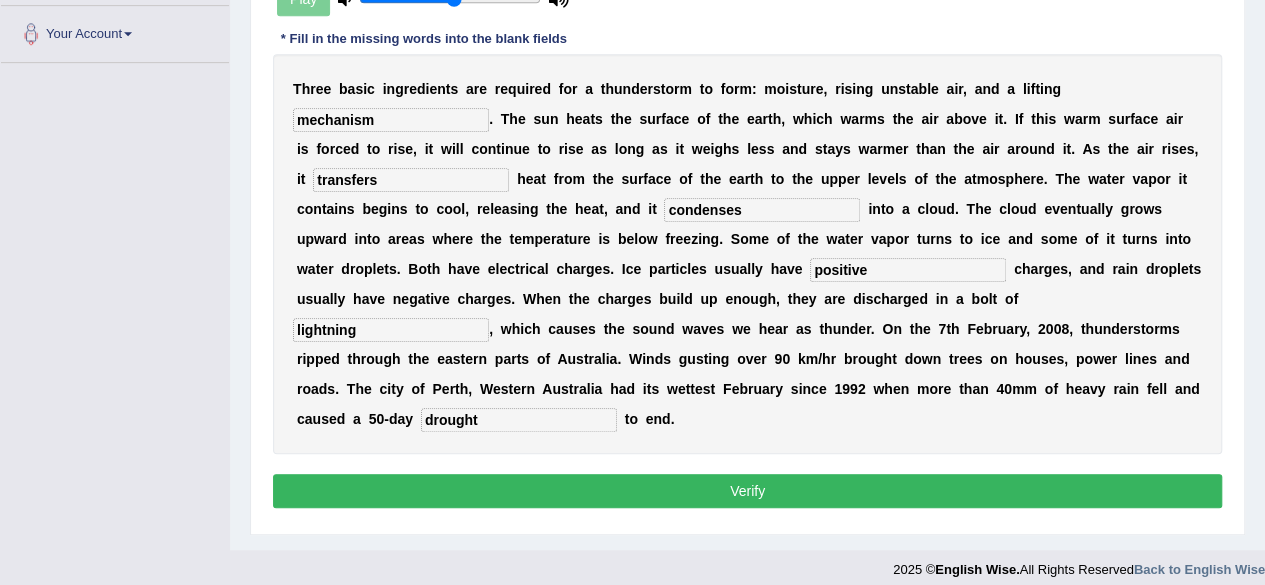 scroll, scrollTop: 493, scrollLeft: 0, axis: vertical 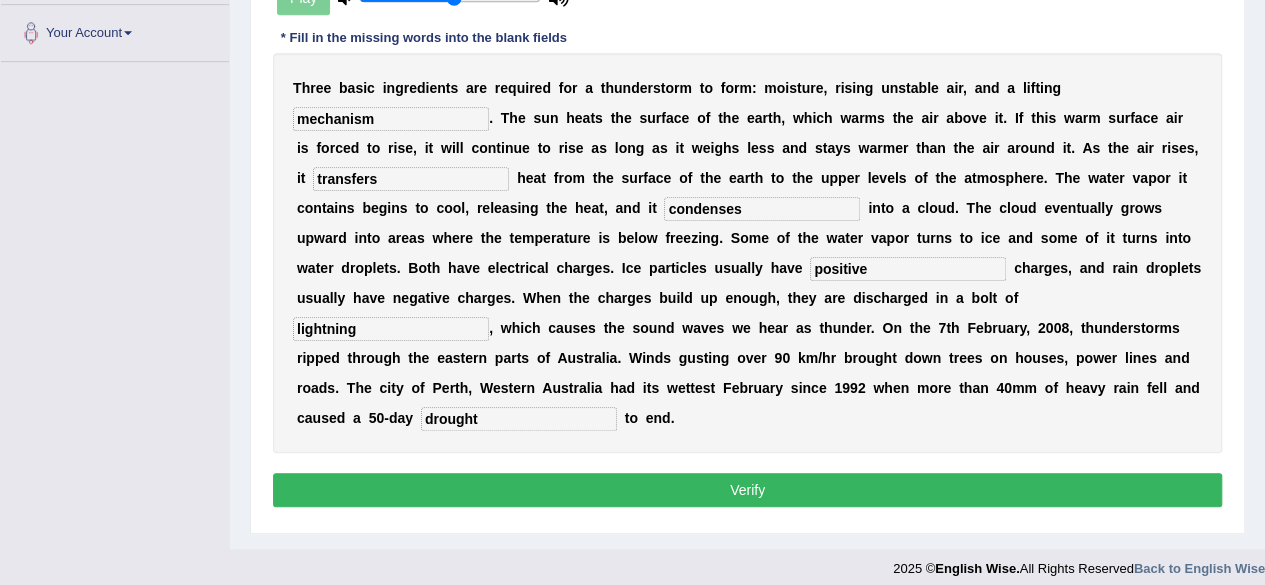 type on "drought" 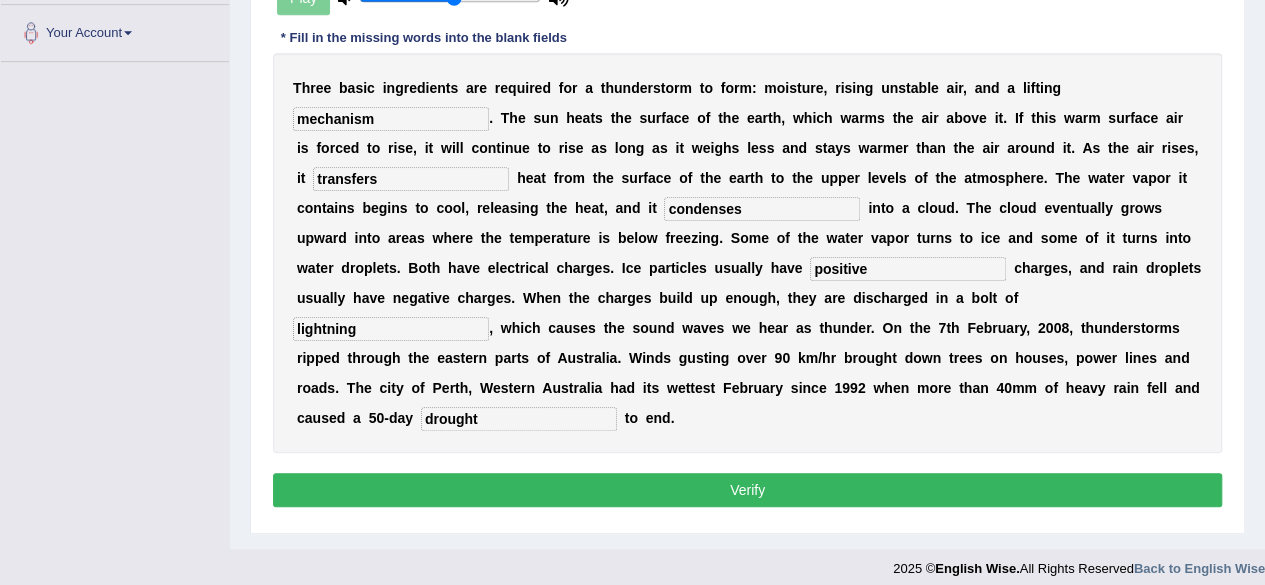 click on "Verify" at bounding box center [747, 490] 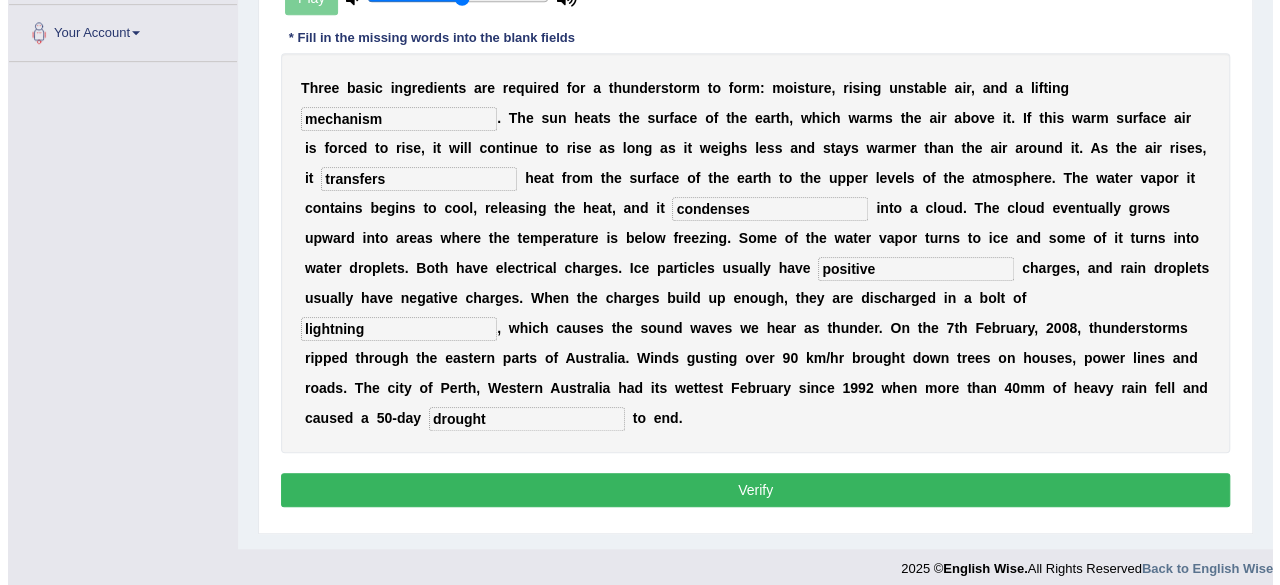 scroll, scrollTop: 464, scrollLeft: 0, axis: vertical 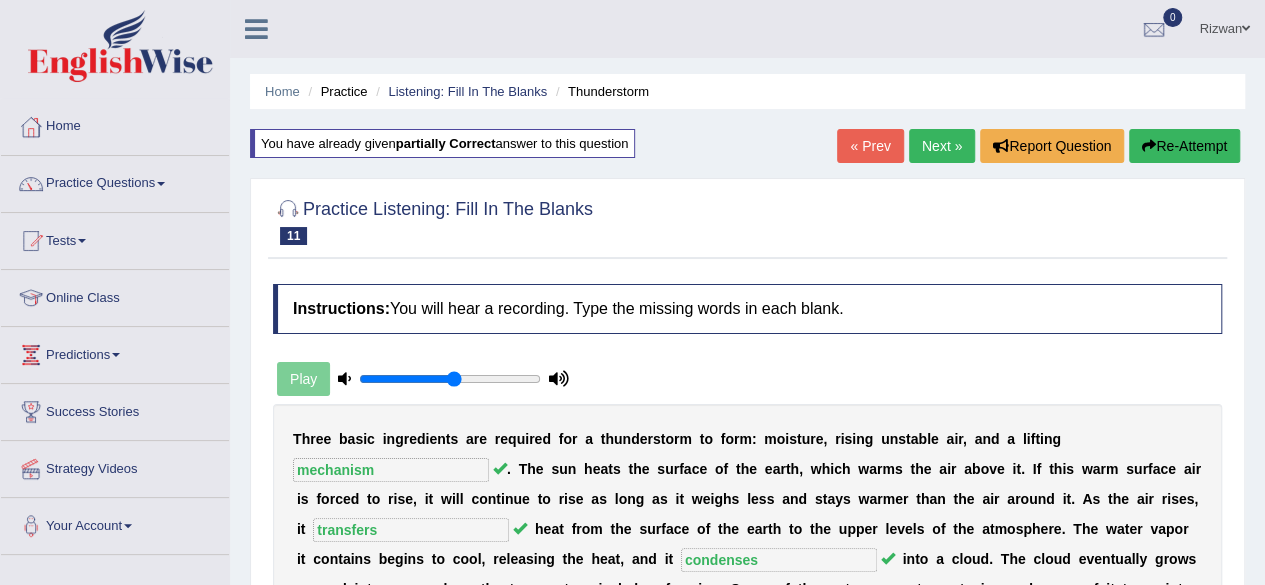 click on "Next »" at bounding box center (942, 146) 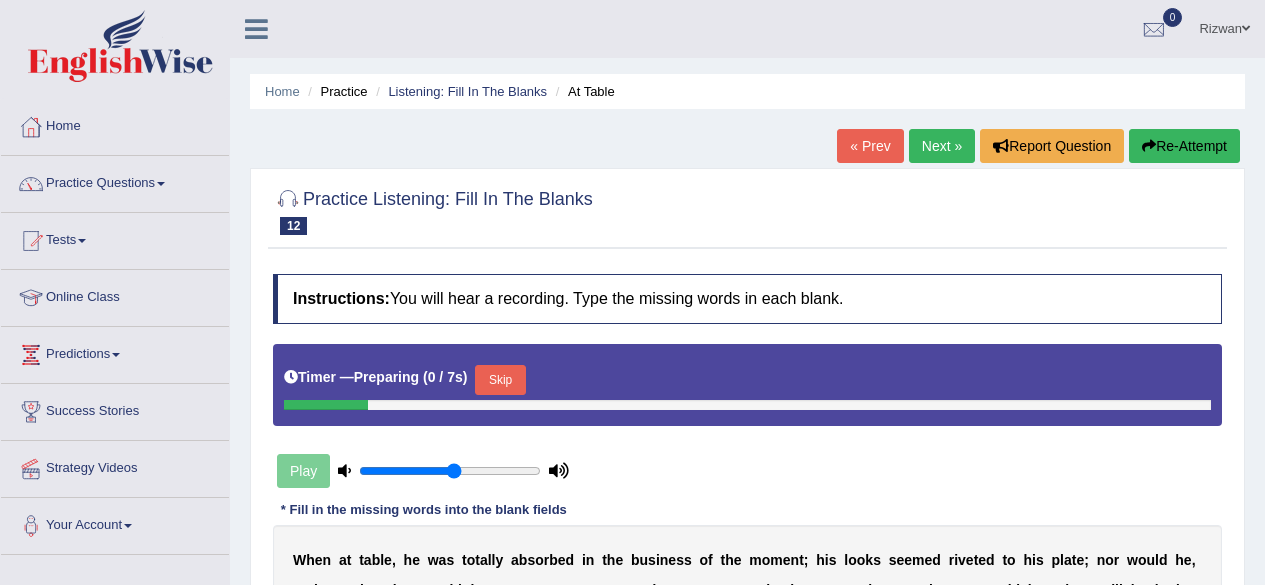 scroll, scrollTop: 0, scrollLeft: 0, axis: both 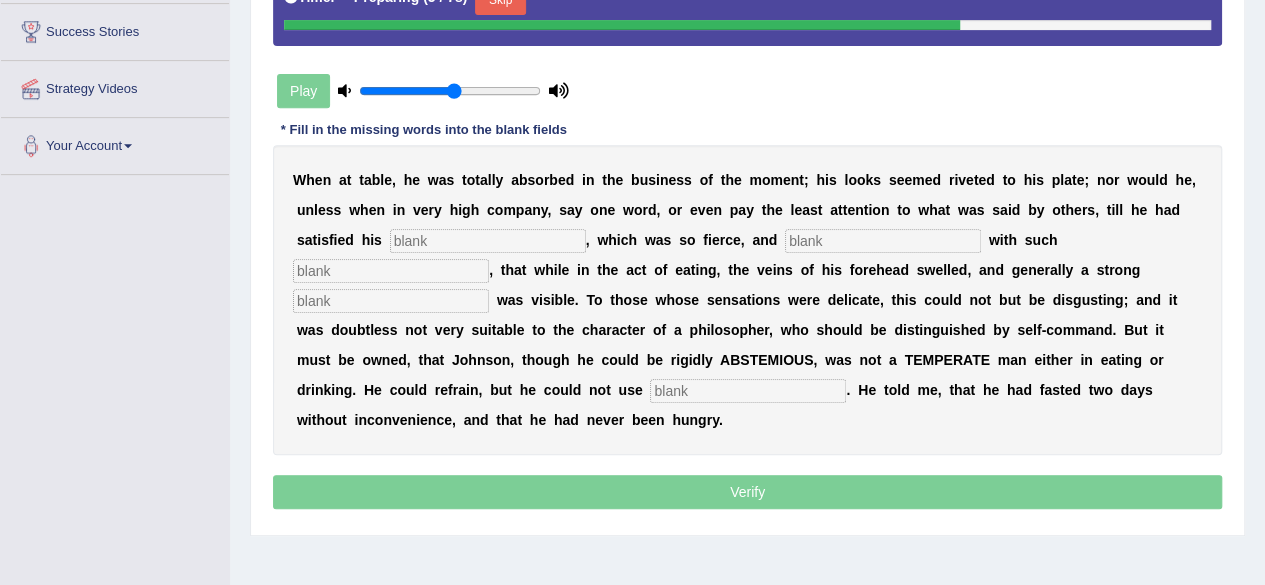 click on "Skip" at bounding box center [500, 0] 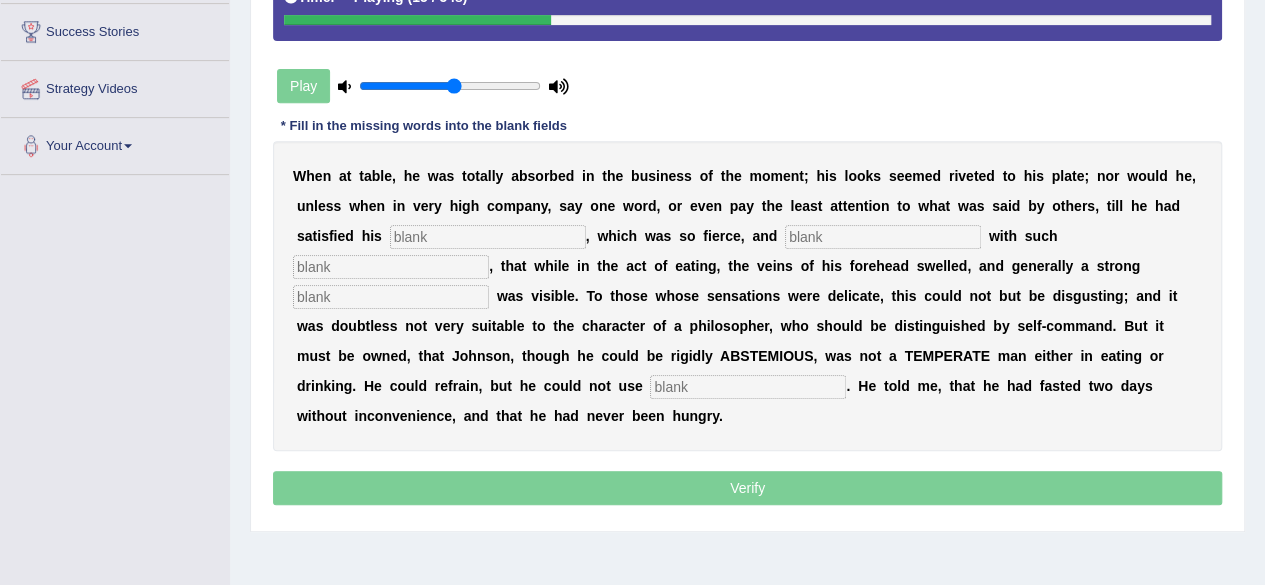 click at bounding box center [488, 237] 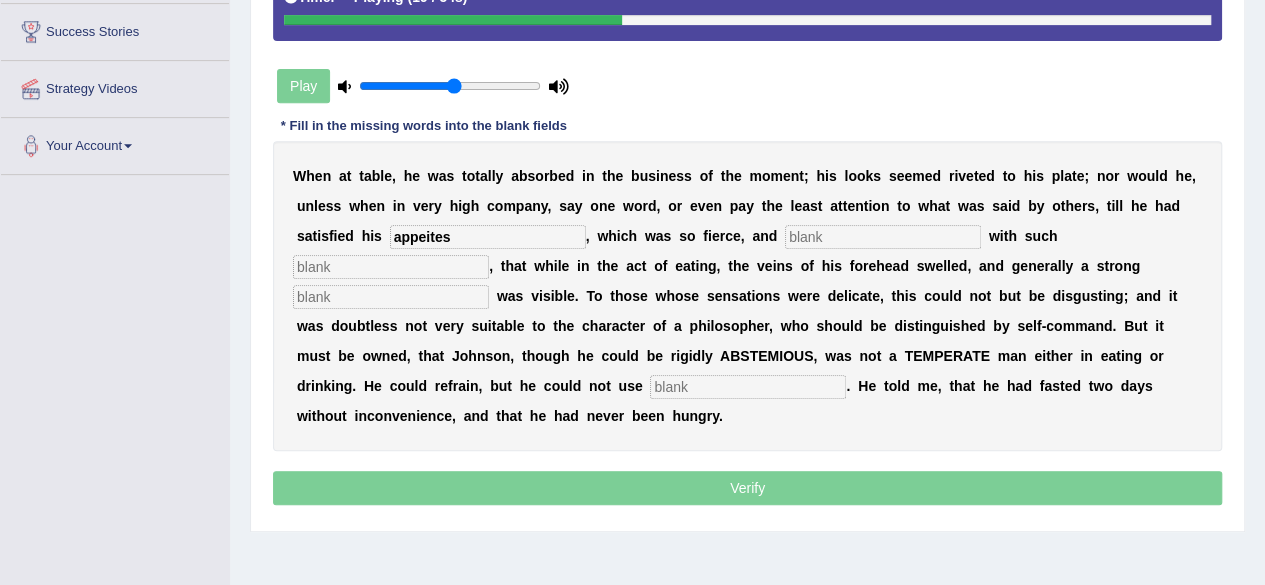 type on "appeites" 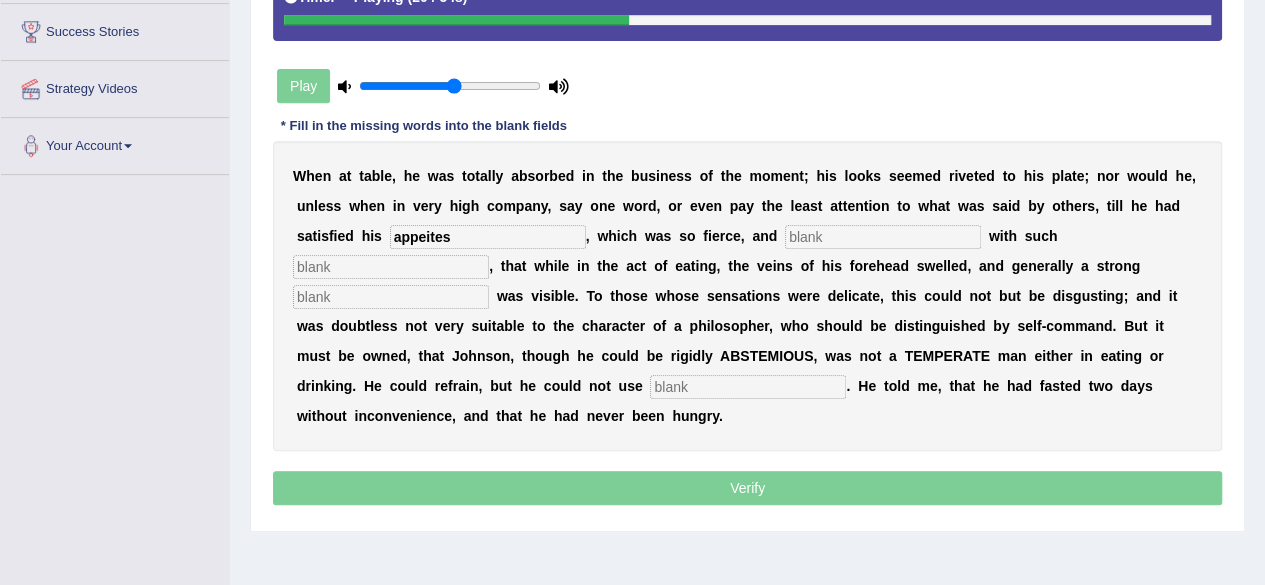 click at bounding box center (883, 237) 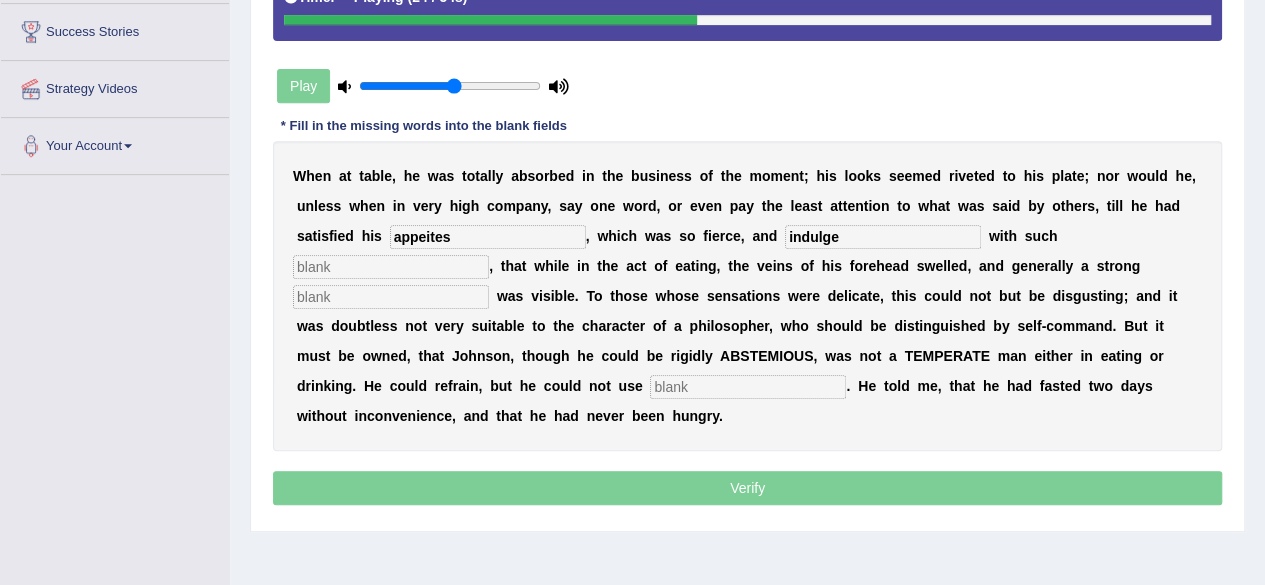 type on "indulge" 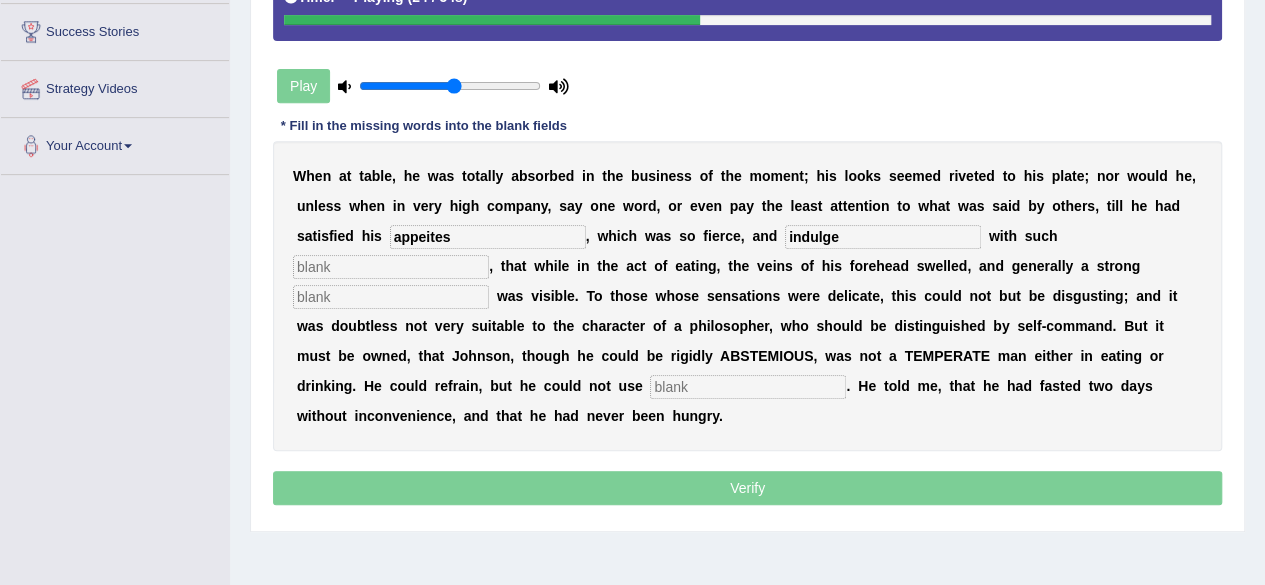 click at bounding box center (391, 267) 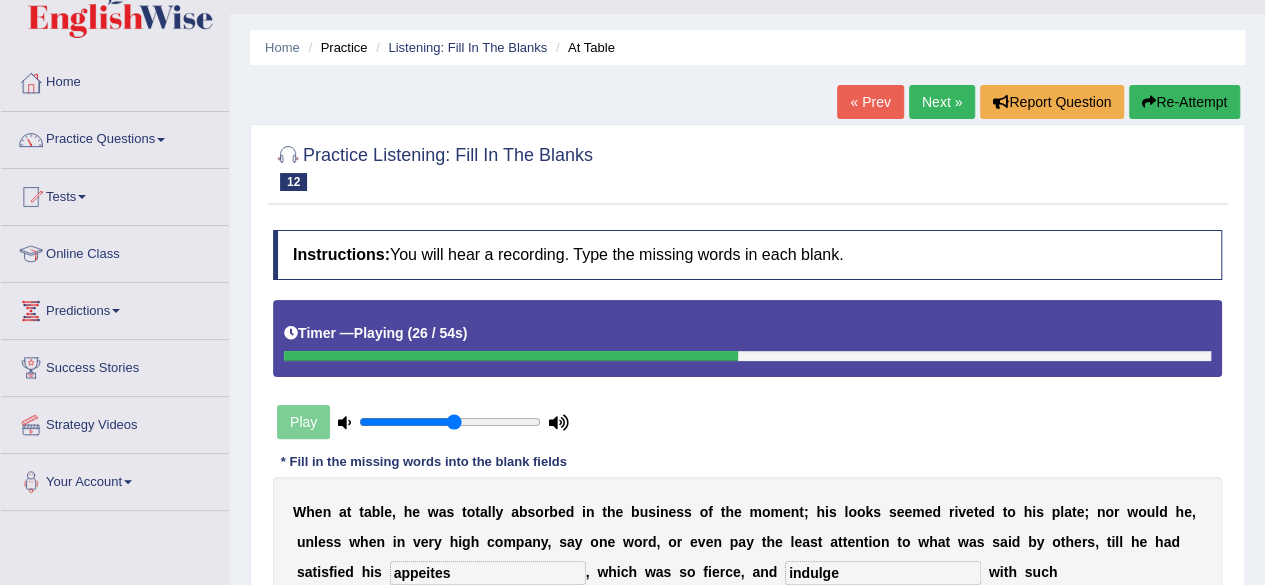 scroll, scrollTop: 43, scrollLeft: 0, axis: vertical 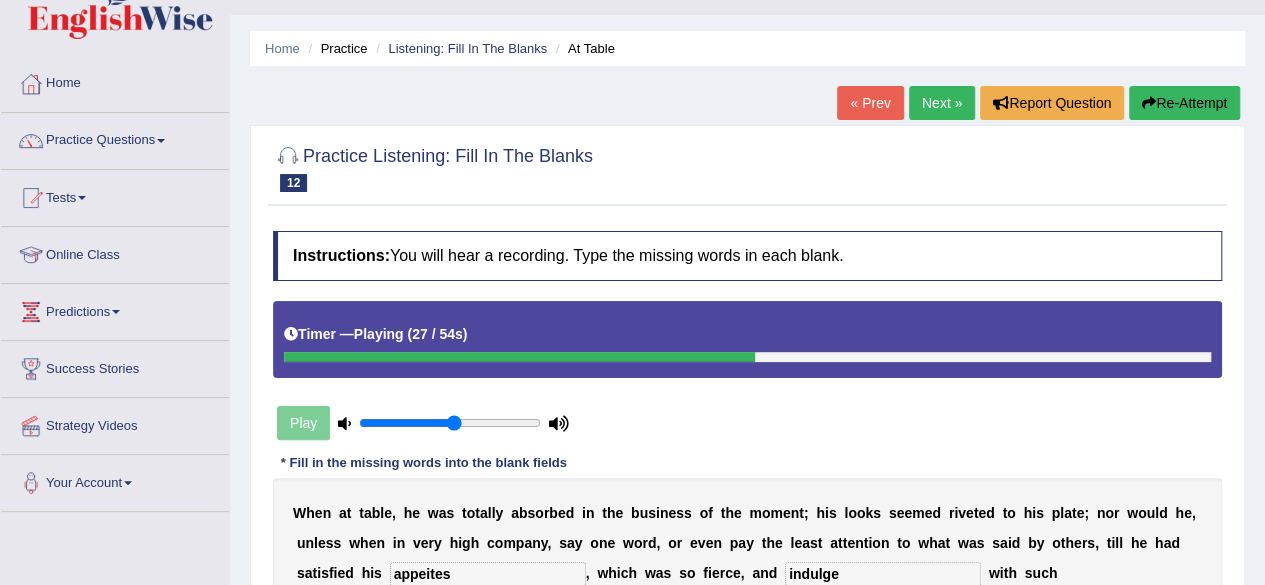 click on "Re-Attempt" at bounding box center [1184, 103] 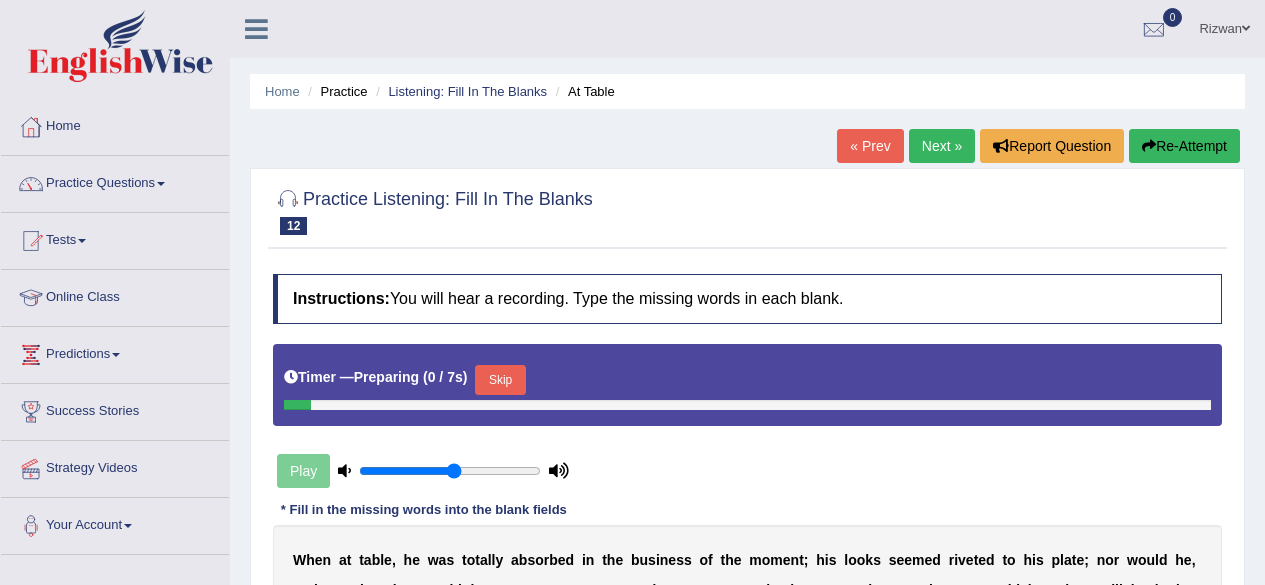scroll, scrollTop: 281, scrollLeft: 0, axis: vertical 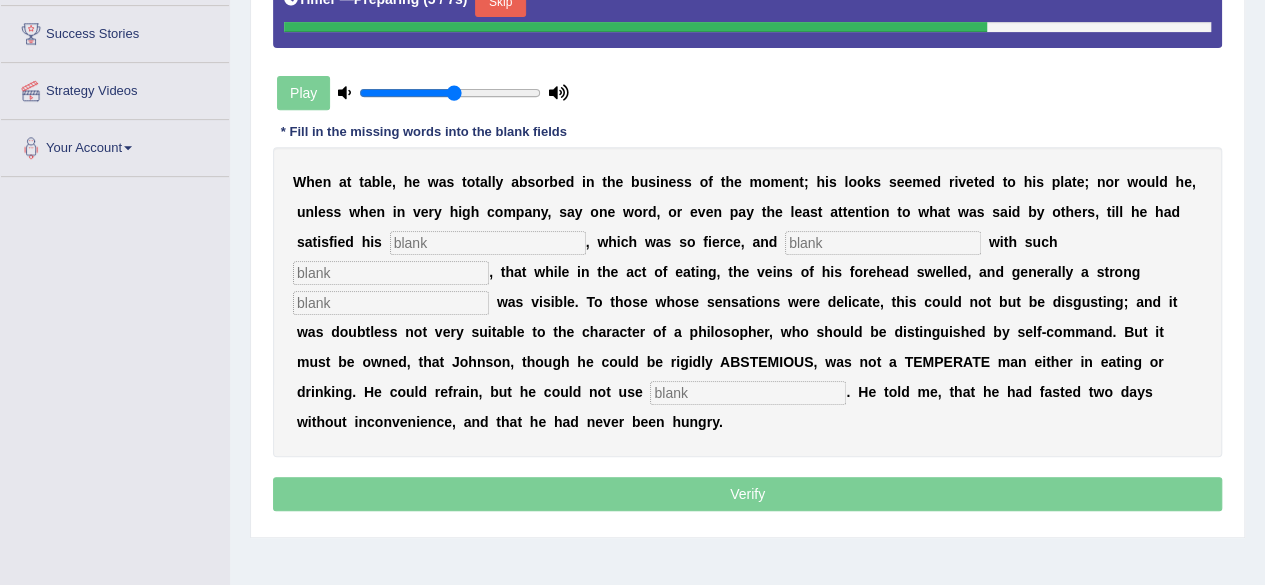 click on "Skip" at bounding box center (500, 2) 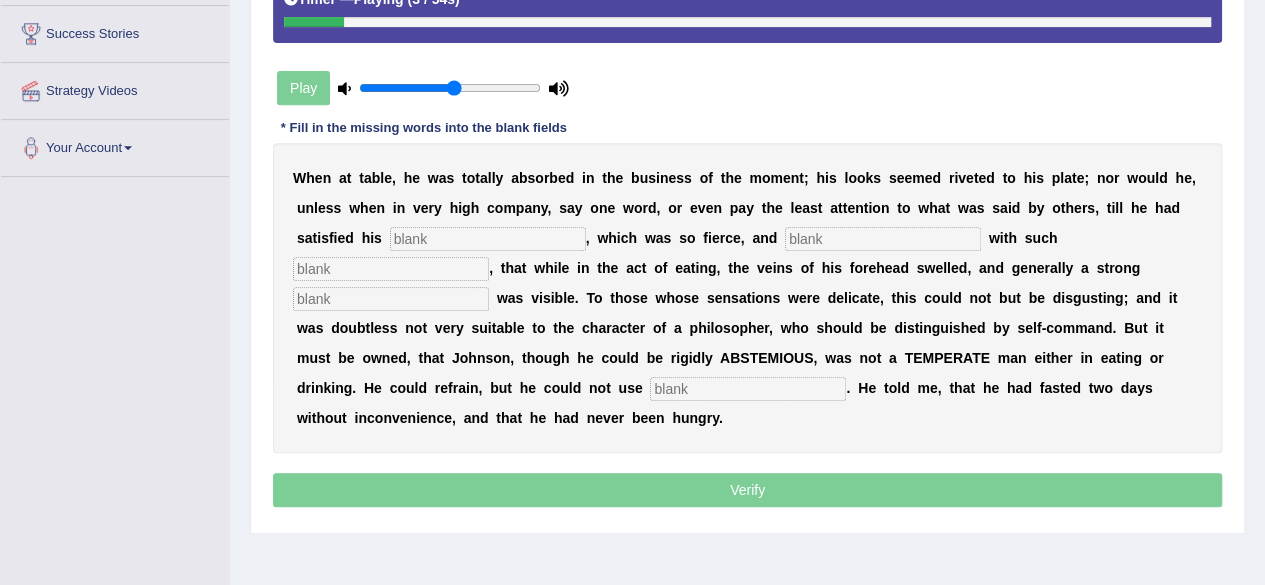 click at bounding box center [488, 239] 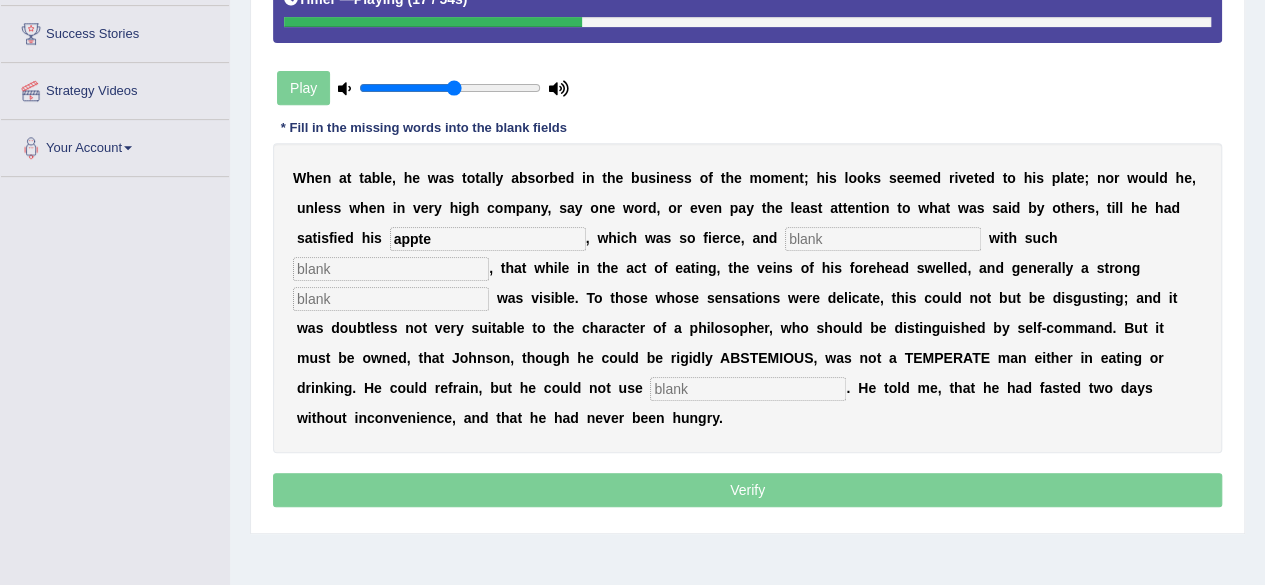 type on "appte" 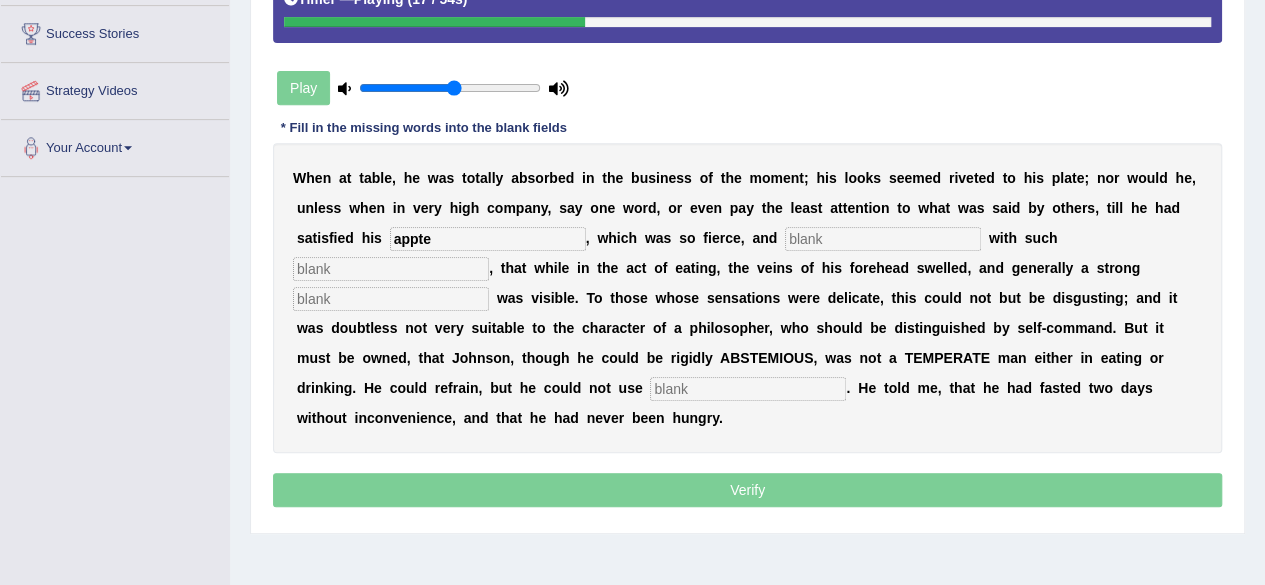 click at bounding box center (883, 239) 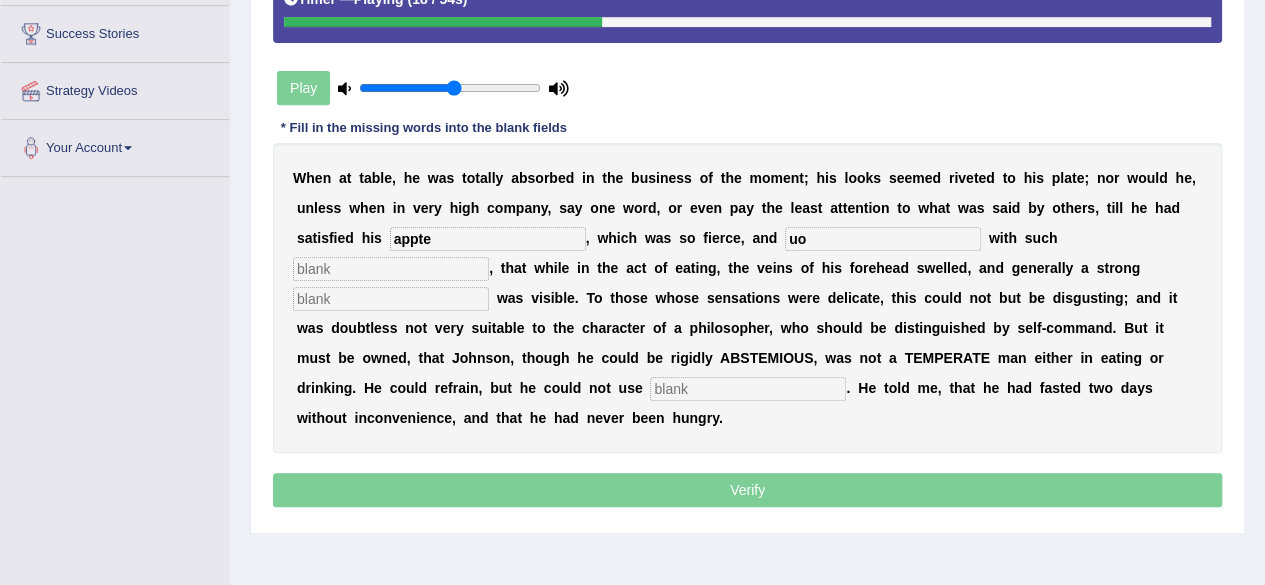 type on "u" 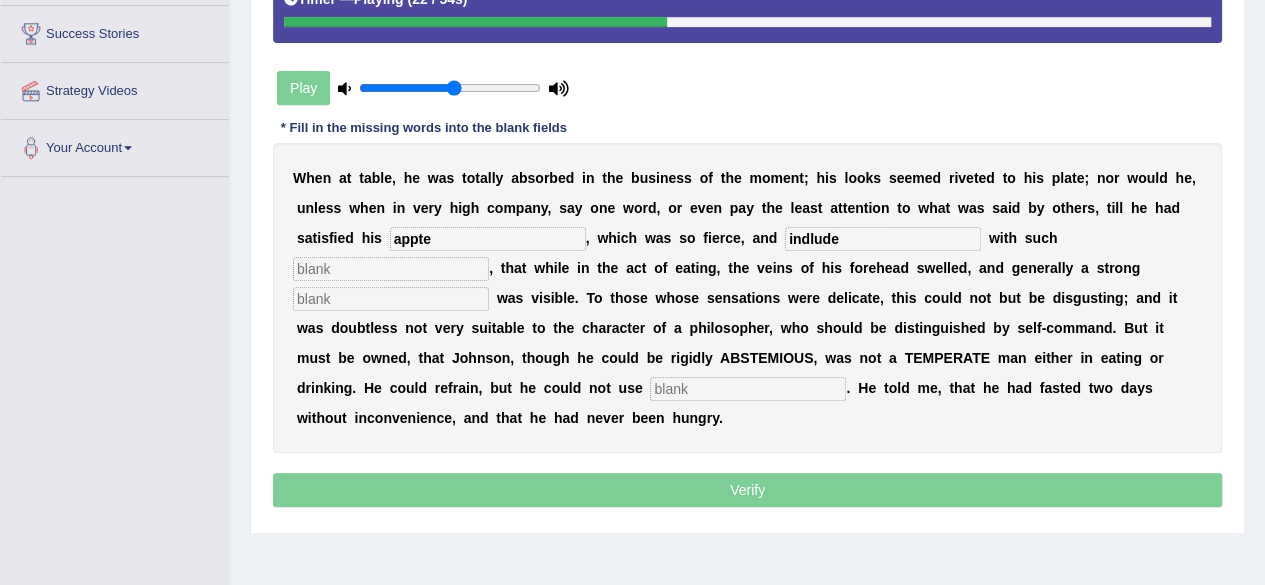 type on "indlude" 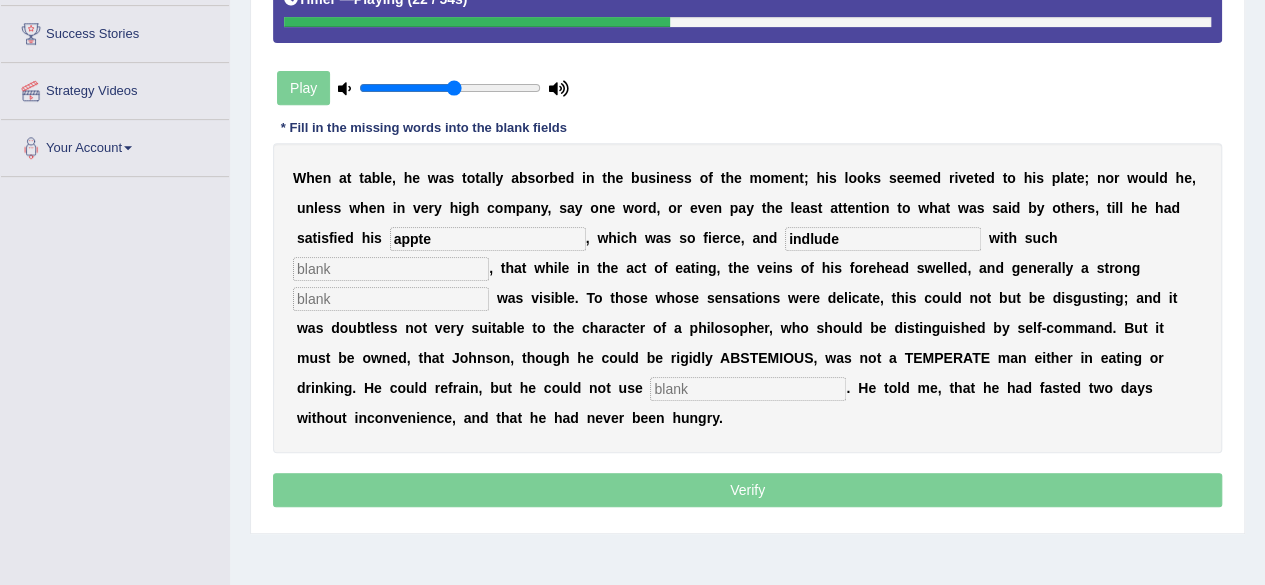 click at bounding box center [391, 269] 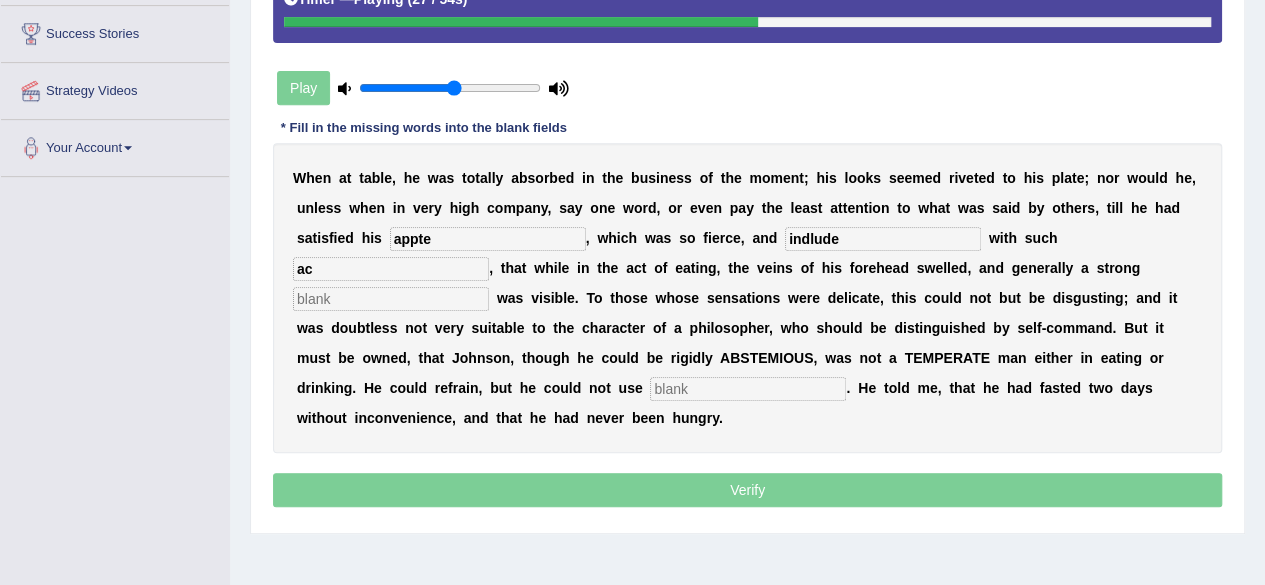 type on "a" 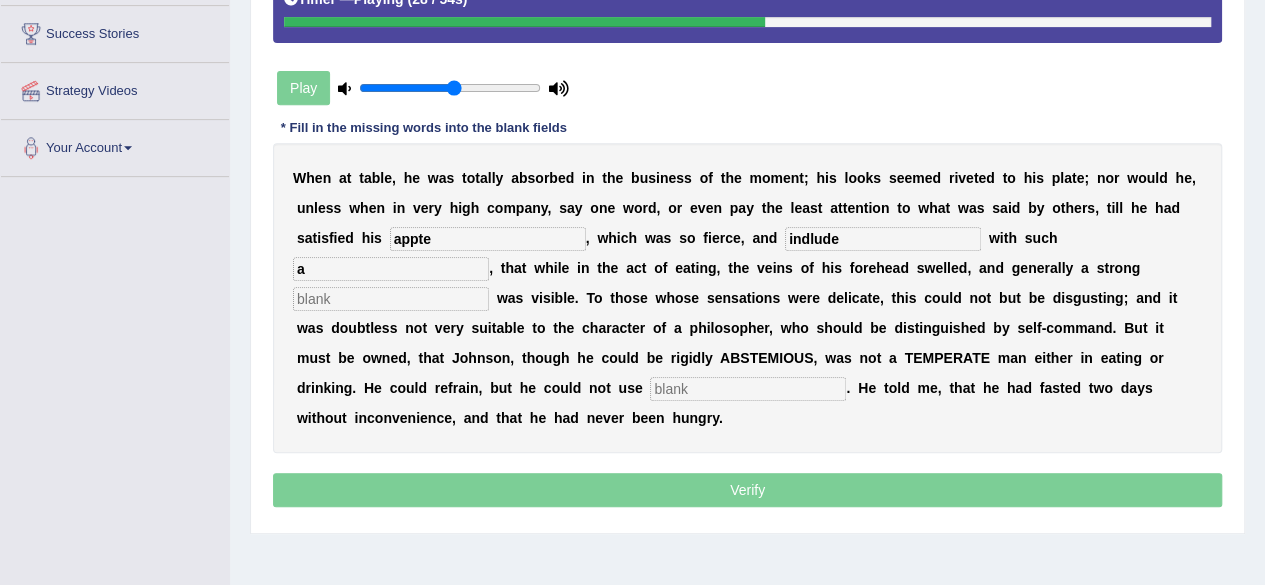 type 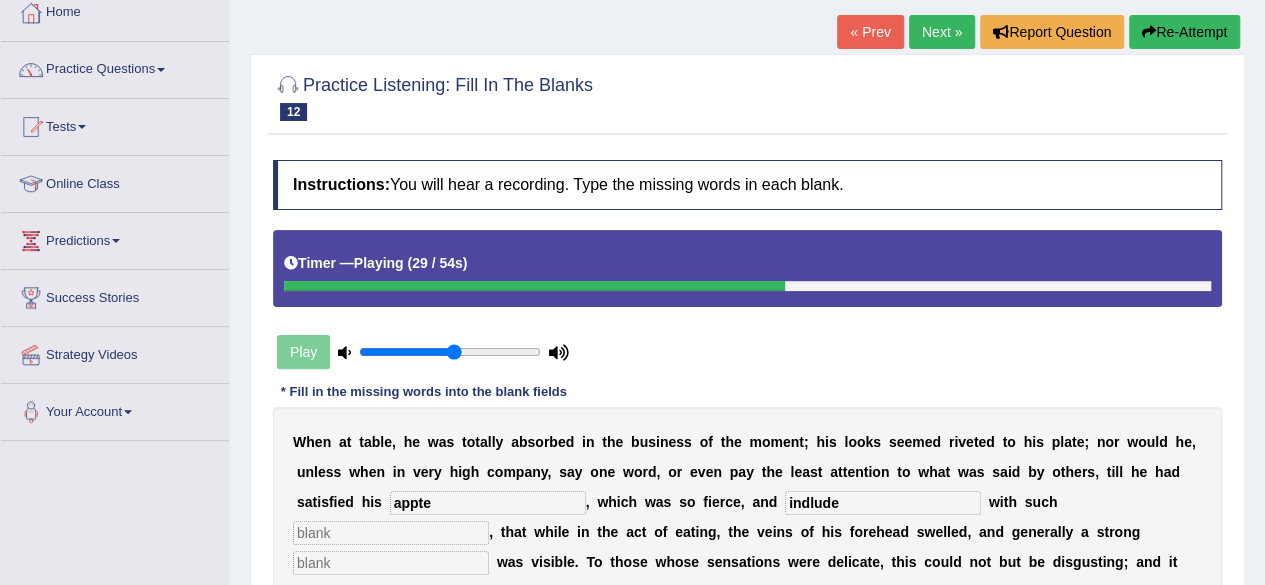scroll, scrollTop: 114, scrollLeft: 0, axis: vertical 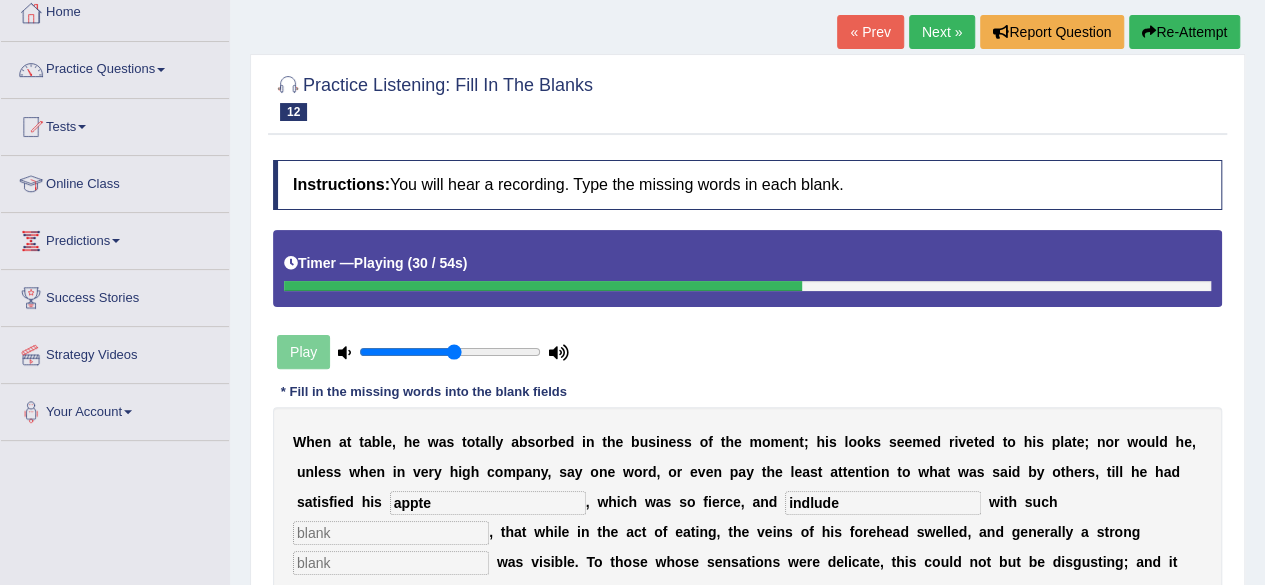 click on "Re-Attempt" at bounding box center (1184, 32) 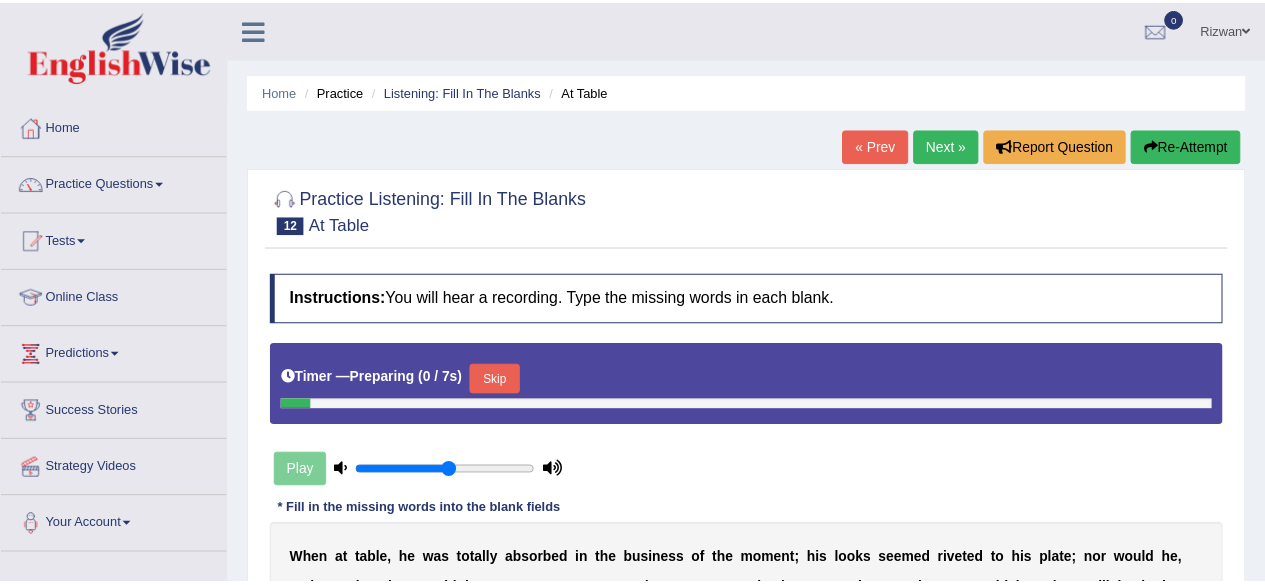 scroll, scrollTop: 414, scrollLeft: 0, axis: vertical 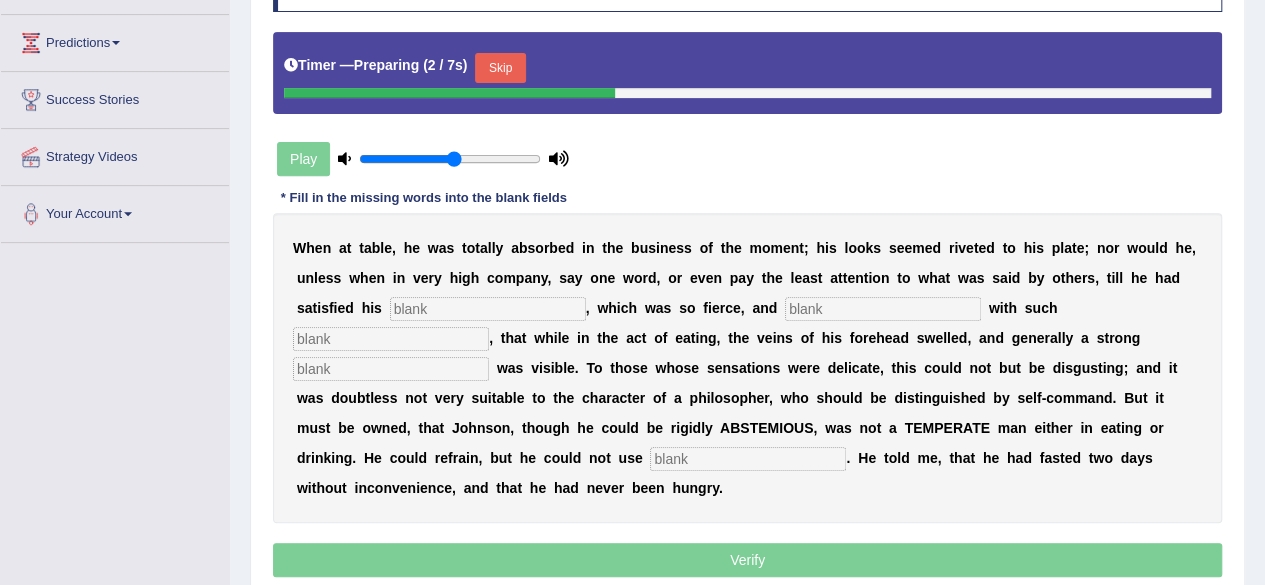 click on "Skip" at bounding box center (500, 68) 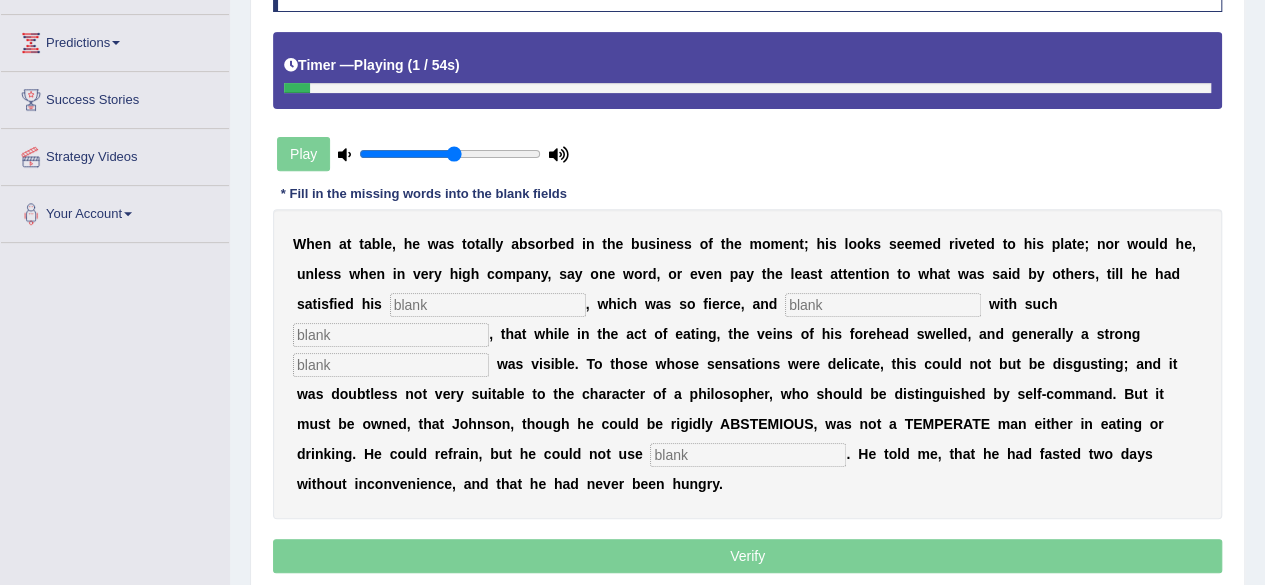 click at bounding box center (488, 305) 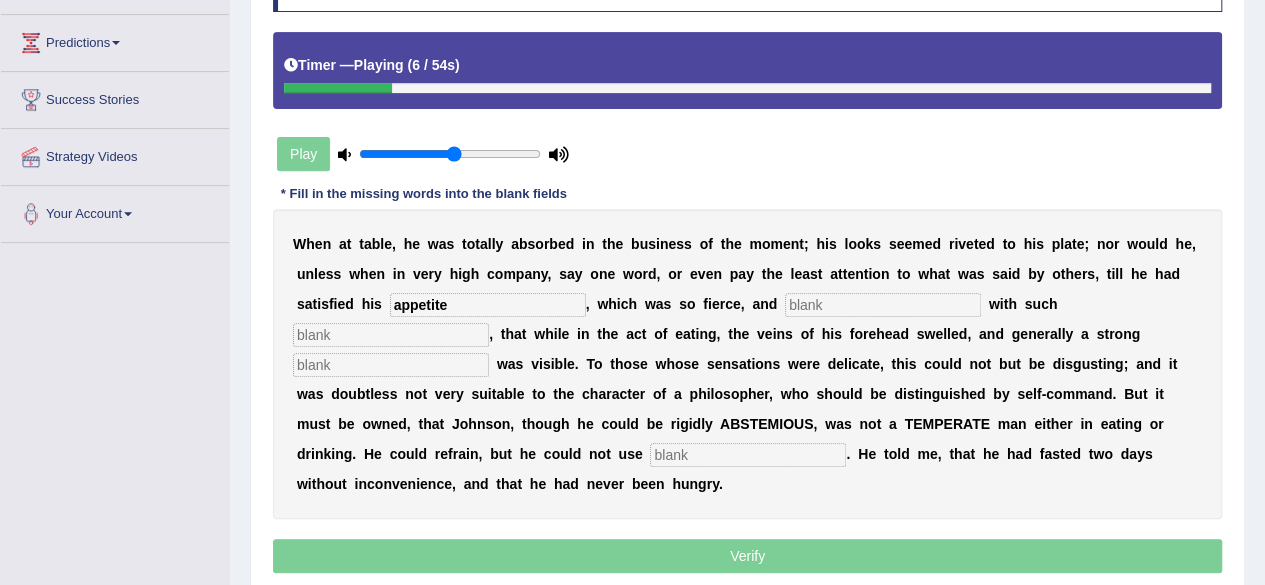 type on "appetite" 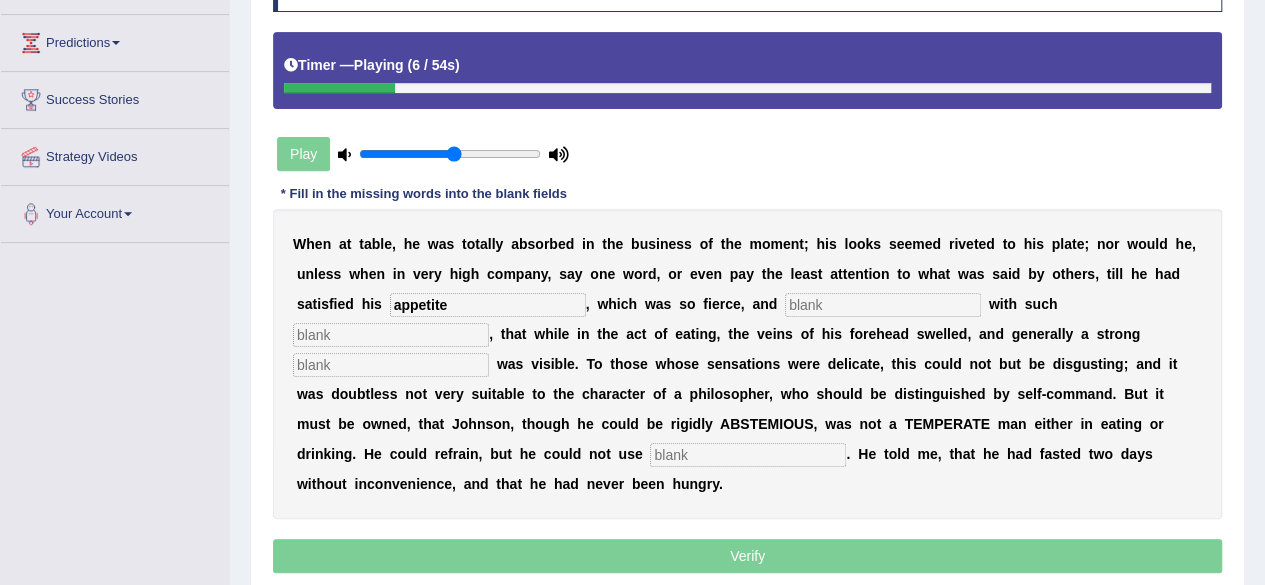 click at bounding box center (883, 305) 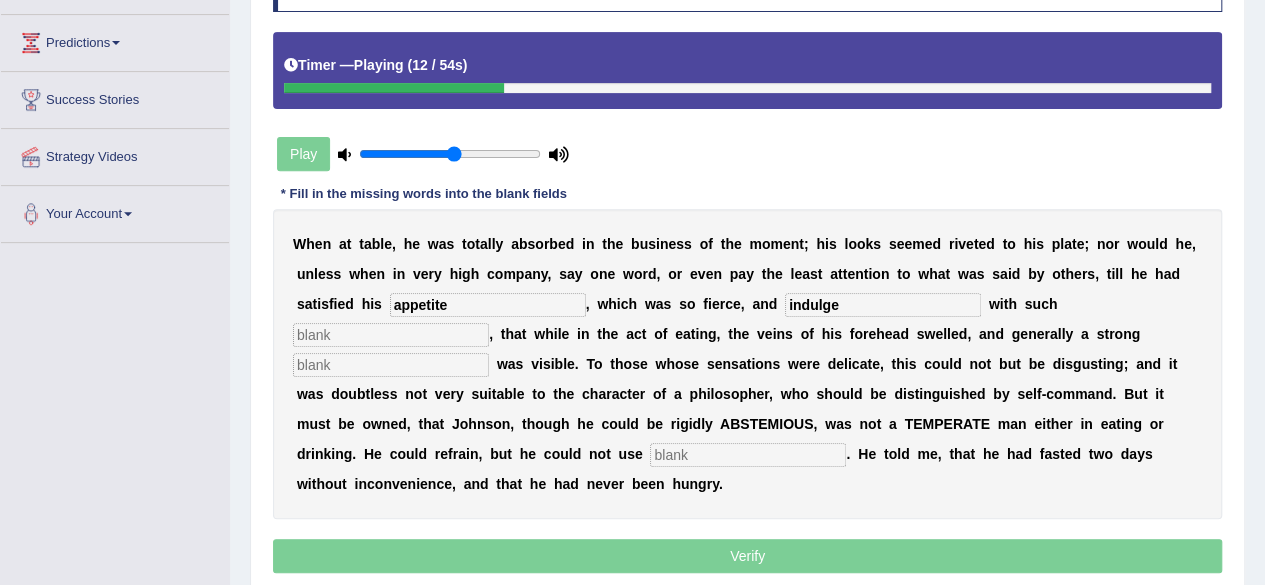 type on "indulge" 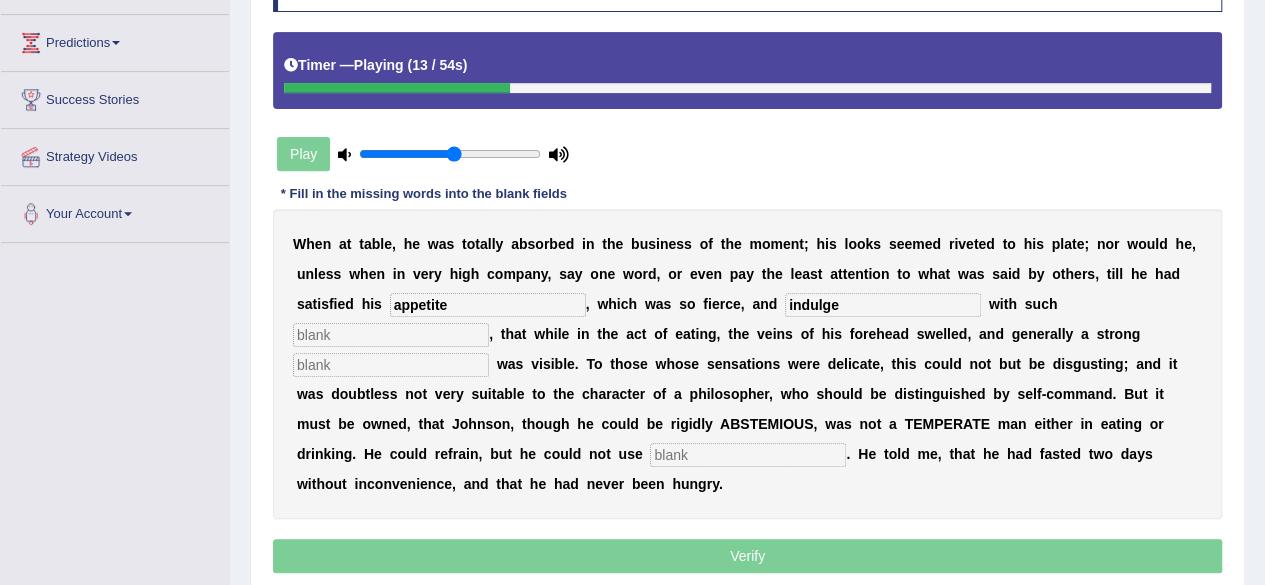 click at bounding box center [391, 335] 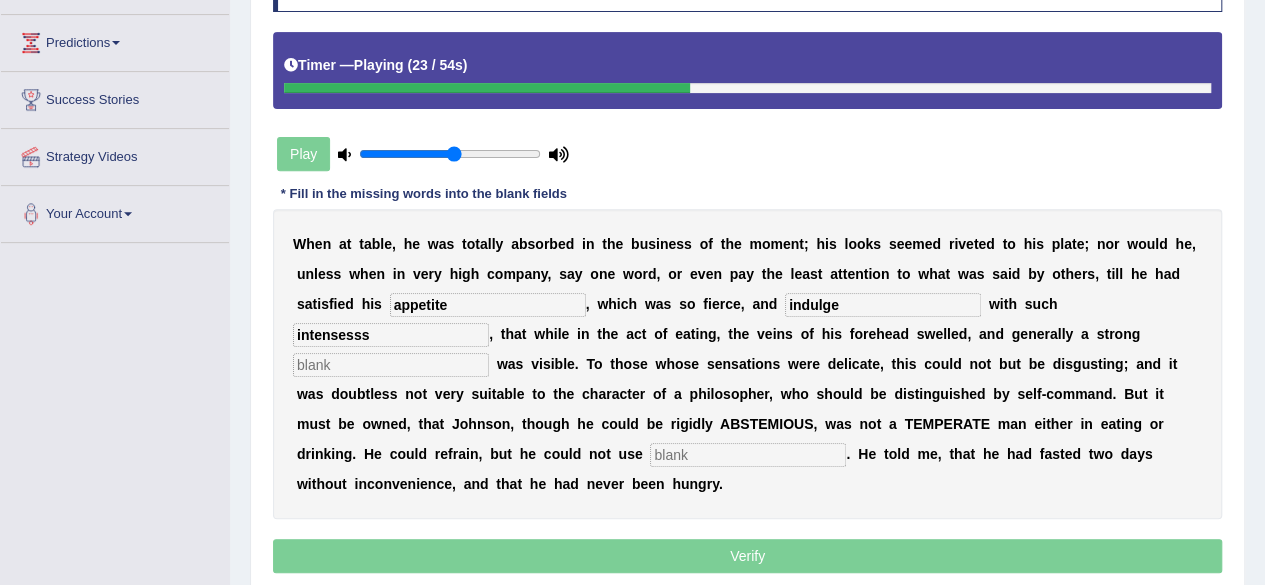 type on "intensesss" 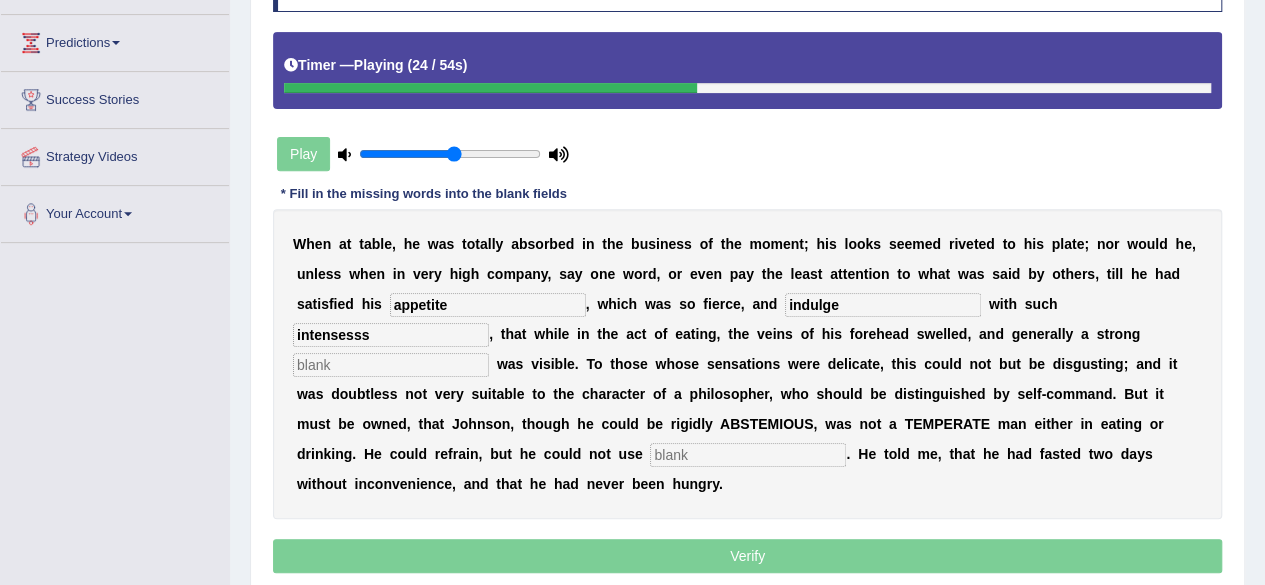 click on "W h e n    a t    t a b l e ,    h e    w a s    t o t a l l y    a b s o r b e d    i n    t h e    b u s i n e s s    o f    t h e    m o m e n t ;    h i s    l o o k s    s e e m e d    r i v e t e d    t o    h i s    p l a t e ;    n o r    w o u l d    h e ,    u n l e s s    w h e n    i n    v e r y    h i g h    c o m p a n y ,    s a y    o n e    w o r d ,    o r    e v e n    p a y    t h e    l e a s t    a t t e n t i o n    t o    w h a t    w a s    s a i d    b y    o t h e r s ,    t i l l    h e    h a d    s a t i s f i e d    h i s    appetite ,    w h i c h    w a s    s o    f i e r c e ,    a n d    indulge    w i t h    s u c h    intensesss ,    t h a t    w h i l e    i n    t h e    a c t    o f    e a t i n g ,    t h e    v e i n s    o f    h i s    f o r e h e a d    s w e l l e d ,    a n d    g e n e r a l l y    a    s t r o n g       w a s    v i s i b l e .    T o    t h o s e    w h o s e s" at bounding box center [747, 364] 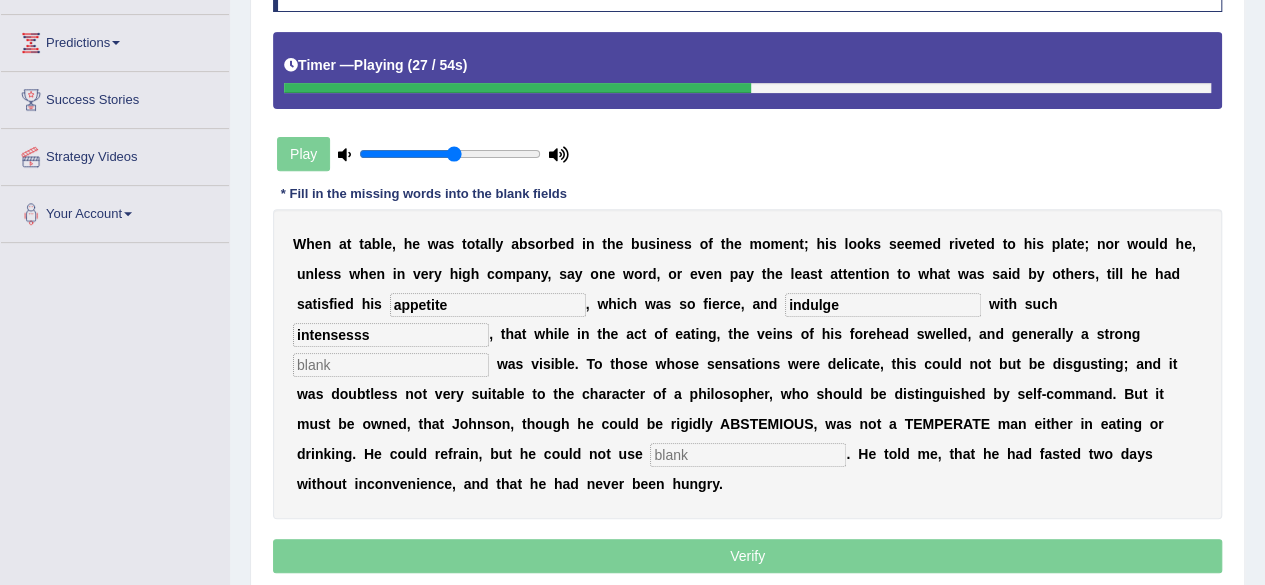 click at bounding box center [391, 365] 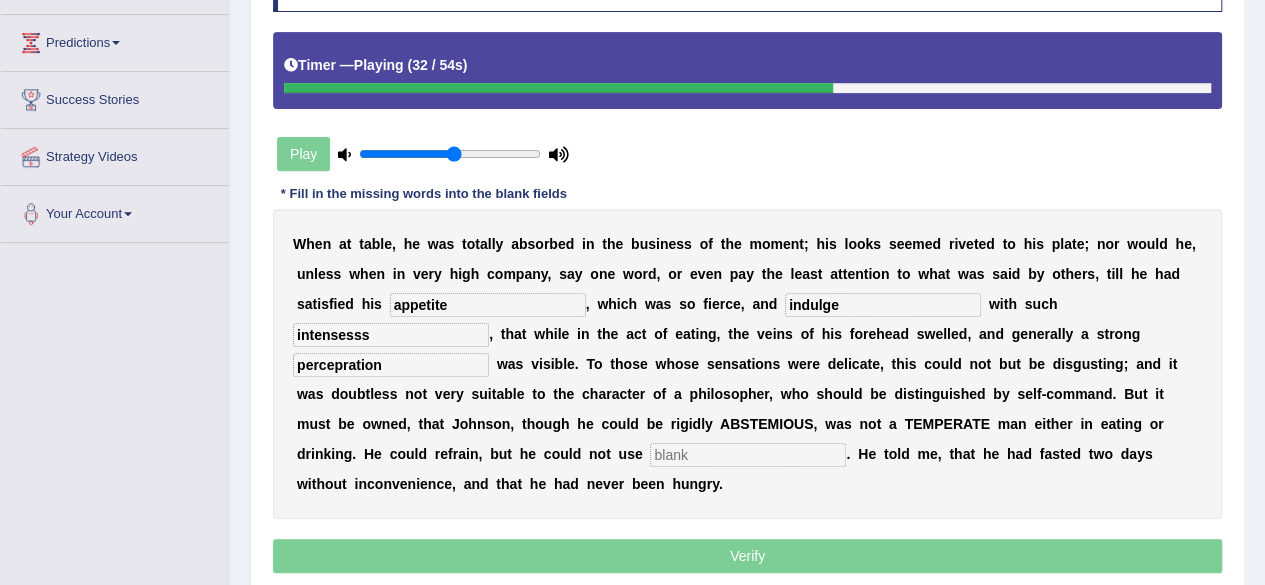 type on "percepration" 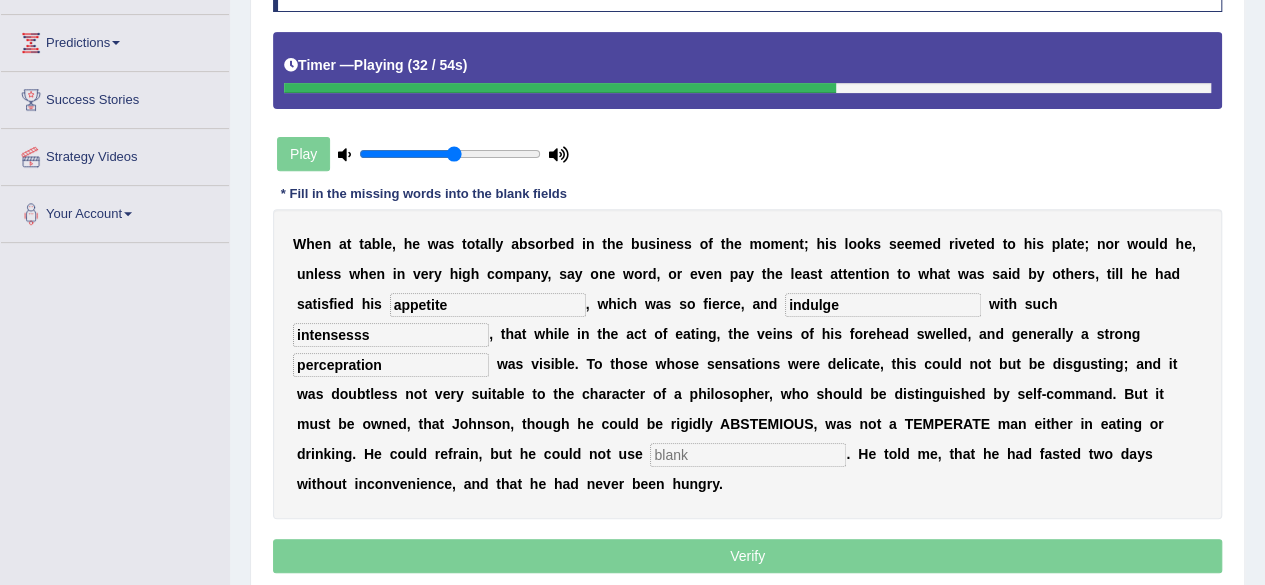 click at bounding box center (748, 455) 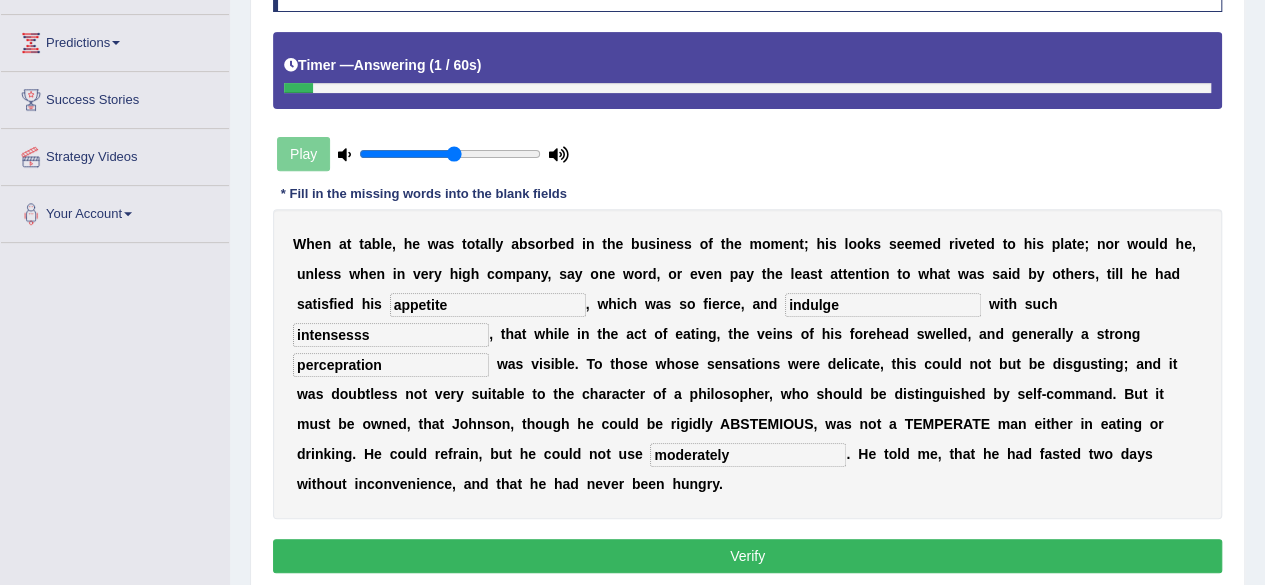 type on "moderately" 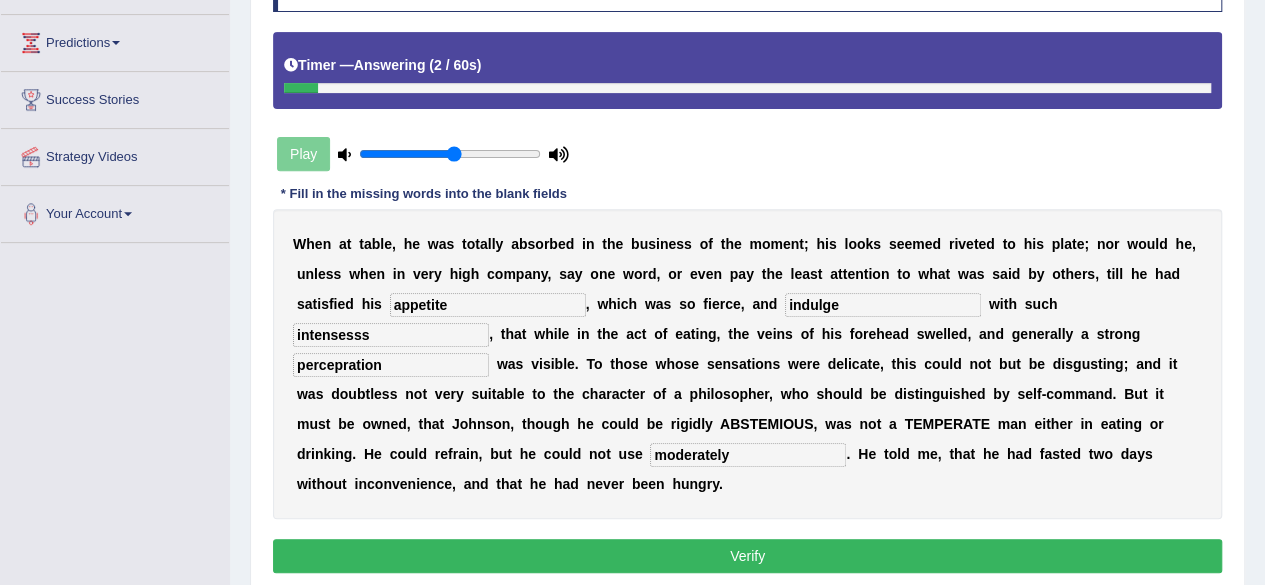 click on "appetite" at bounding box center [488, 305] 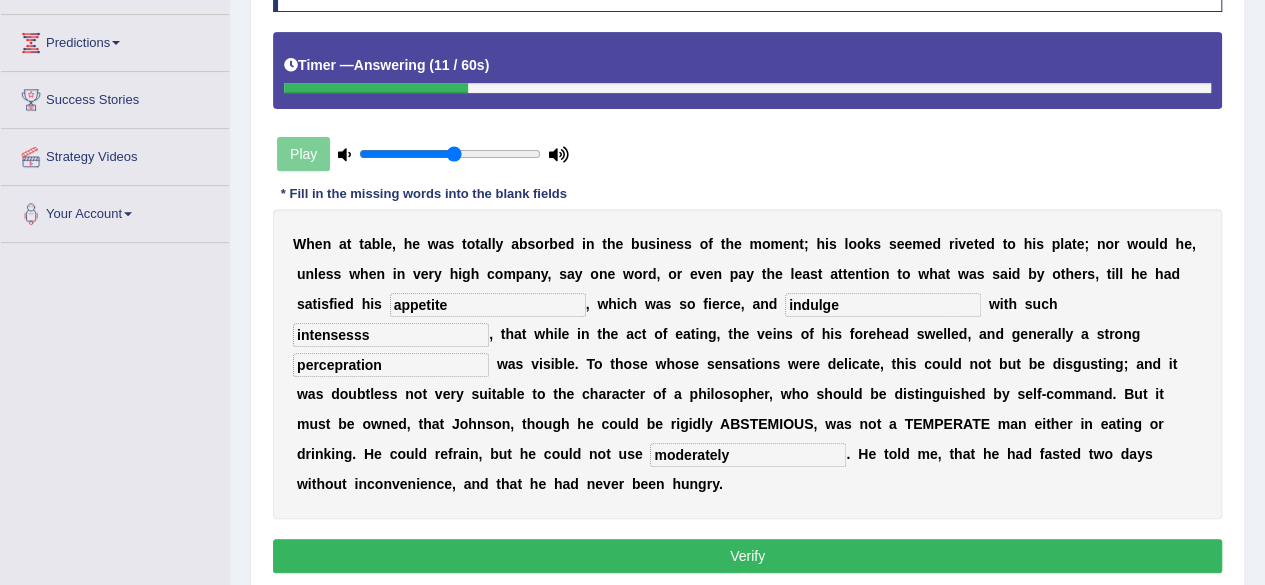 click on "intensesss" at bounding box center (391, 335) 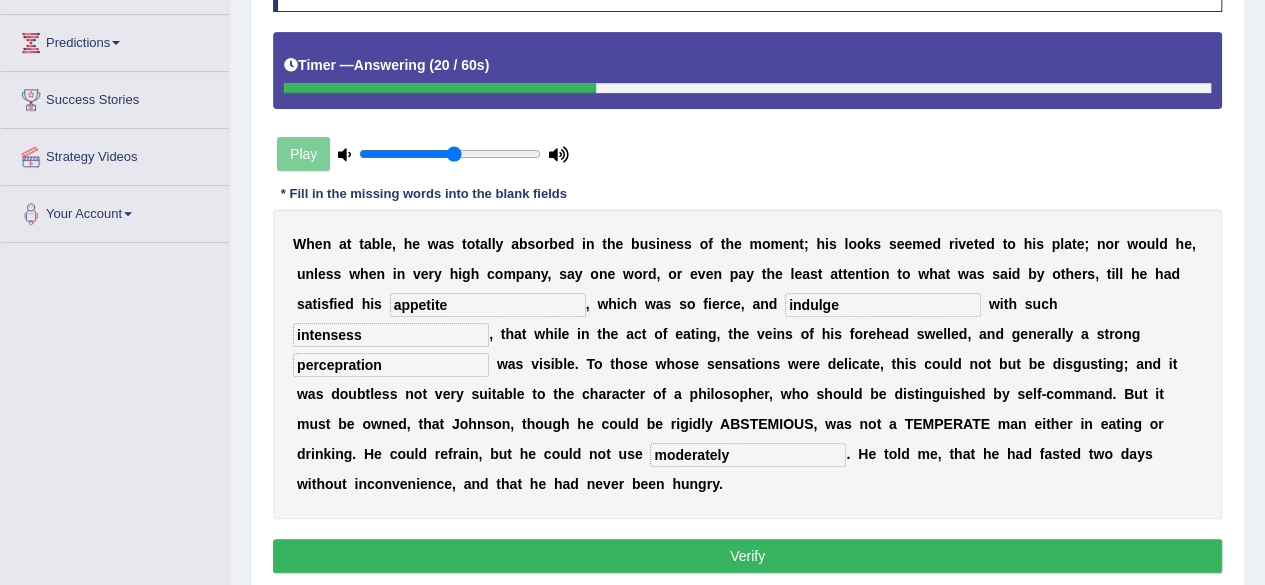 type on "intensess" 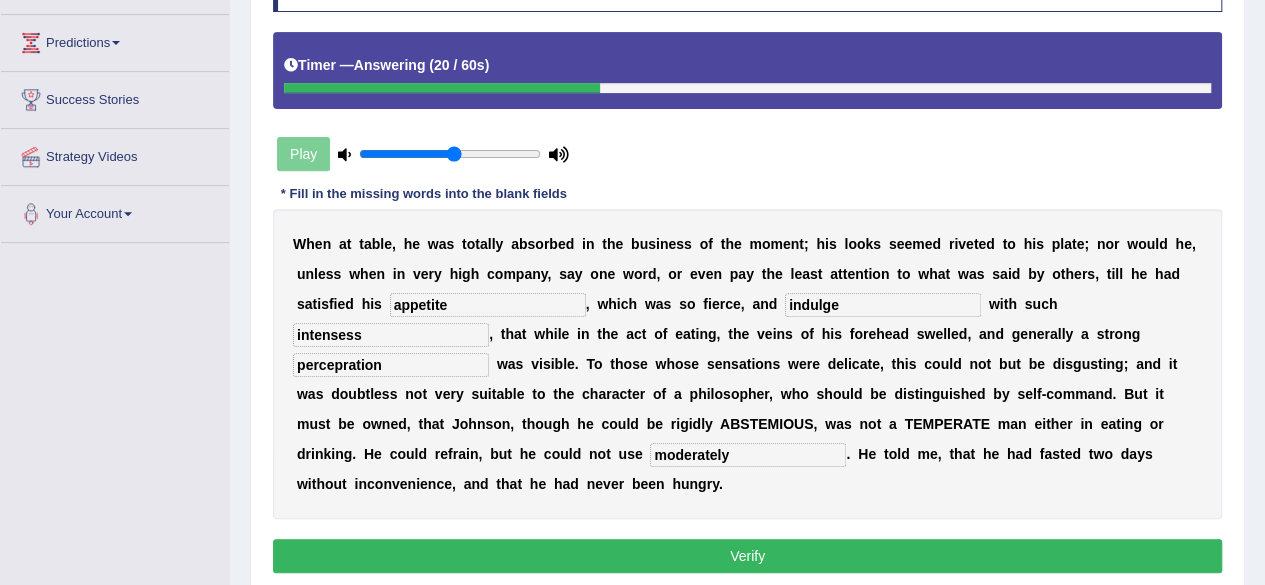 click on "percepration" at bounding box center [391, 365] 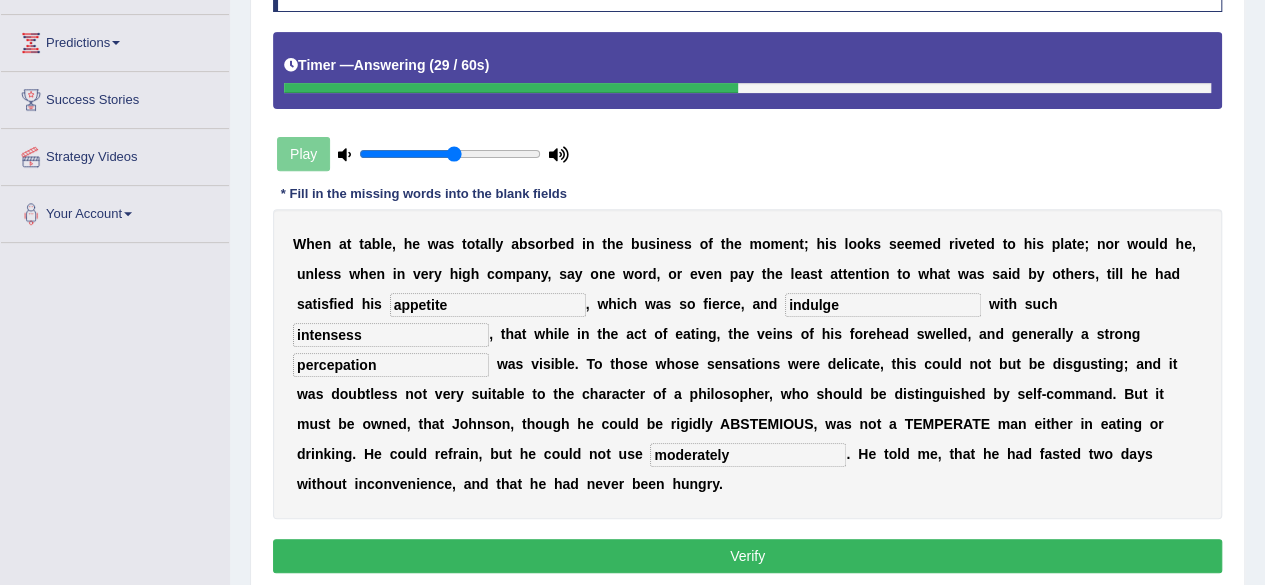 type on "percepation" 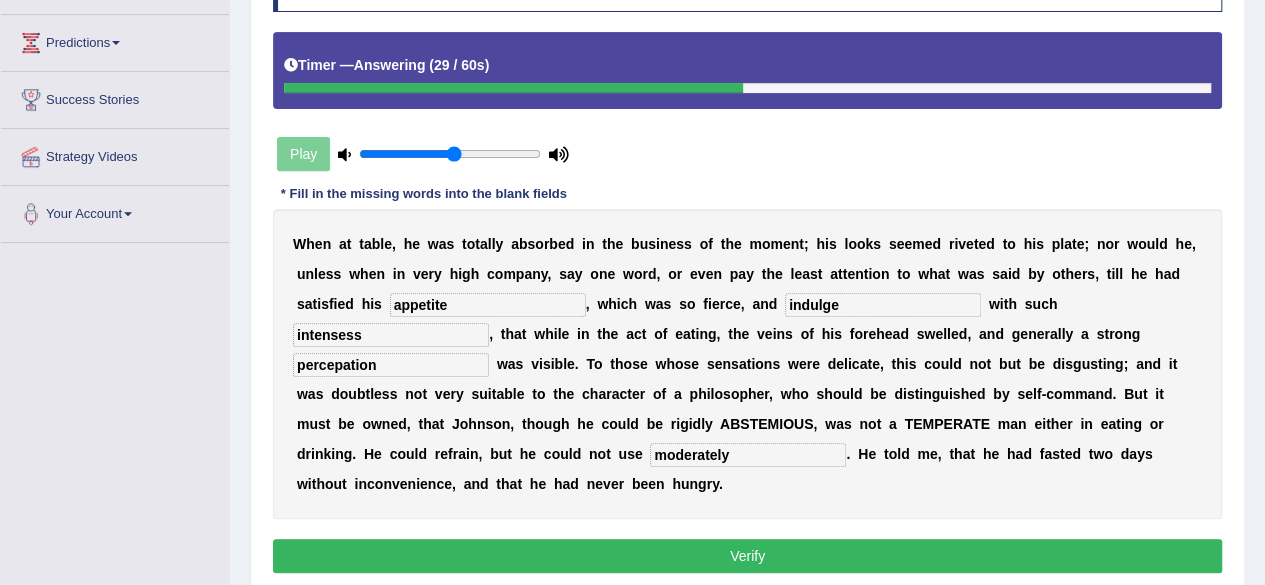 click on "Verify" at bounding box center [747, 556] 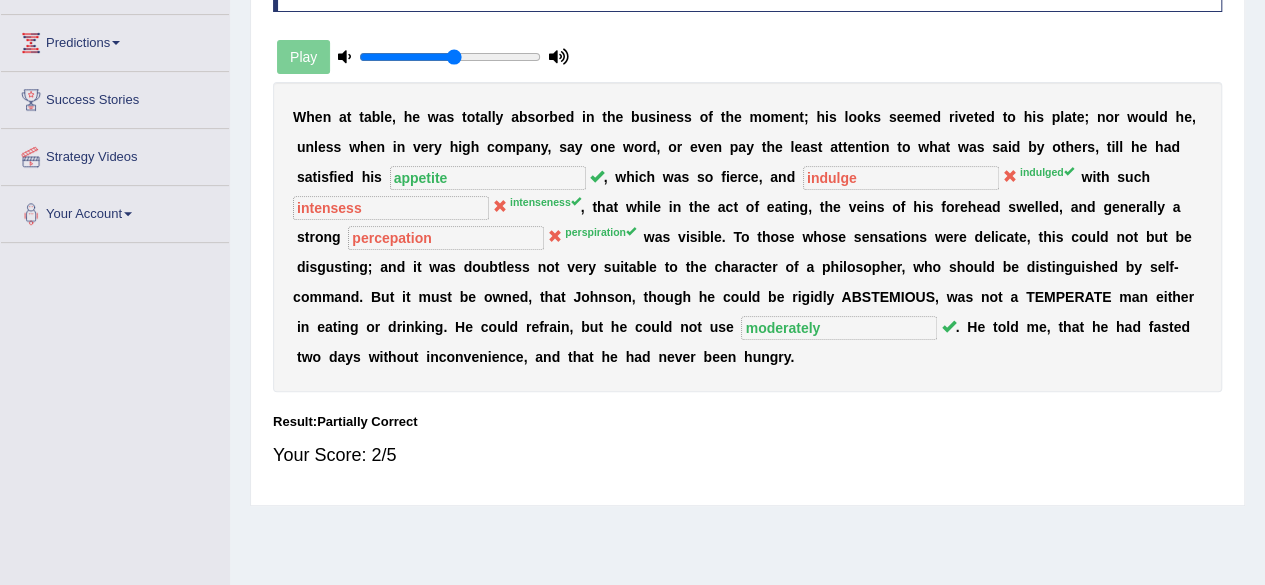 scroll, scrollTop: 0, scrollLeft: 0, axis: both 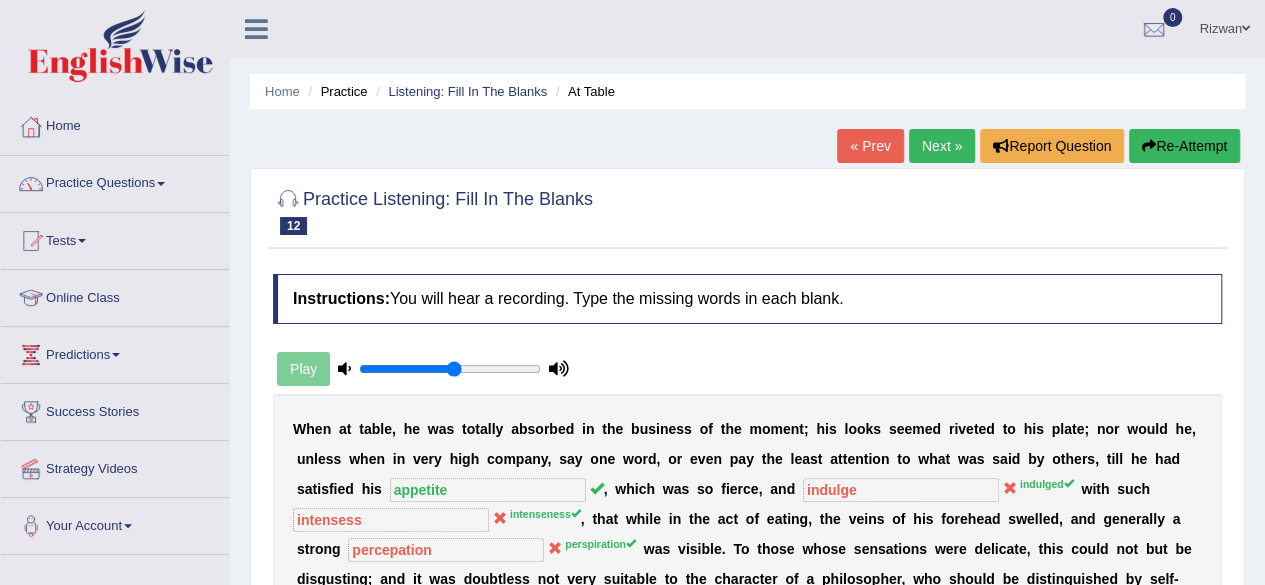 click on "Re-Attempt" at bounding box center (1184, 146) 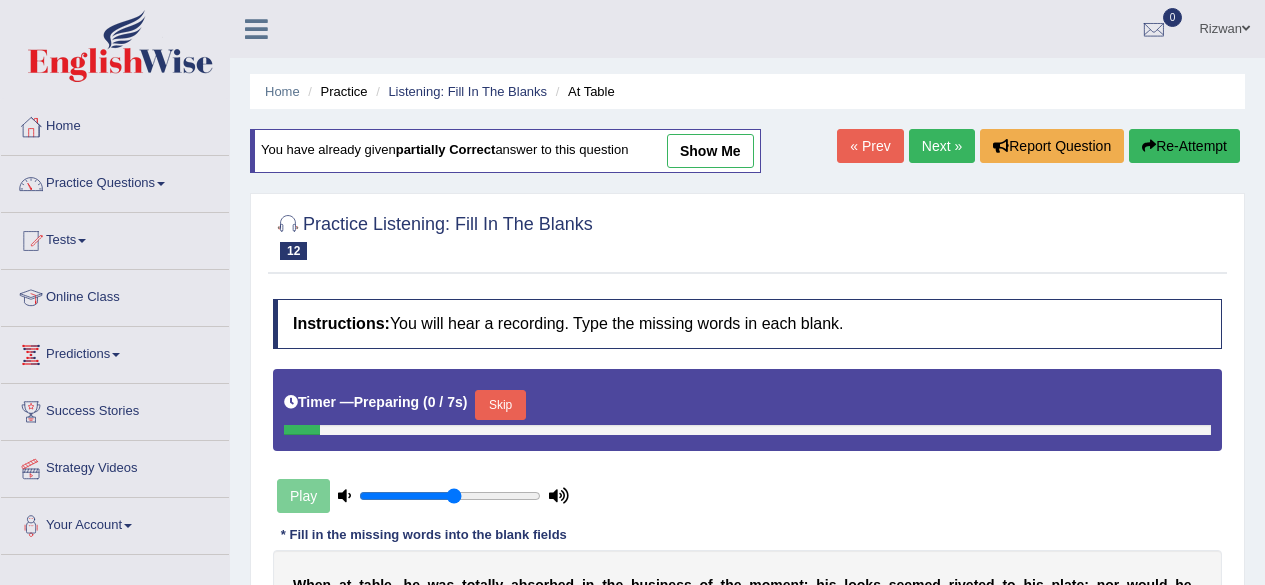 scroll, scrollTop: 0, scrollLeft: 0, axis: both 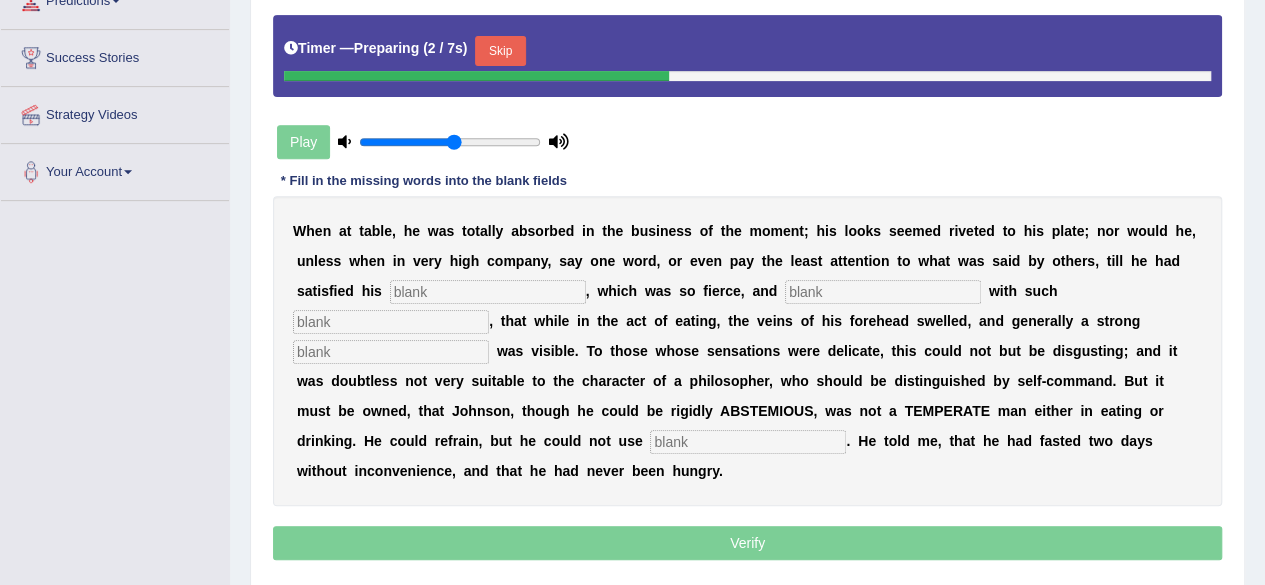 click on "Skip" at bounding box center (500, 51) 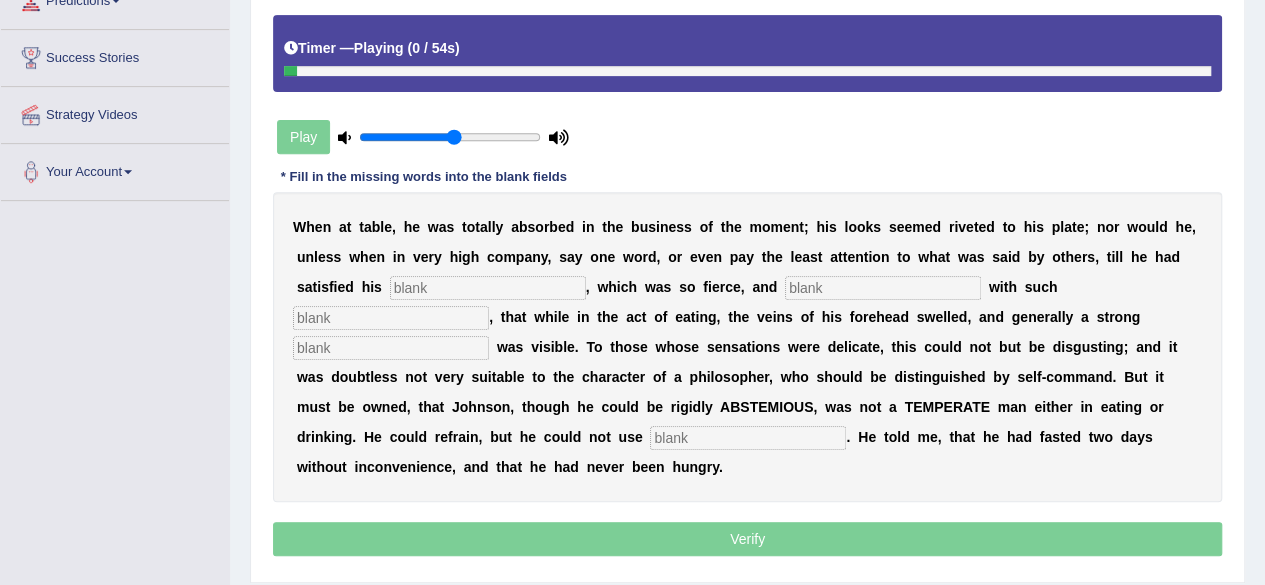 click at bounding box center (488, 288) 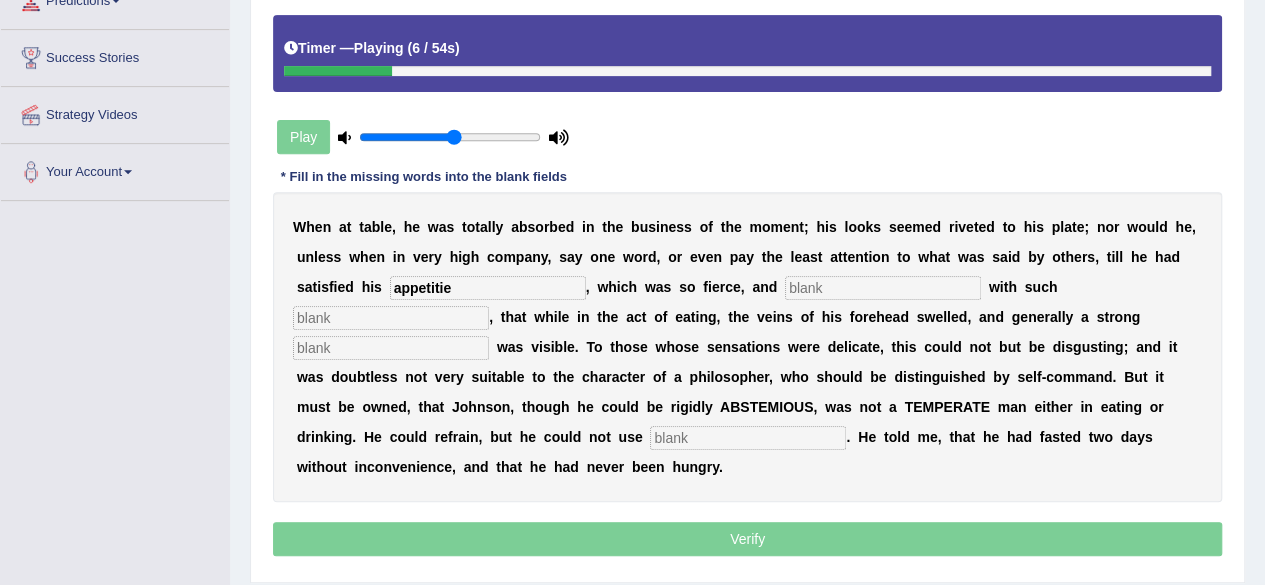 type on "appetitie" 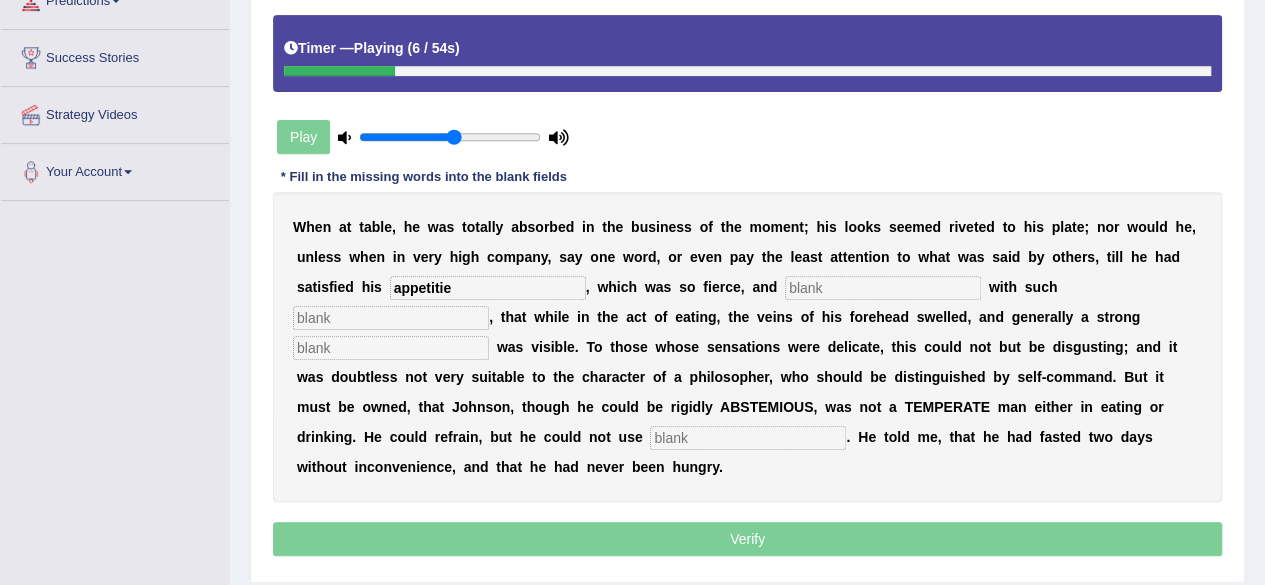 click at bounding box center (883, 288) 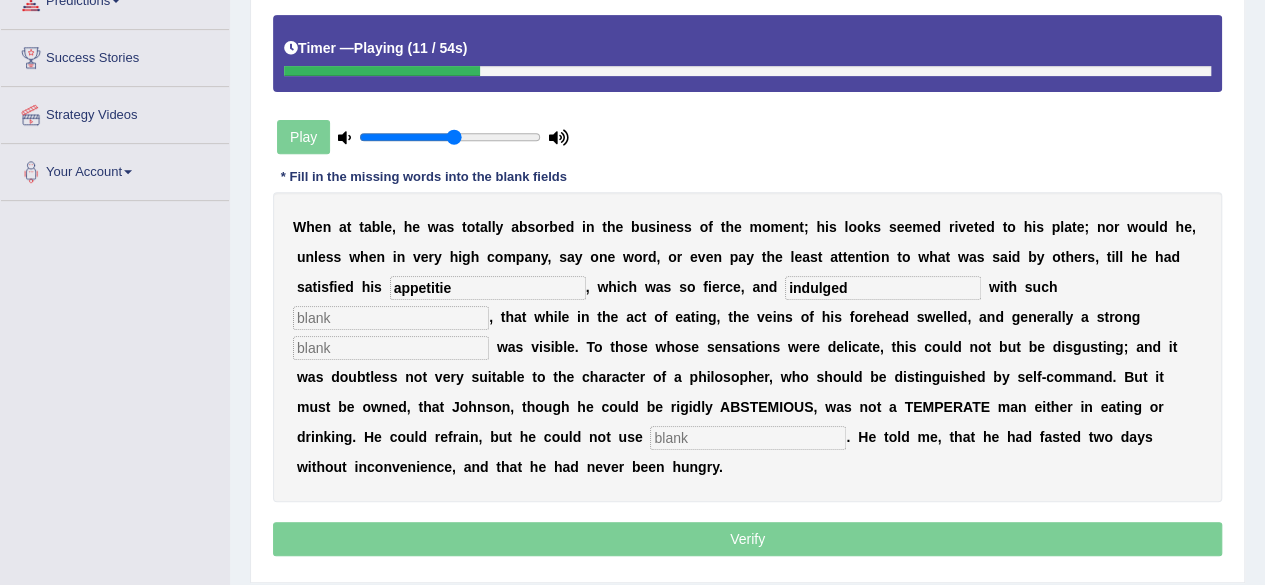 type on "indulged" 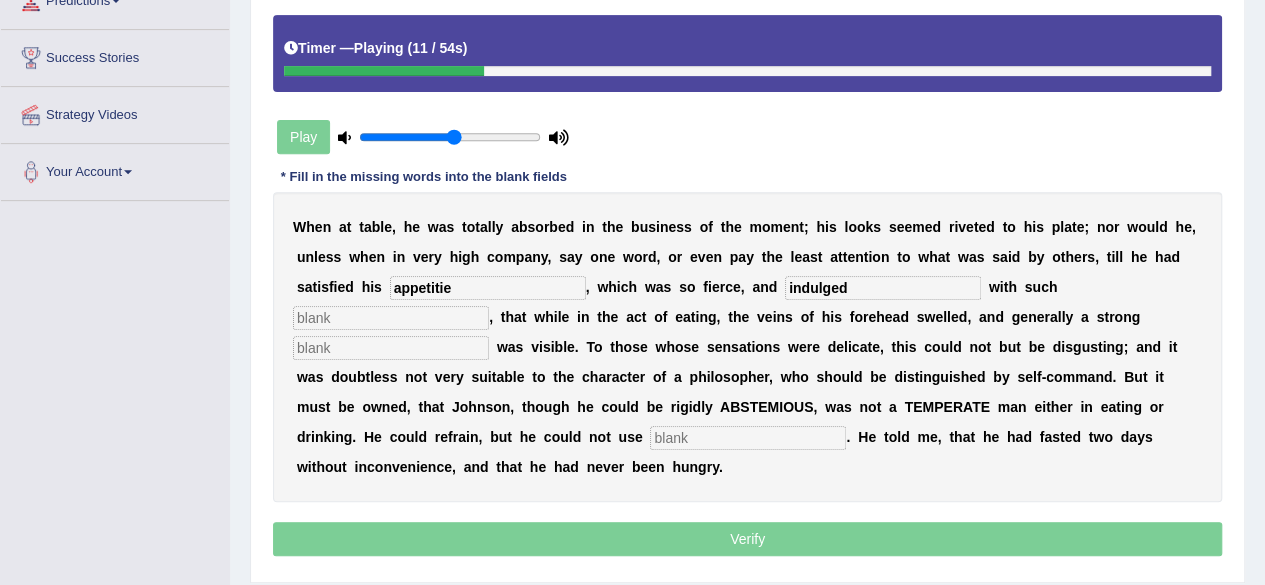 click at bounding box center [391, 318] 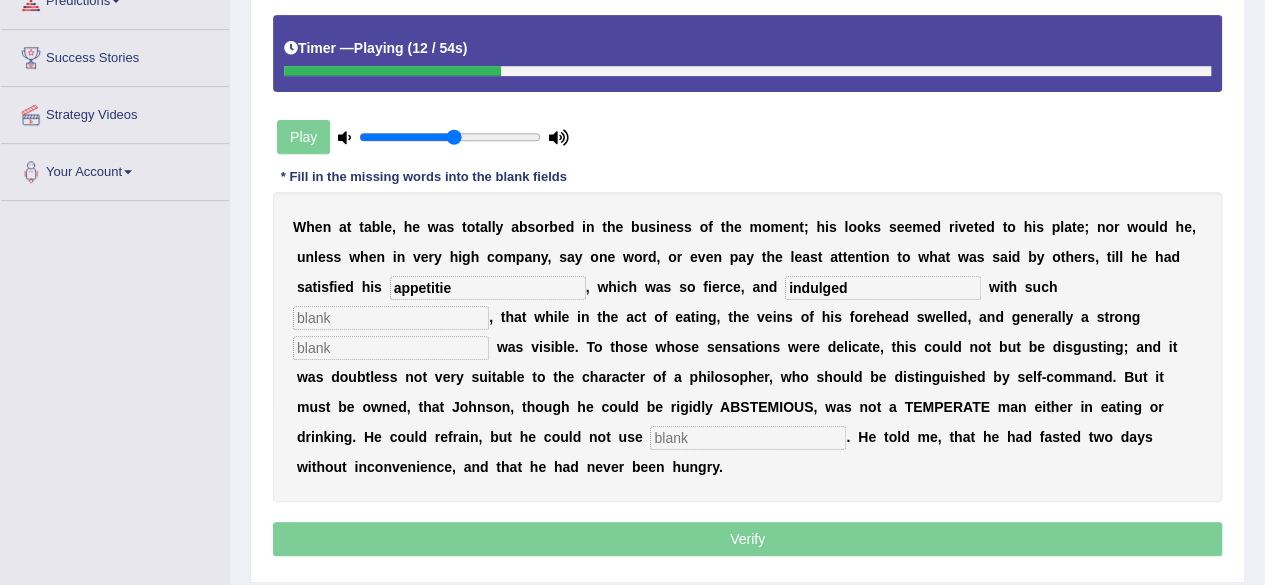 type on "a" 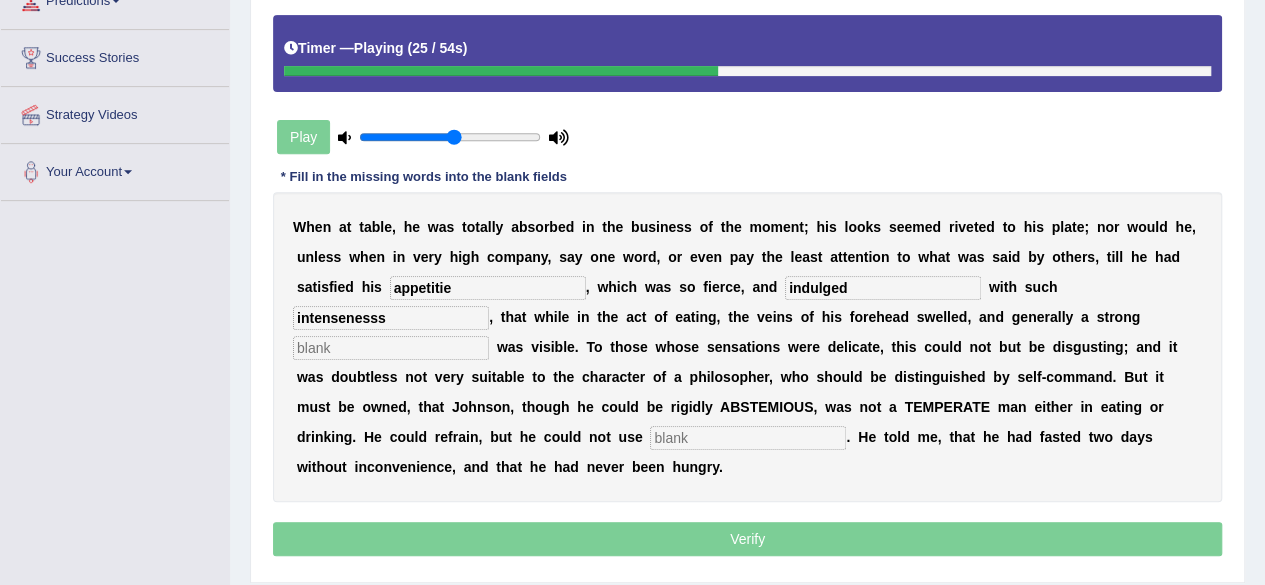 type on "intensenesss" 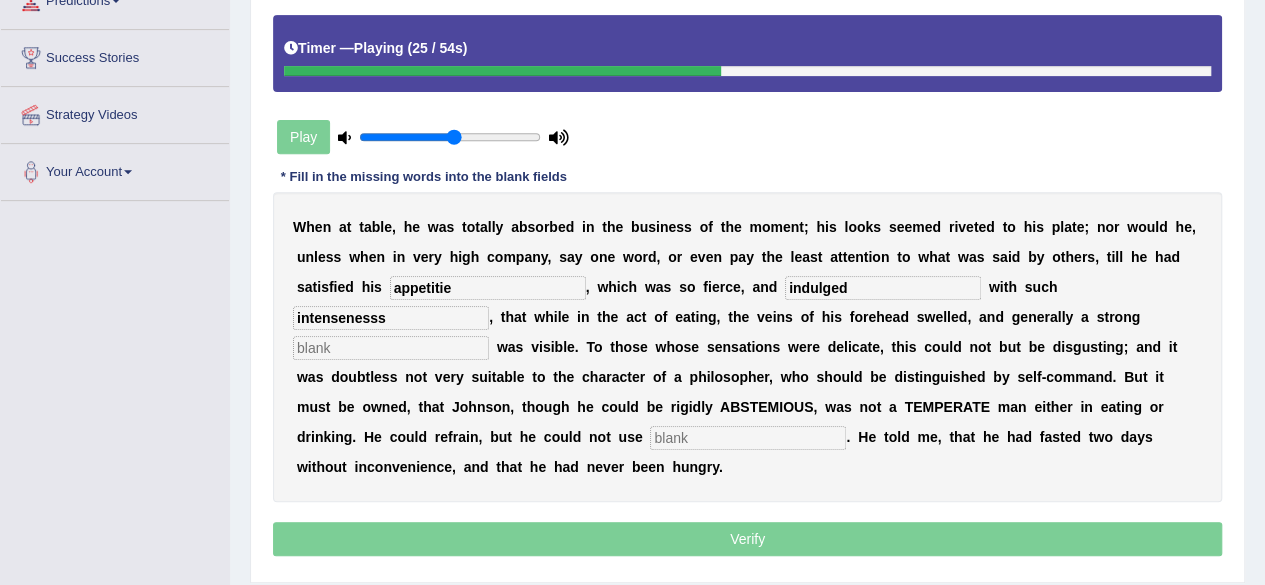 click at bounding box center [391, 348] 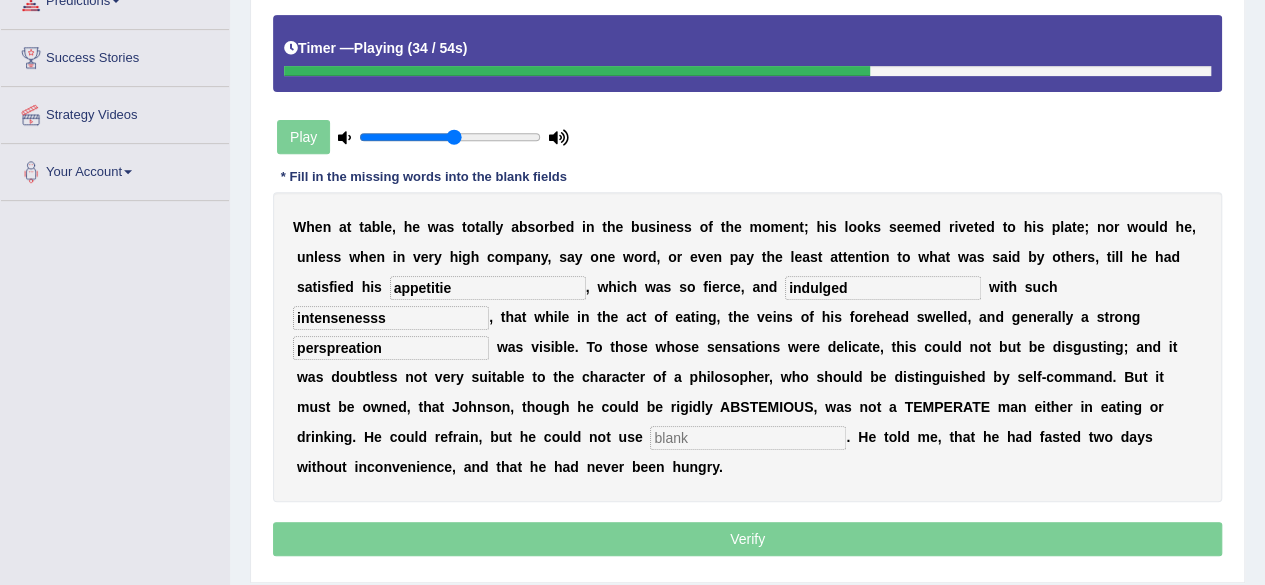 type on "perspreation" 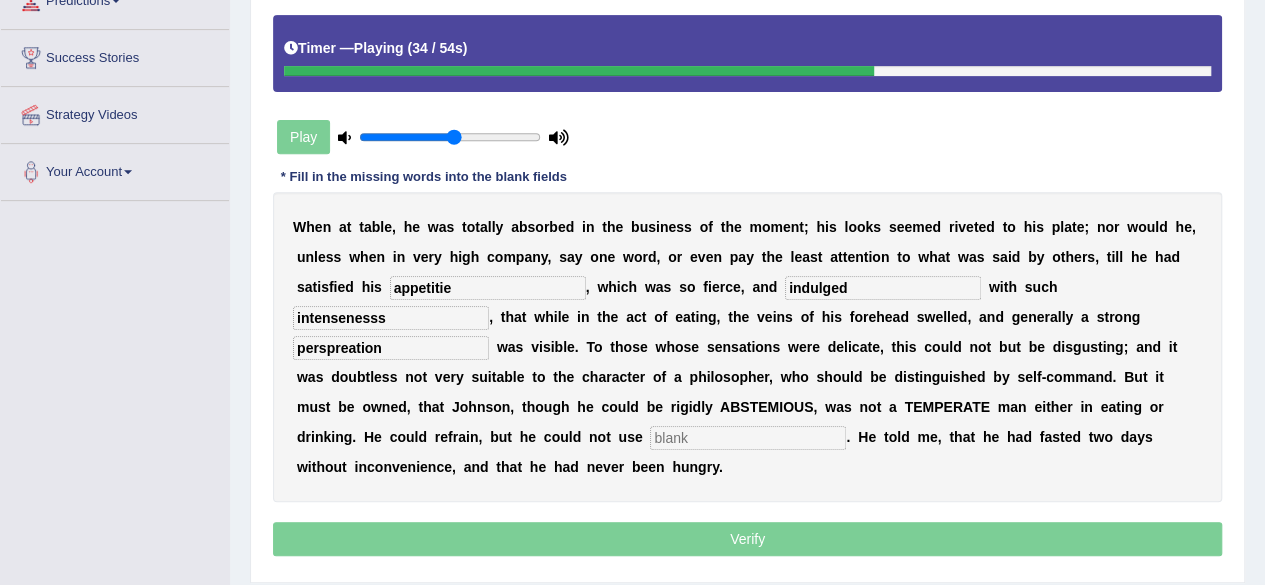 click at bounding box center [748, 438] 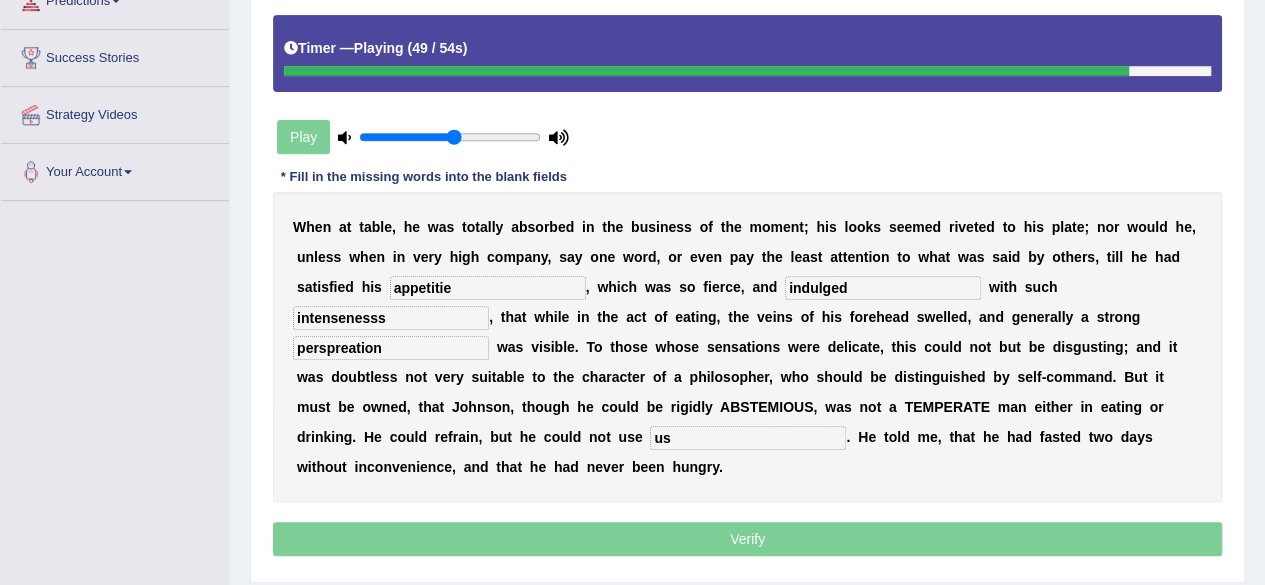 type on "u" 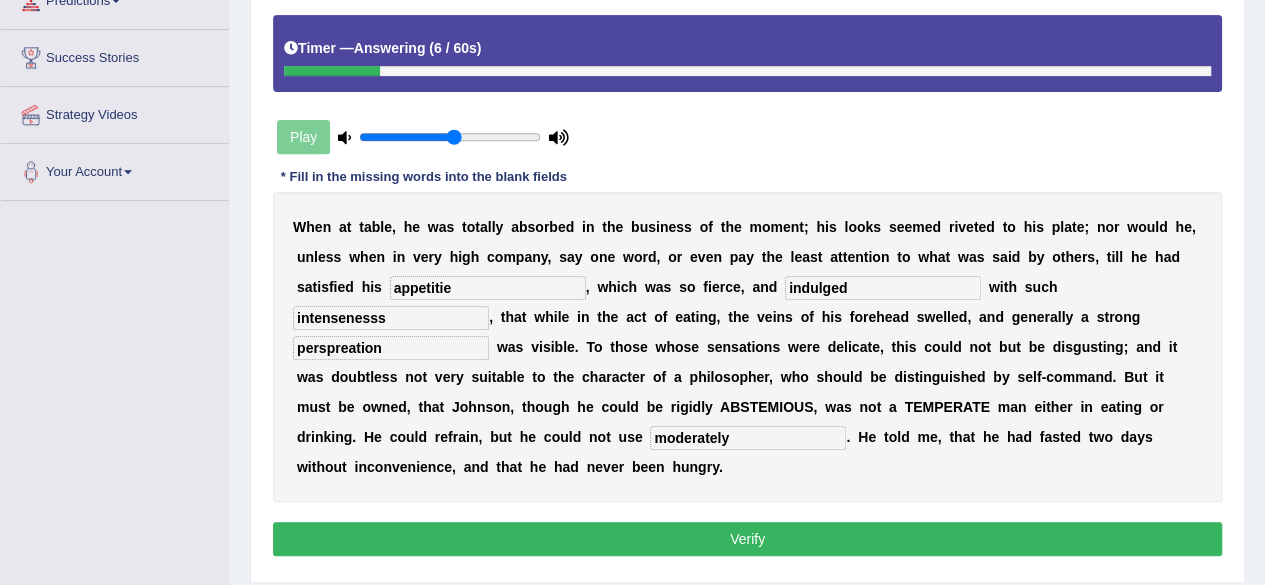 type on "moderately" 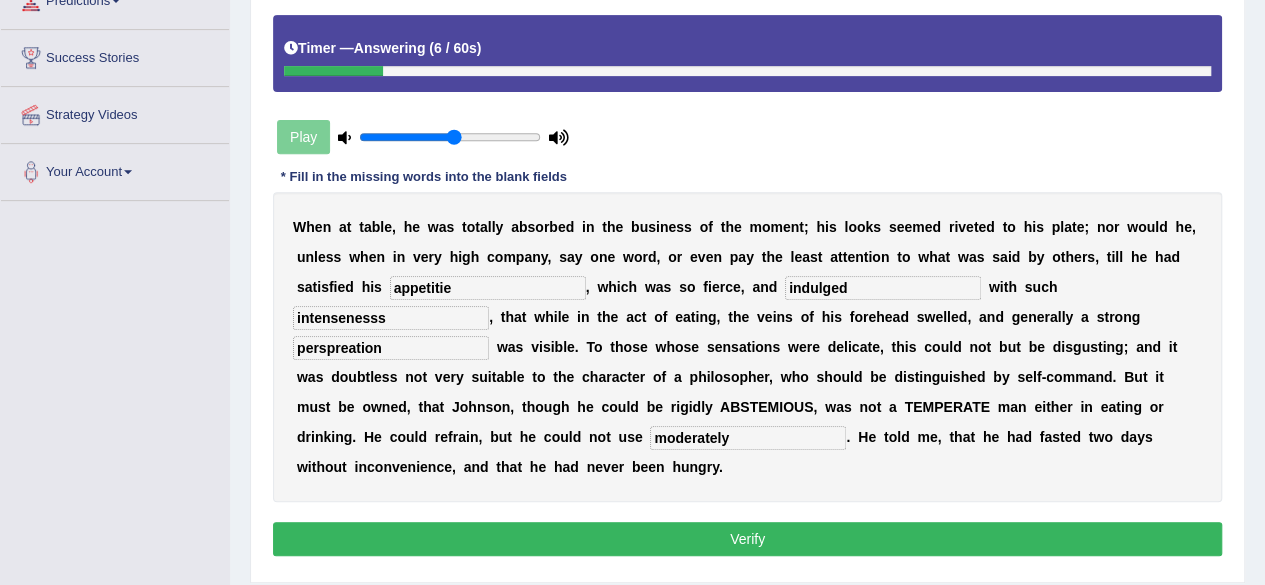click on "intensenesss" at bounding box center [391, 318] 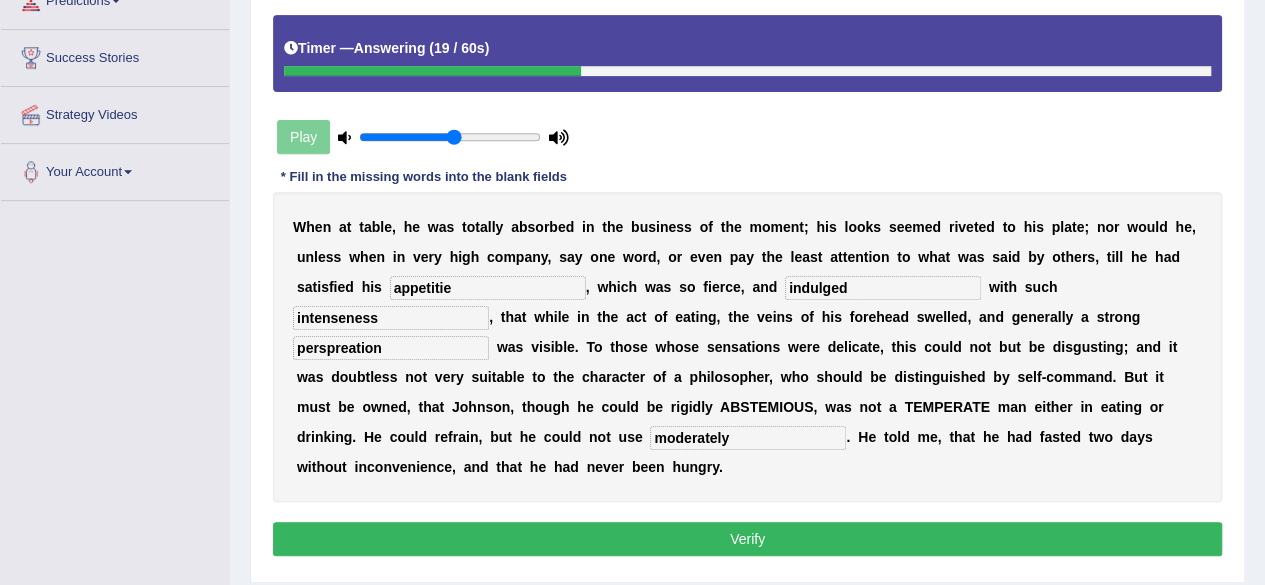 type on "intenseness" 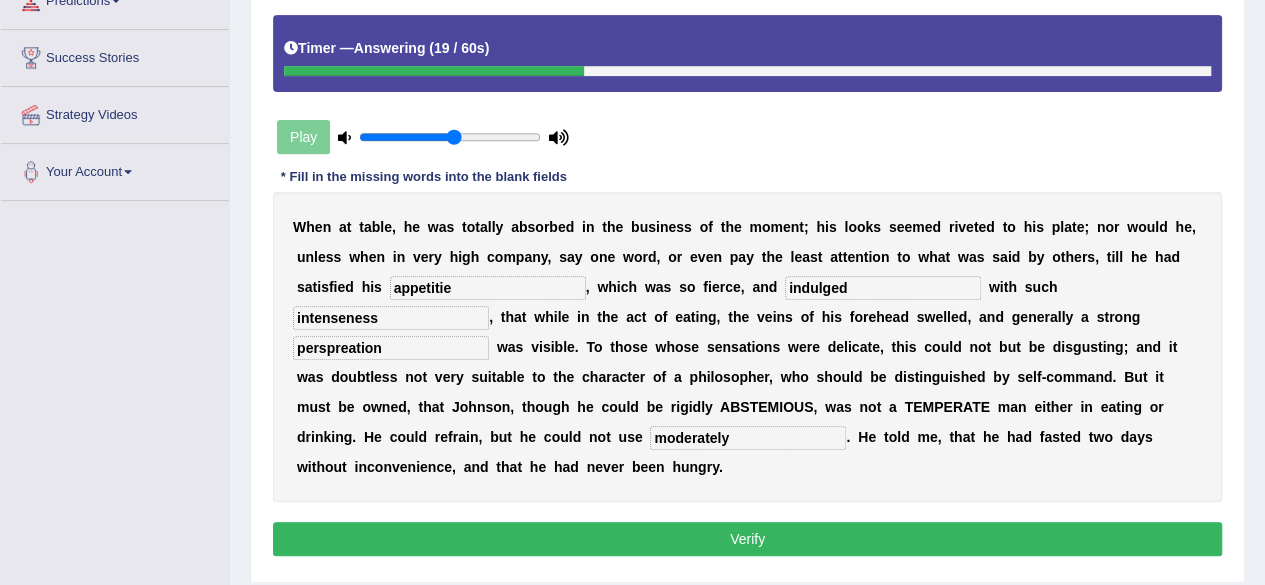 click on "perspreation" at bounding box center (391, 348) 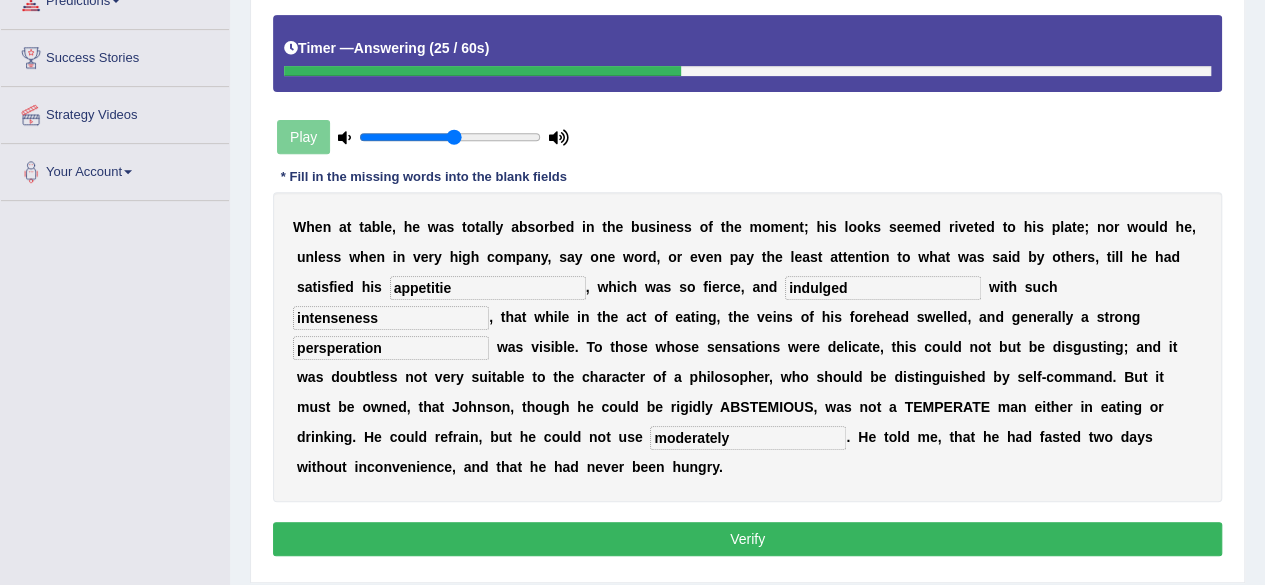 scroll, scrollTop: 464, scrollLeft: 0, axis: vertical 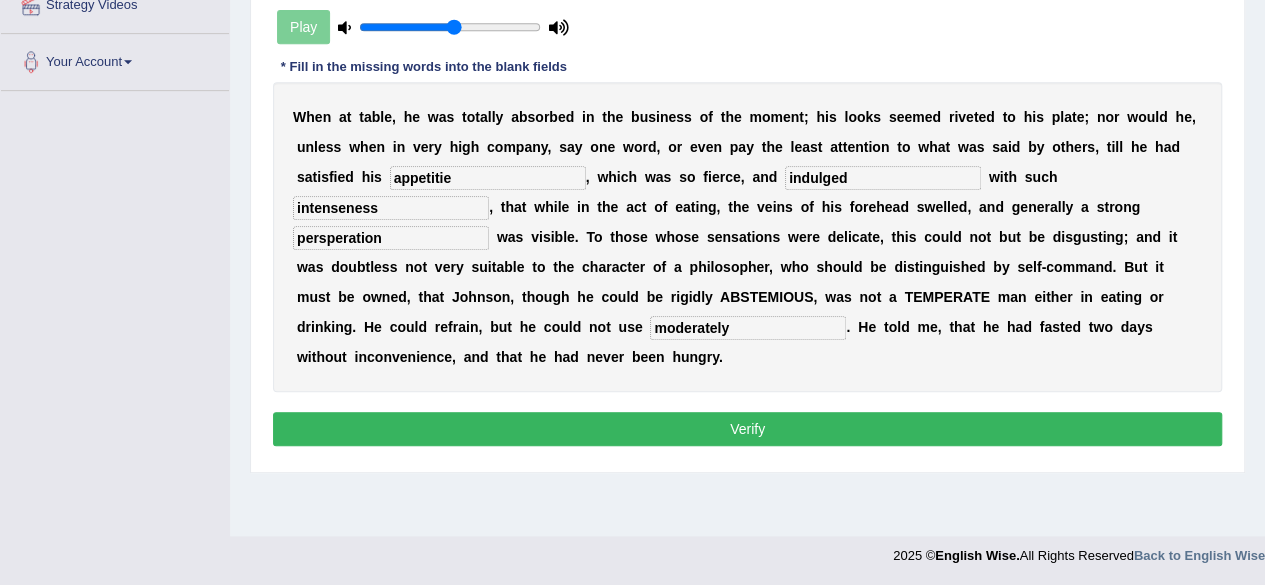 type on "persperation" 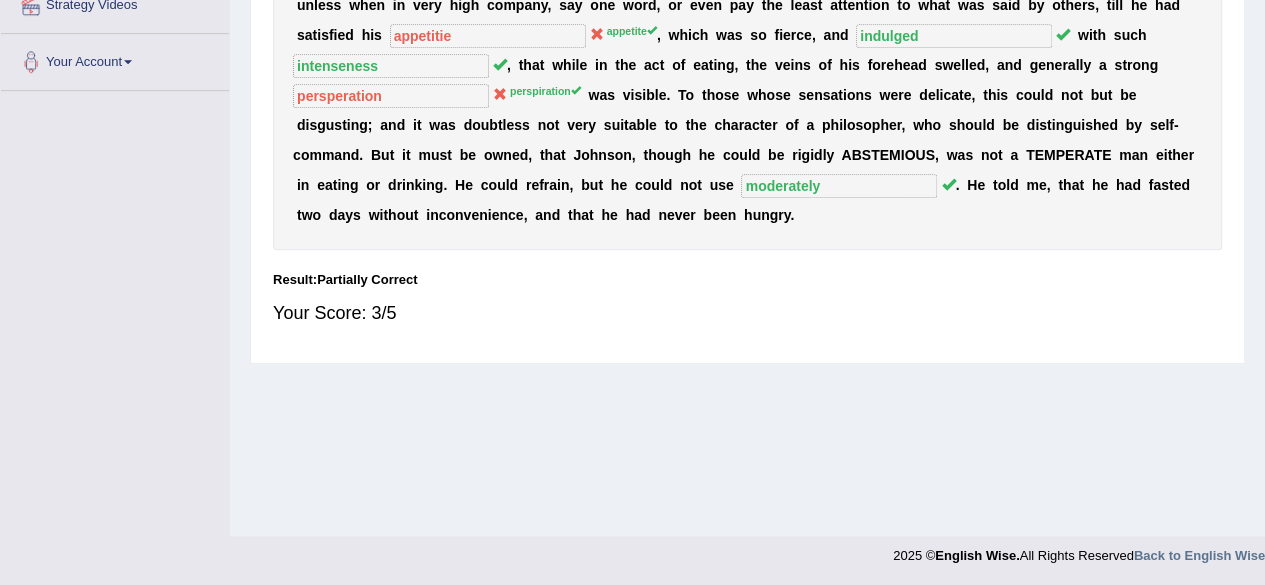 scroll, scrollTop: 0, scrollLeft: 0, axis: both 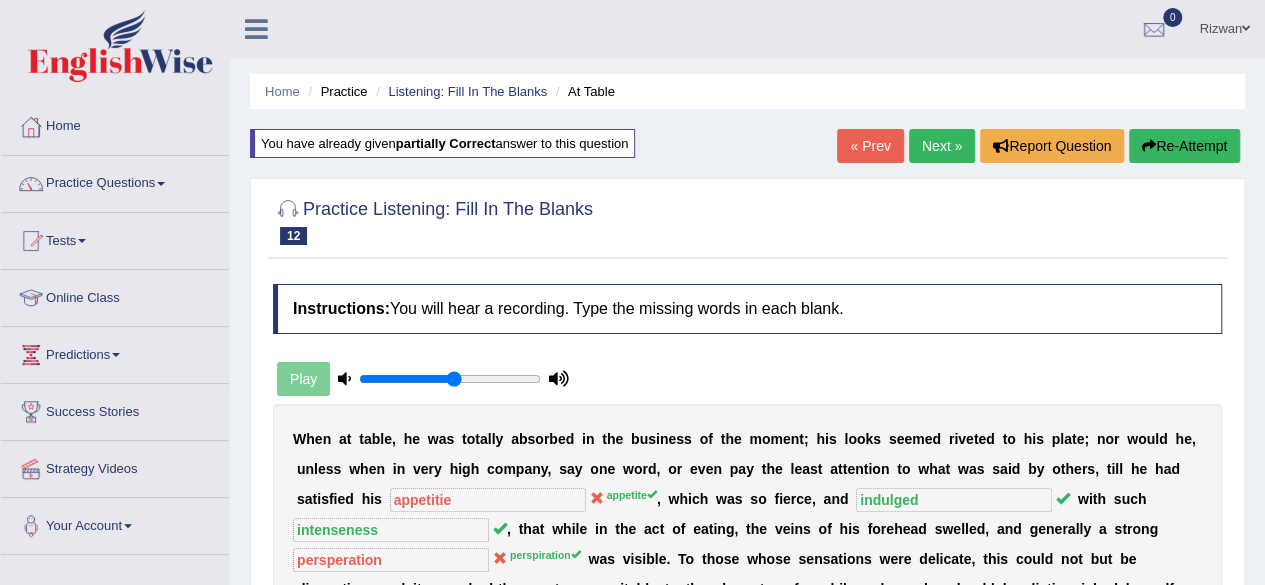 click on "Re-Attempt" at bounding box center (1184, 146) 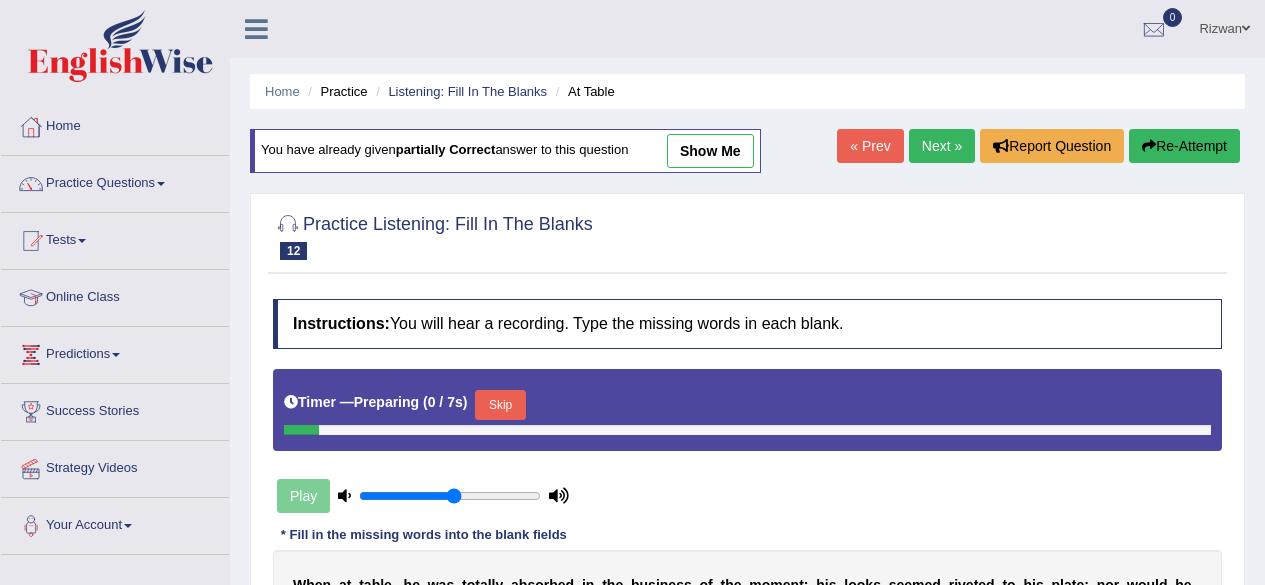 scroll, scrollTop: 196, scrollLeft: 0, axis: vertical 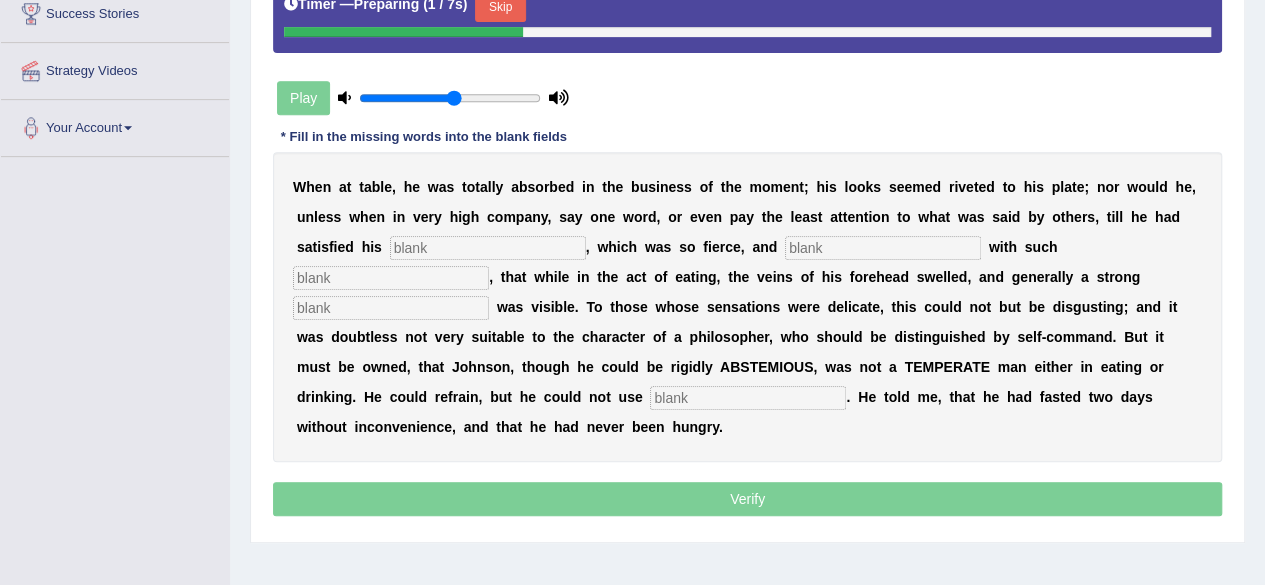 click at bounding box center (488, 248) 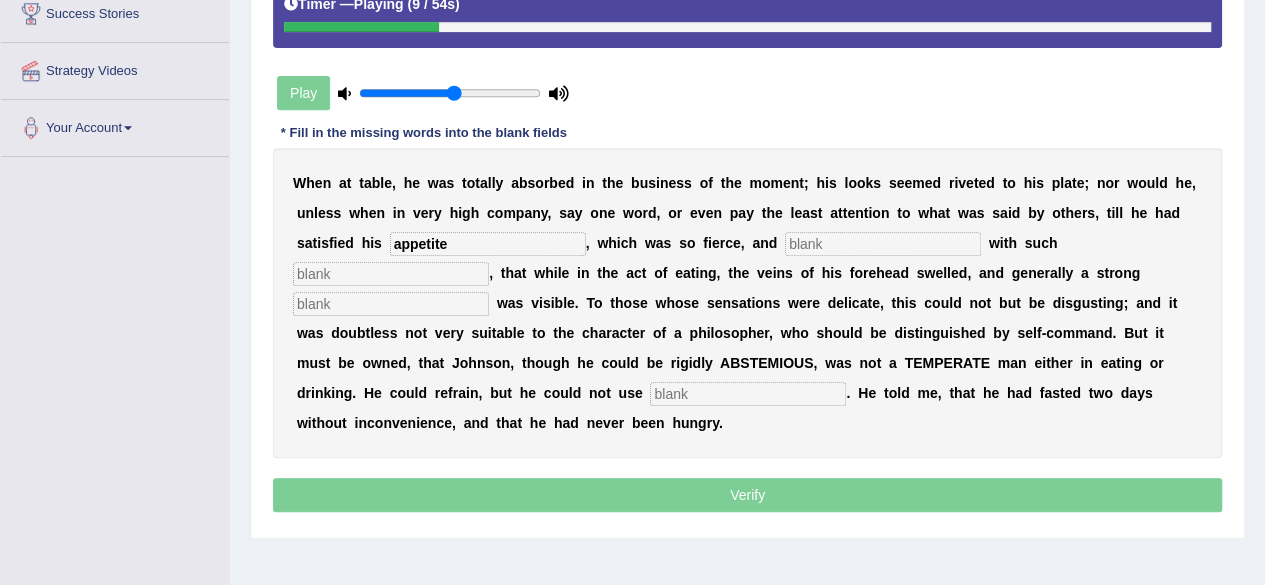 type on "appetite" 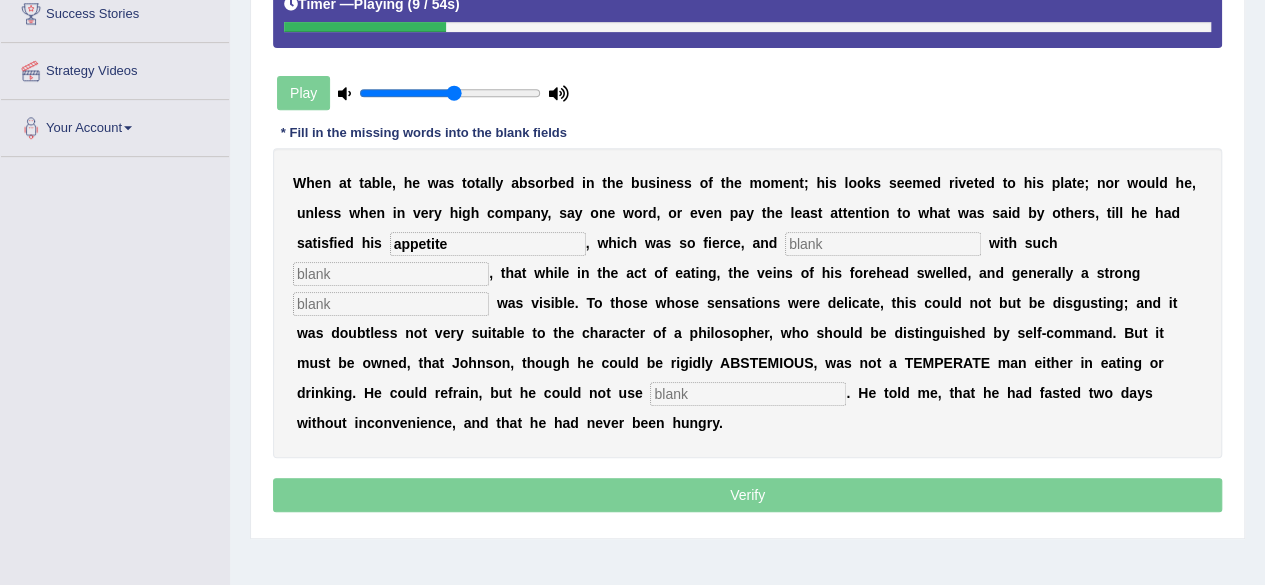 click at bounding box center [883, 244] 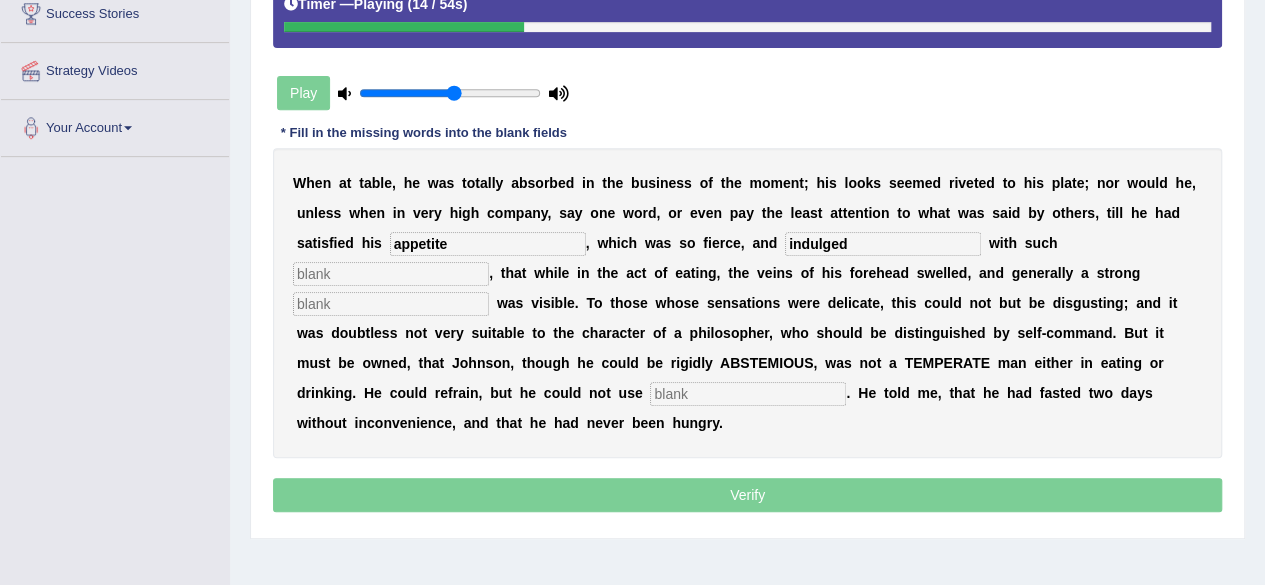 type on "indulged" 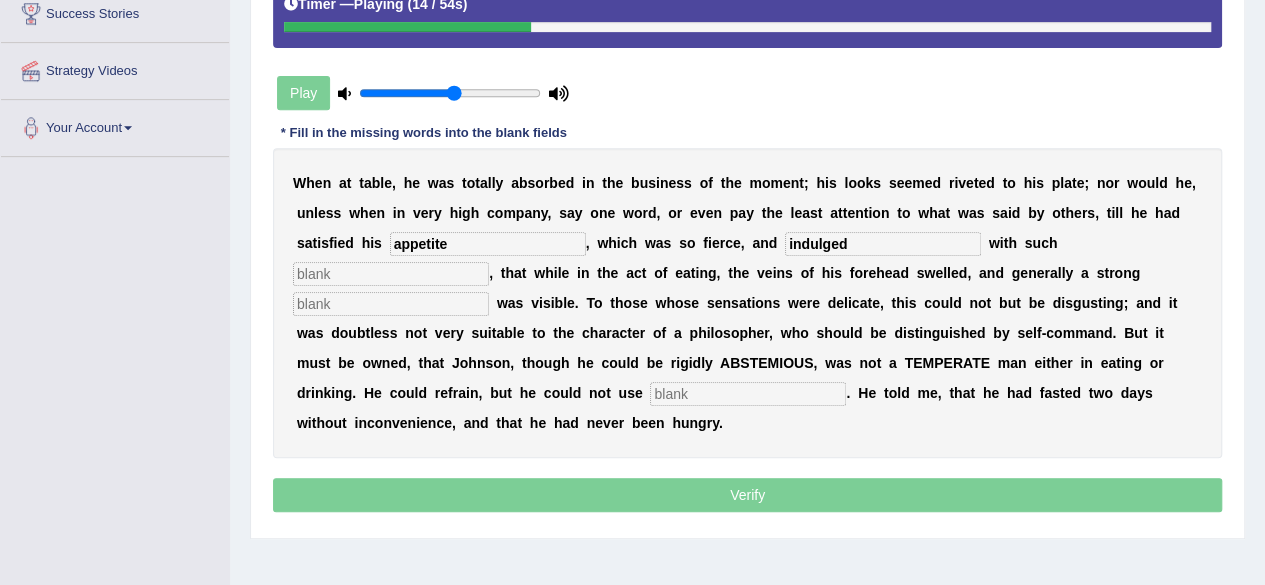 click at bounding box center [391, 274] 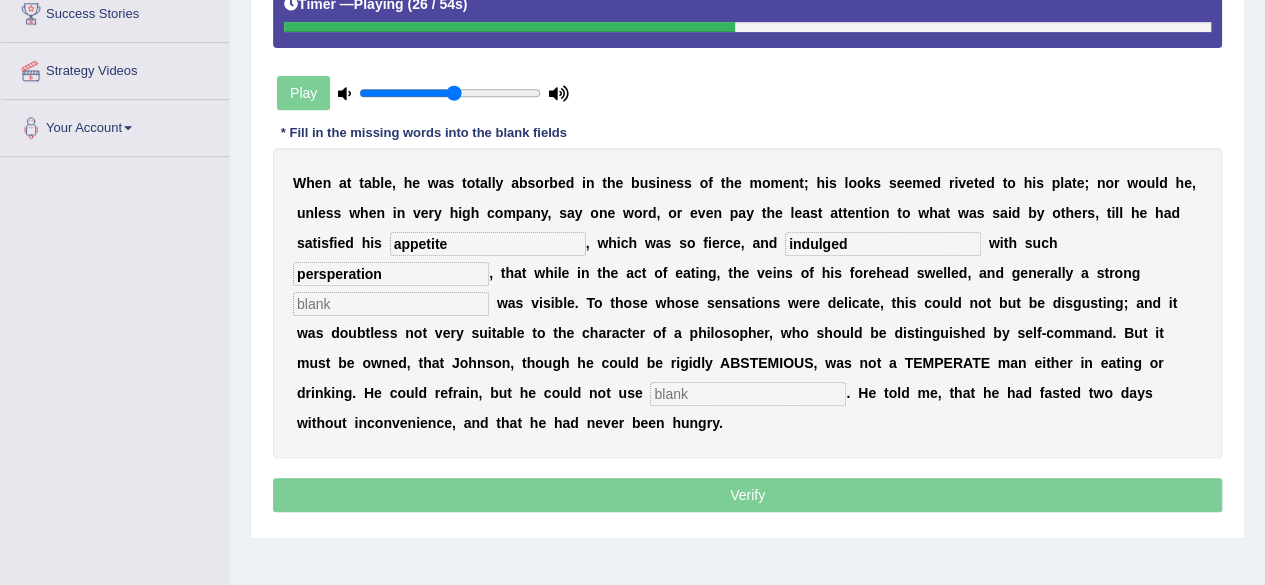 type on "persperation" 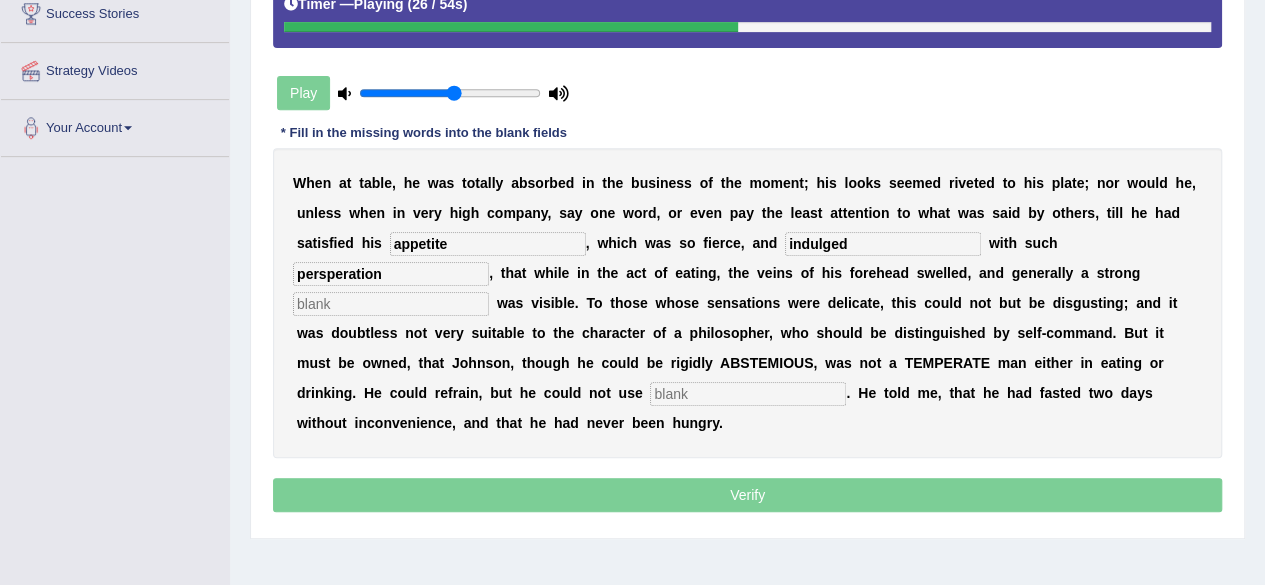 click at bounding box center [391, 304] 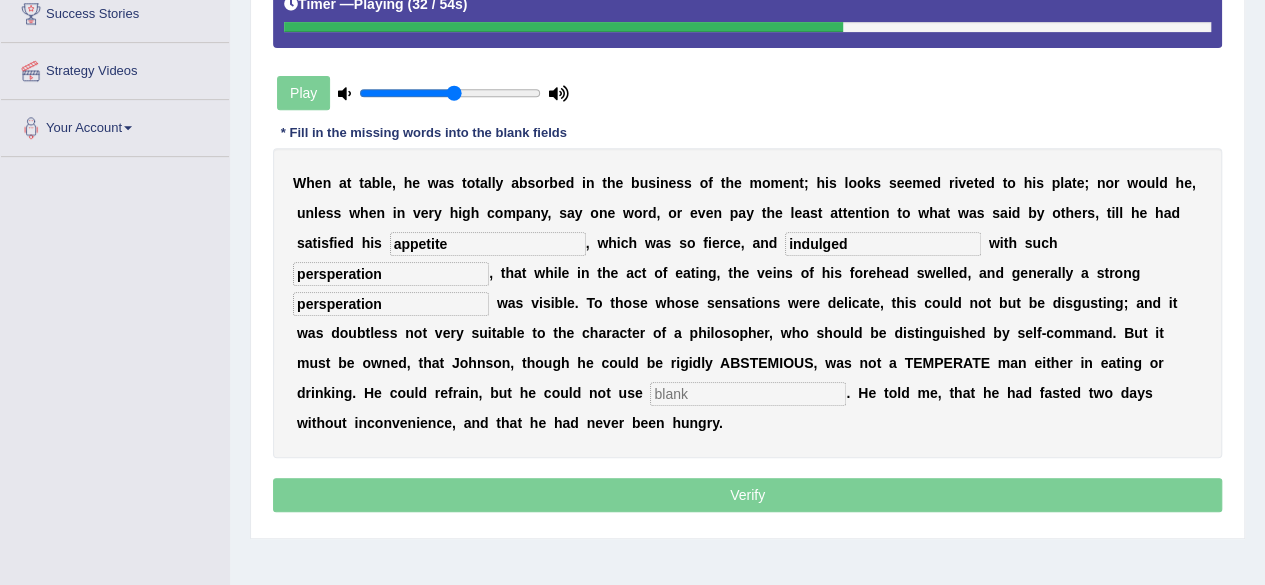 type on "persperation" 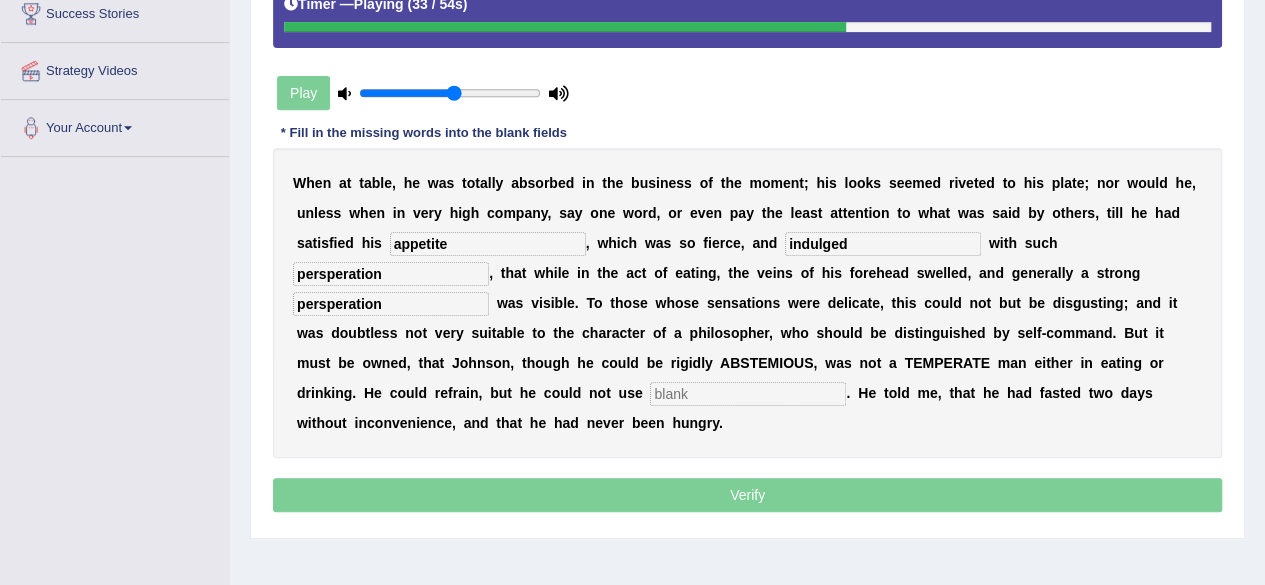 click at bounding box center (748, 394) 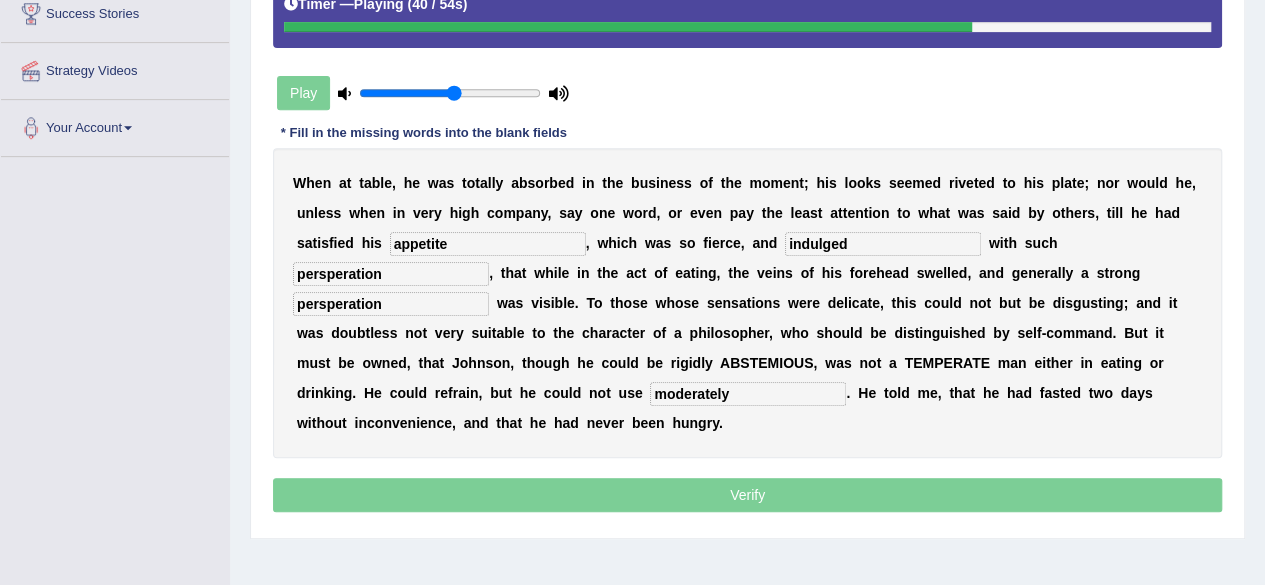 type on "moderately" 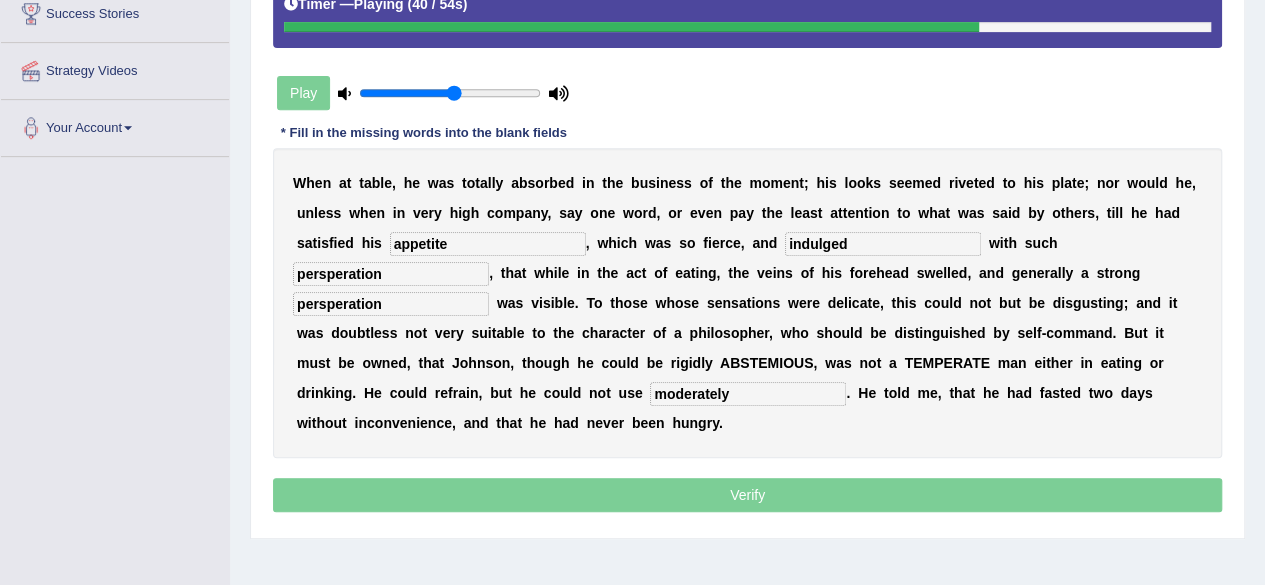 drag, startPoint x: 394, startPoint y: 271, endPoint x: 167, endPoint y: 286, distance: 227.49506 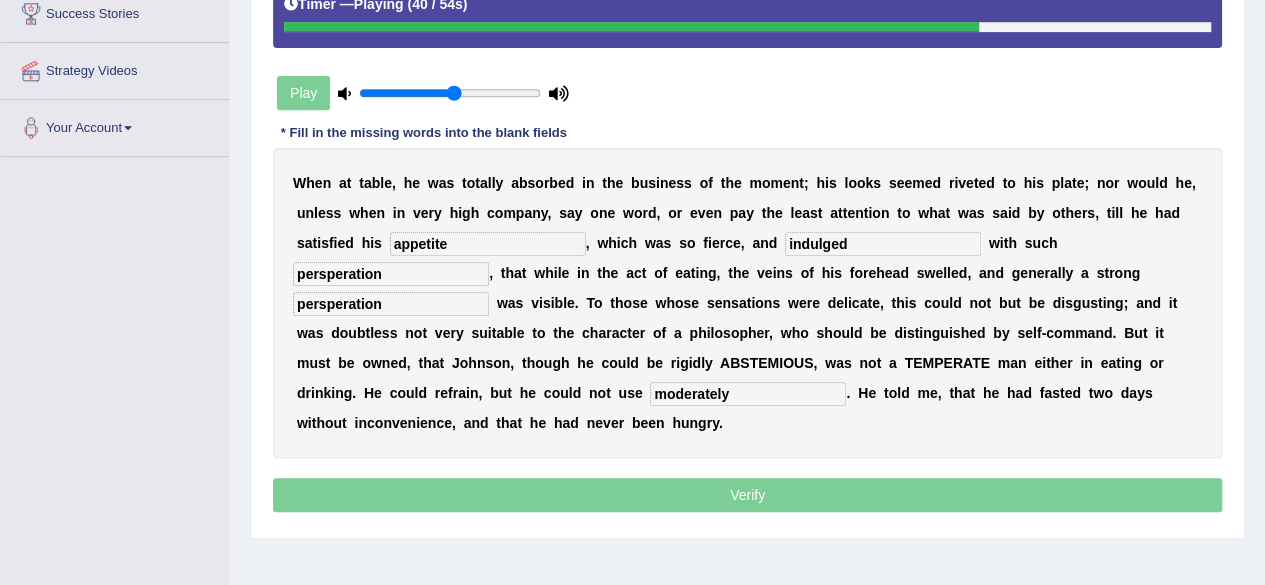 click on "Toggle navigation
Home
Practice Questions   Speaking Practice Read Aloud
Repeat Sentence
Describe Image
Re-tell Lecture
Answer Short Question
Summarize Group Discussion
Respond To A Situation
Writing Practice  Summarize Written Text
Write Essay
Reading Practice  Reading & Writing: Fill In The Blanks
Choose Multiple Answers
Re-order Paragraphs
Fill In The Blanks
Choose Single Answer
Listening Practice  Summarize Spoken Text
Highlight Incorrect Words
Highlight Correct Summary
Select Missing Word
Choose Single Answer
Choose Multiple Answers
Fill In The Blanks
Write From Dictation
Pronunciation
Tests  Take Practice Sectional Test
Take Mock Test" at bounding box center [632, 122] 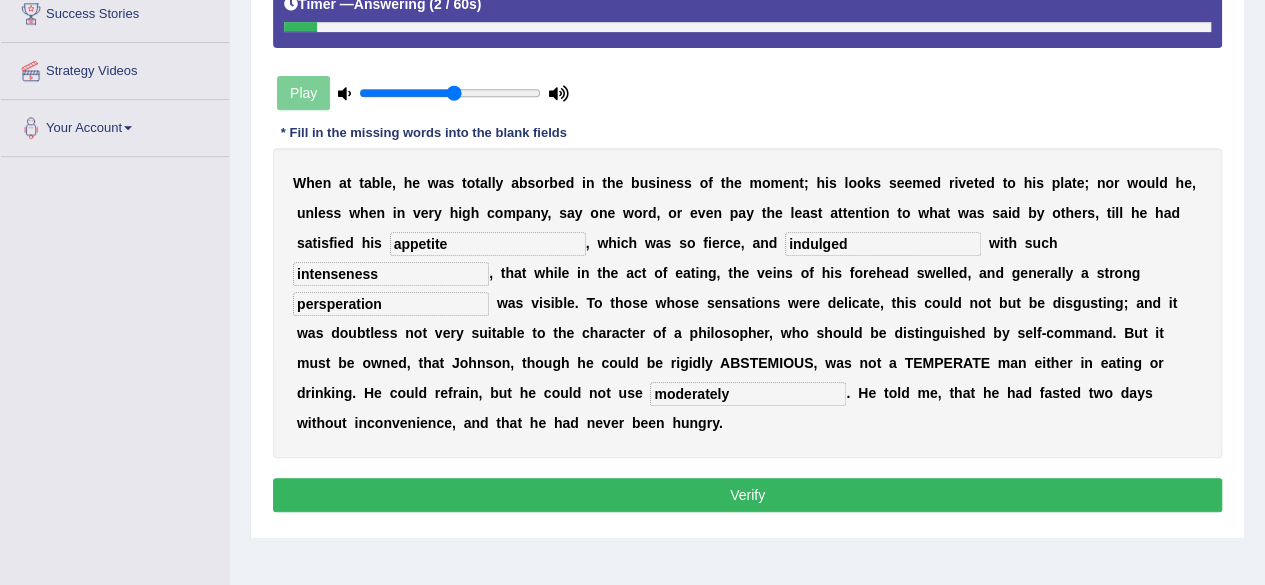 type on "intenseness" 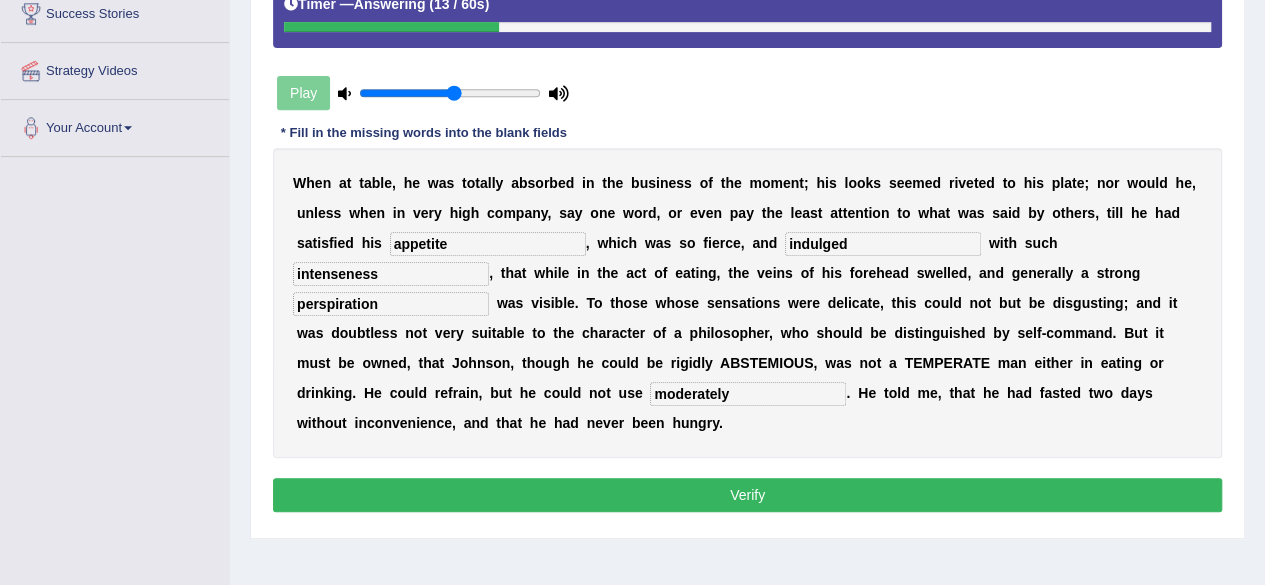 type on "perspiration" 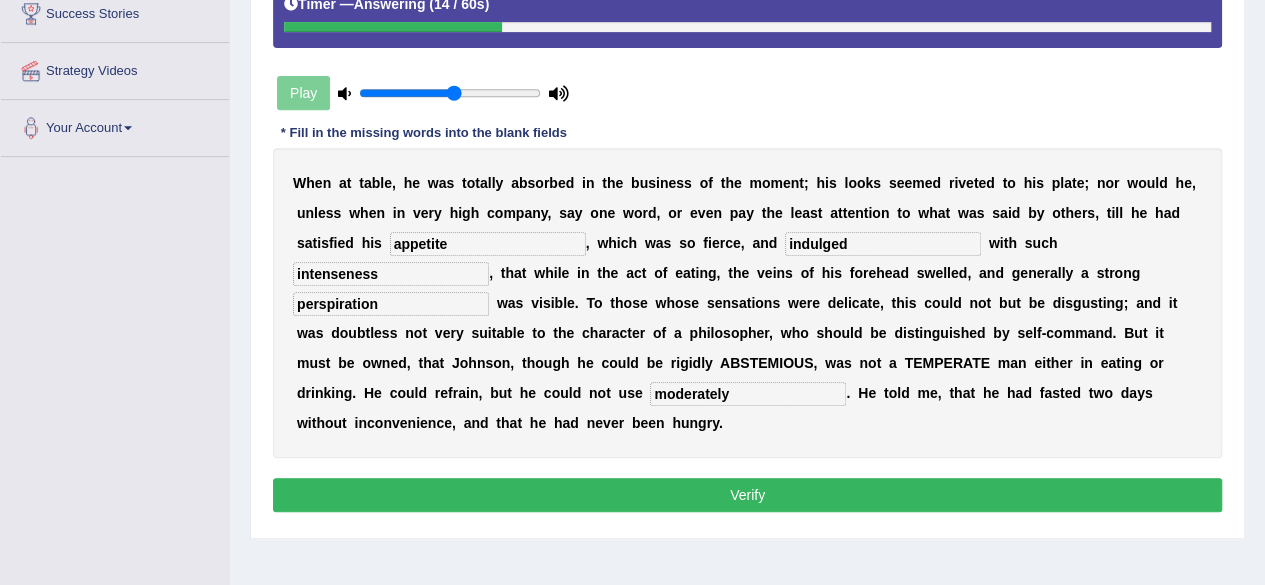 click on "Verify" at bounding box center [747, 495] 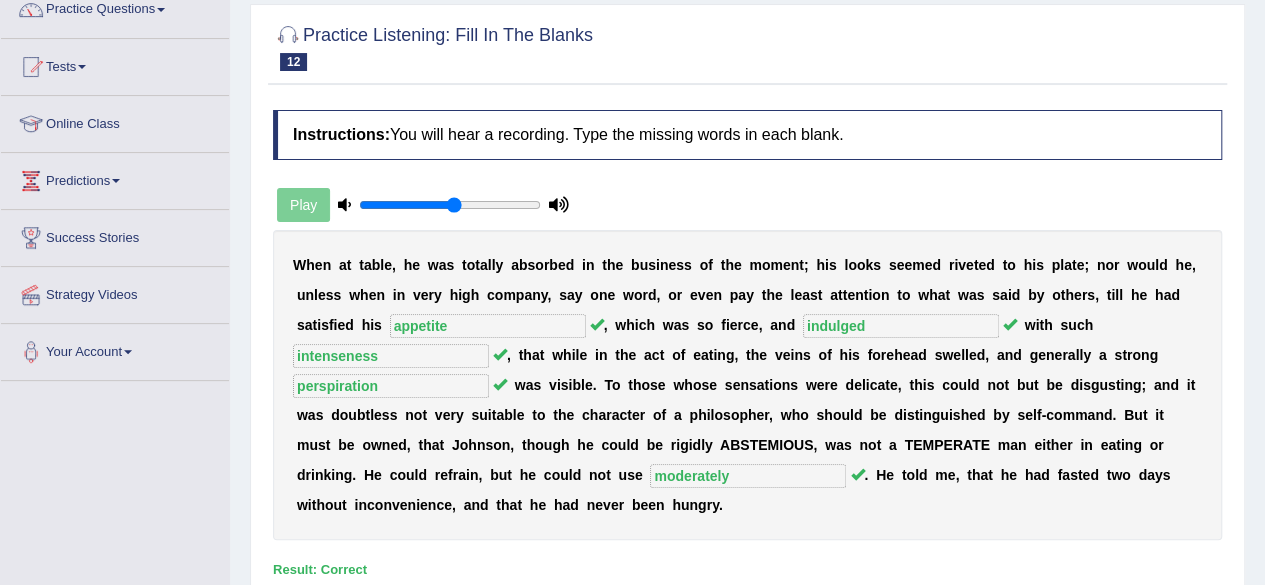 scroll, scrollTop: 0, scrollLeft: 0, axis: both 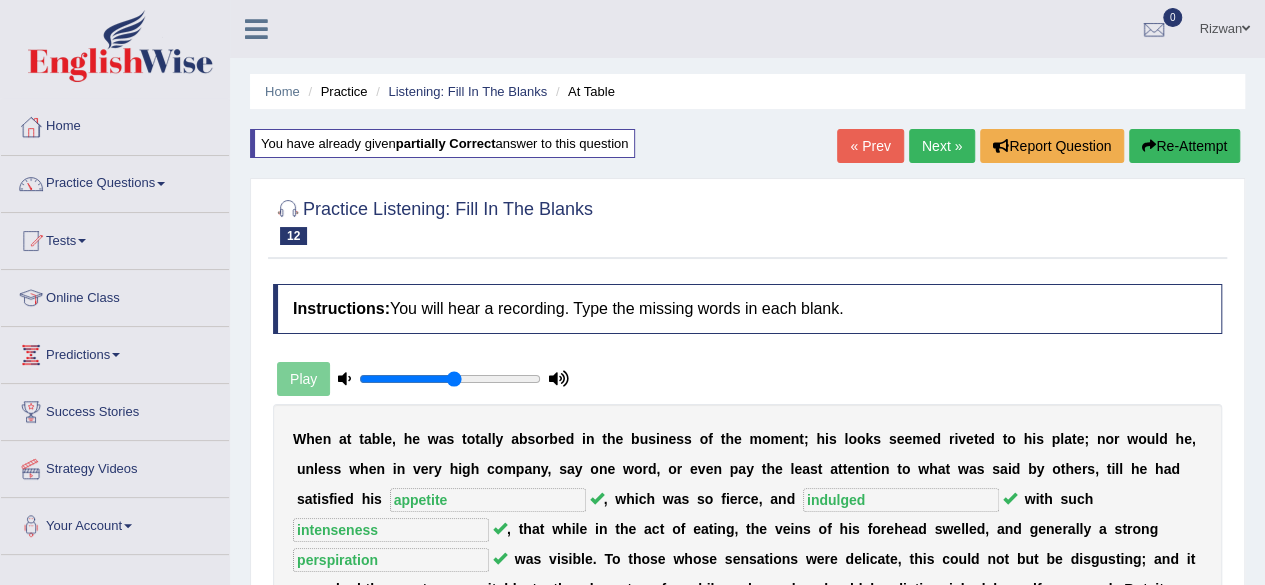 click on "Next »" at bounding box center [942, 146] 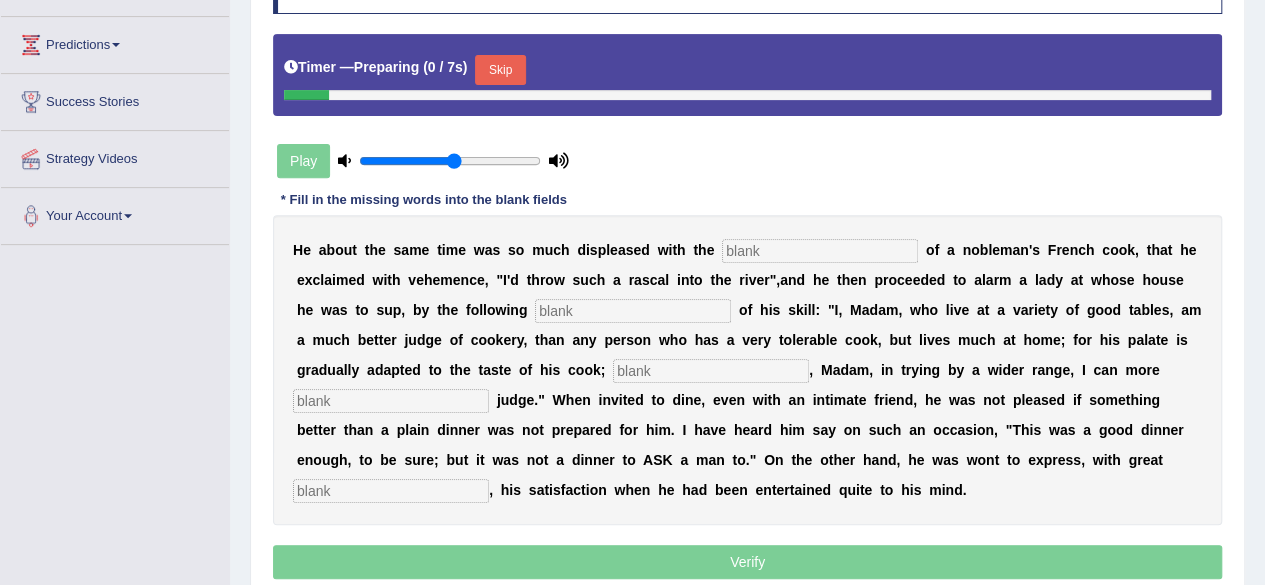 scroll, scrollTop: 0, scrollLeft: 0, axis: both 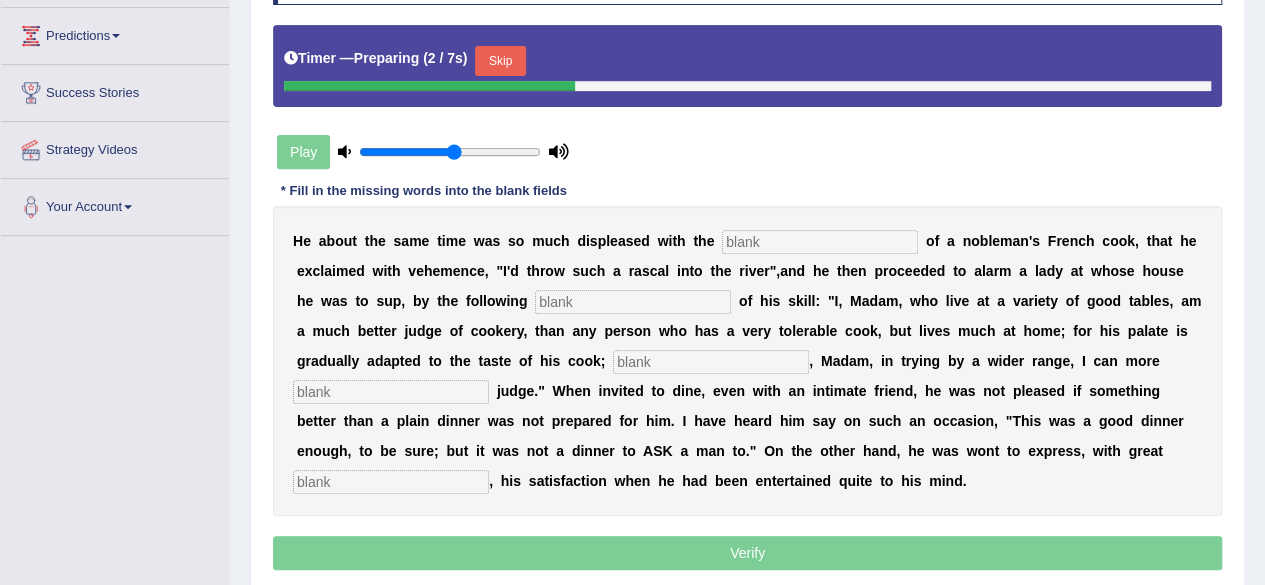 click on "Skip" at bounding box center (500, 61) 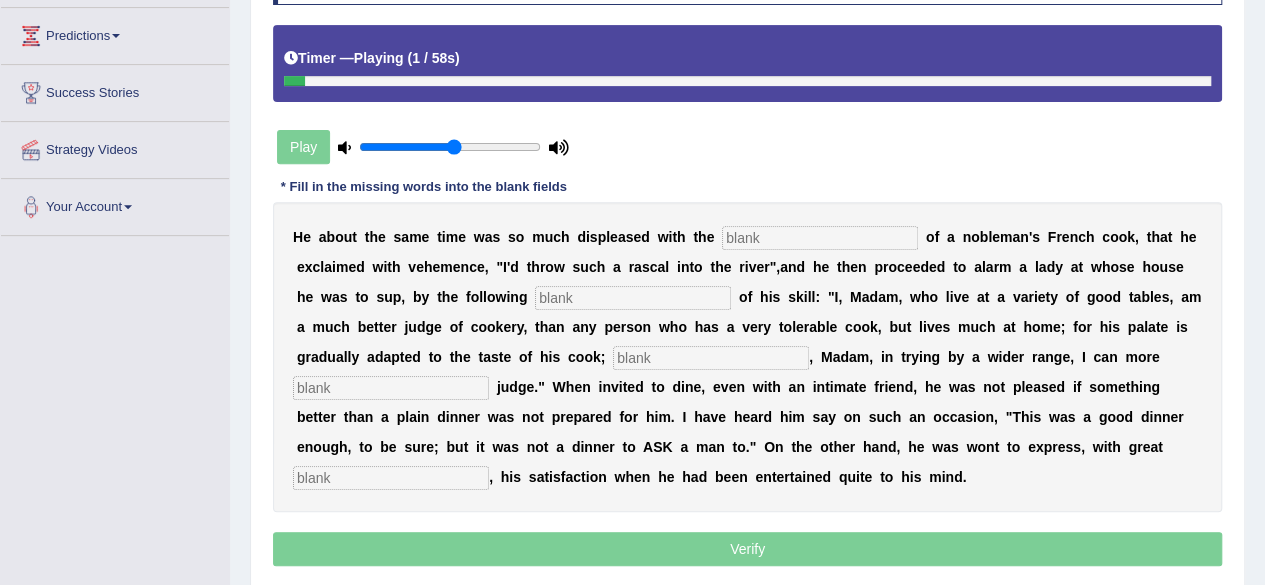 click at bounding box center (820, 238) 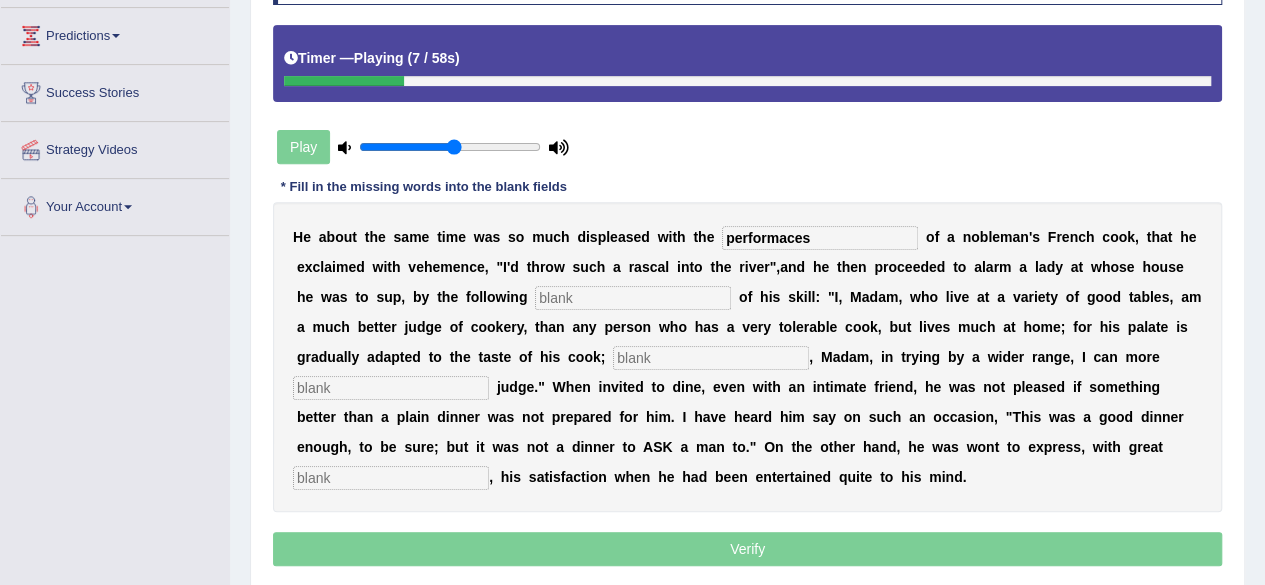type on "performaces" 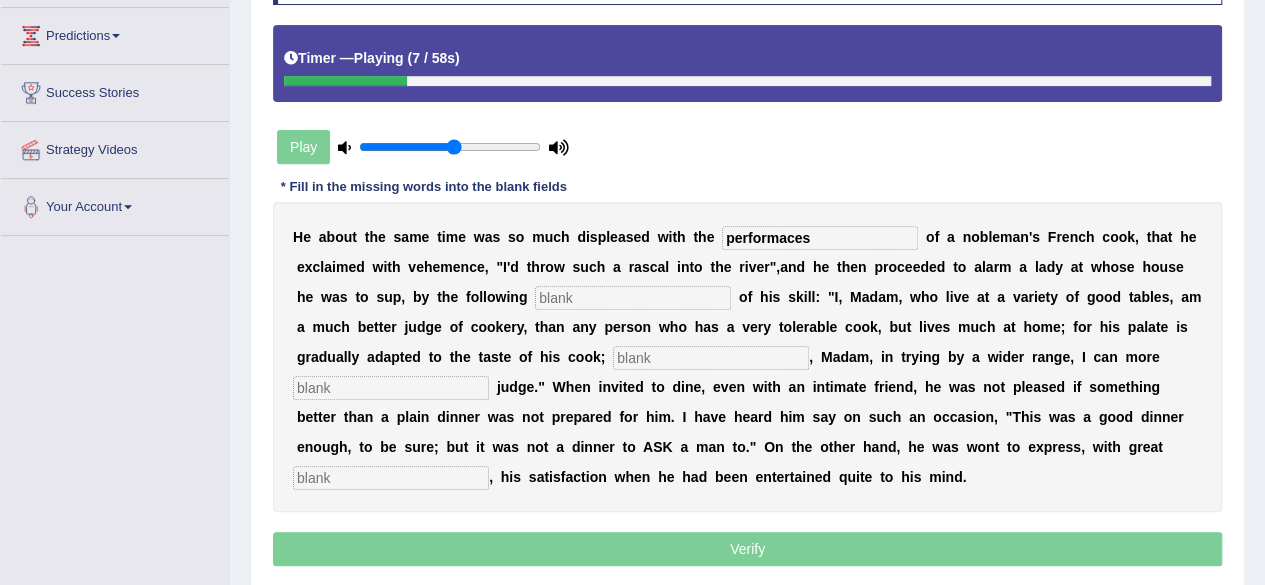 click at bounding box center [633, 298] 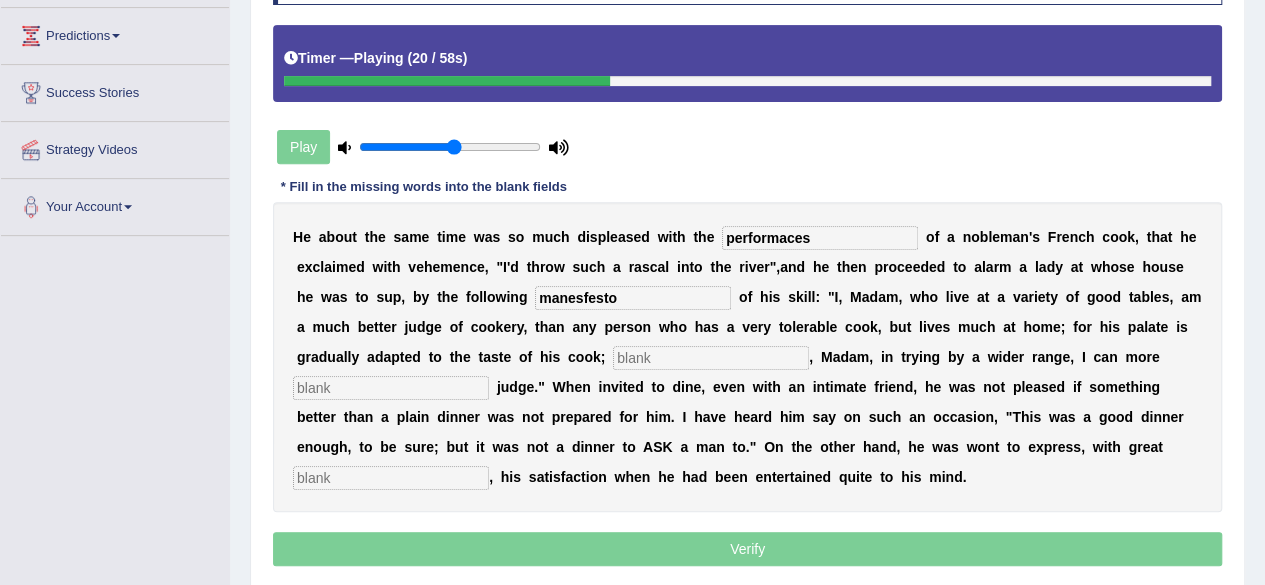 click at bounding box center (711, 358) 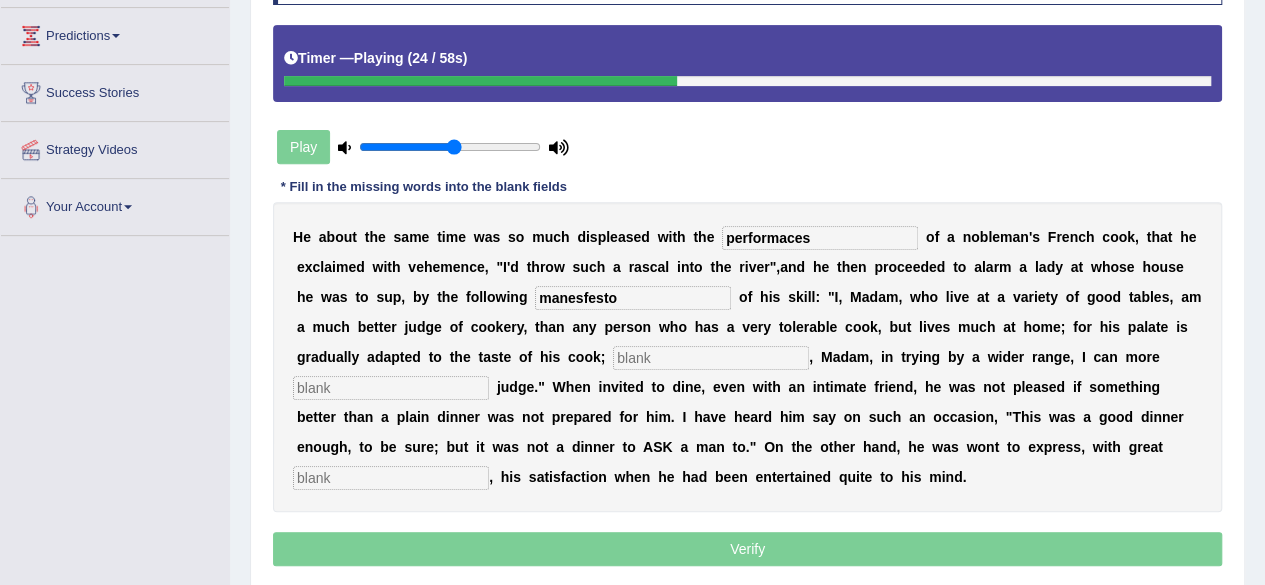 click on "manesfesto" at bounding box center [633, 298] 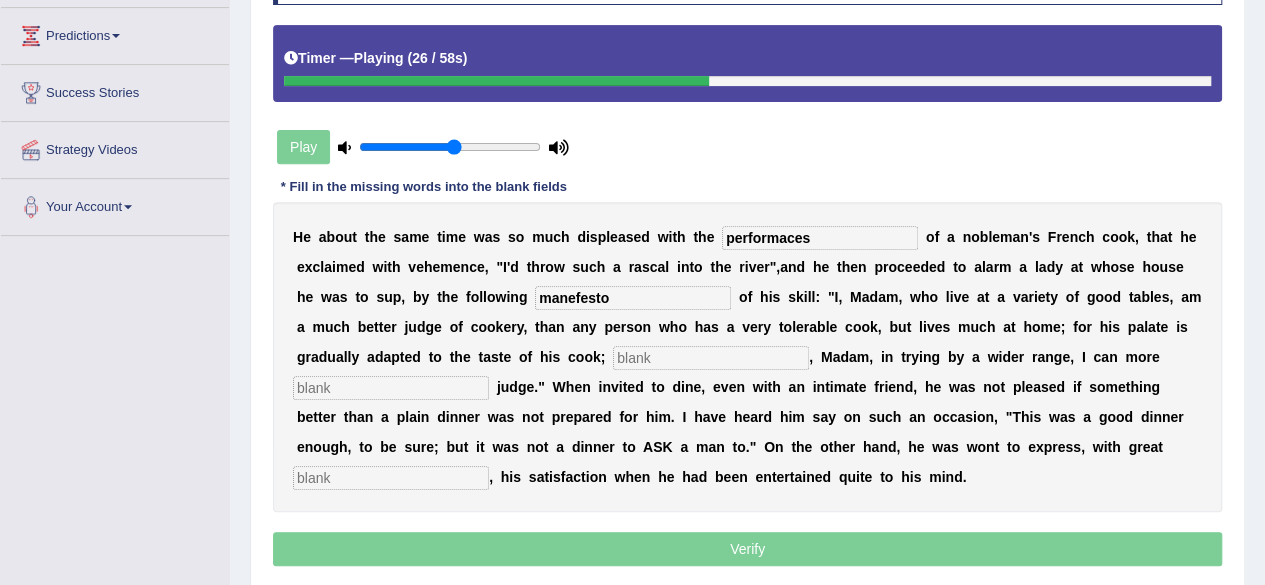 type on "manefesto" 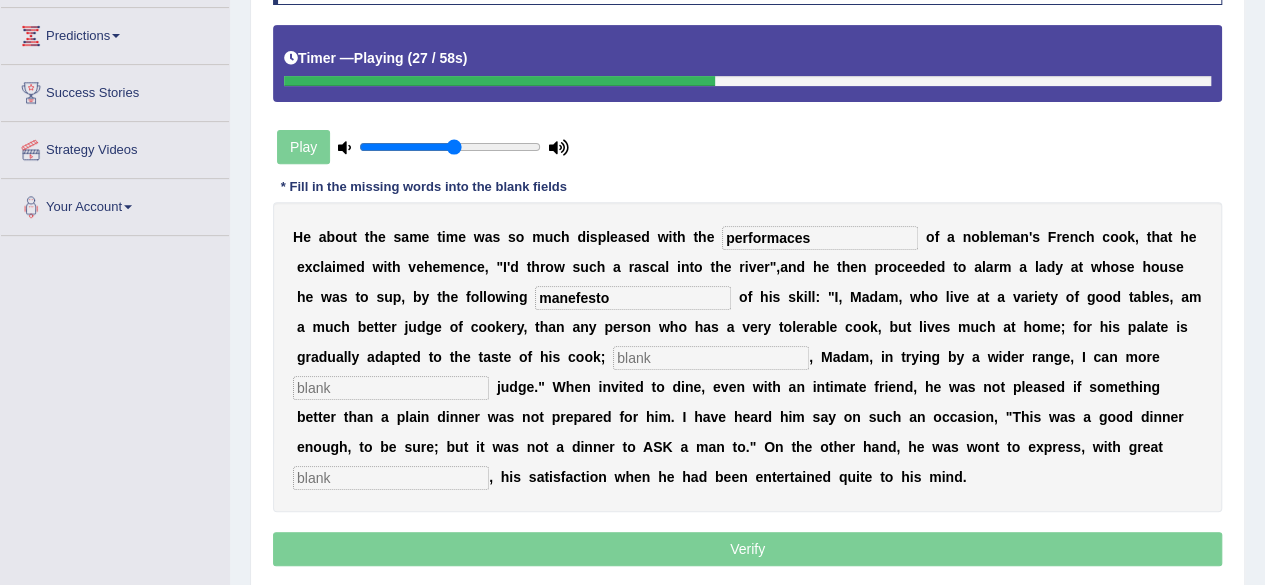 click at bounding box center (711, 358) 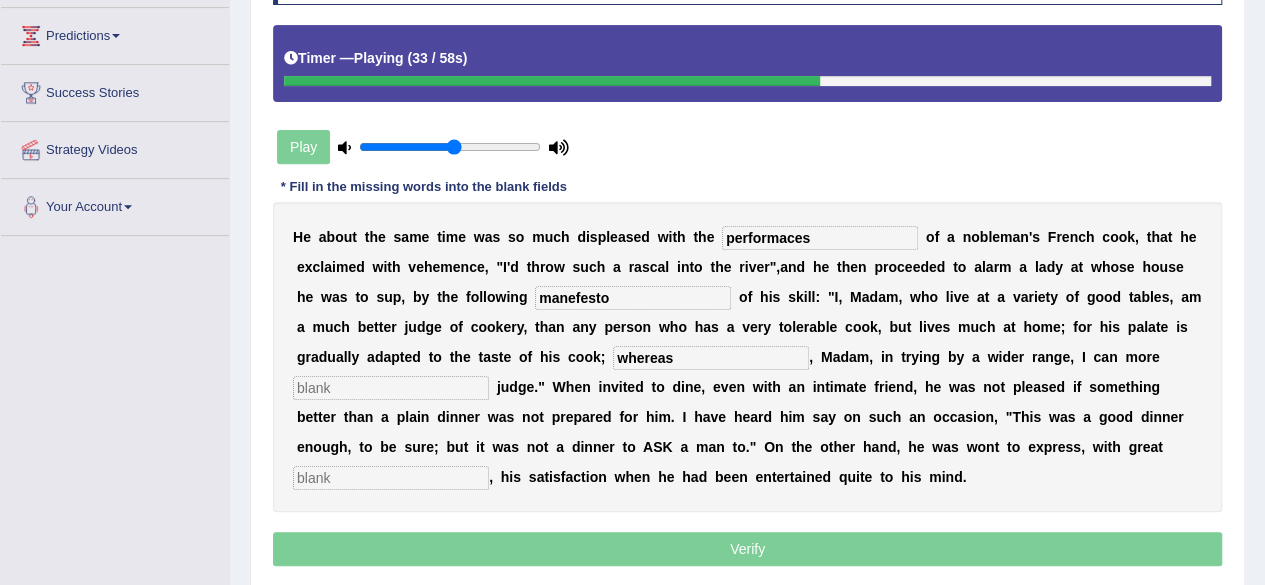 type on "whereas" 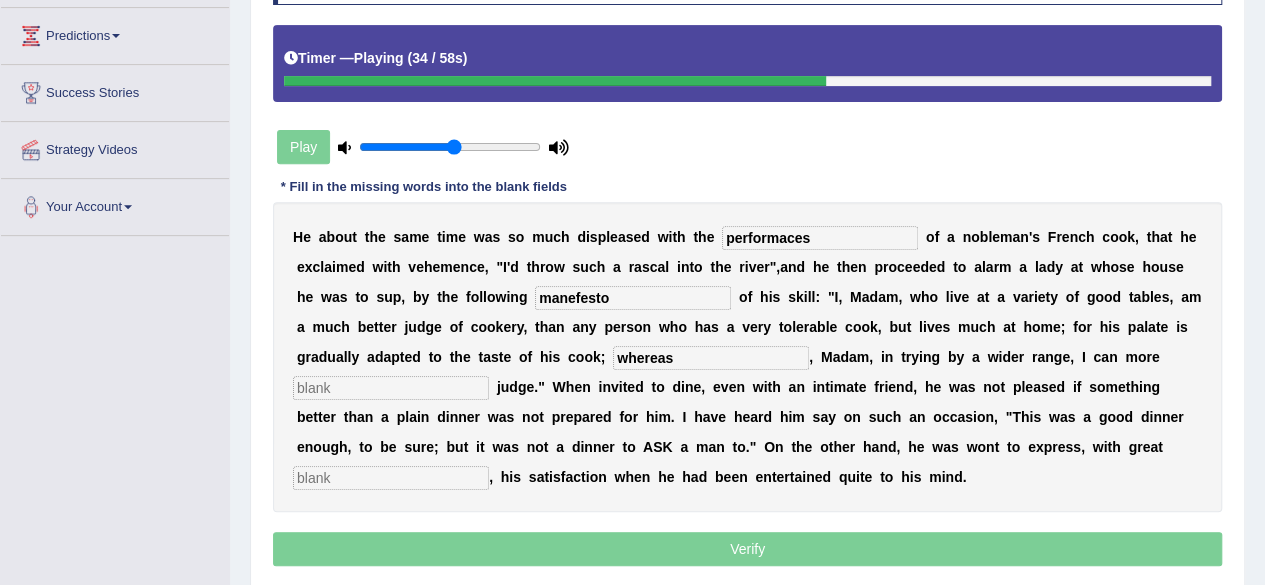 click at bounding box center (391, 388) 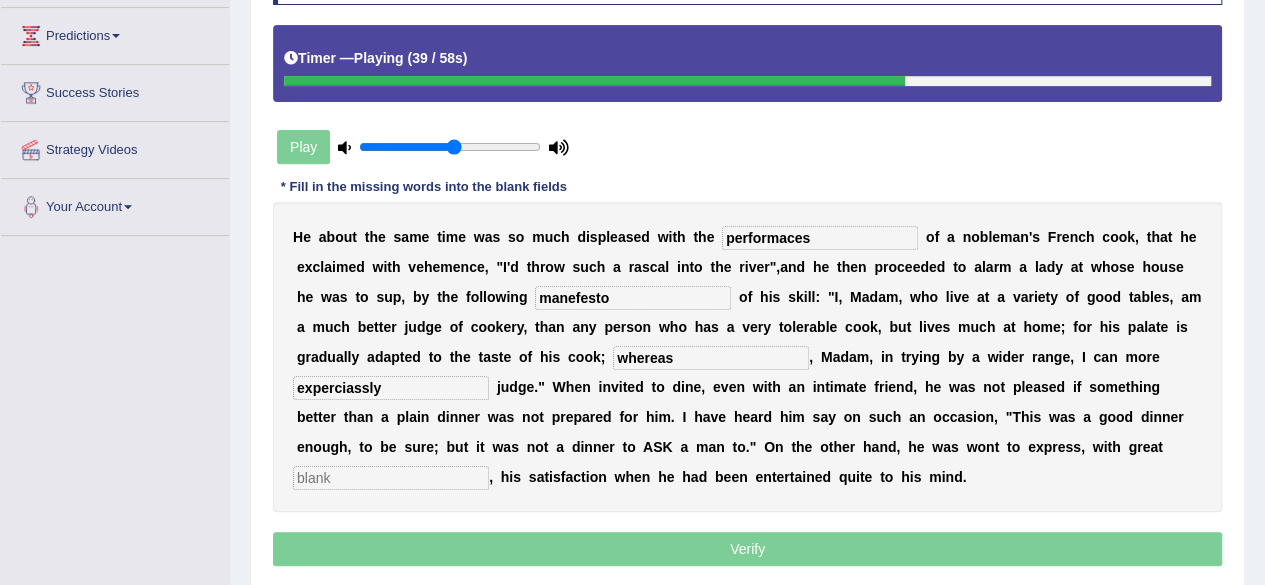 type on "experciassly" 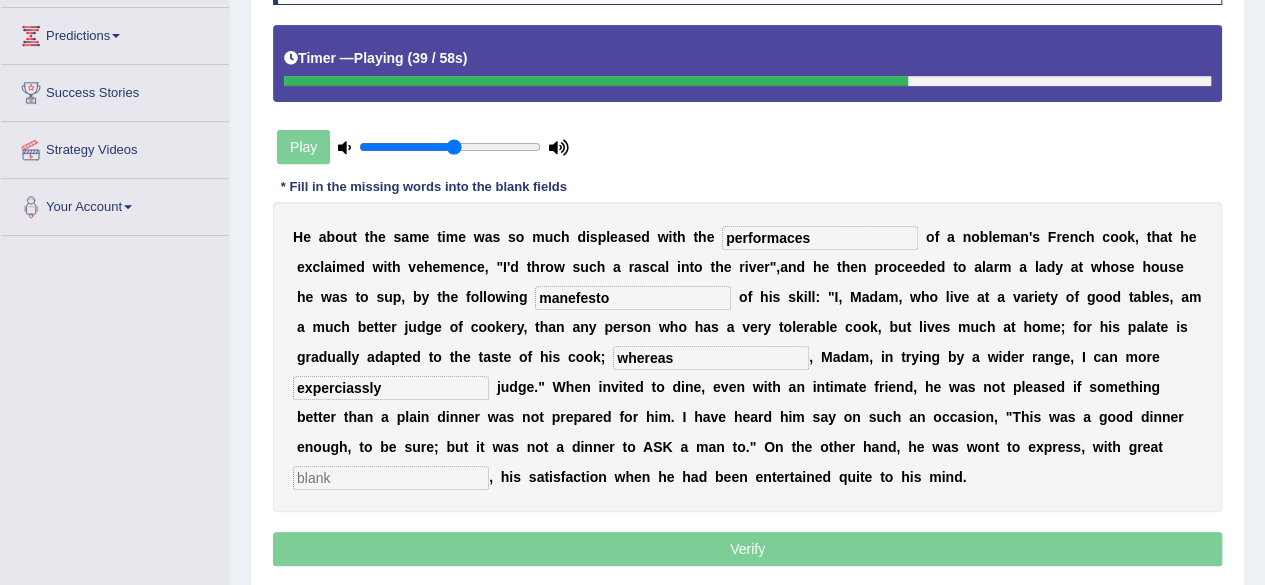 click at bounding box center (391, 478) 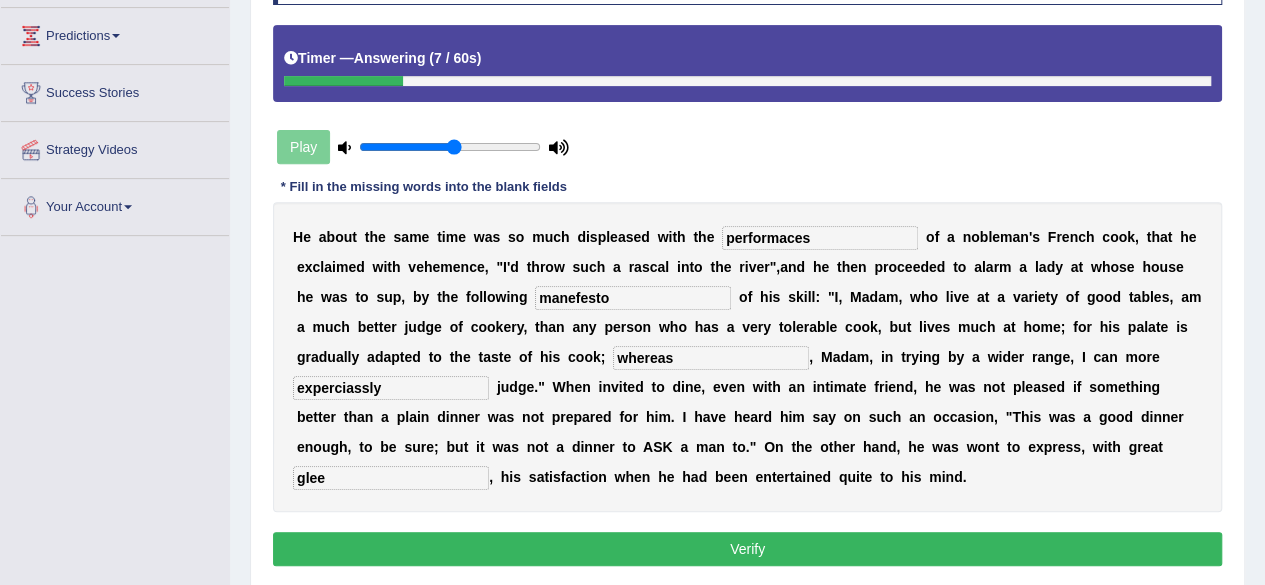 type on "glee" 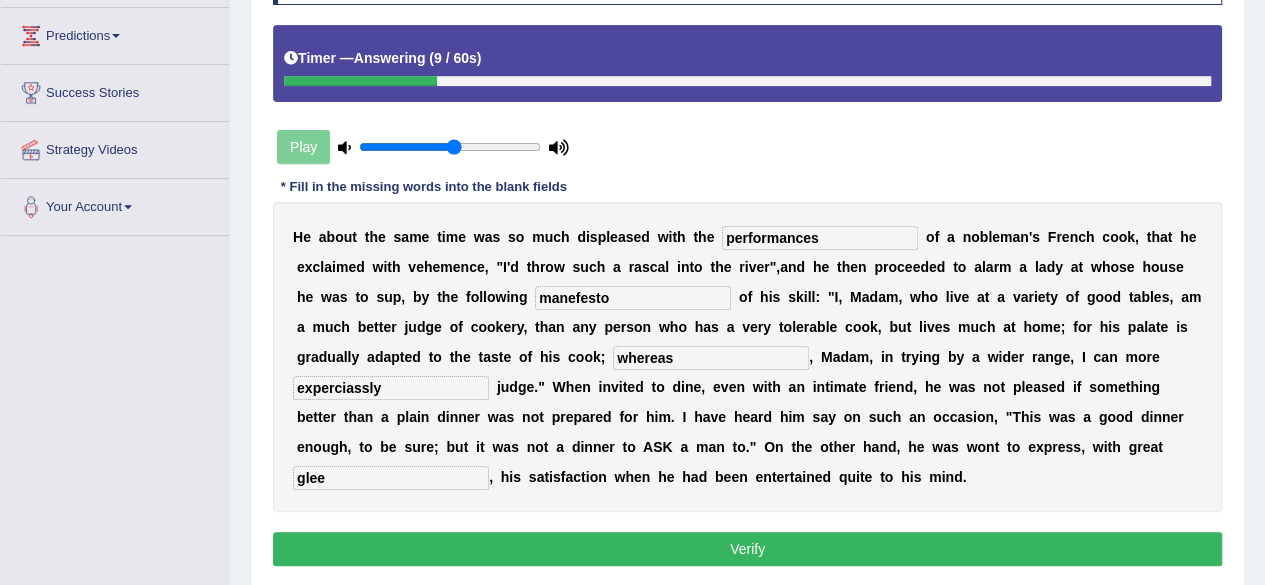 type on "performances" 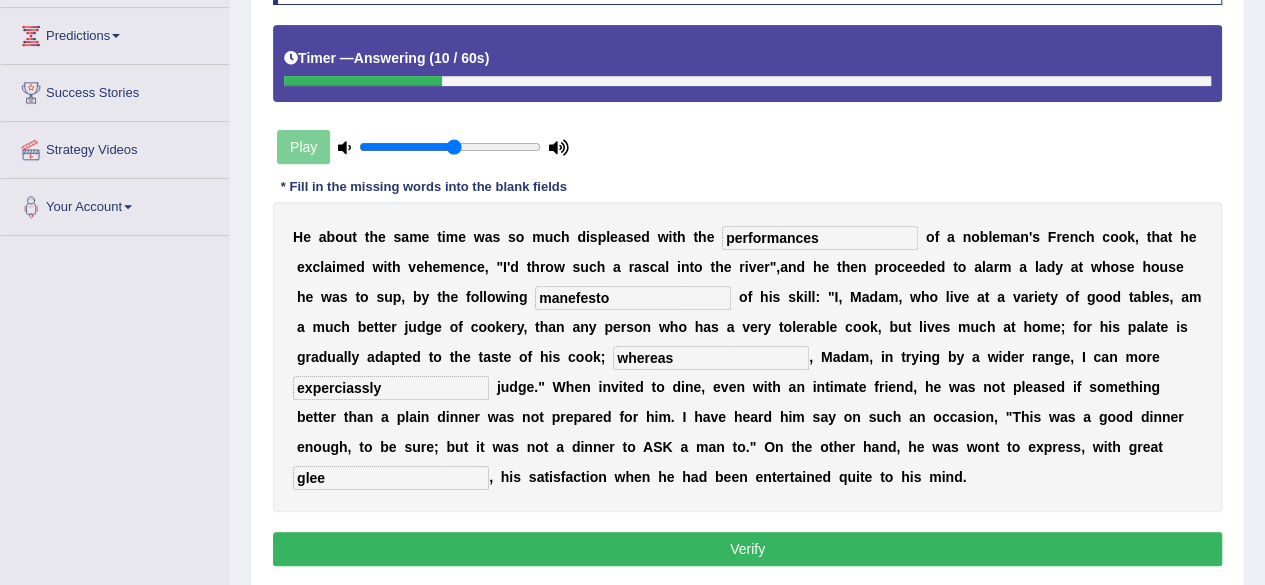 click on "Verify" at bounding box center [747, 549] 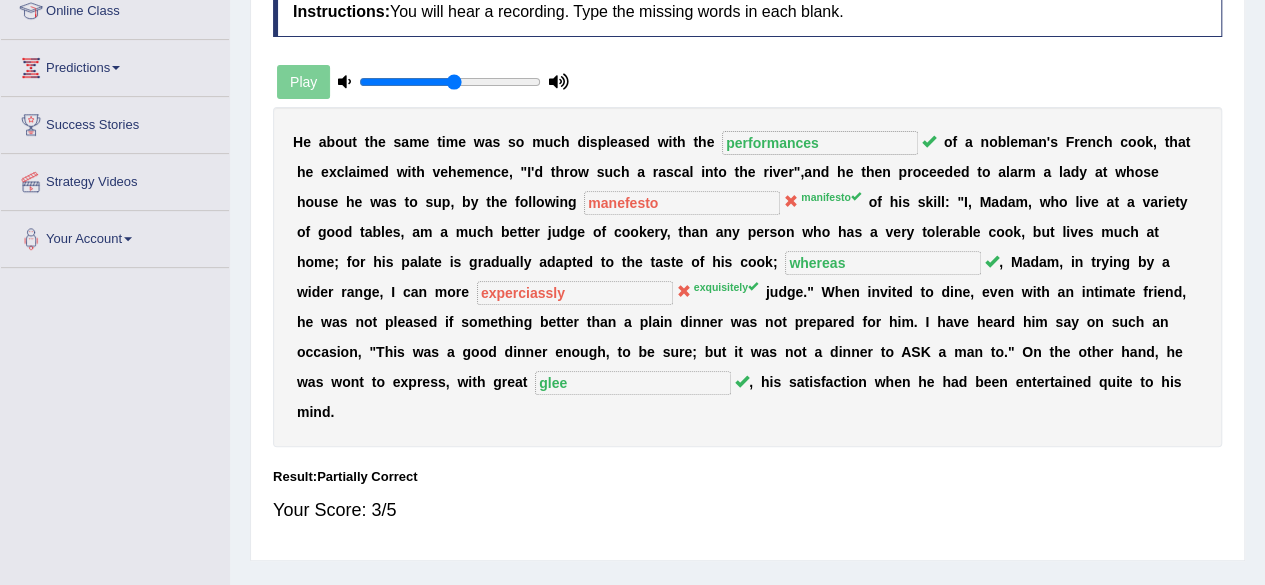 scroll, scrollTop: 0, scrollLeft: 0, axis: both 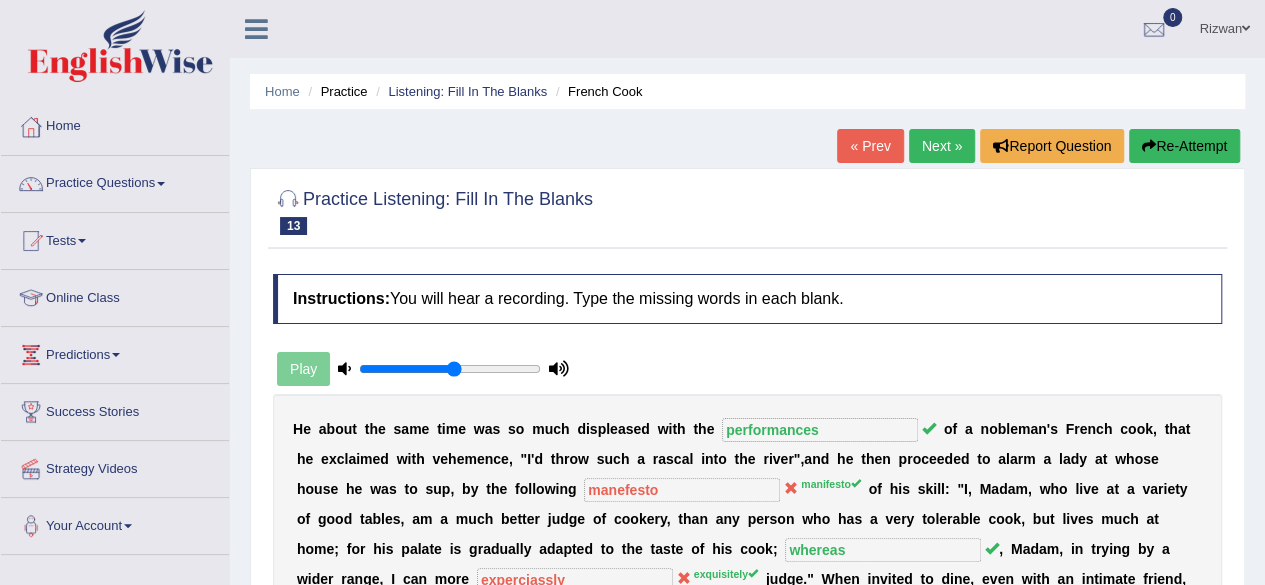 click on "Re-Attempt" at bounding box center [1184, 146] 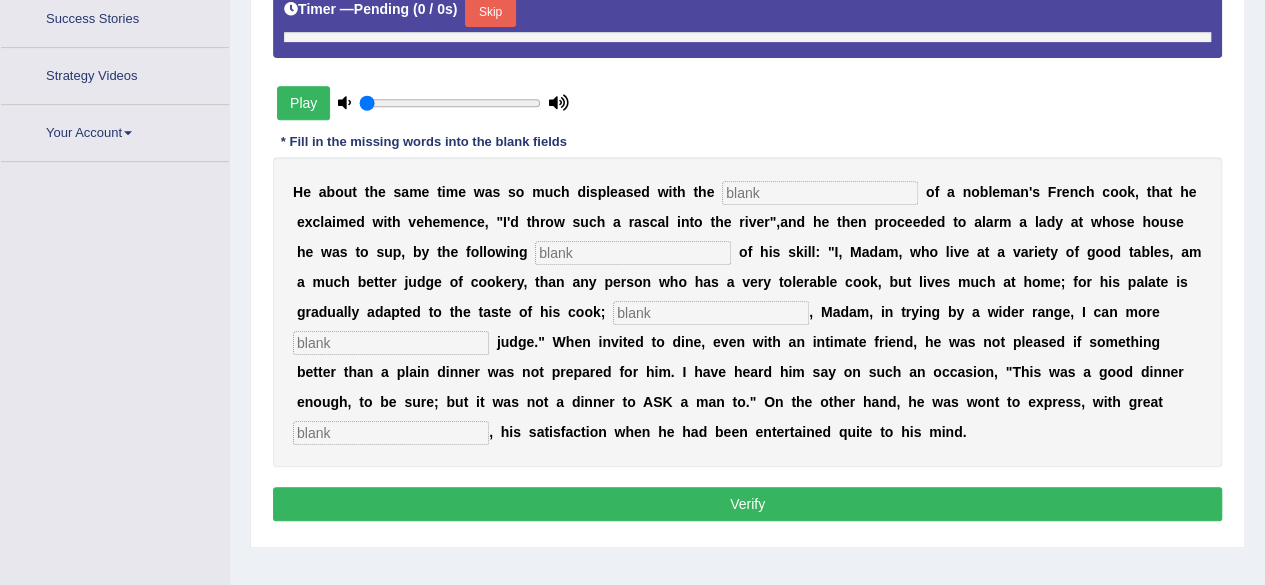 scroll, scrollTop: 462, scrollLeft: 0, axis: vertical 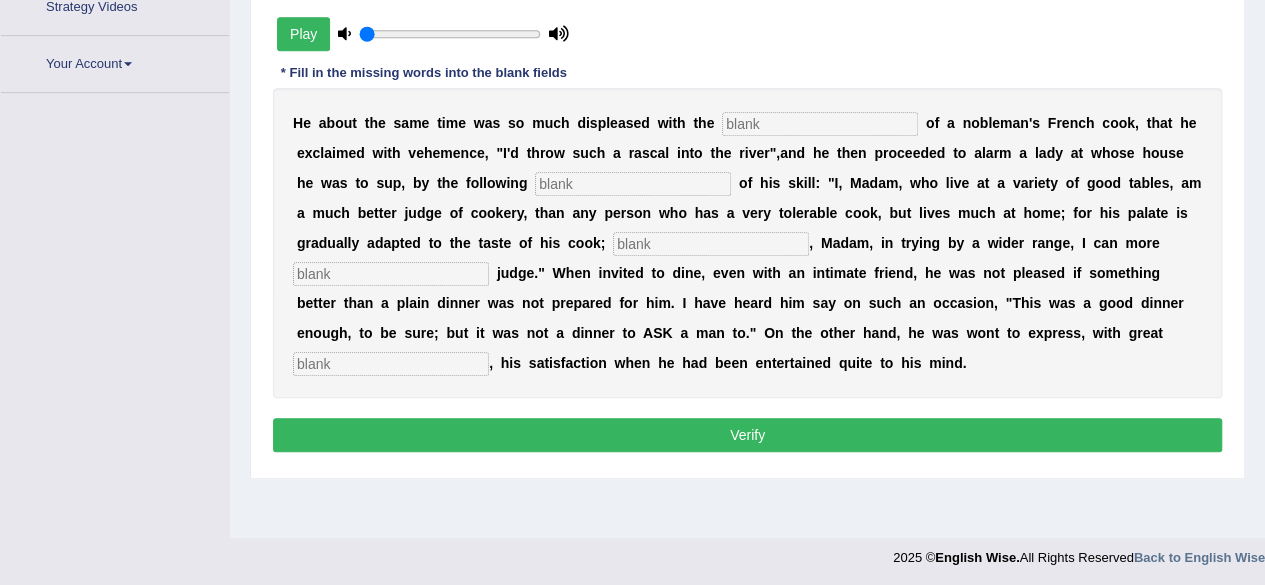 type on "0.55" 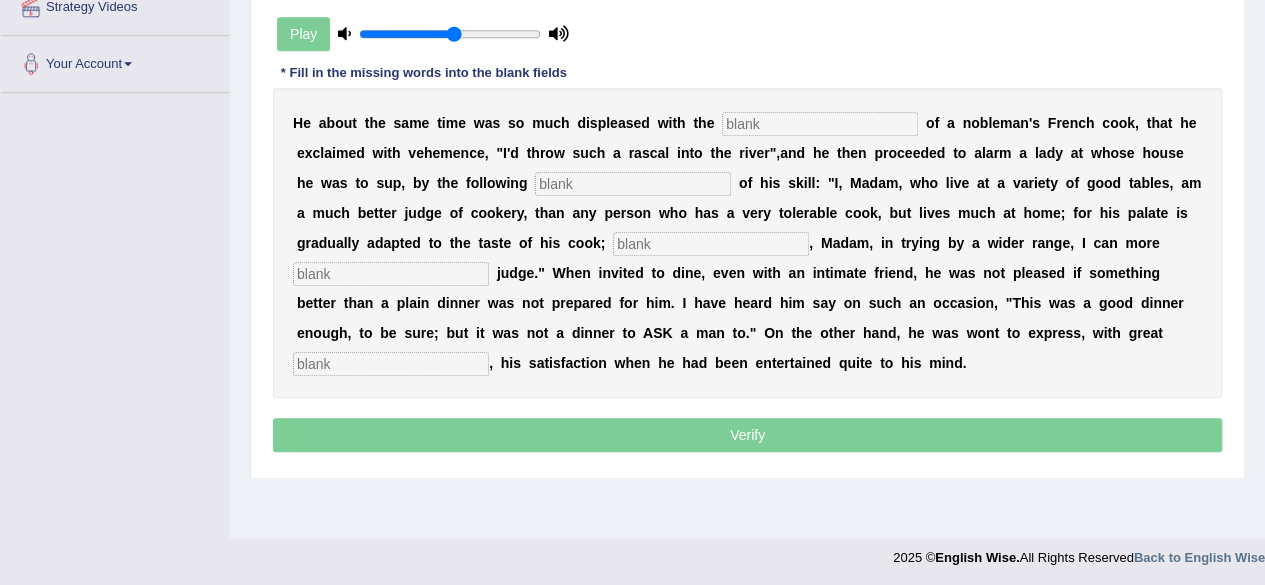 scroll, scrollTop: 0, scrollLeft: 0, axis: both 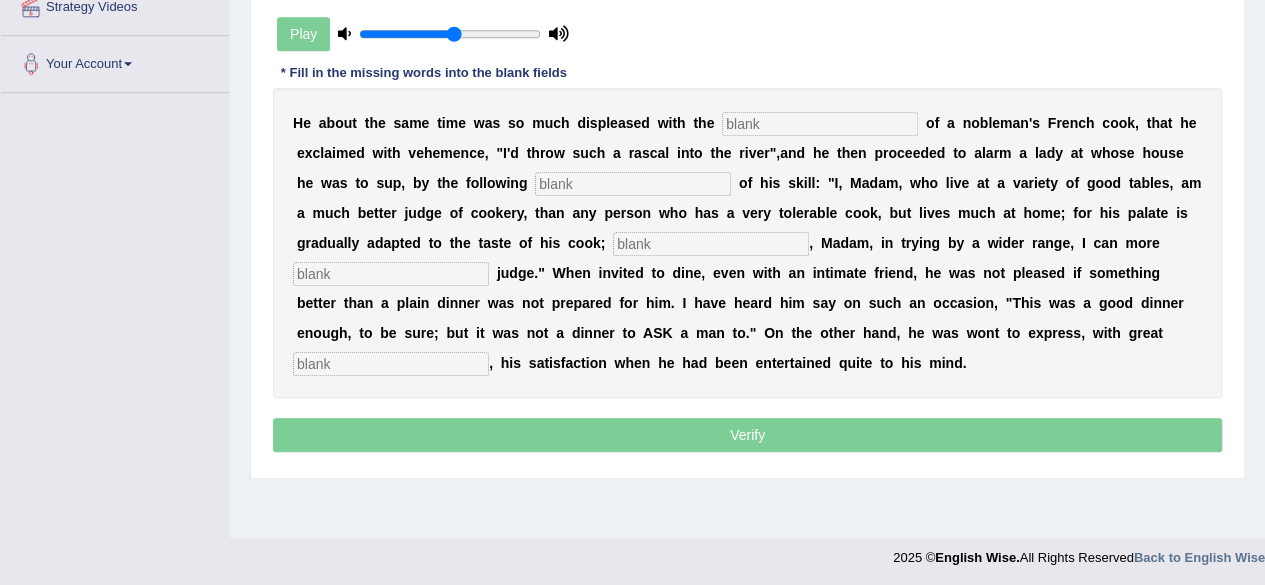click at bounding box center [820, 124] 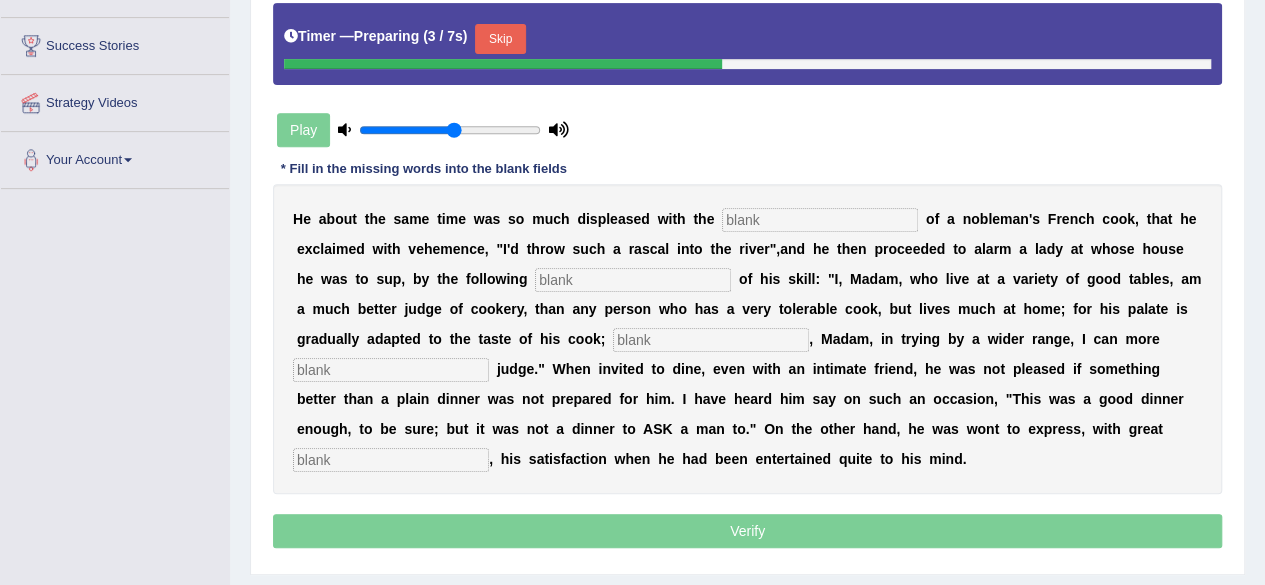 scroll, scrollTop: 362, scrollLeft: 0, axis: vertical 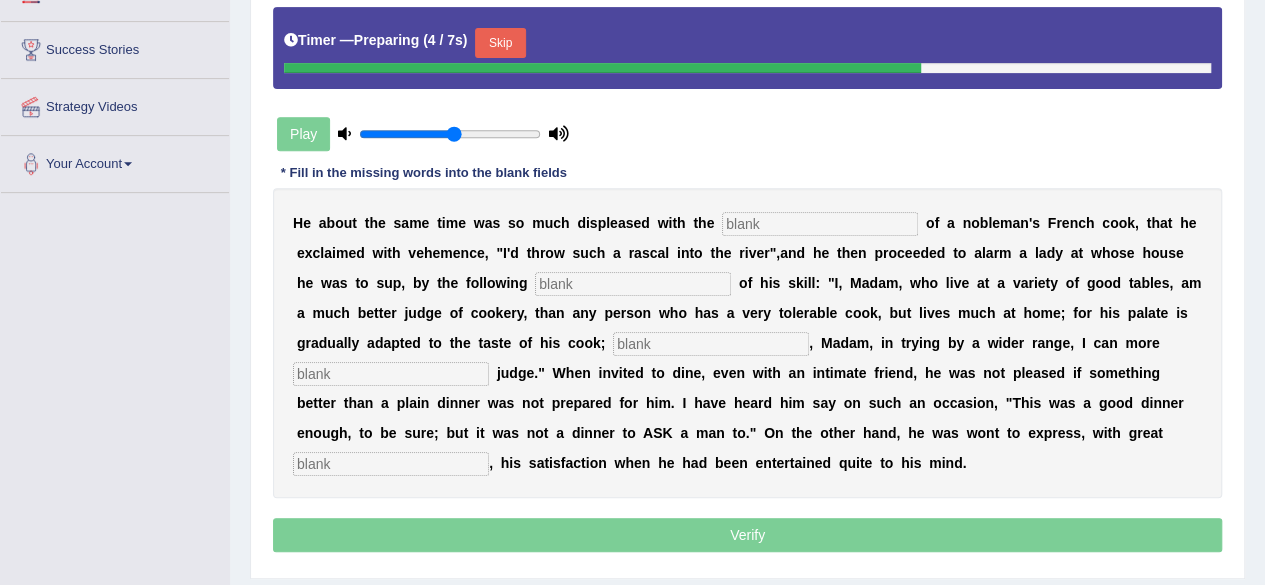 click on "Skip" at bounding box center (500, 43) 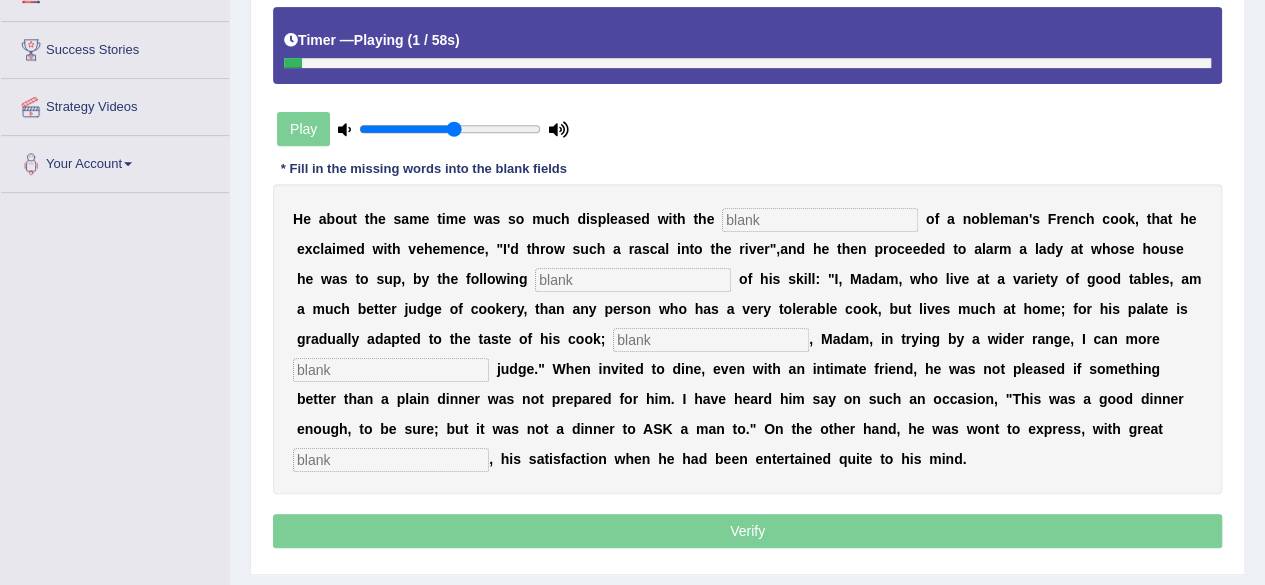 click at bounding box center (820, 220) 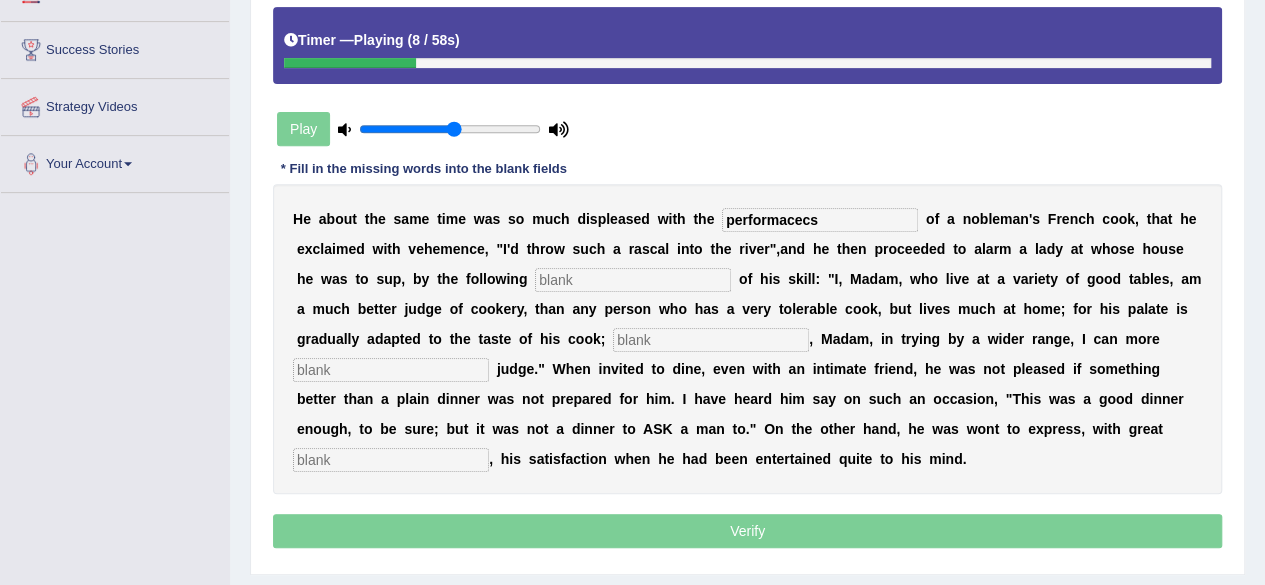 click at bounding box center (633, 280) 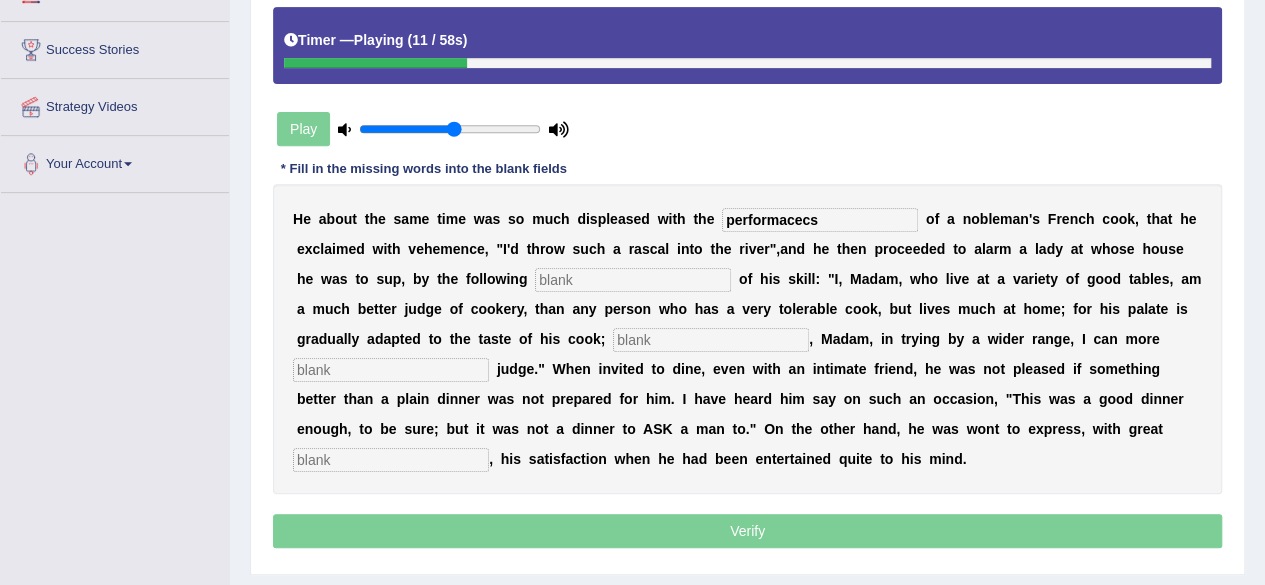 click on "performacecs" at bounding box center [820, 220] 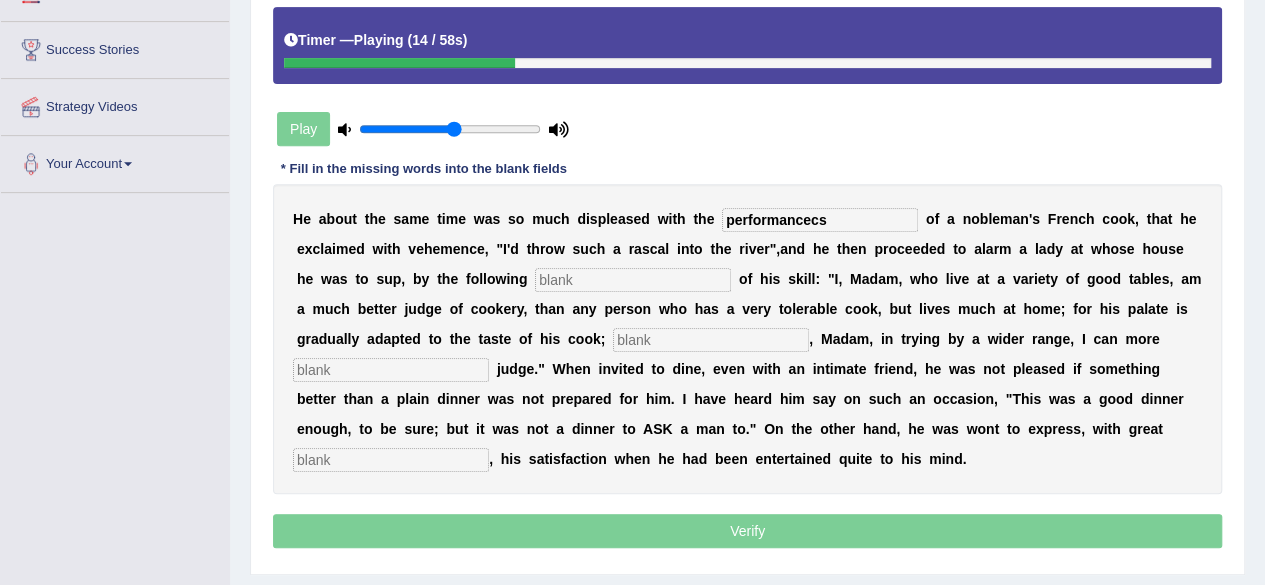 type on "performancecs" 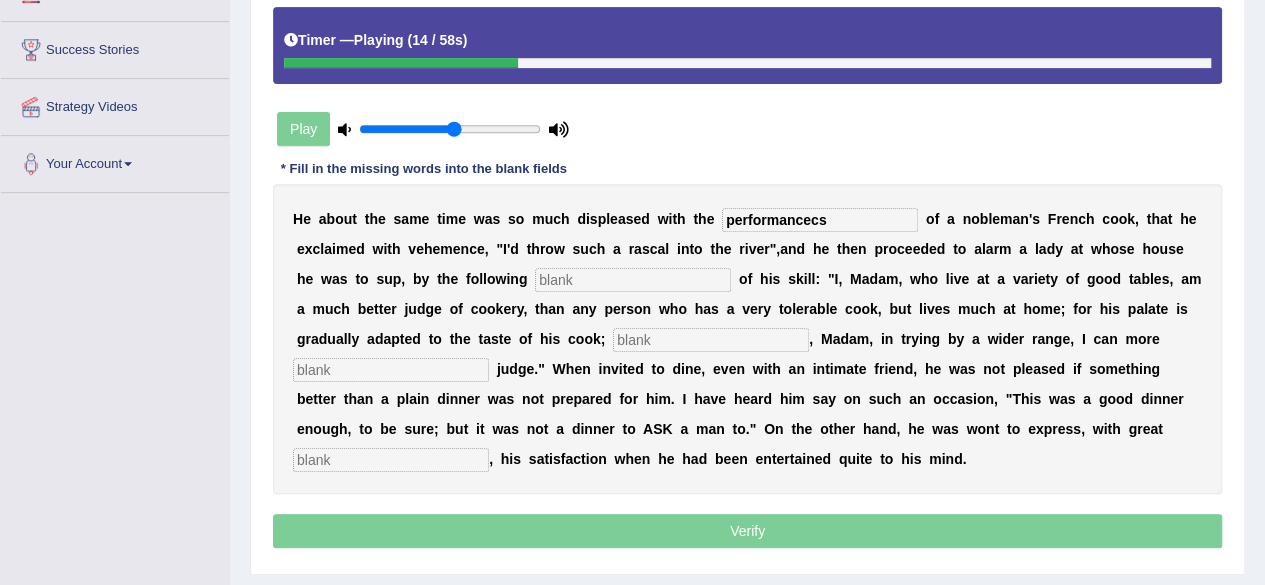 click at bounding box center [633, 280] 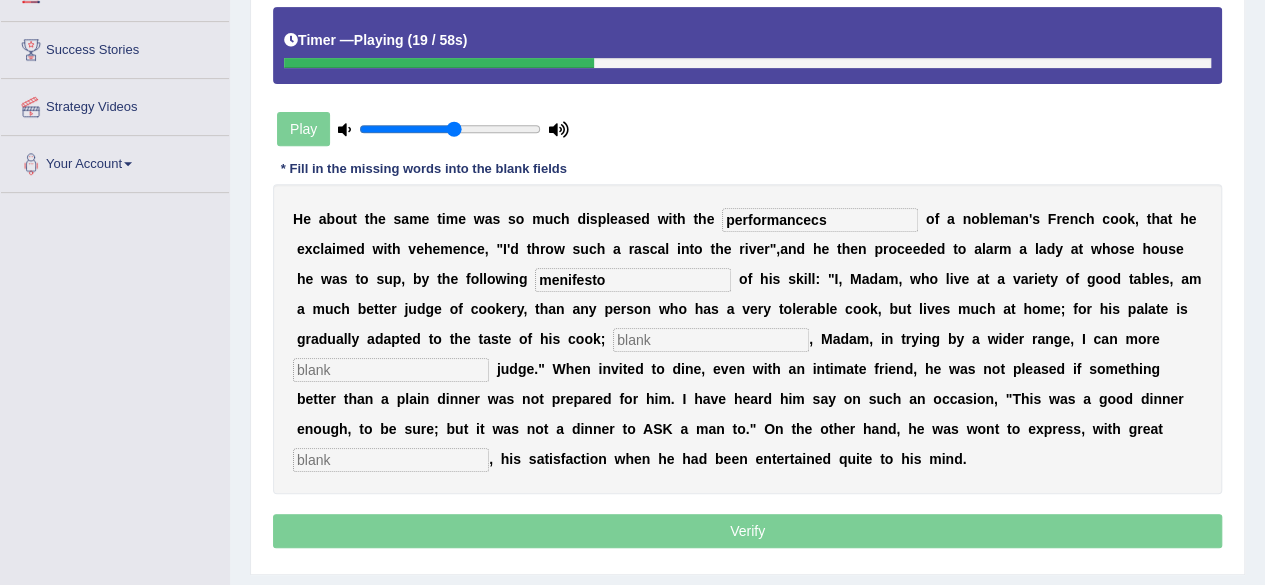 type on "menifesto" 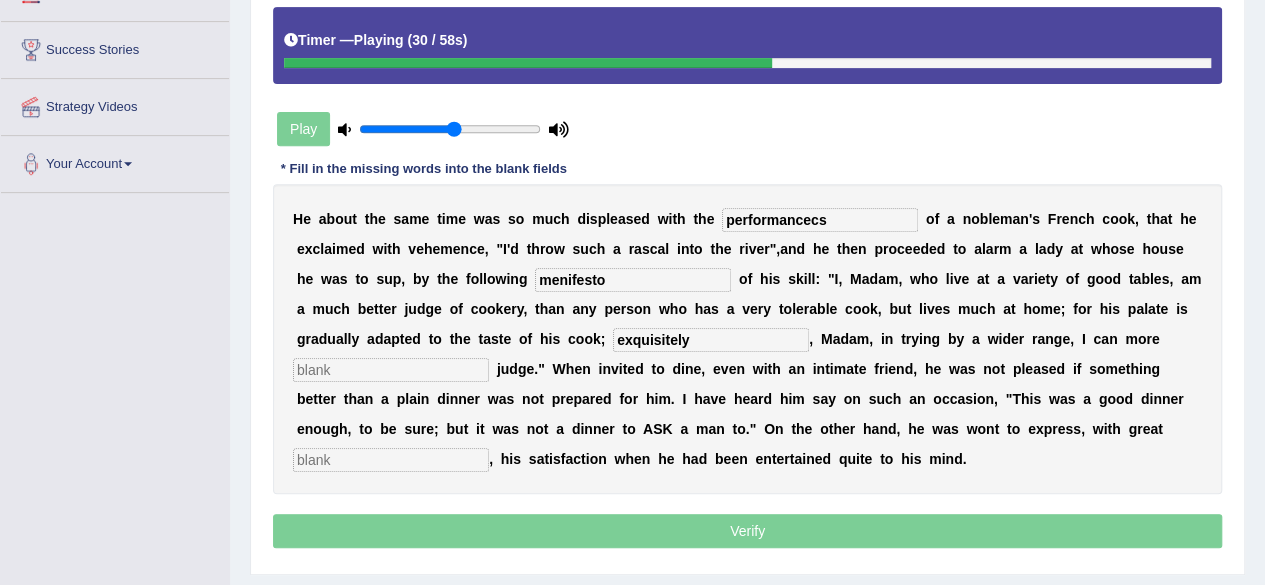 type on "exquisitely" 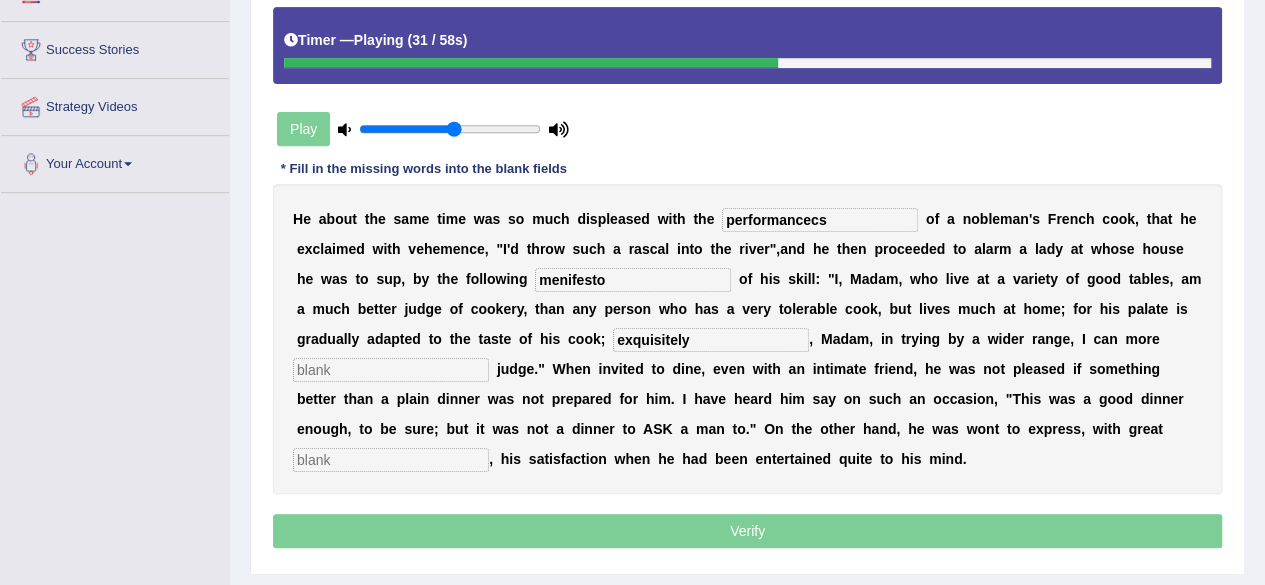 click at bounding box center (391, 370) 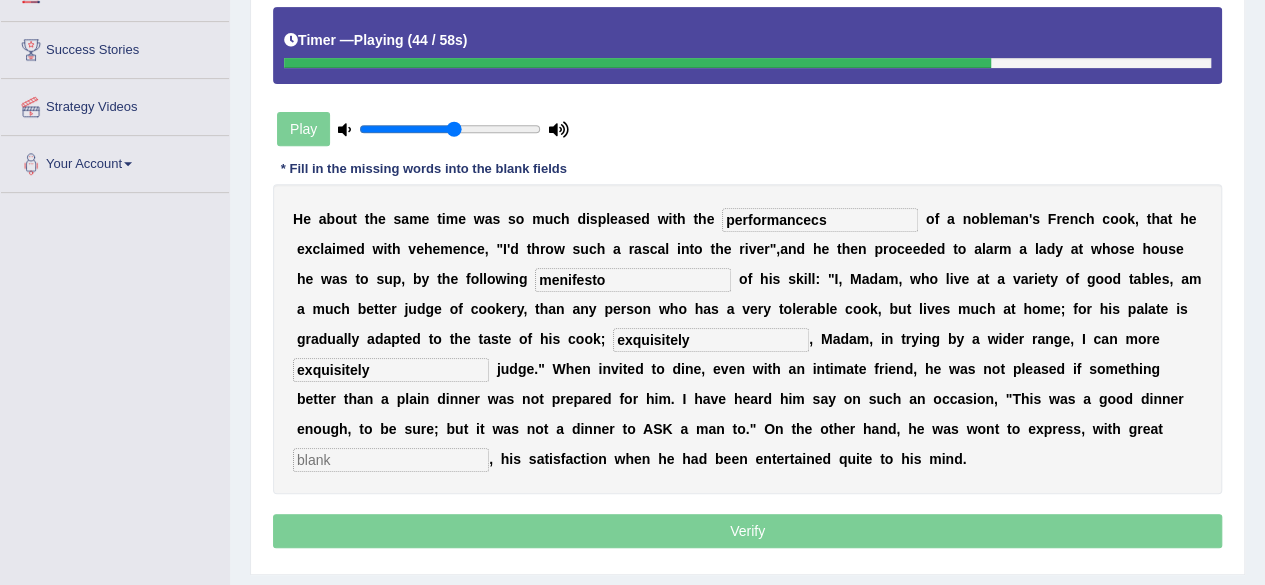type on "exquisitely" 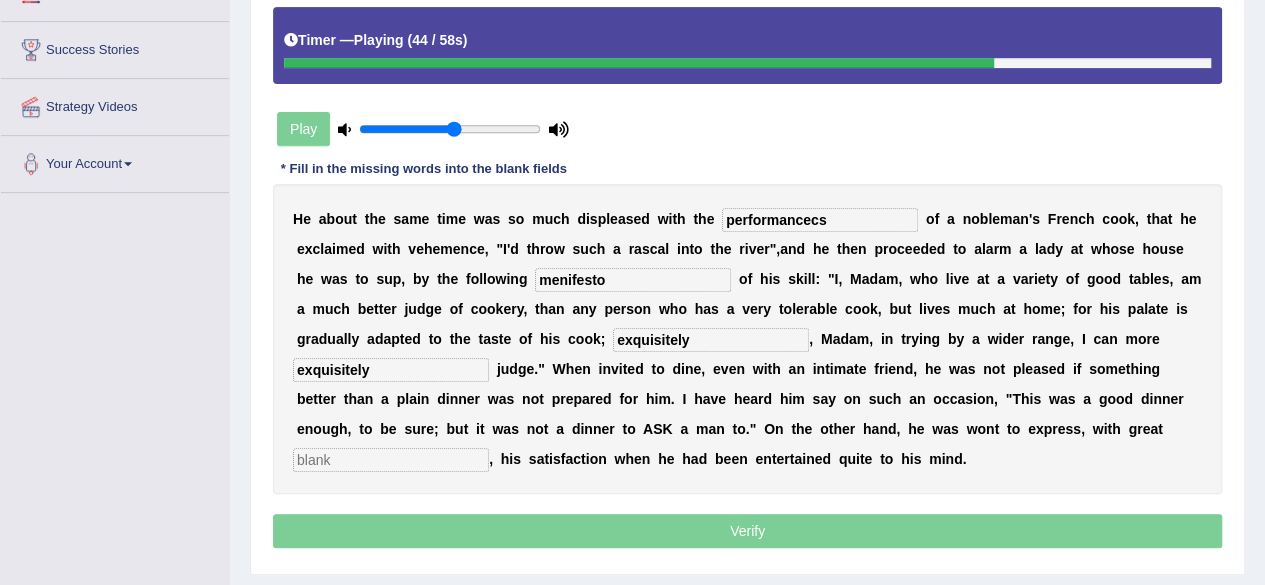 click at bounding box center (391, 460) 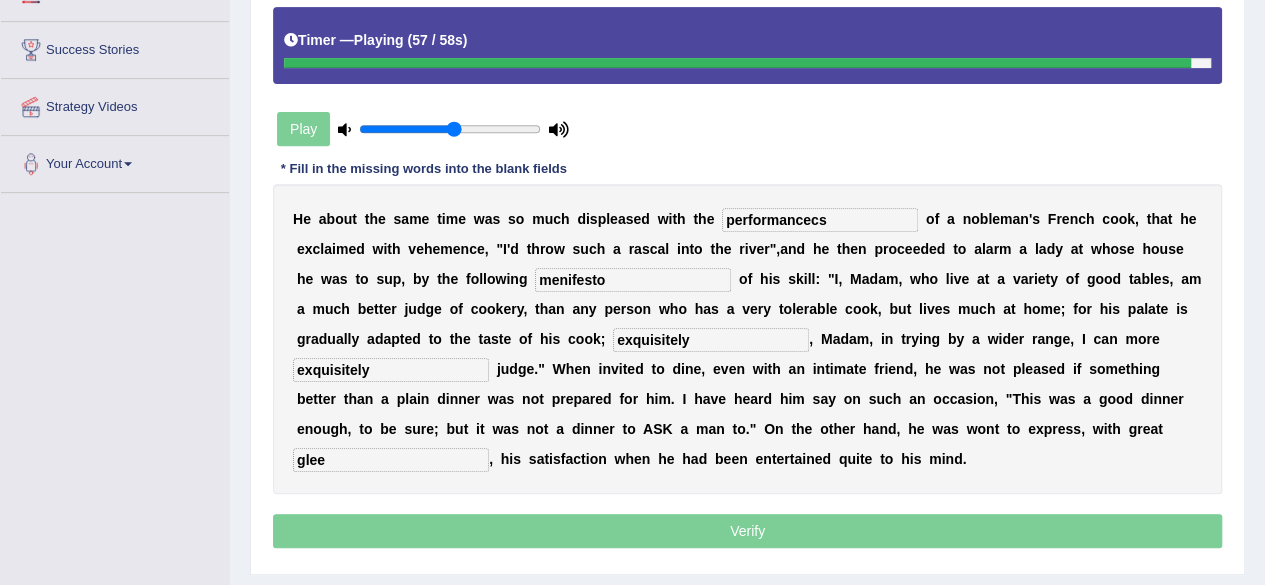 type on "glee" 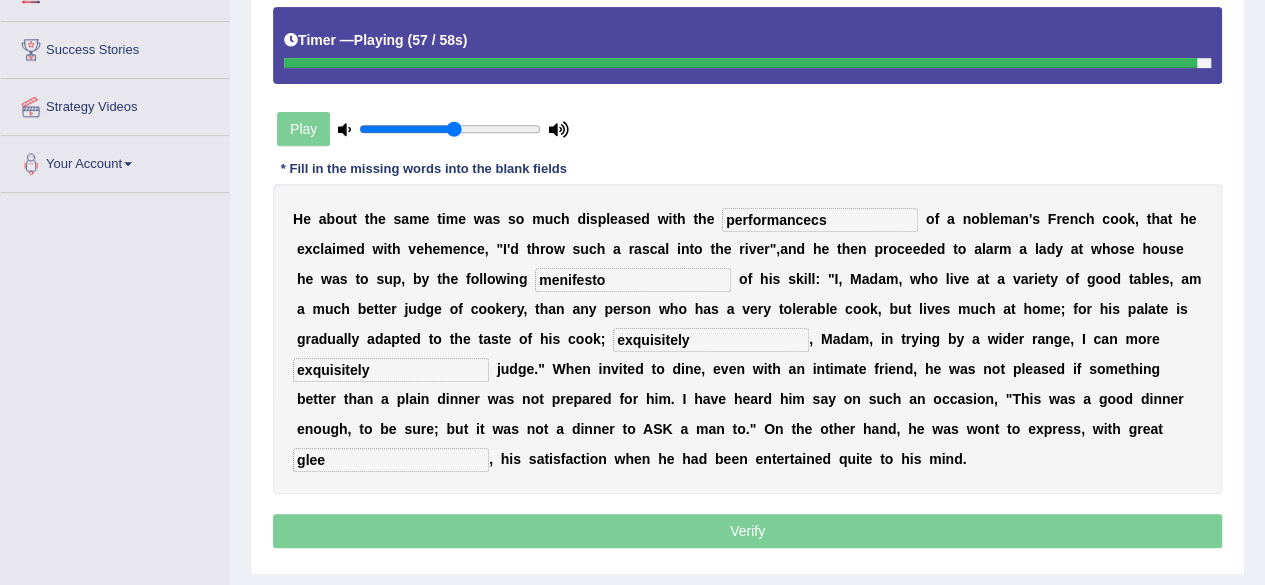drag, startPoint x: 702, startPoint y: 337, endPoint x: 530, endPoint y: 332, distance: 172.07266 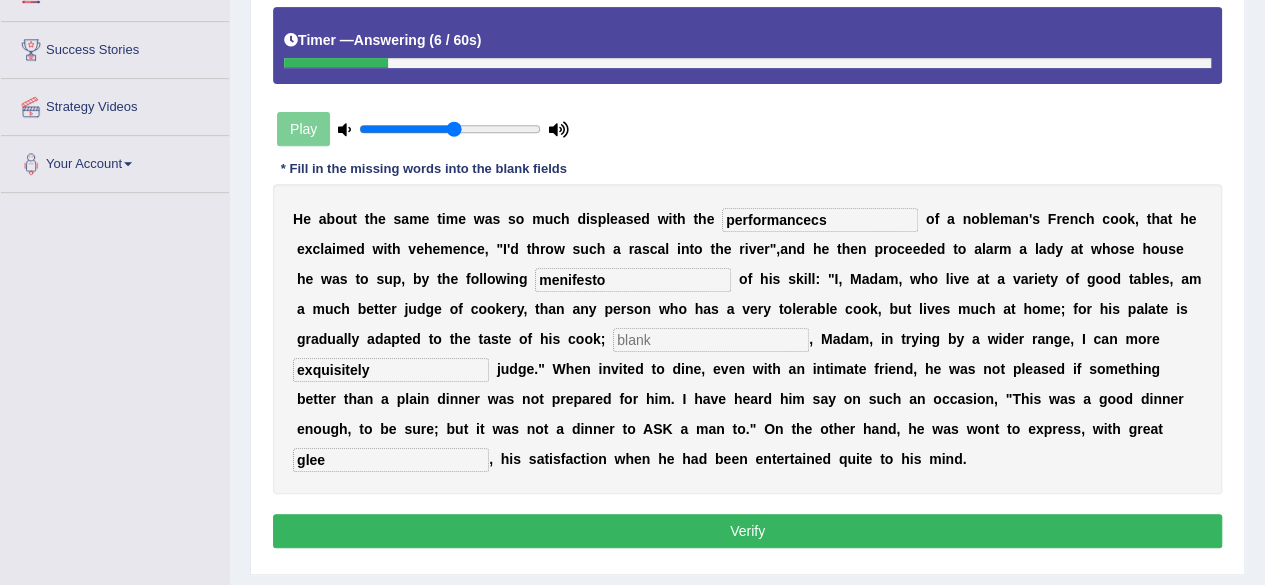 type 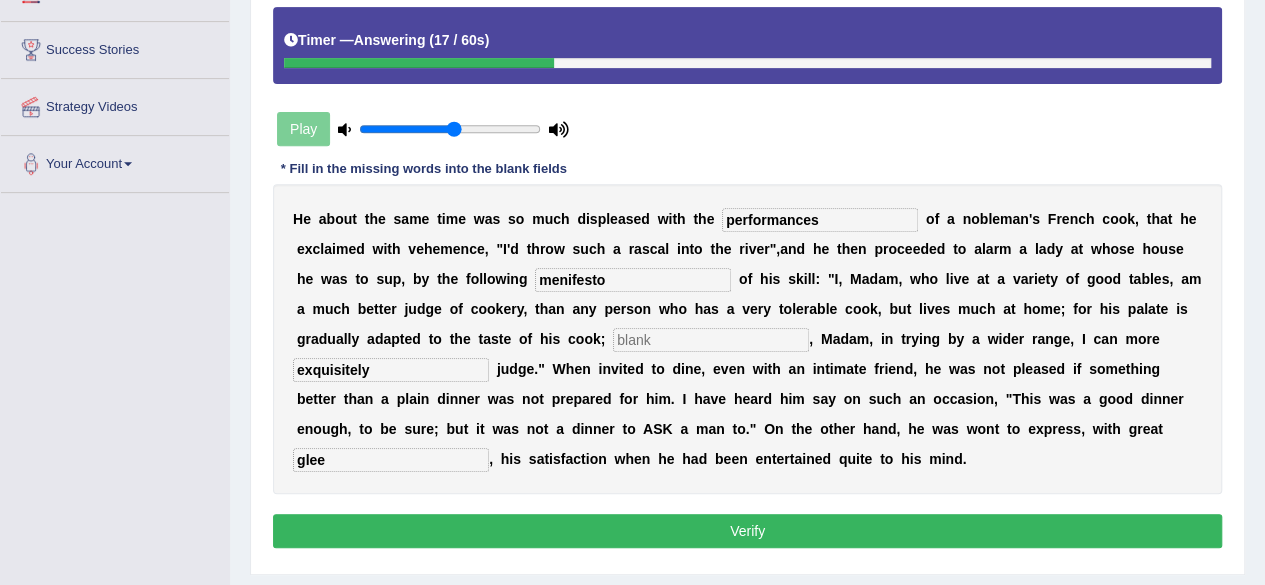 type on "performances" 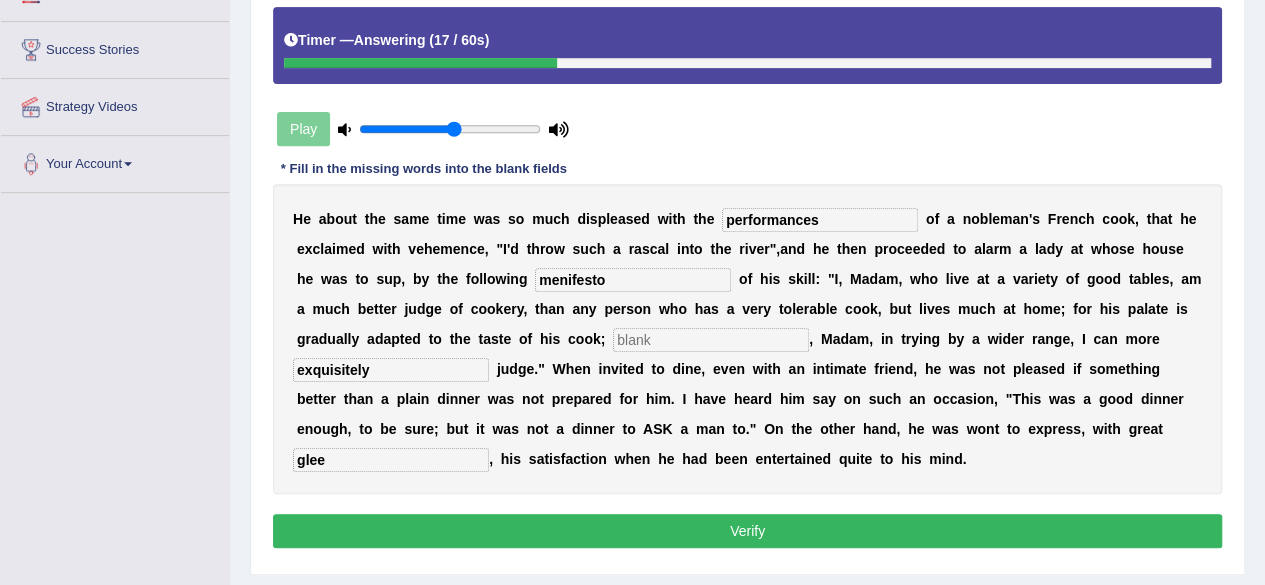 click on "exquisitely" at bounding box center (391, 370) 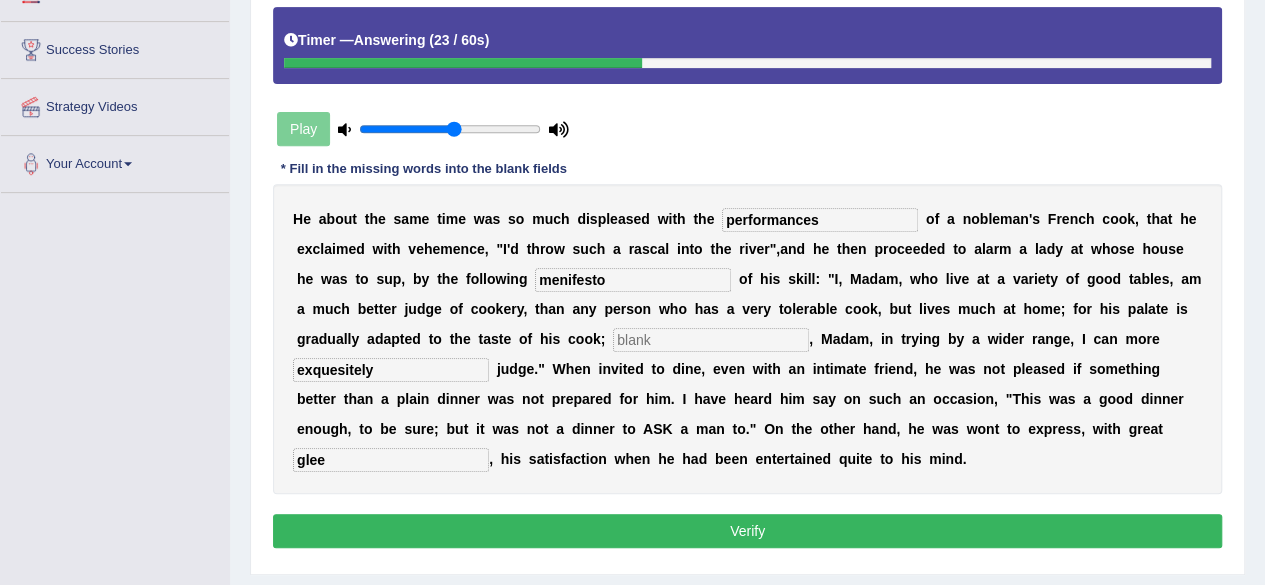 type on "exquesitely" 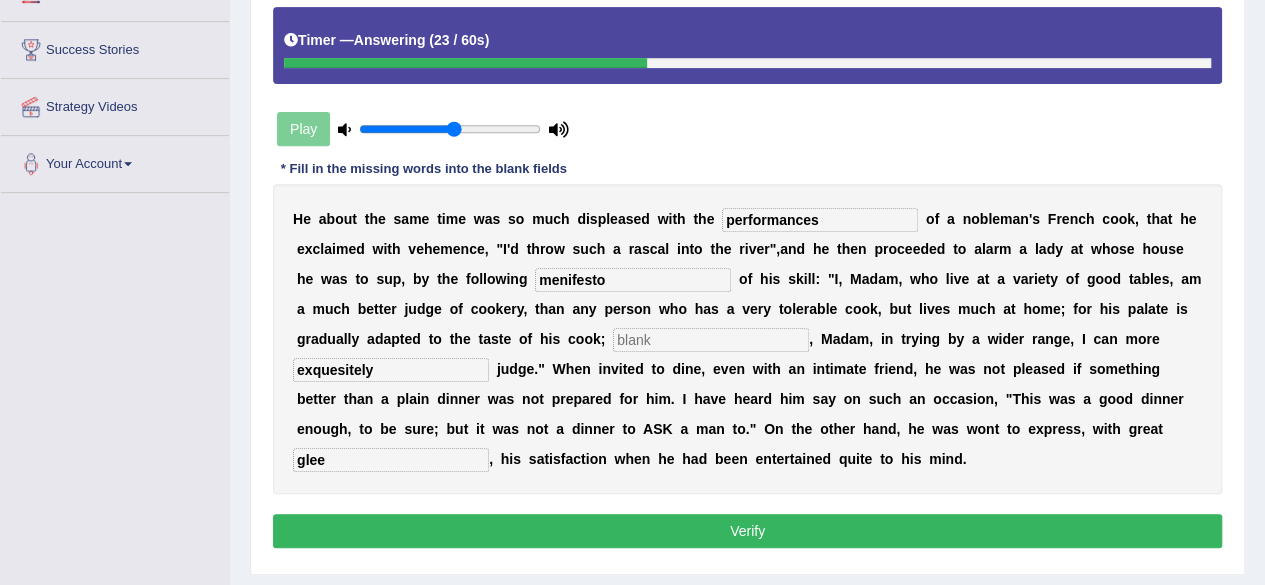 click on "Verify" at bounding box center [747, 531] 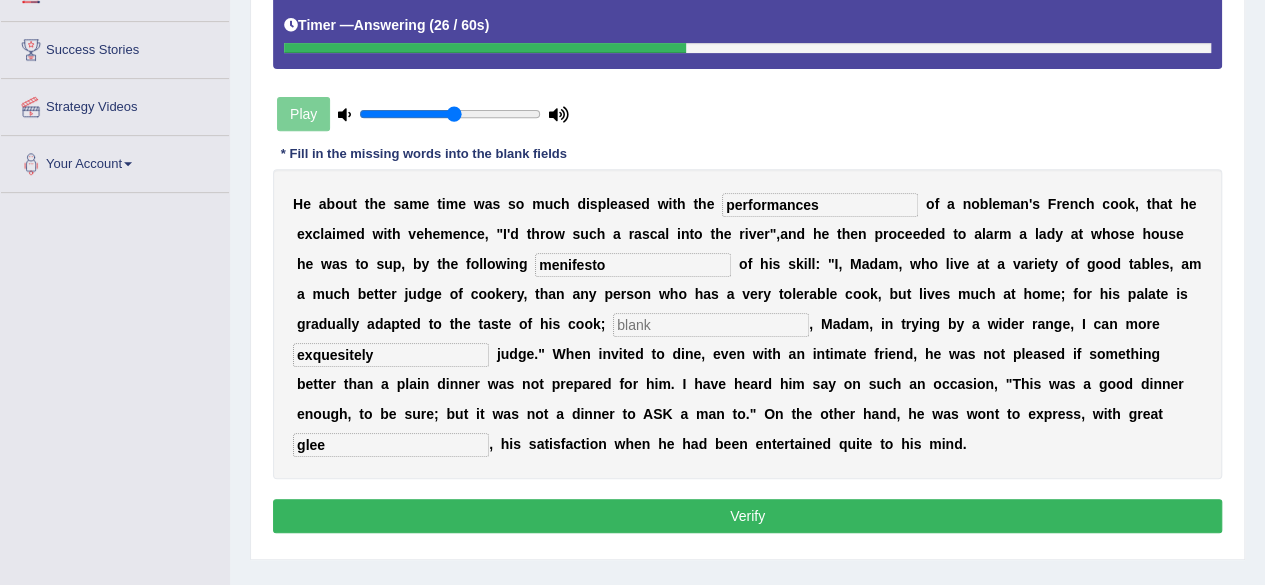 click at bounding box center (711, 325) 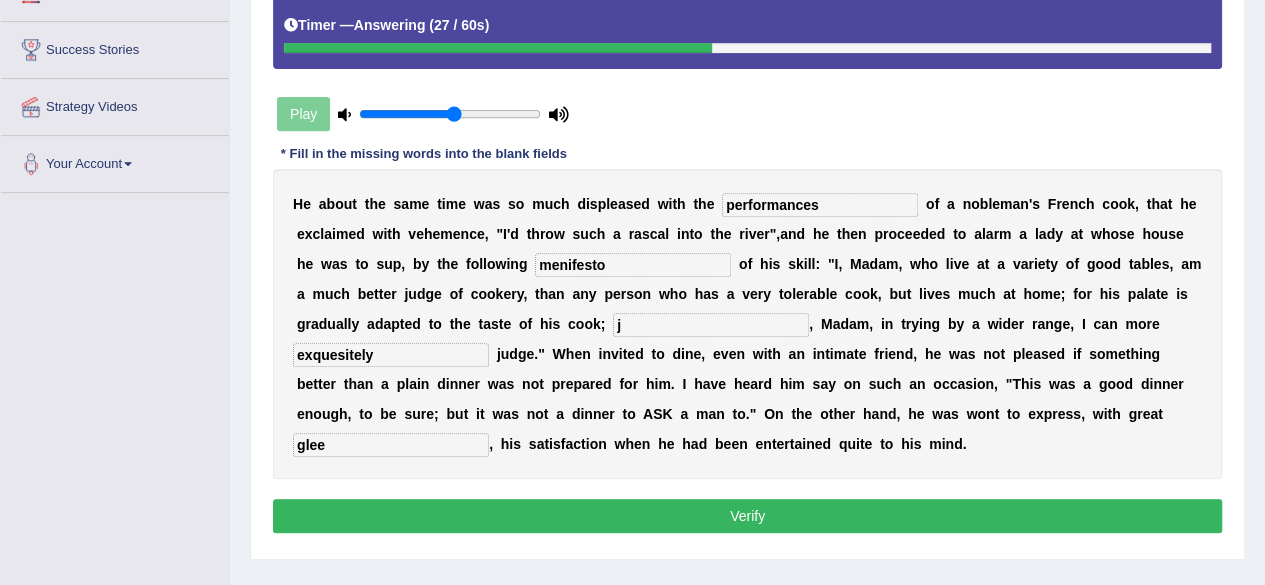 type on "j" 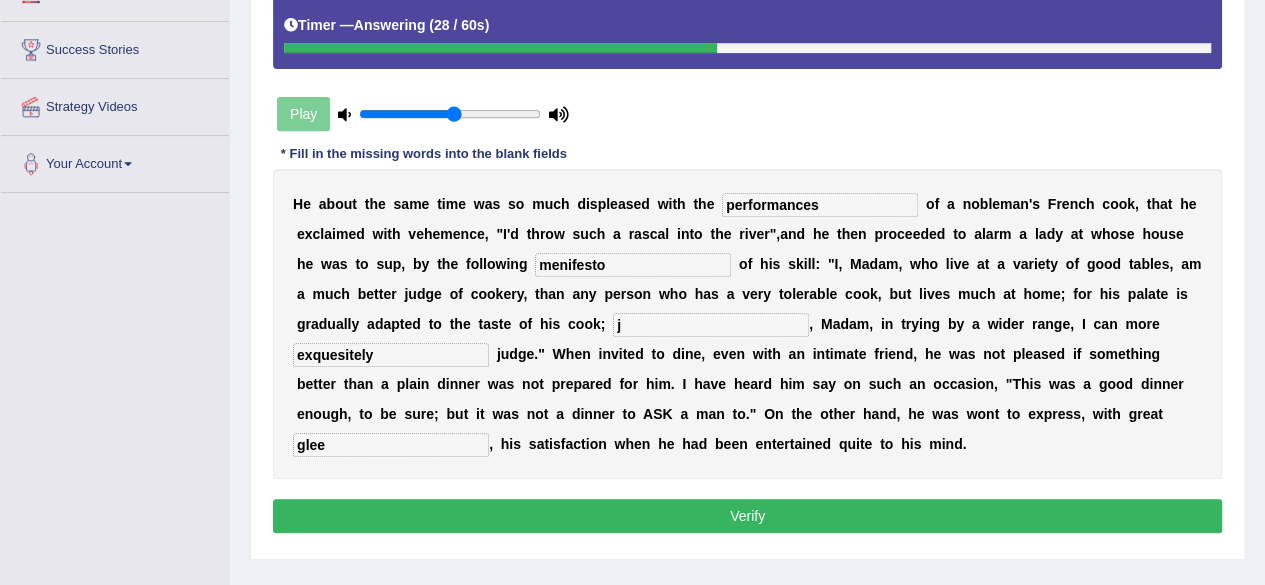 click on "Verify" at bounding box center (747, 516) 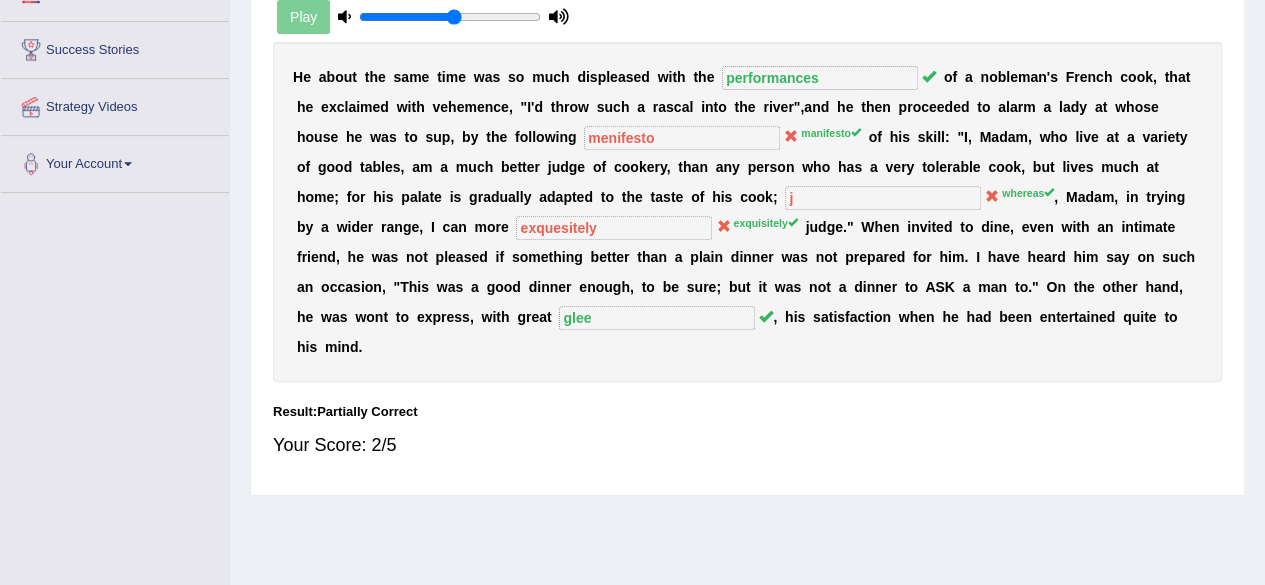 scroll, scrollTop: 0, scrollLeft: 0, axis: both 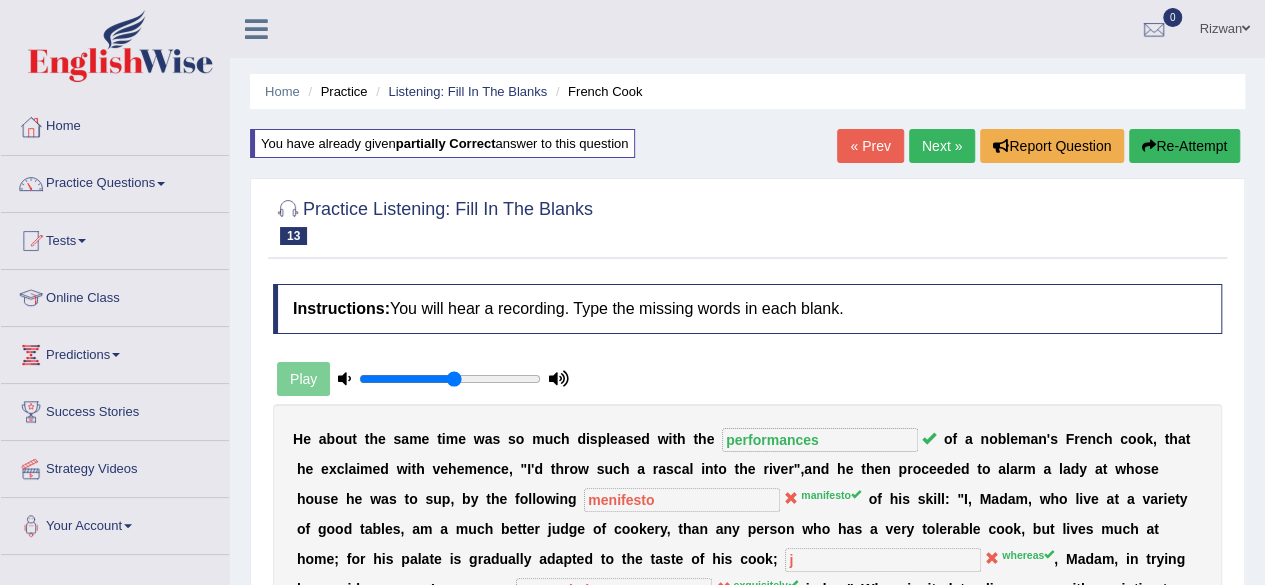 click on "Re-Attempt" at bounding box center (1184, 146) 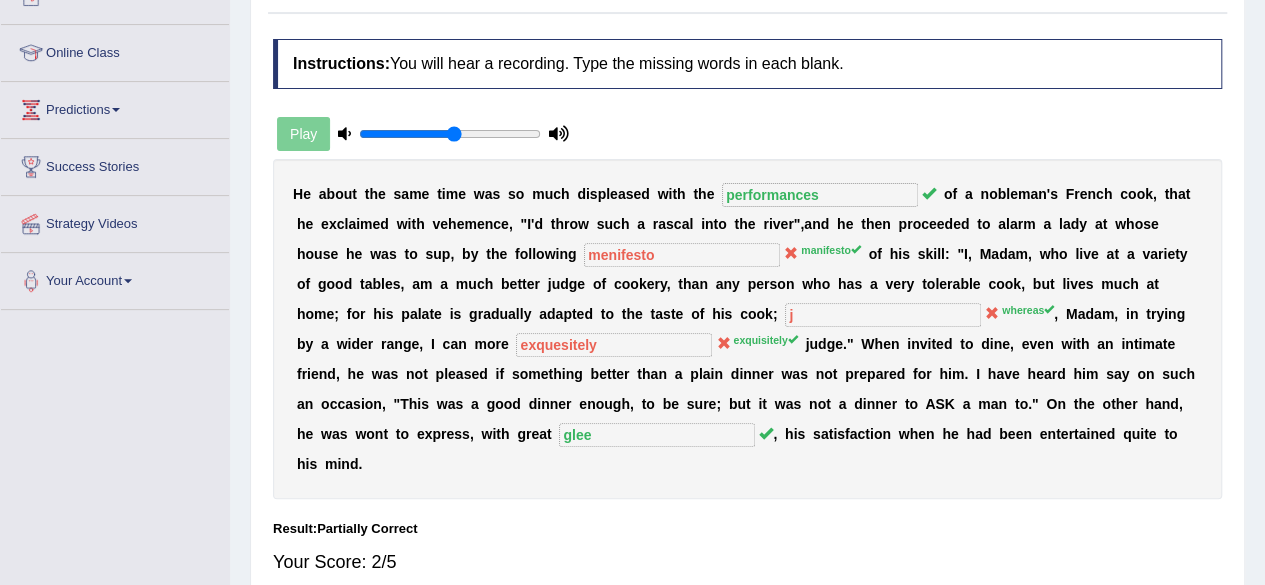 scroll, scrollTop: 252, scrollLeft: 0, axis: vertical 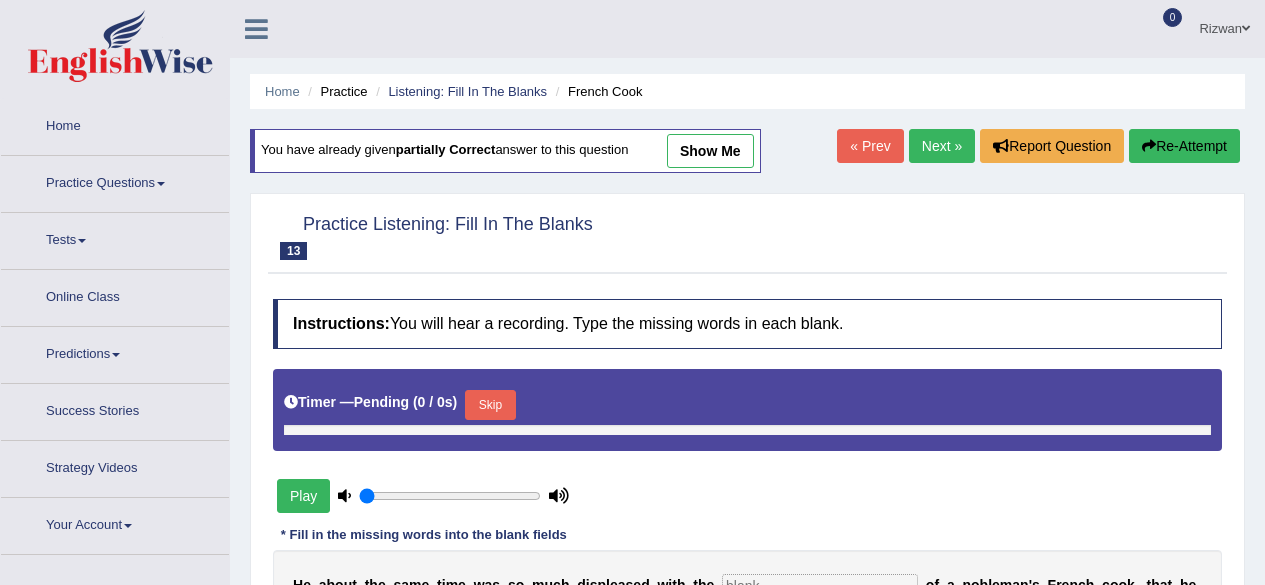 type on "p" 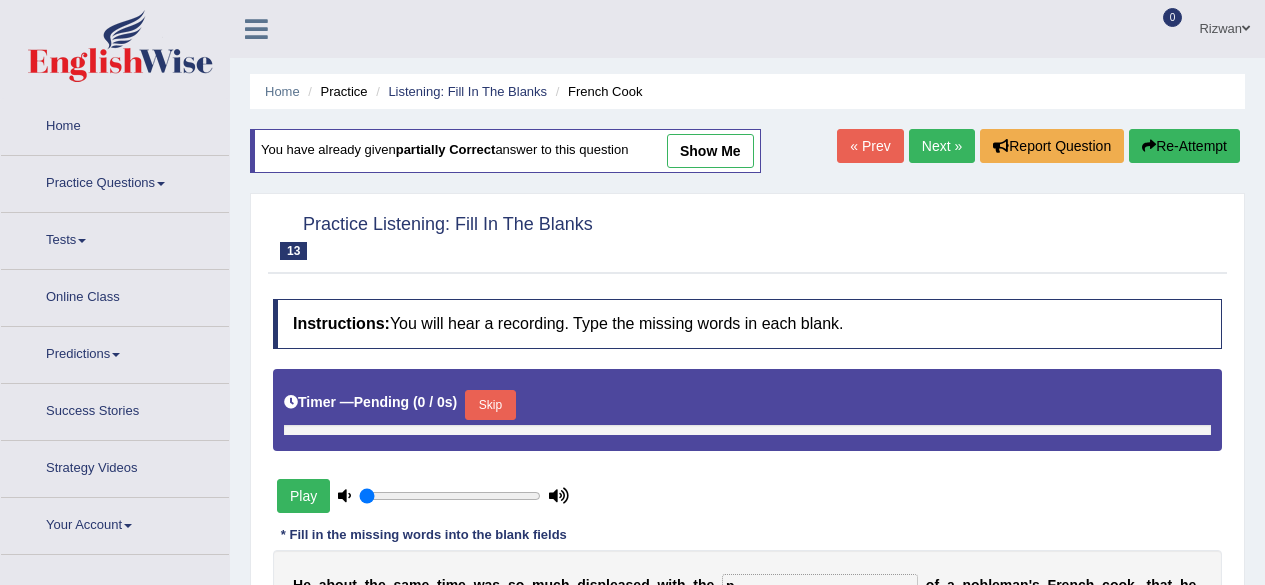 type on "0.55" 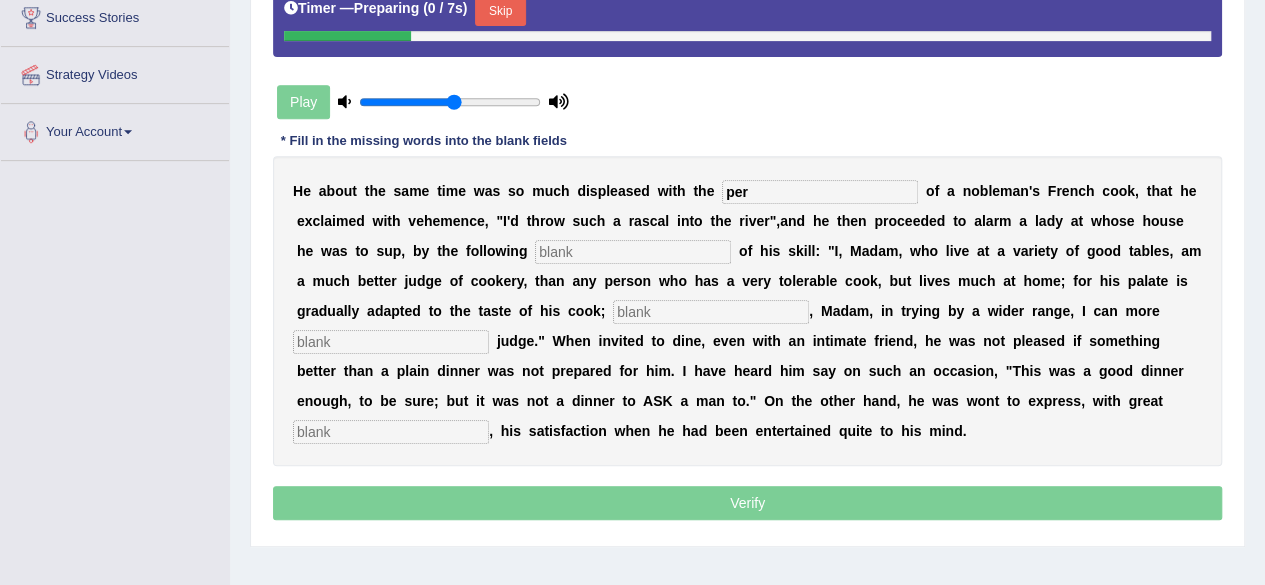 scroll, scrollTop: 394, scrollLeft: 0, axis: vertical 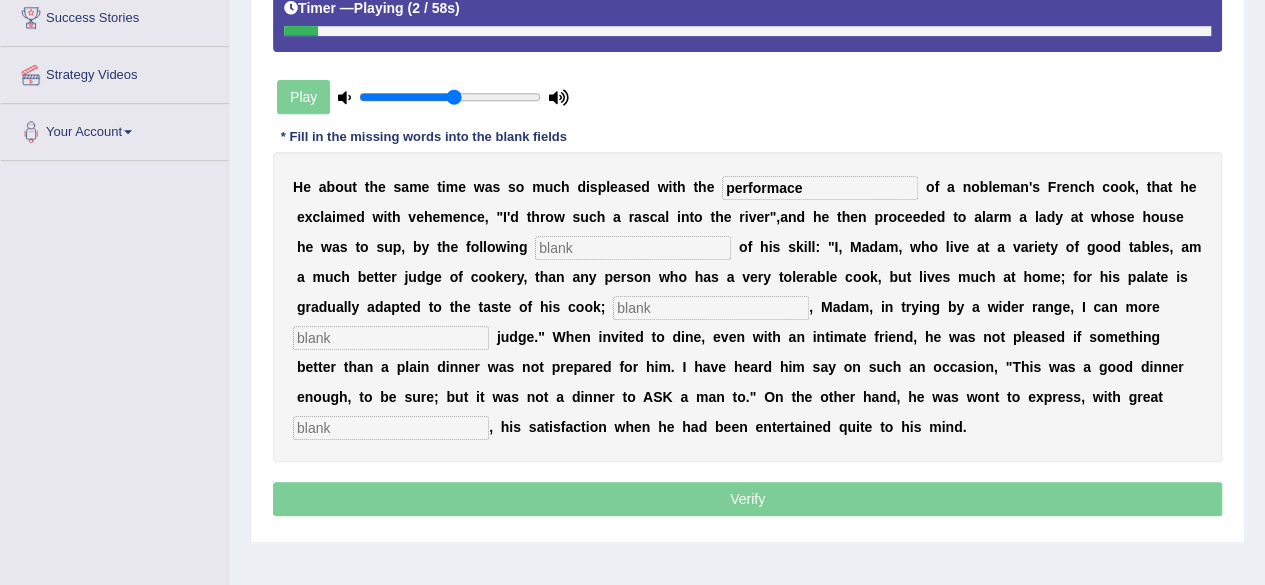 type on "performace" 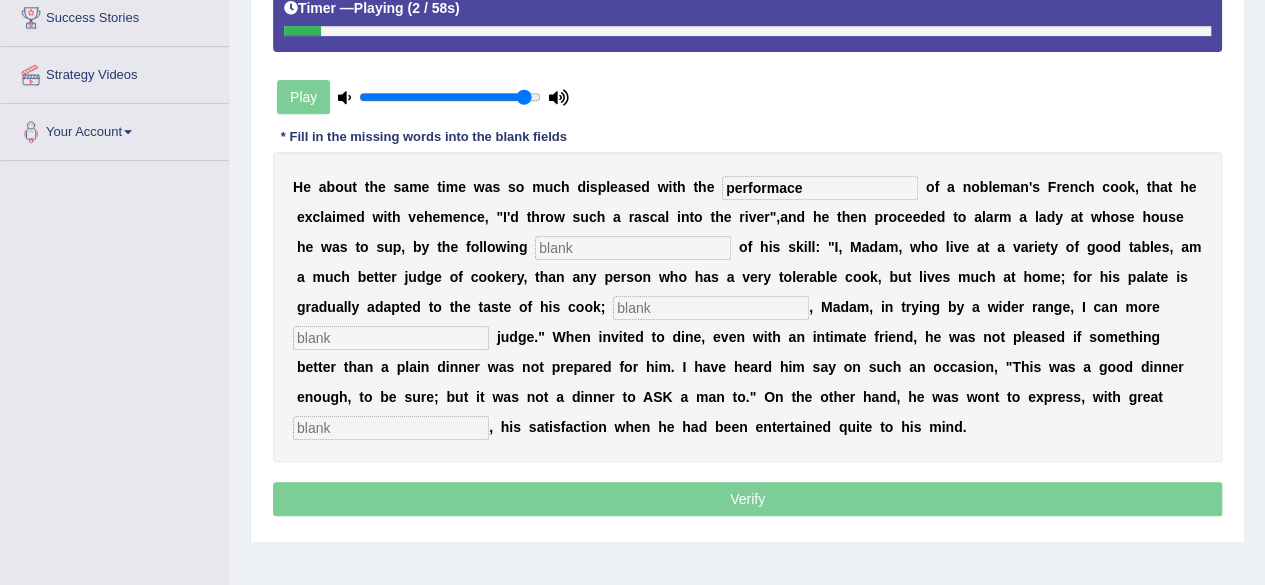 click at bounding box center (450, 97) 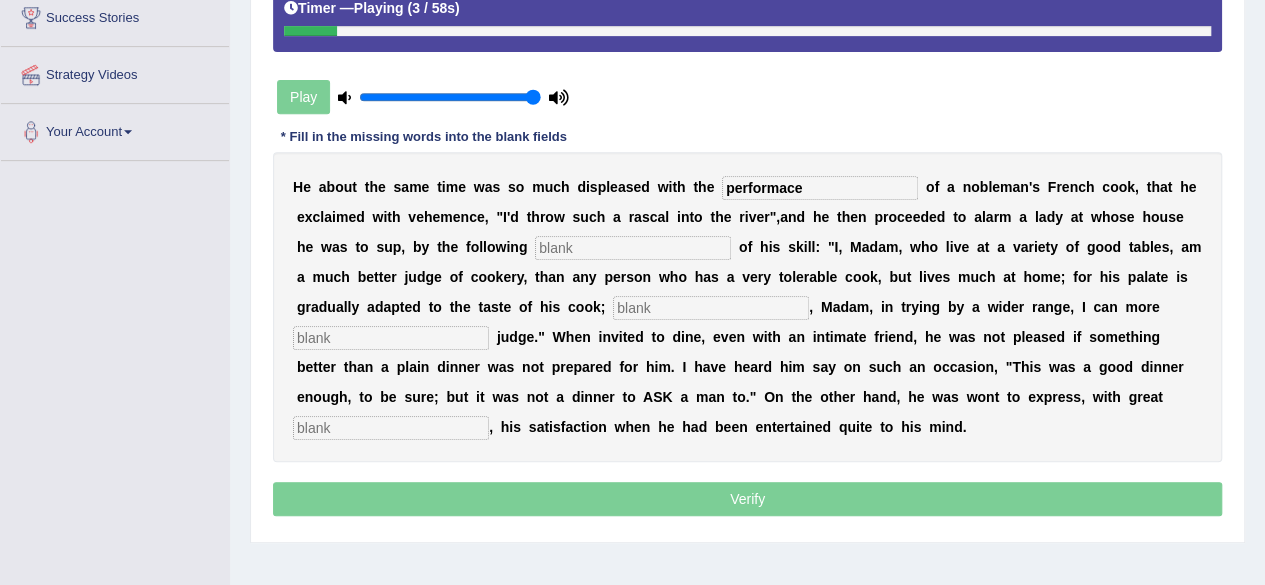 drag, startPoint x: 528, startPoint y: 93, endPoint x: 607, endPoint y: 101, distance: 79.40403 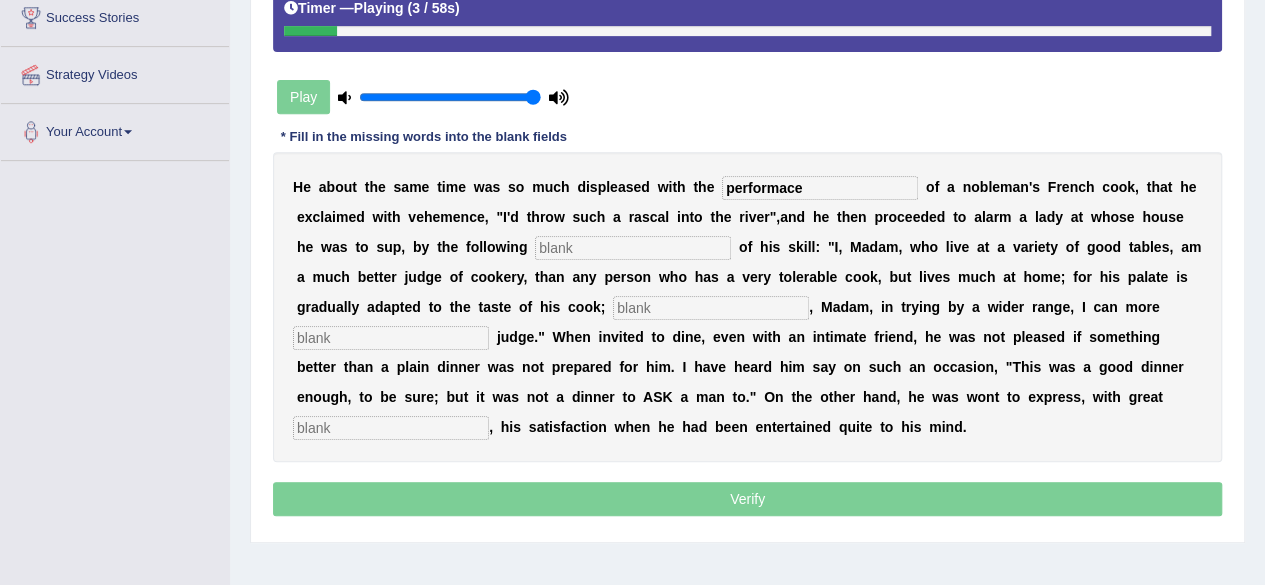 click at bounding box center (450, 97) 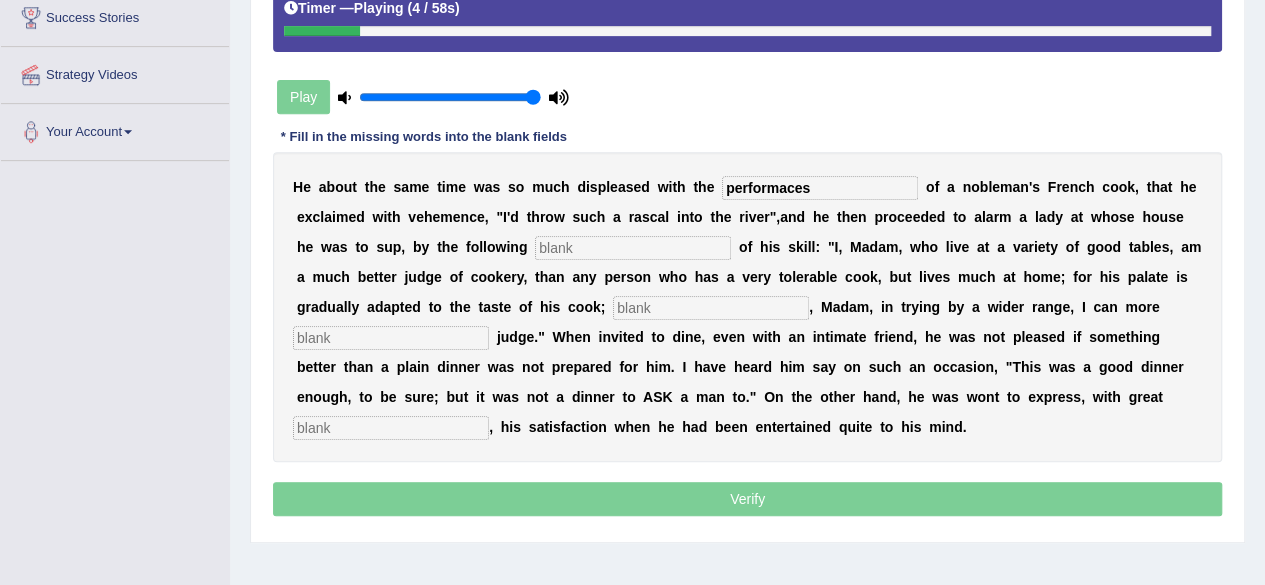 click on "performaces" at bounding box center [820, 188] 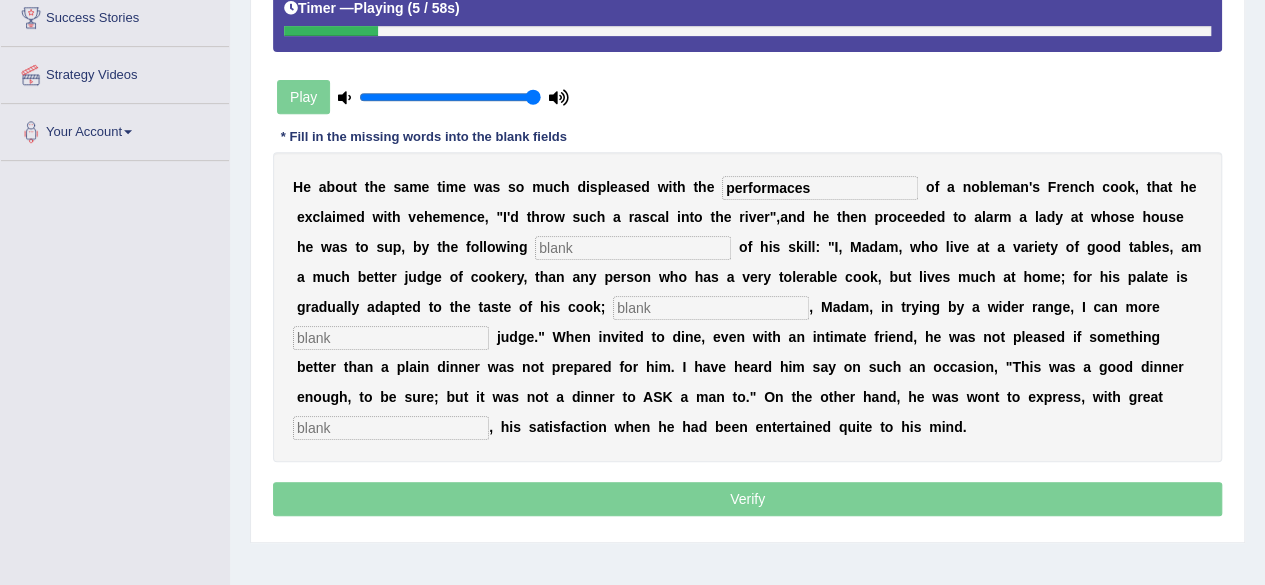 type on "performaces" 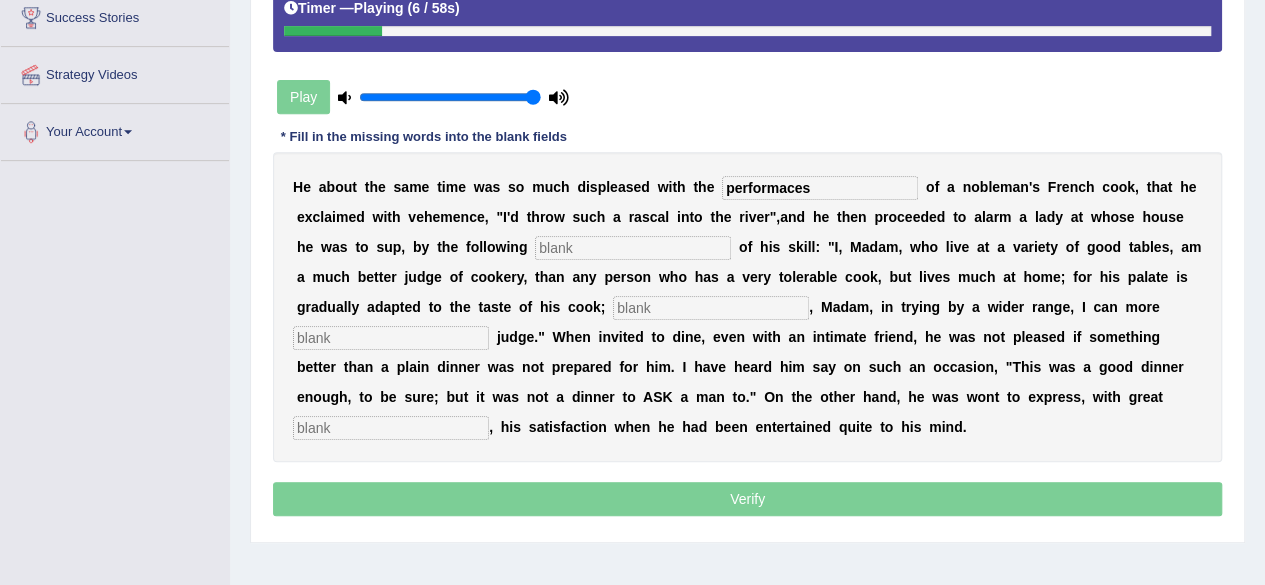 click at bounding box center [633, 248] 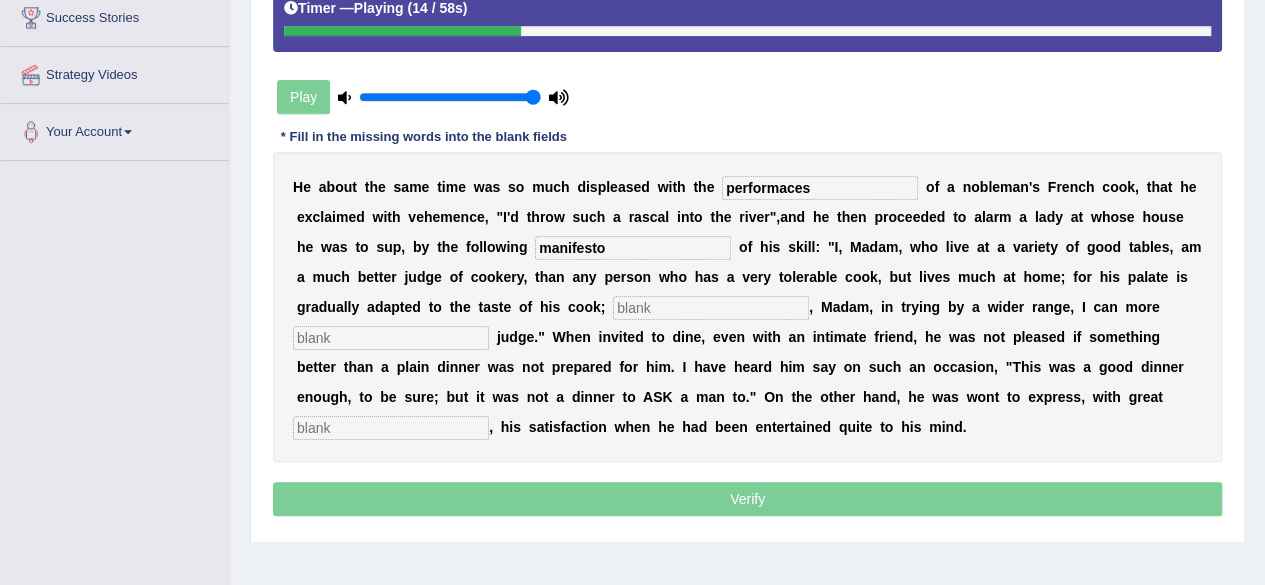 type on "manifesto" 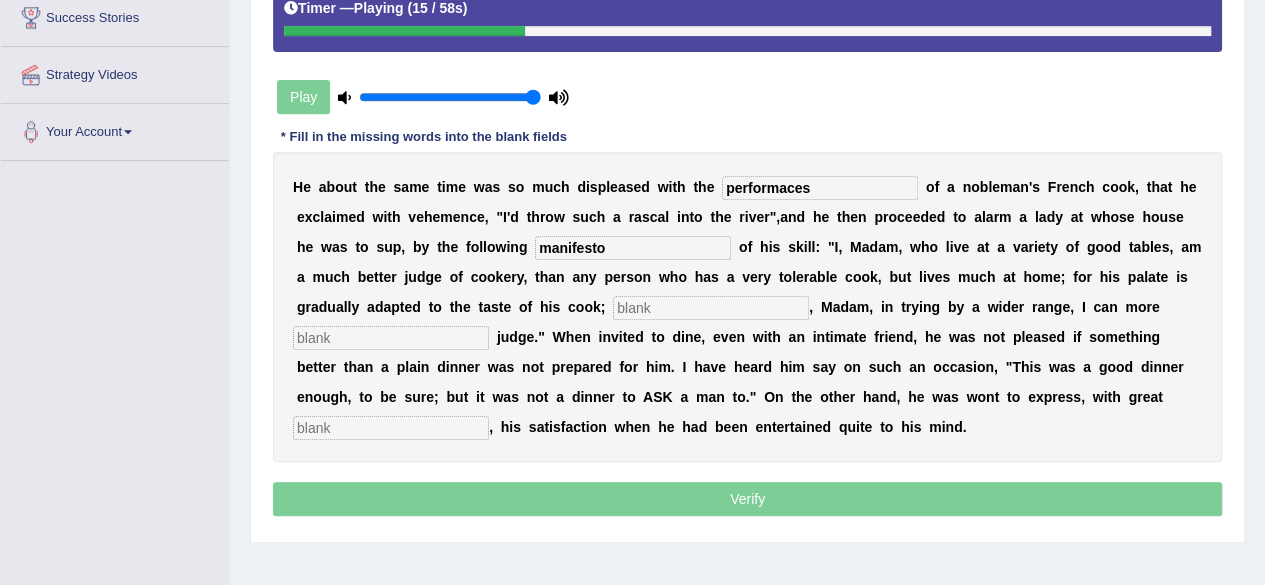 click at bounding box center [711, 308] 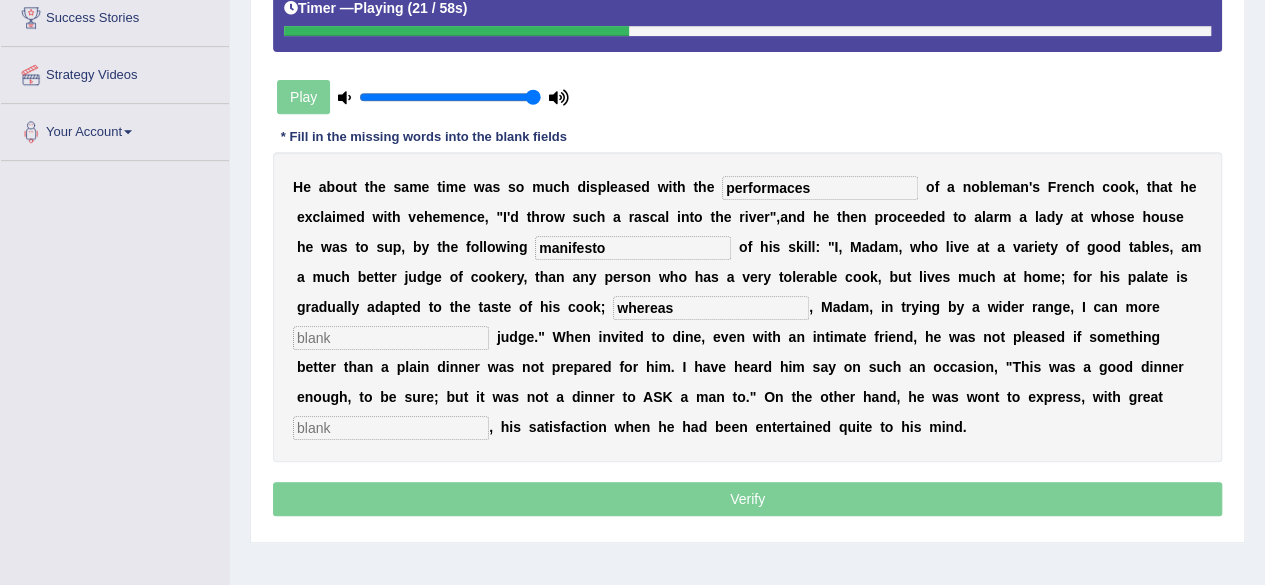 type on "whereas" 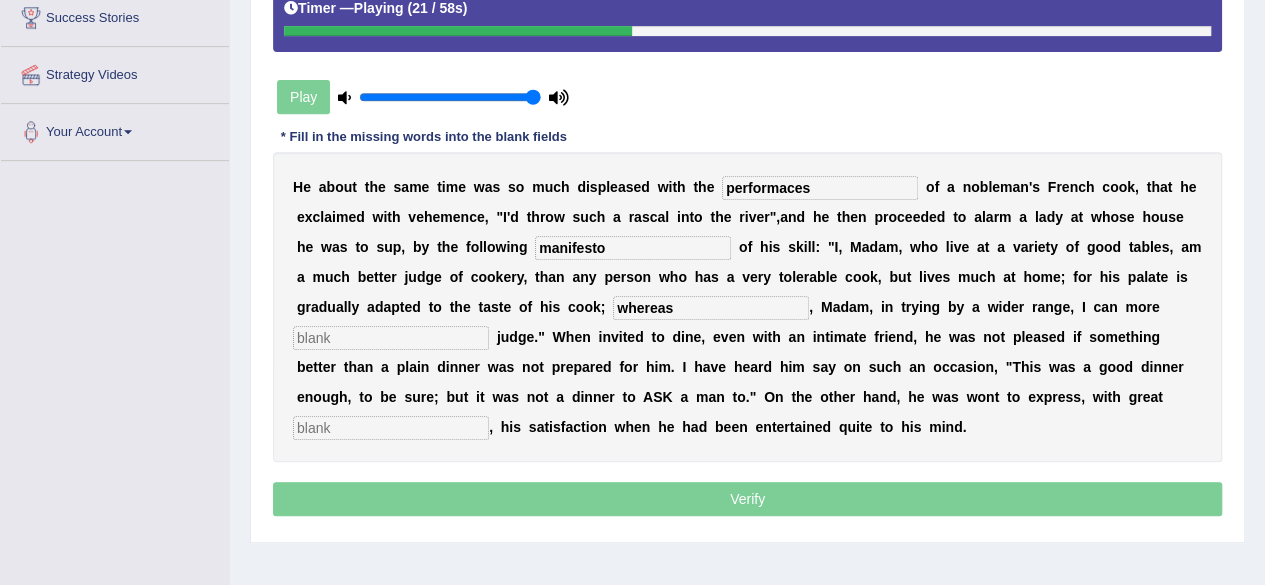 click at bounding box center [391, 338] 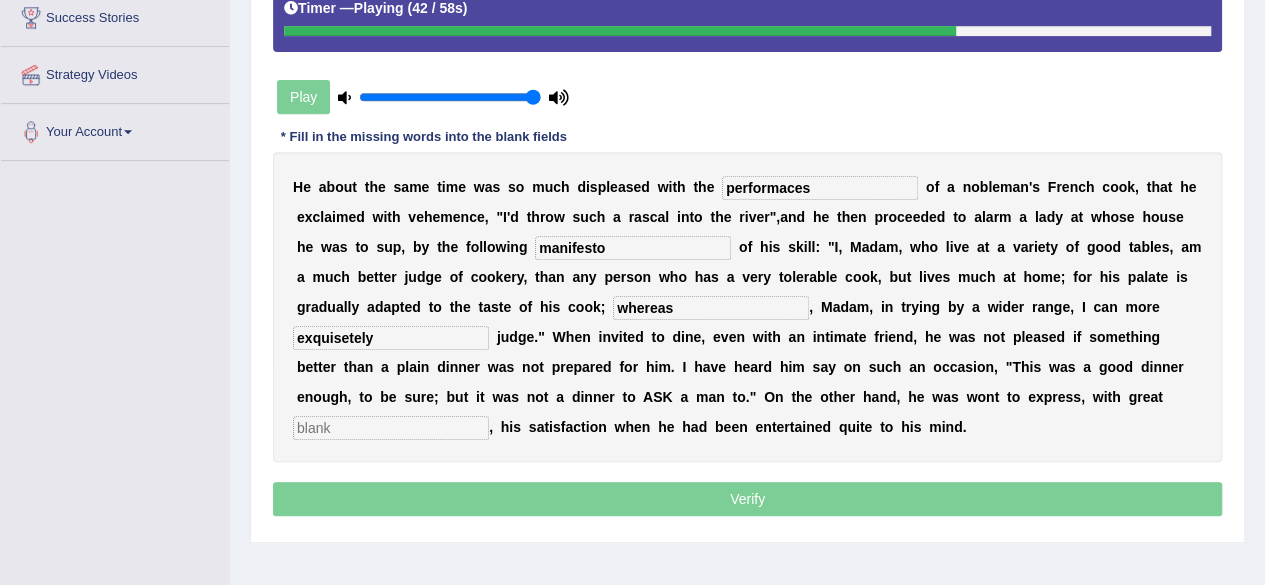 type on "exquisetely" 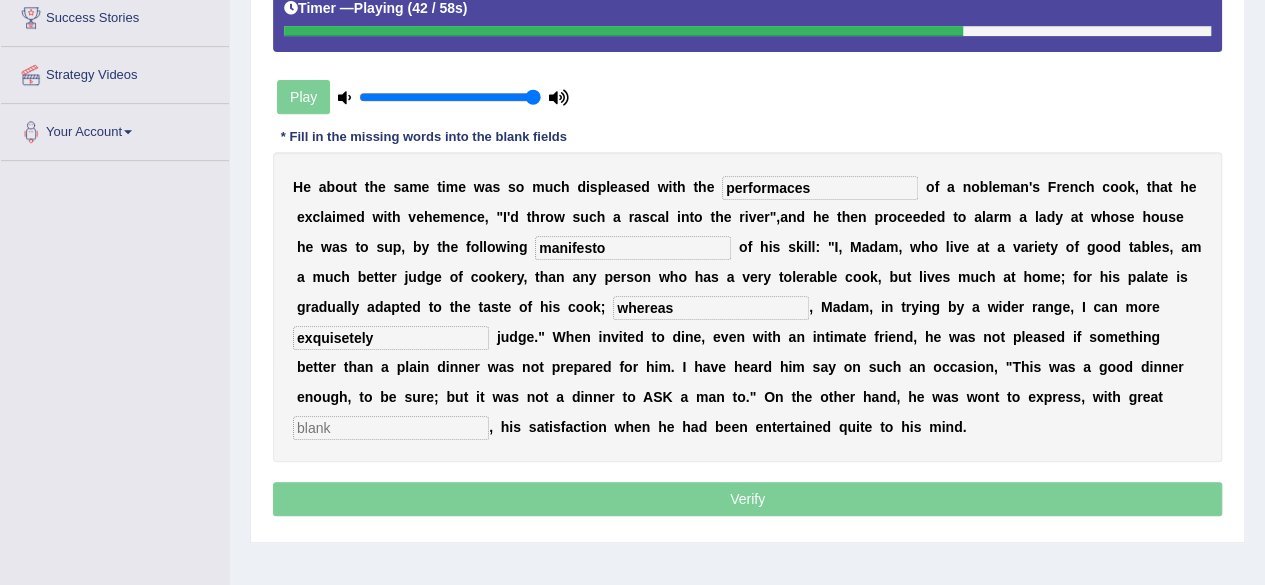 click at bounding box center (391, 428) 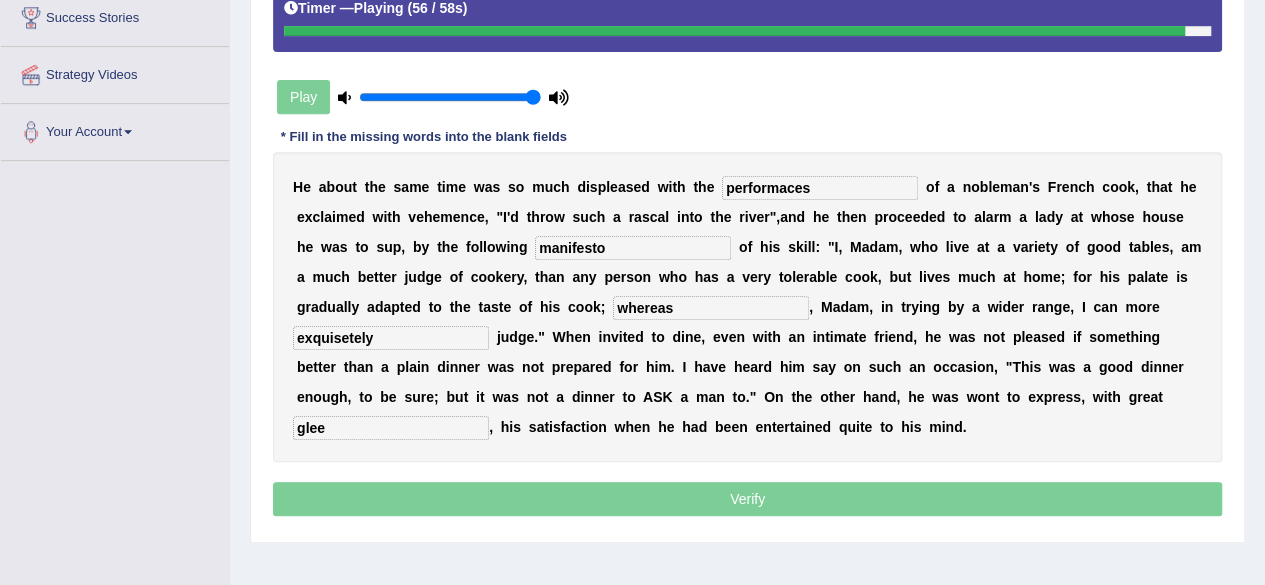 type on "glee" 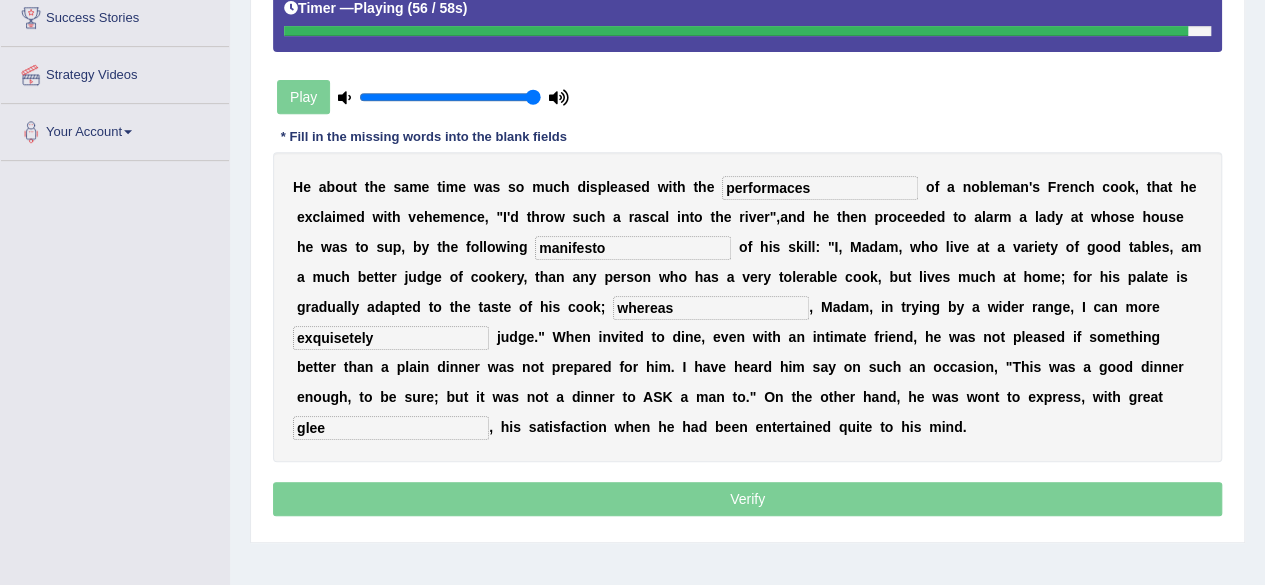 click on "exquisetely" at bounding box center (391, 338) 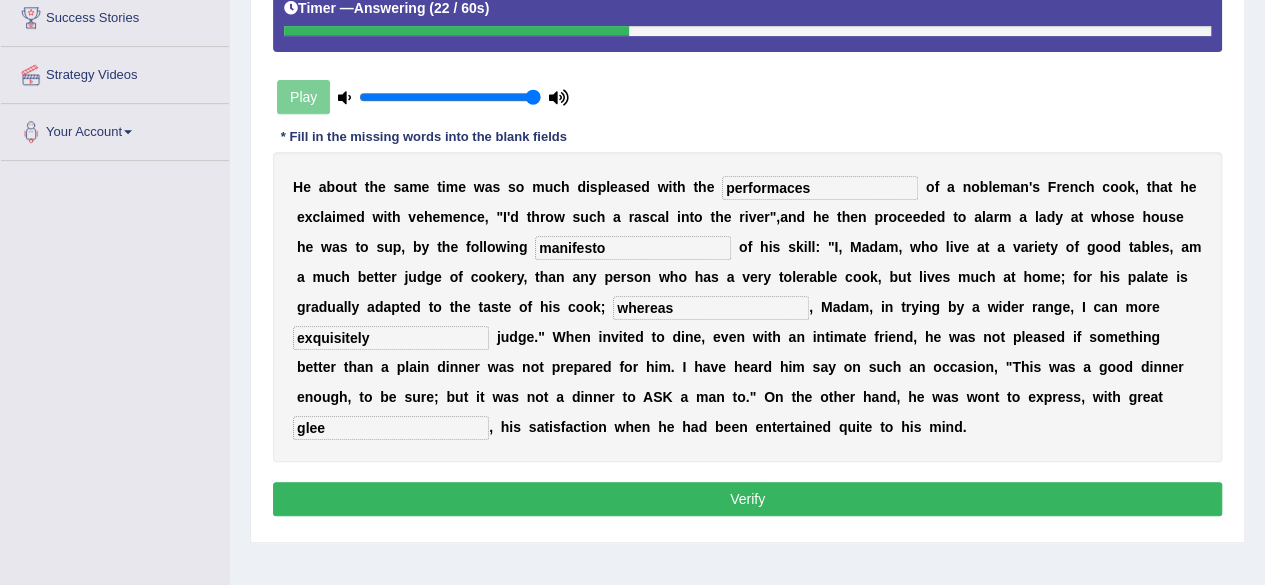 type on "exquisitely" 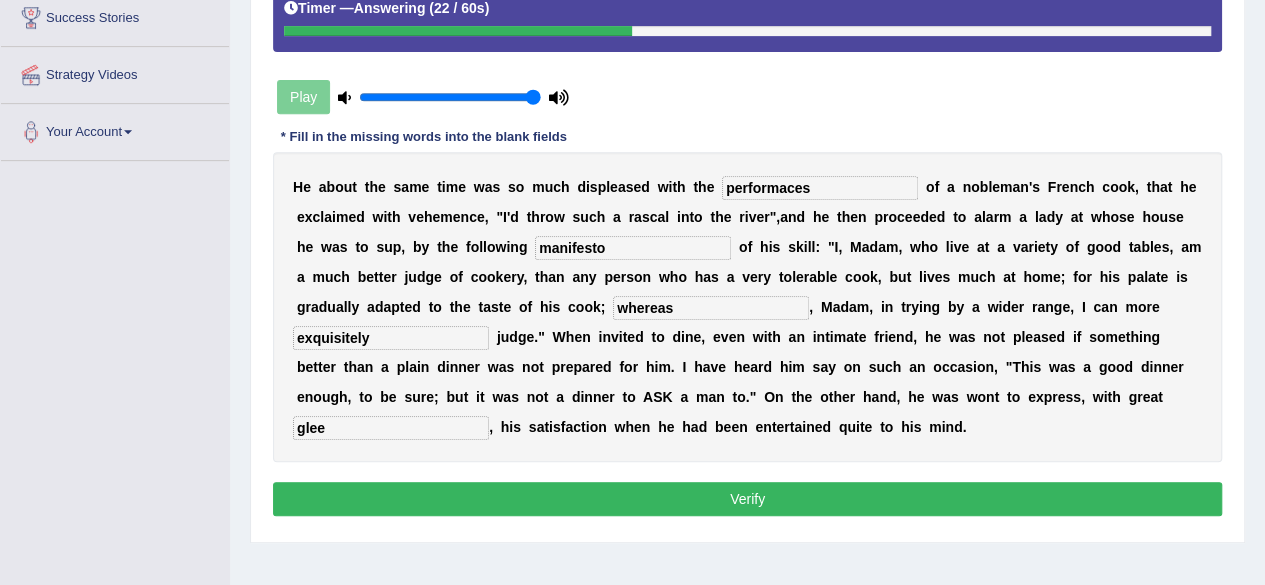 click on "performaces" at bounding box center [820, 188] 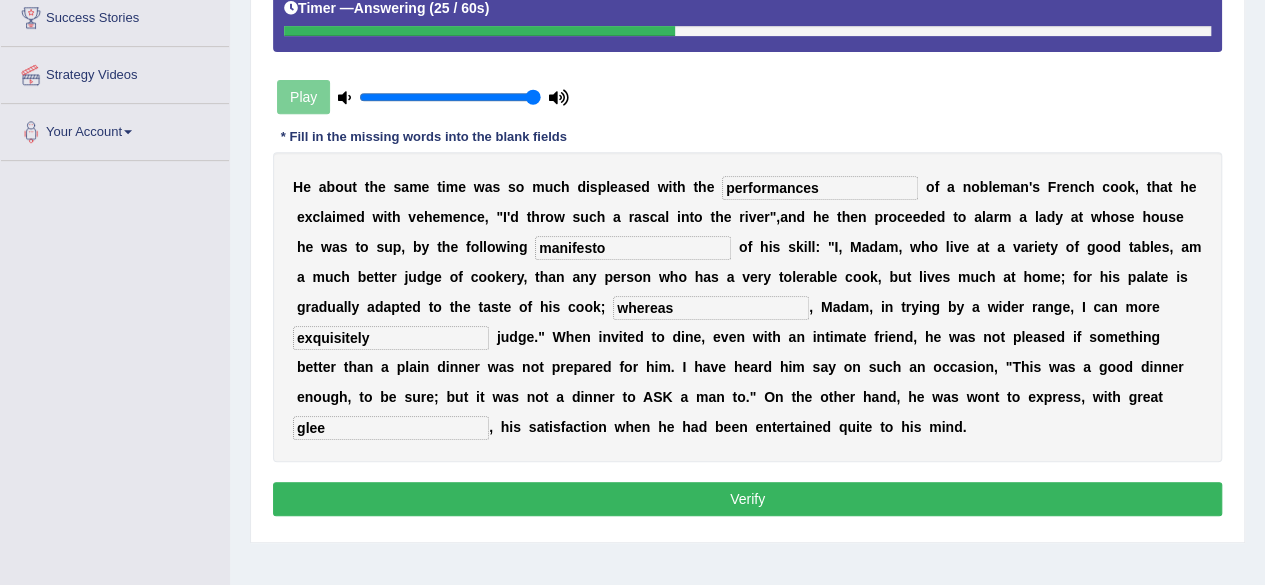 type on "performances" 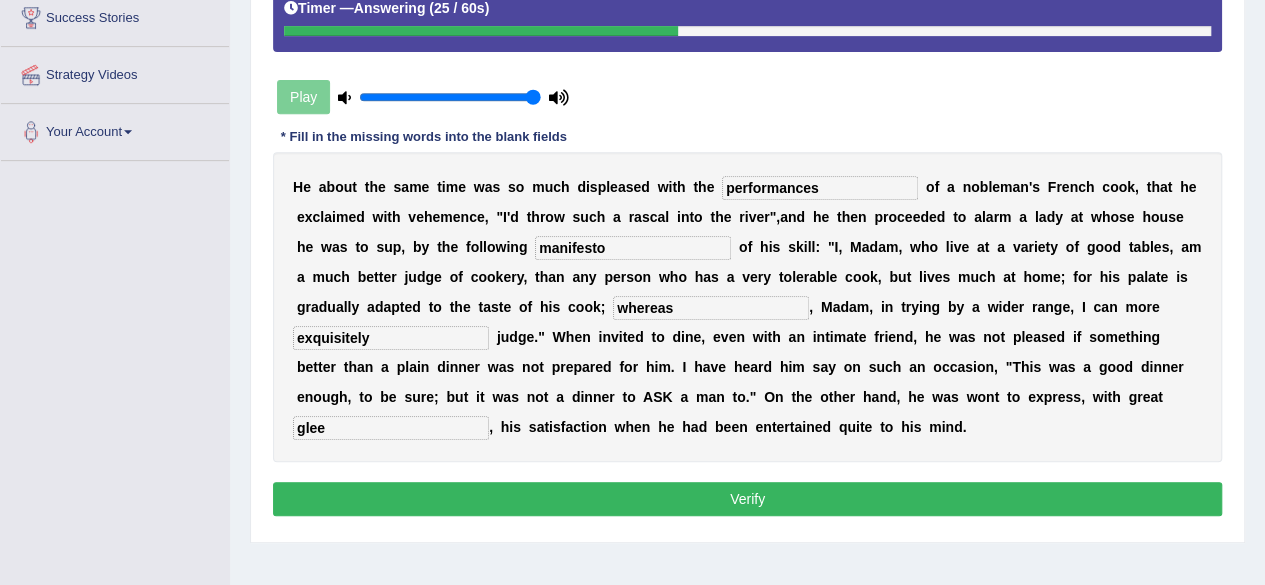 click on "Verify" at bounding box center (747, 499) 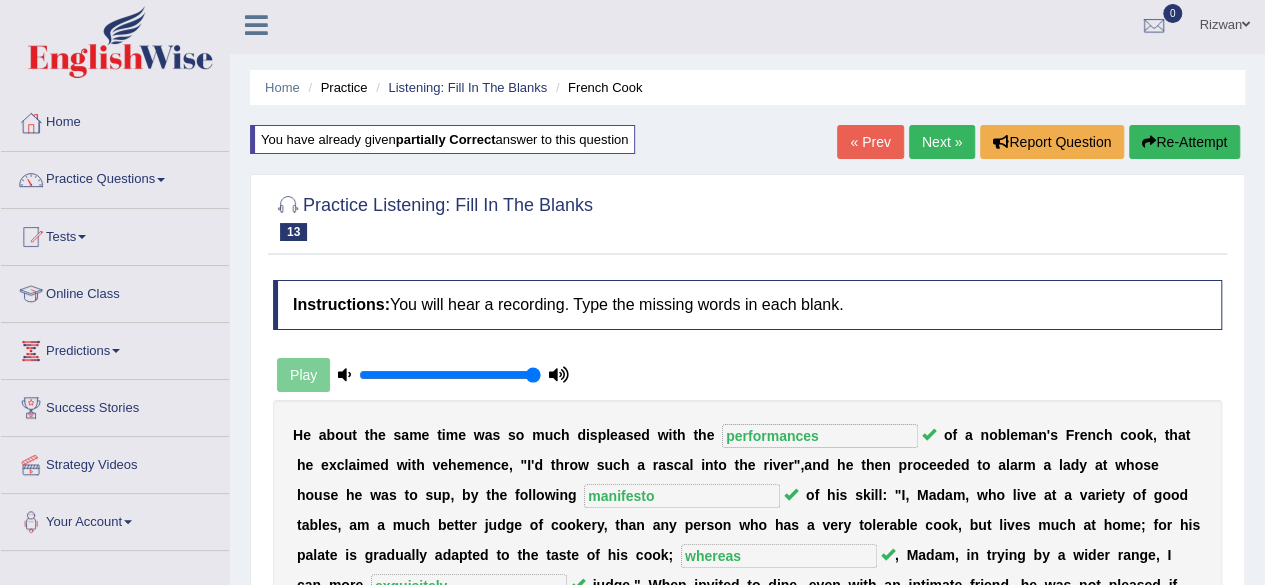 scroll, scrollTop: 0, scrollLeft: 0, axis: both 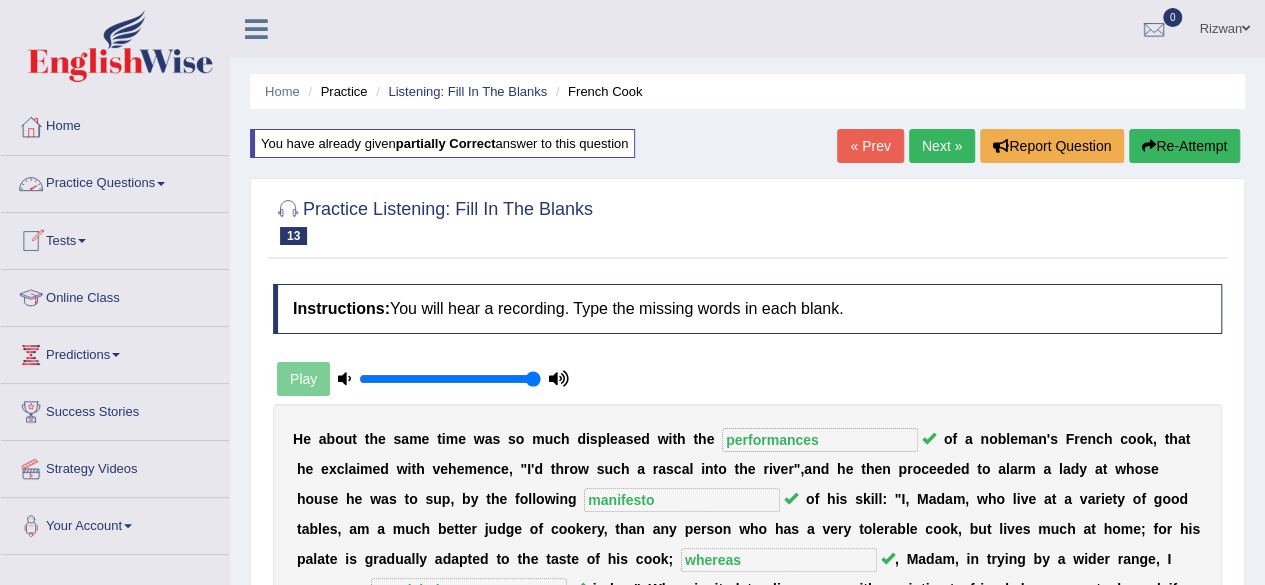 click on "Practice Questions" at bounding box center [115, 181] 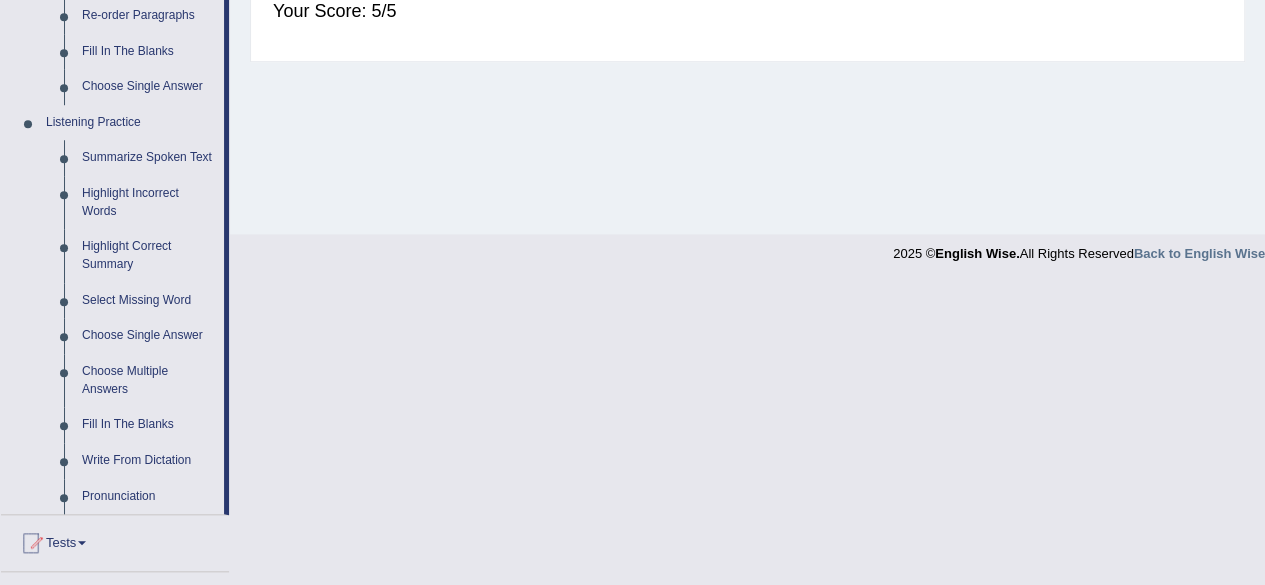 scroll, scrollTop: 767, scrollLeft: 0, axis: vertical 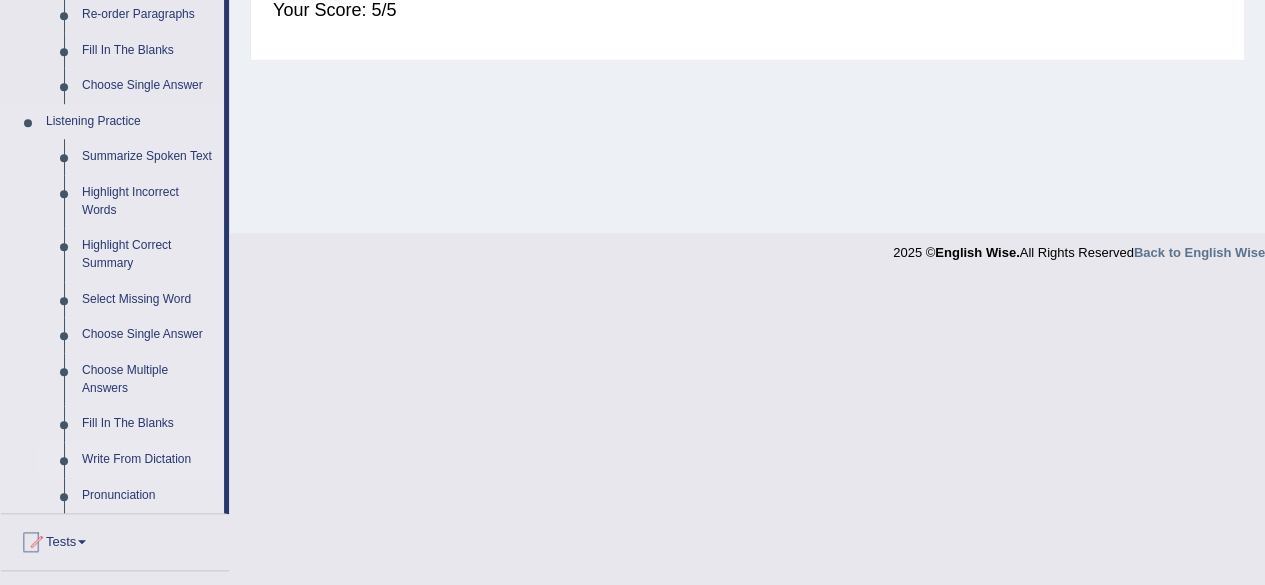 click on "Write From Dictation" at bounding box center (148, 460) 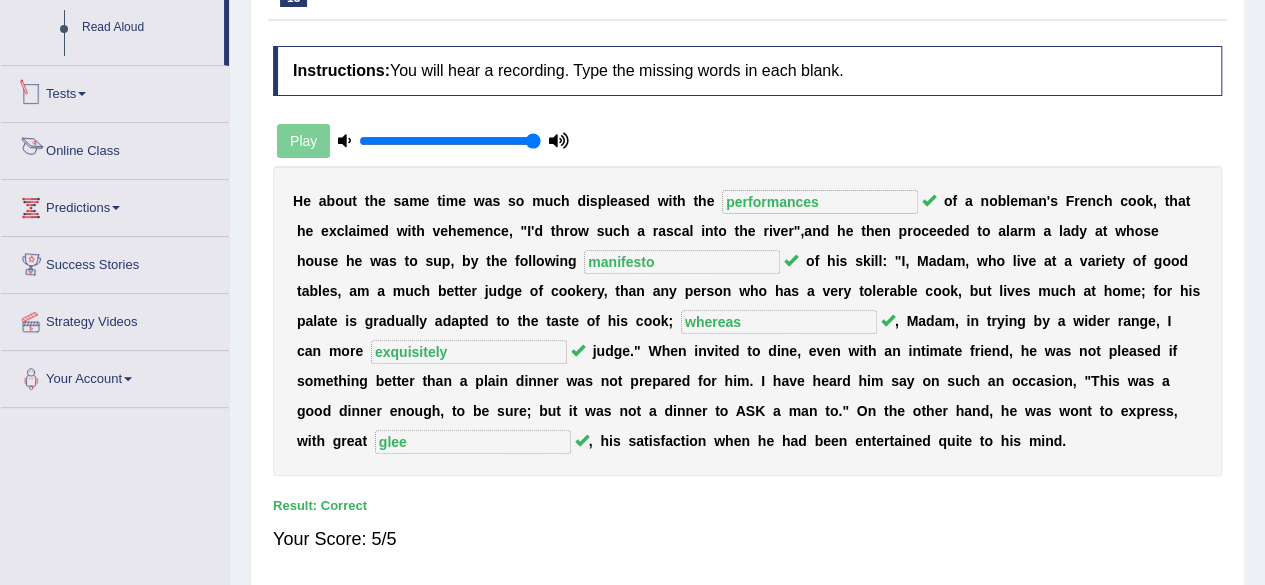 scroll, scrollTop: 416, scrollLeft: 0, axis: vertical 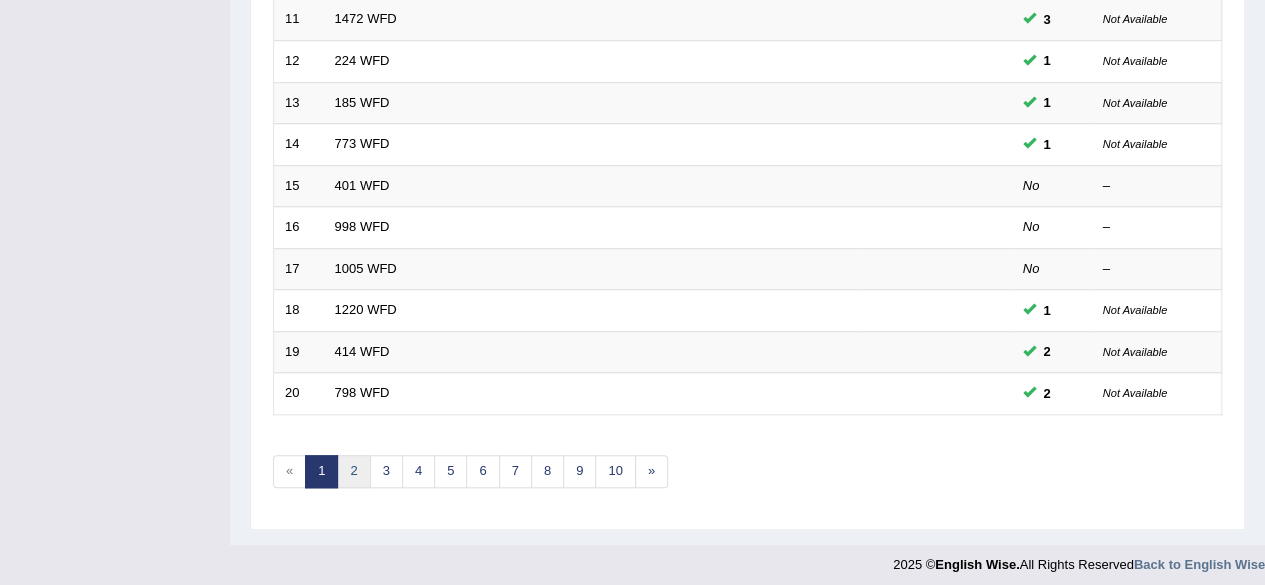 click on "2" at bounding box center [353, 471] 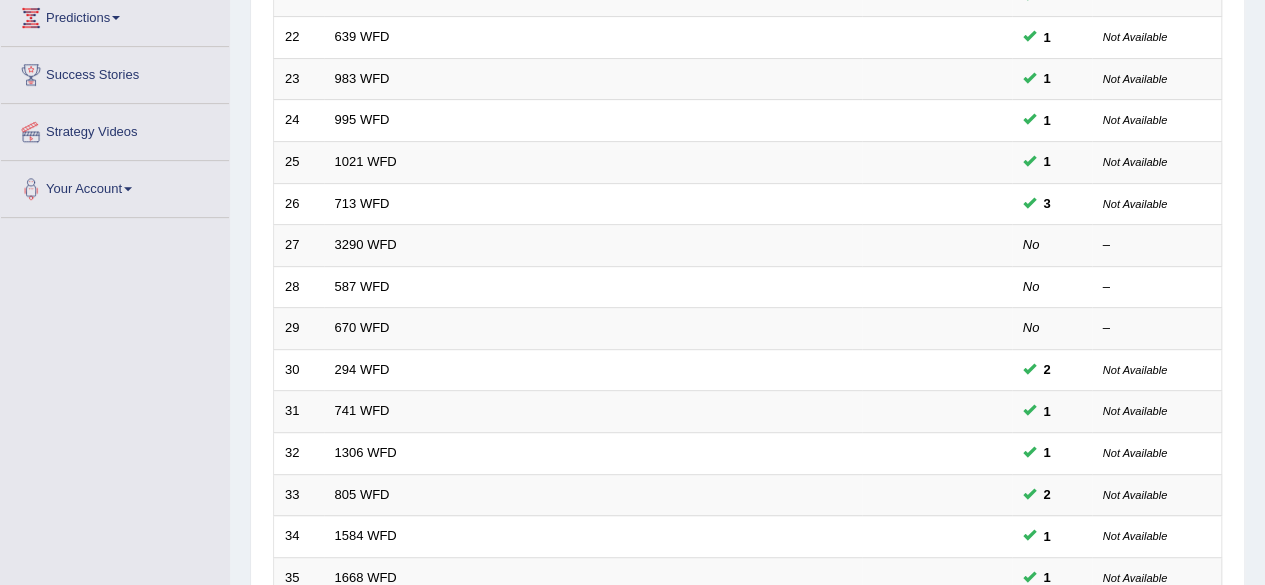 scroll, scrollTop: 0, scrollLeft: 0, axis: both 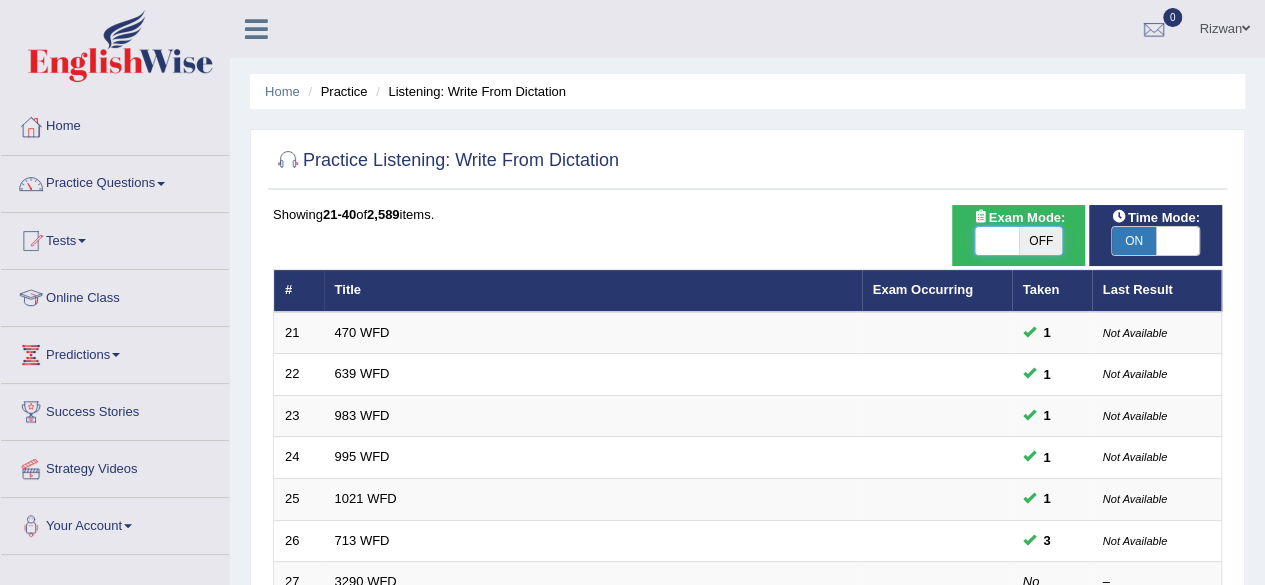 click at bounding box center [997, 241] 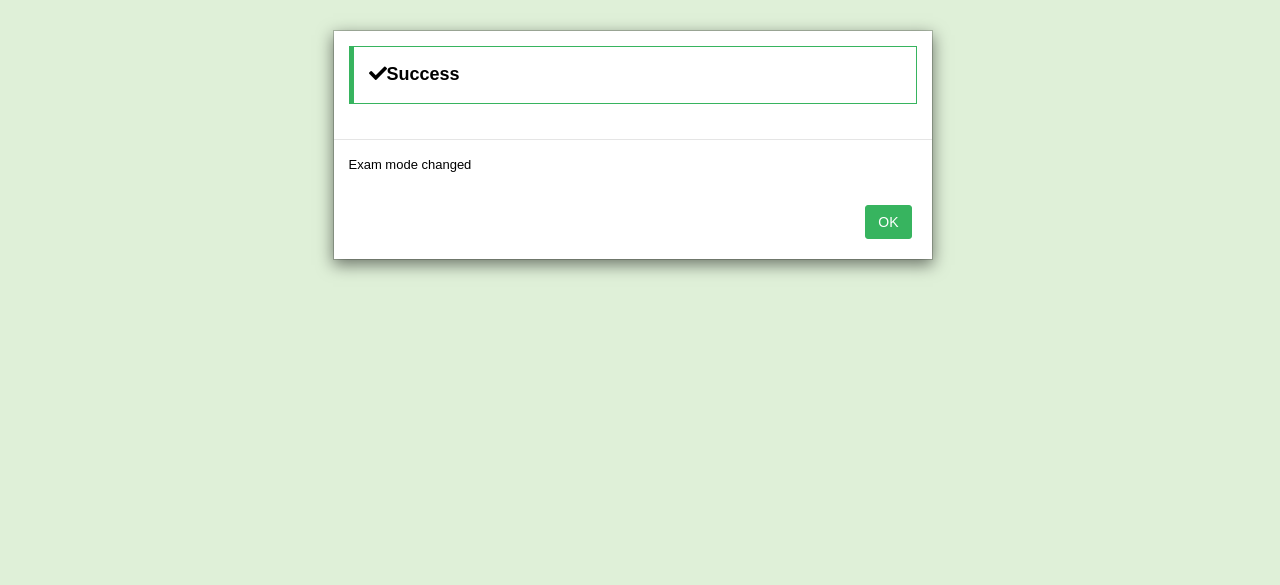 click on "OK" at bounding box center (888, 222) 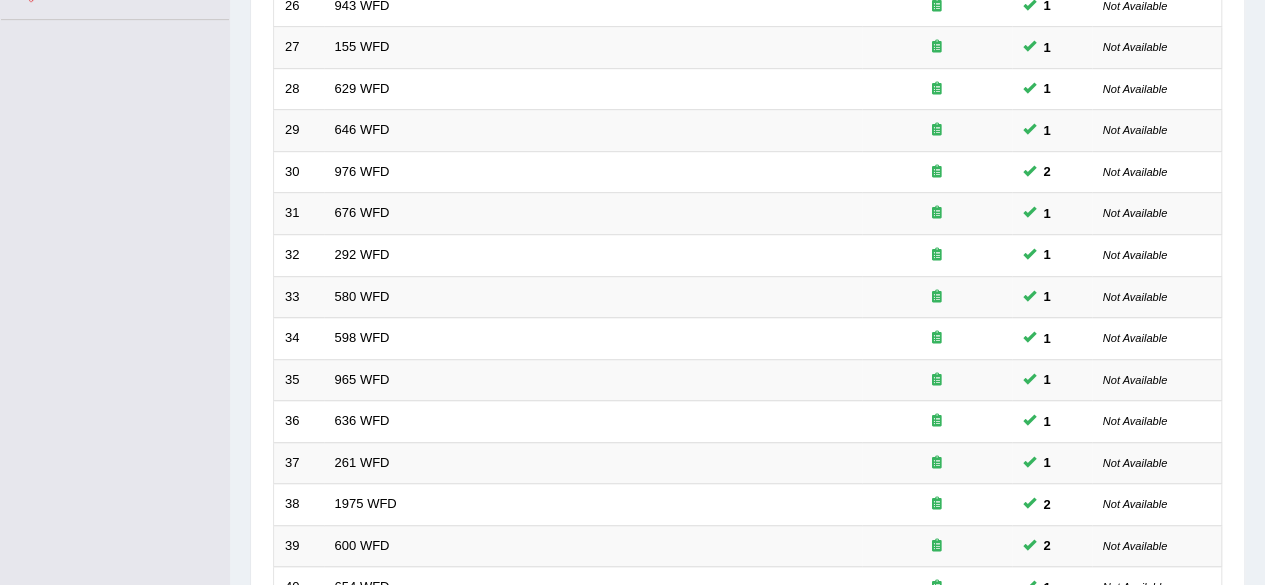 scroll, scrollTop: 729, scrollLeft: 0, axis: vertical 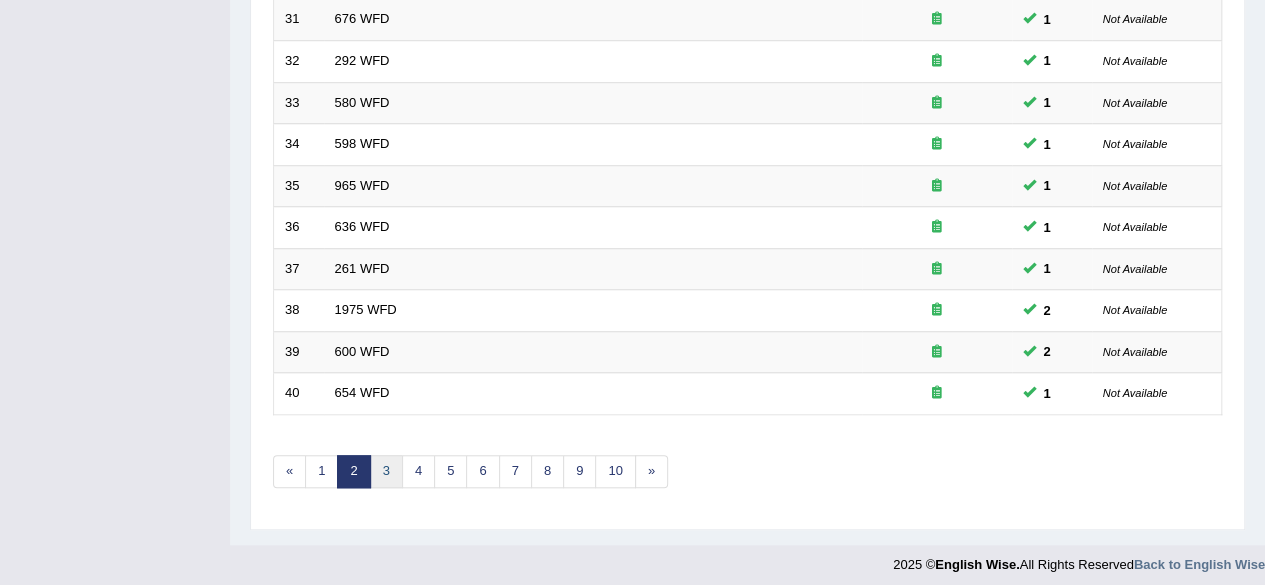 click on "3" at bounding box center [386, 471] 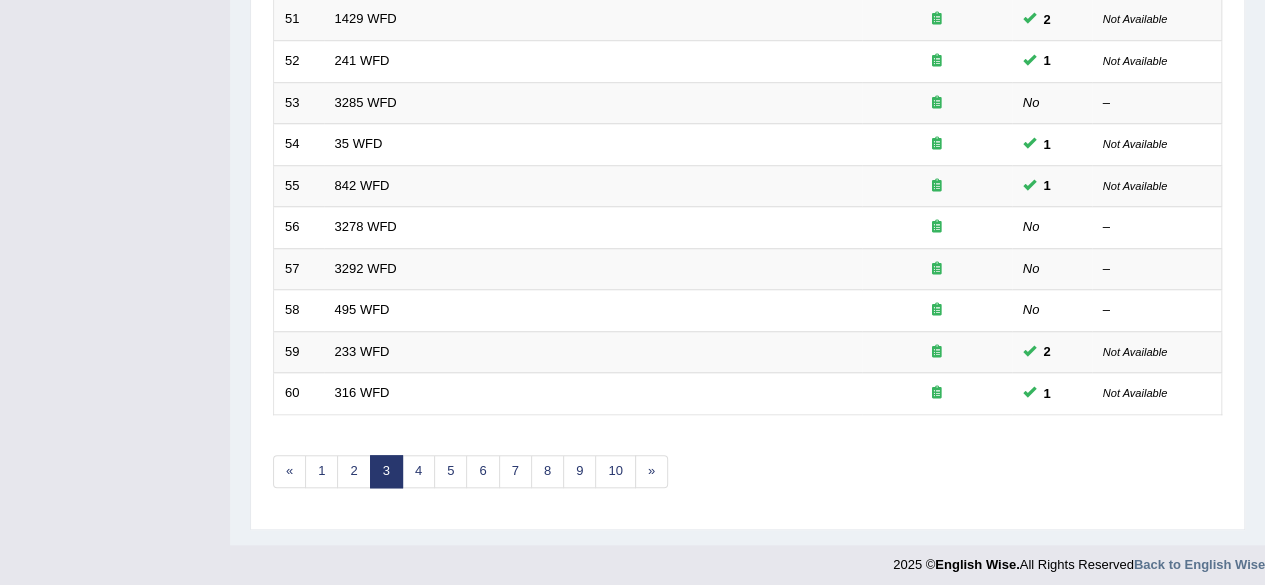 scroll, scrollTop: 729, scrollLeft: 0, axis: vertical 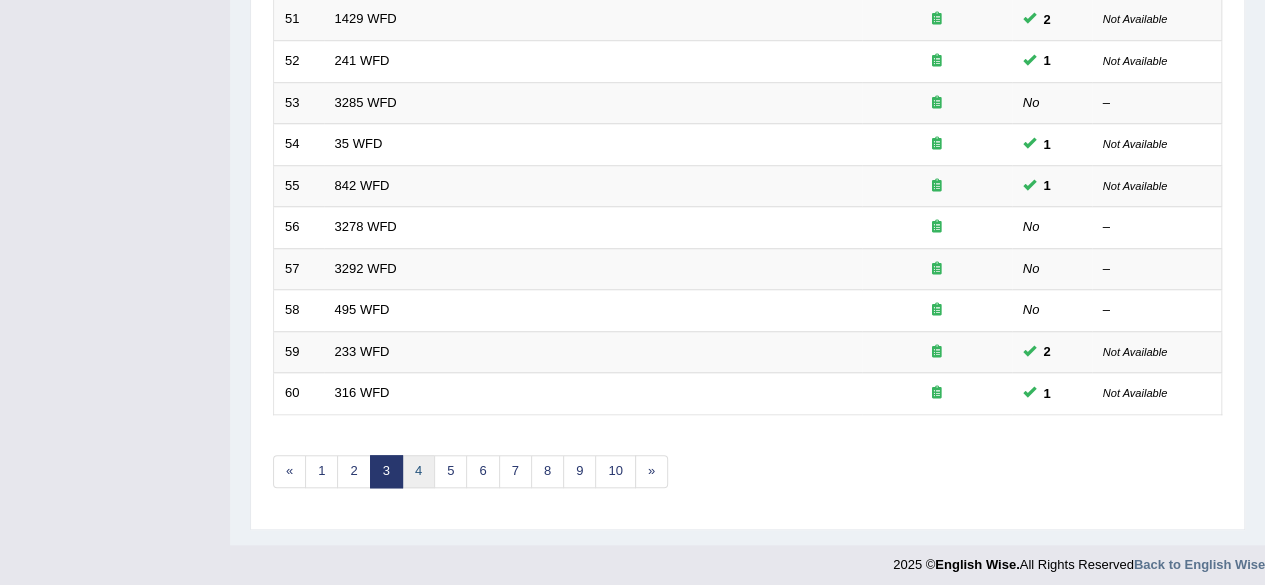 click on "4" at bounding box center [418, 471] 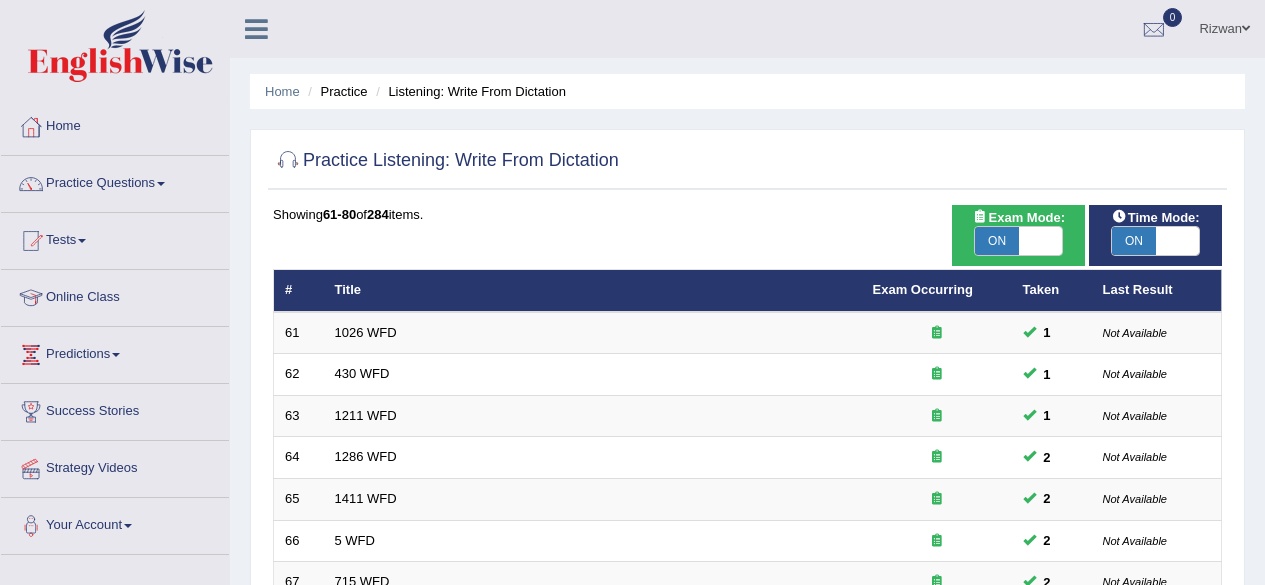scroll, scrollTop: 729, scrollLeft: 0, axis: vertical 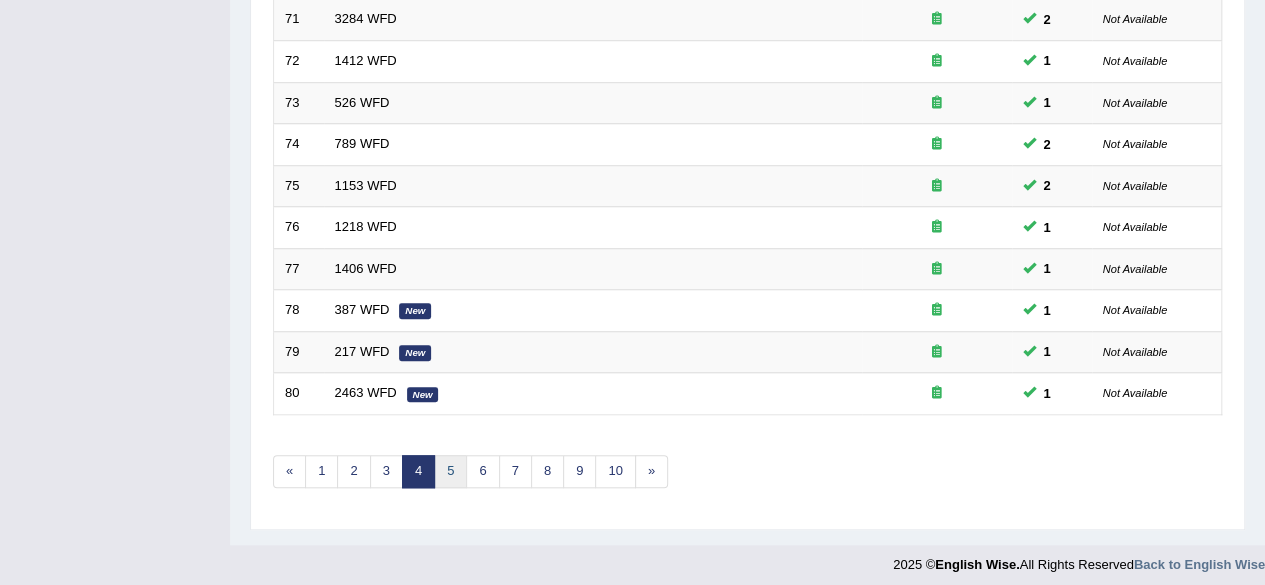 click on "5" at bounding box center [450, 471] 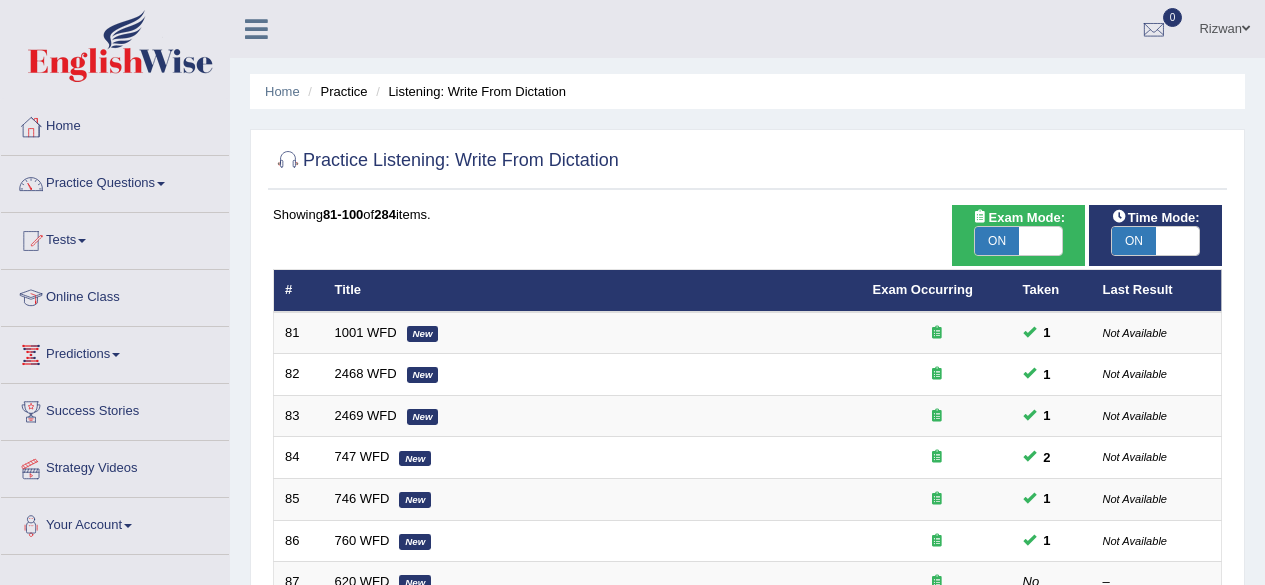 scroll, scrollTop: 729, scrollLeft: 0, axis: vertical 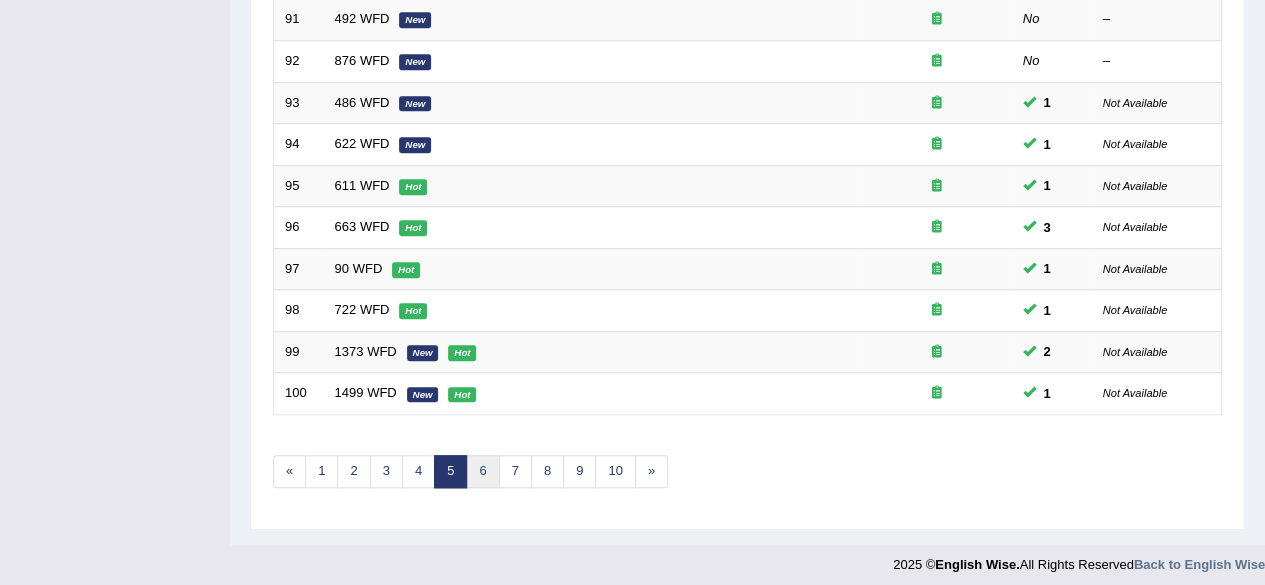 click on "6" at bounding box center (482, 471) 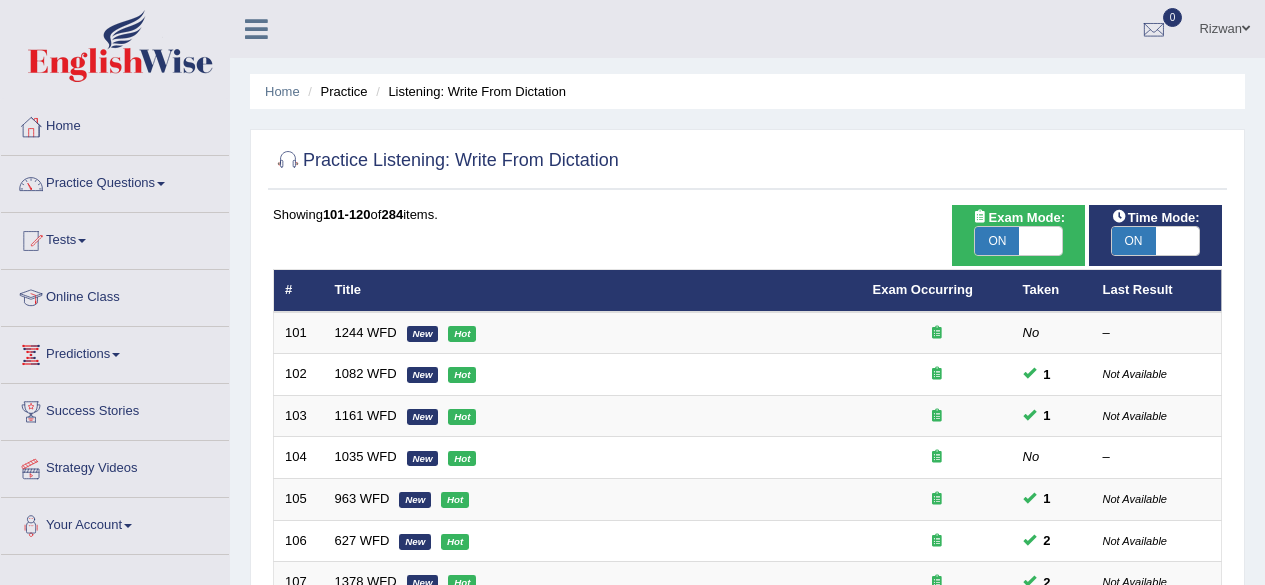 scroll, scrollTop: 729, scrollLeft: 0, axis: vertical 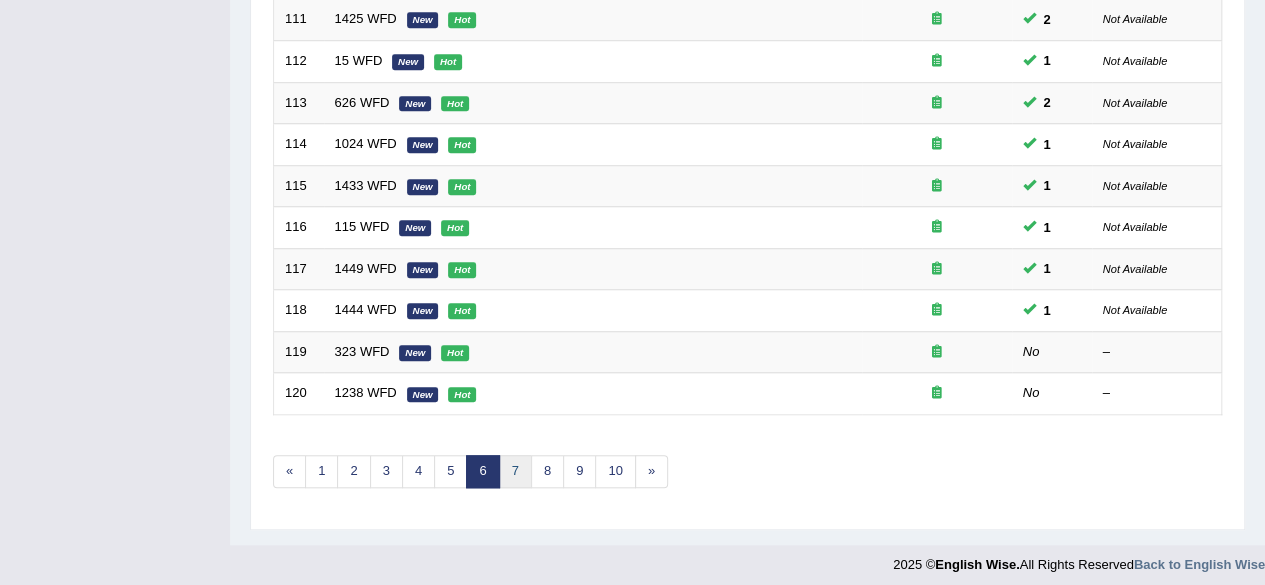 click on "7" at bounding box center (515, 471) 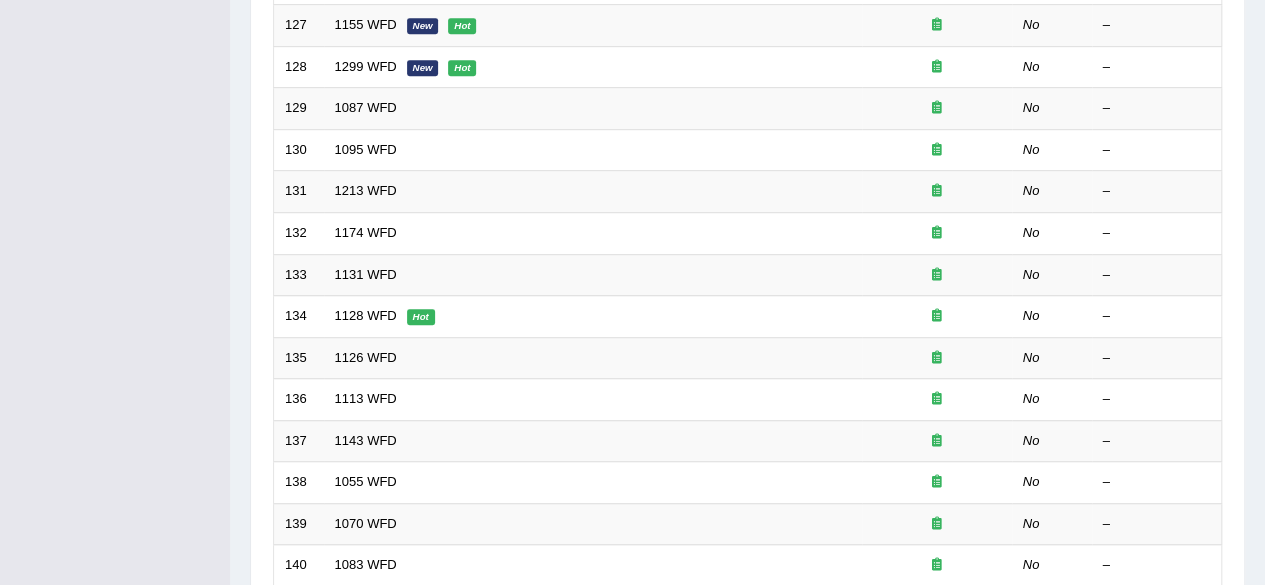 scroll, scrollTop: 0, scrollLeft: 0, axis: both 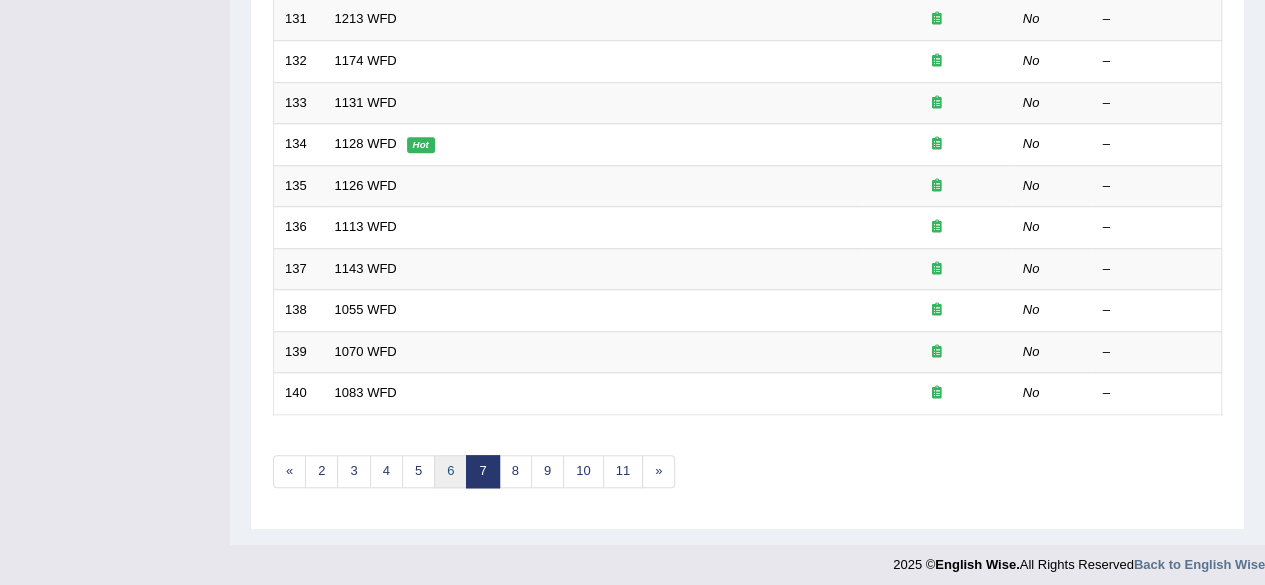 click on "6" at bounding box center (450, 471) 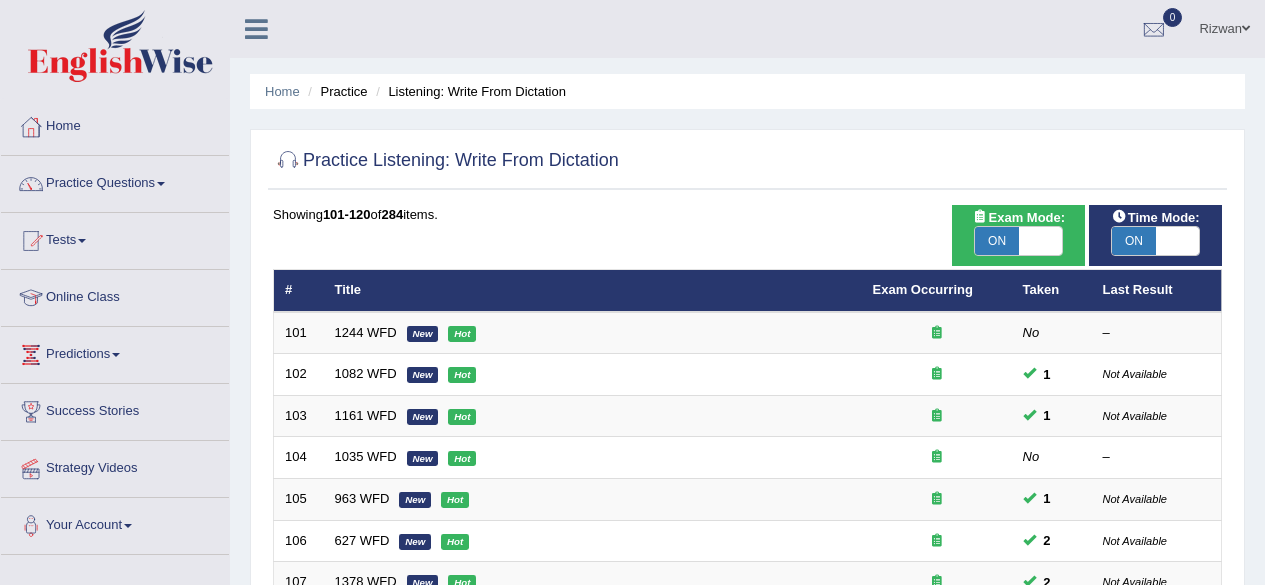 scroll, scrollTop: 729, scrollLeft: 0, axis: vertical 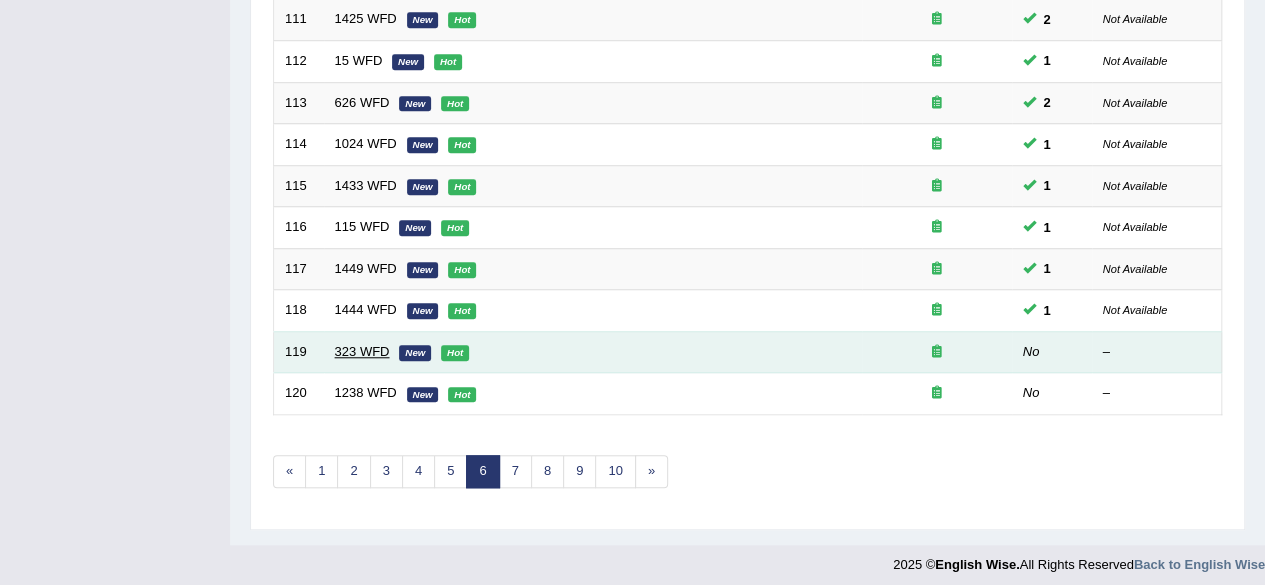 click on "323 WFD" at bounding box center [362, 351] 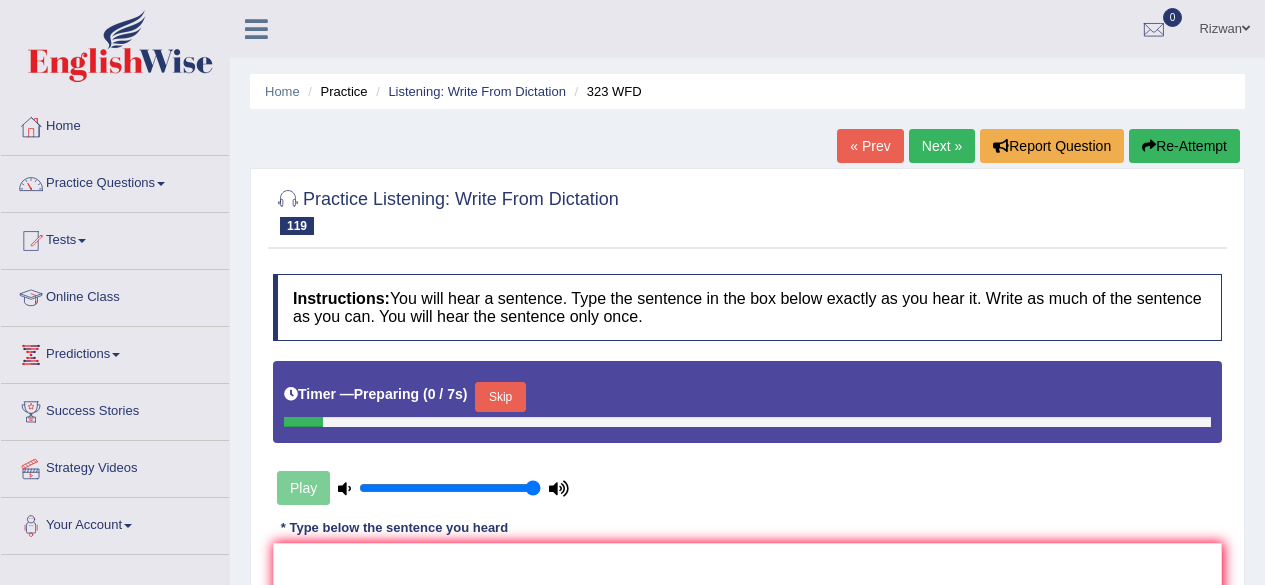 scroll, scrollTop: 0, scrollLeft: 0, axis: both 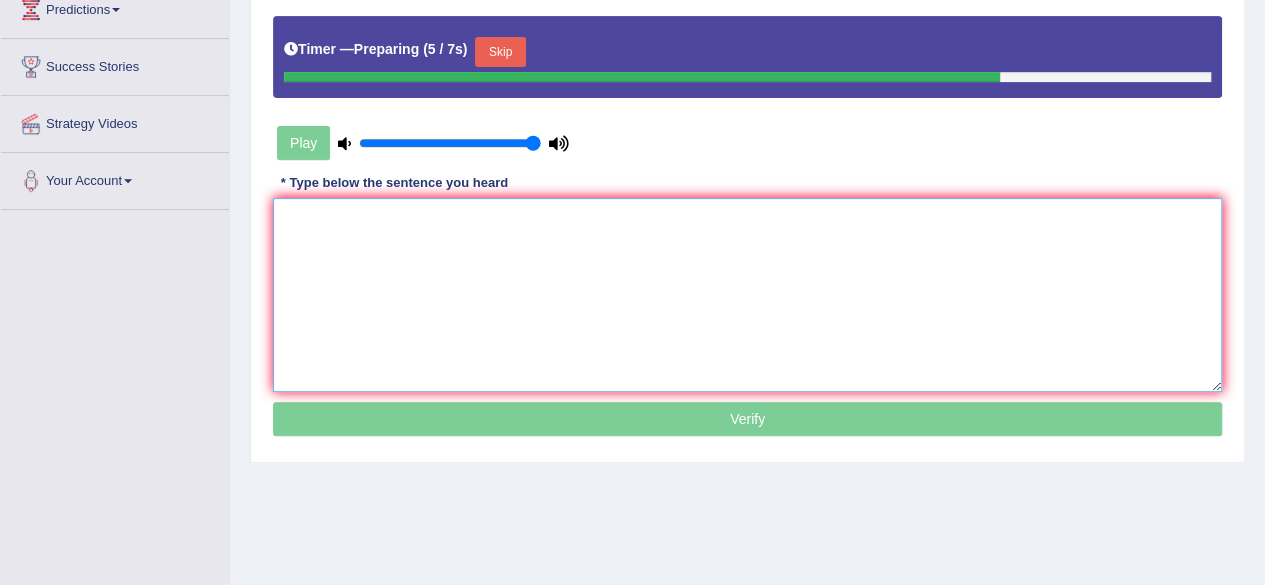 click at bounding box center (747, 295) 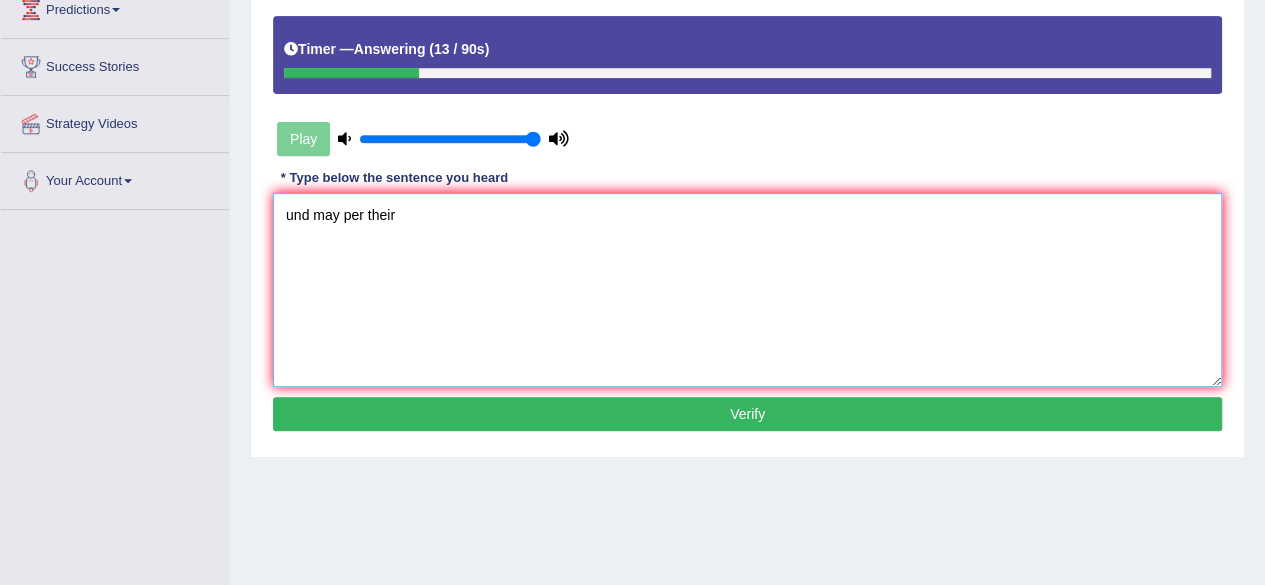 type on "und may per their" 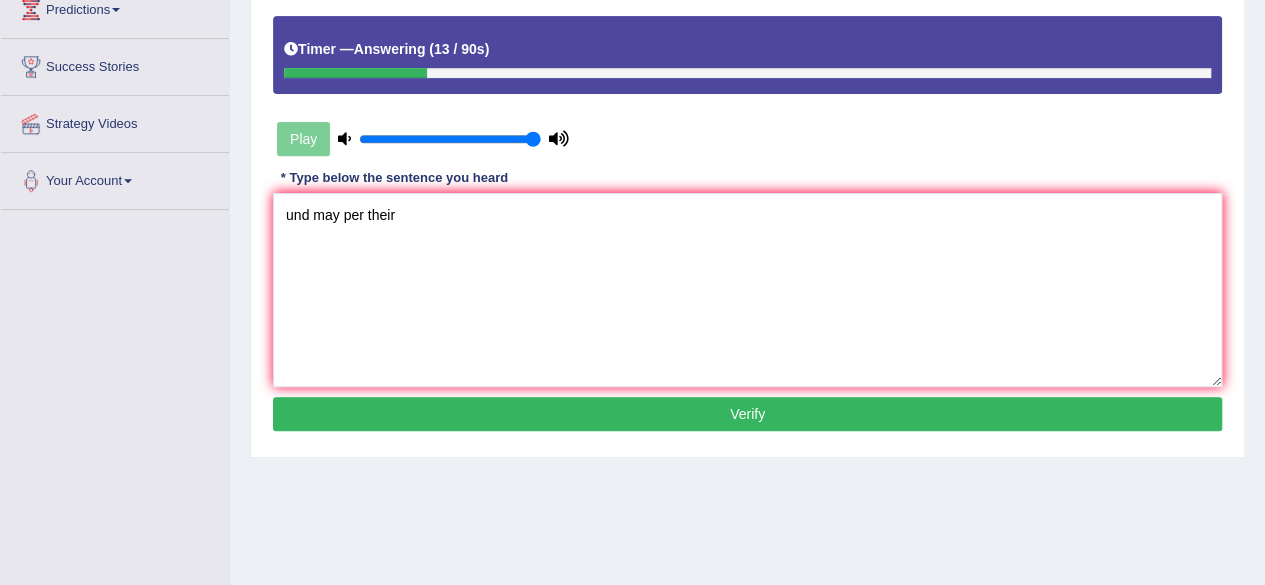 scroll, scrollTop: 0, scrollLeft: 0, axis: both 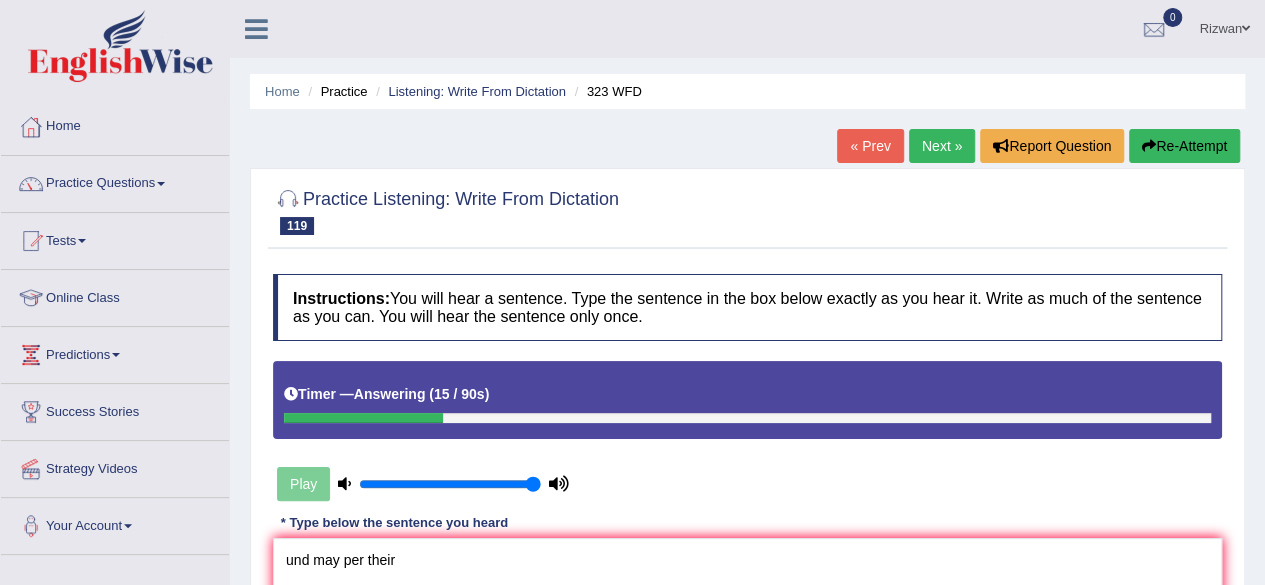 click on "Re-Attempt" at bounding box center (1184, 146) 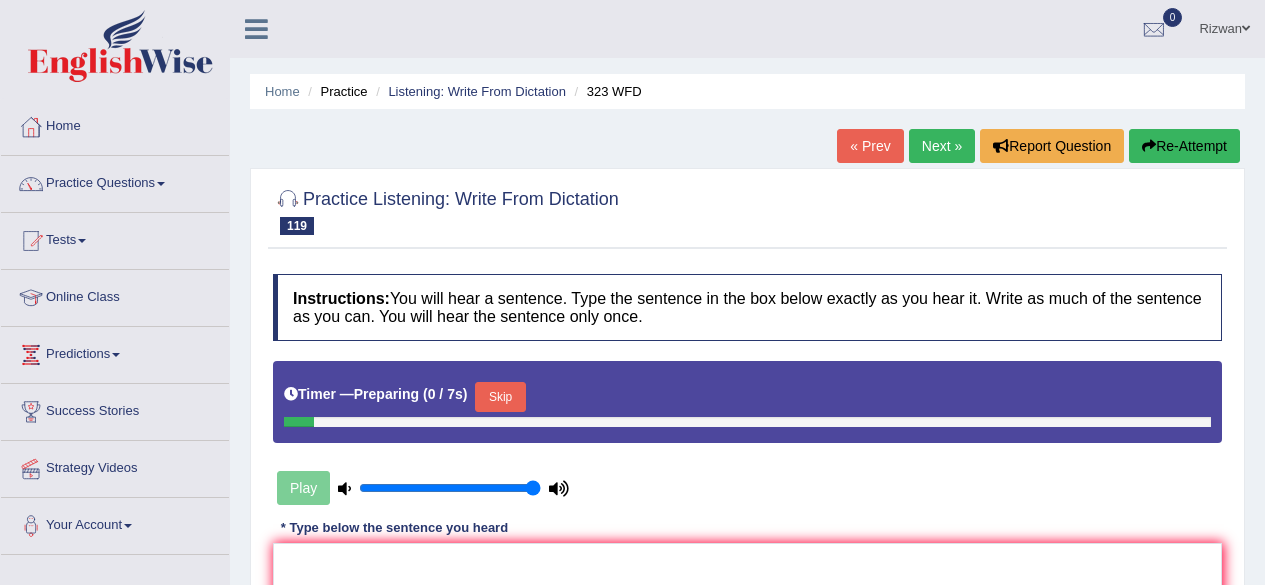 scroll, scrollTop: 282, scrollLeft: 0, axis: vertical 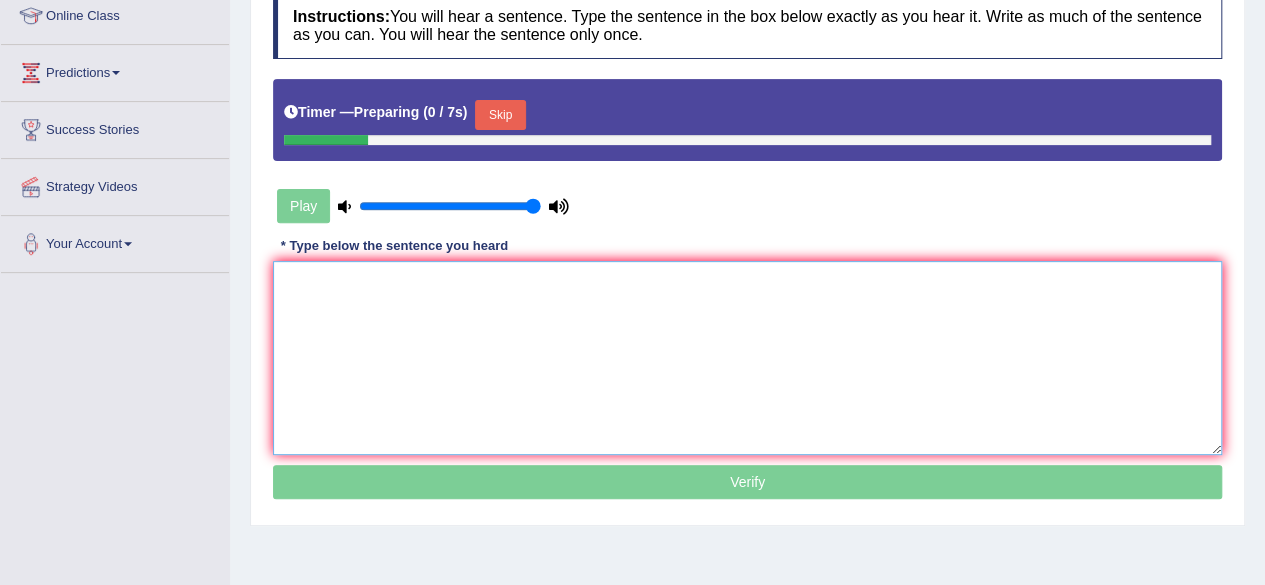 click at bounding box center (747, 358) 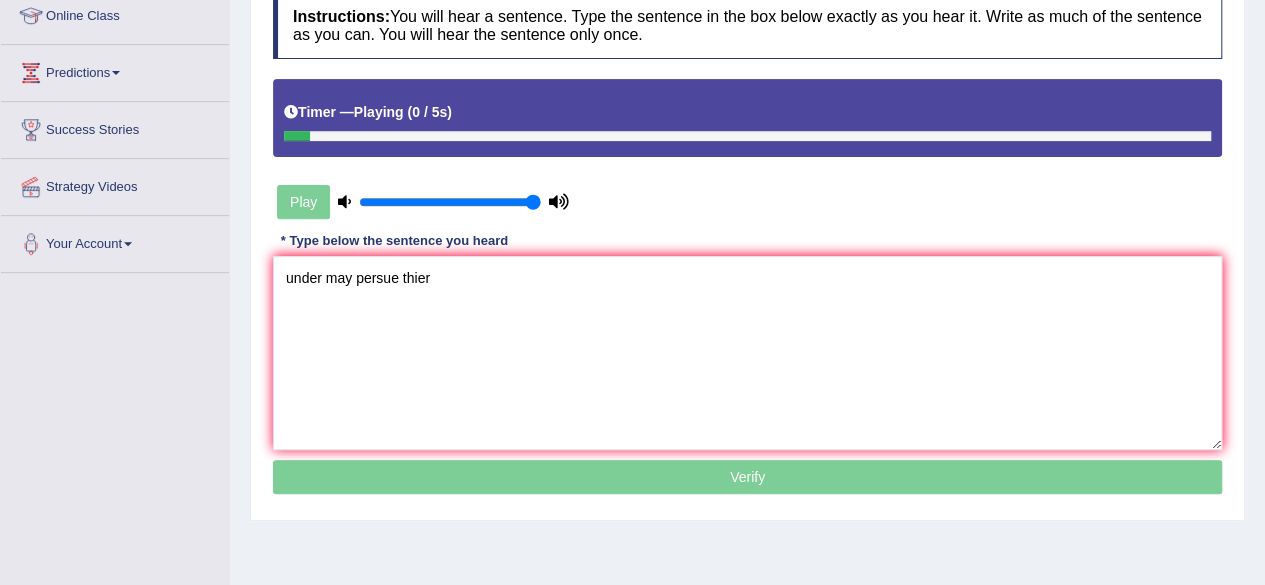 click on "Timer —  Playing   ( 0 / 5s )" at bounding box center [747, 112] 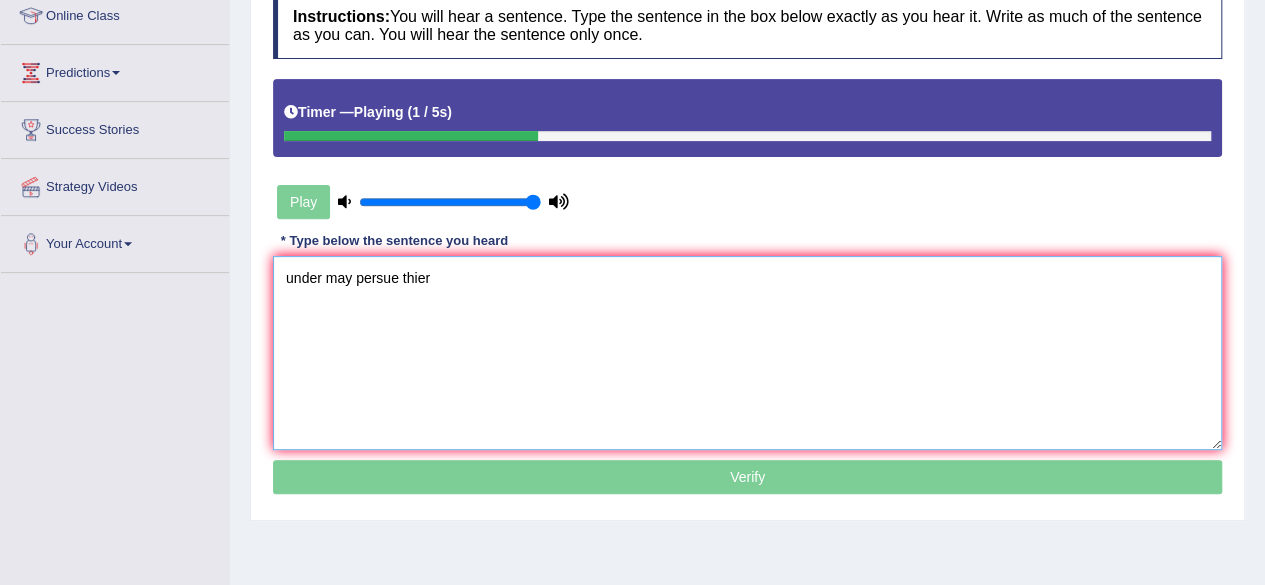 click on "under may persue thier" at bounding box center [747, 353] 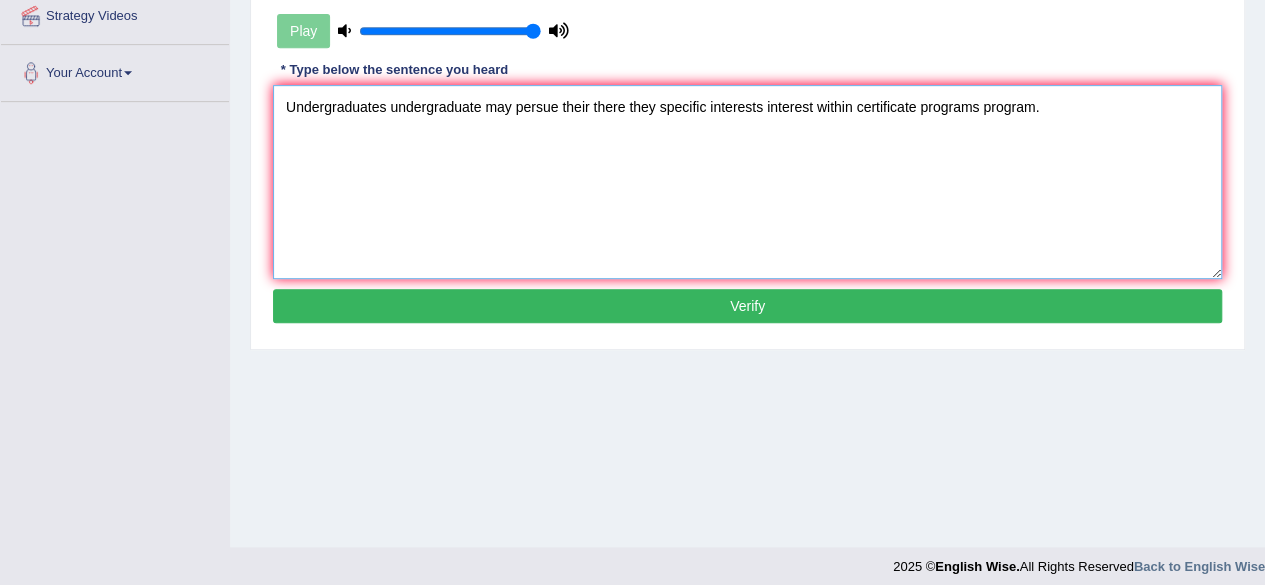 scroll, scrollTop: 464, scrollLeft: 0, axis: vertical 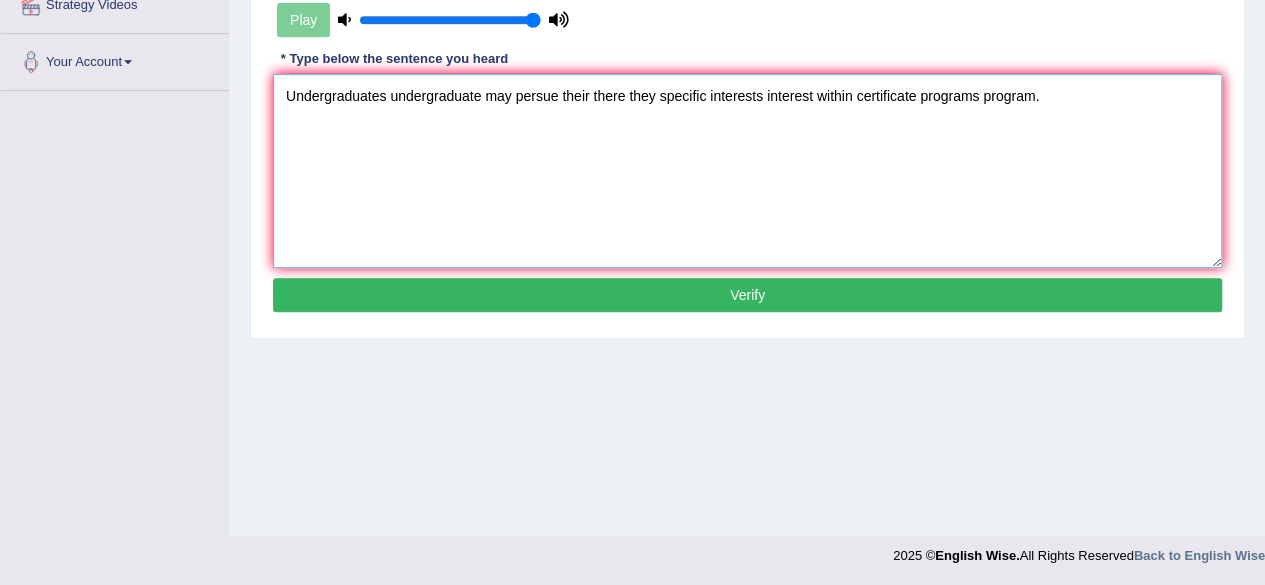 type on "Undergraduates undergraduate may persue their there they specific interests interest within certificate programs program." 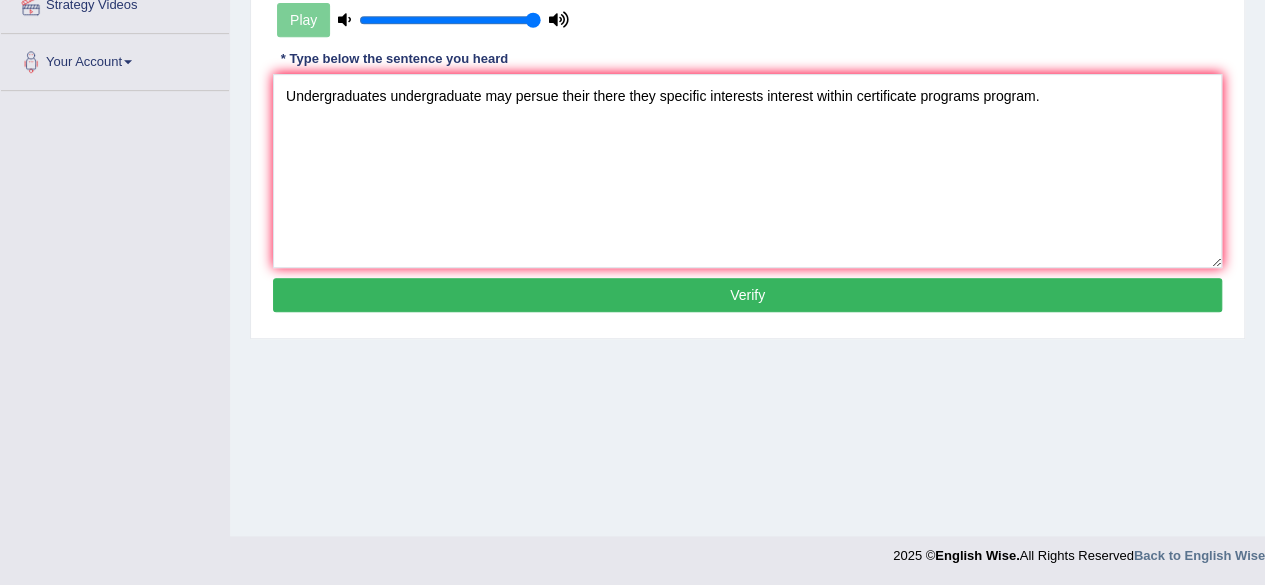 click on "Verify" at bounding box center (747, 295) 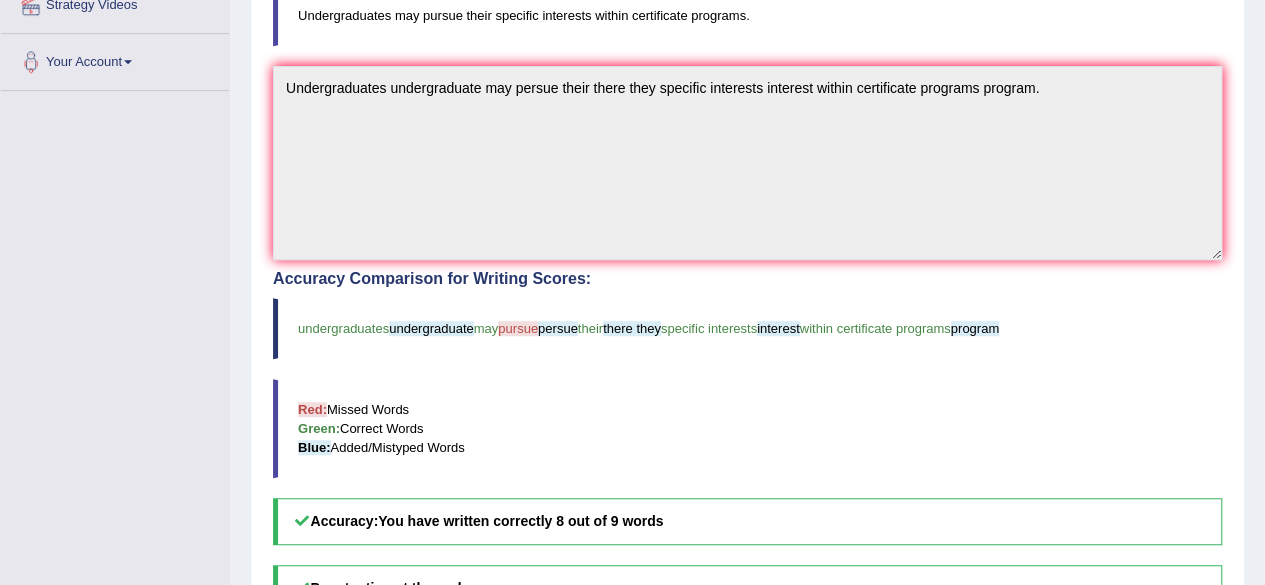 click on "Red:  Missed Words
Green:  Correct Words
Blue:  Added/Mistyped Words" at bounding box center [747, 428] 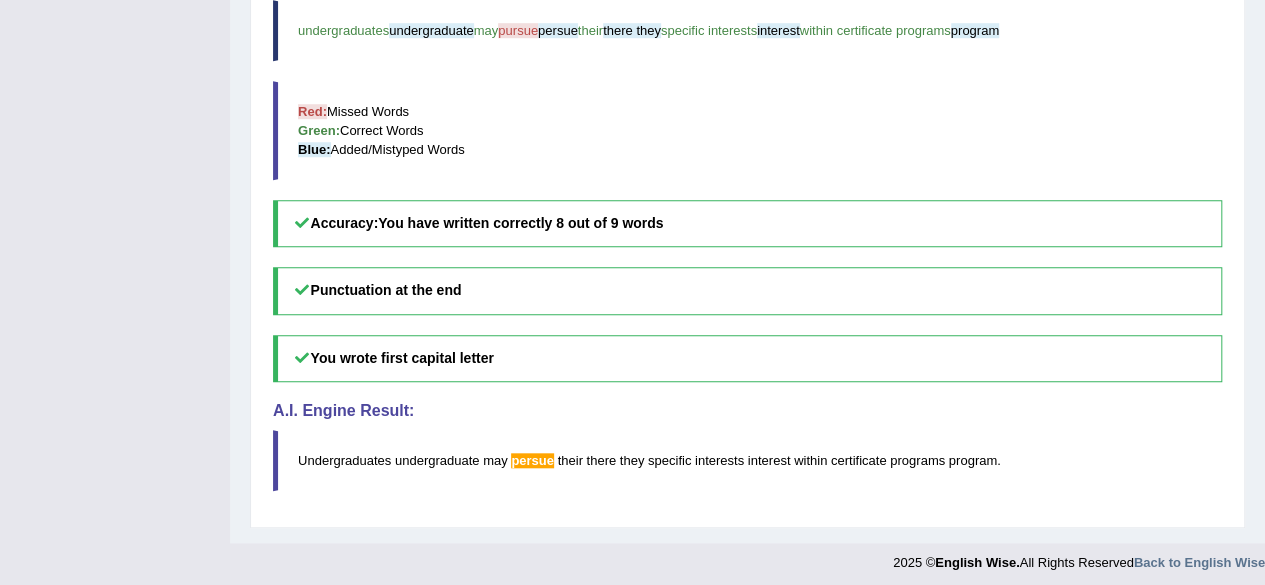 scroll, scrollTop: 120, scrollLeft: 0, axis: vertical 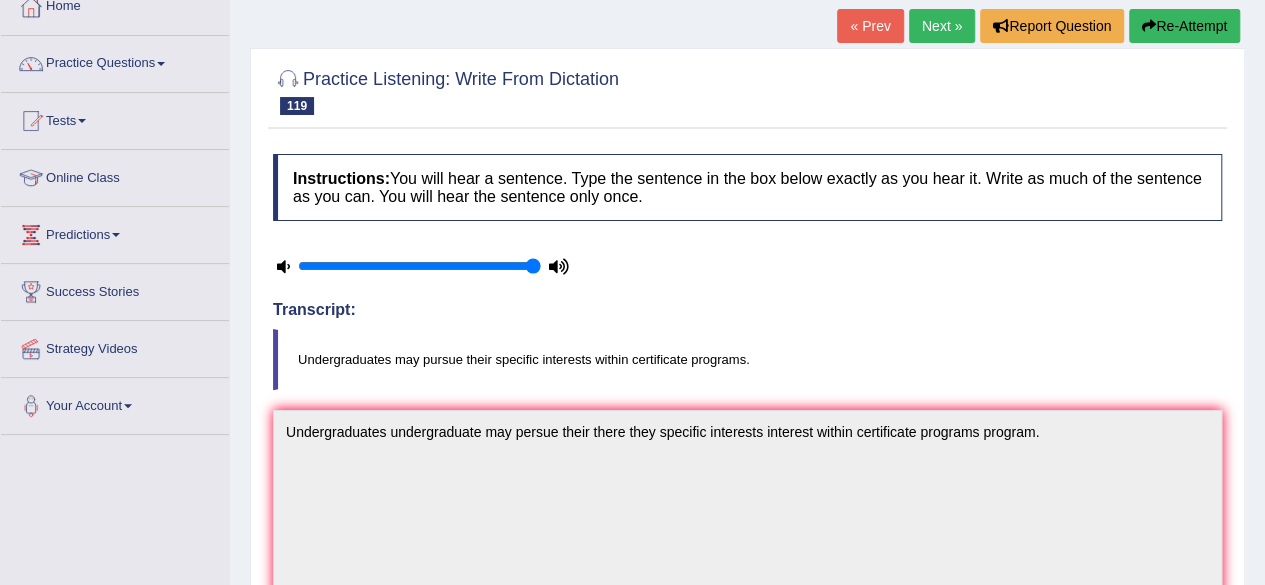 click on "Next »" at bounding box center [942, 26] 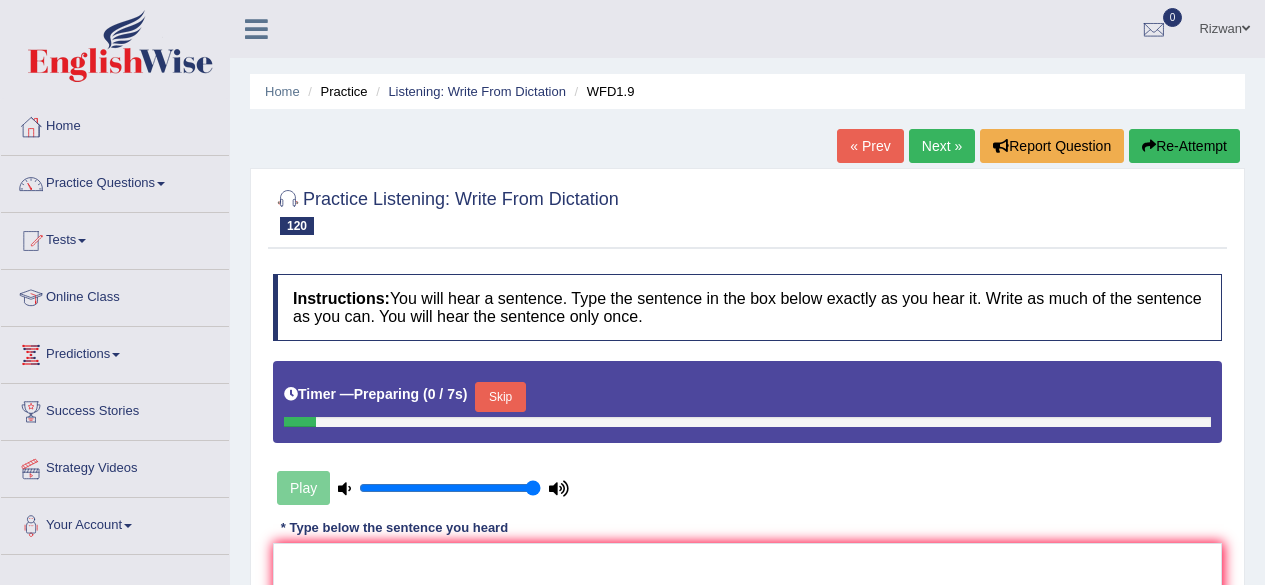 scroll, scrollTop: 170, scrollLeft: 0, axis: vertical 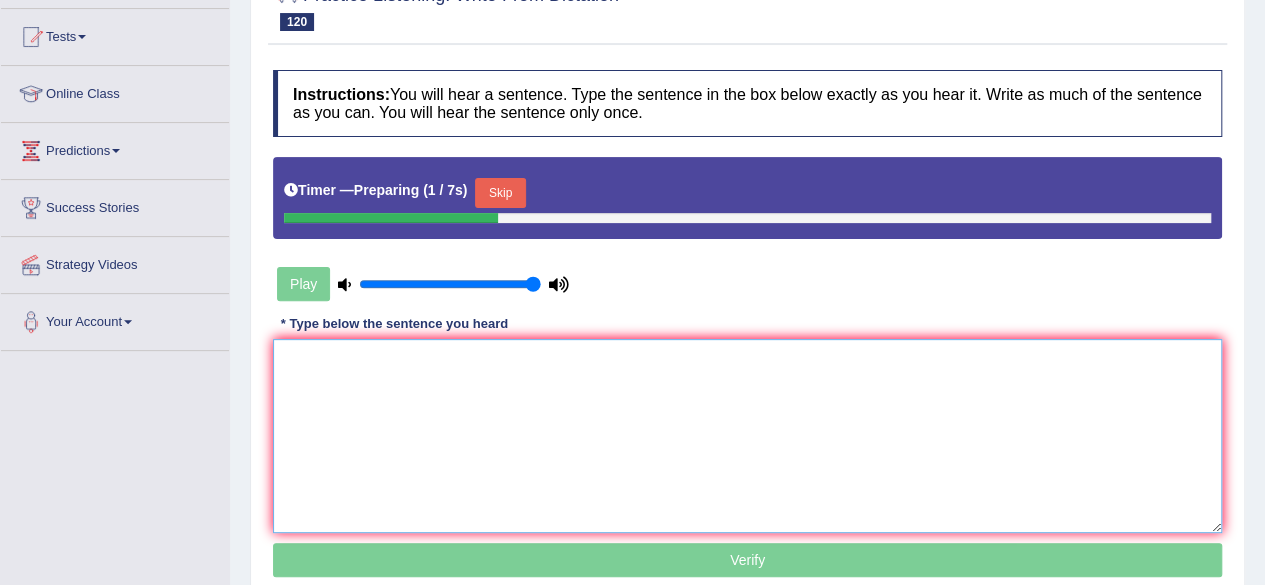 click at bounding box center [747, 436] 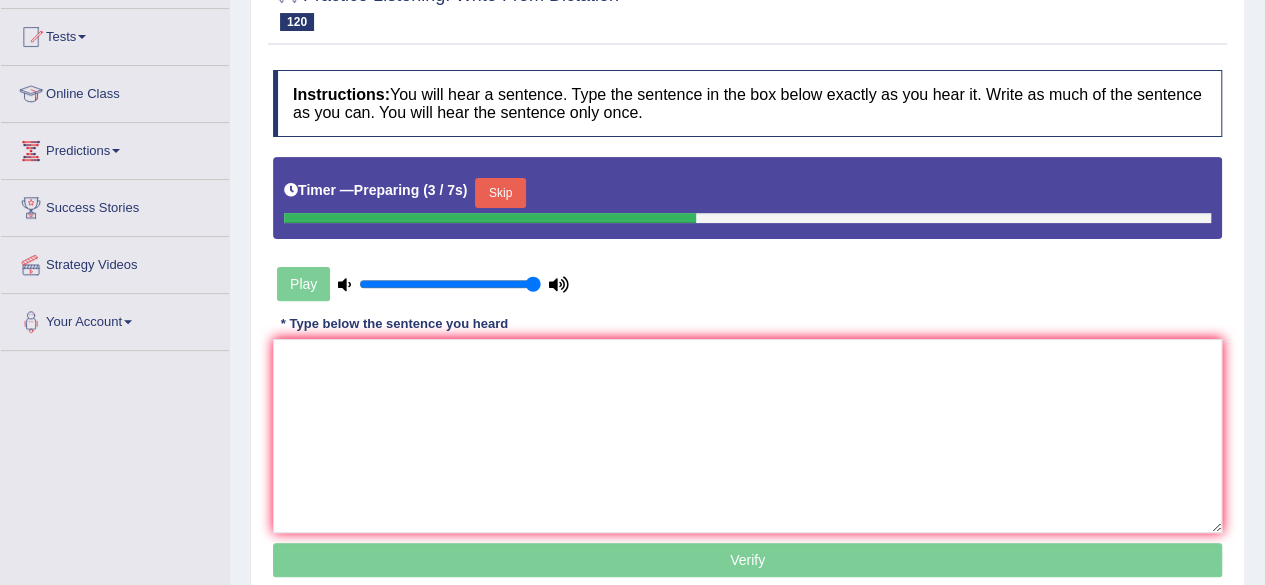 click on "Skip" at bounding box center (500, 193) 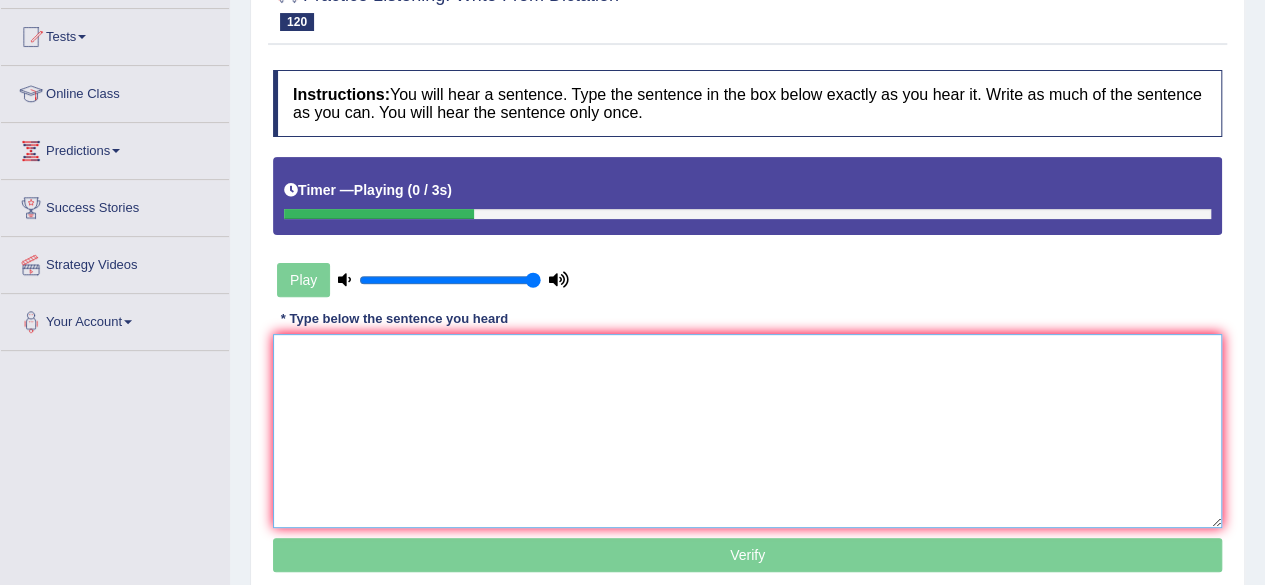 click at bounding box center (747, 431) 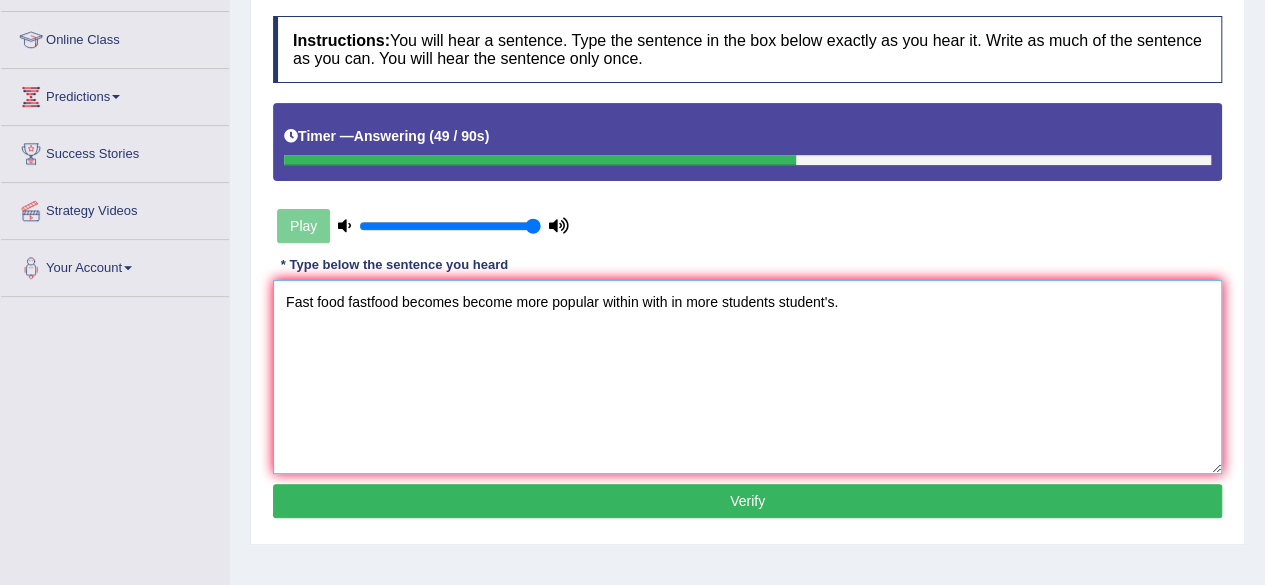 scroll, scrollTop: 262, scrollLeft: 0, axis: vertical 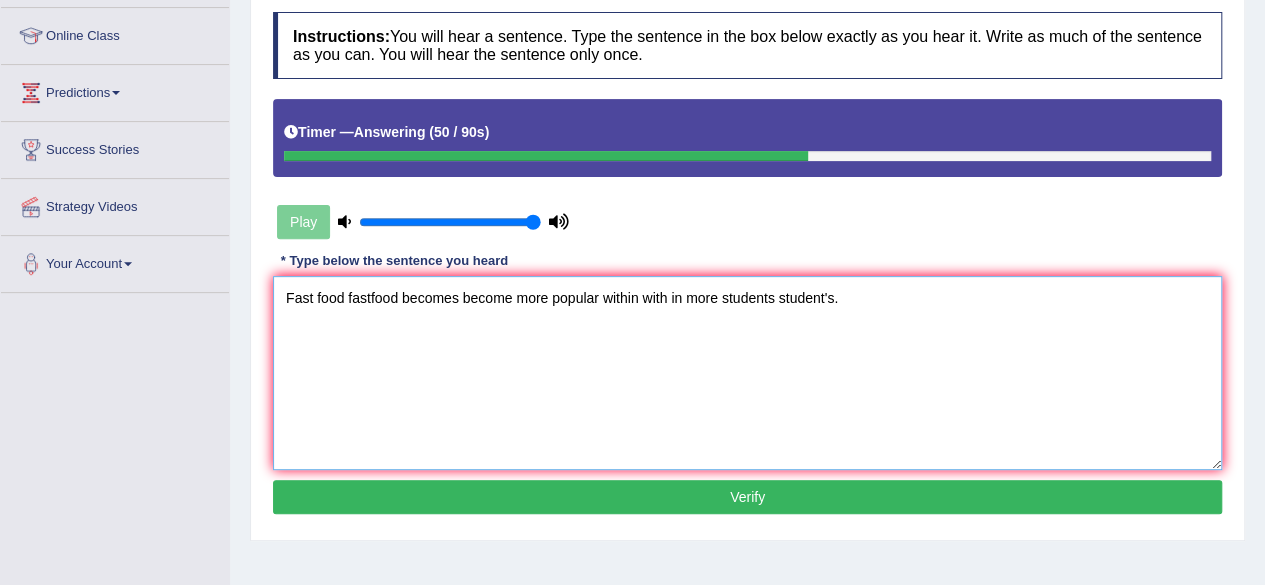 type on "Fast food fastfood becomes become more popular within with in more students student's." 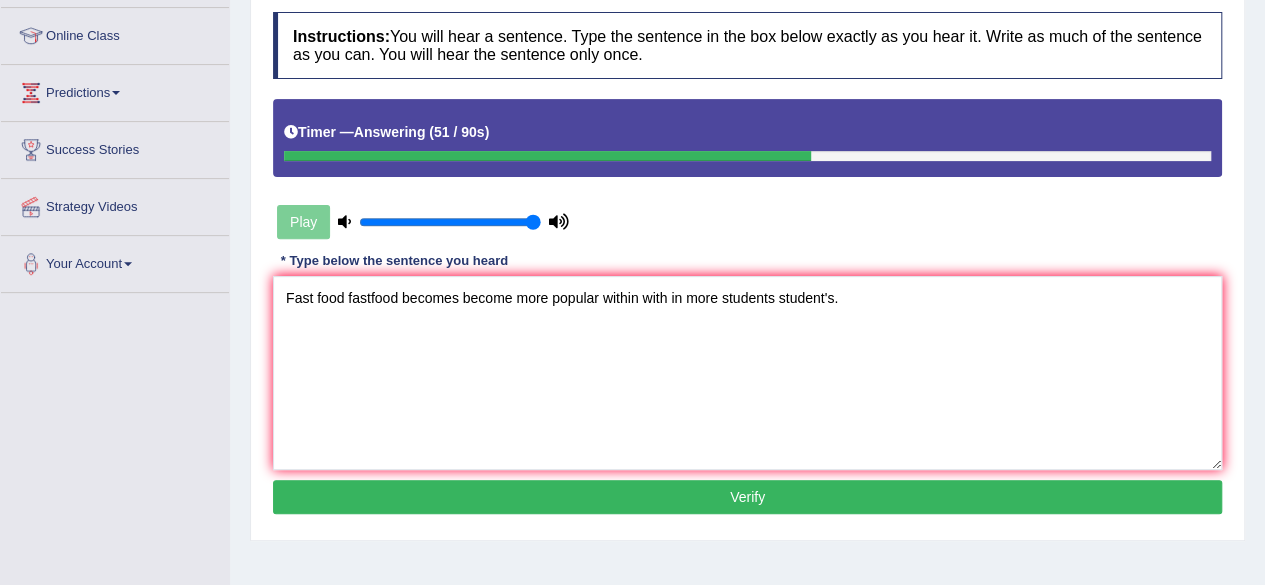 click on "Verify" at bounding box center (747, 497) 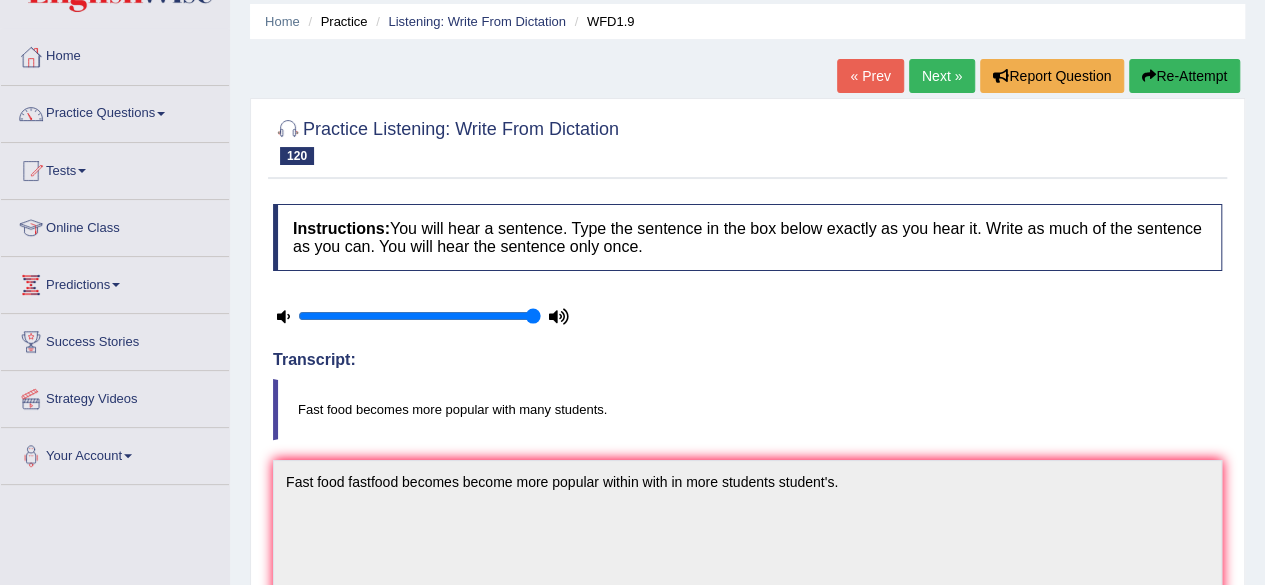 scroll, scrollTop: 0, scrollLeft: 0, axis: both 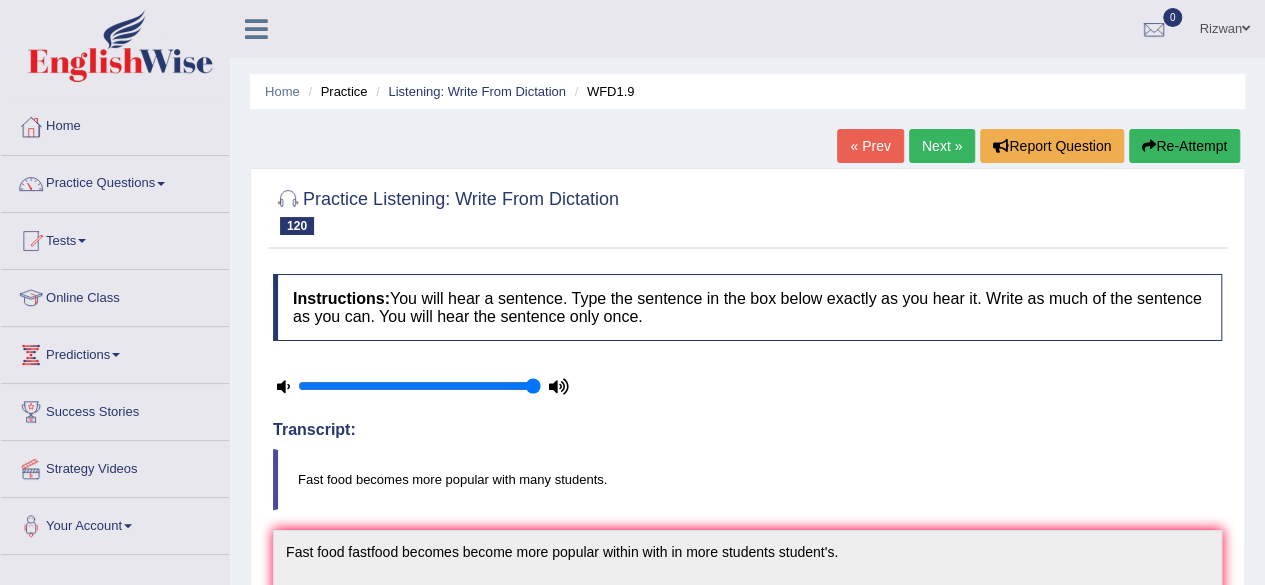 click on "Next »" at bounding box center (942, 146) 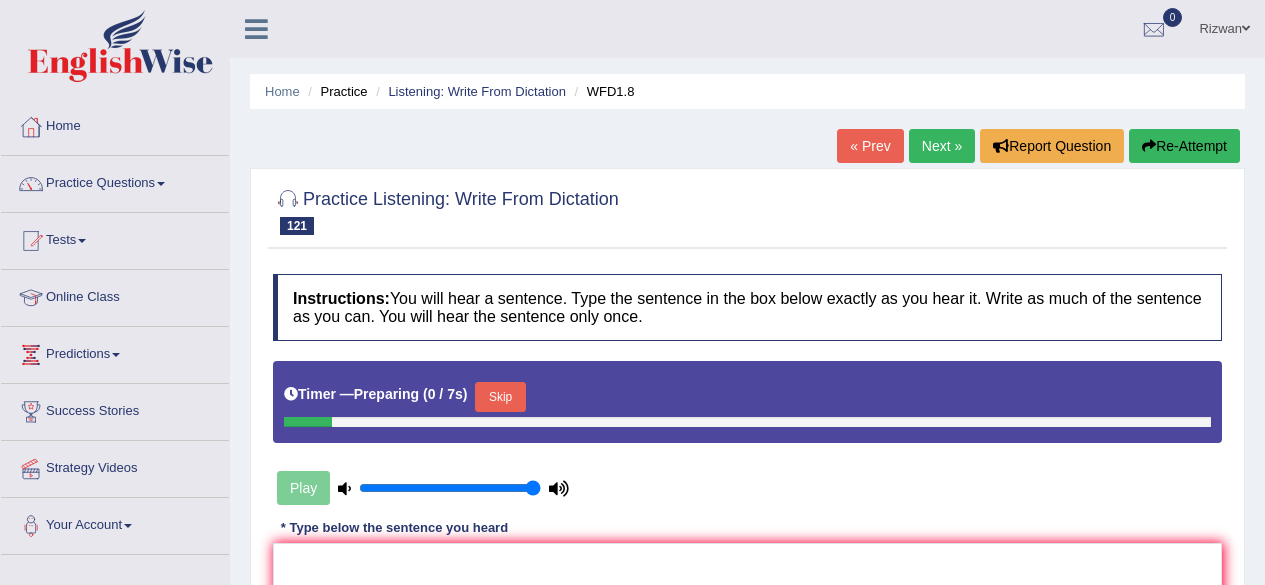 scroll, scrollTop: 196, scrollLeft: 0, axis: vertical 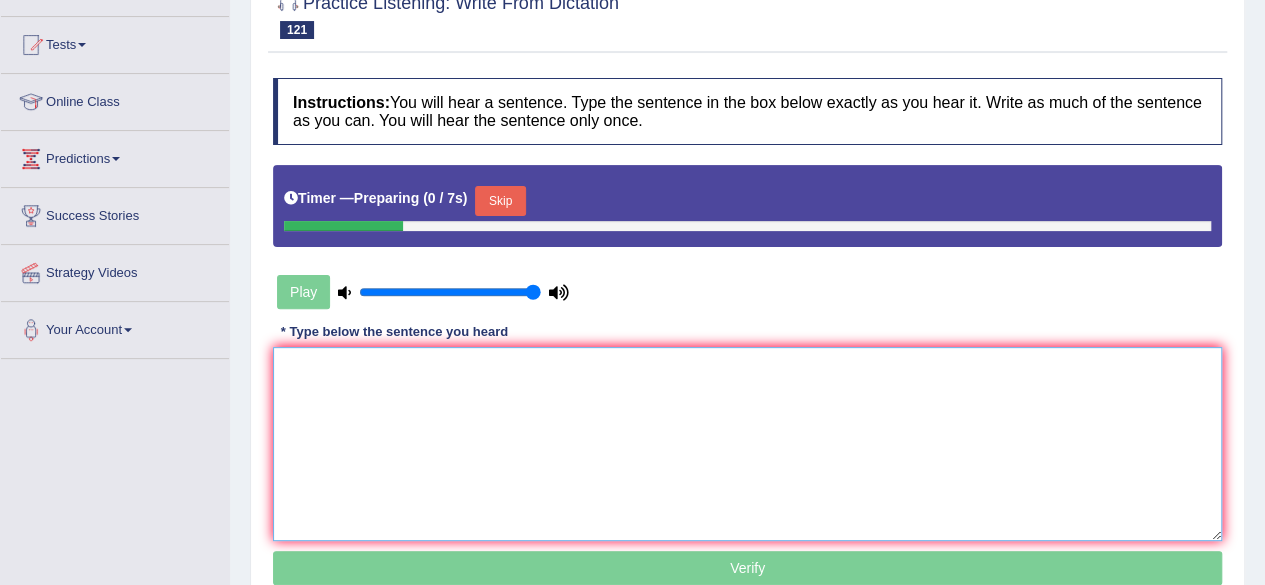 click at bounding box center [747, 444] 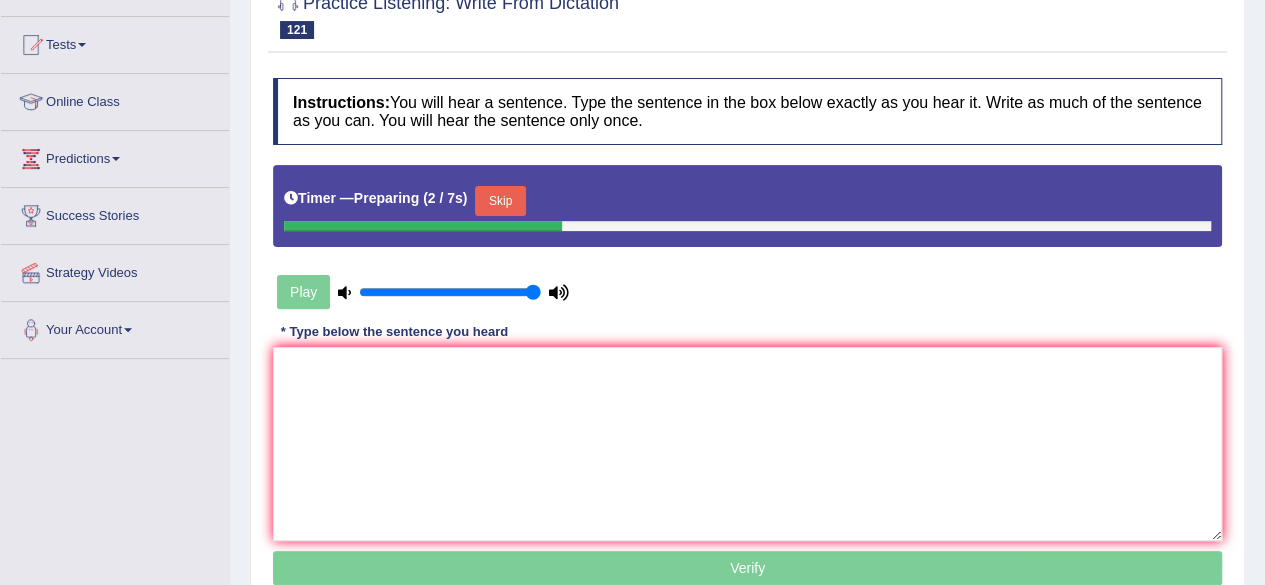 click on "Skip" at bounding box center (500, 201) 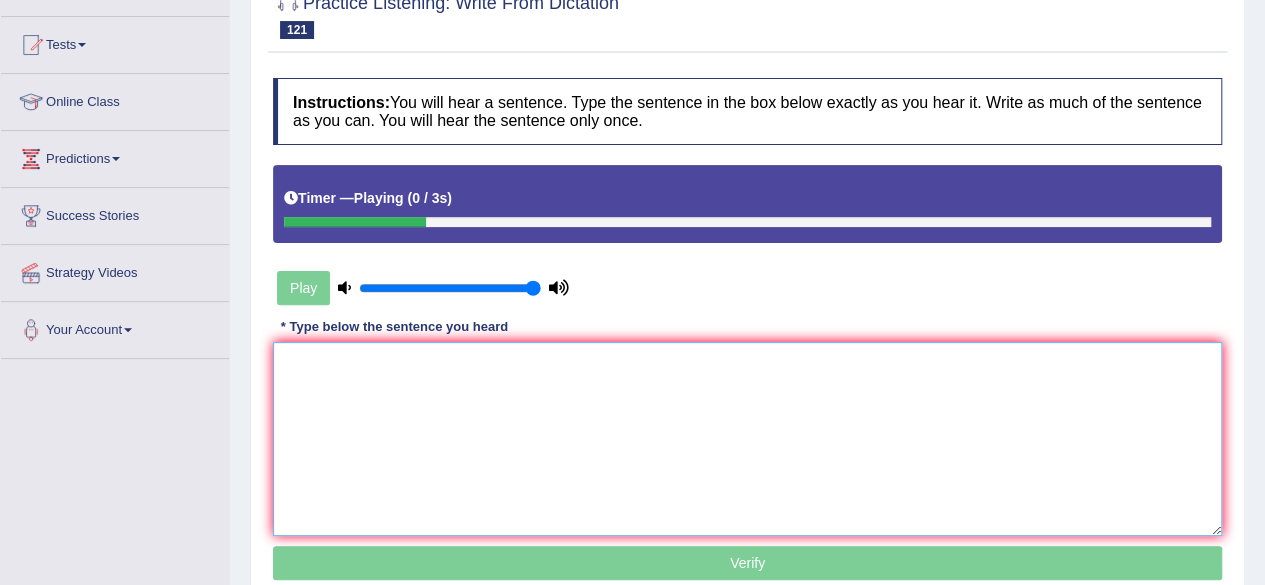 click at bounding box center [747, 439] 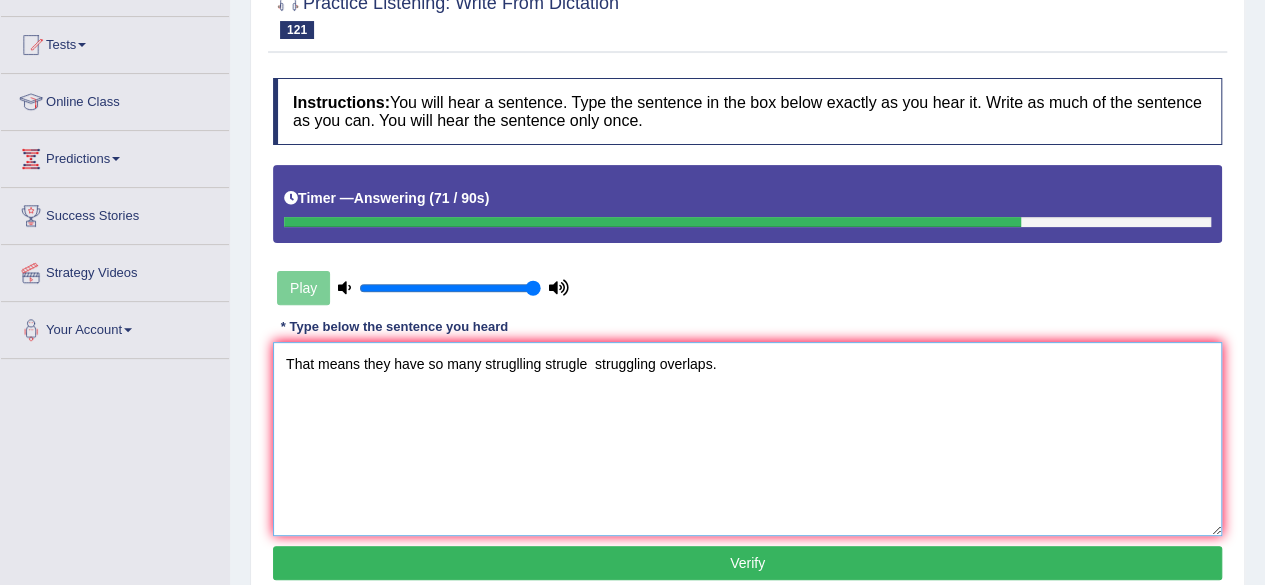 click on "That means they have so many struglling strugle  struggling overlaps." at bounding box center (747, 439) 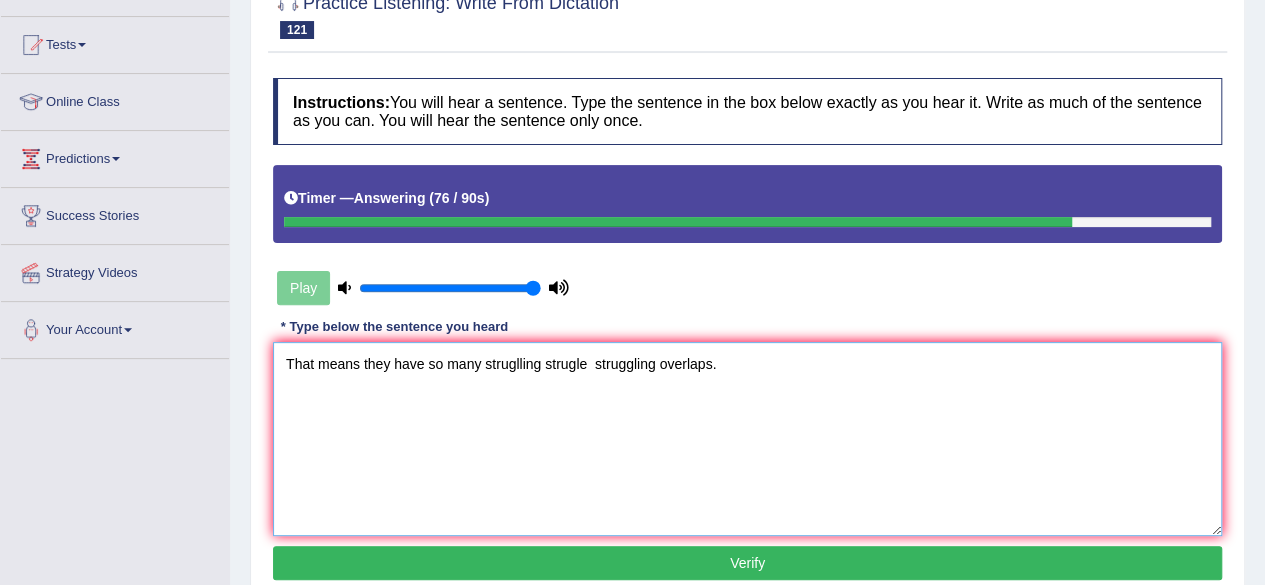 type on "That means they have so many struglling strugle  struggling overlaps." 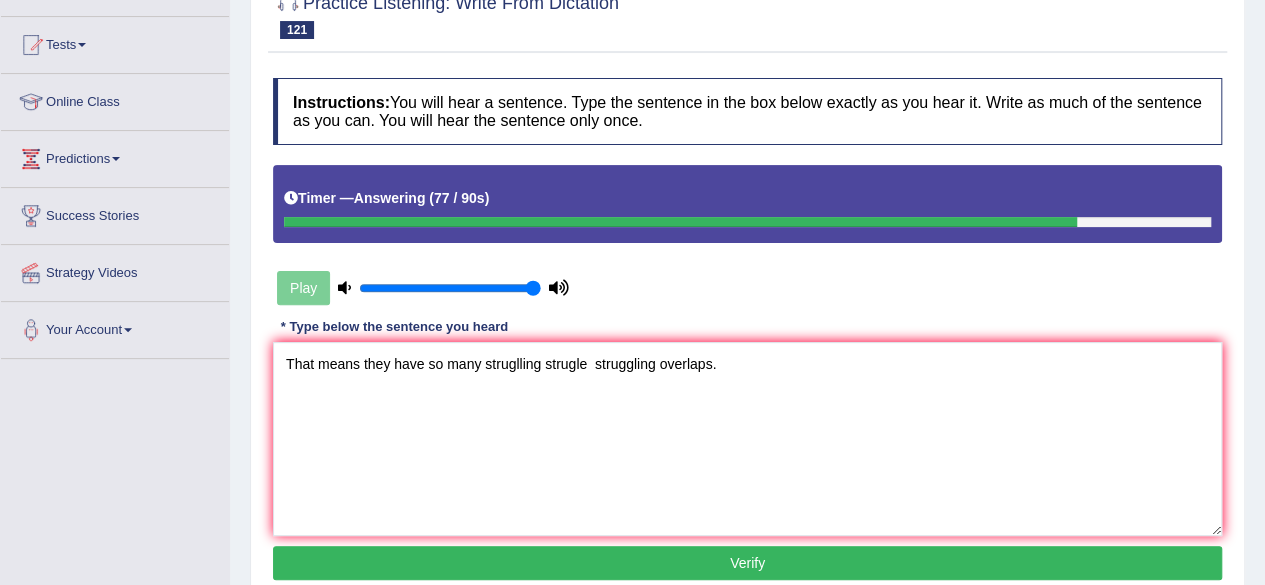 drag, startPoint x: 611, startPoint y: 579, endPoint x: 614, endPoint y: 563, distance: 16.27882 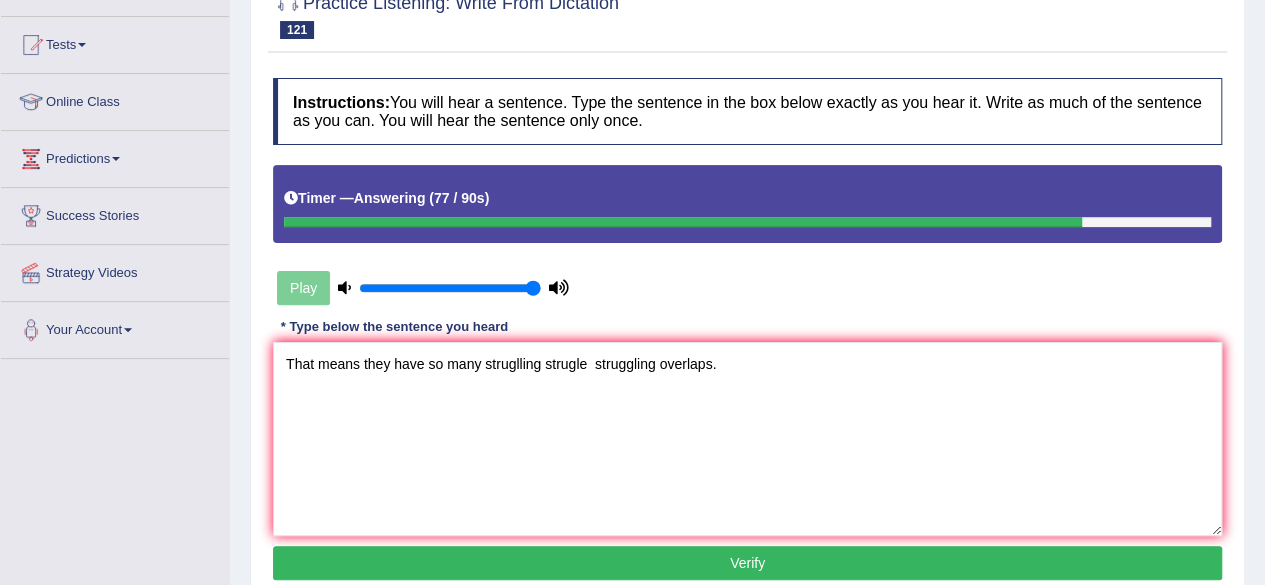 click on "Verify" at bounding box center [747, 563] 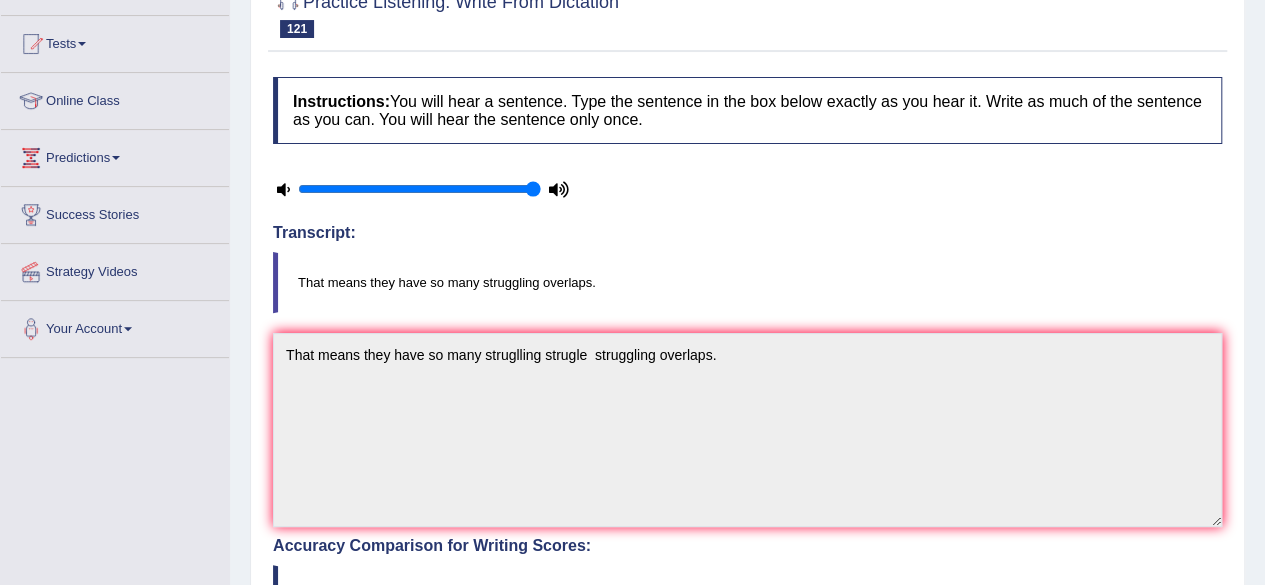 scroll, scrollTop: 0, scrollLeft: 0, axis: both 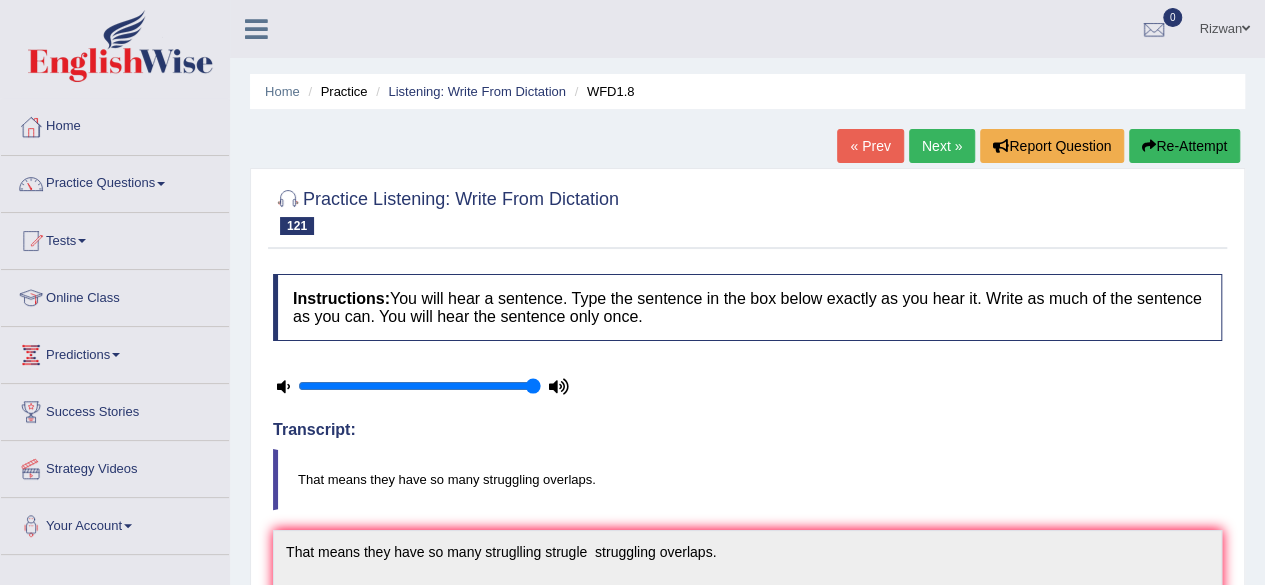 click on "Next »" at bounding box center (942, 146) 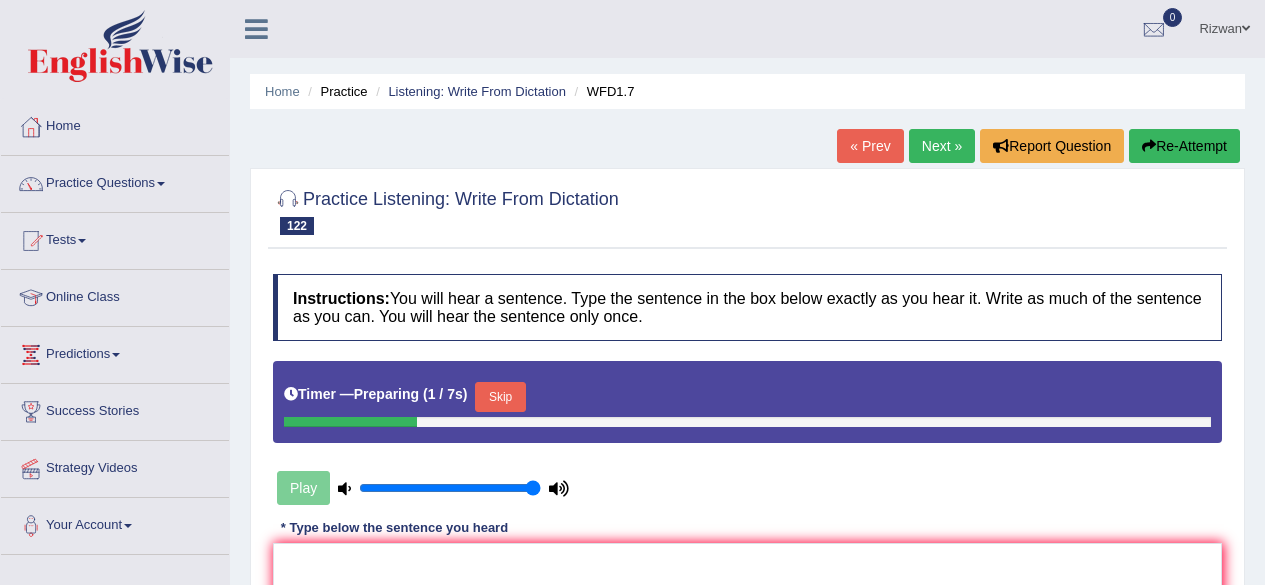 scroll, scrollTop: 0, scrollLeft: 0, axis: both 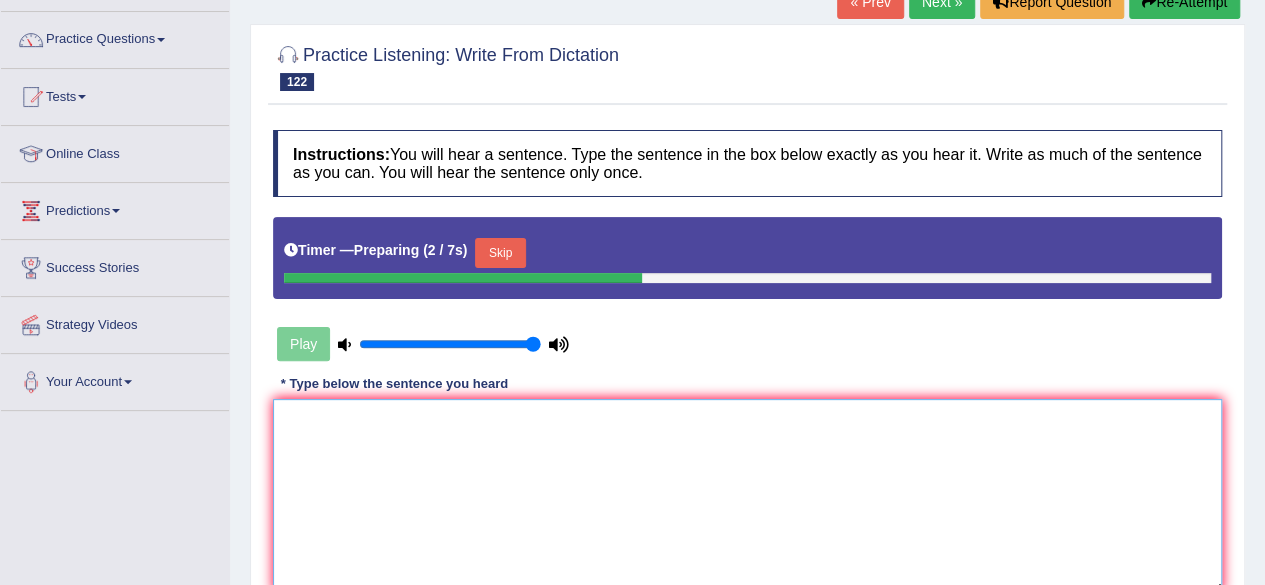 click at bounding box center (747, 496) 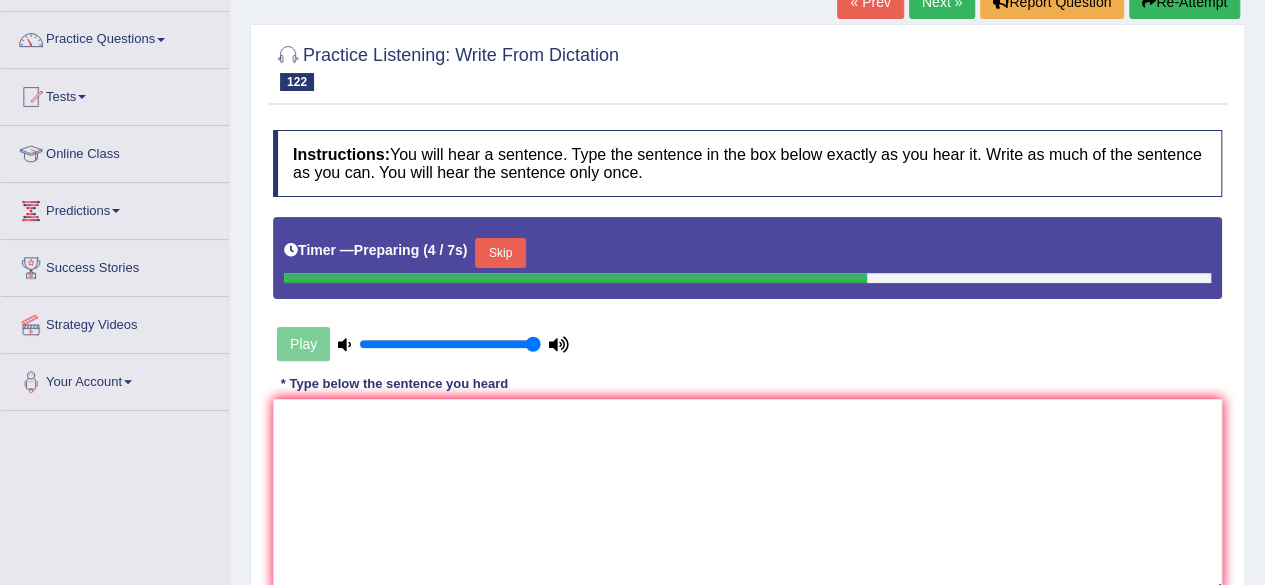 click on "Skip" at bounding box center (500, 253) 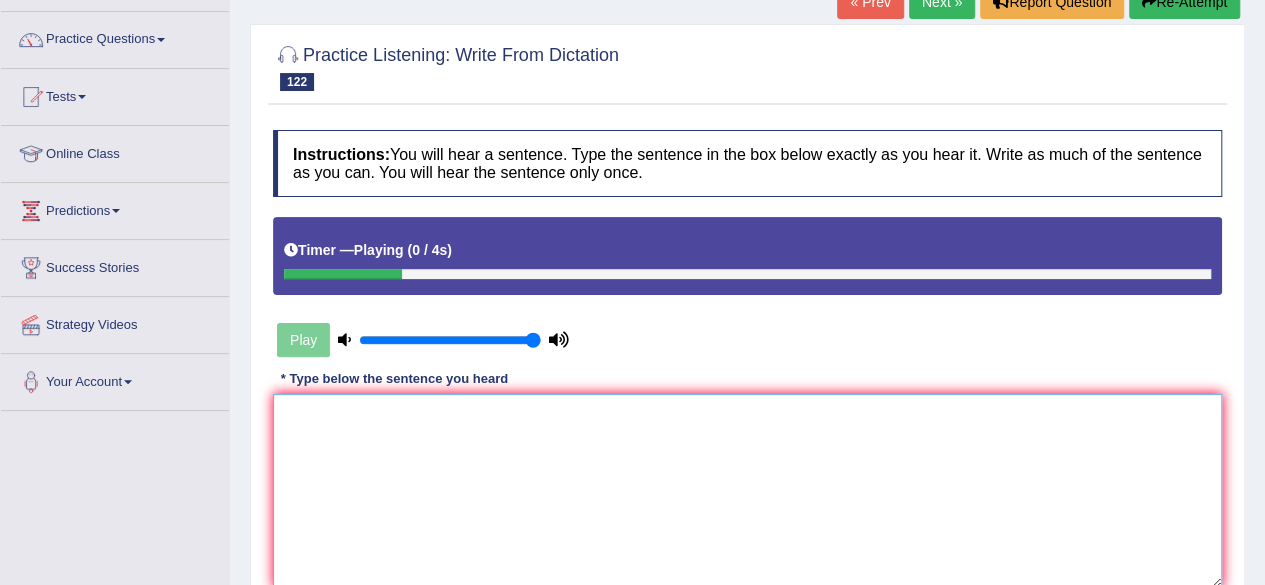 click at bounding box center [747, 491] 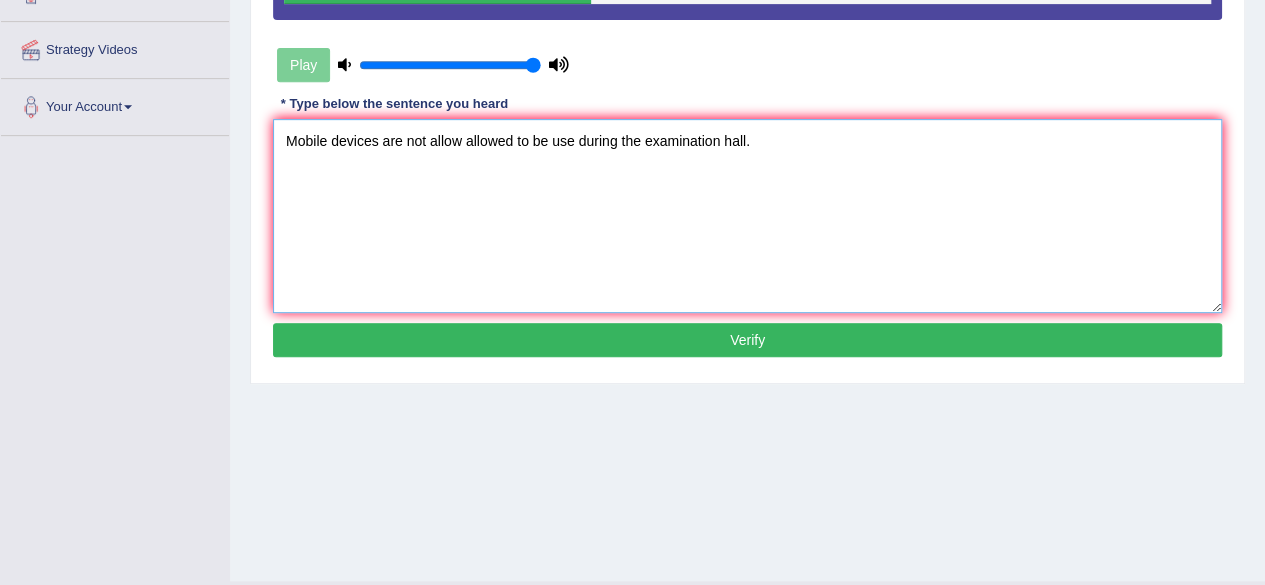 scroll, scrollTop: 423, scrollLeft: 0, axis: vertical 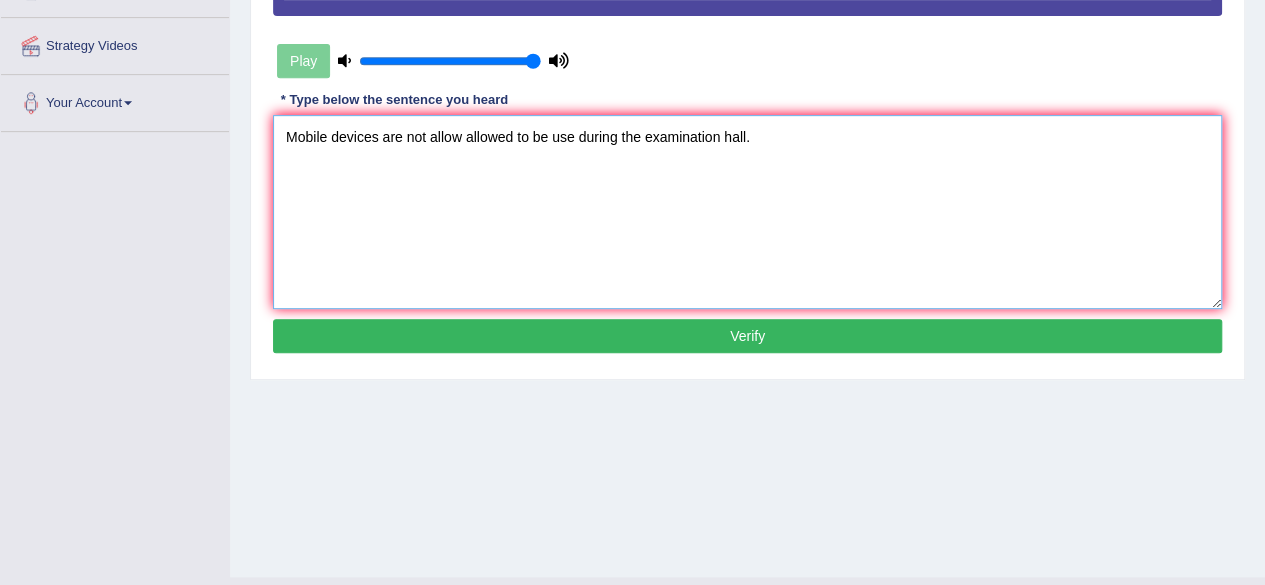 type on "Mobile devices are not allow allowed to be use during the examination hall." 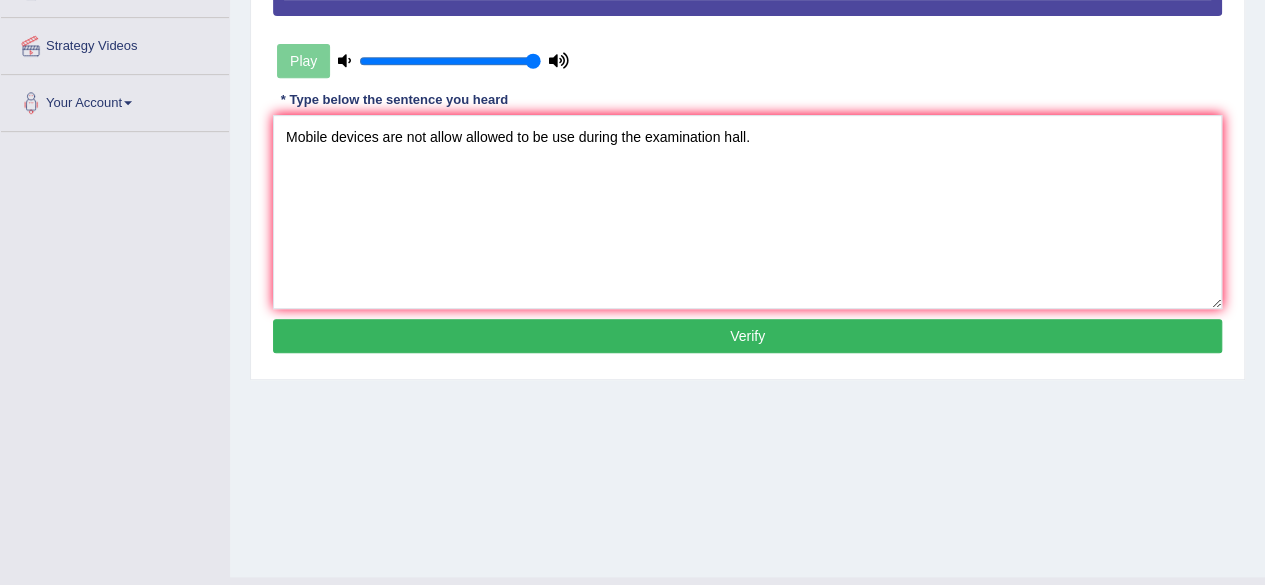 click on "Verify" at bounding box center [747, 336] 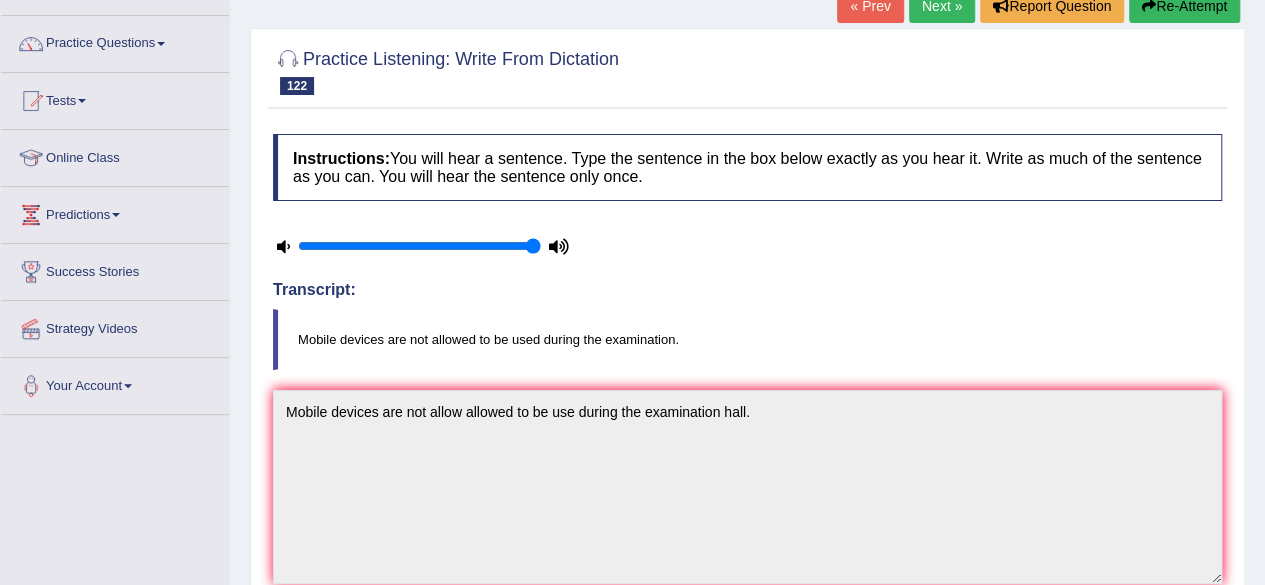 scroll, scrollTop: 0, scrollLeft: 0, axis: both 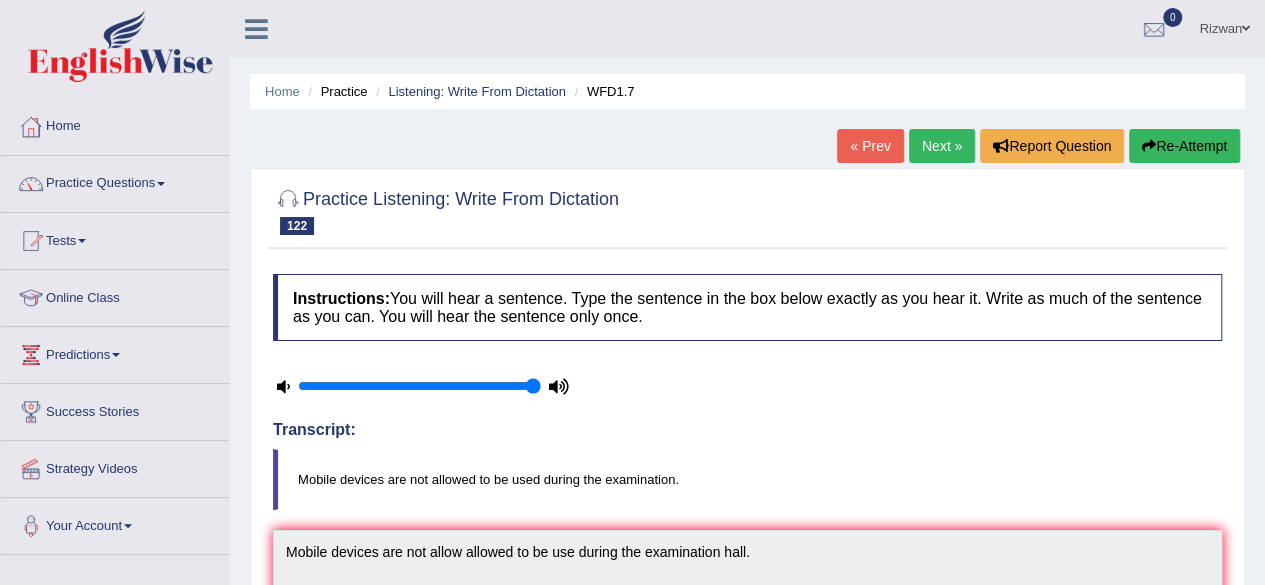 click on "Next »" at bounding box center (942, 146) 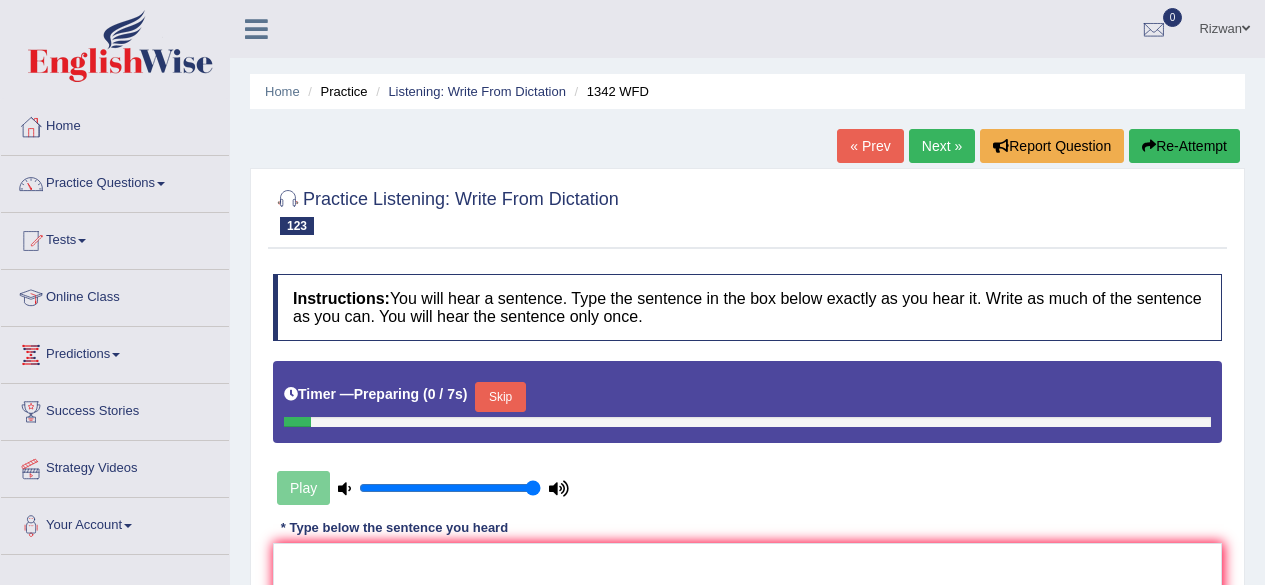 scroll, scrollTop: 144, scrollLeft: 0, axis: vertical 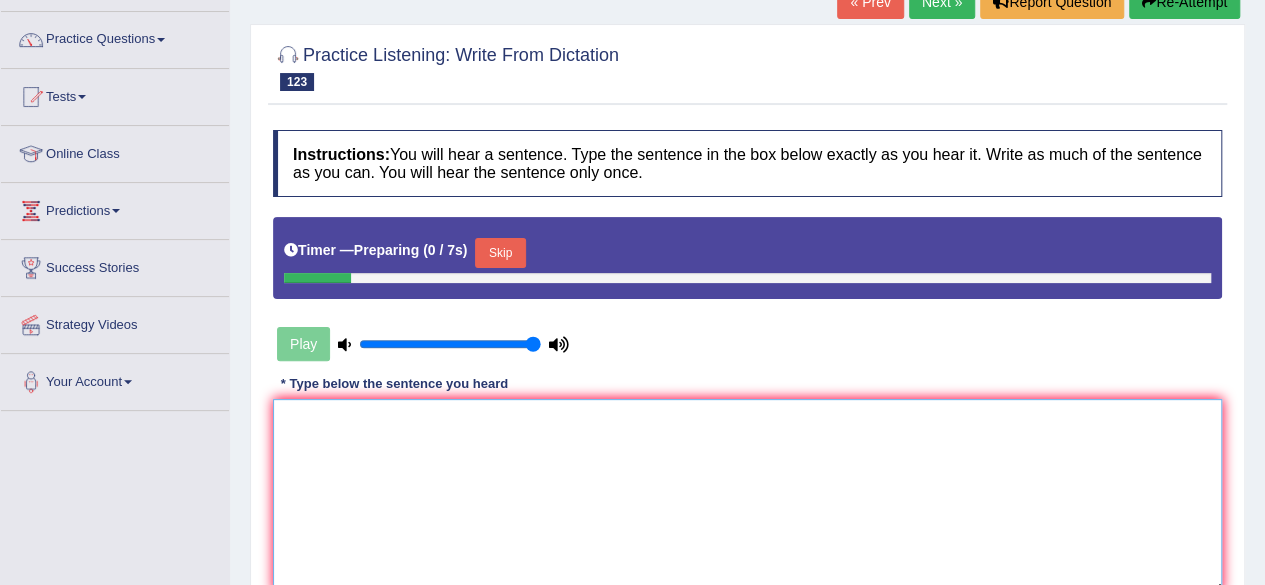 click at bounding box center (747, 496) 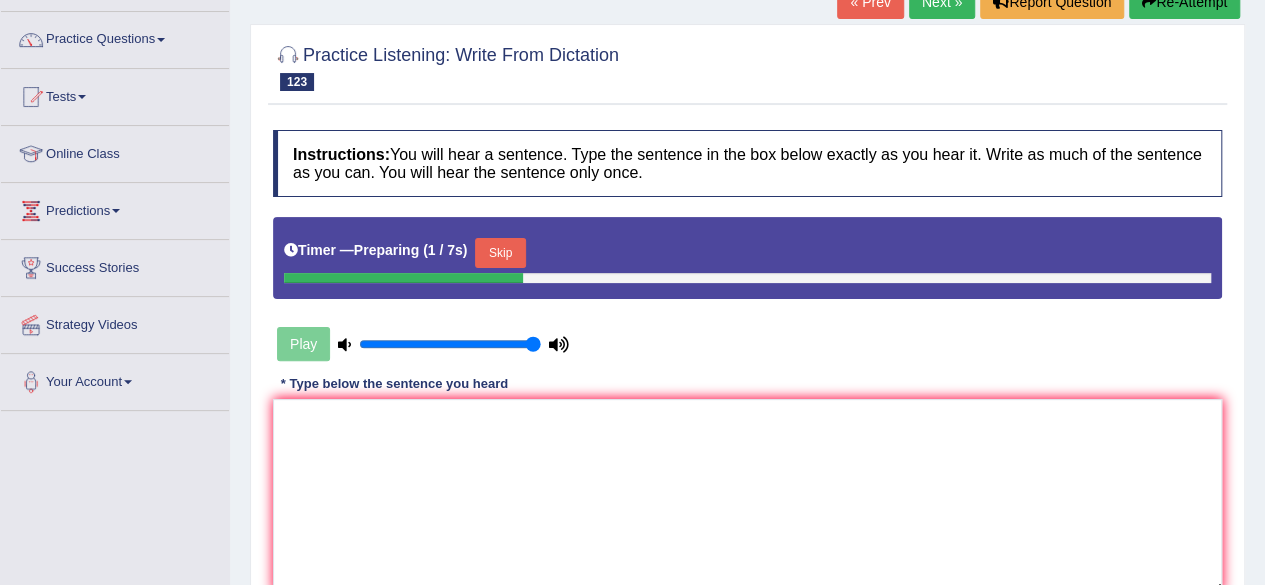 click on "Skip" at bounding box center (500, 253) 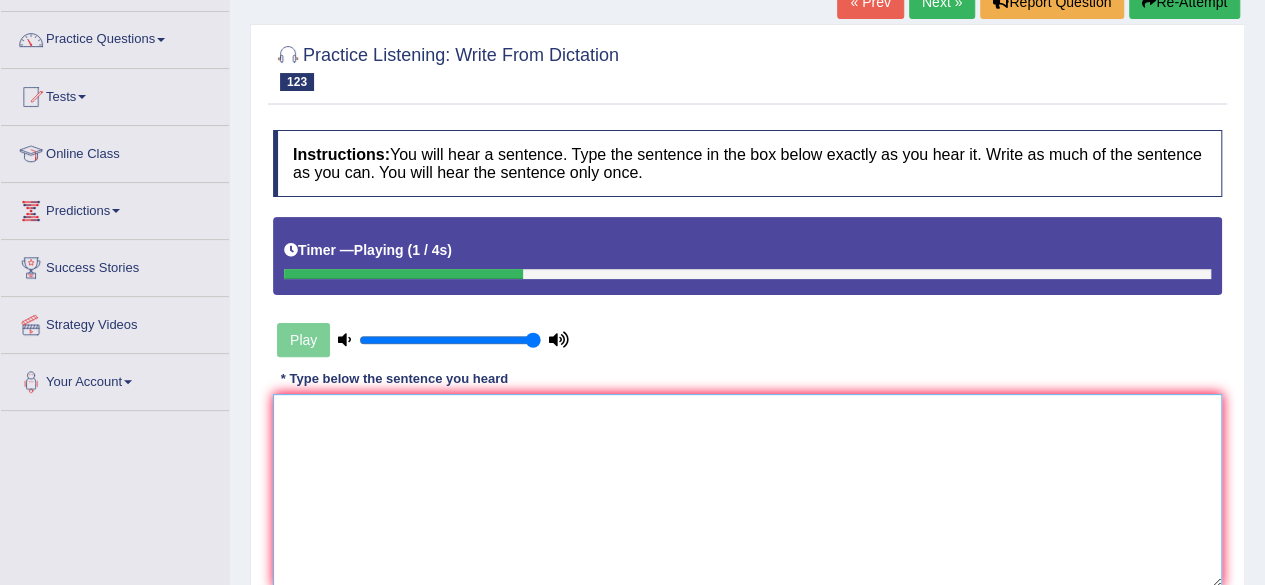 click at bounding box center [747, 491] 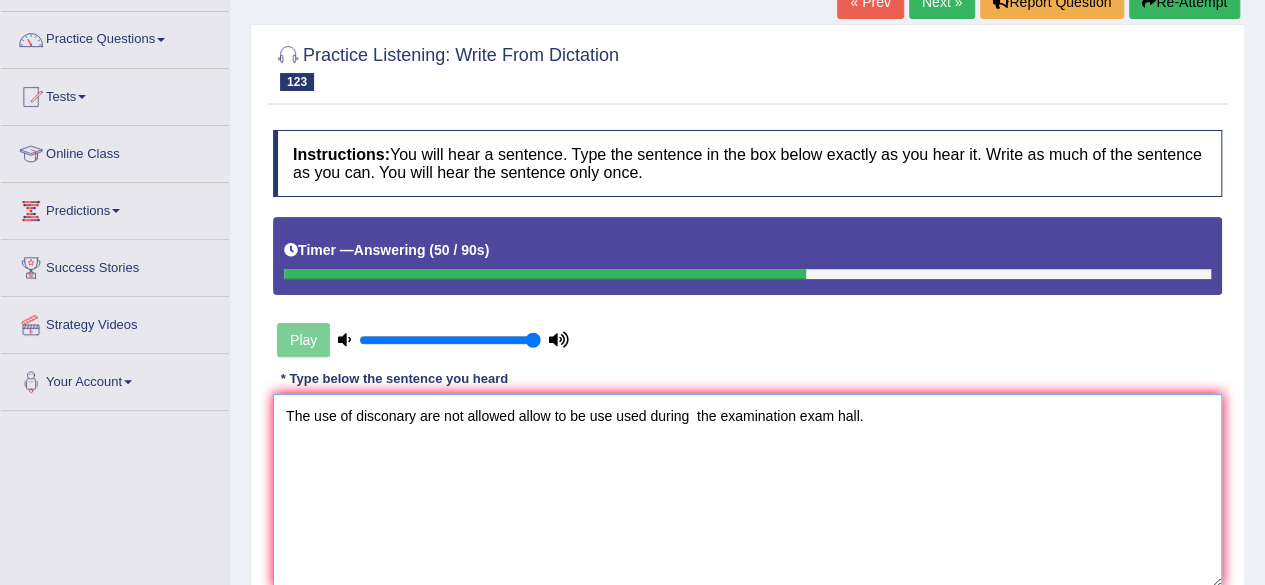click on "The use of disconary are not allowed allow to be use used during  the examination exam hall." at bounding box center (747, 491) 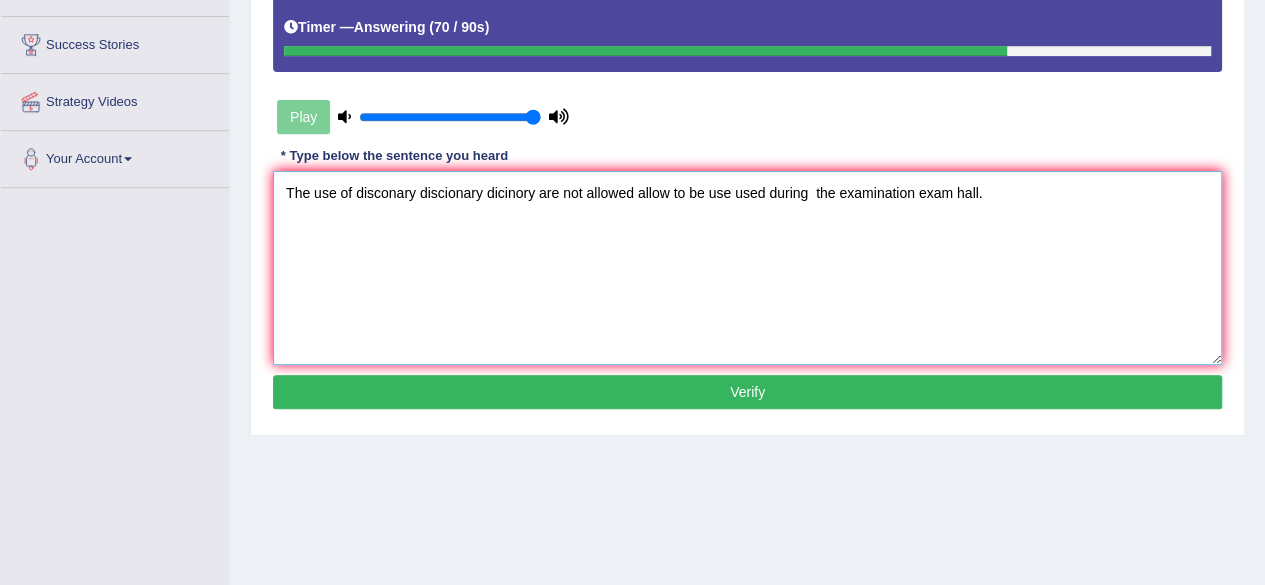scroll, scrollTop: 370, scrollLeft: 0, axis: vertical 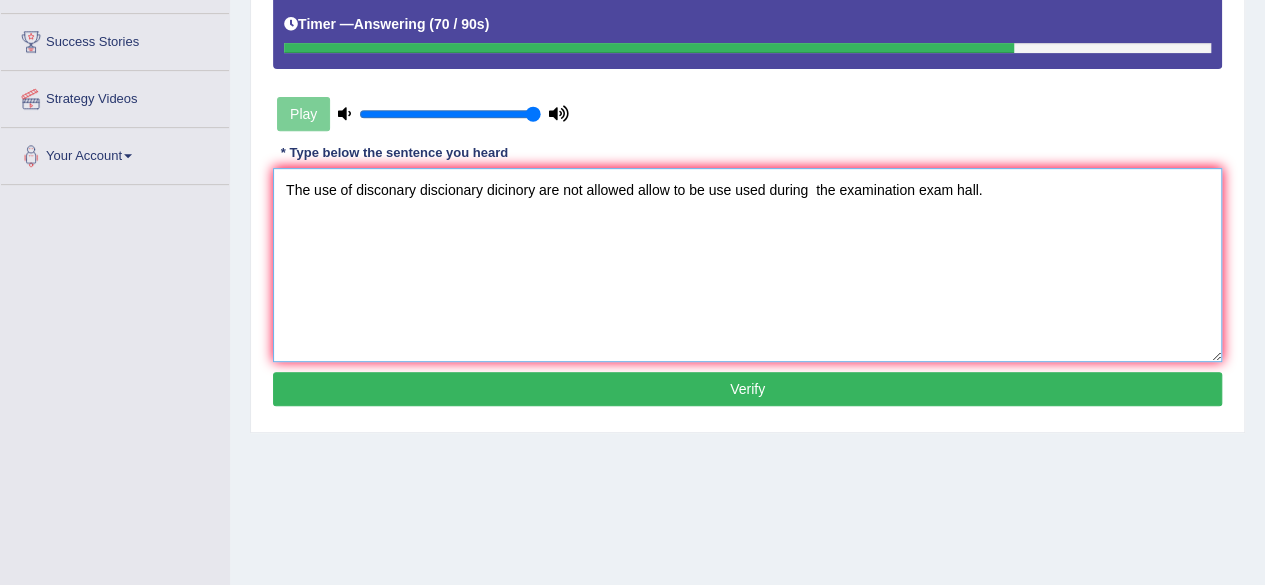 type on "The use of disconary discionary dicinory are not allowed allow to be use used during  the examination exam hall." 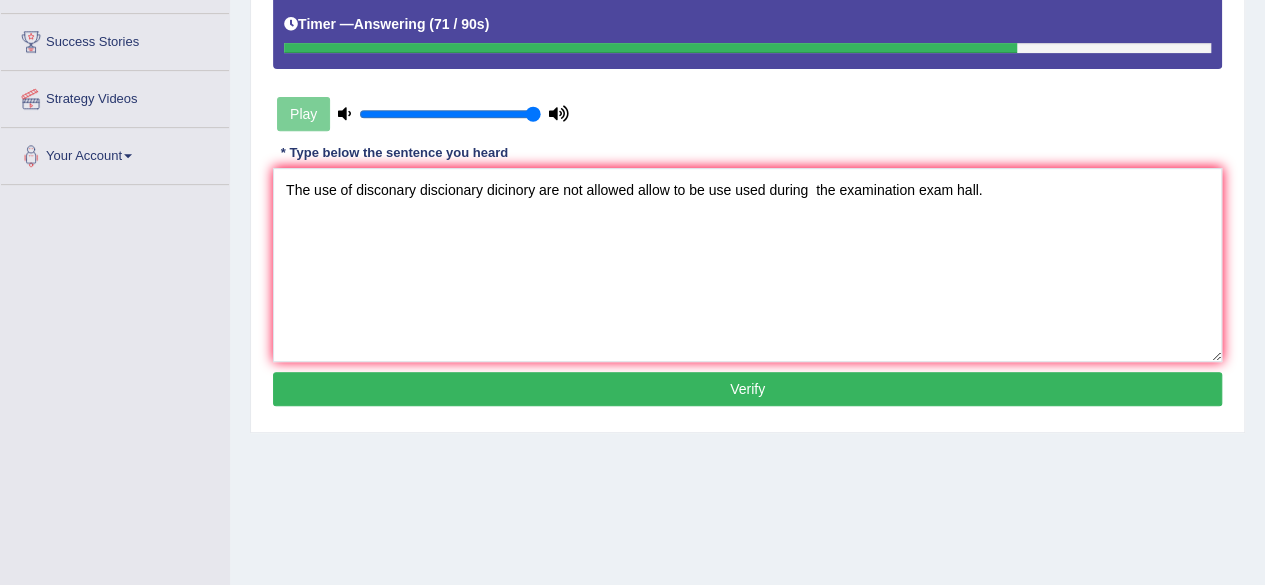 click on "Verify" at bounding box center (747, 389) 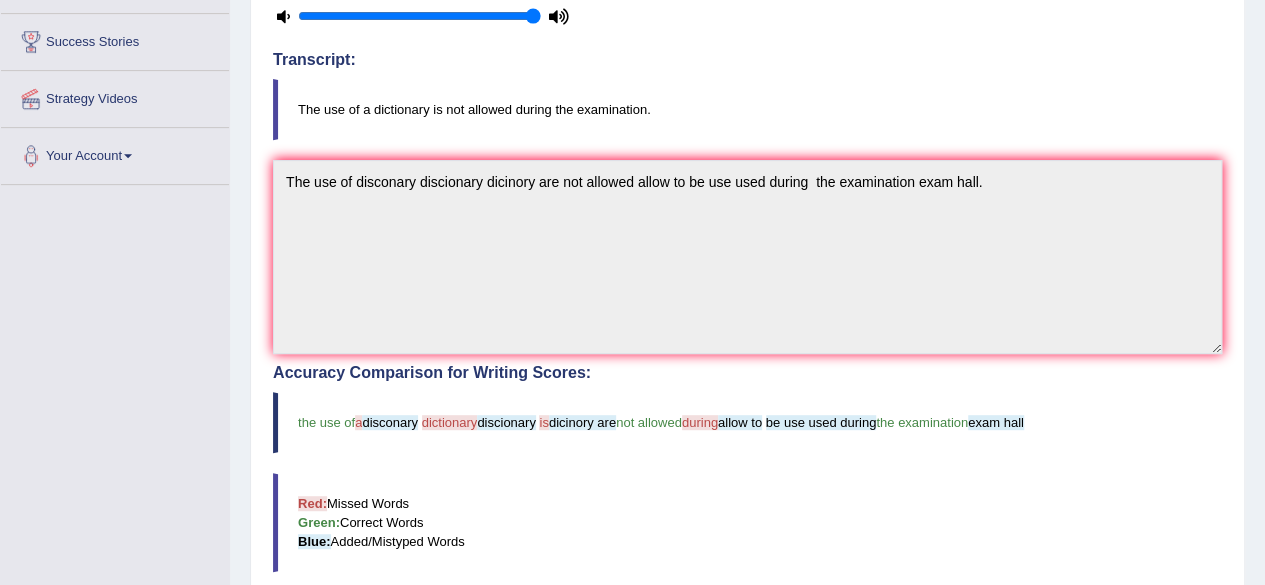 scroll, scrollTop: 0, scrollLeft: 0, axis: both 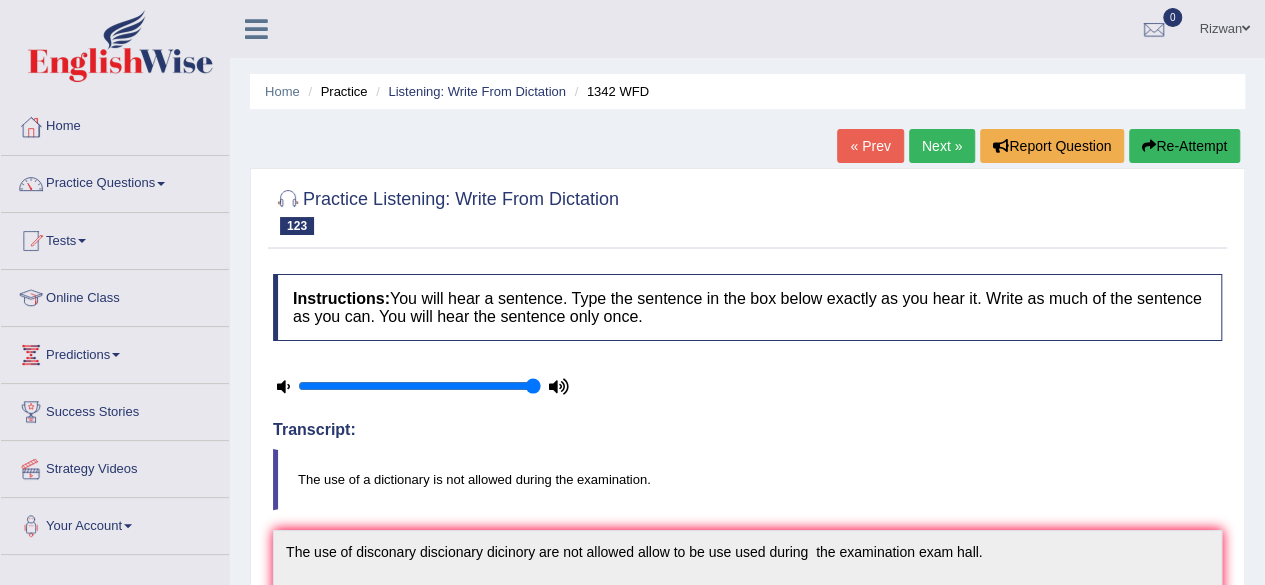 click on "Re-Attempt" at bounding box center [1184, 146] 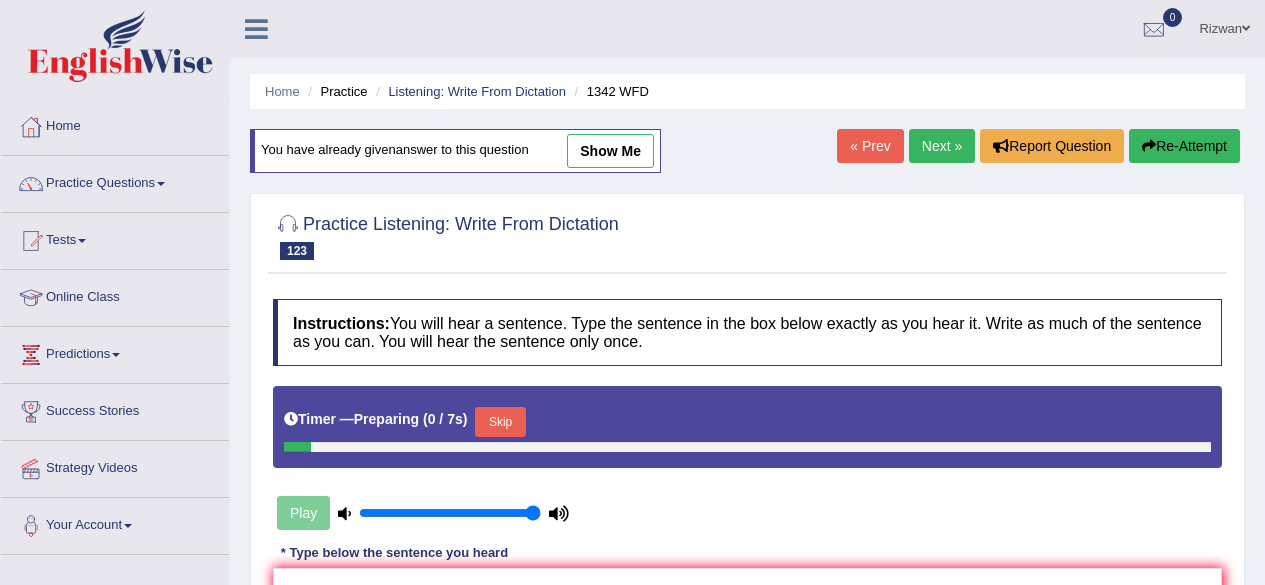 scroll, scrollTop: 342, scrollLeft: 0, axis: vertical 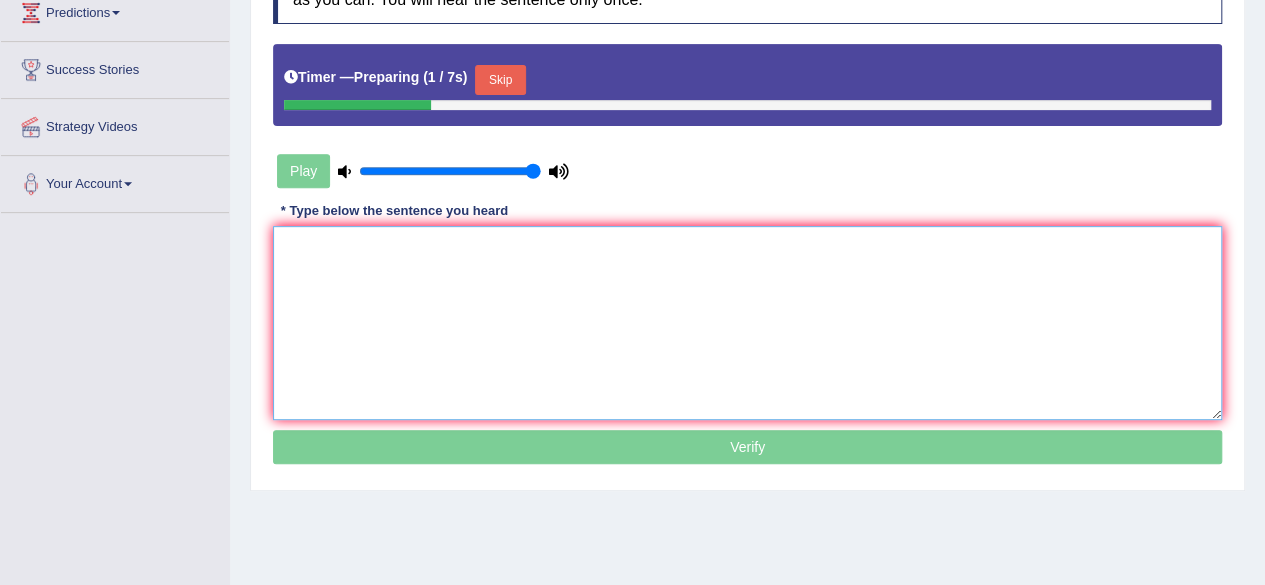 click at bounding box center [747, 323] 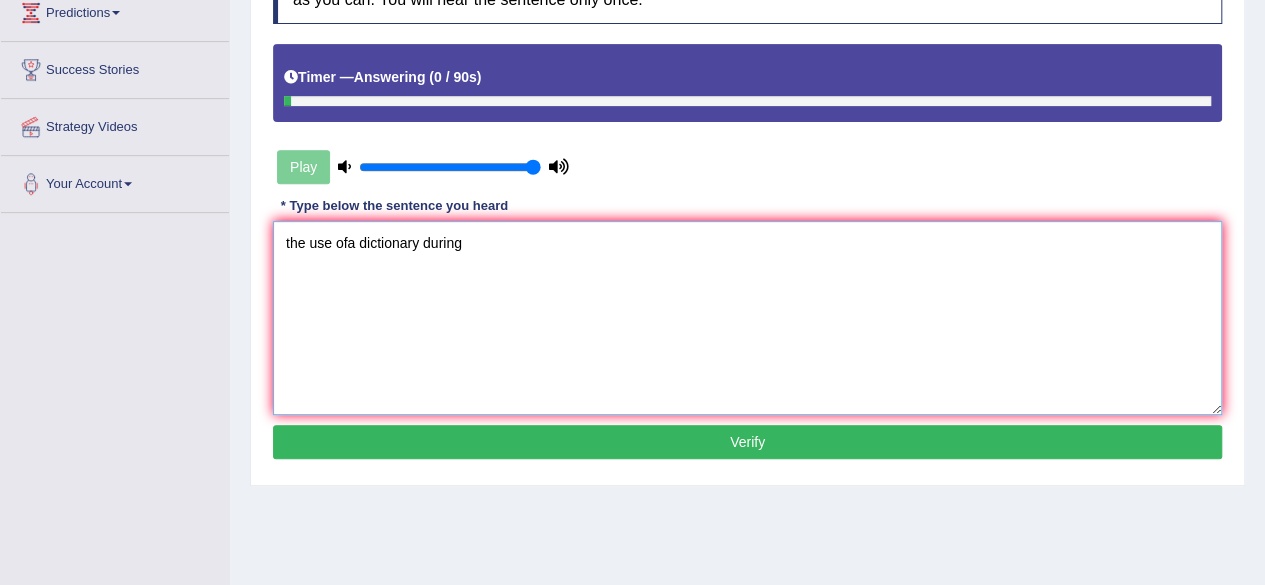click on "the use ofa dictionary during" at bounding box center [747, 318] 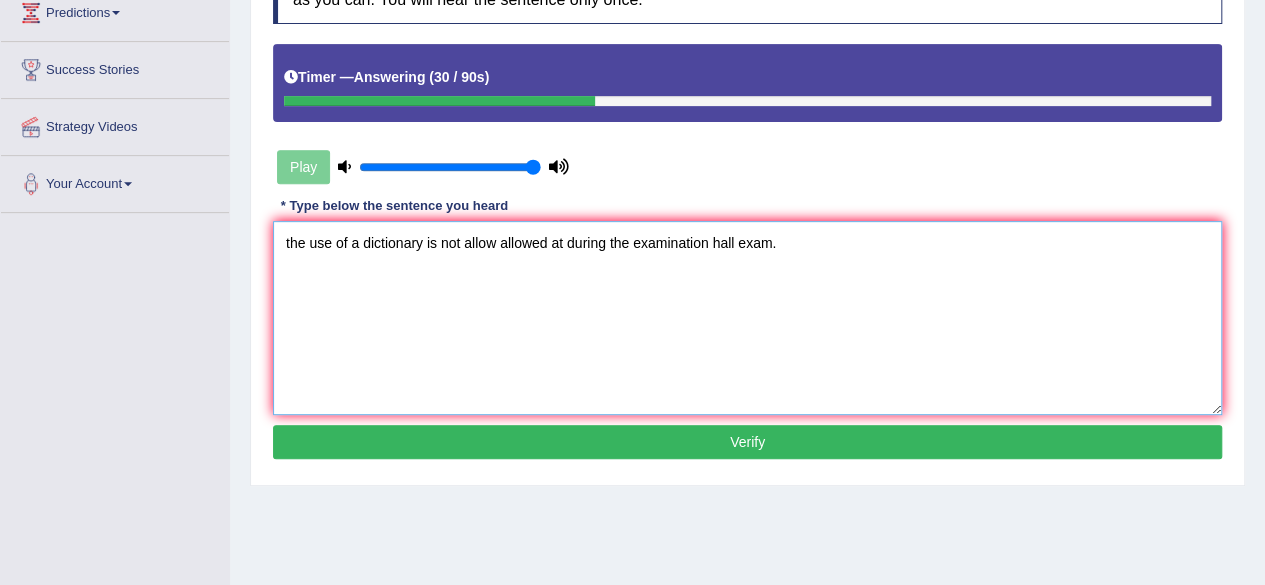 type on "the use of a dictionary is not allow allowed at during the examination hall exam." 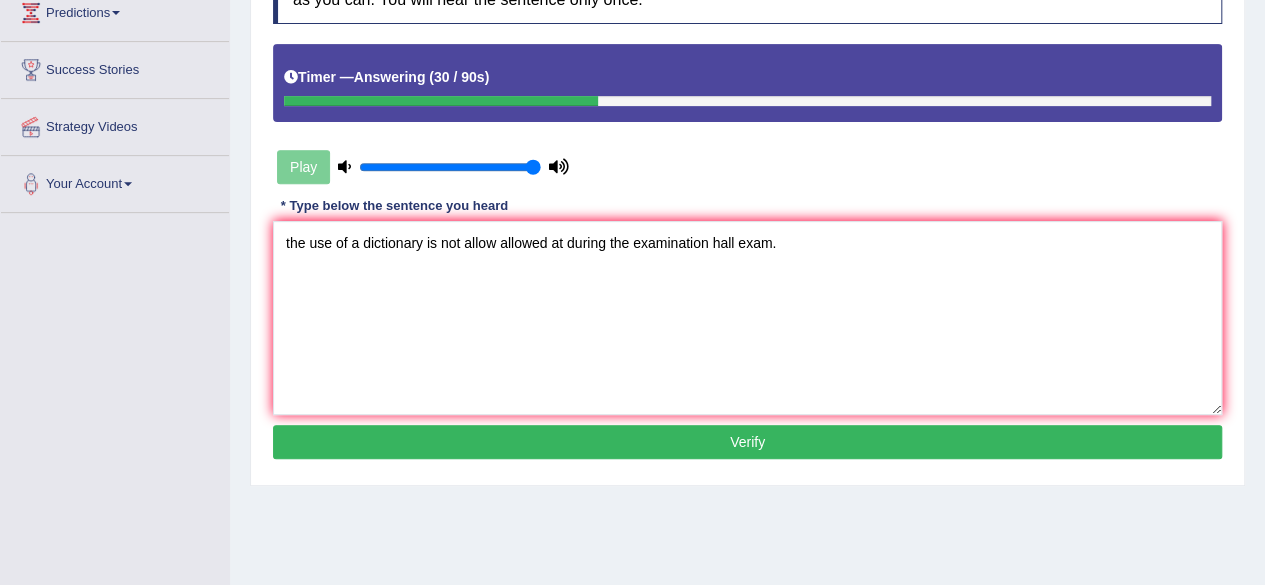click on "Verify" at bounding box center (747, 442) 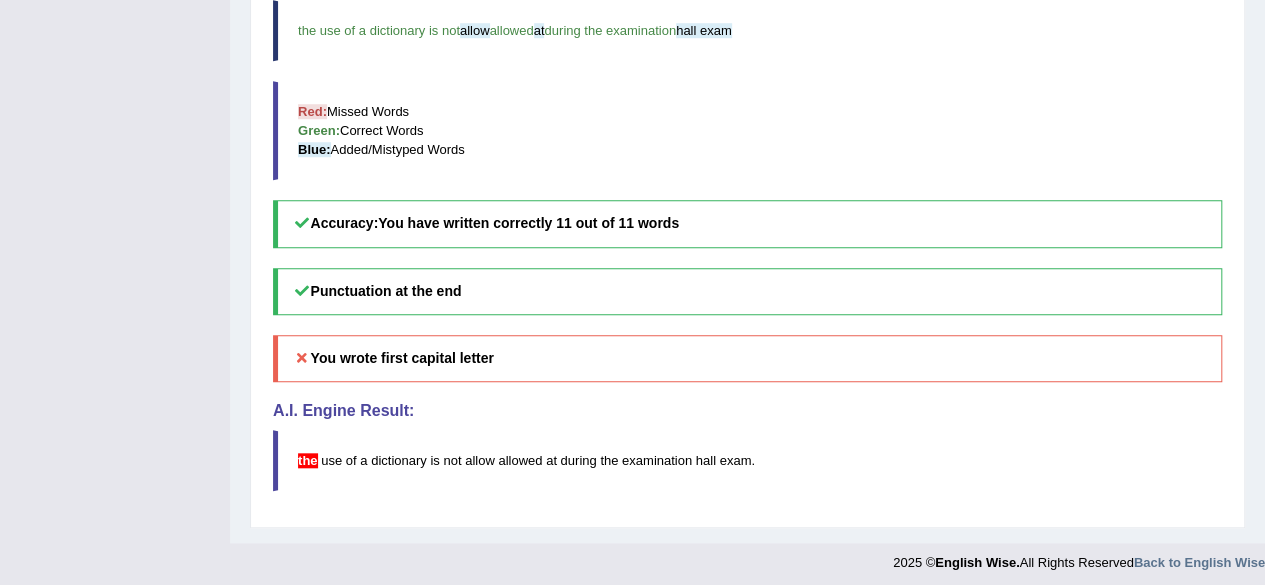 scroll, scrollTop: 0, scrollLeft: 0, axis: both 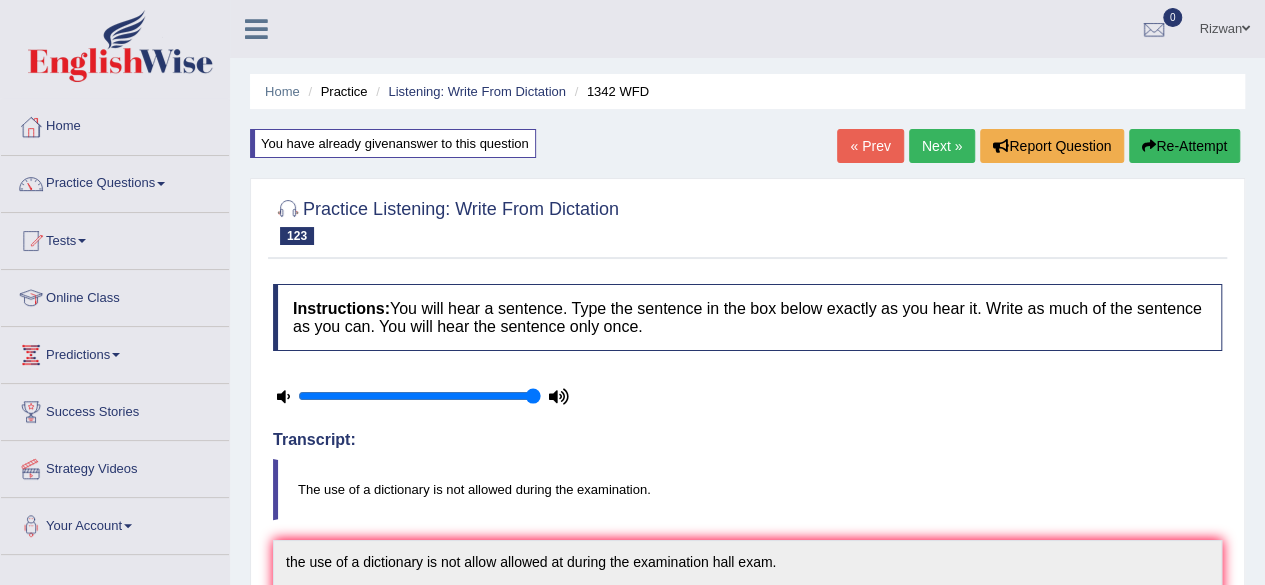 click on "« Prev Next »  Report Question  Re-Attempt" at bounding box center [1041, 148] 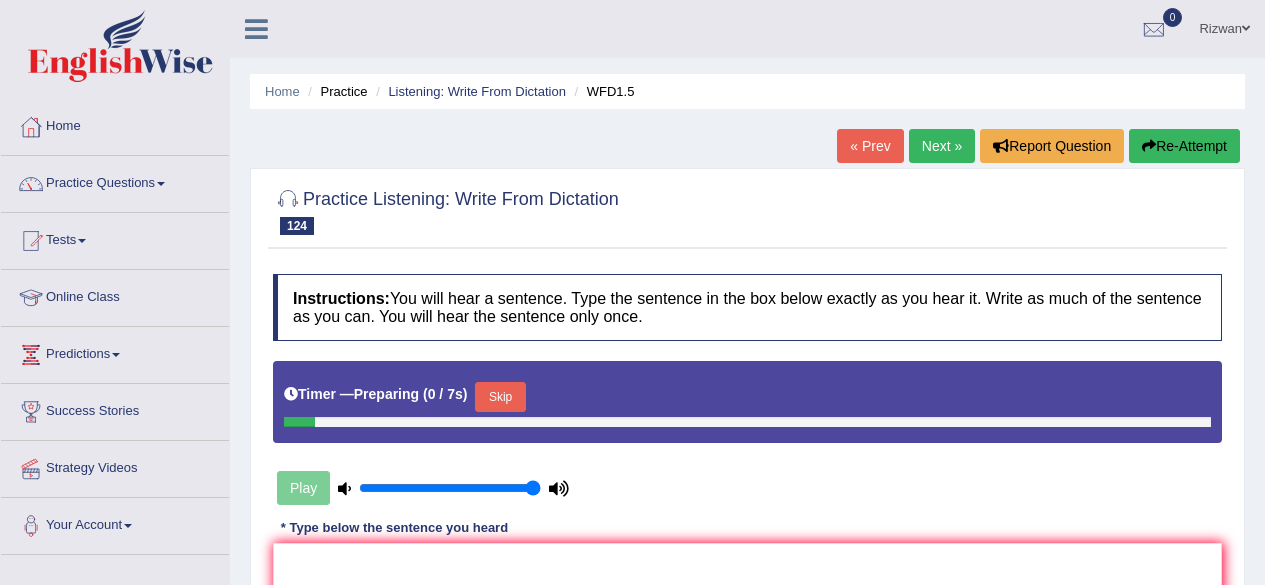 scroll, scrollTop: 0, scrollLeft: 0, axis: both 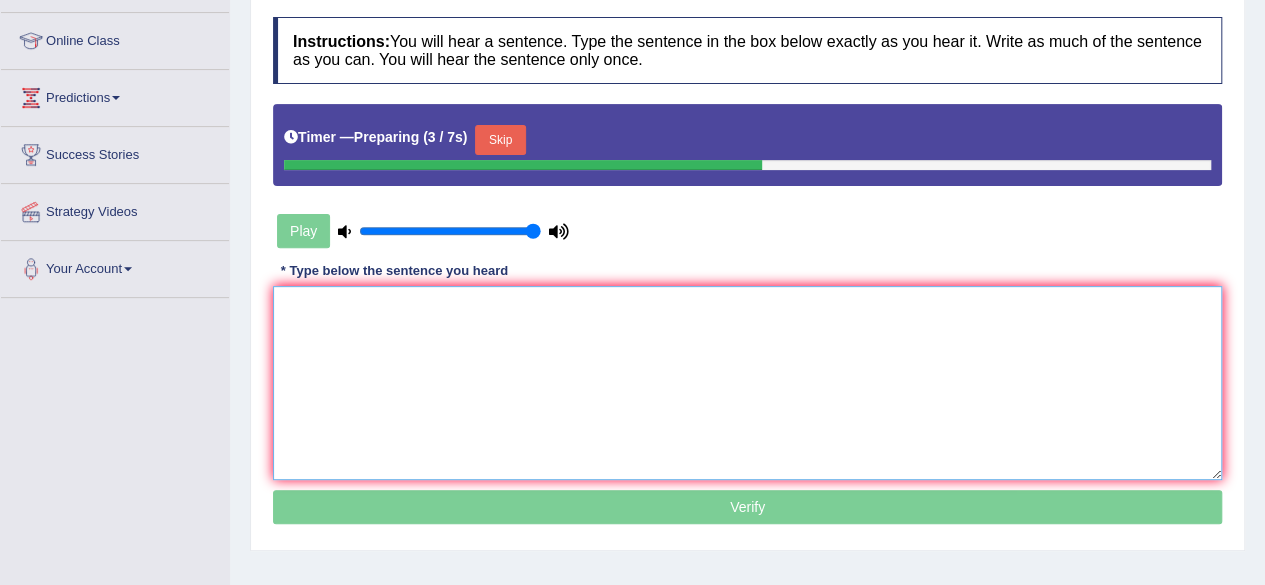 click at bounding box center (747, 383) 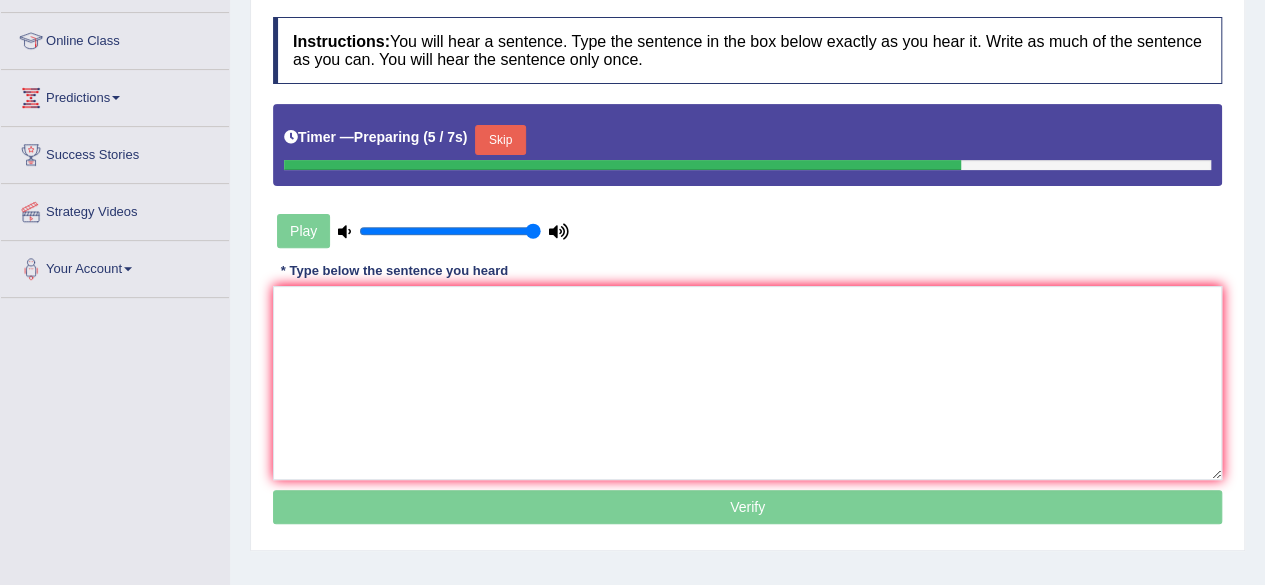 click on "Skip" at bounding box center (500, 140) 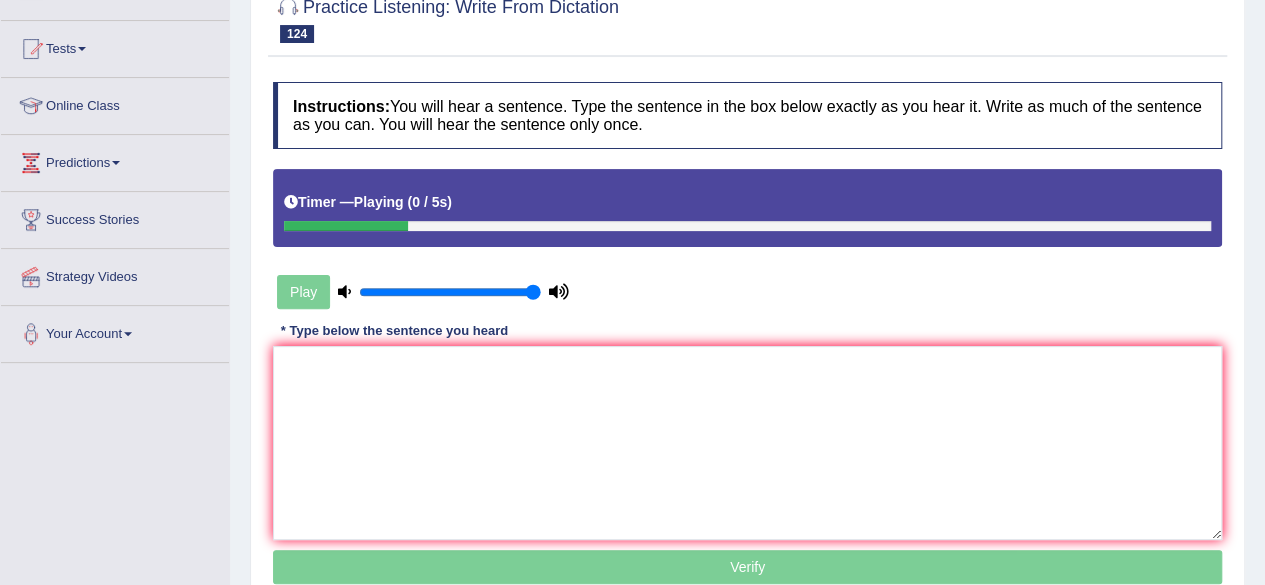 scroll, scrollTop: 193, scrollLeft: 0, axis: vertical 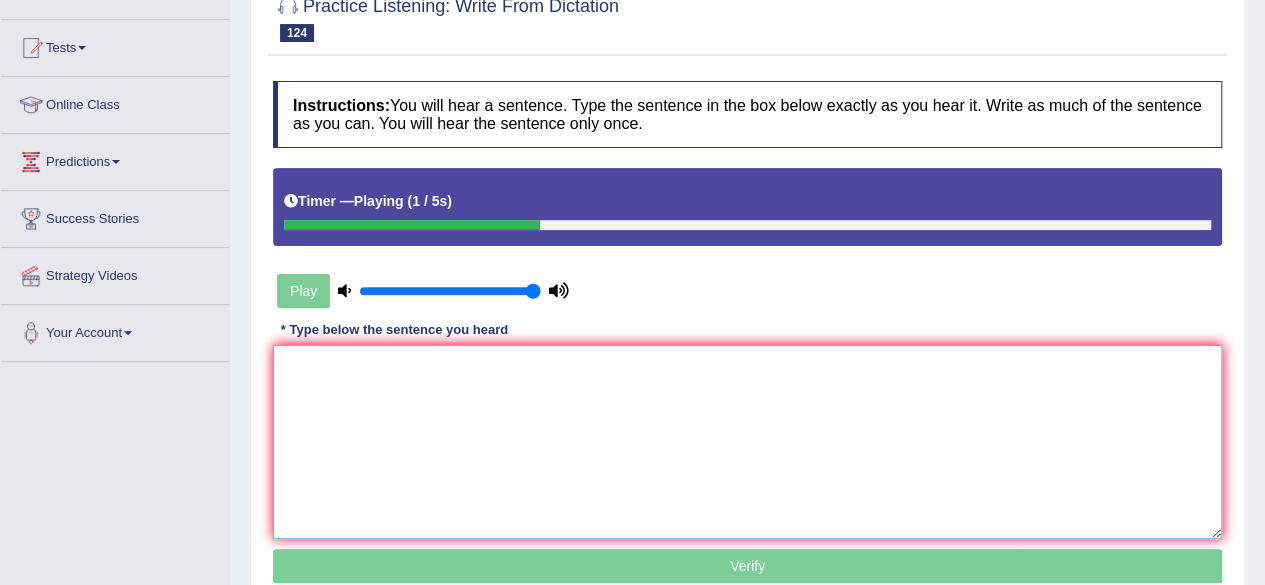 click at bounding box center [747, 442] 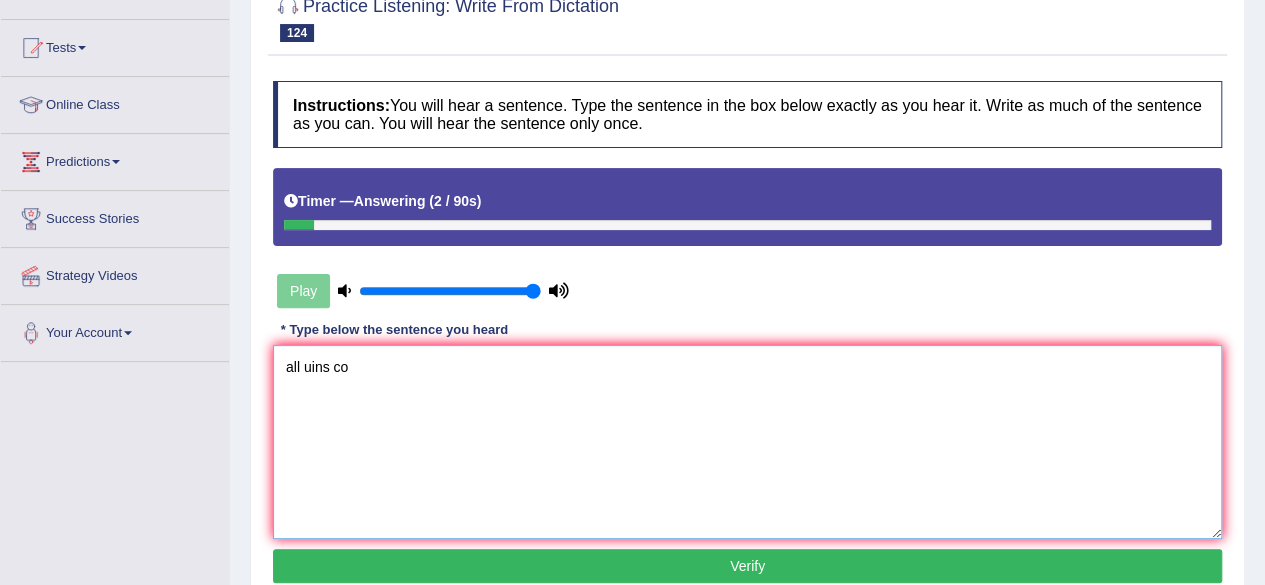 scroll, scrollTop: 0, scrollLeft: 0, axis: both 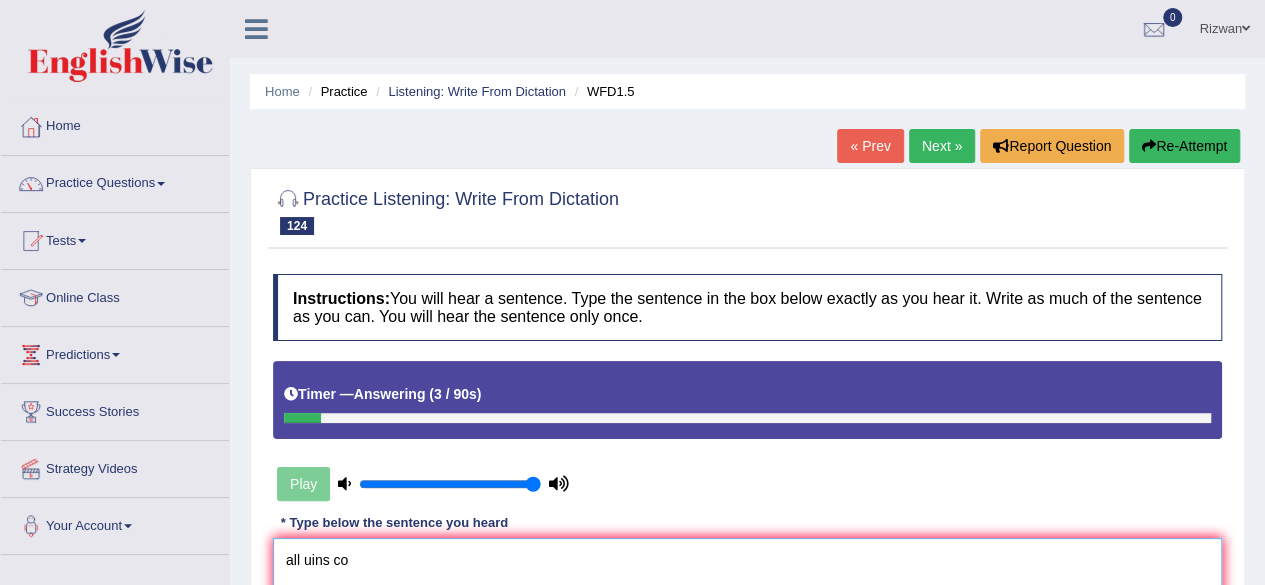 type on "all uins co" 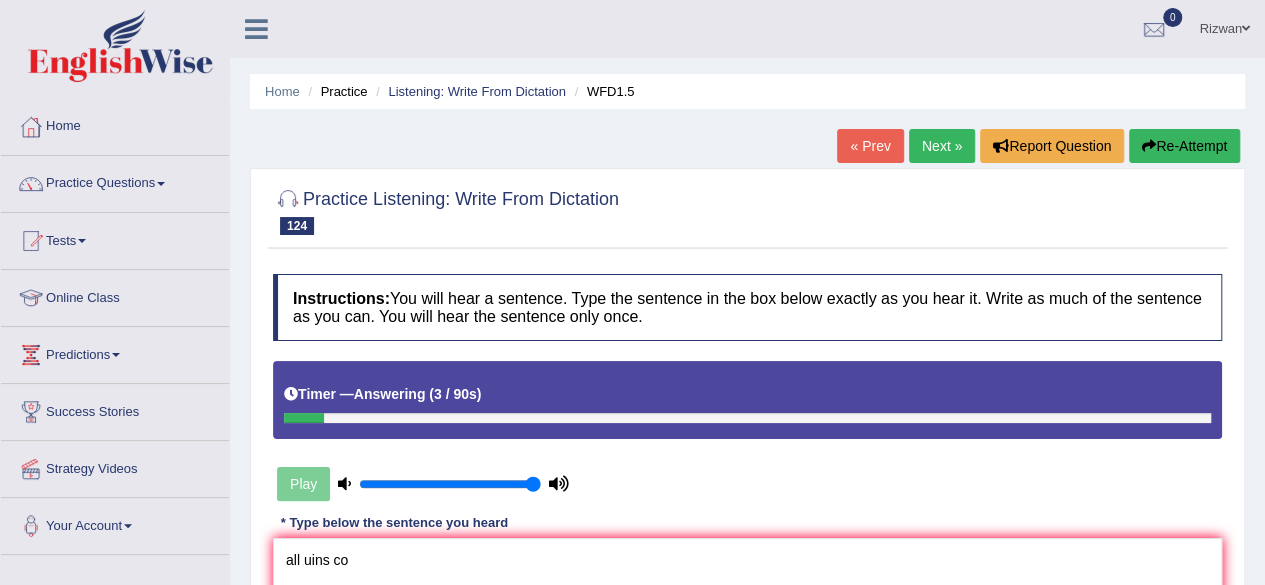 click on "Re-Attempt" at bounding box center [1184, 146] 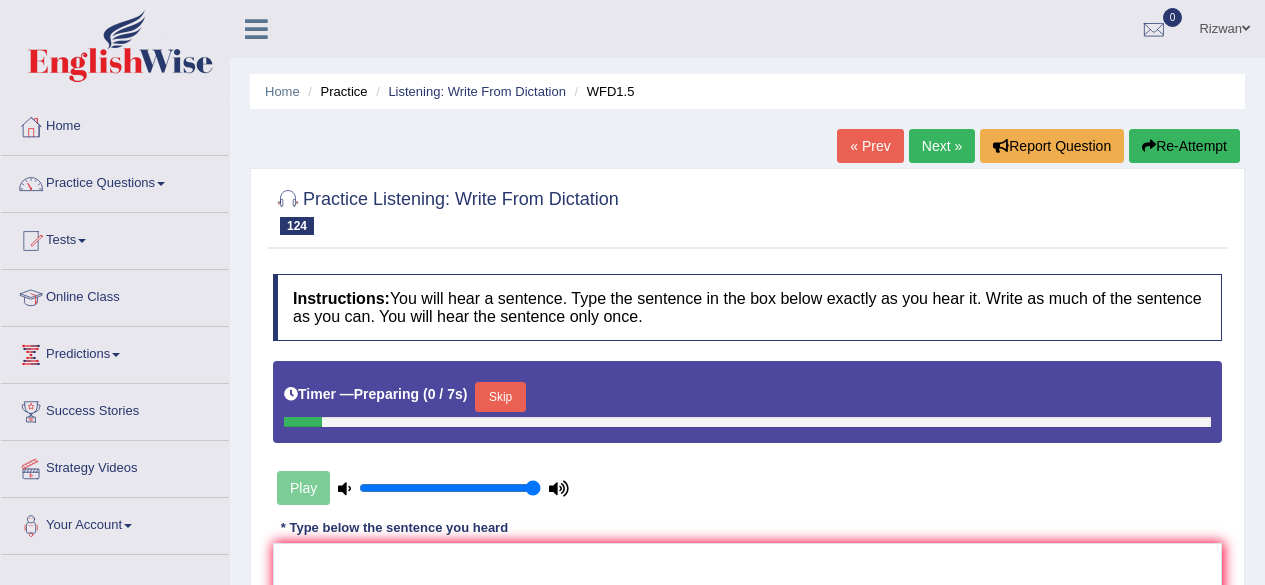 scroll, scrollTop: 66, scrollLeft: 0, axis: vertical 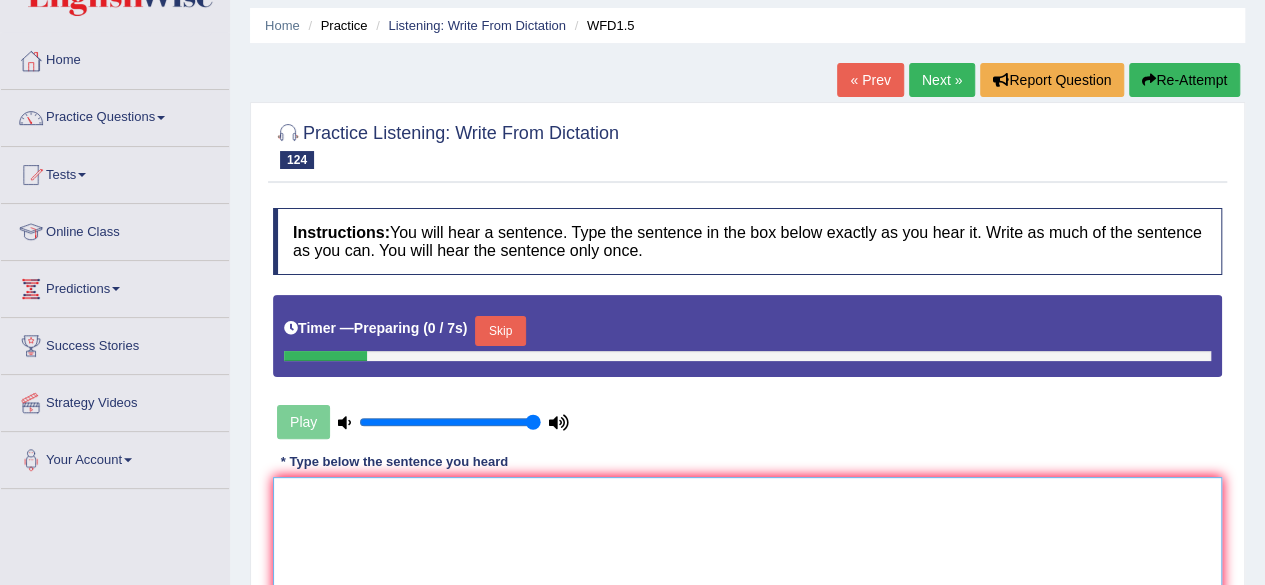 click at bounding box center (747, 574) 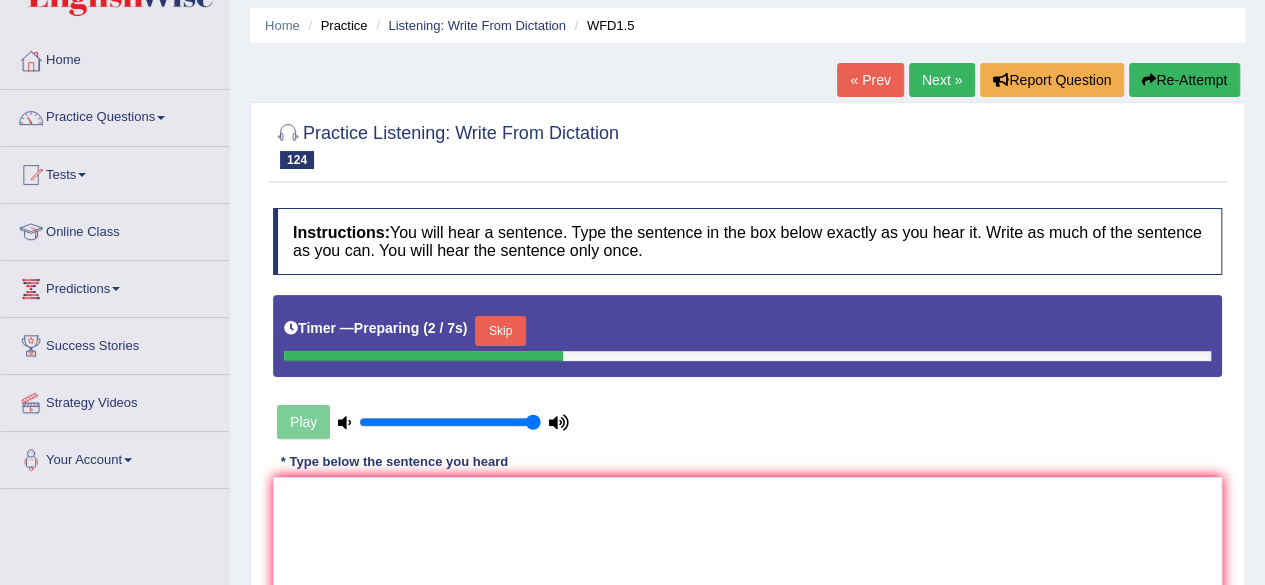 click on "Skip" at bounding box center (500, 331) 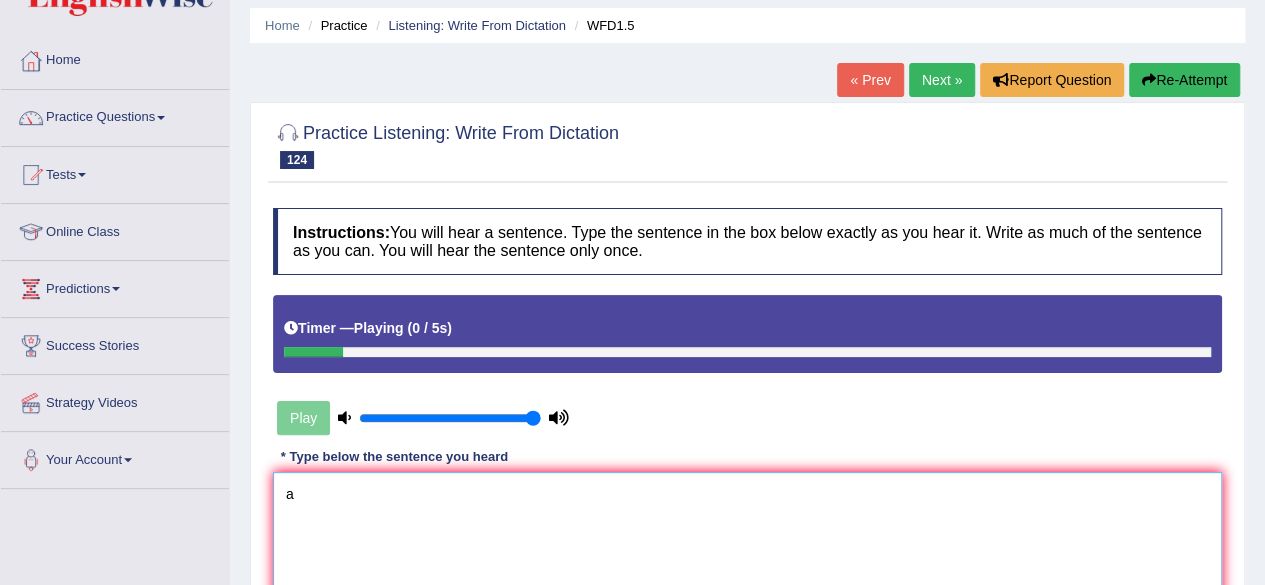 click on "a" at bounding box center [747, 569] 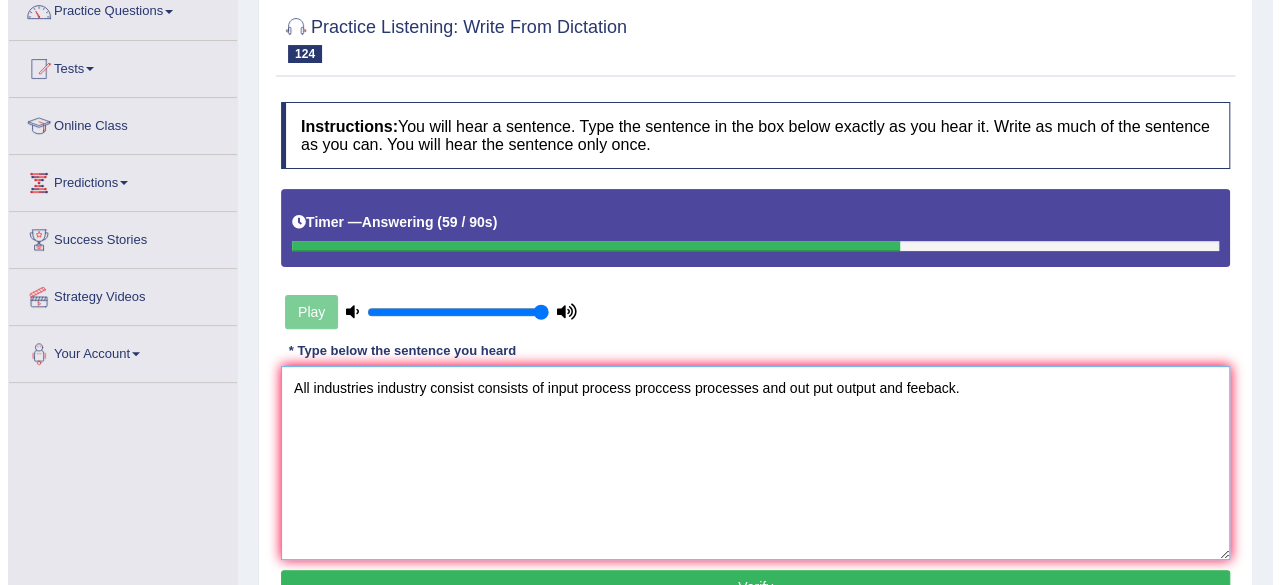 scroll, scrollTop: 178, scrollLeft: 0, axis: vertical 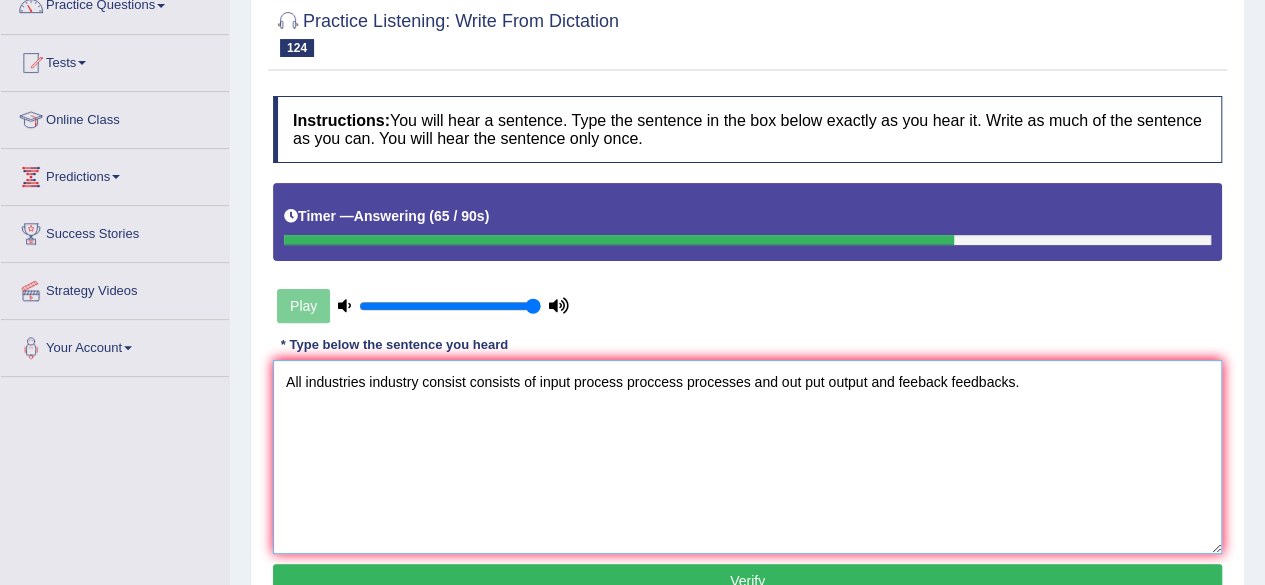 type on "All industries industry consist consists of input process proccess processes and out put output and feeback feedbacks." 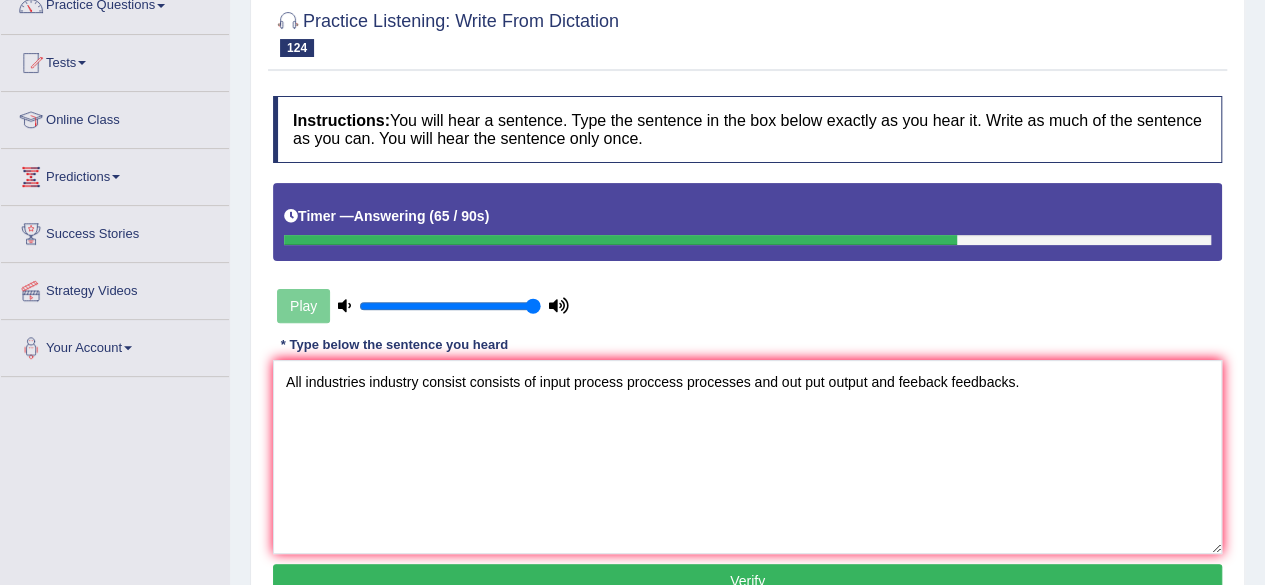 click on "Verify" at bounding box center (747, 581) 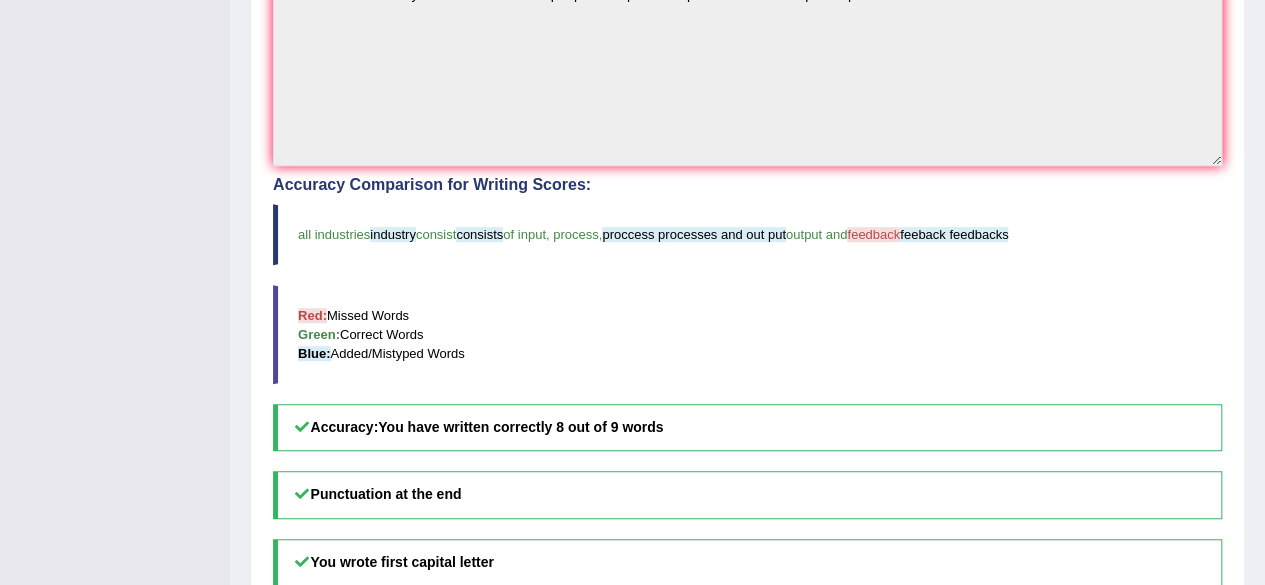 scroll, scrollTop: 0, scrollLeft: 0, axis: both 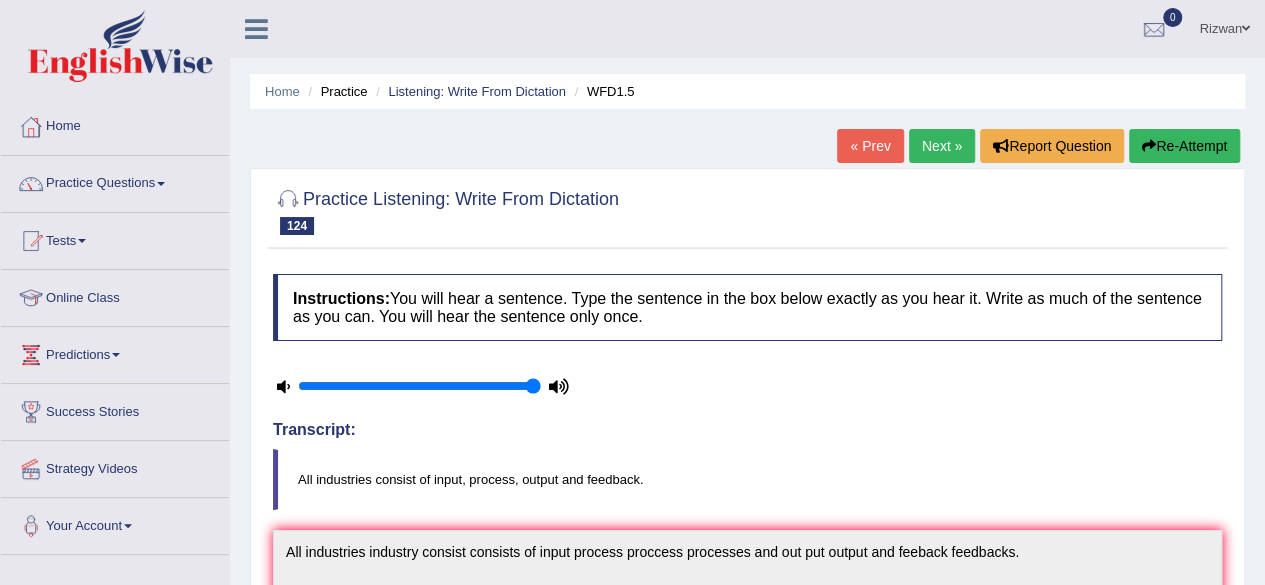 click on "Next »" at bounding box center [942, 146] 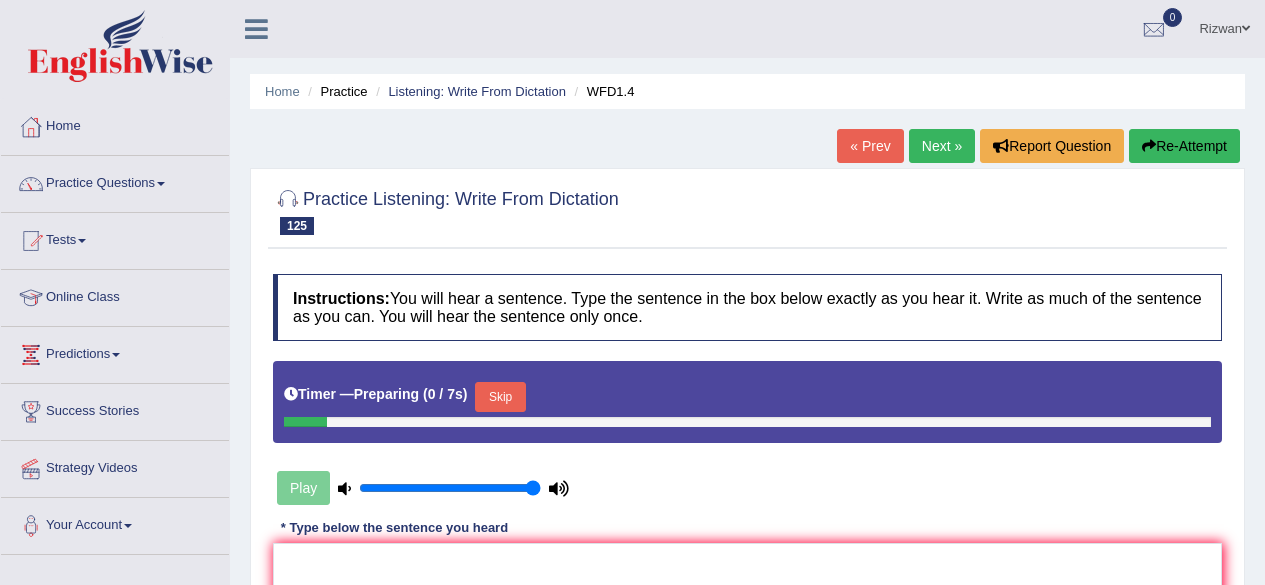 scroll, scrollTop: 222, scrollLeft: 0, axis: vertical 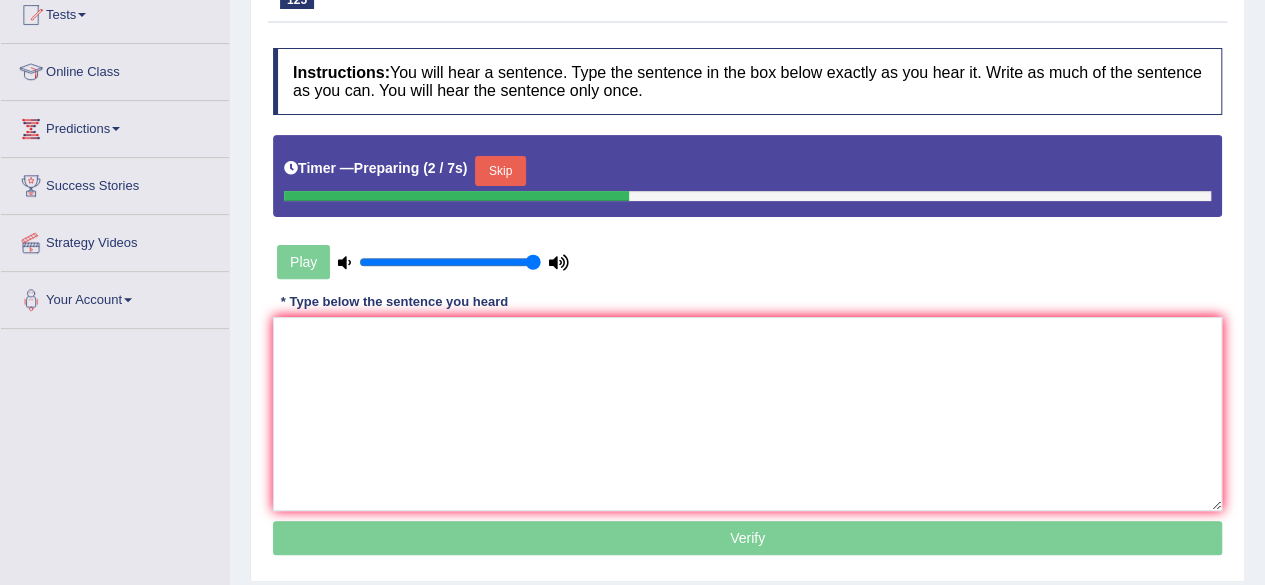 click on "Skip" at bounding box center (500, 171) 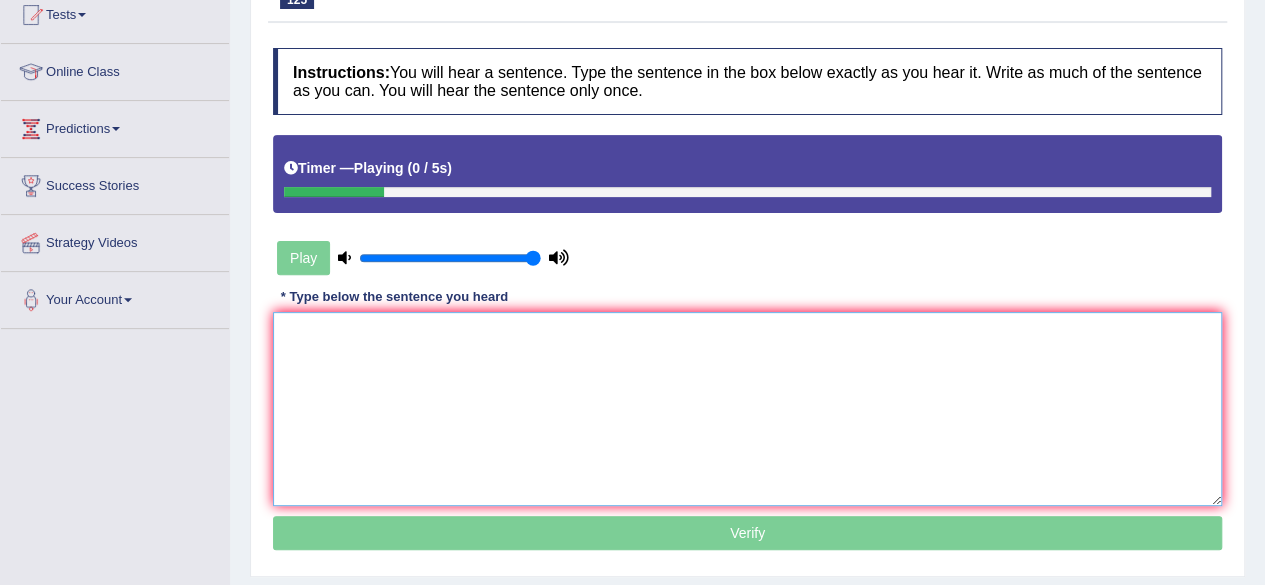click at bounding box center [747, 409] 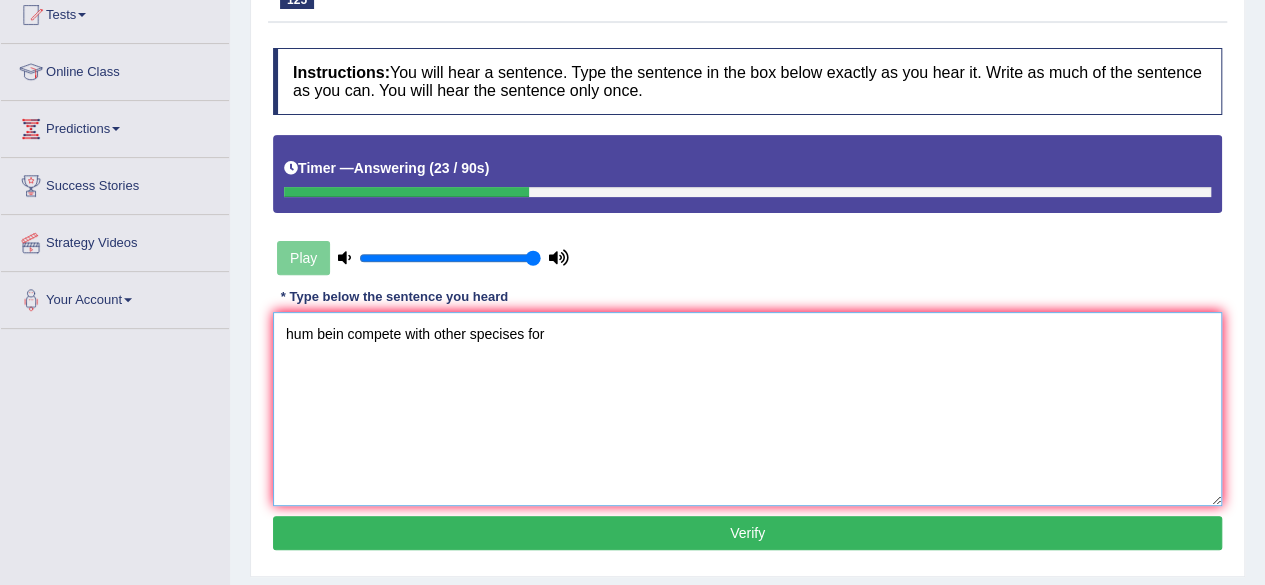 scroll, scrollTop: 0, scrollLeft: 0, axis: both 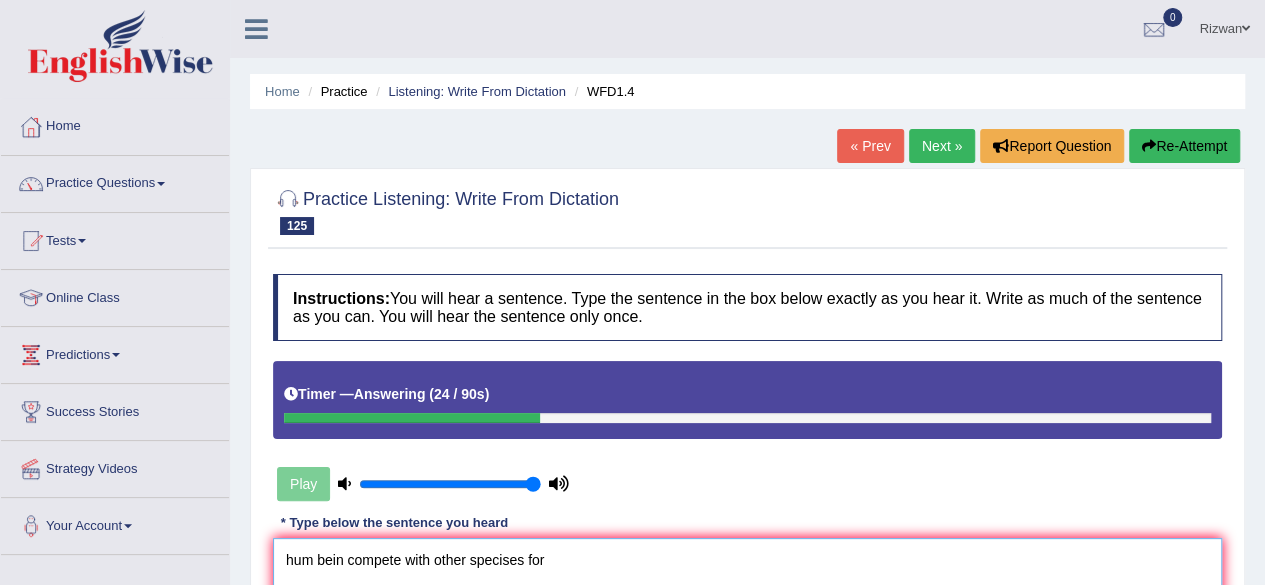 type on "hum bein compete with other specises for" 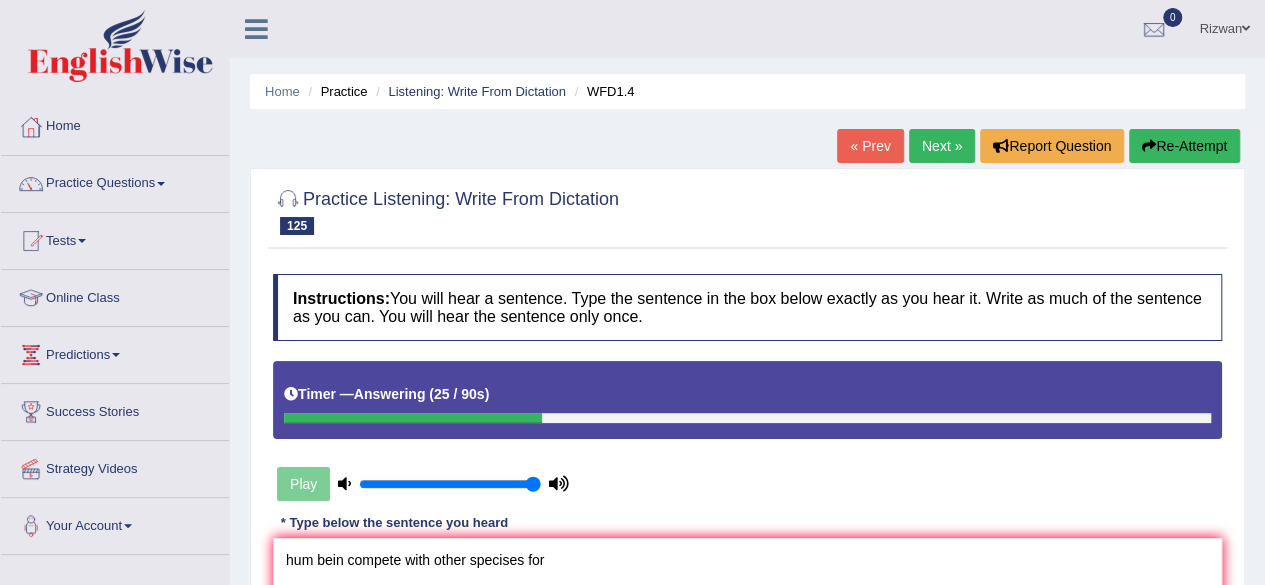 click on "Re-Attempt" at bounding box center [1184, 146] 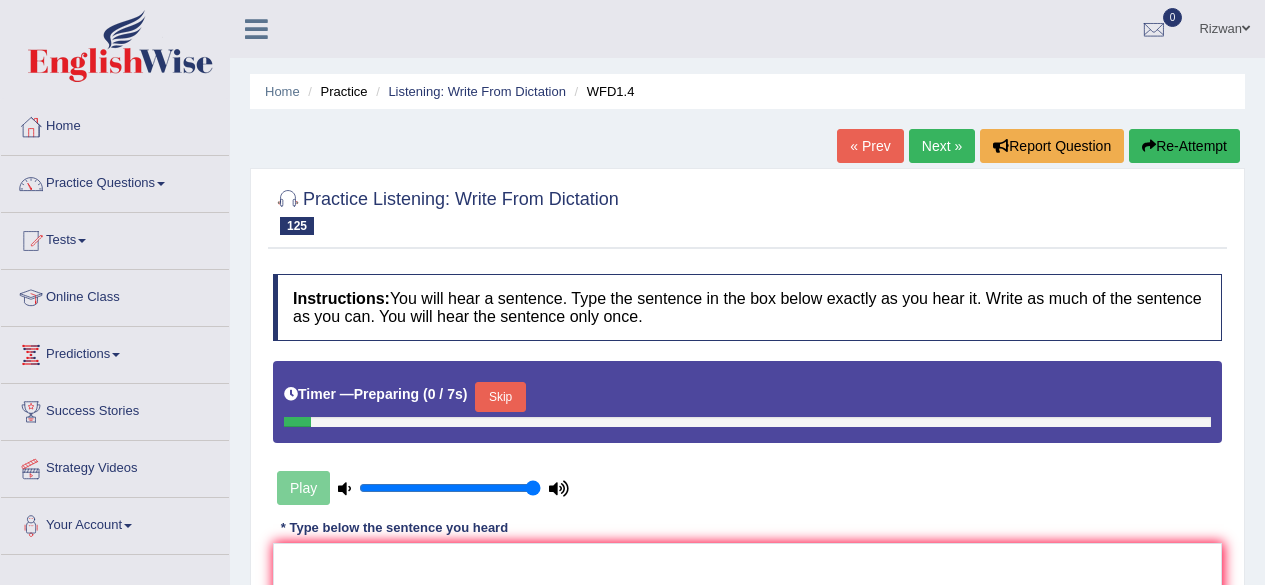 scroll, scrollTop: 101, scrollLeft: 0, axis: vertical 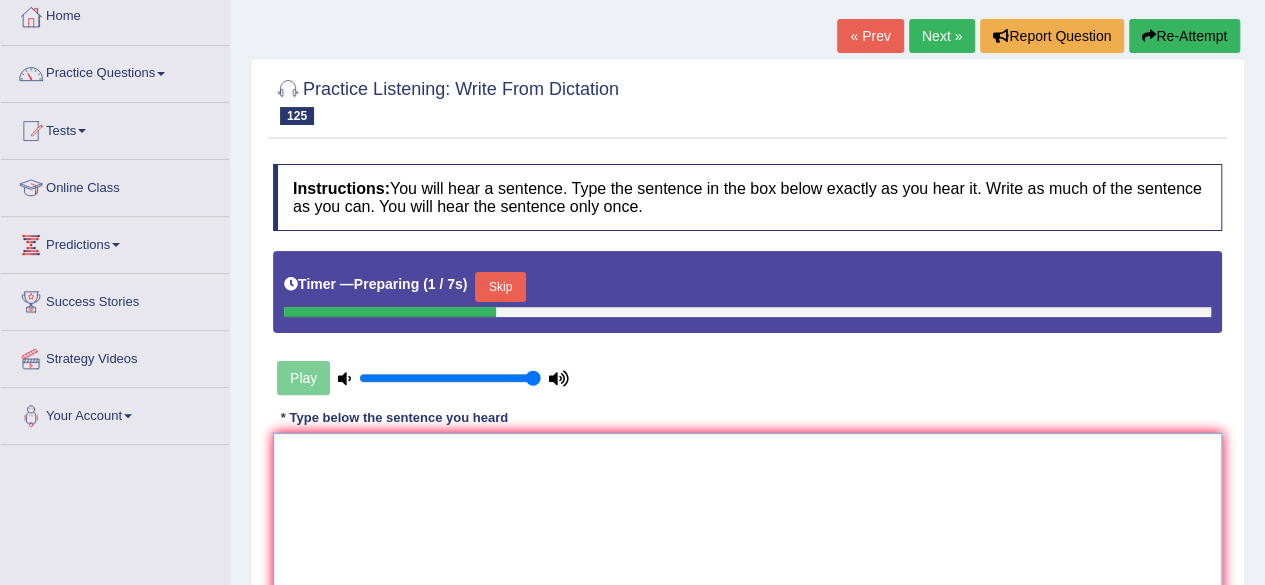 click at bounding box center [747, 530] 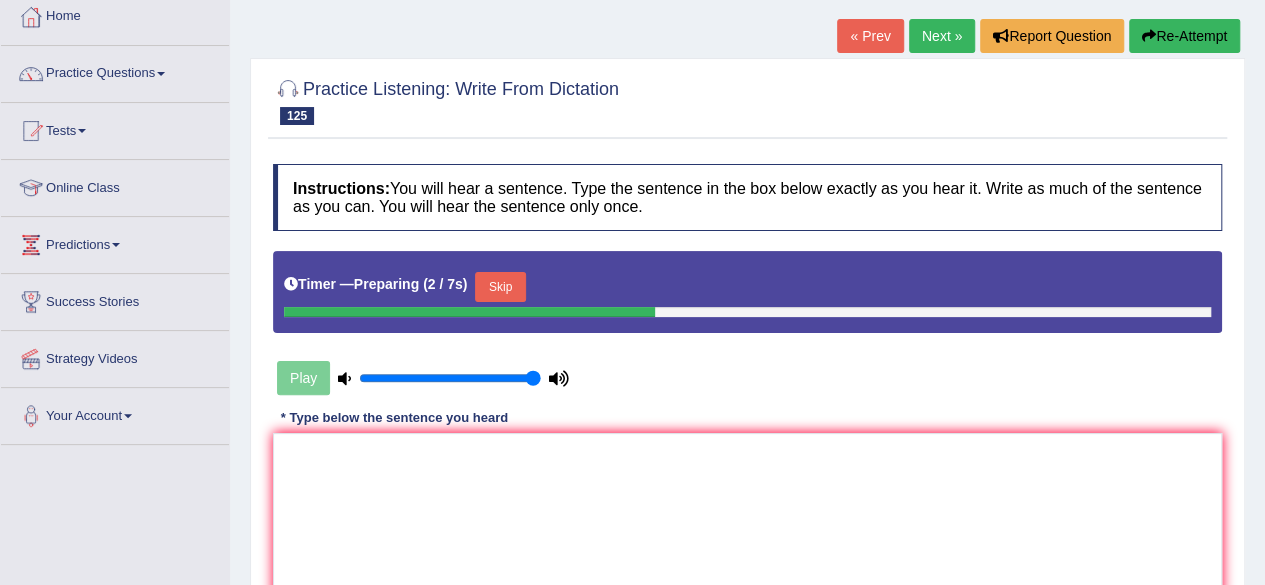 click on "Skip" at bounding box center (500, 287) 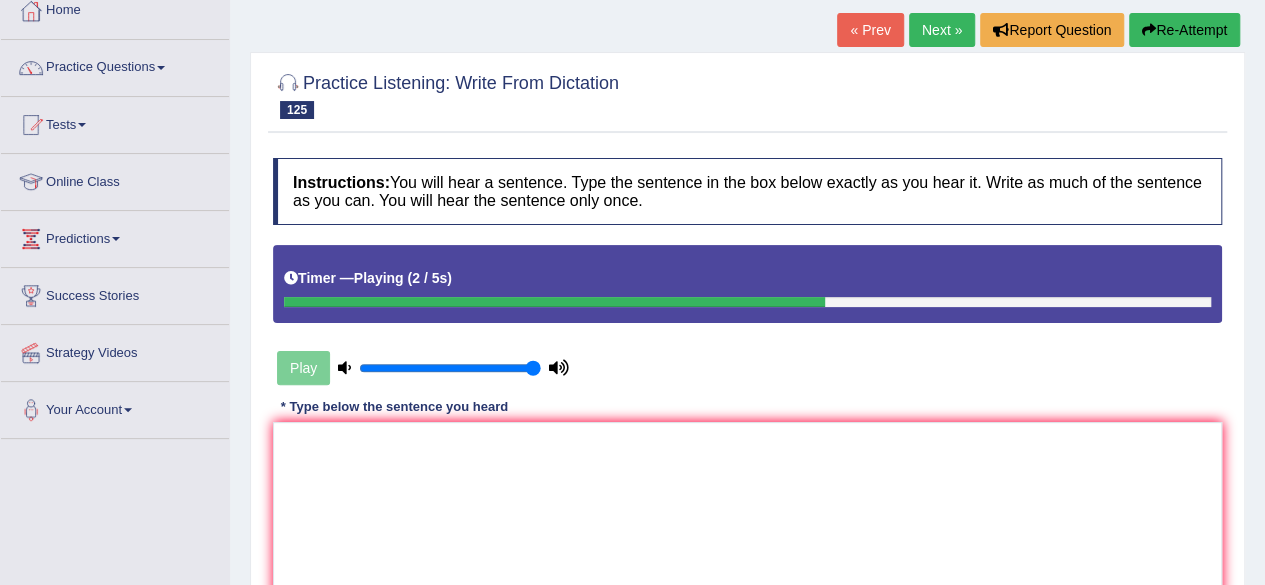 scroll, scrollTop: 118, scrollLeft: 0, axis: vertical 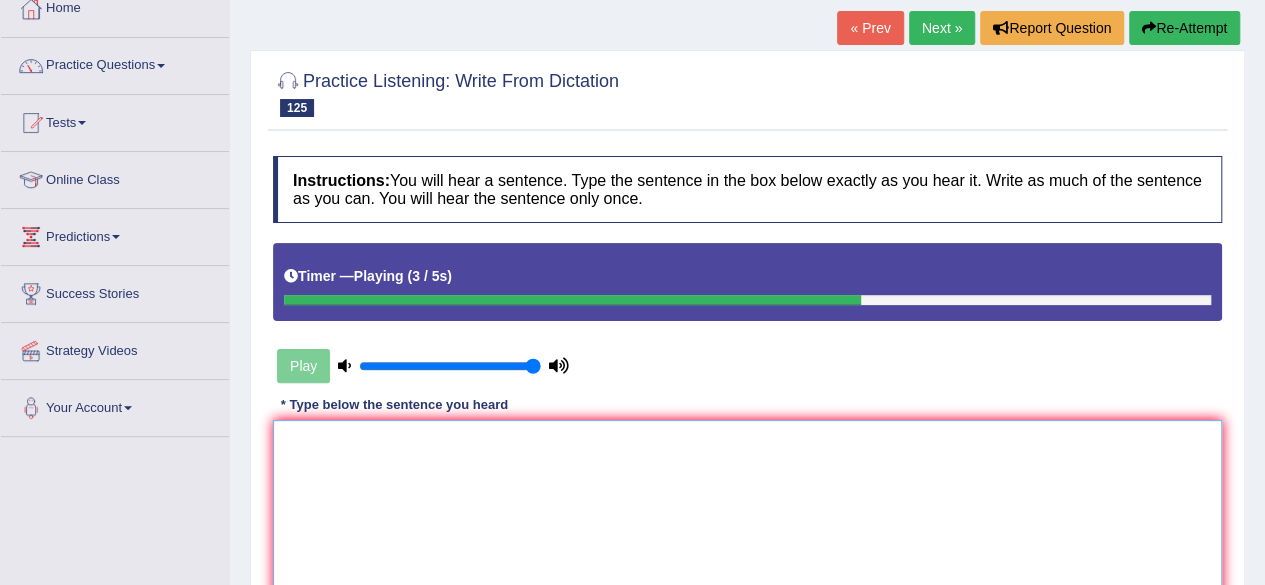 click at bounding box center (747, 517) 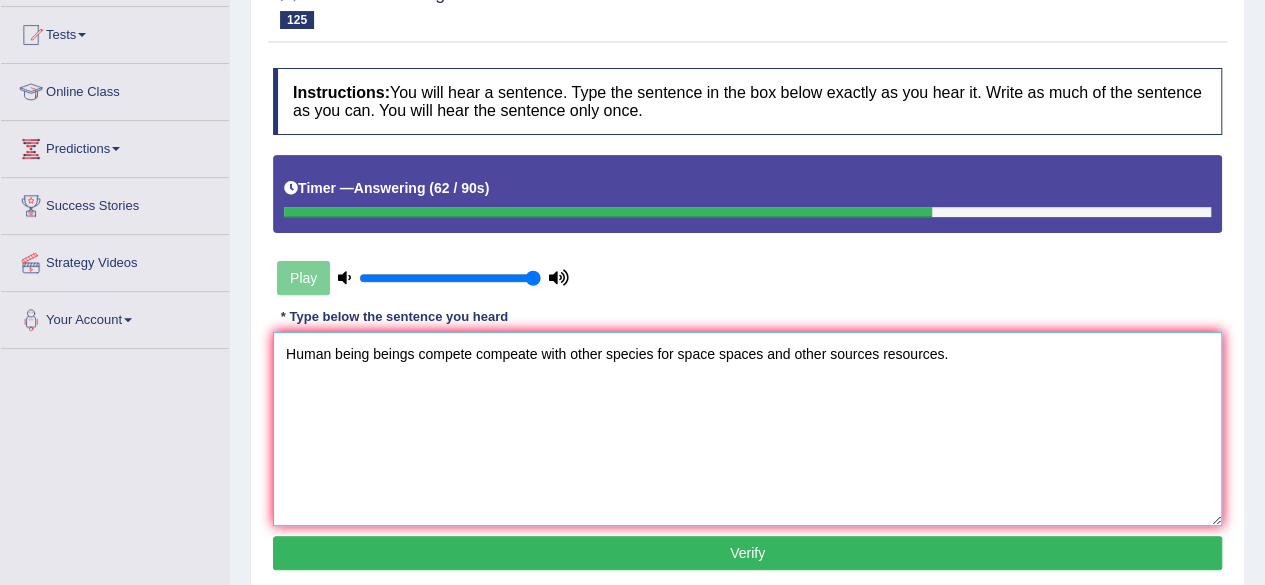 scroll, scrollTop: 222, scrollLeft: 0, axis: vertical 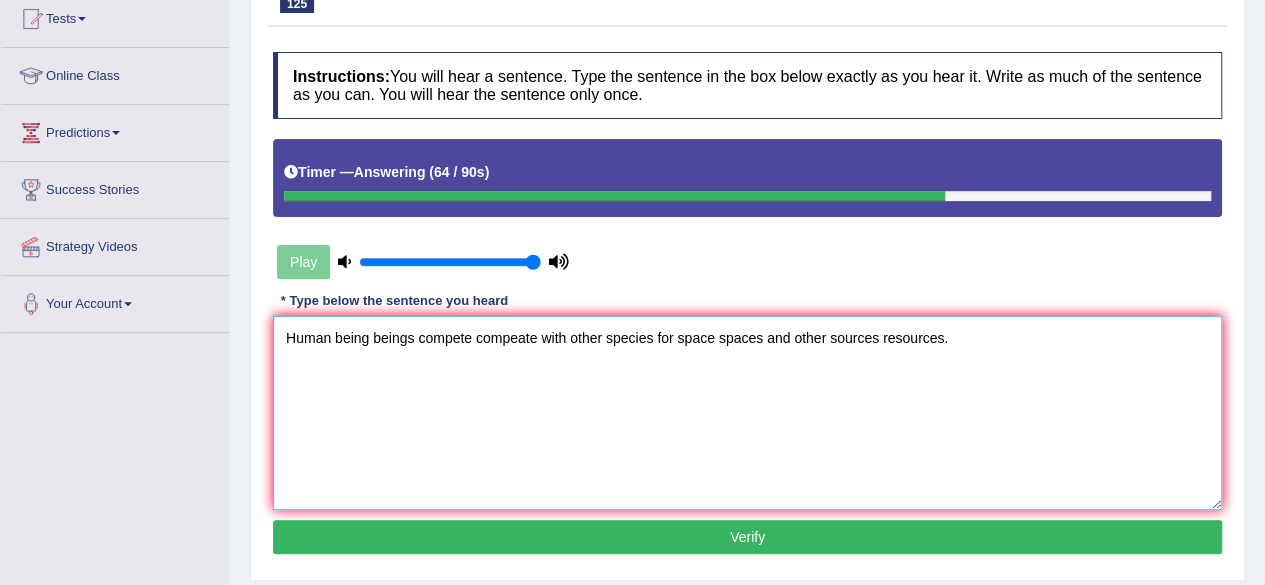 type on "Human being beings compete compeate with other species for space spaces and other sources resources." 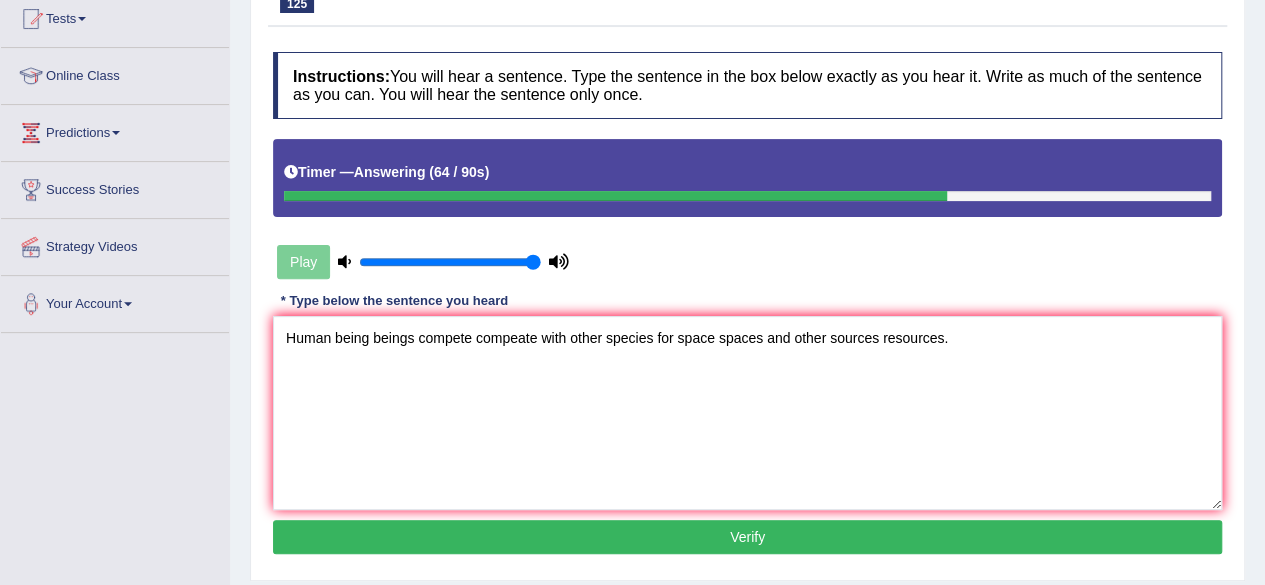 click on "Verify" at bounding box center [747, 537] 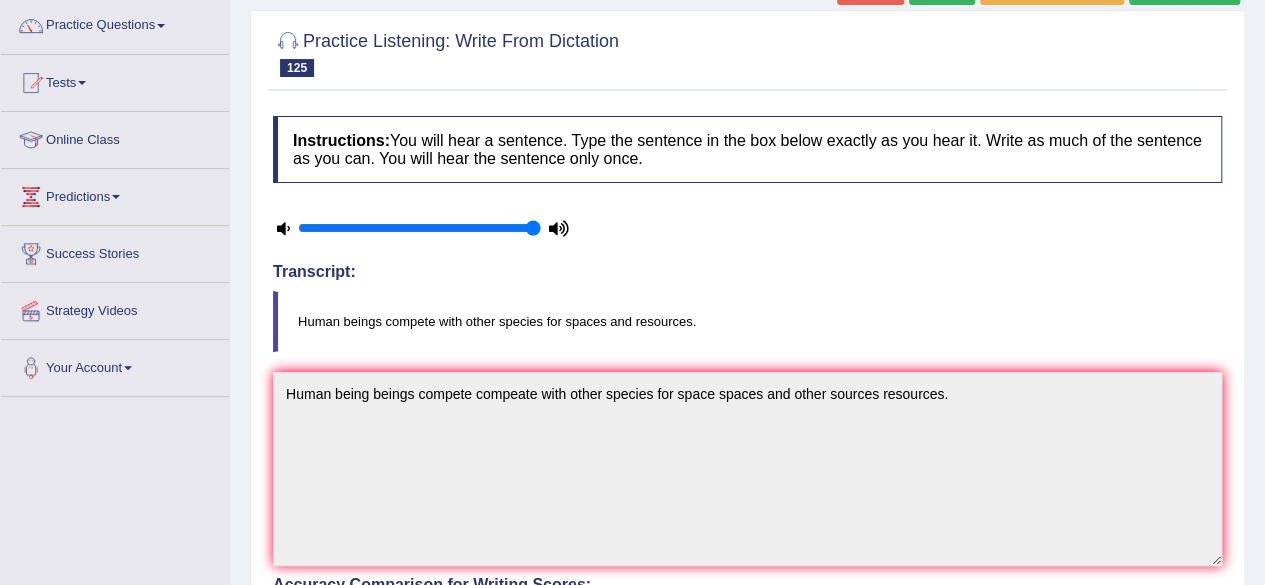 scroll, scrollTop: 0, scrollLeft: 0, axis: both 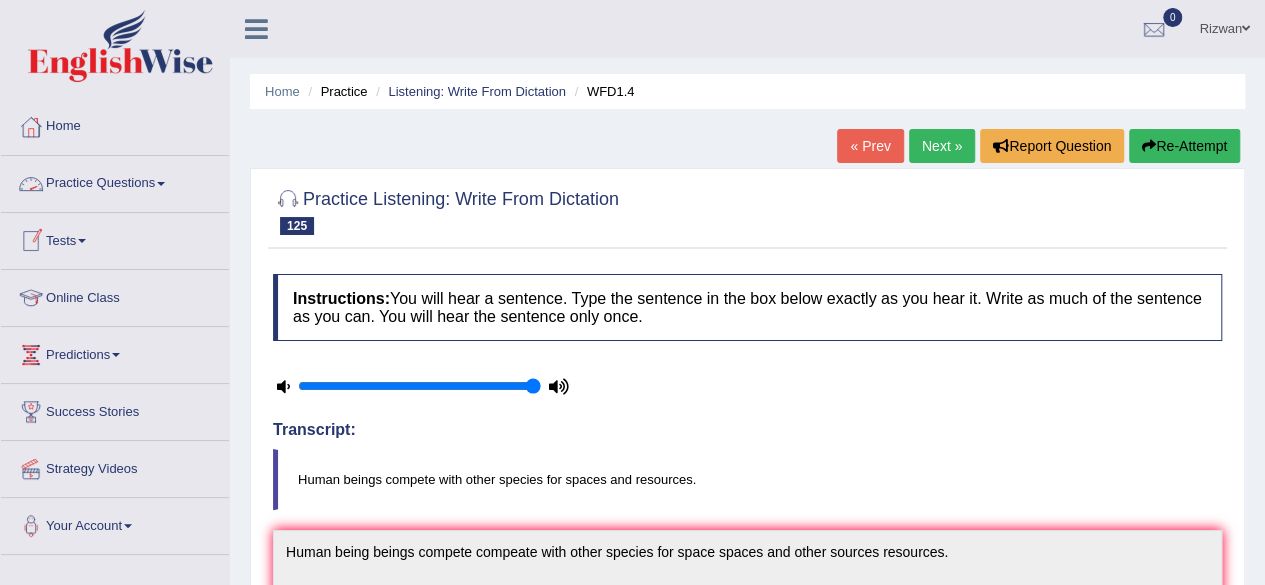 click on "Practice Questions" at bounding box center [115, 181] 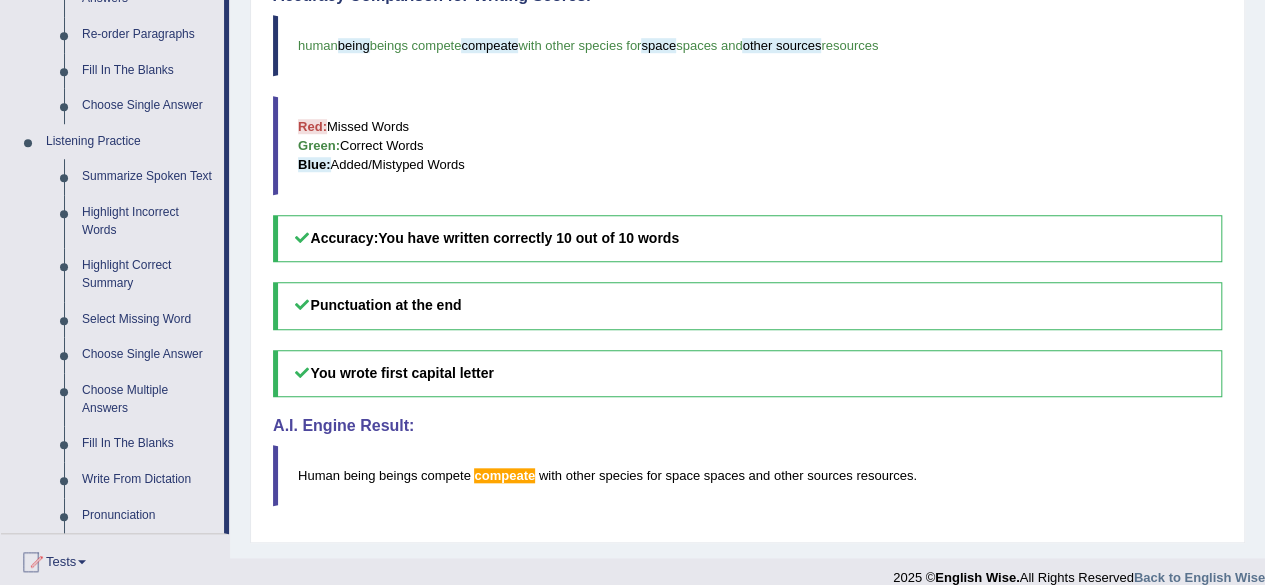 scroll, scrollTop: 748, scrollLeft: 0, axis: vertical 